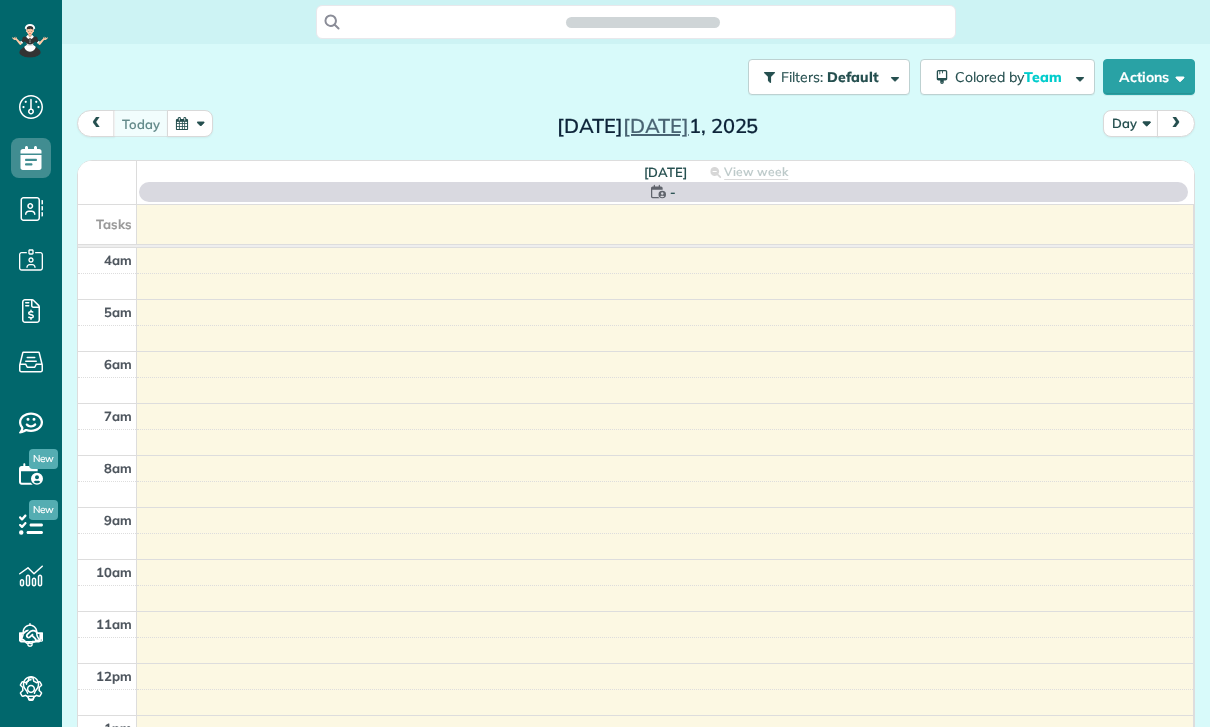 scroll, scrollTop: 0, scrollLeft: 0, axis: both 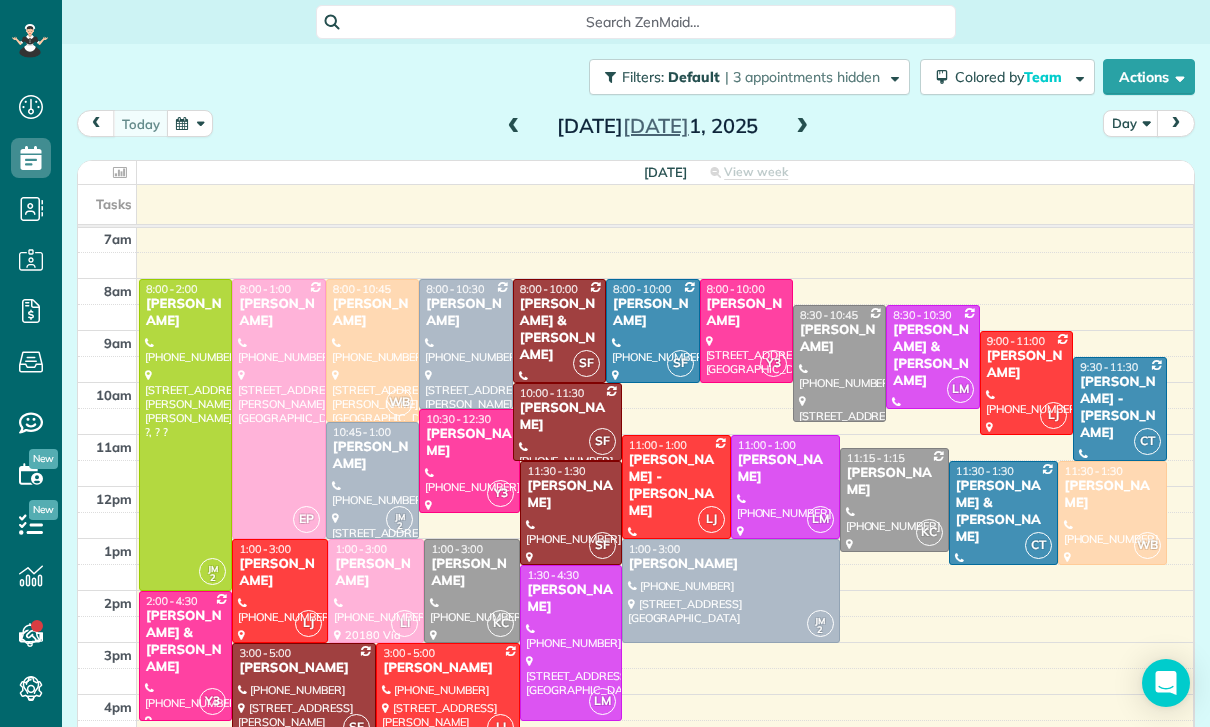 click at bounding box center (802, 127) 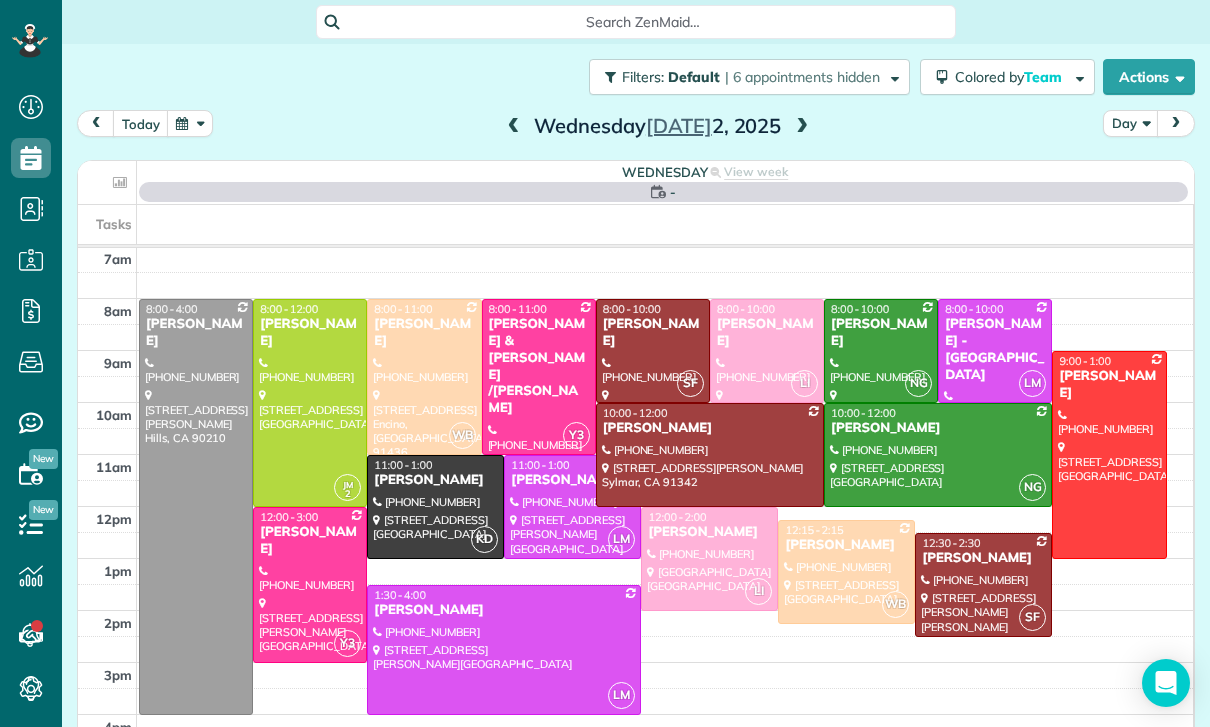 scroll, scrollTop: 157, scrollLeft: 0, axis: vertical 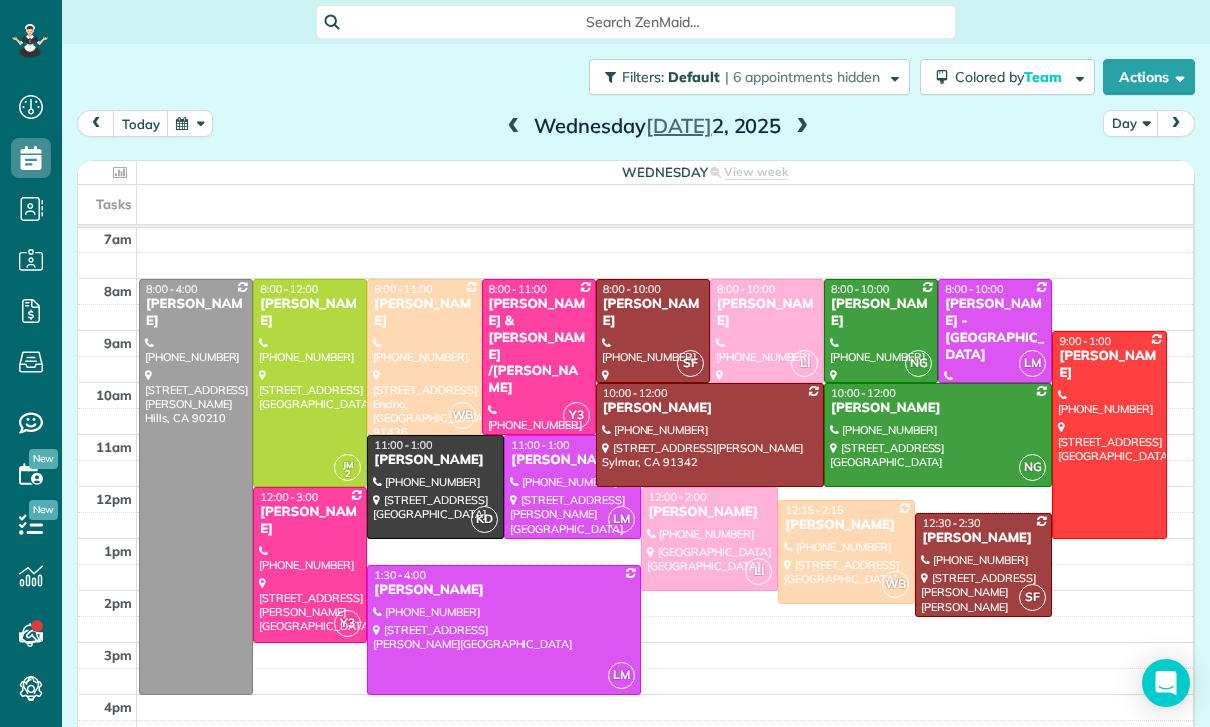 click at bounding box center [802, 127] 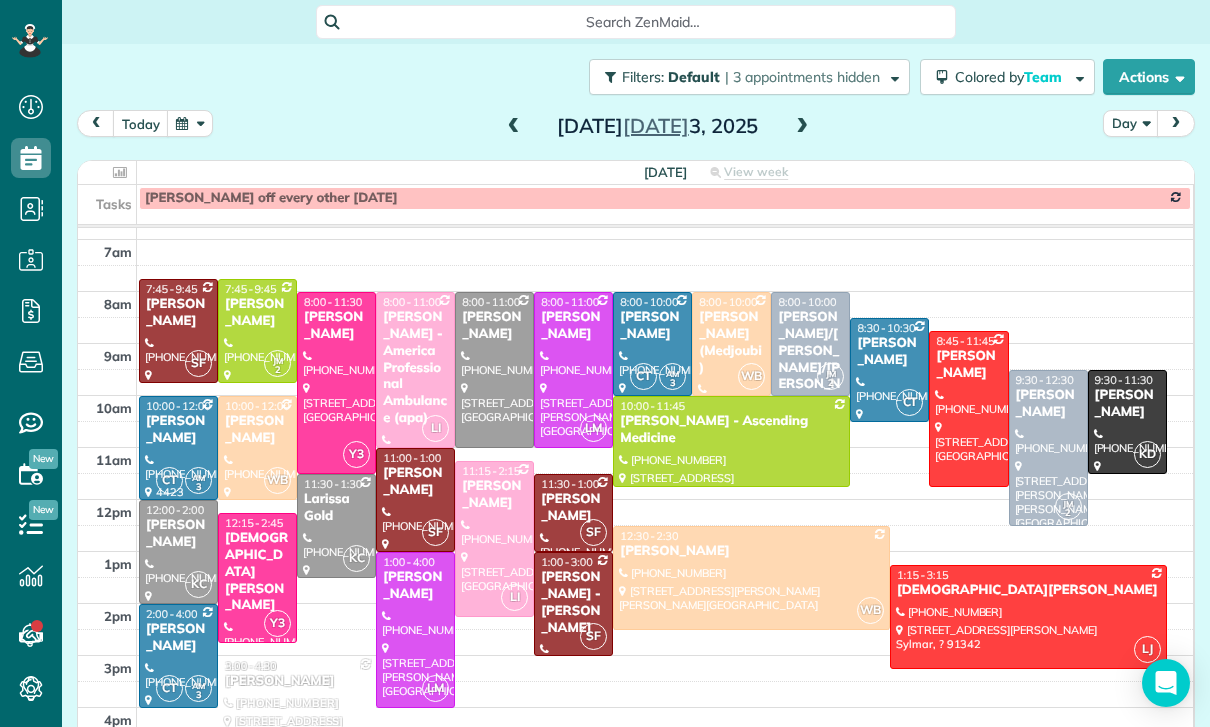 scroll, scrollTop: 157, scrollLeft: 0, axis: vertical 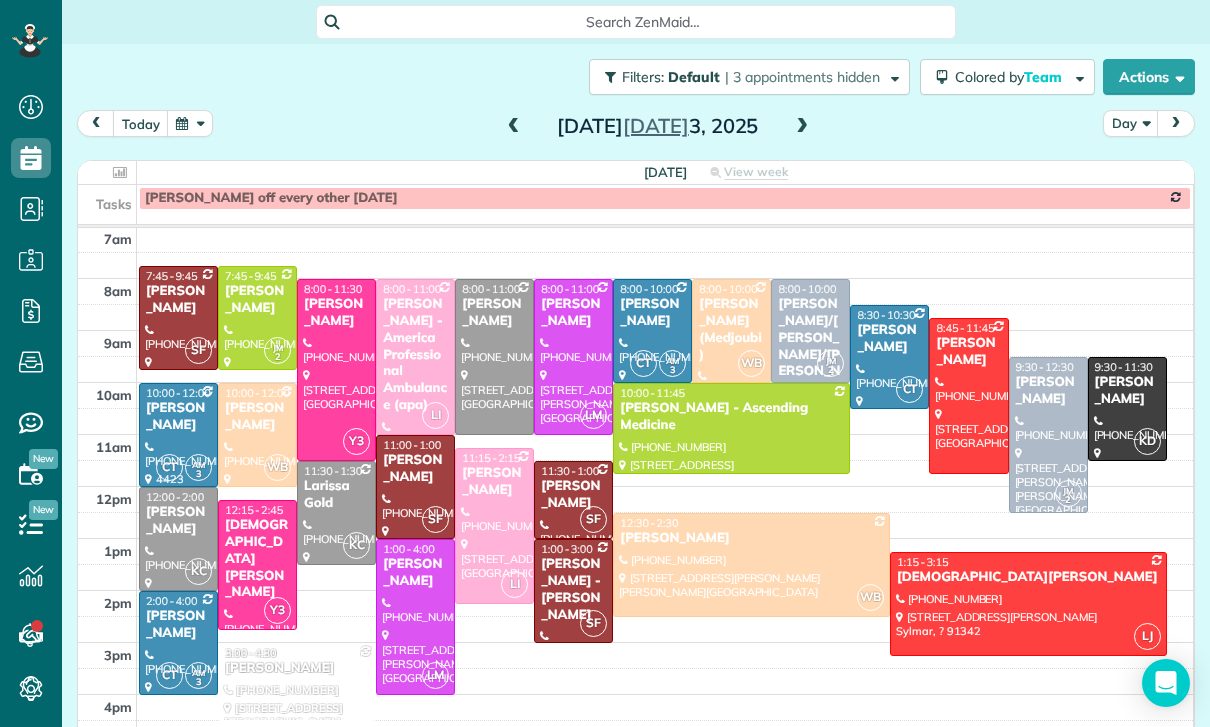 click at bounding box center (190, 123) 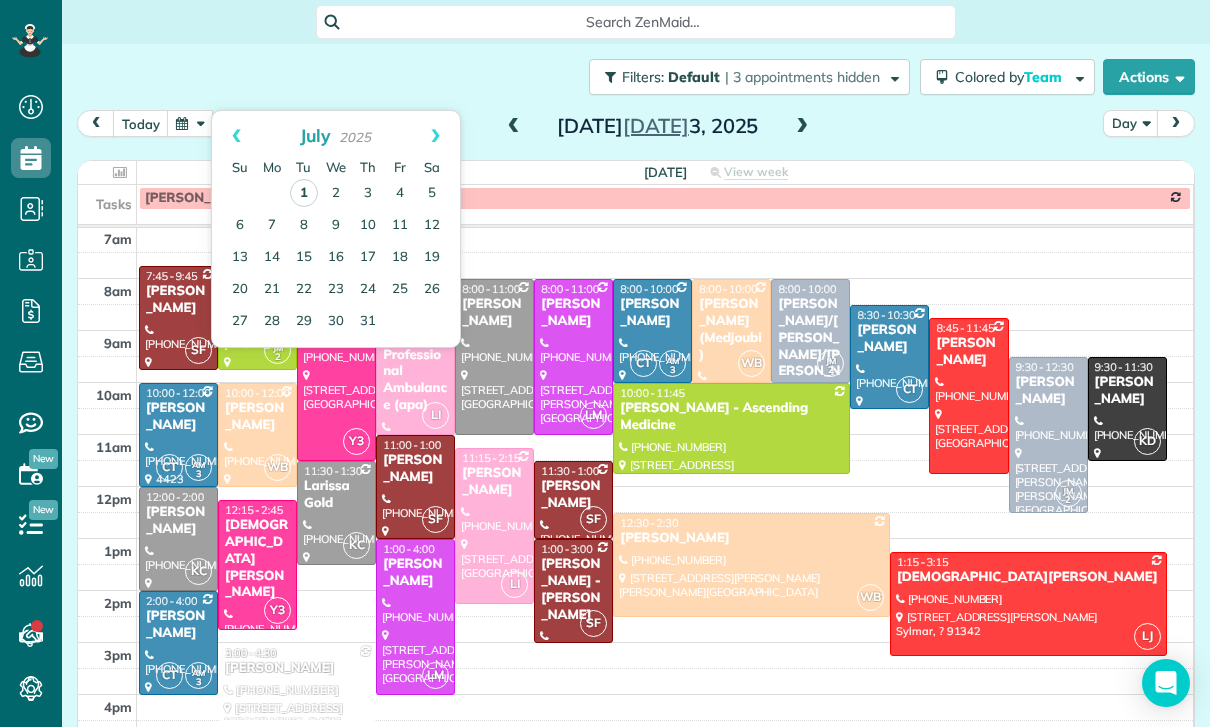 click on "1" at bounding box center (304, 193) 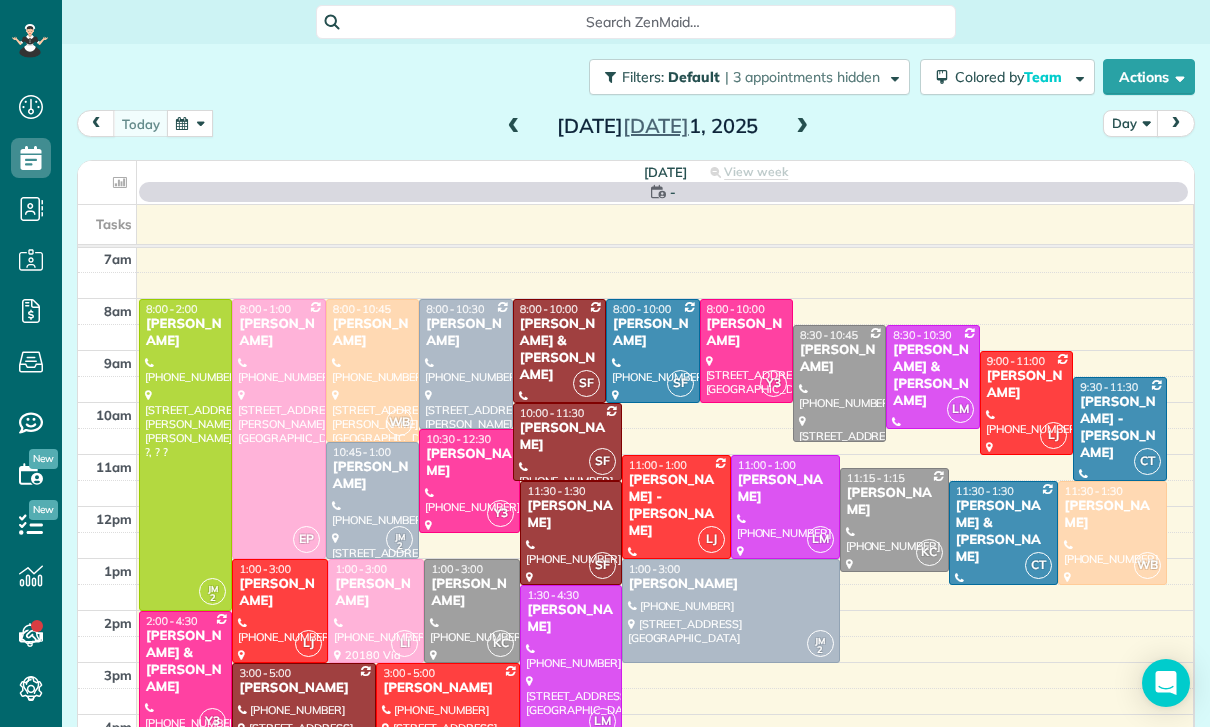 scroll, scrollTop: 157, scrollLeft: 0, axis: vertical 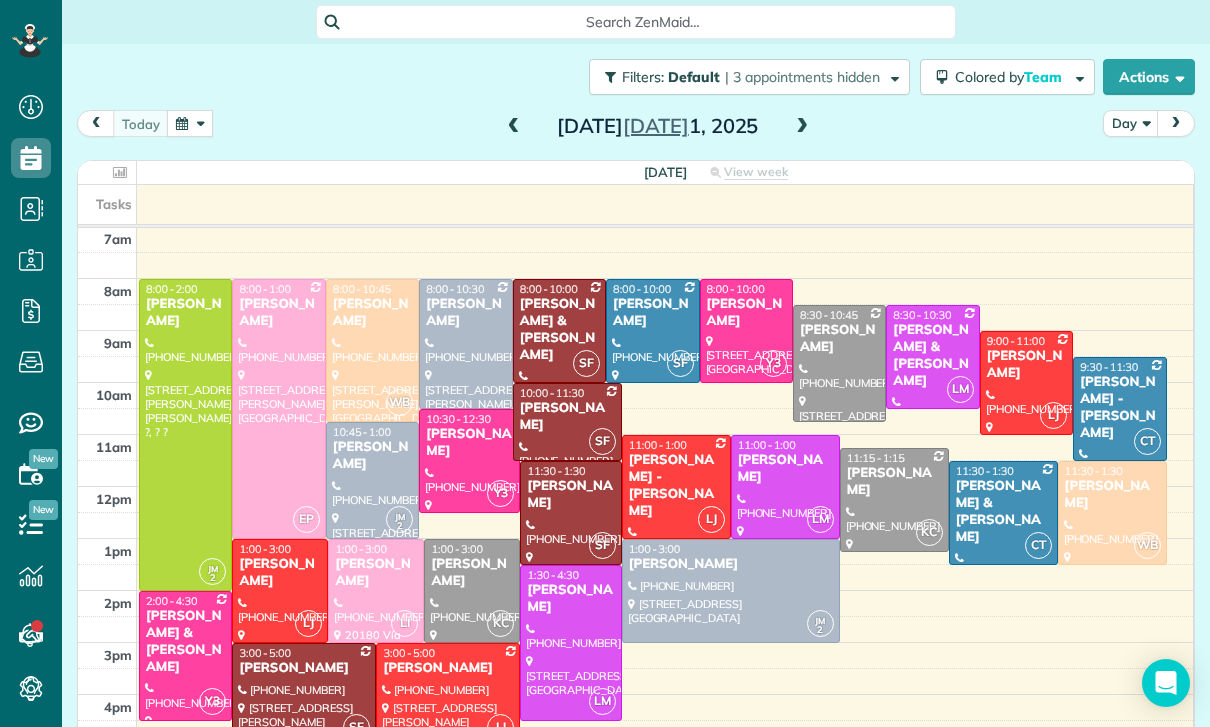 click at bounding box center (839, 363) 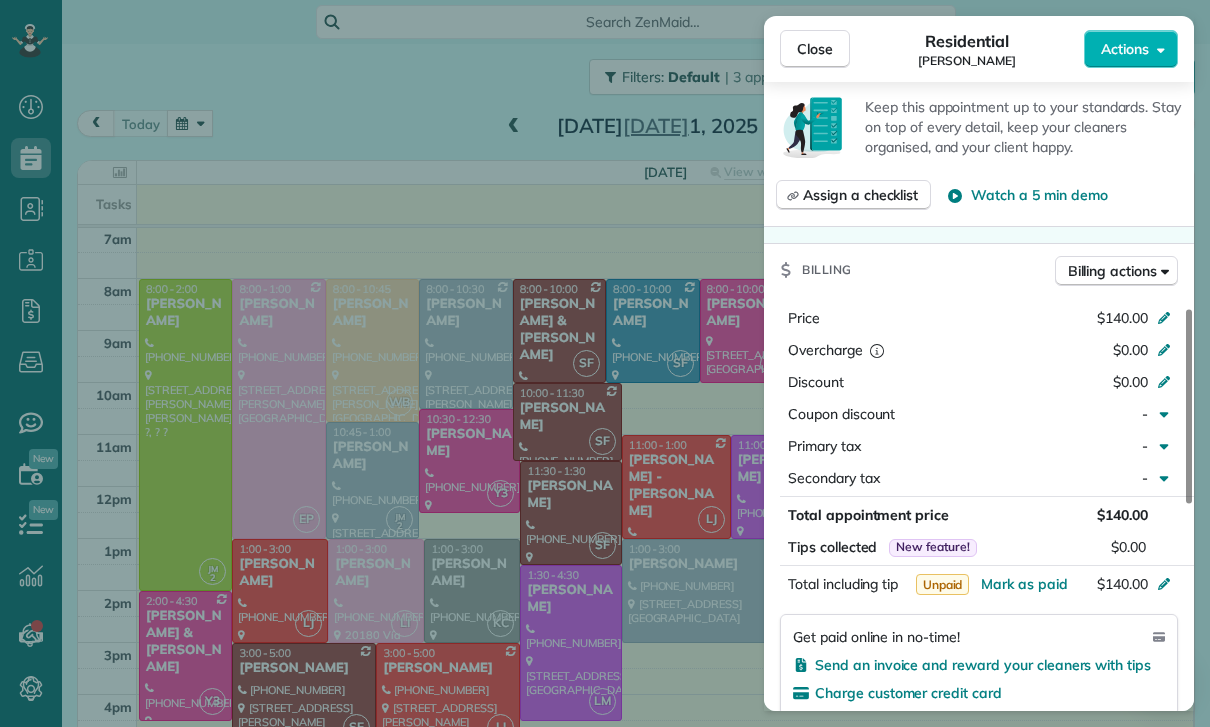 scroll, scrollTop: 832, scrollLeft: 0, axis: vertical 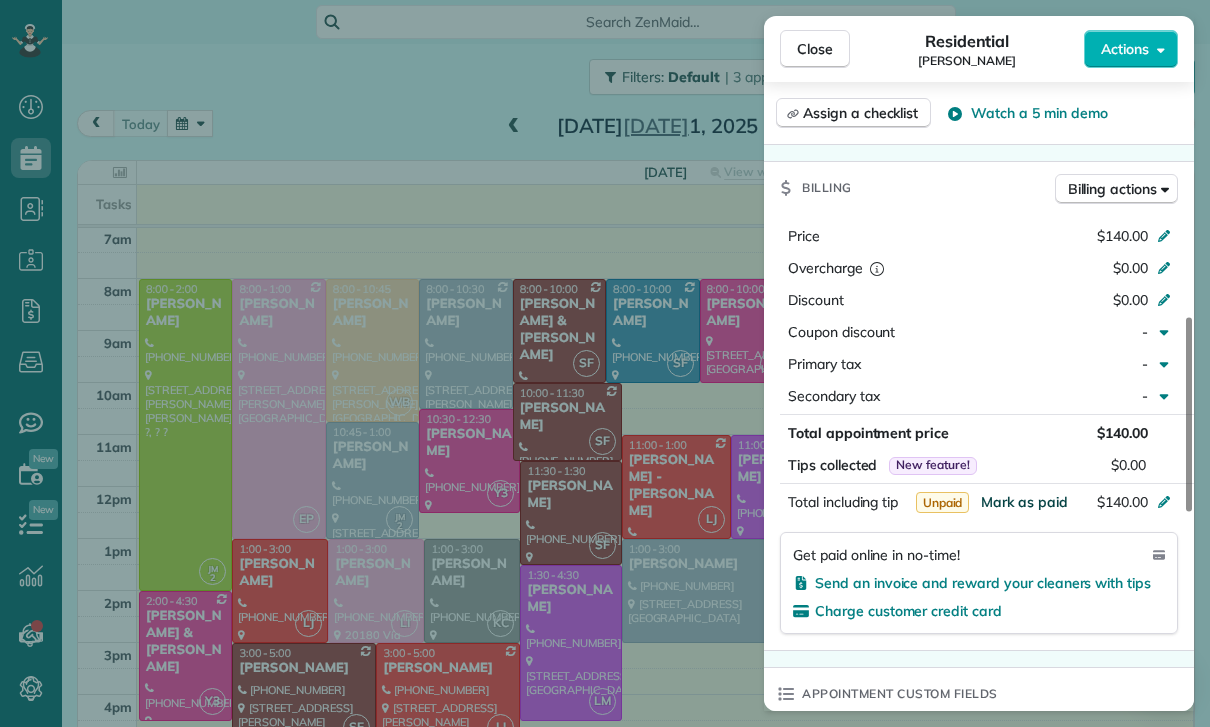 click on "Mark as paid" at bounding box center [1024, 502] 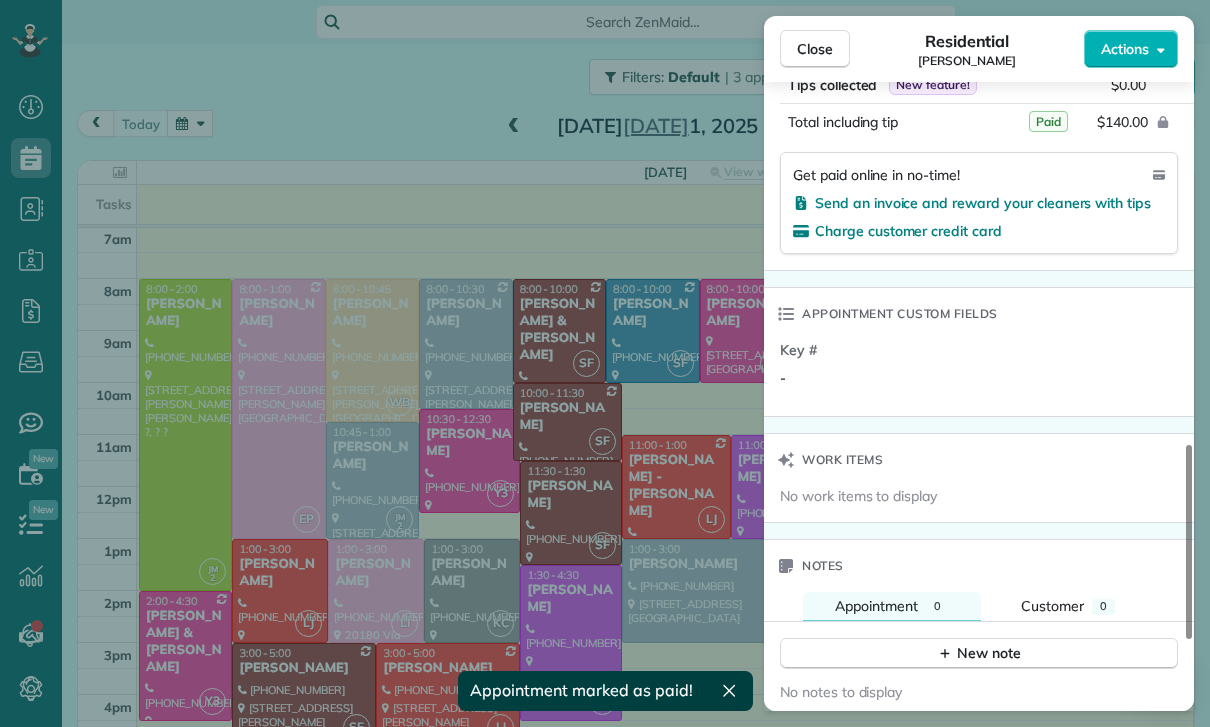 scroll, scrollTop: 1287, scrollLeft: 0, axis: vertical 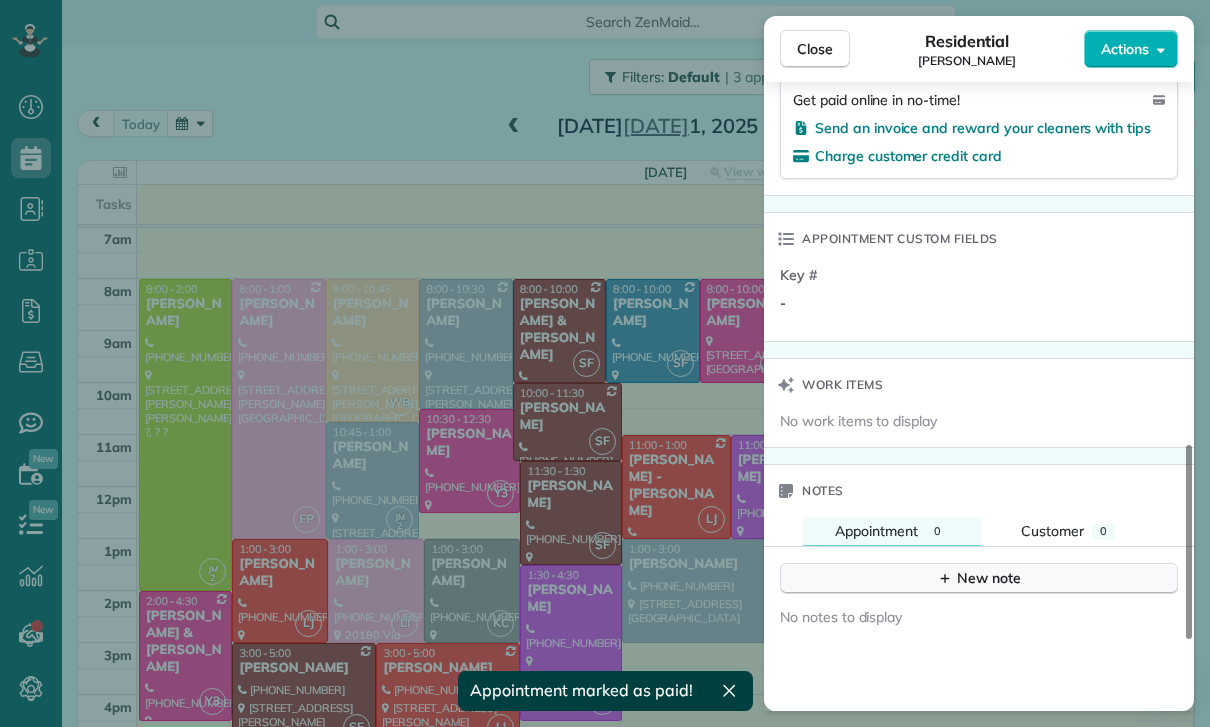 click on "New note" at bounding box center (979, 578) 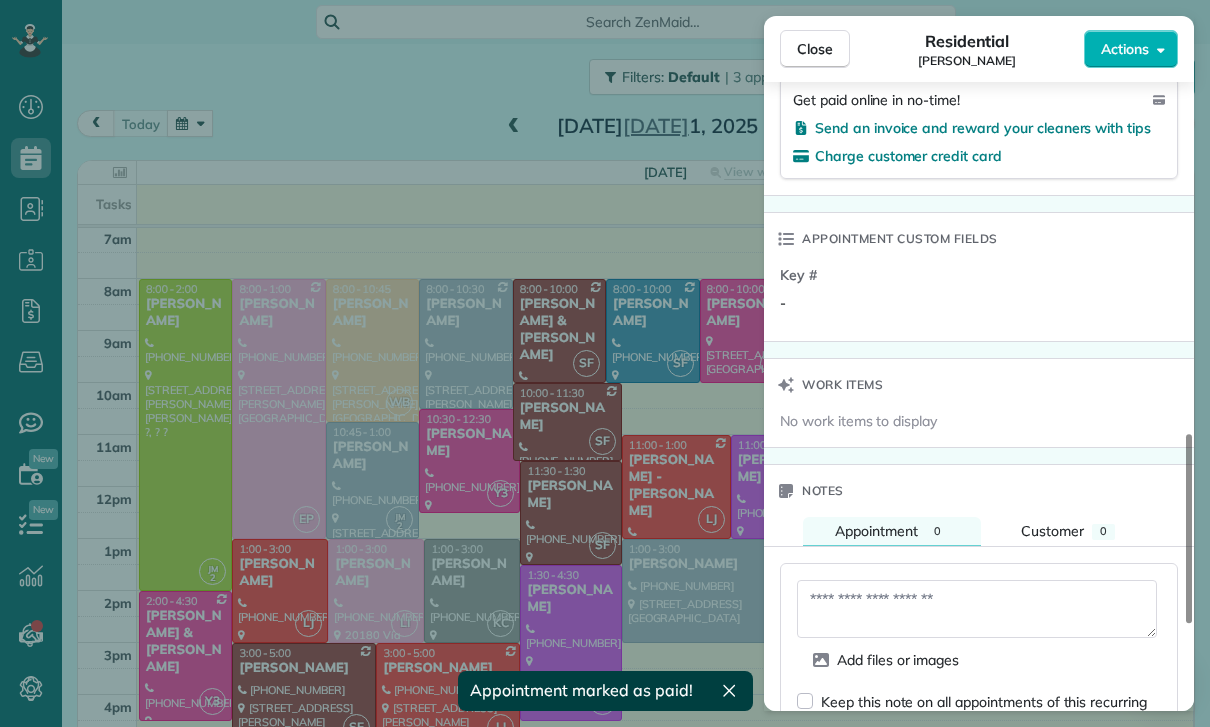 click at bounding box center [977, 609] 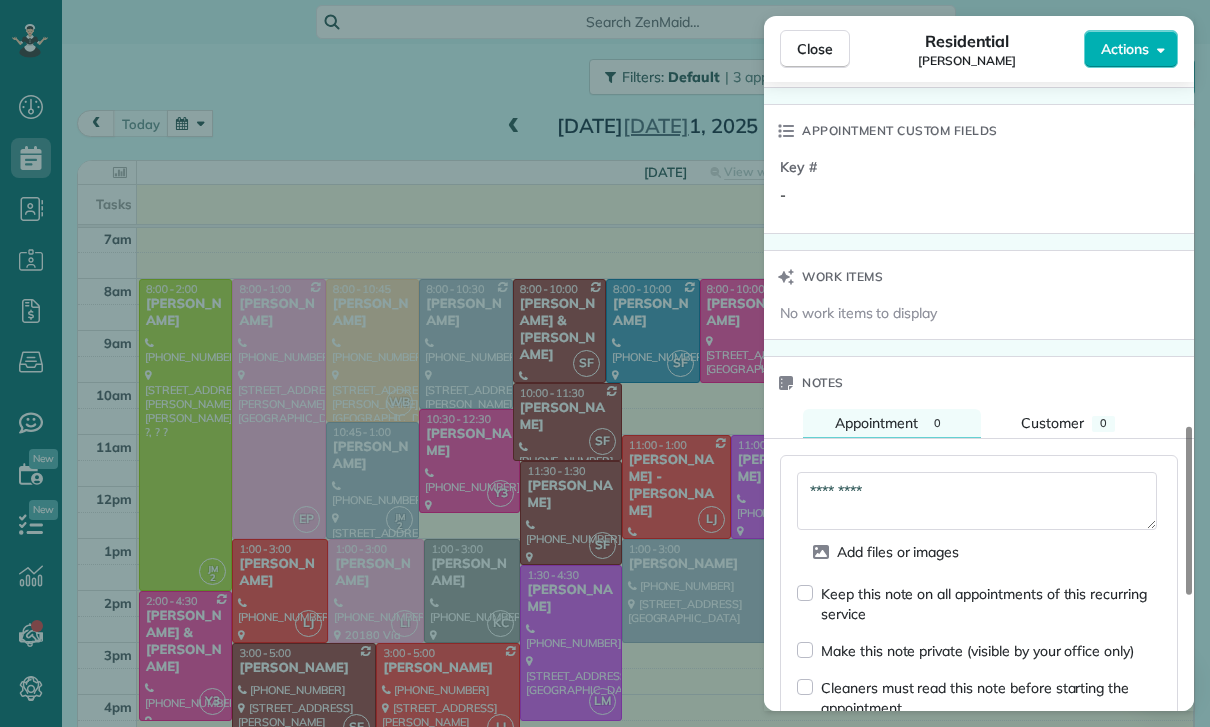 scroll, scrollTop: 1478, scrollLeft: 0, axis: vertical 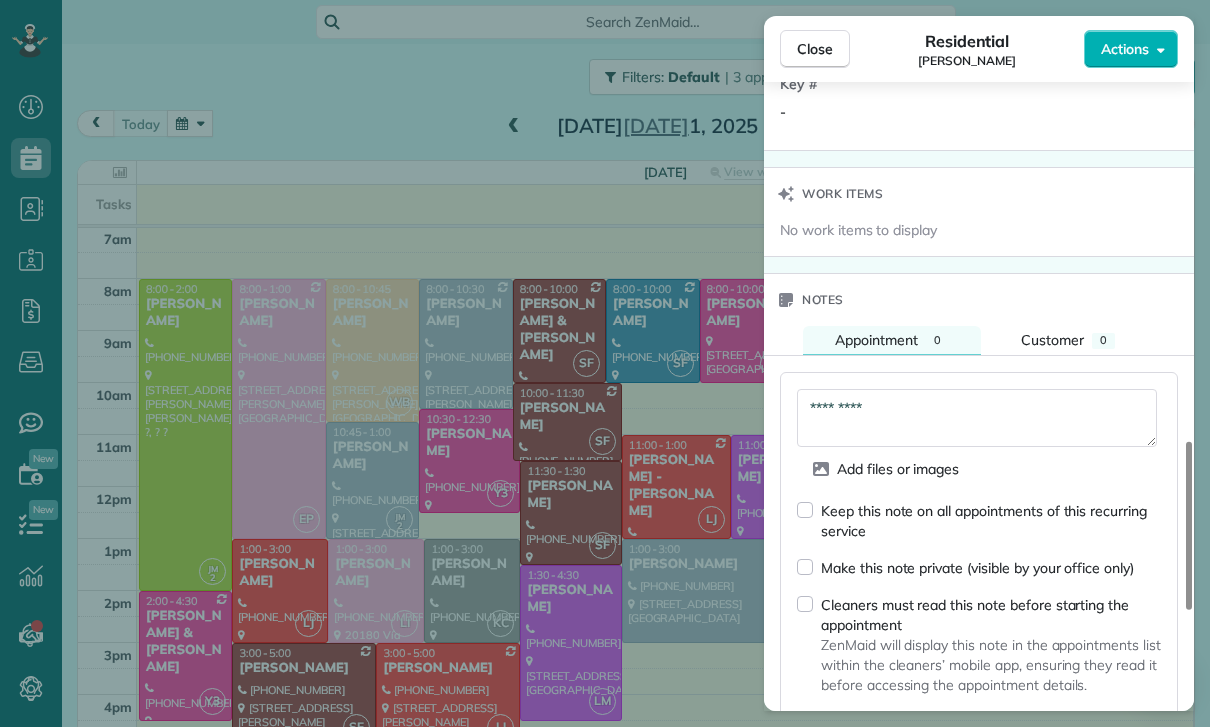 type on "*********" 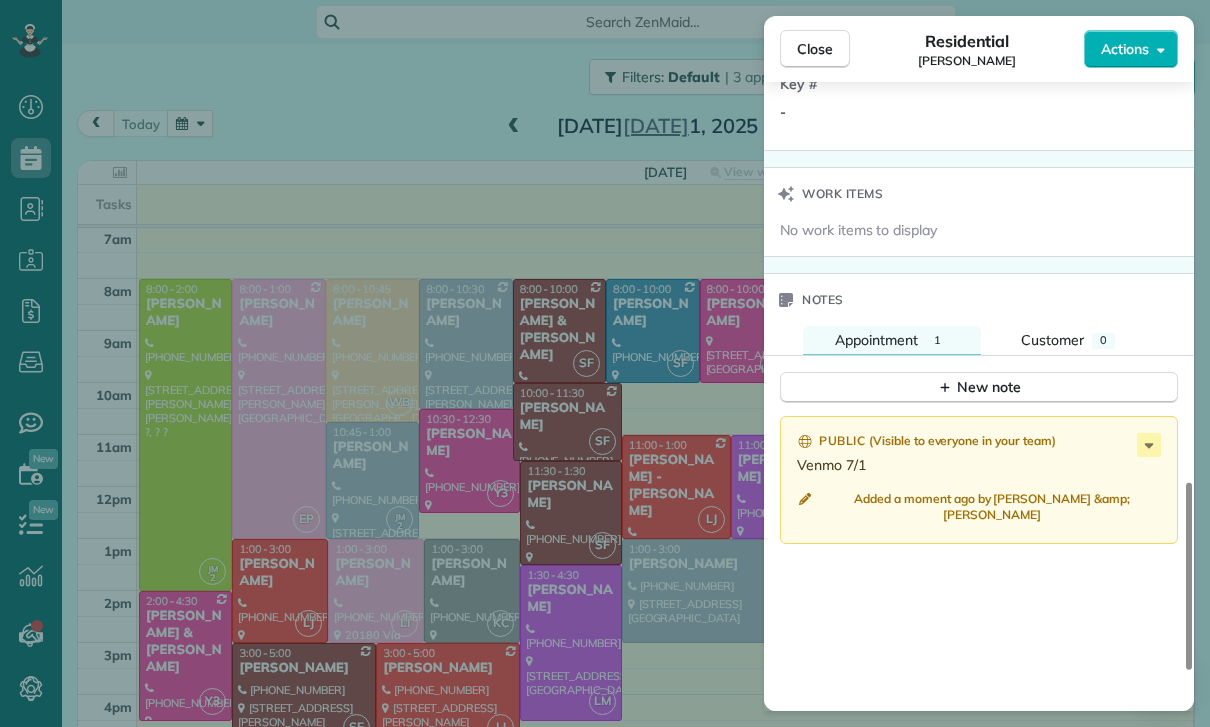 click on "Close Residential [PERSON_NAME] Actions Status Confirmed [PERSON_NAME] · Open profile Mobile [PHONE_NUMBER] Copy No email on record Add email View Details Residential [DATE] ( [DATE] ) 8:30 AM 10:45 AM 2 hours and 15 minutes Repeats every 2 weeks Edit recurring service Previous ([DATE]) Next ([DATE]) [STREET_ADDRESS][PERSON_NAME] Service was not rated yet Cleaners Time in and out Assign Invite Team [PERSON_NAME]/[PERSON_NAME] Cleaners No cleaners assigned yet Checklist Try Now Keep this appointment up to your standards. Stay on top of every detail, keep your cleaners organised, and your client happy. Assign a checklist Watch a 5 min demo Billing Billing actions Price $140.00 Overcharge $0.00 Discount $0.00 Coupon discount - Primary tax - Secondary tax - Total appointment price $140.00 Tips collected New feature! $0.00 Paid Total including tip $140.00 Get paid online in no-time! Send an invoice and reward your cleaners with tips Charge customer credit card Appointment custom fields Key # - Notes" at bounding box center (605, 363) 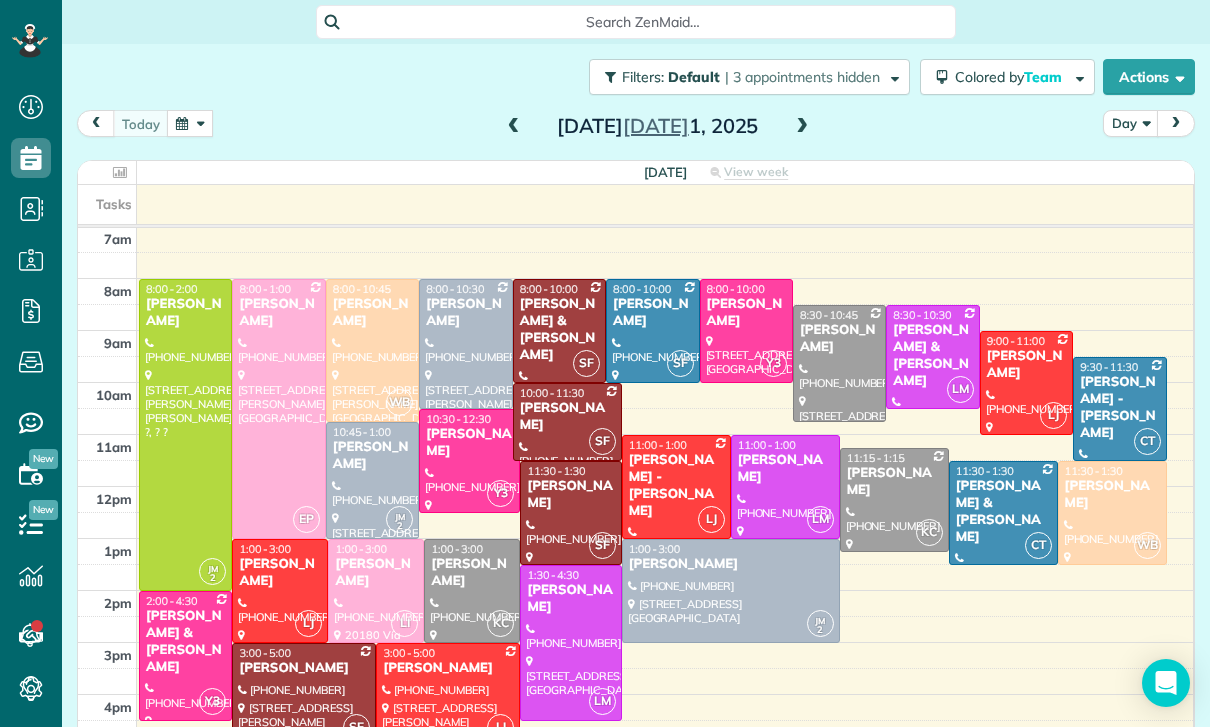 click at bounding box center [190, 123] 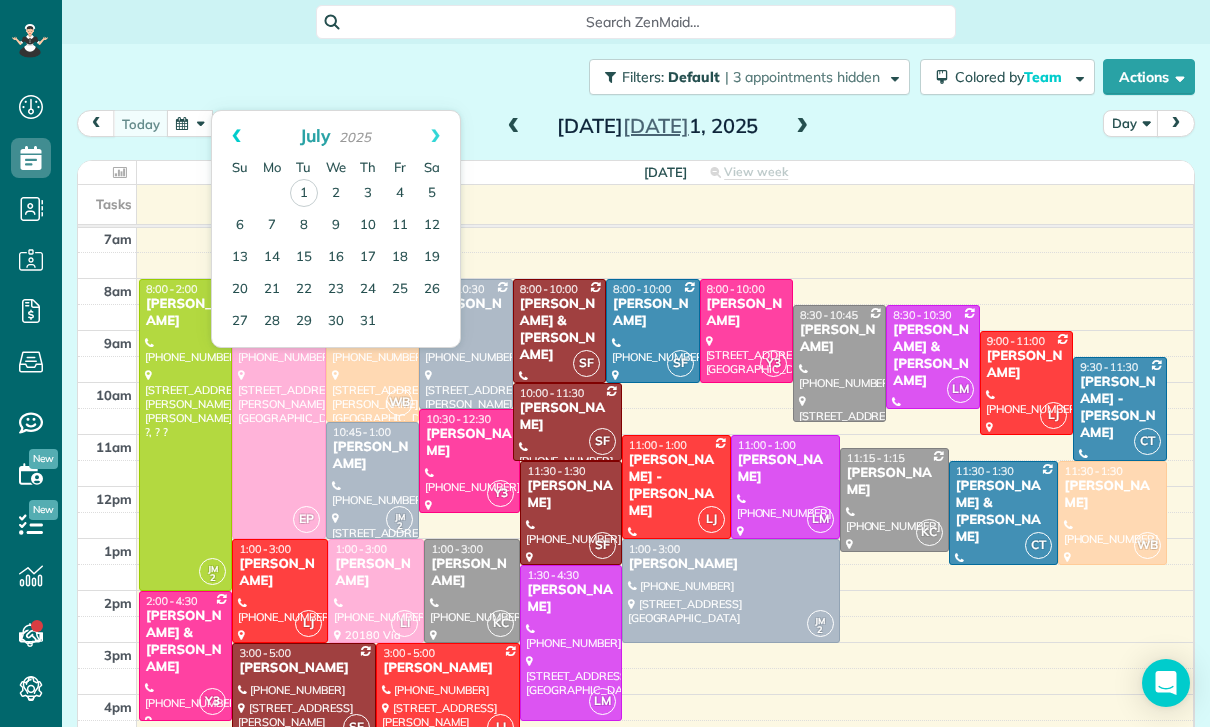 click on "Prev" at bounding box center [236, 136] 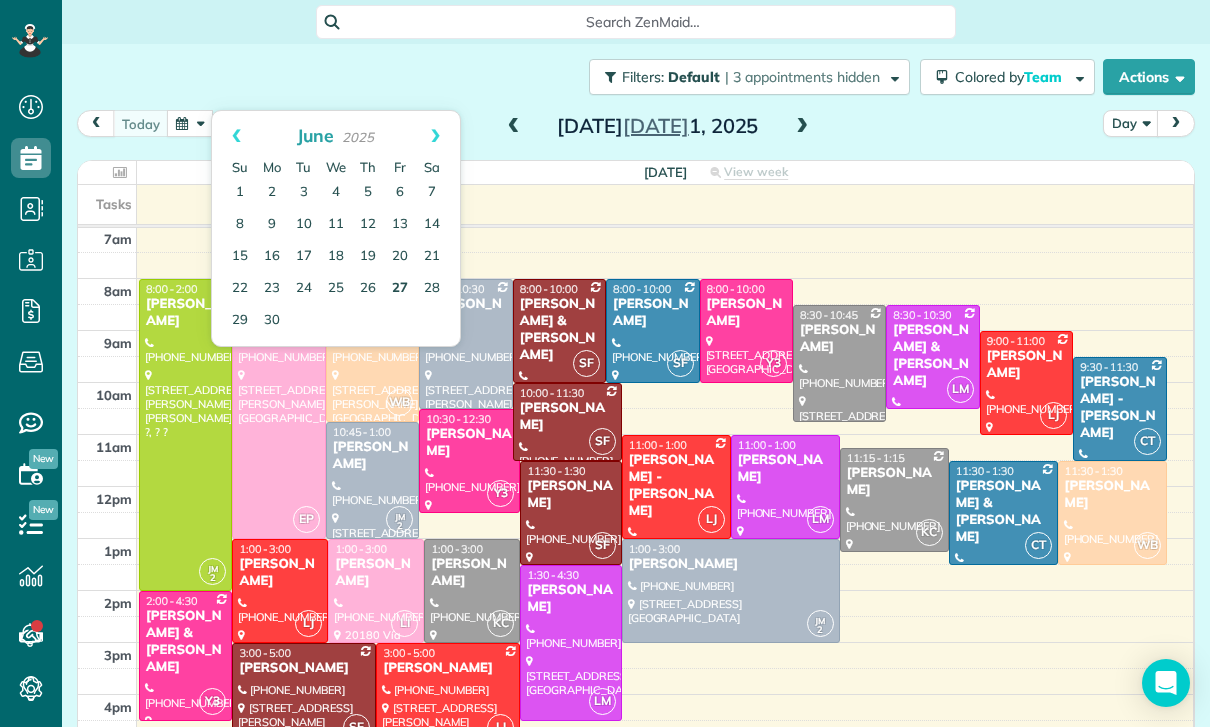 click on "27" at bounding box center (400, 289) 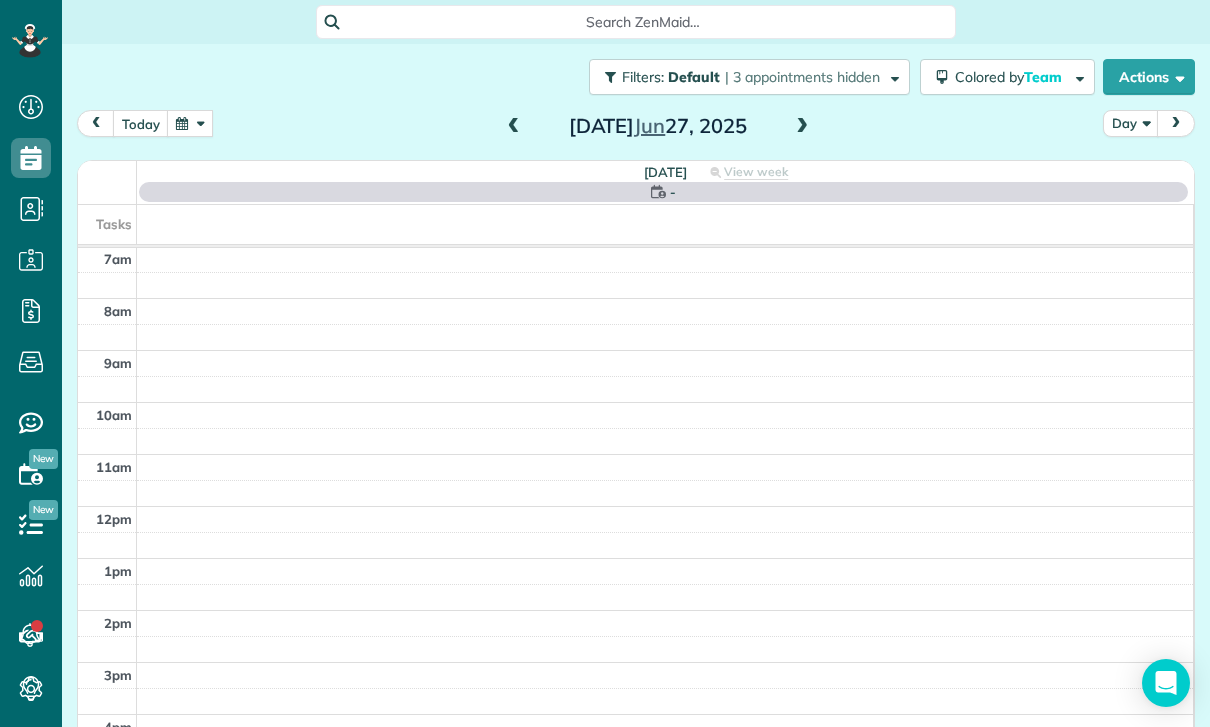 scroll, scrollTop: 157, scrollLeft: 0, axis: vertical 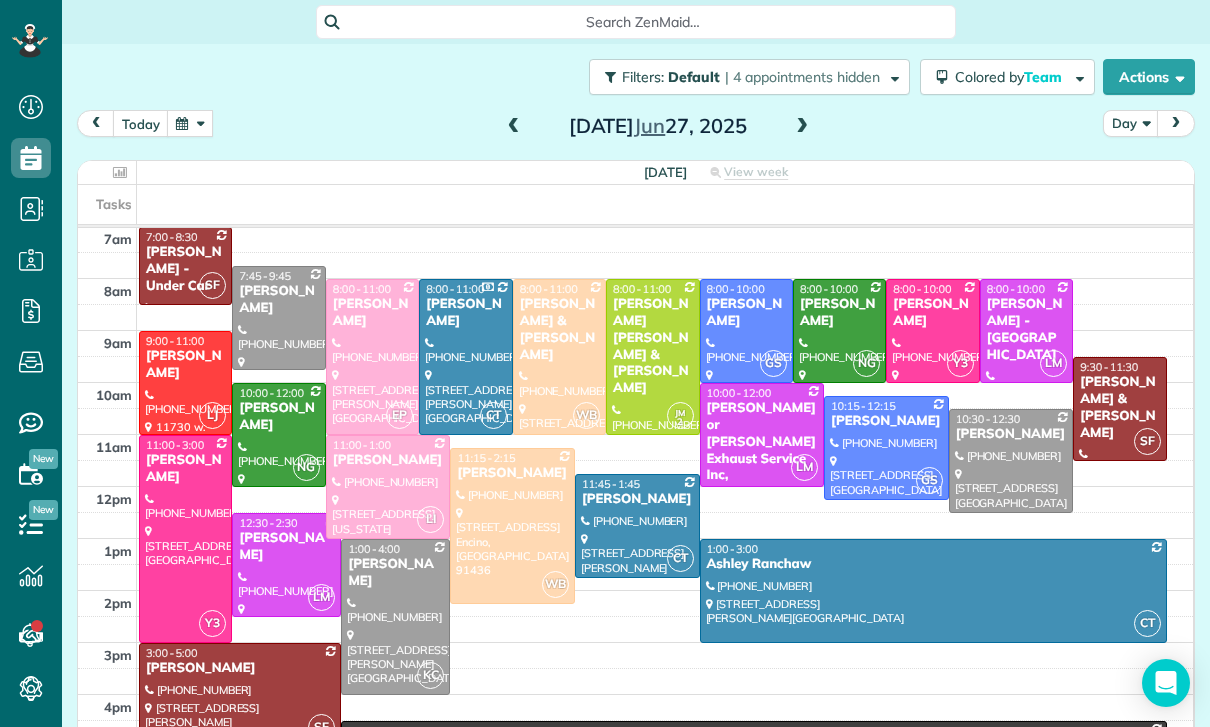 click on "[PERSON_NAME]" at bounding box center [278, 417] 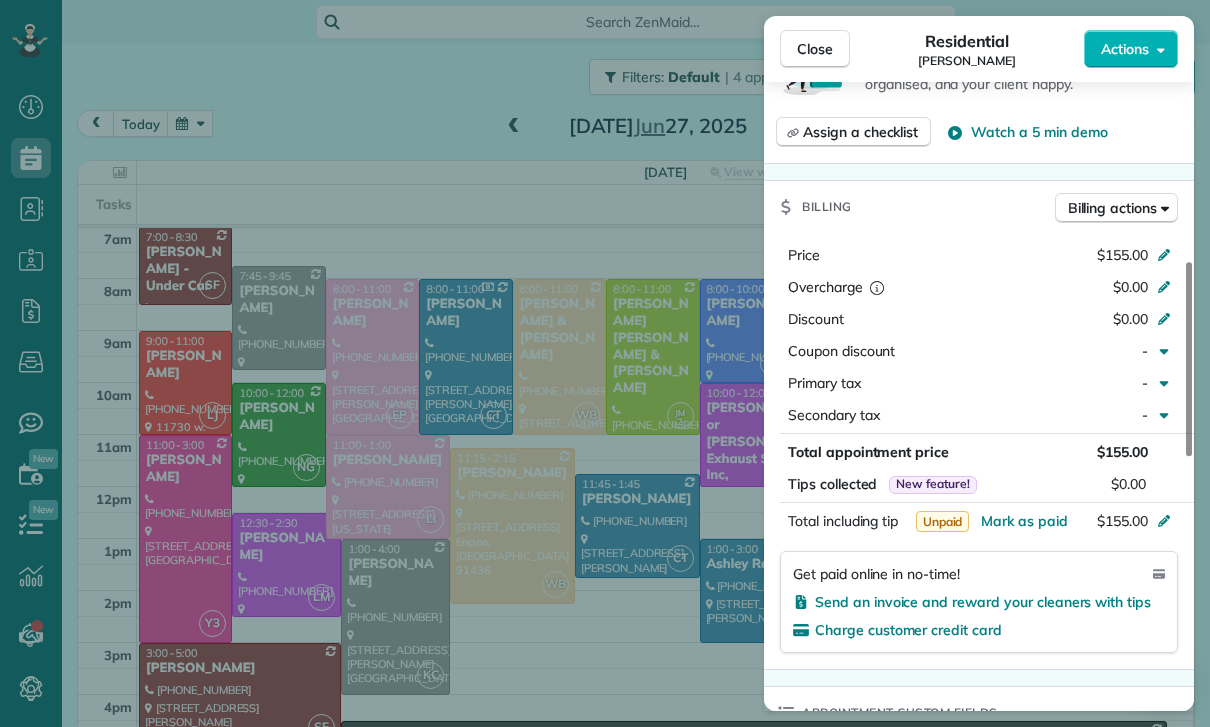 scroll, scrollTop: 844, scrollLeft: 0, axis: vertical 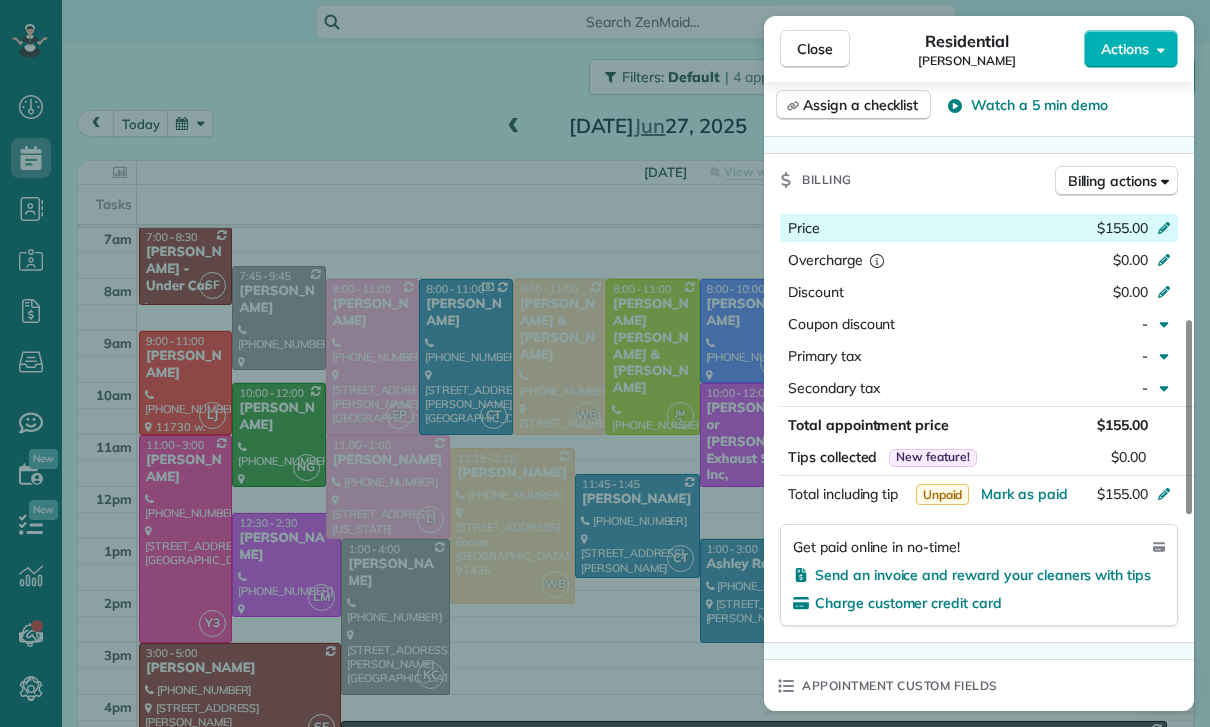 click 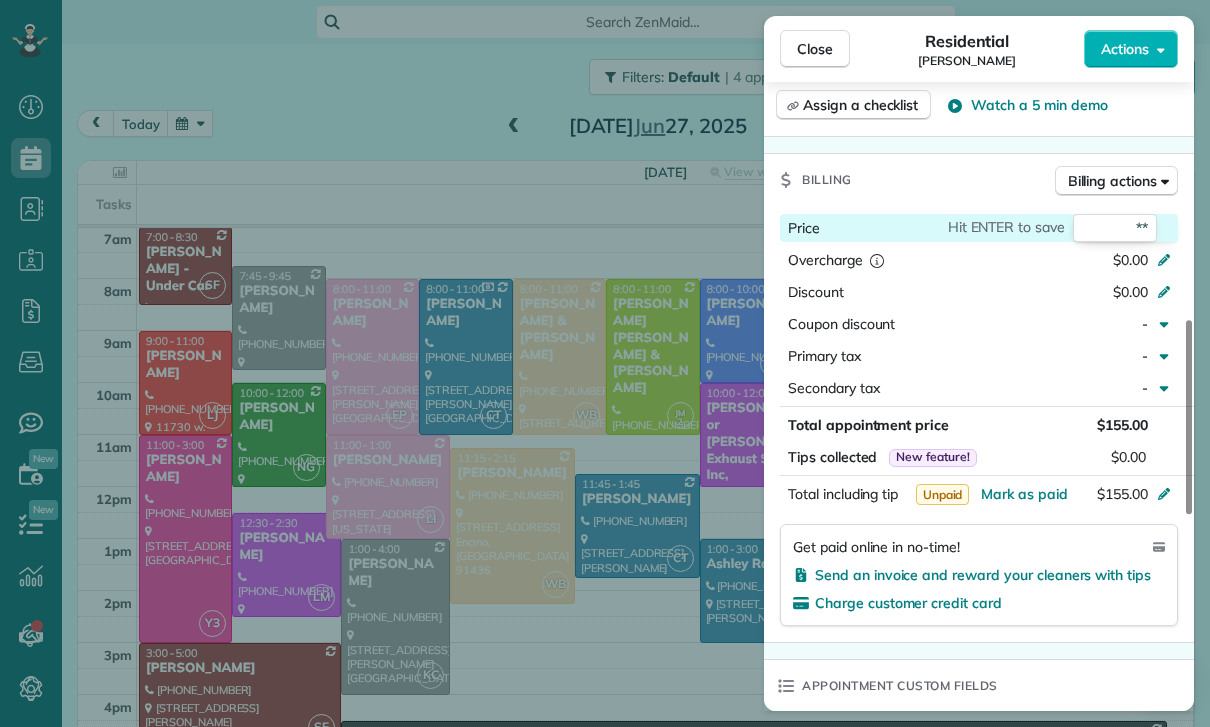 type on "***" 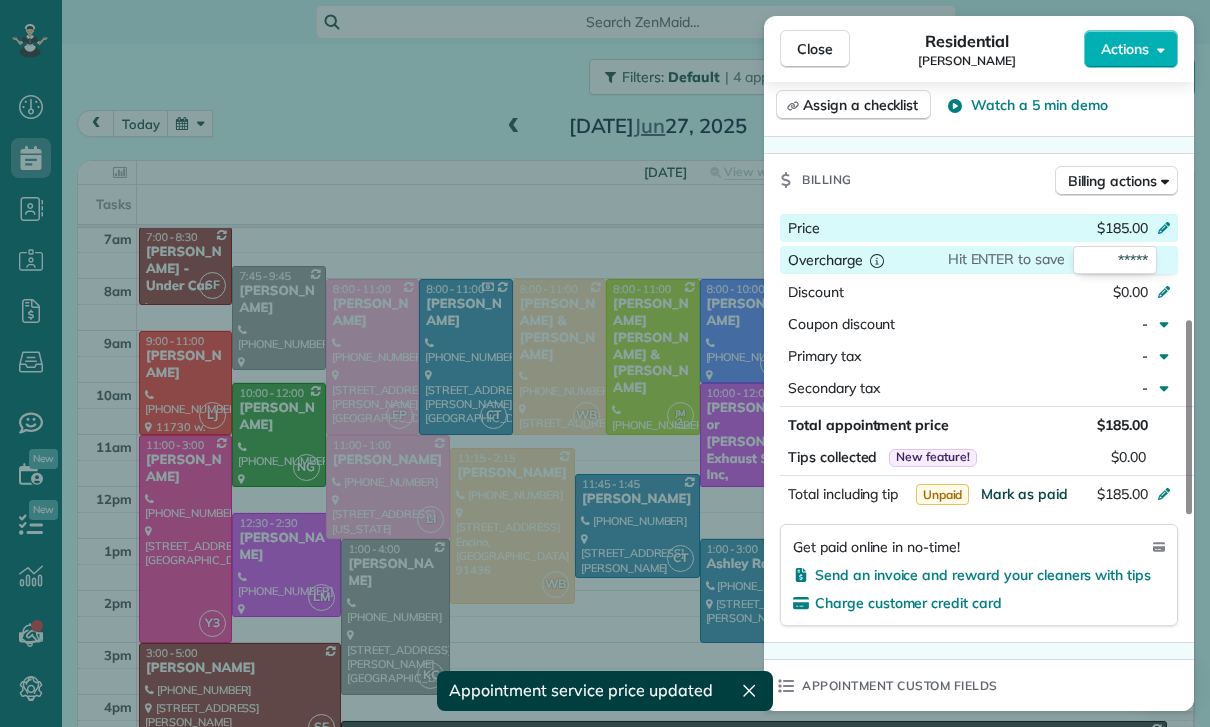 click on "Mark as paid" at bounding box center [1024, 494] 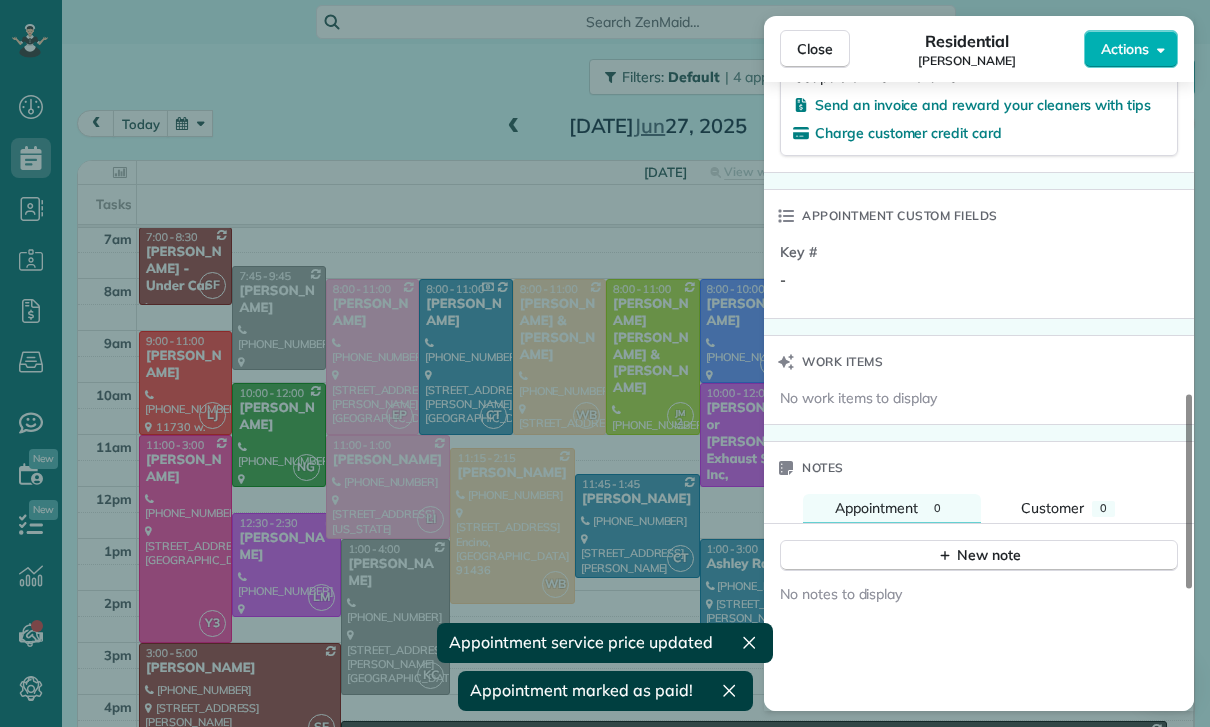 scroll, scrollTop: 1434, scrollLeft: 0, axis: vertical 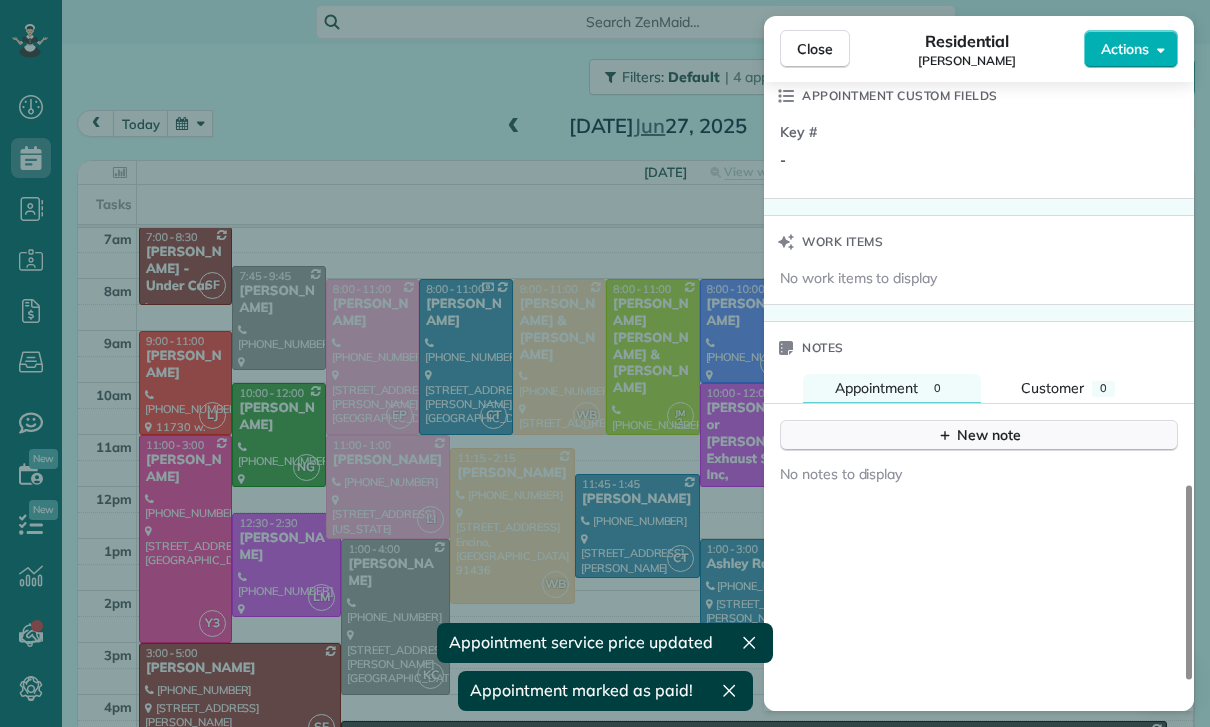 click on "New note" at bounding box center [979, 435] 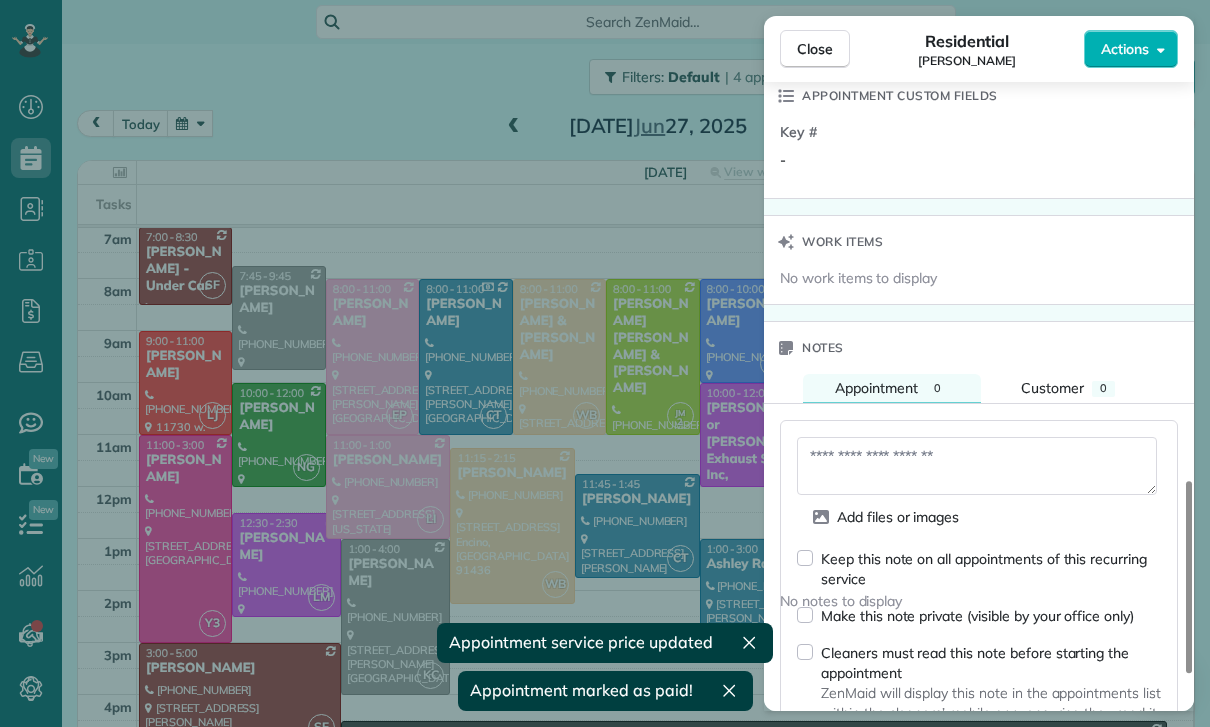 click at bounding box center (977, 466) 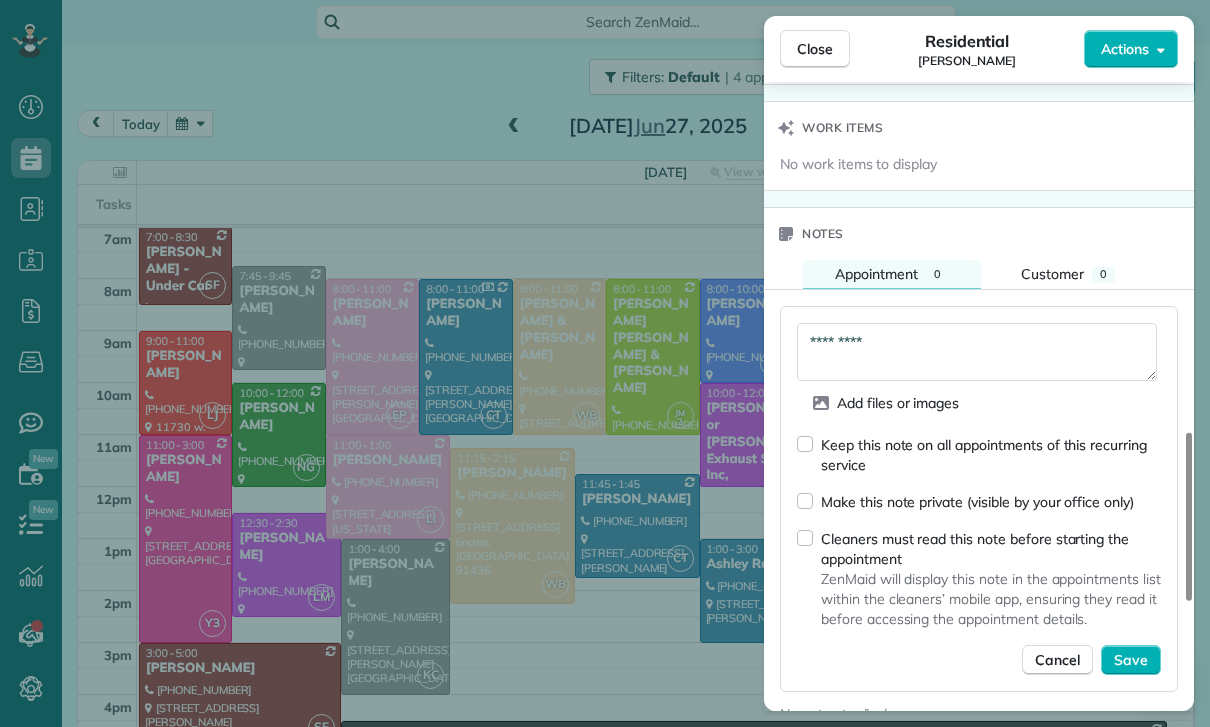 scroll, scrollTop: 1597, scrollLeft: 0, axis: vertical 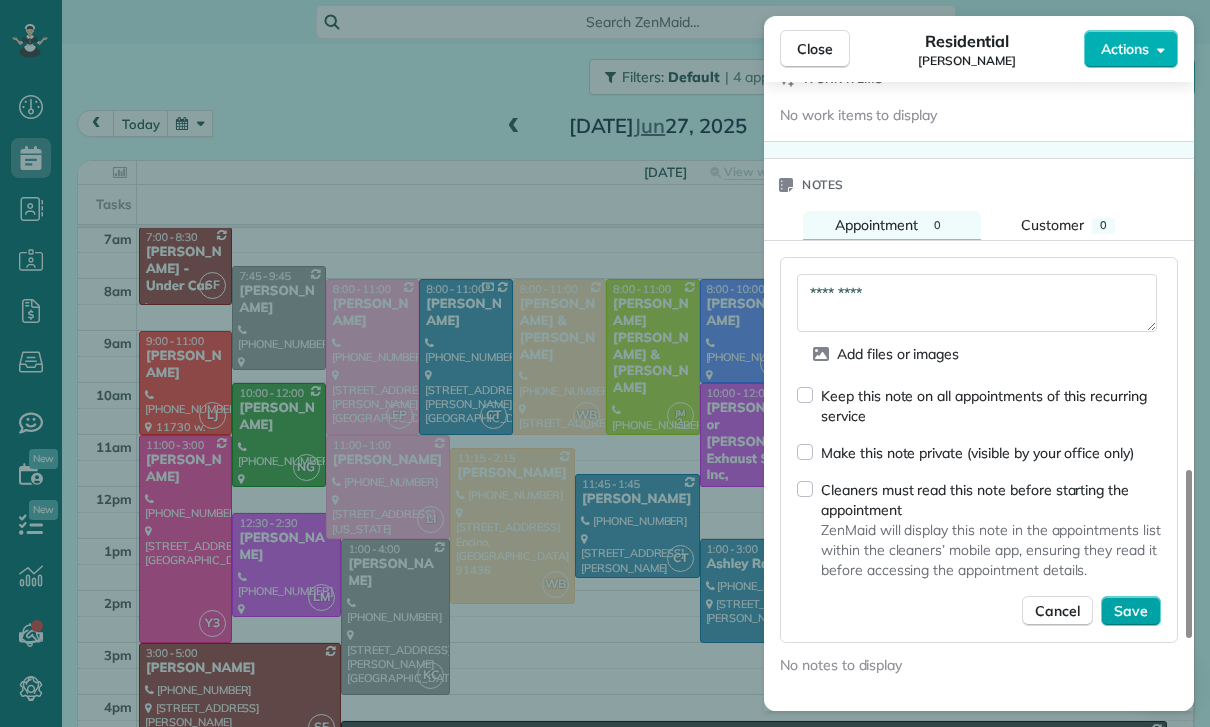 type on "*********" 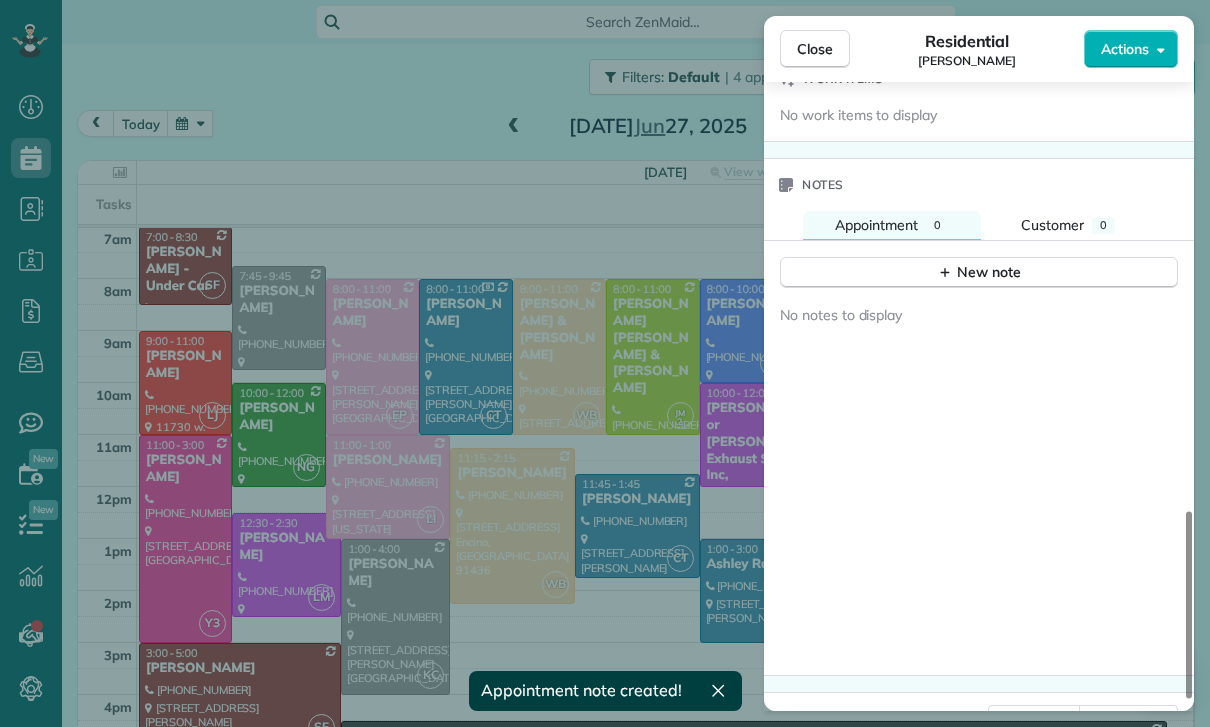scroll, scrollTop: 1539, scrollLeft: 0, axis: vertical 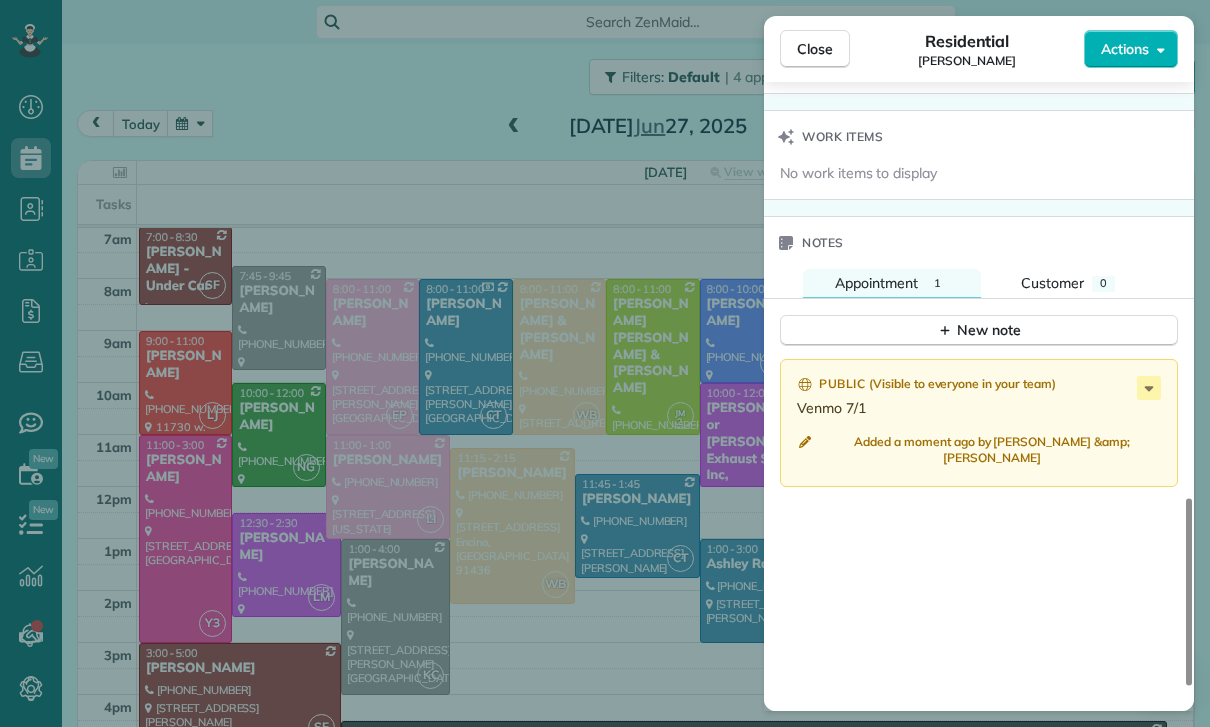 click on "Close Residential [PERSON_NAME] Actions Status Confirmed [PERSON_NAME] · Open profile Mobile [PHONE_NUMBER] Copy No email on record Add email View Details Residential [DATE] ( [DATE] ) 10:00 AM 12:00 PM 2 hours and 0 minutes Repeats weekly Edit recurring service Previous ([DATE]) Next ([DATE]) [STREET_ADDRESS] Service was not rated yet Cleaners Time in and out Assign Invite Team Nelly Cleaners [PERSON_NAME] 10:00 AM 12:00 PM Checklist Try Now Keep this appointment up to your standards. Stay on top of every detail, keep your cleaners organised, and your client happy. Assign a checklist Watch a 5 min demo Billing Billing actions Price $185.00 Overcharge $0.00 Discount $0.00 Coupon discount - Primary tax - Secondary tax - Total appointment price $185.00 Tips collected New feature! $0.00 Paid Total including tip $185.00 Get paid online in no-time! Send an invoice and reward your cleaners with tips Charge customer credit card Appointment custom fields Key # - Notes 1" at bounding box center (605, 363) 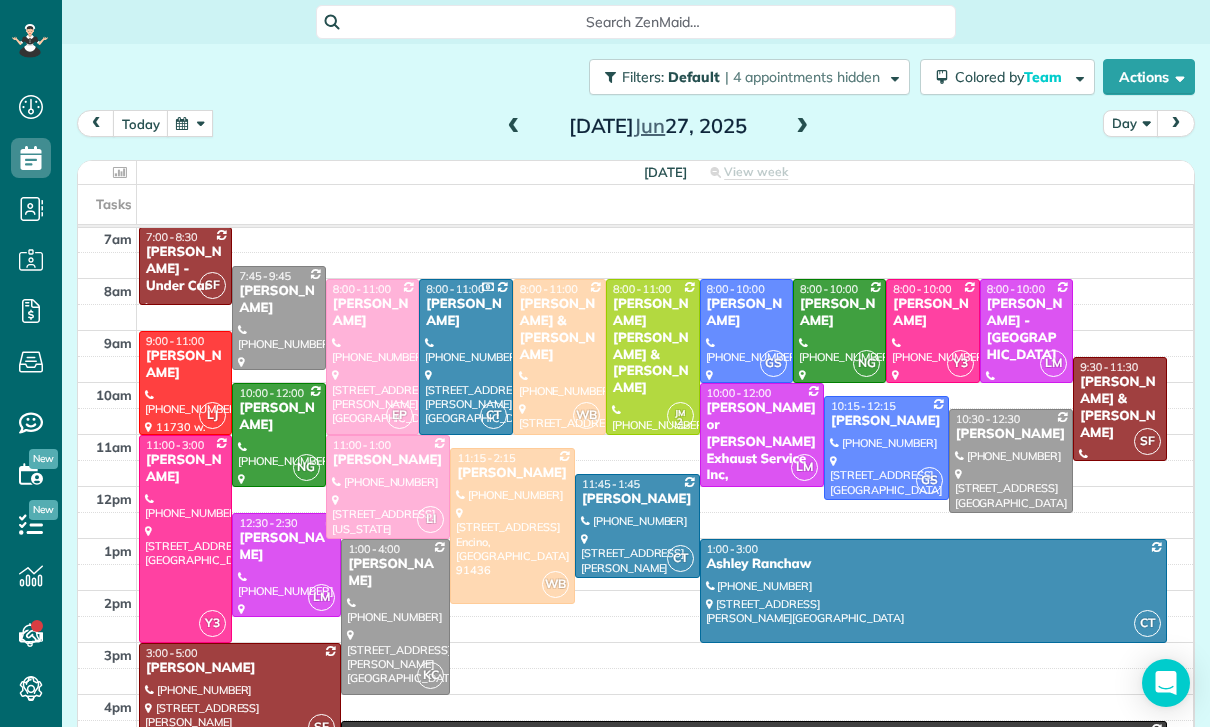 click at bounding box center (190, 123) 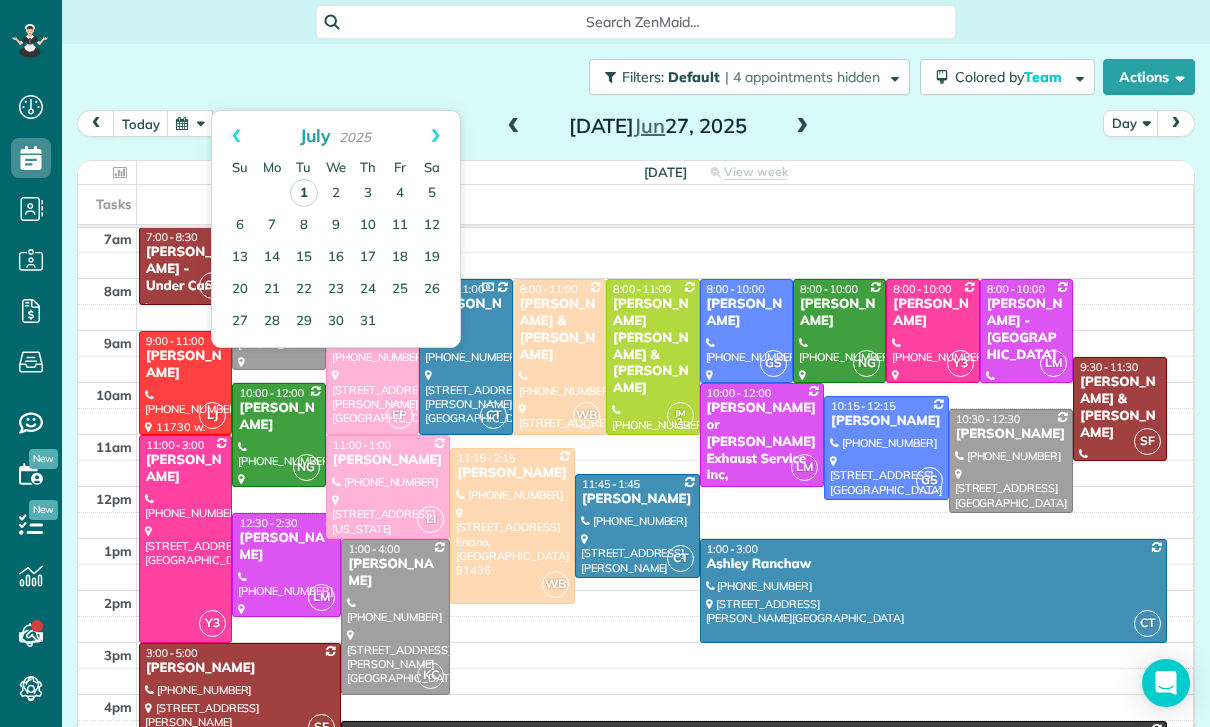 click on "1" at bounding box center (304, 193) 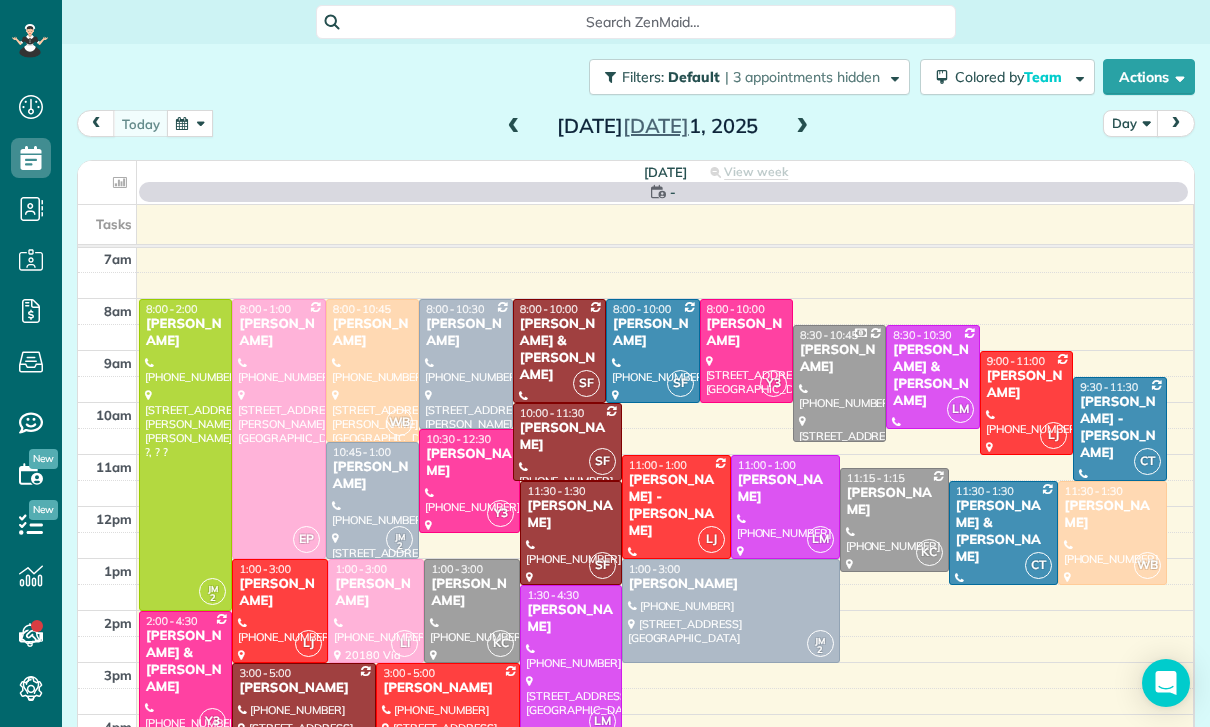 scroll, scrollTop: 157, scrollLeft: 0, axis: vertical 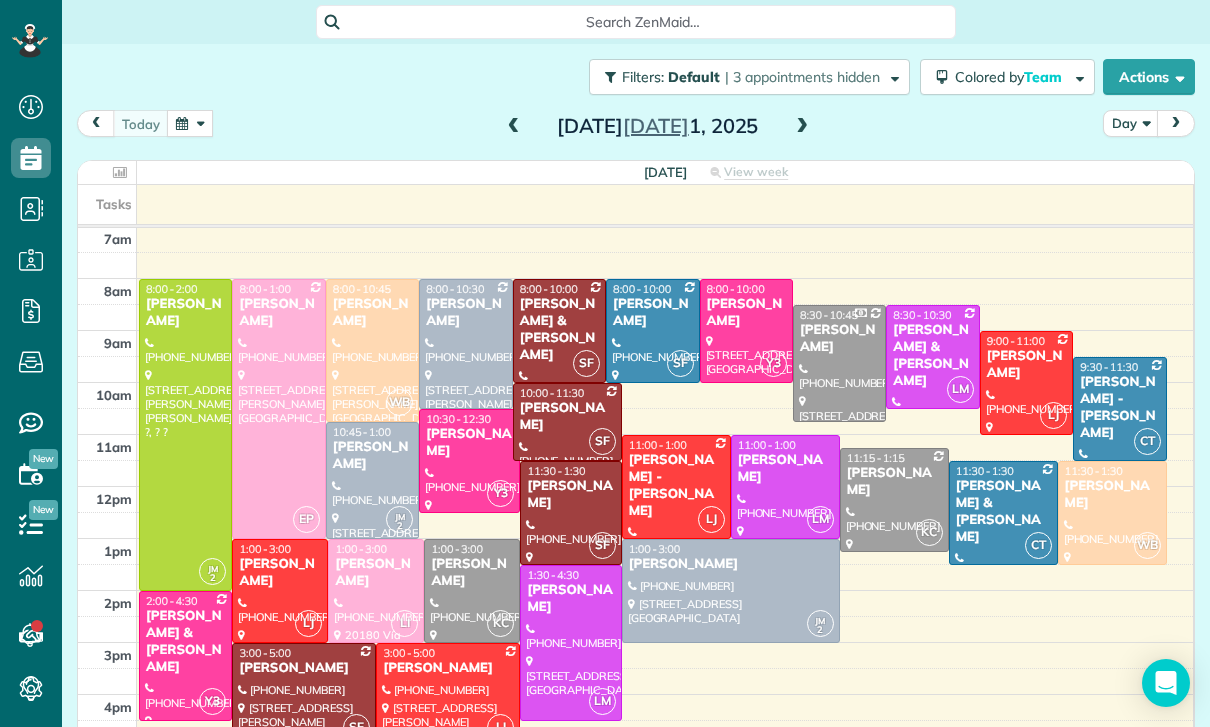 click on "[PERSON_NAME] & [PERSON_NAME]" at bounding box center (185, 642) 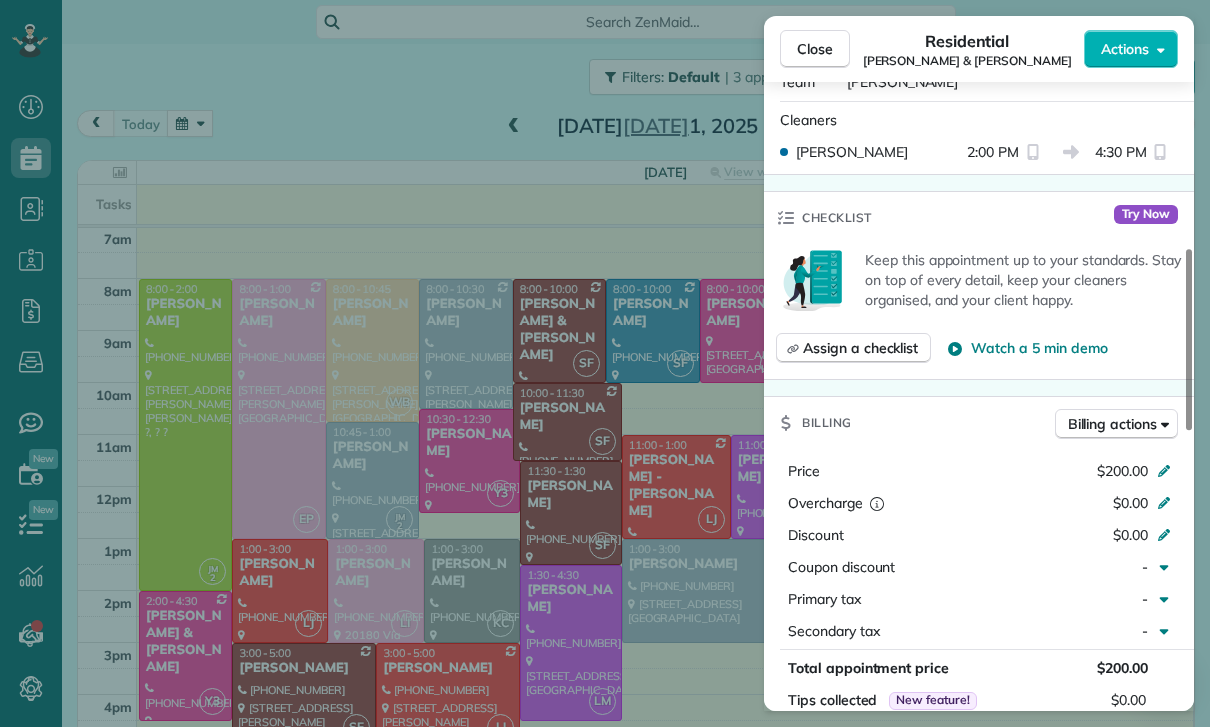 scroll, scrollTop: 768, scrollLeft: 0, axis: vertical 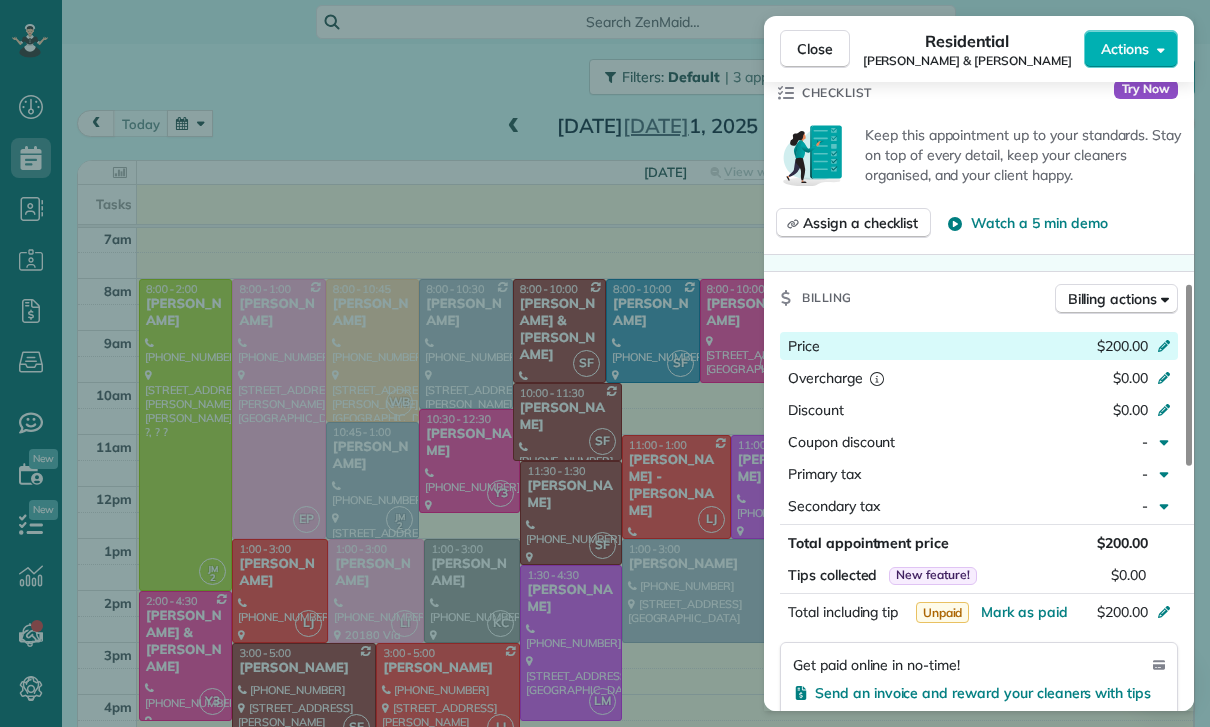 click at bounding box center [1167, 348] 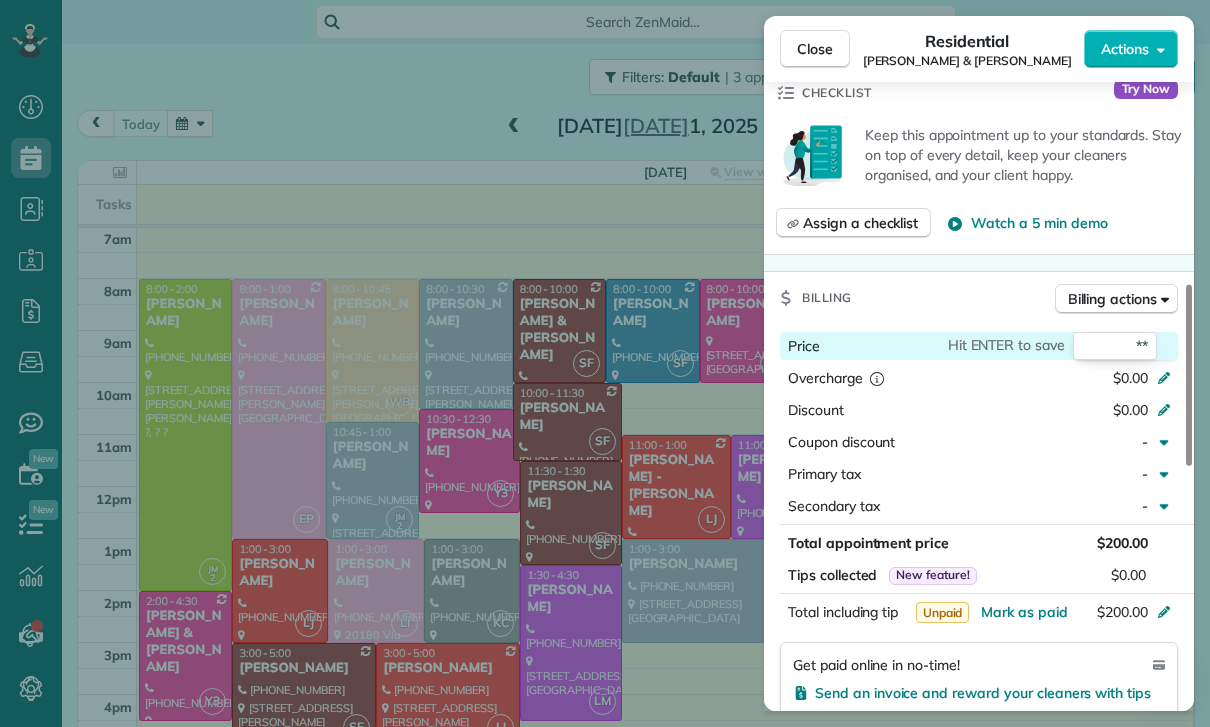 type on "***" 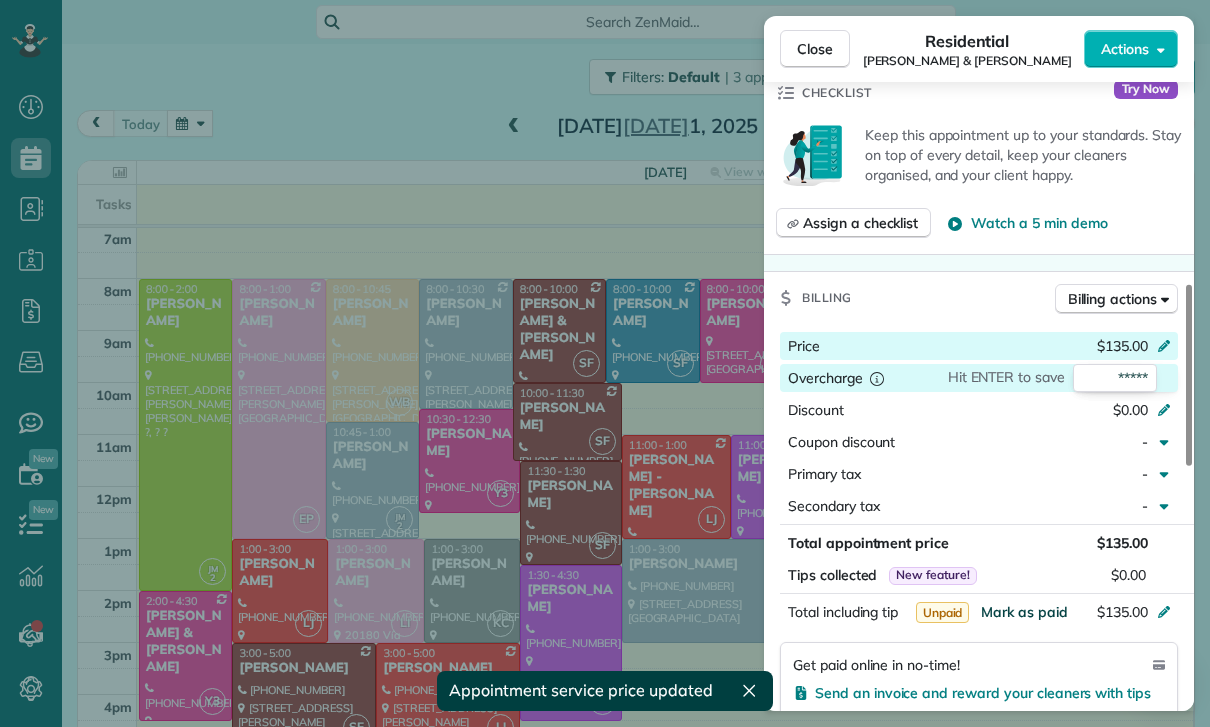 click on "Mark as paid" at bounding box center (1024, 612) 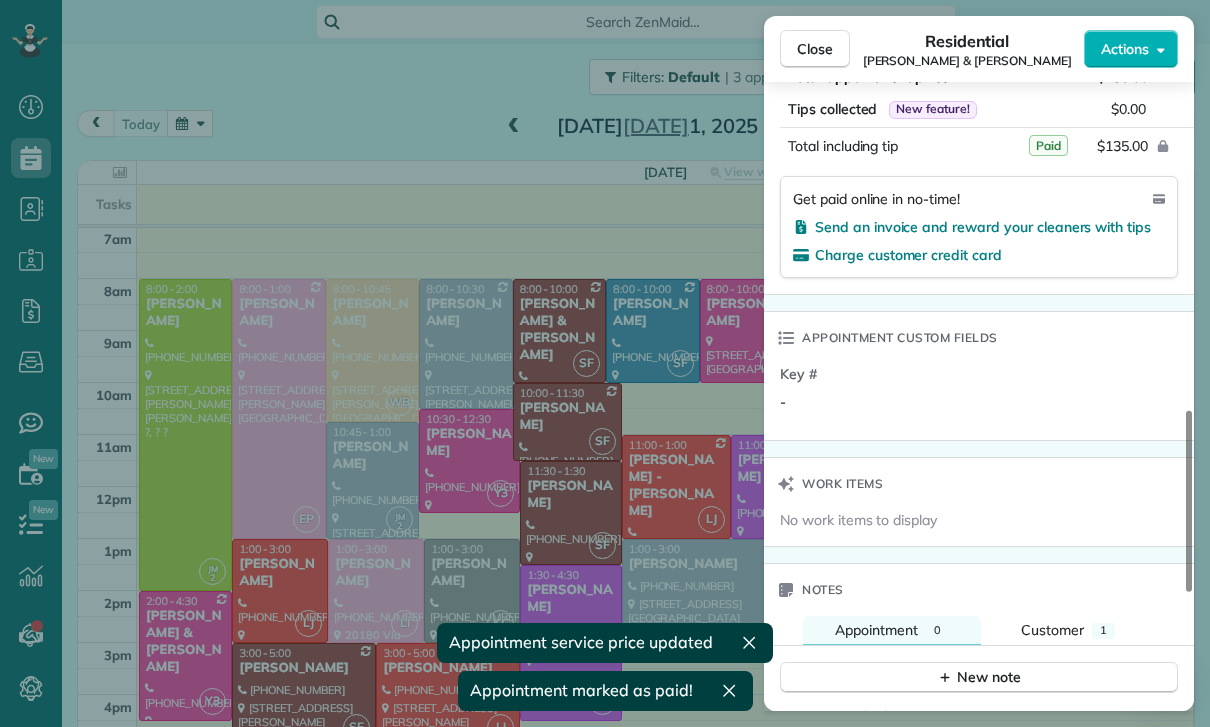 scroll, scrollTop: 1510, scrollLeft: 0, axis: vertical 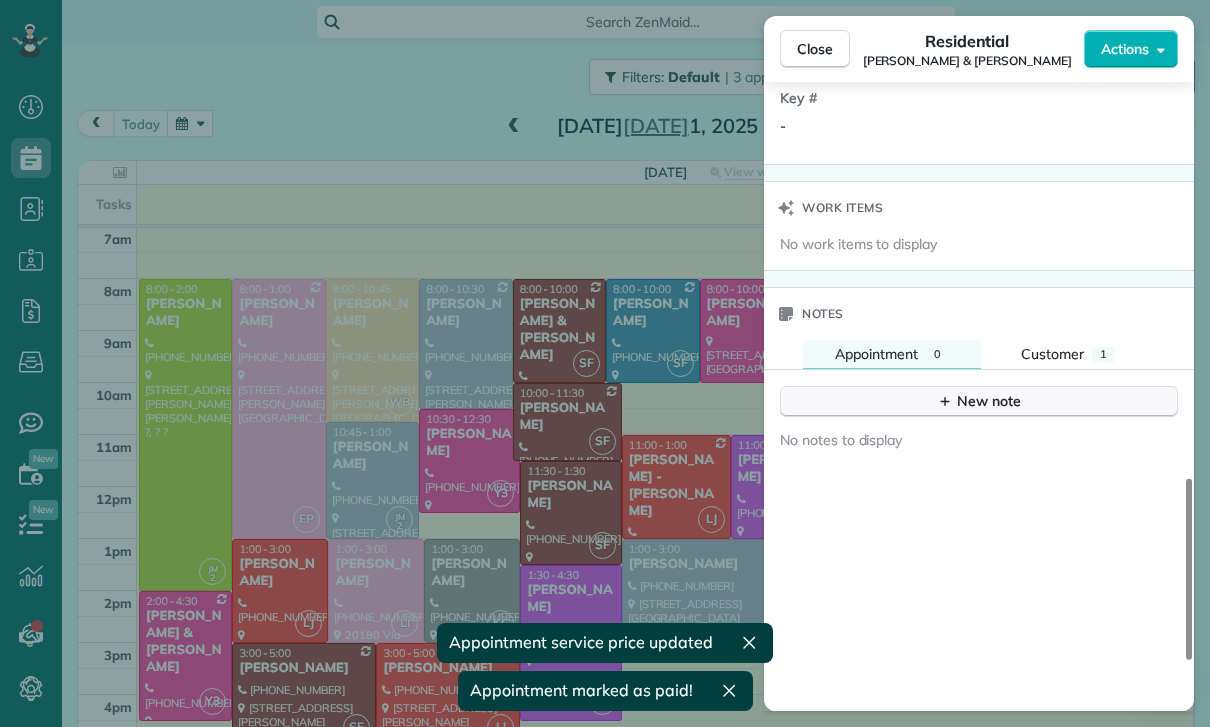 click on "New note" at bounding box center (979, 401) 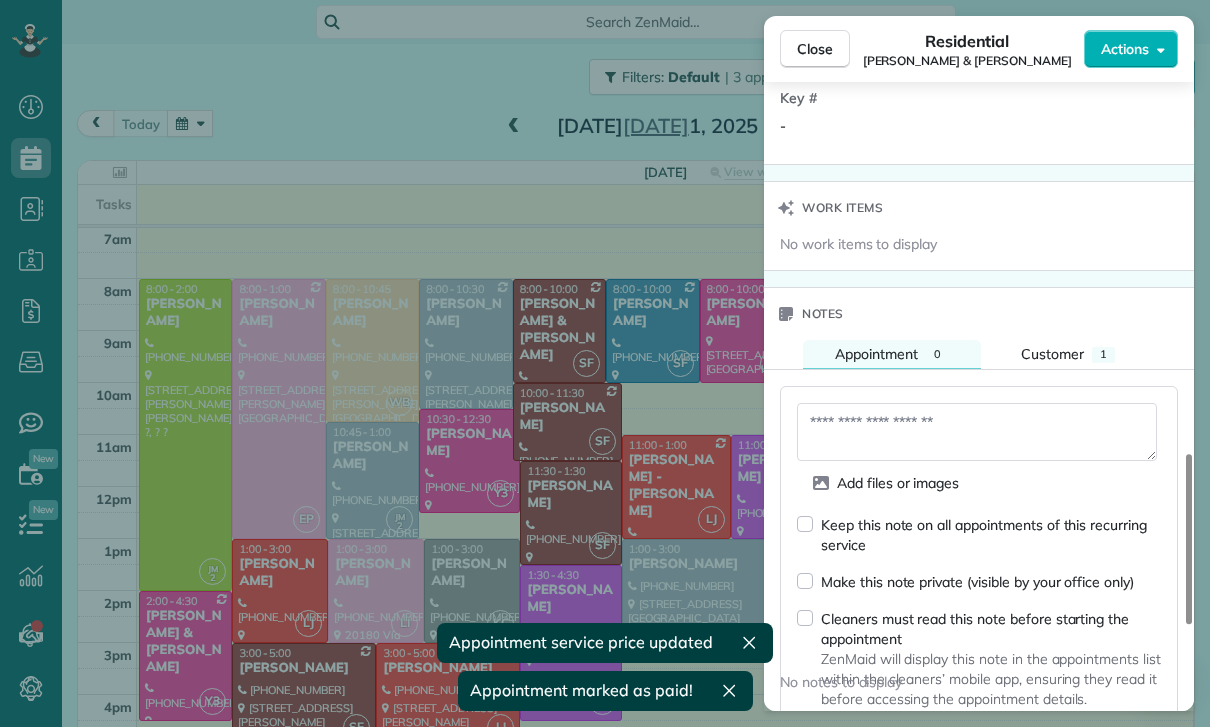 click at bounding box center [977, 432] 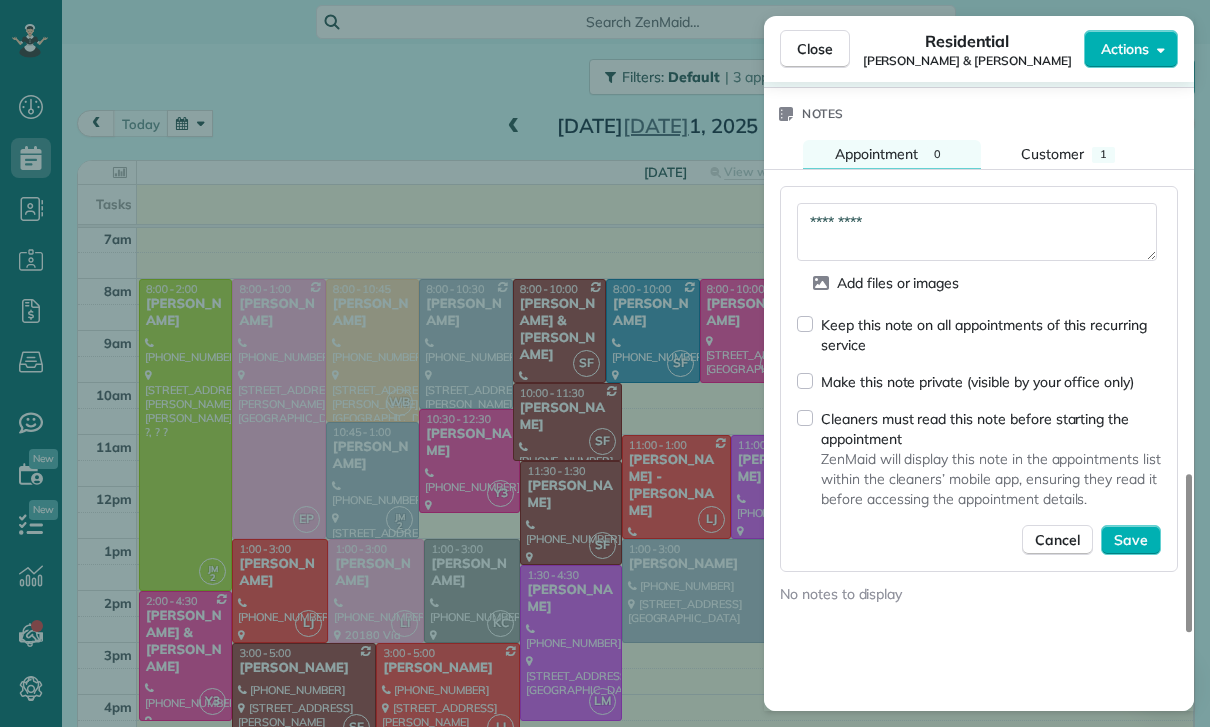 scroll, scrollTop: 1714, scrollLeft: 0, axis: vertical 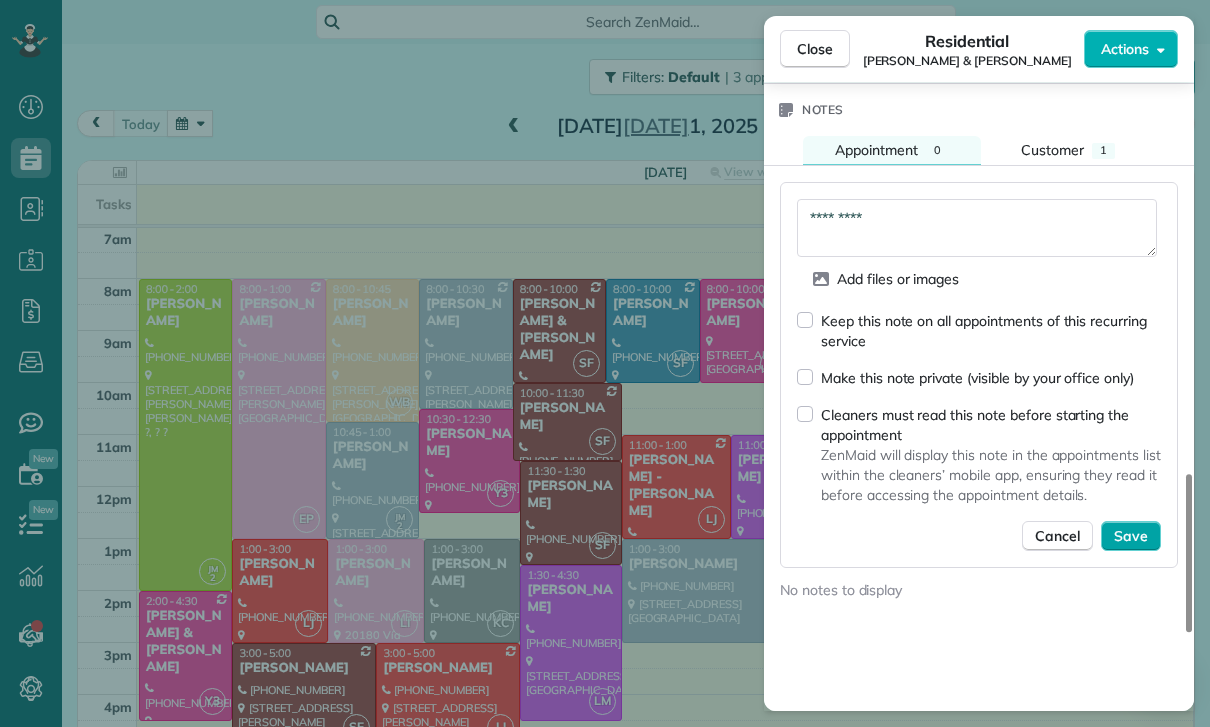 type on "*********" 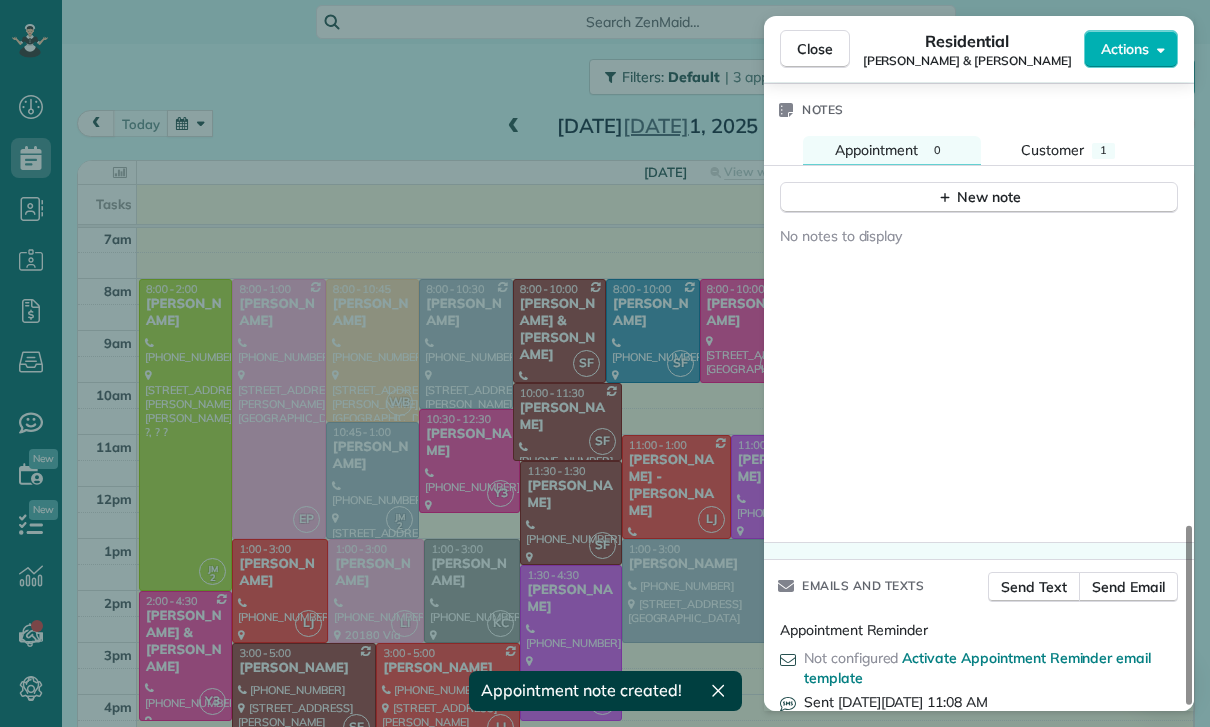 scroll, scrollTop: 1698, scrollLeft: 0, axis: vertical 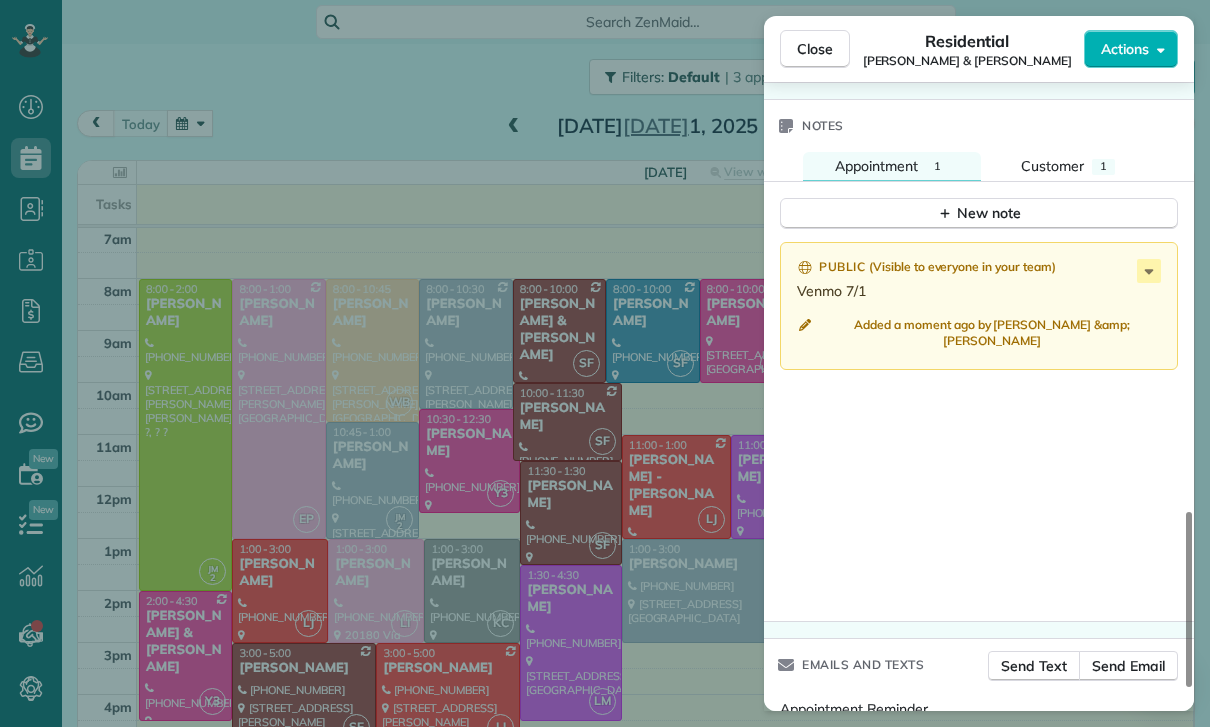 click on "Close Residential [PERSON_NAME] & [PERSON_NAME] Actions Status Yet to Confirm [PERSON_NAME] & [PERSON_NAME] · Open profile Spouse [PHONE_NUMBER] Copy Mobile [PHONE_NUMBER] Copy [EMAIL_ADDRESS][DOMAIN_NAME] Copy View Details Residential [DATE] ( [DATE] ) 2:00 PM 4:30 PM 2 hours and 30 minutes Repeats weekly Edit recurring service Previous ([DATE]) Next ([DATE]) [STREET_ADDRESS][PERSON_NAME] Service was not rated yet Cleaners Time in and out Assign Invite Team Yuri Cleaners [PERSON_NAME]   2:00 PM 4:30 PM Checklist Try Now Keep this appointment up to your standards. Stay on top of every detail, keep your cleaners organised, and your client happy. Assign a checklist Watch a 5 min demo Billing Billing actions Price $135.00 Overcharge $0.00 Discount $0.00 Coupon discount - Primary tax - Secondary tax - Total appointment price $135.00 Tips collected New feature! $0.00 Paid Total including tip $135.00 Get paid online in no-time! Send an invoice and reward your cleaners with tips Charge customer credit card Key # - Work items 1" at bounding box center (605, 363) 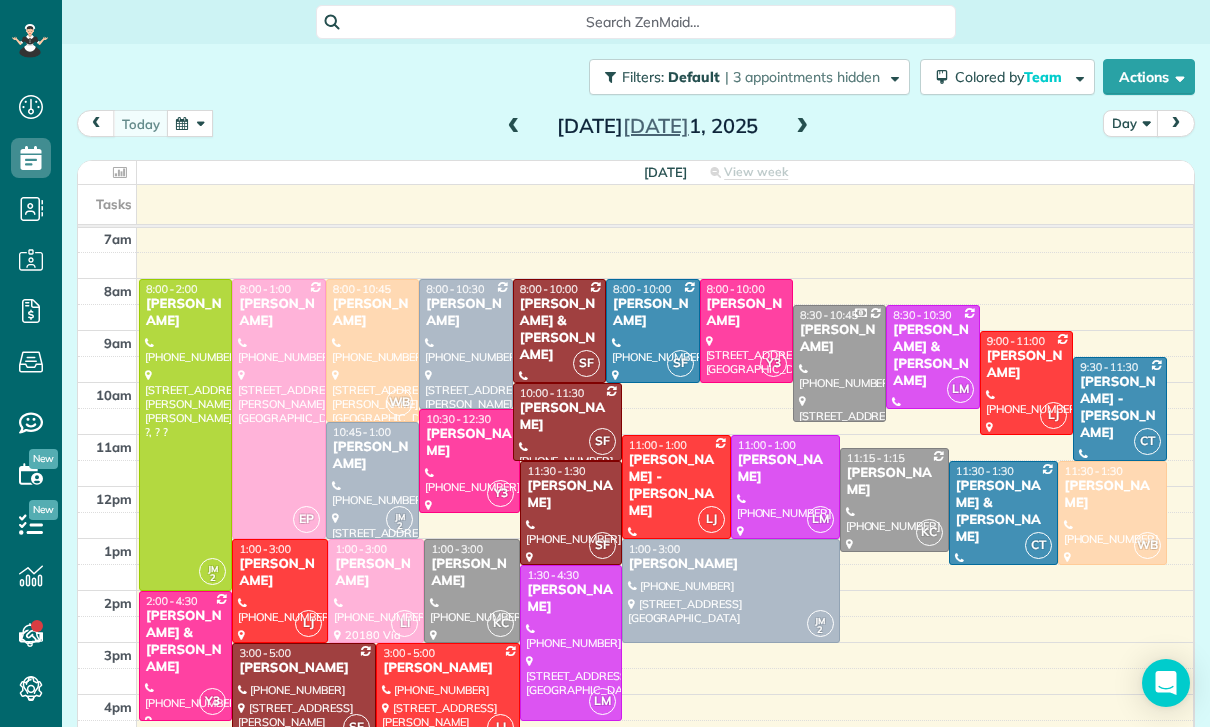 click on "[PERSON_NAME]" at bounding box center [280, 573] 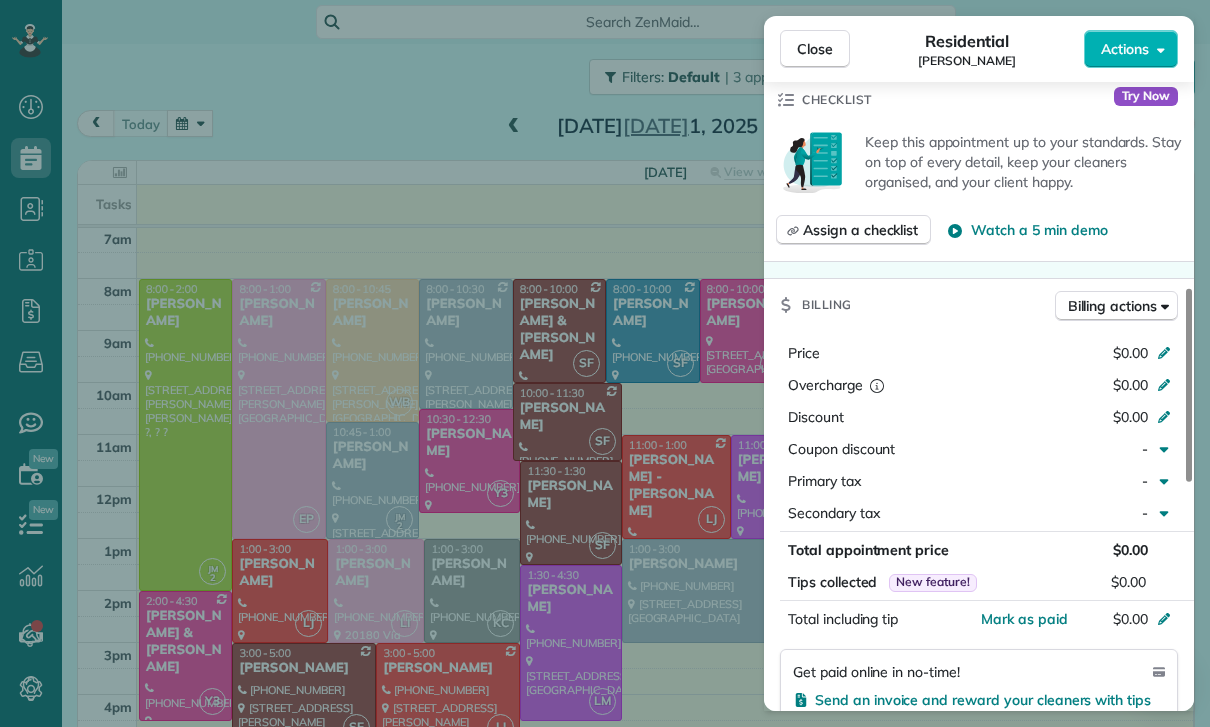 scroll, scrollTop: 737, scrollLeft: 0, axis: vertical 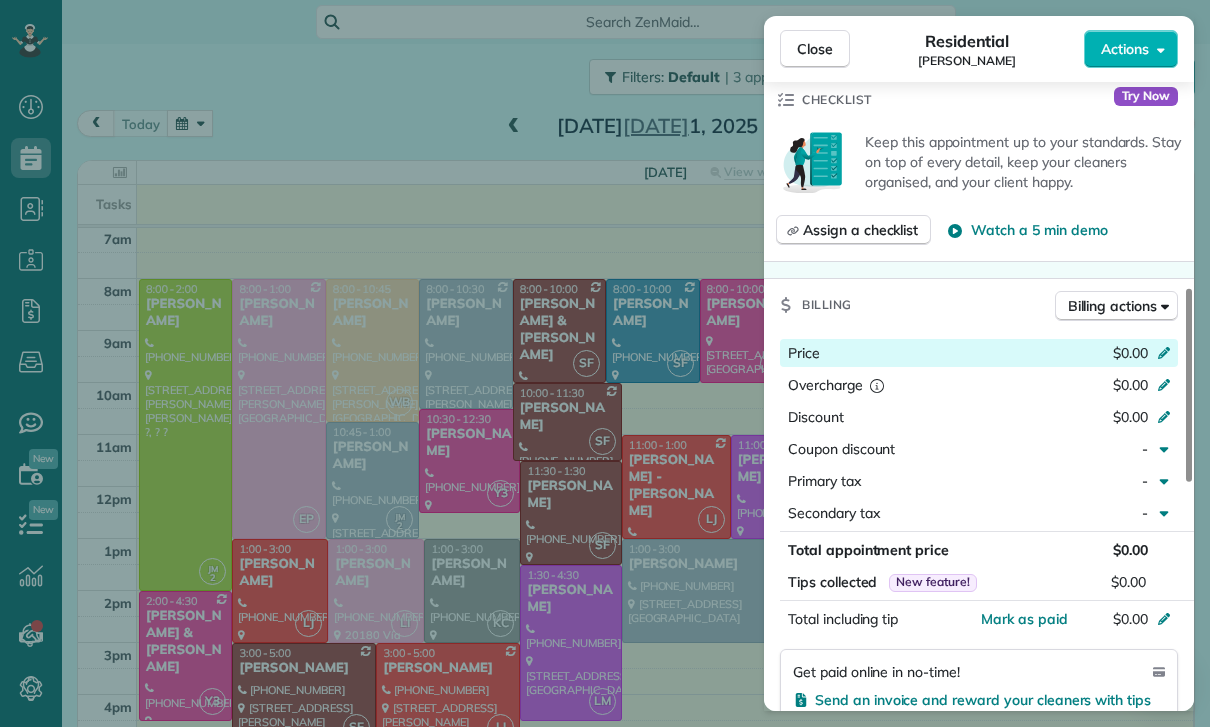 click 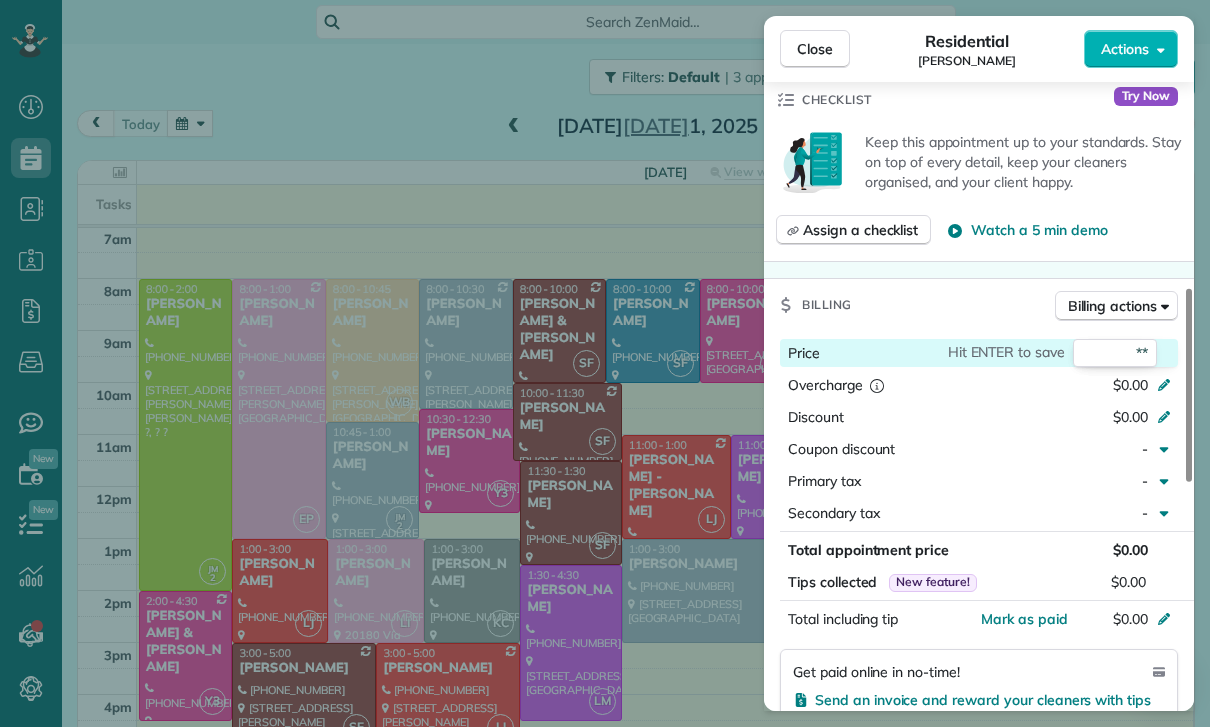 type on "***" 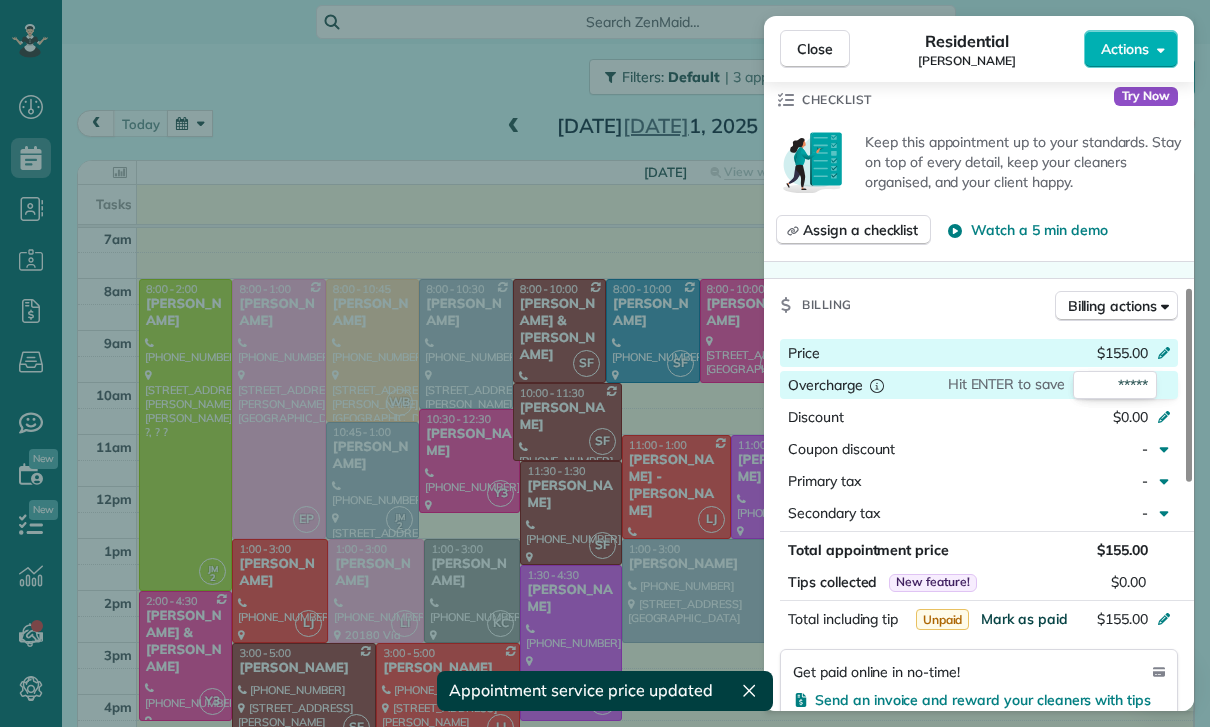click on "Mark as paid" at bounding box center (1024, 619) 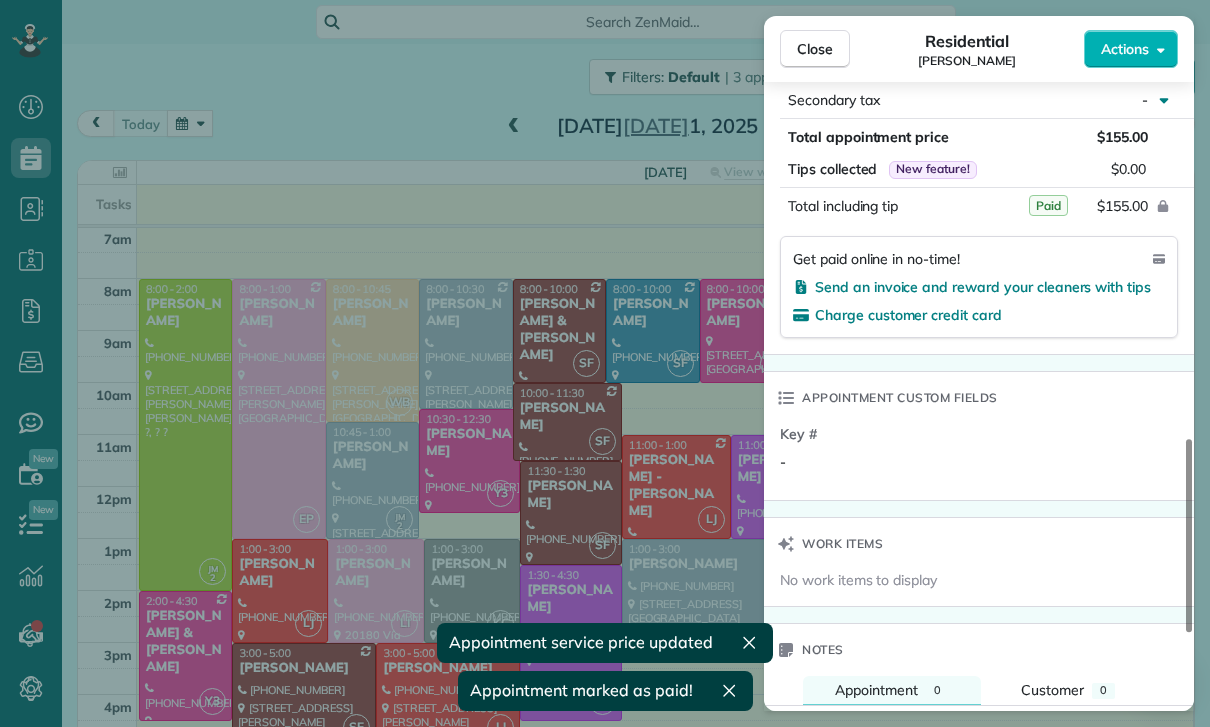 scroll, scrollTop: 1300, scrollLeft: 0, axis: vertical 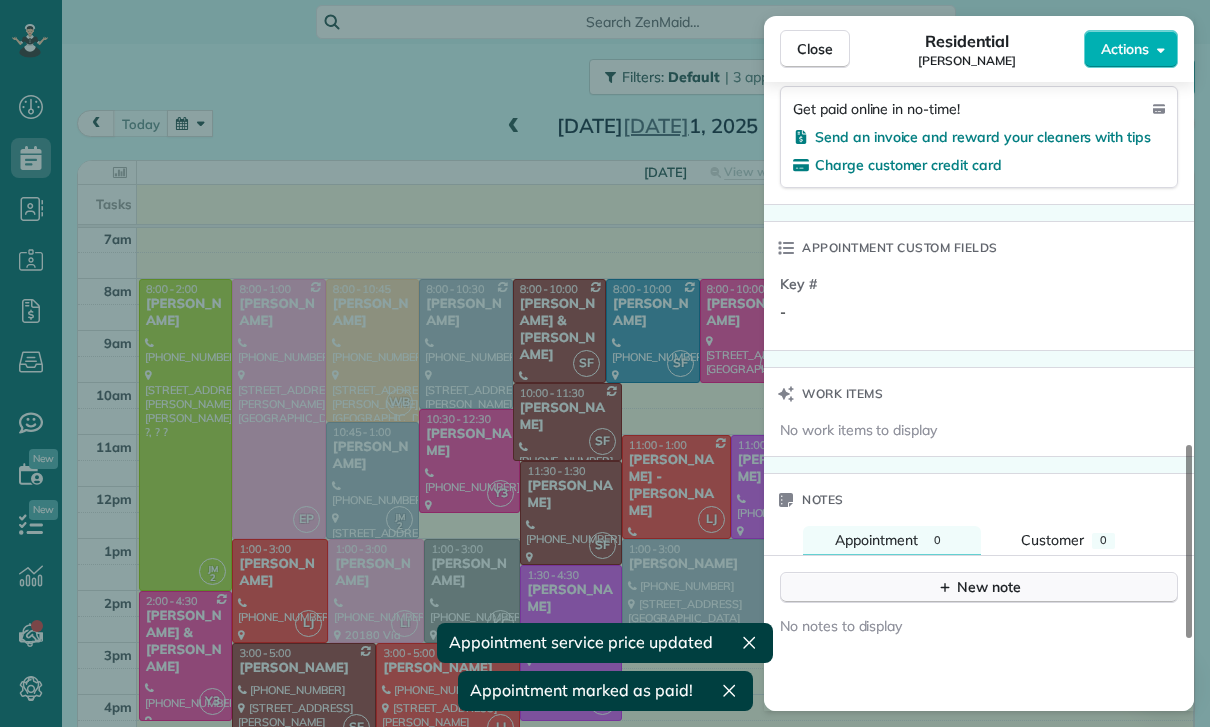 click on "New note" at bounding box center [979, 587] 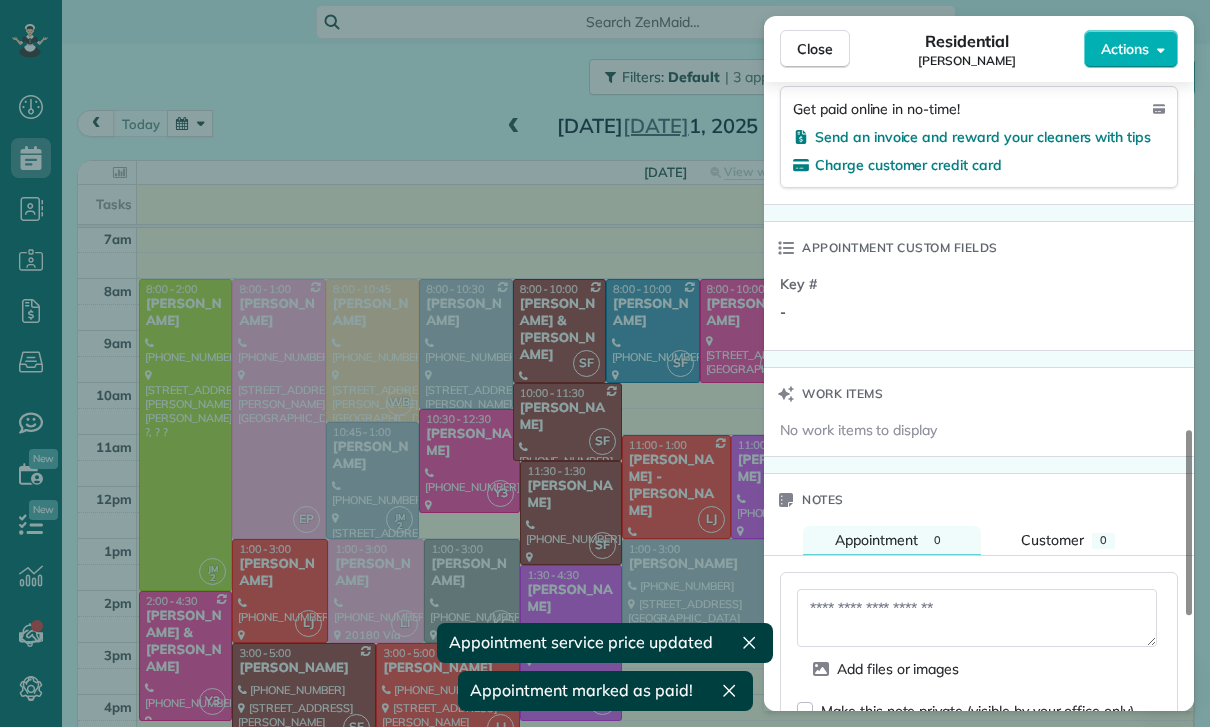 click at bounding box center [977, 618] 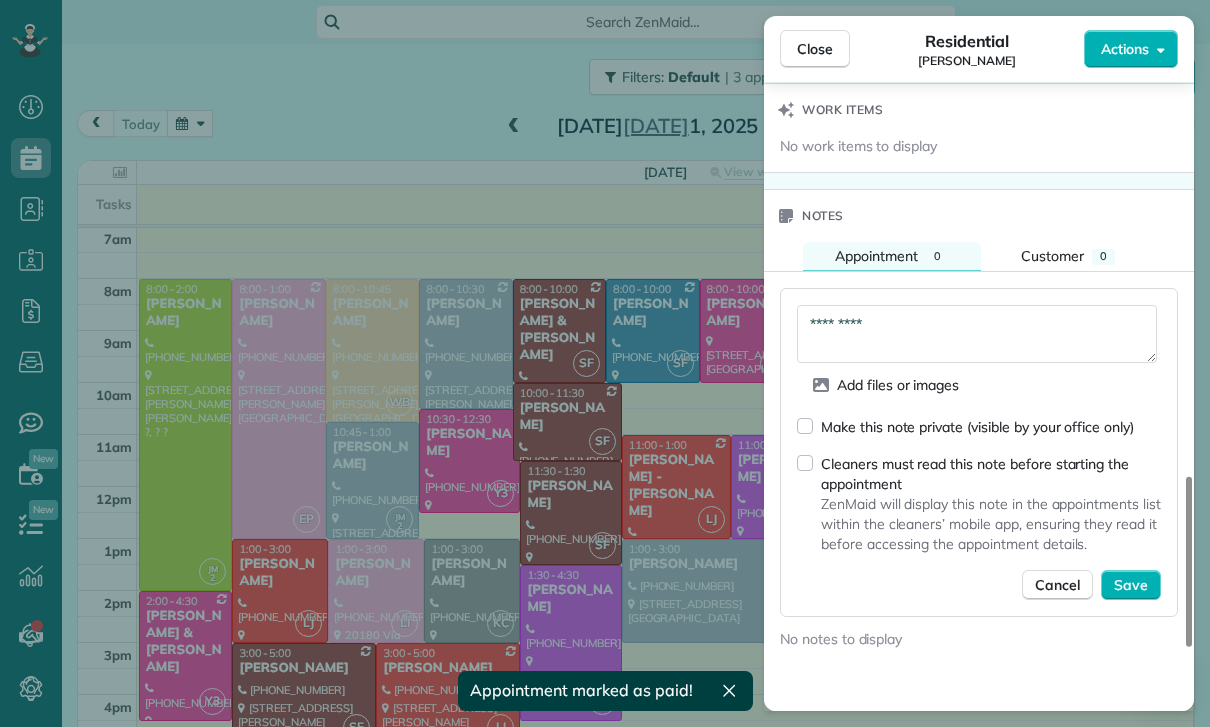 scroll, scrollTop: 1603, scrollLeft: 0, axis: vertical 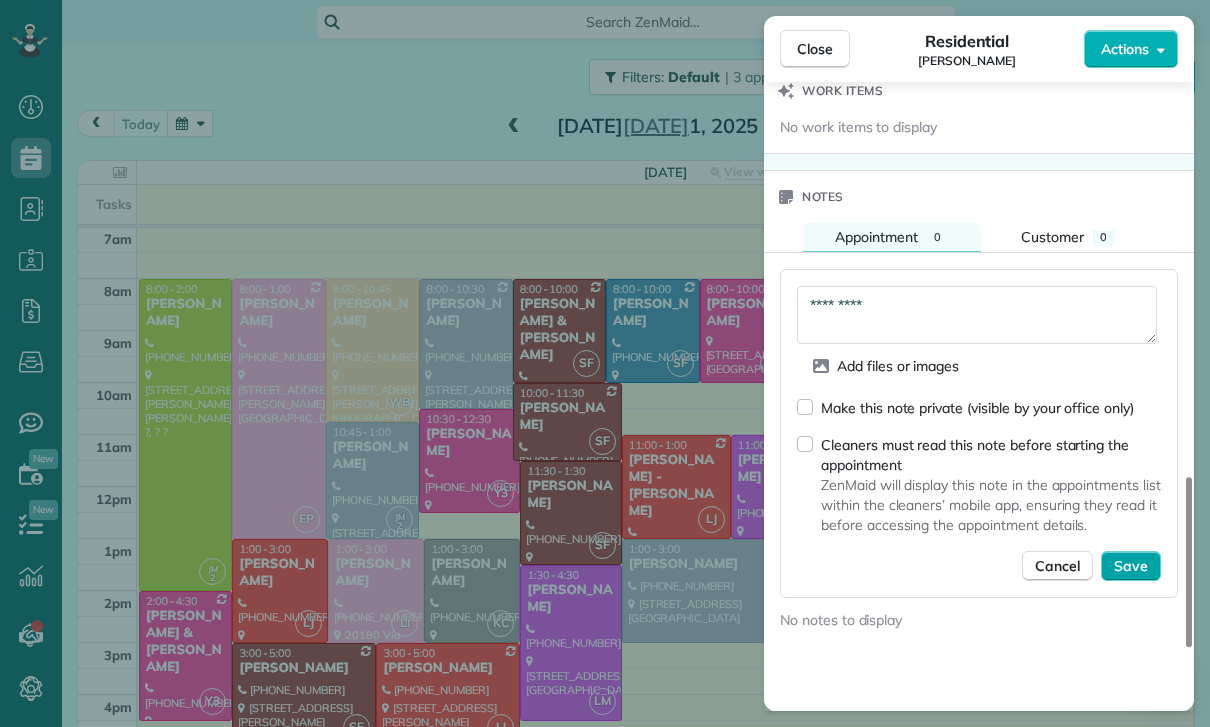 type on "*********" 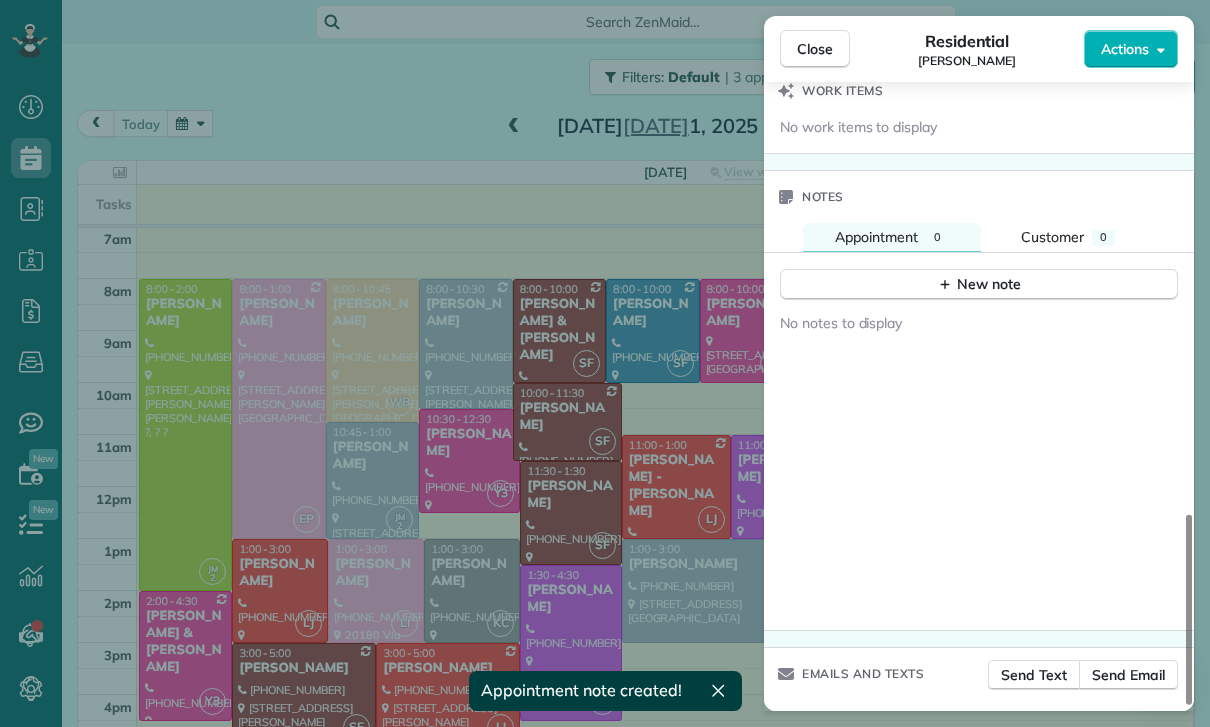 scroll, scrollTop: 1558, scrollLeft: 0, axis: vertical 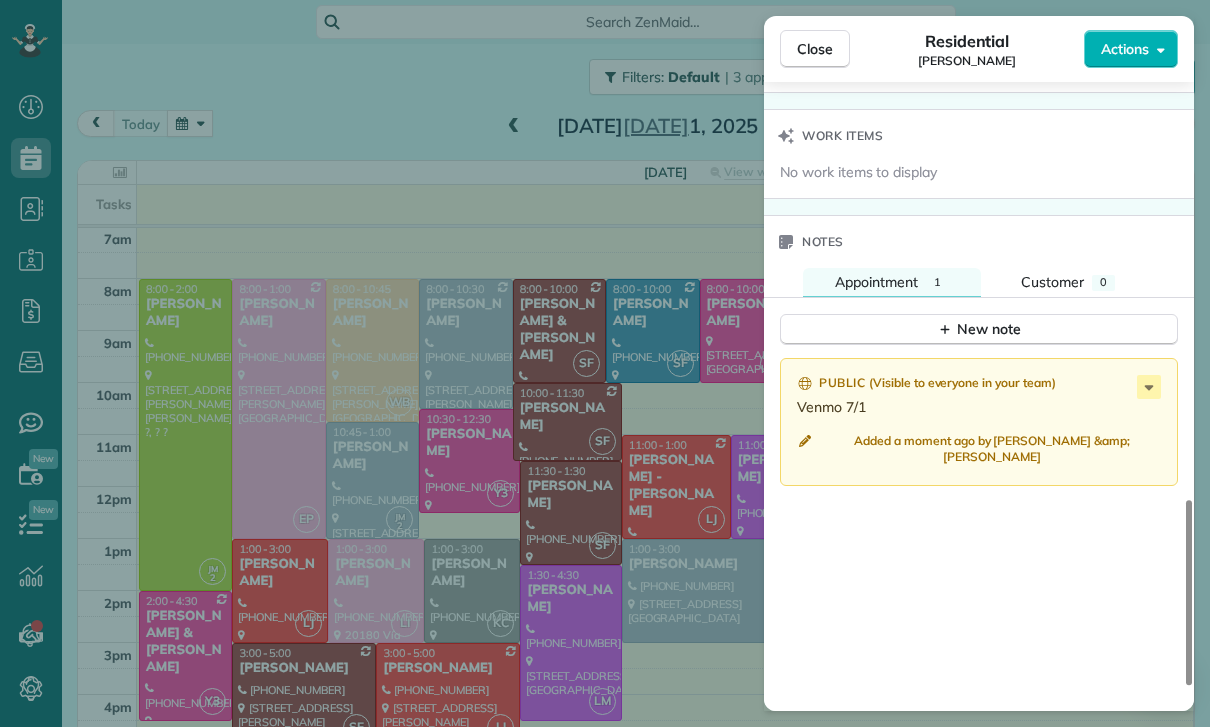 click on "Close Residential [PERSON_NAME] Actions Status Confirmed [PERSON_NAME] · Open profile Mobile [PHONE_NUMBER] Copy Mobile [PHONE_NUMBER] Copy No email on record Add email View Details Residential [DATE] ( [DATE] ) 1:00 PM 3:00 PM 2 hours and 0 minutes One time [STREET_ADDRESS] Service was not rated yet Cleaners Time in and out Assign Invite Team [PERSON_NAME] [PERSON_NAME] 1:00 PM 3:00 PM Checklist Try Now Keep this appointment up to your standards. Stay on top of every detail, keep your cleaners organised, and your client happy. Assign a checklist Watch a 5 min demo Billing Billing actions Price $155.00 Overcharge $0.00 Discount $0.00 Coupon discount - Primary tax - Secondary tax - Total appointment price $155.00 Tips collected New feature! $0.00 Paid Total including tip $155.00 Get paid online in no-time! Send an invoice and reward your cleaners with tips Charge customer credit card Appointment custom fields Key # - Work items No work items to display Notes 1 Customer" at bounding box center [605, 363] 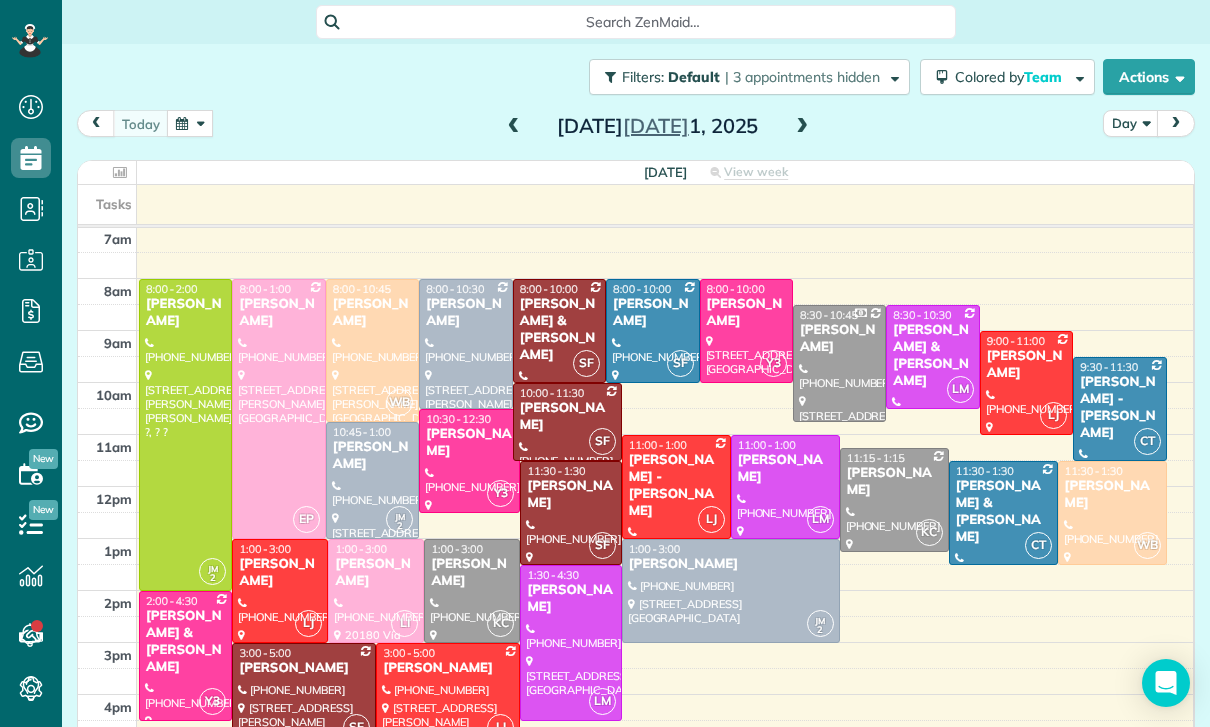 click at bounding box center [570, 513] 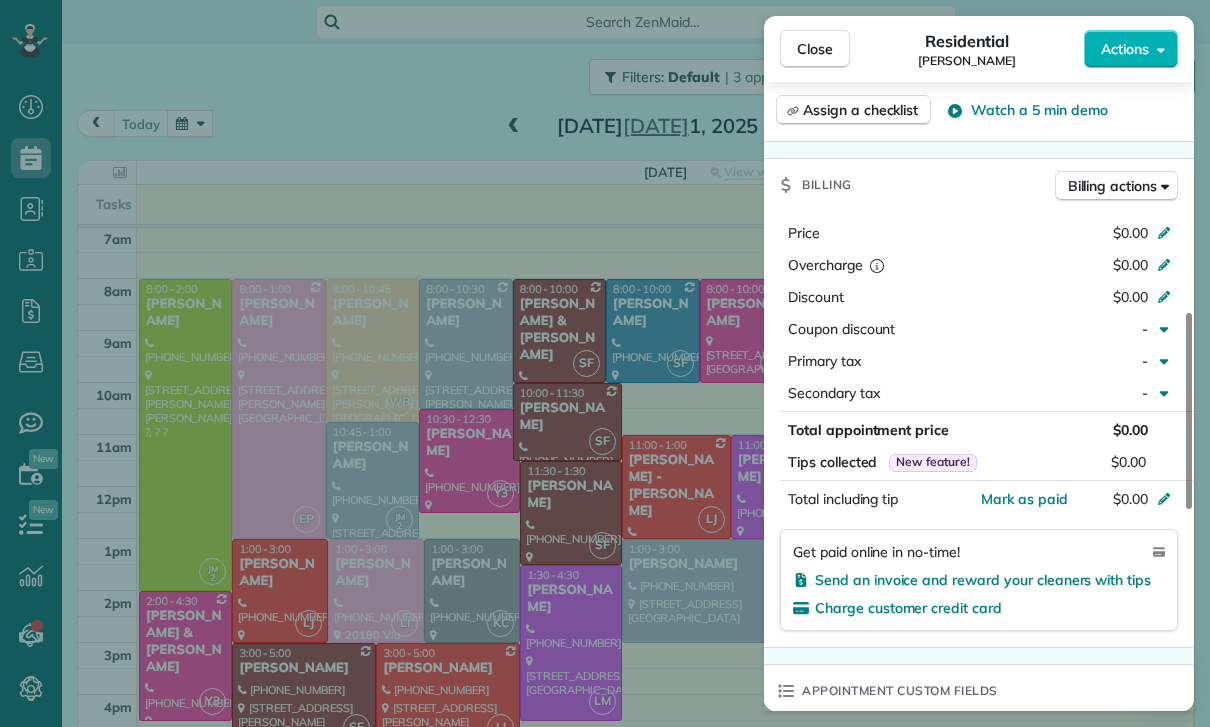 scroll, scrollTop: 835, scrollLeft: 0, axis: vertical 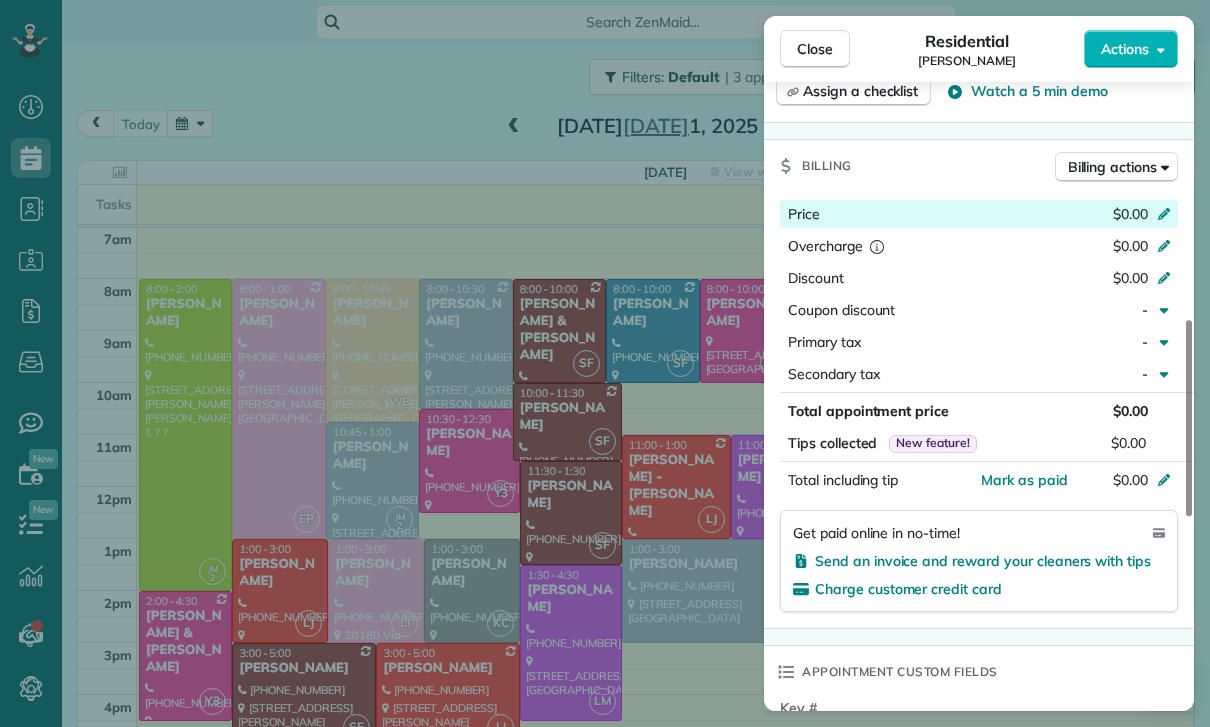click 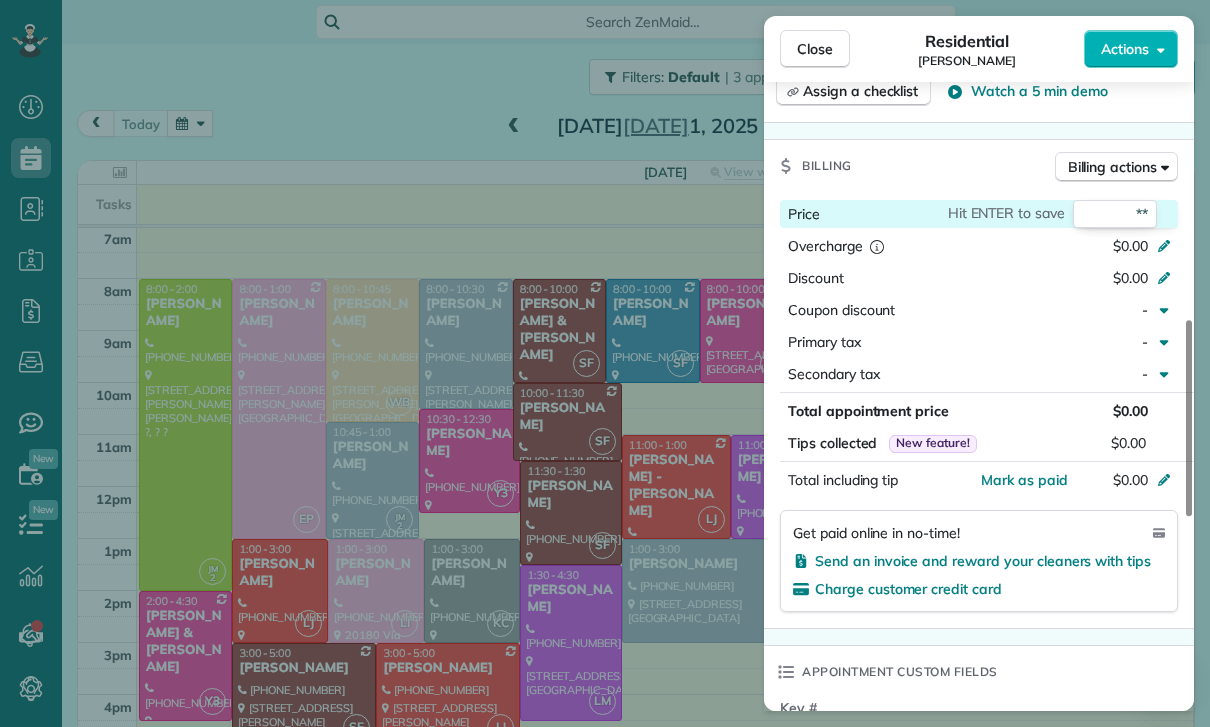 type on "***" 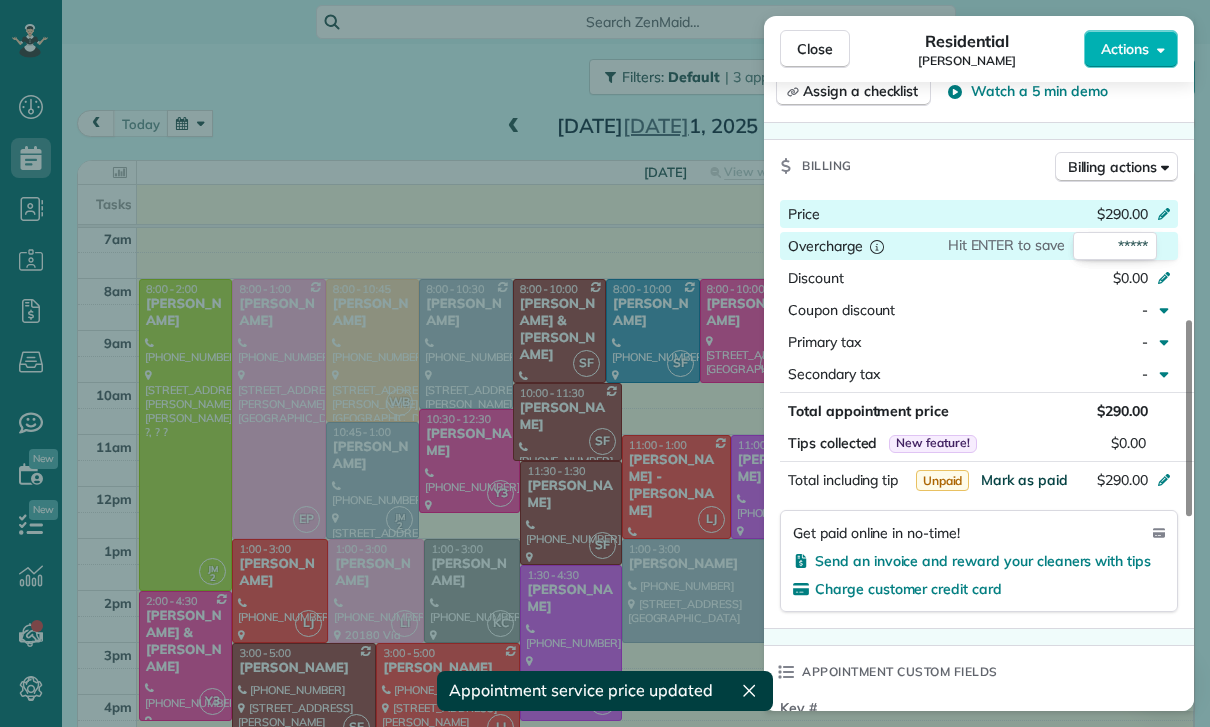 click on "Mark as paid" at bounding box center [1024, 480] 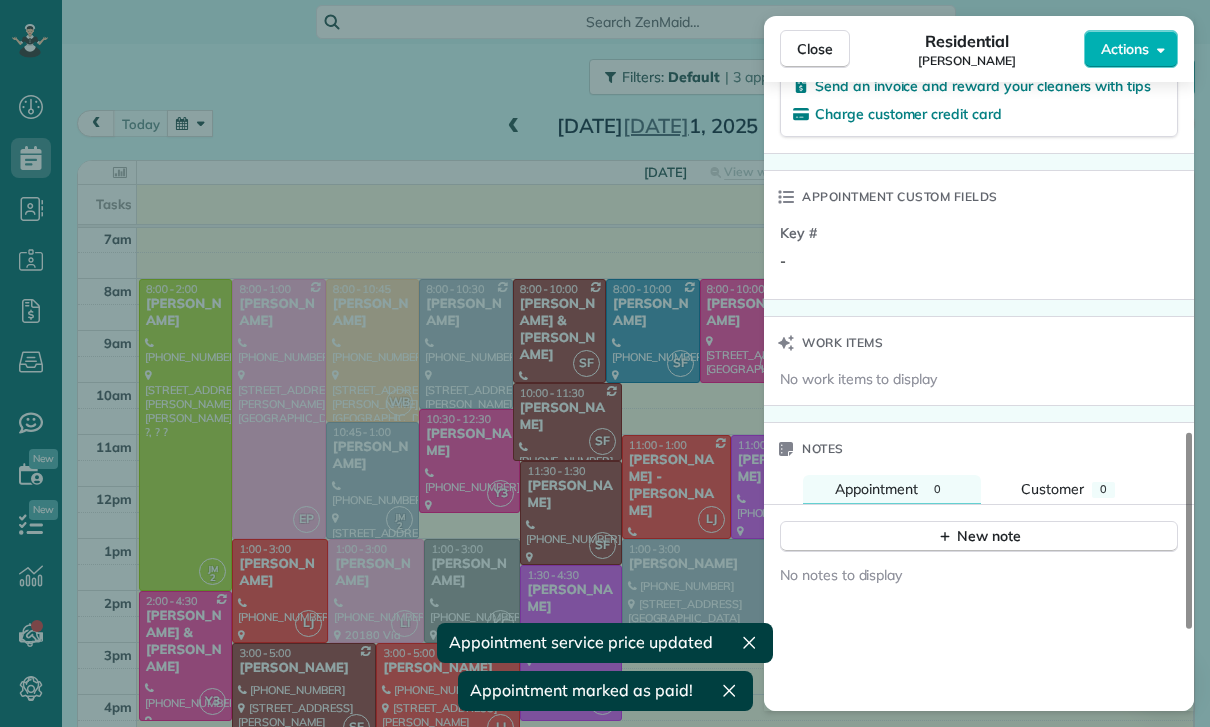 scroll, scrollTop: 1359, scrollLeft: 0, axis: vertical 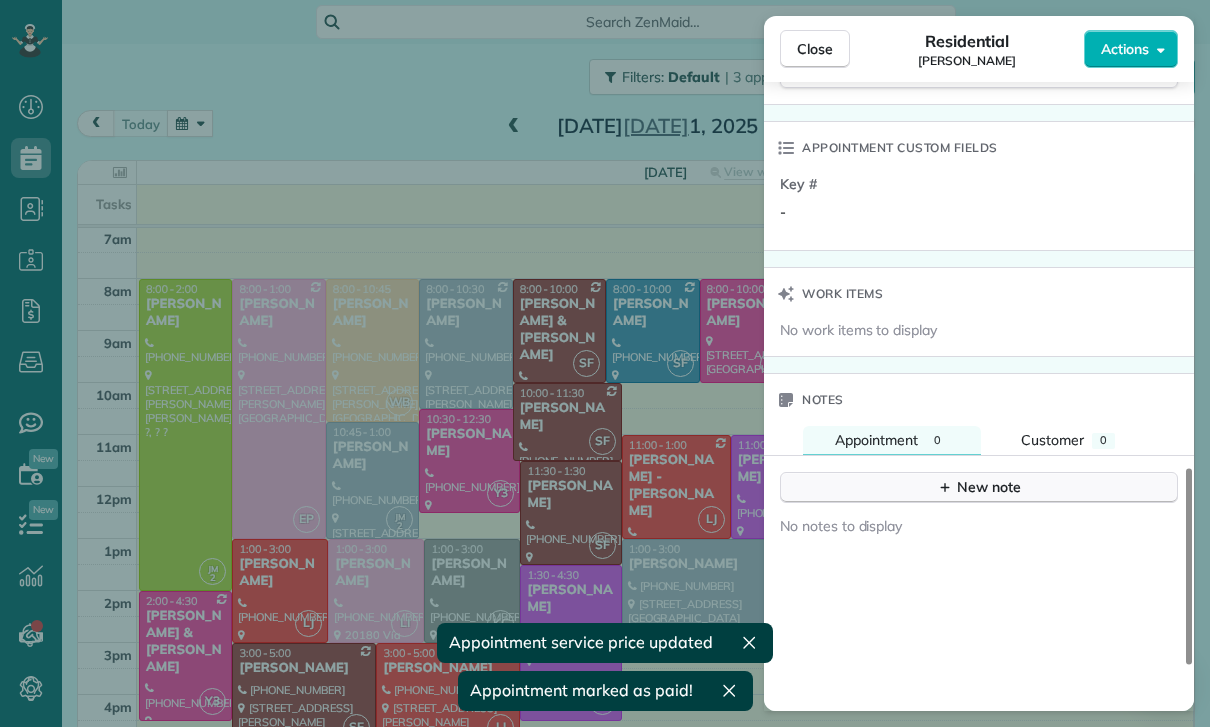 click on "New note" at bounding box center [979, 487] 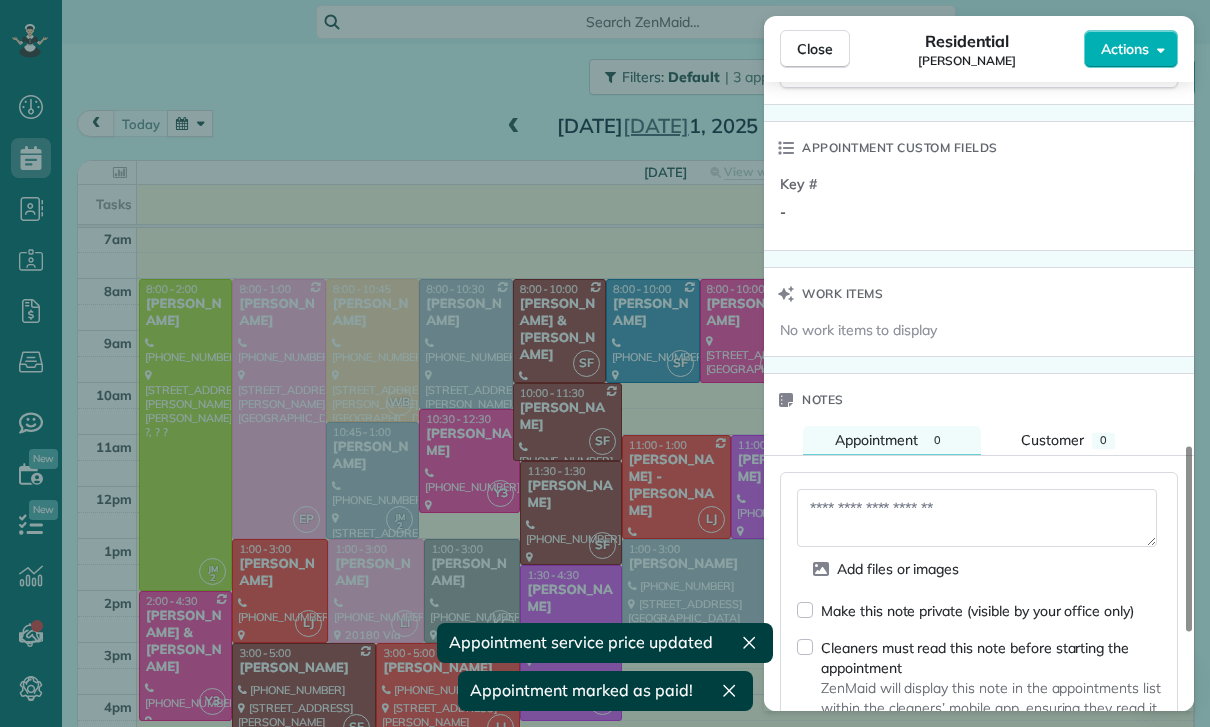 click at bounding box center (977, 518) 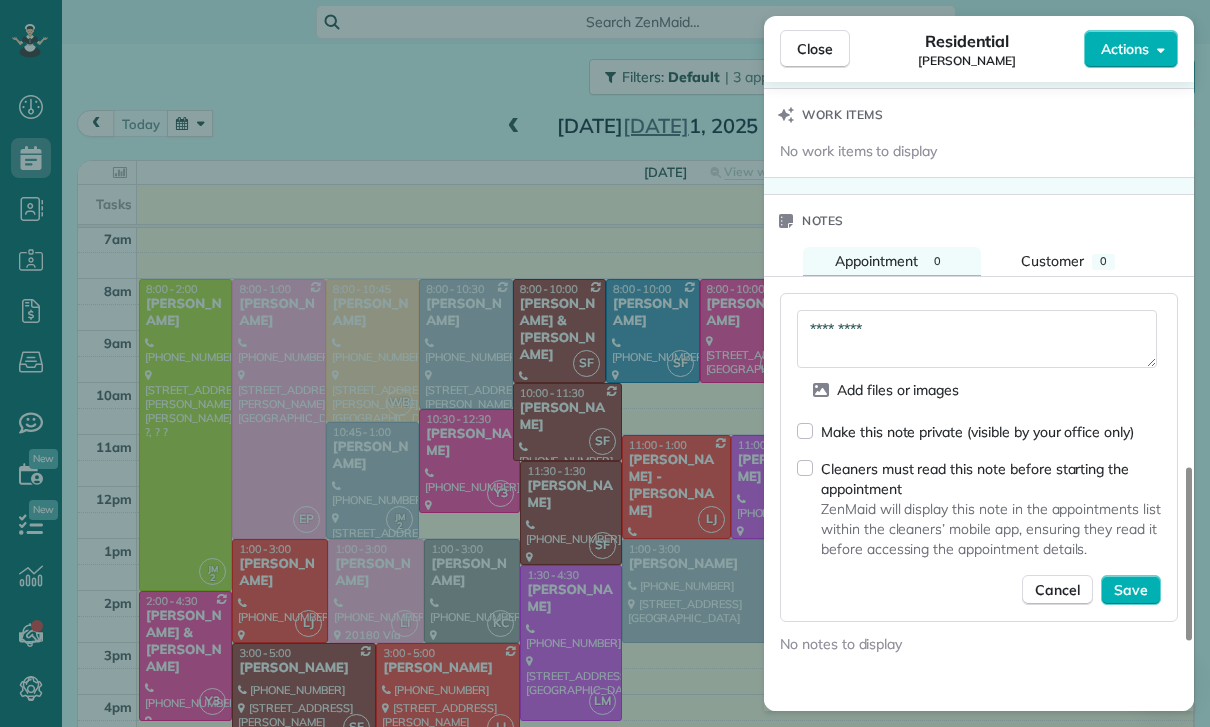 scroll, scrollTop: 1537, scrollLeft: 0, axis: vertical 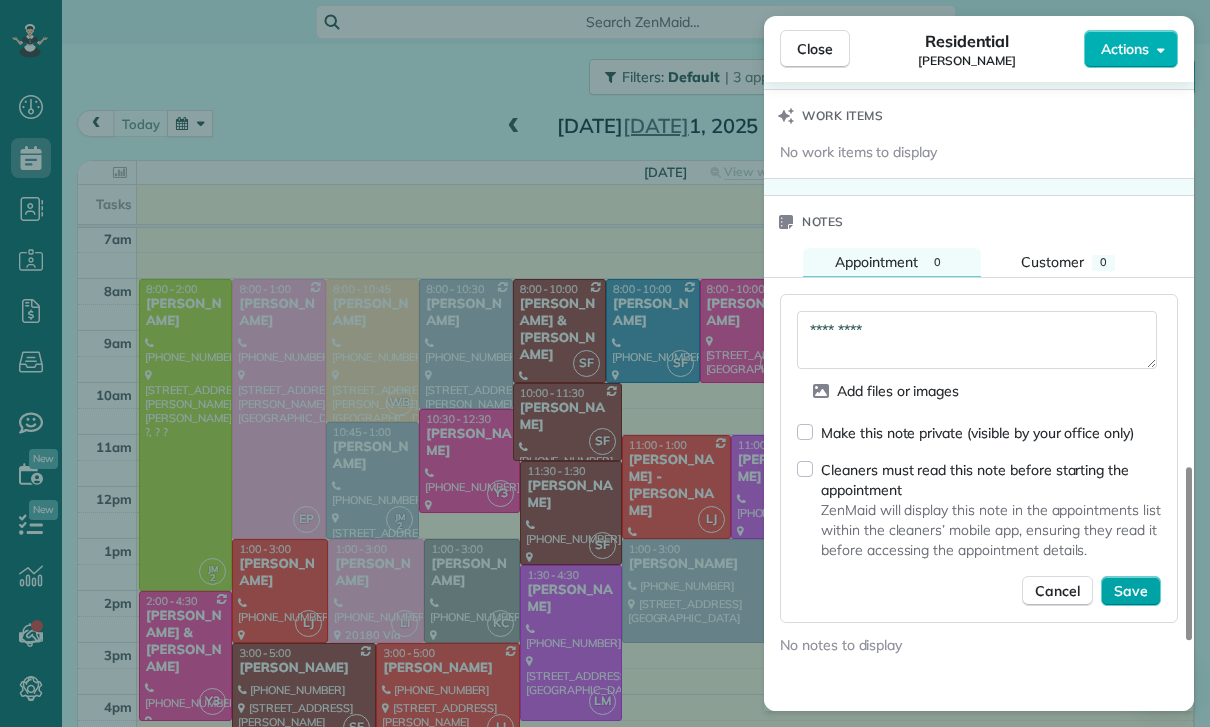 type on "*********" 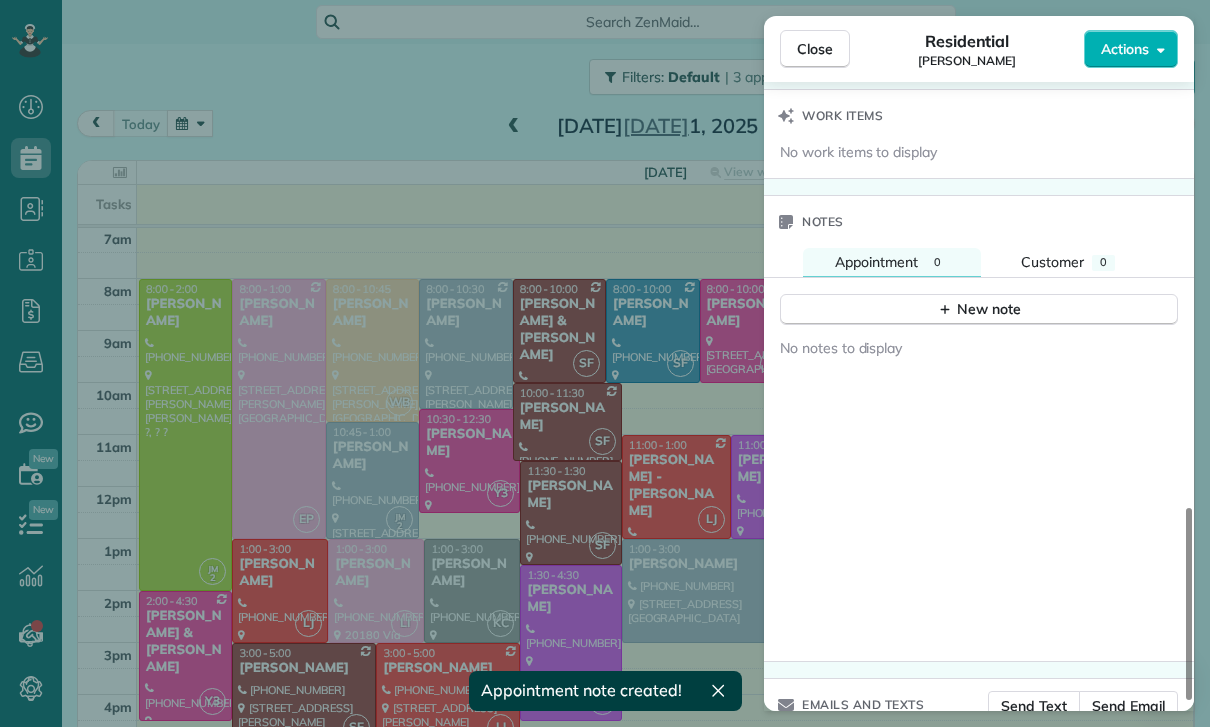 scroll, scrollTop: 1518, scrollLeft: 0, axis: vertical 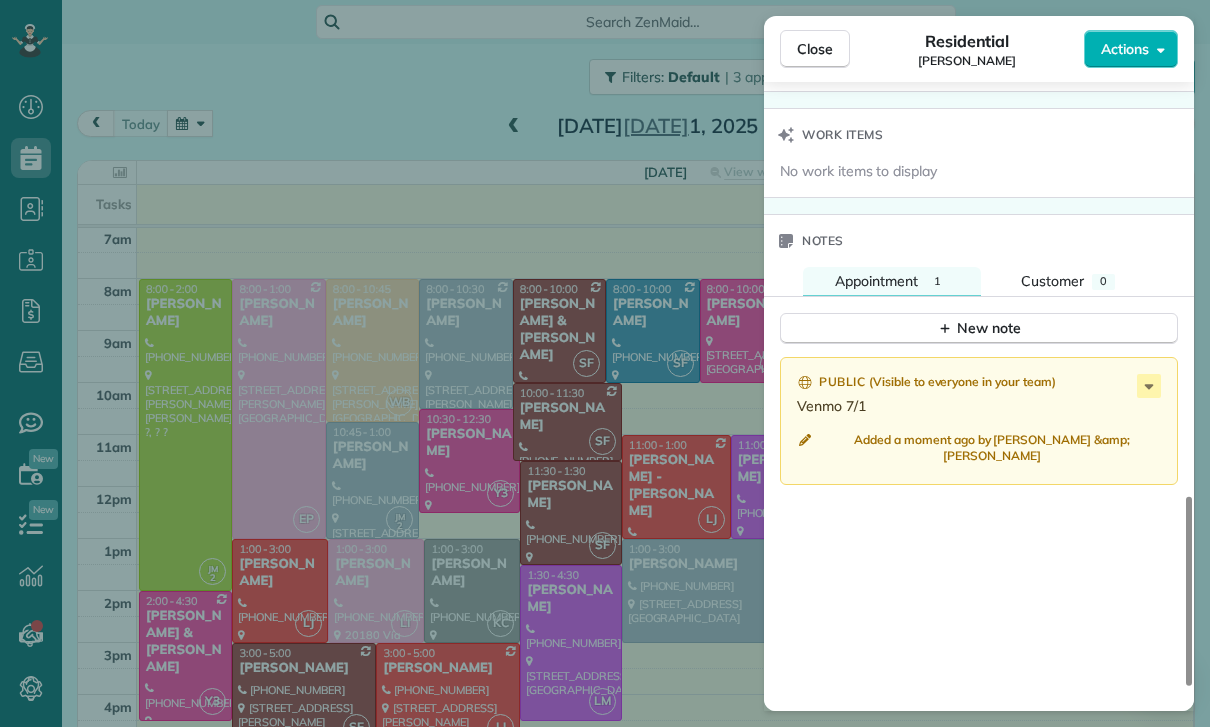 click on "Close Residential [PERSON_NAME] Actions Status Confirmed [PERSON_NAME] · Open profile Mobile [PHONE_NUMBER] Copy No email on record Add email View Details Residential [DATE] ( [DATE] ) 11:30 AM 1:30 PM 2 hours and 0 minutes One time [STREET_ADDRESS] Service was not rated yet Cleaners Time in and out Assign Invite Team [PERSON_NAME] Cleaners [PERSON_NAME] 11:30 AM 1:30 PM Checklist Try Now Keep this appointment up to your standards. Stay on top of every detail, keep your cleaners organised, and your client happy. Assign a checklist Watch a 5 min demo Billing Billing actions Price $290.00 Overcharge $0.00 Discount $0.00 Coupon discount - Primary tax - Secondary tax - Total appointment price $290.00 Tips collected New feature! $0.00 Paid Total including tip $290.00 Get paid online in no-time! Send an invoice and reward your cleaners with tips Charge customer credit card Appointment custom fields Key # - Work items No work items to display Notes Appointment 1 Customer 0 New note ( )" at bounding box center (605, 363) 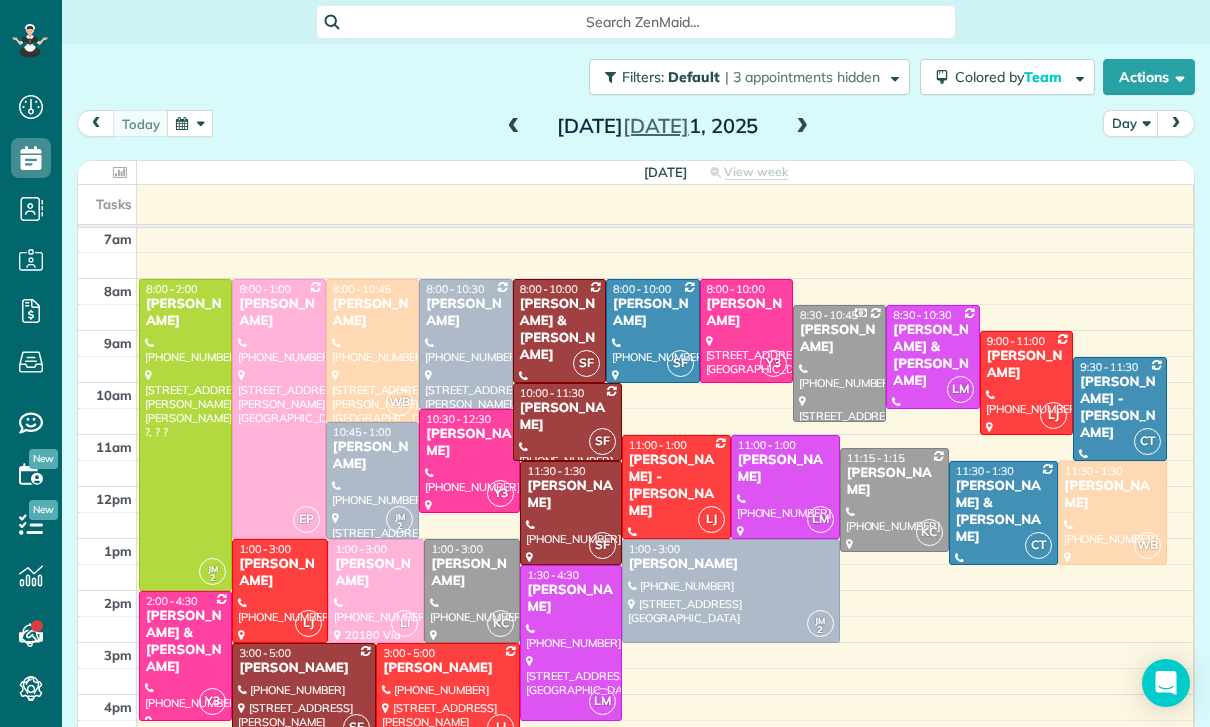 click on "[PERSON_NAME]" at bounding box center (469, 443) 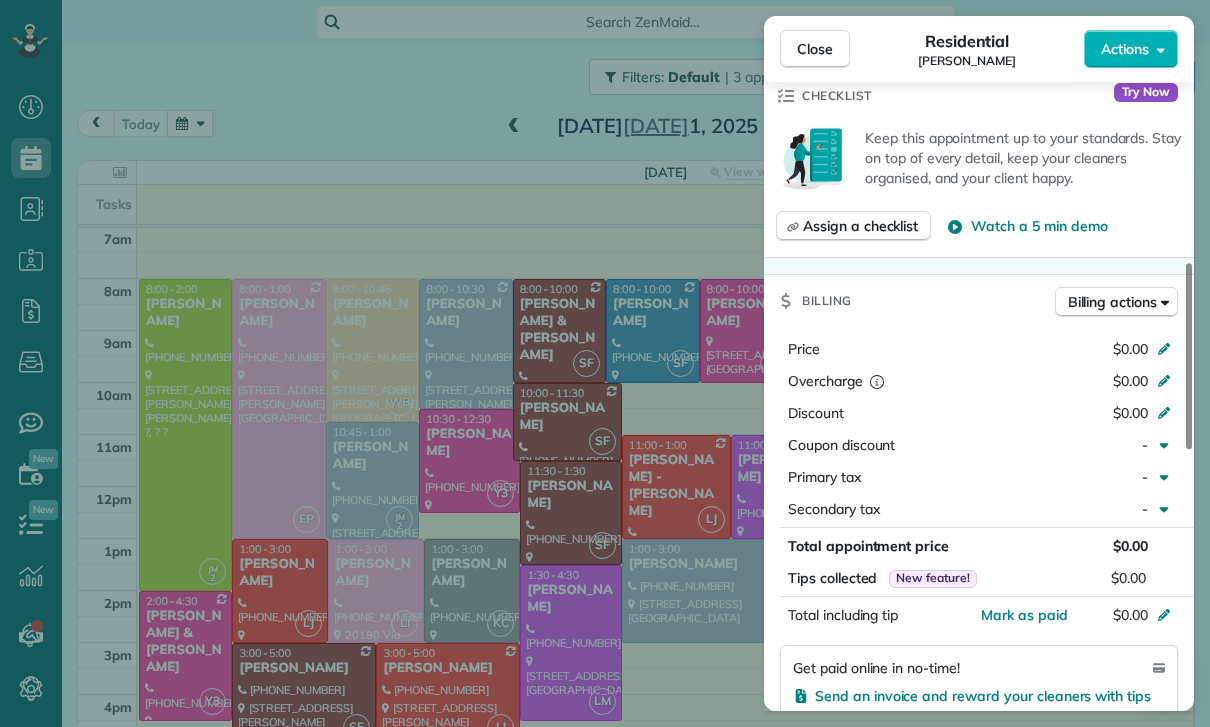 scroll, scrollTop: 713, scrollLeft: 0, axis: vertical 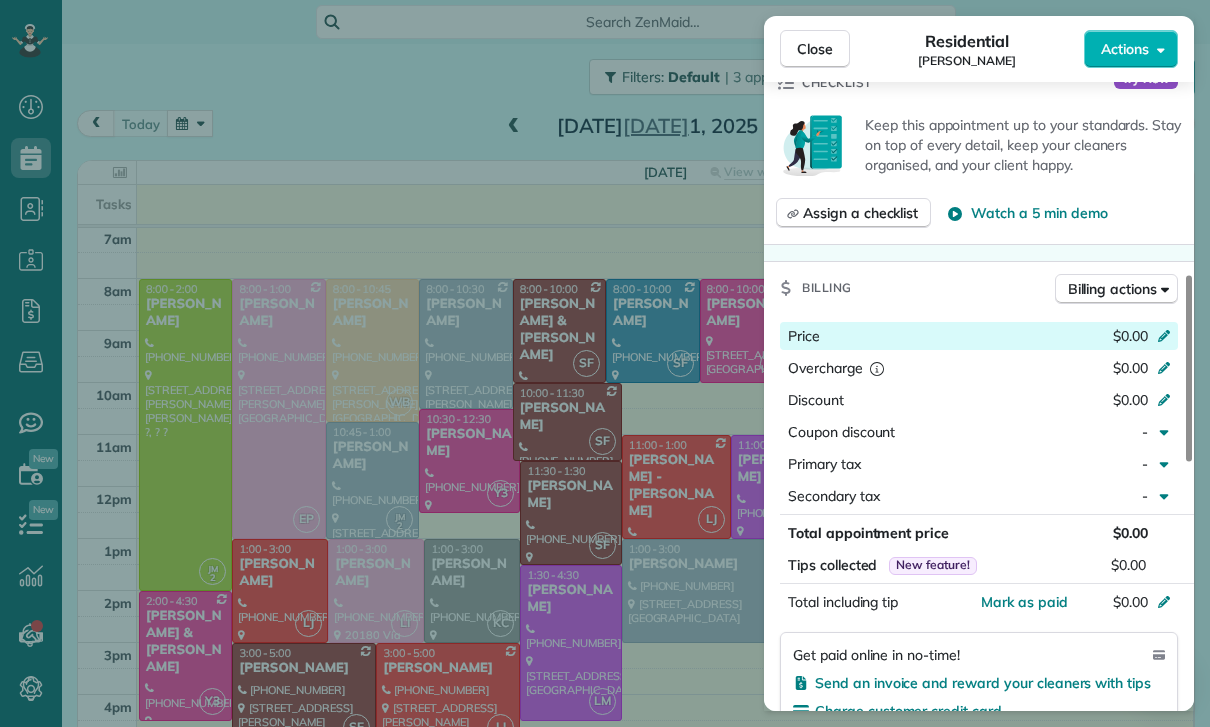 click 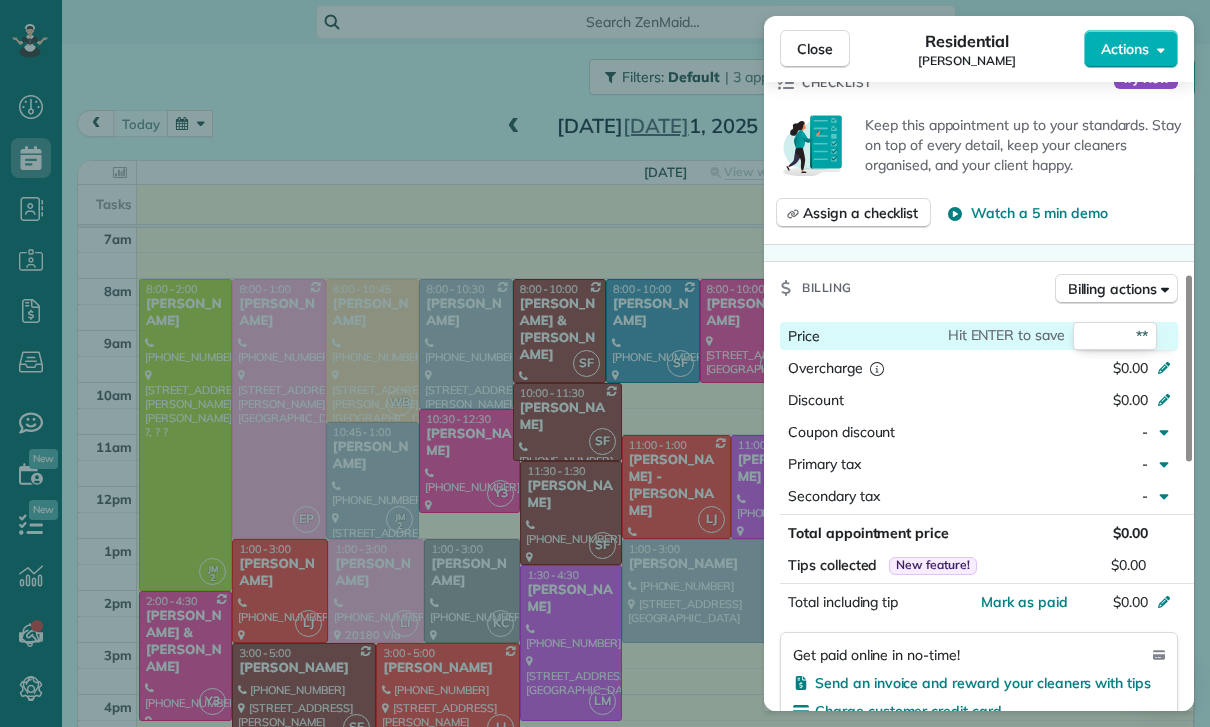 type on "***" 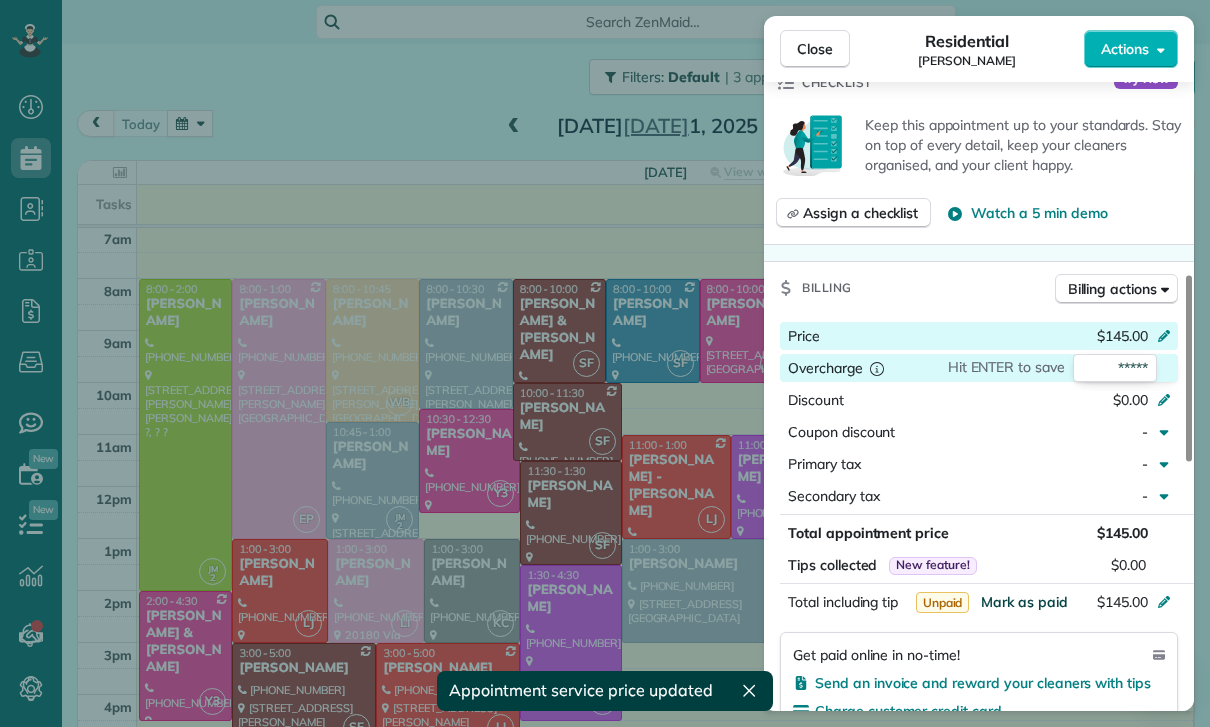 click on "Mark as paid" at bounding box center [1024, 602] 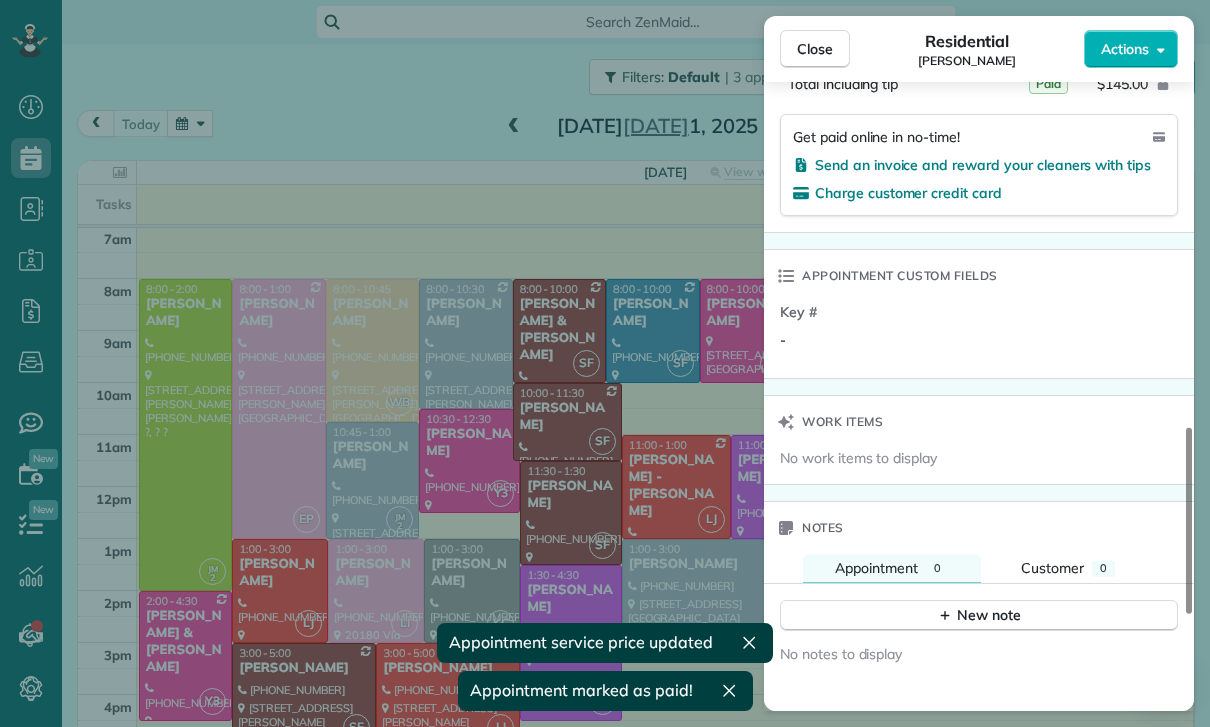 scroll, scrollTop: 1279, scrollLeft: 0, axis: vertical 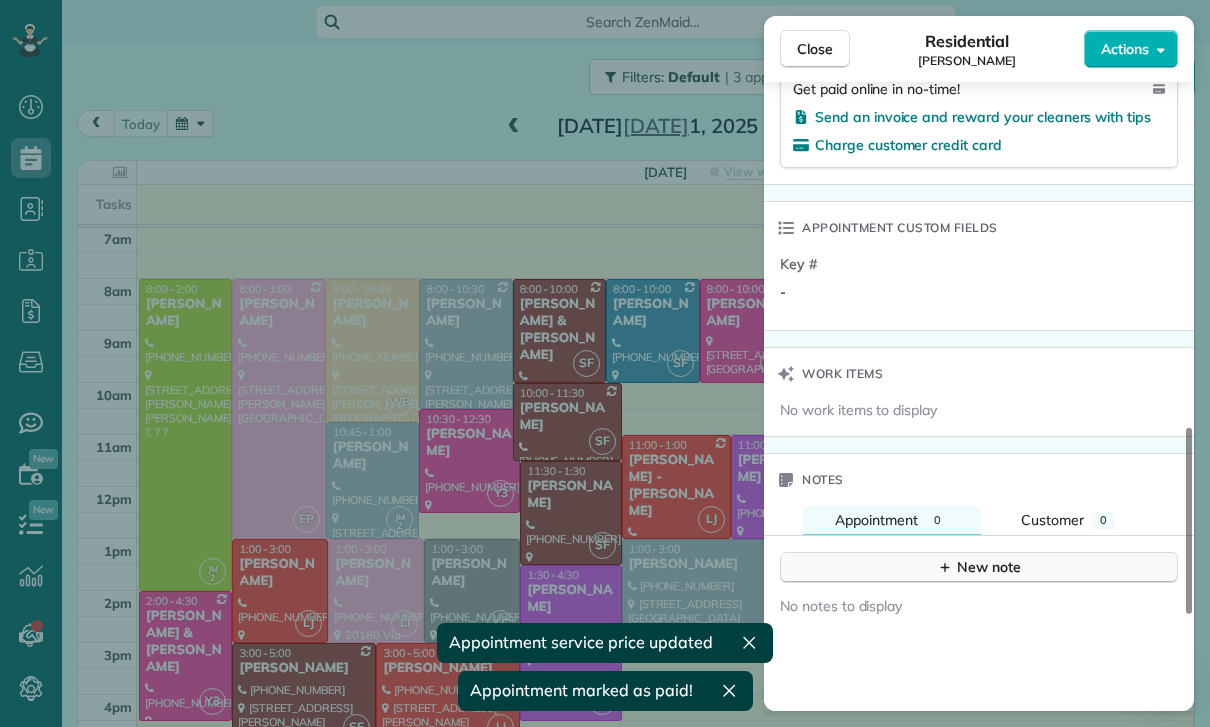 click on "New note" at bounding box center [979, 567] 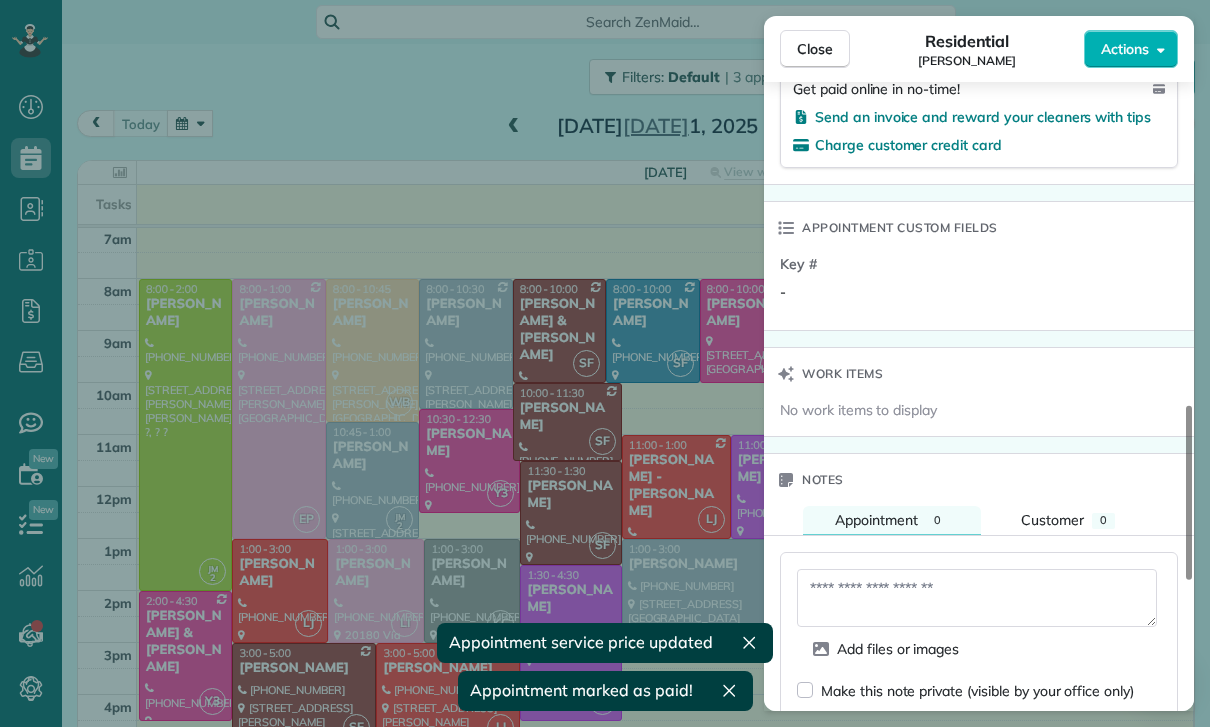 click at bounding box center [977, 598] 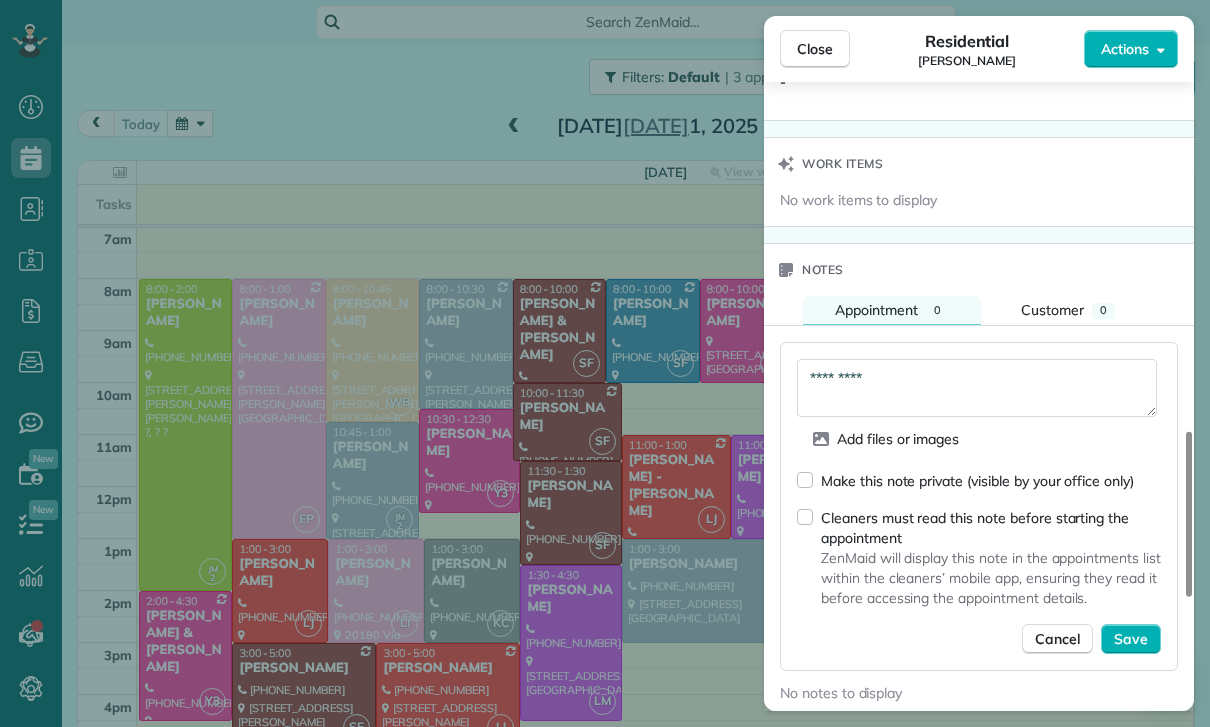 scroll, scrollTop: 1493, scrollLeft: 0, axis: vertical 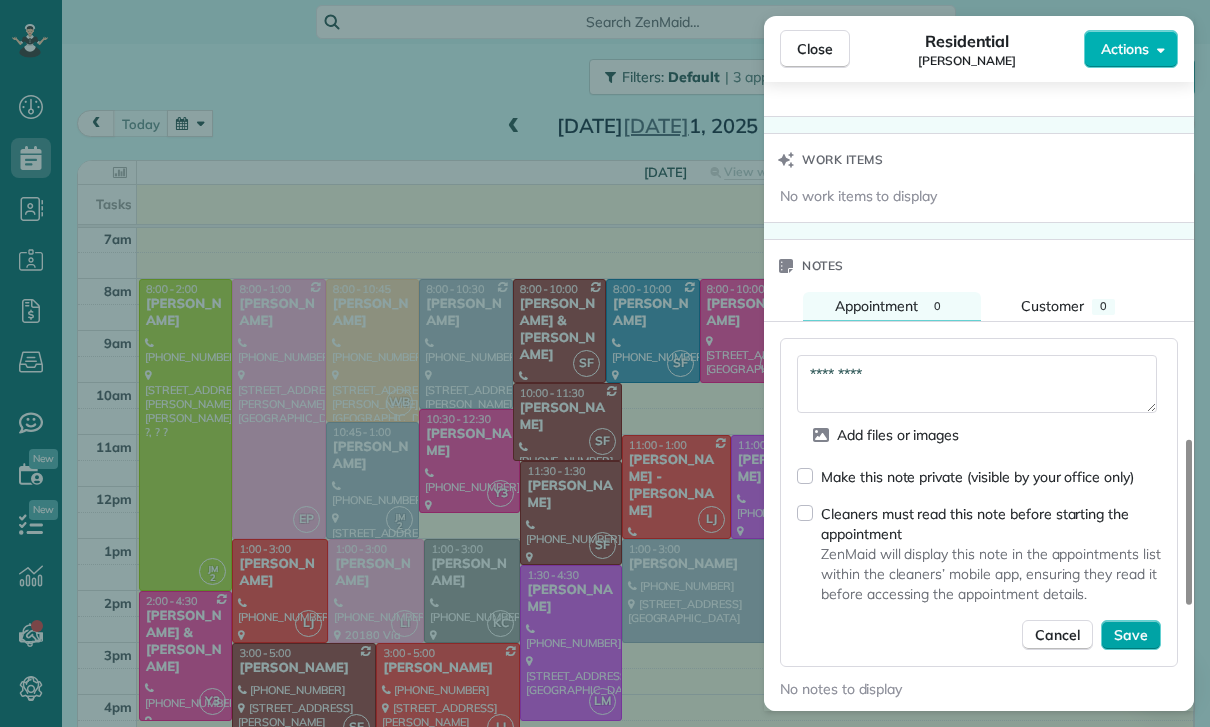 type on "*********" 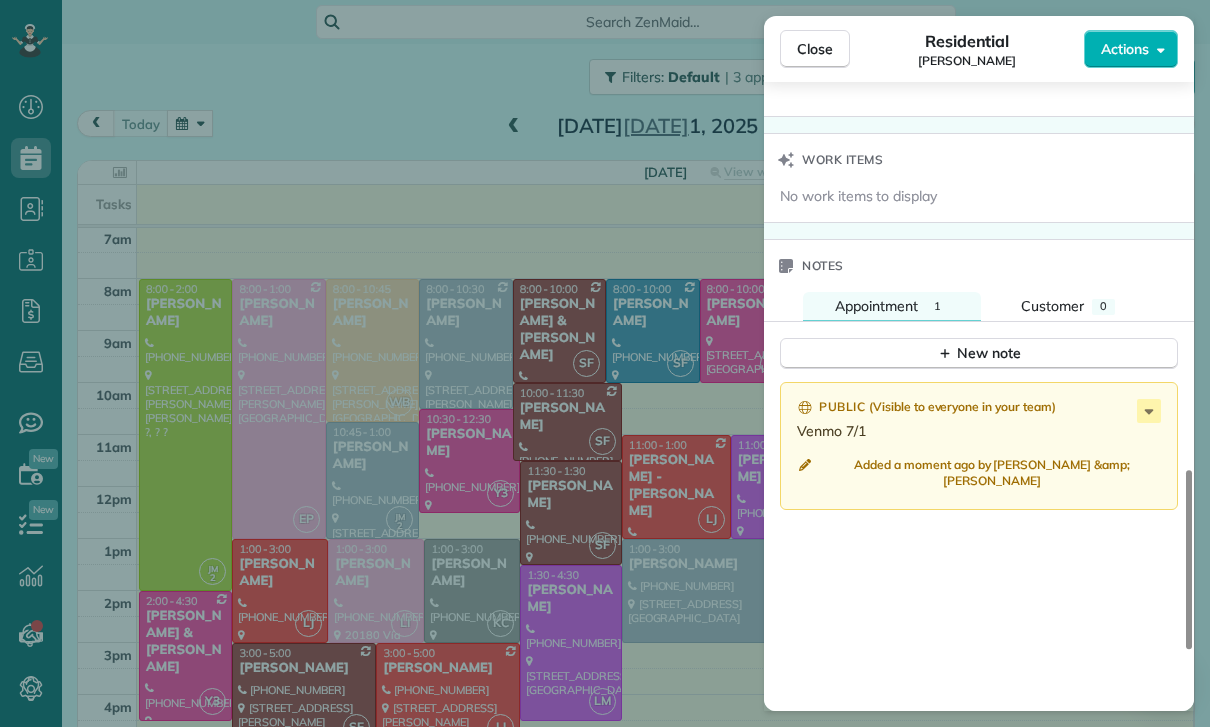 click on "Close Residential [PERSON_NAME] Actions Status Confirmed [PERSON_NAME] · Open profile Mobile [PHONE_NUMBER] Copy No email on record Add email View Details Residential [DATE] ( [DATE] ) 10:30 AM 12:30 PM 2 hours and 0 minutes One time [STREET_ADDRESS] Service was not rated yet Cleaners Time in and out Assign Invite Team Yuri Cleaners Yuri   10:30 AM 12:30 PM Checklist Try Now Keep this appointment up to your standards. Stay on top of every detail, keep your cleaners organised, and your client happy. Assign a checklist Watch a 5 min demo Billing Billing actions Price $145.00 Overcharge $0.00 Discount $0.00 Coupon discount - Primary tax - Secondary tax - Total appointment price $145.00 Tips collected New feature! $0.00 Paid Total including tip $145.00 Get paid online in no-time! Send an invoice and reward your cleaners with tips Charge customer credit card Appointment custom fields Key # - Work items No work items to display Notes Appointment 1 Customer 0 New note Public (" at bounding box center (605, 363) 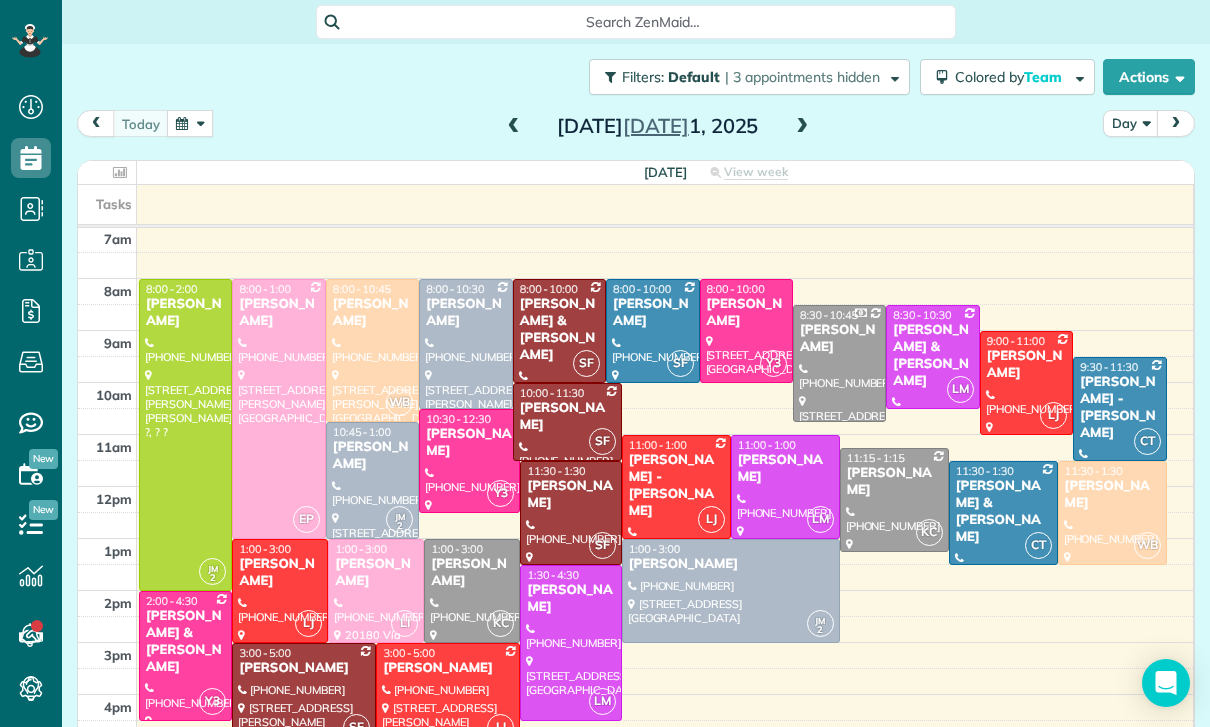 click on "[PERSON_NAME] - [PERSON_NAME]" at bounding box center (676, 486) 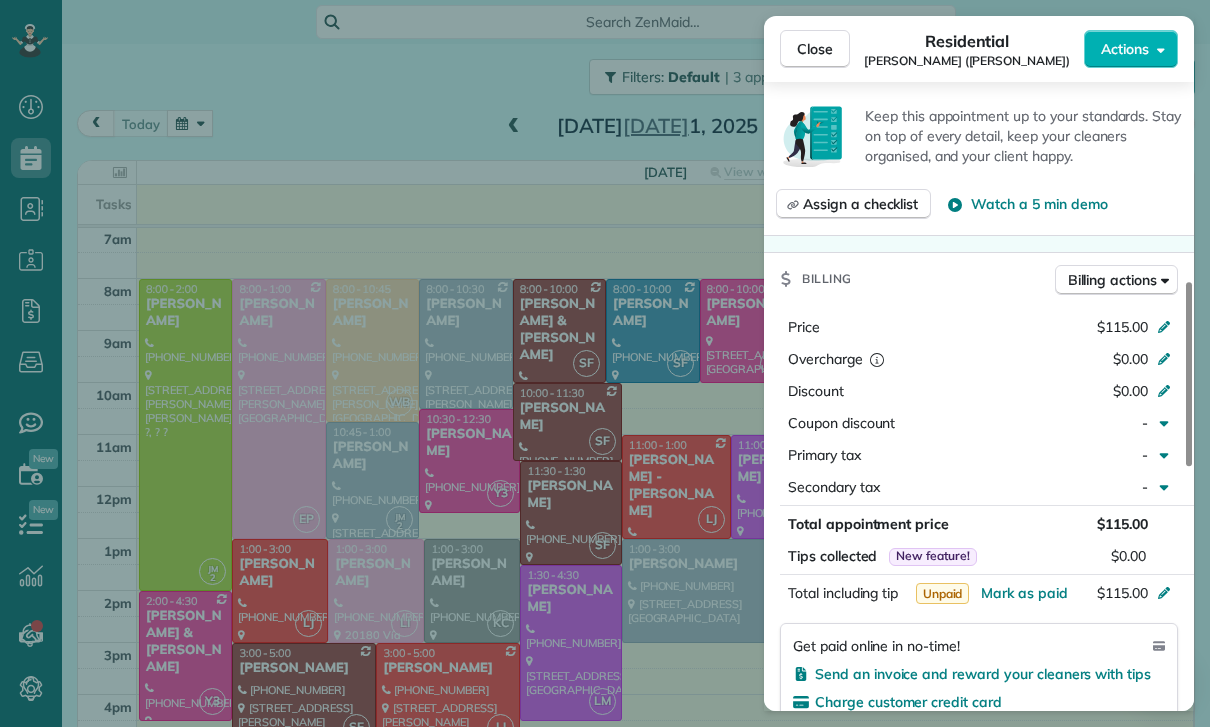 scroll, scrollTop: 751, scrollLeft: 0, axis: vertical 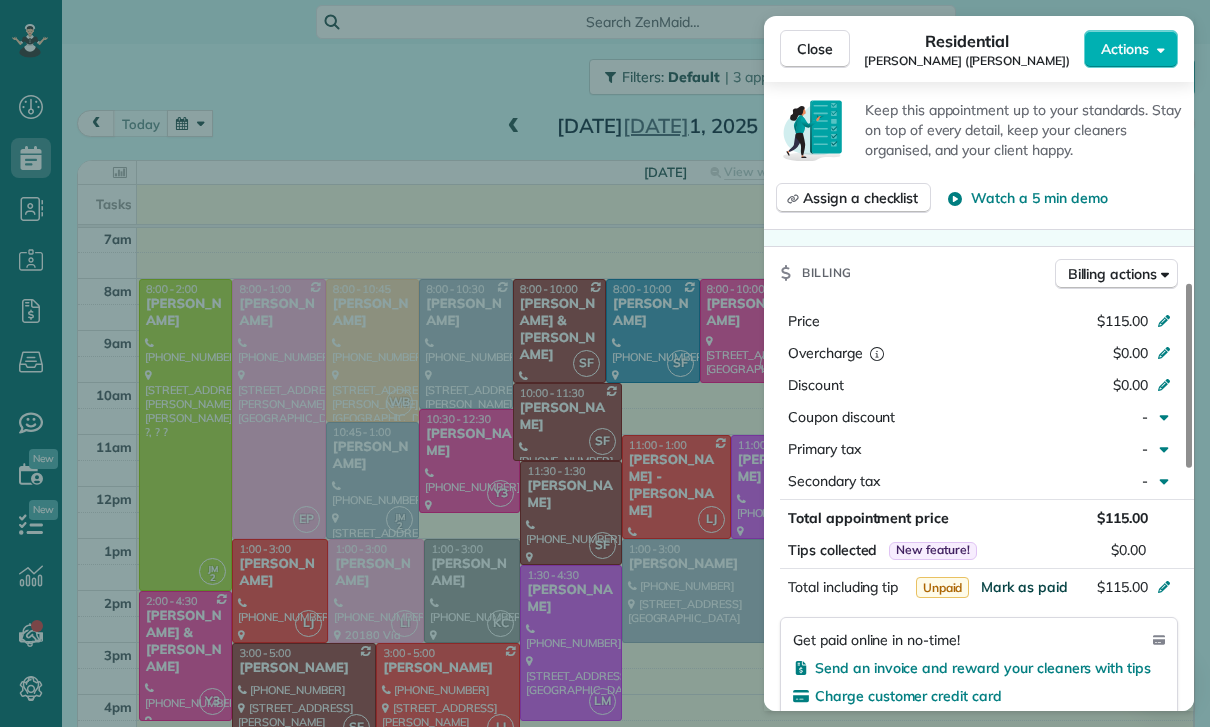 click on "Mark as paid" at bounding box center (1024, 587) 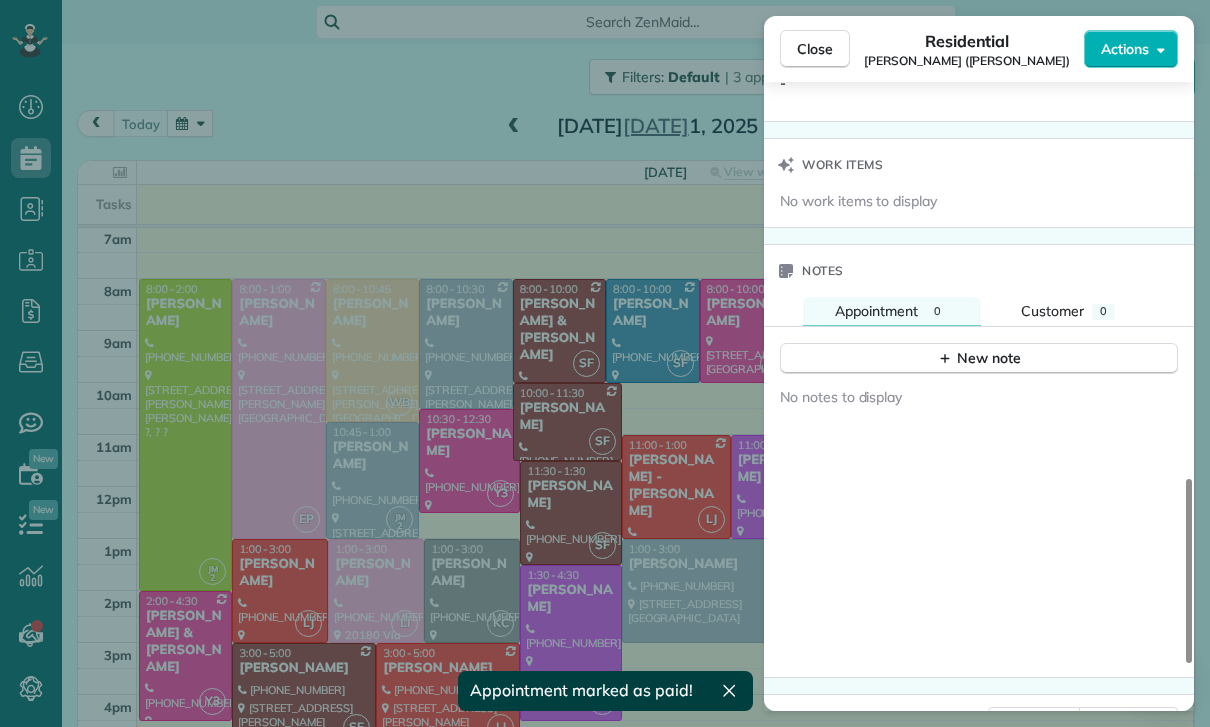 scroll, scrollTop: 1568, scrollLeft: 0, axis: vertical 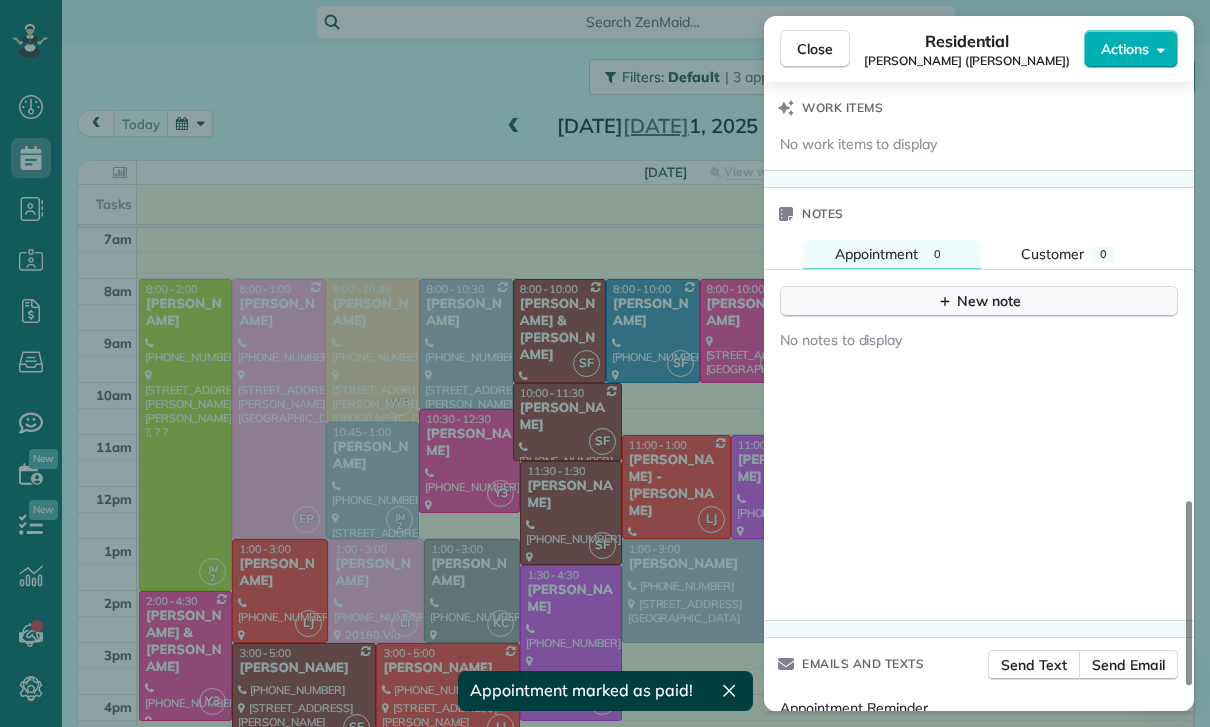 click on "New note" at bounding box center (979, 301) 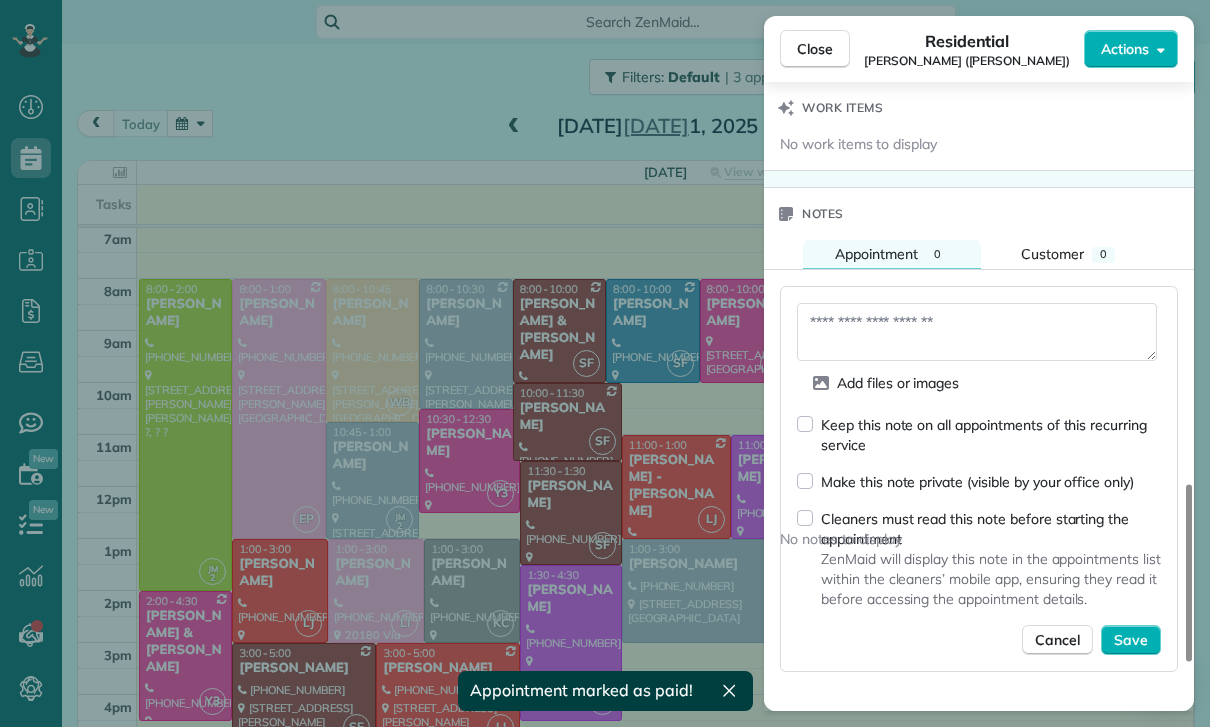click at bounding box center (977, 332) 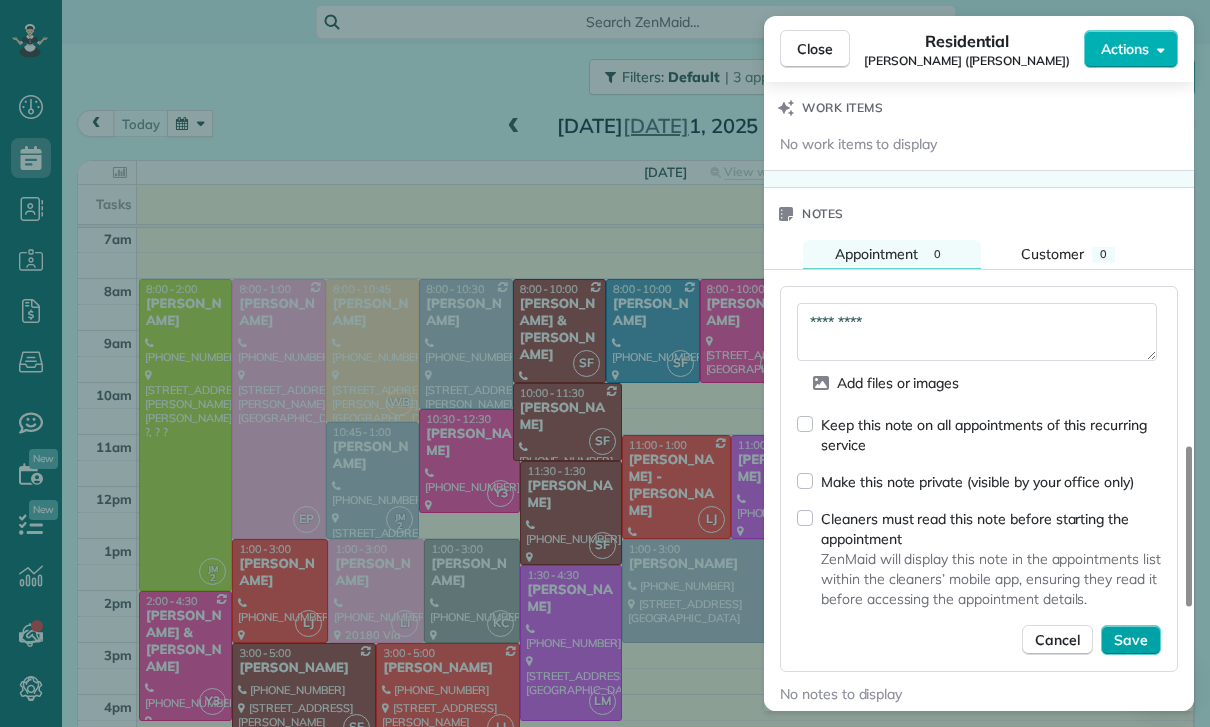 type on "*********" 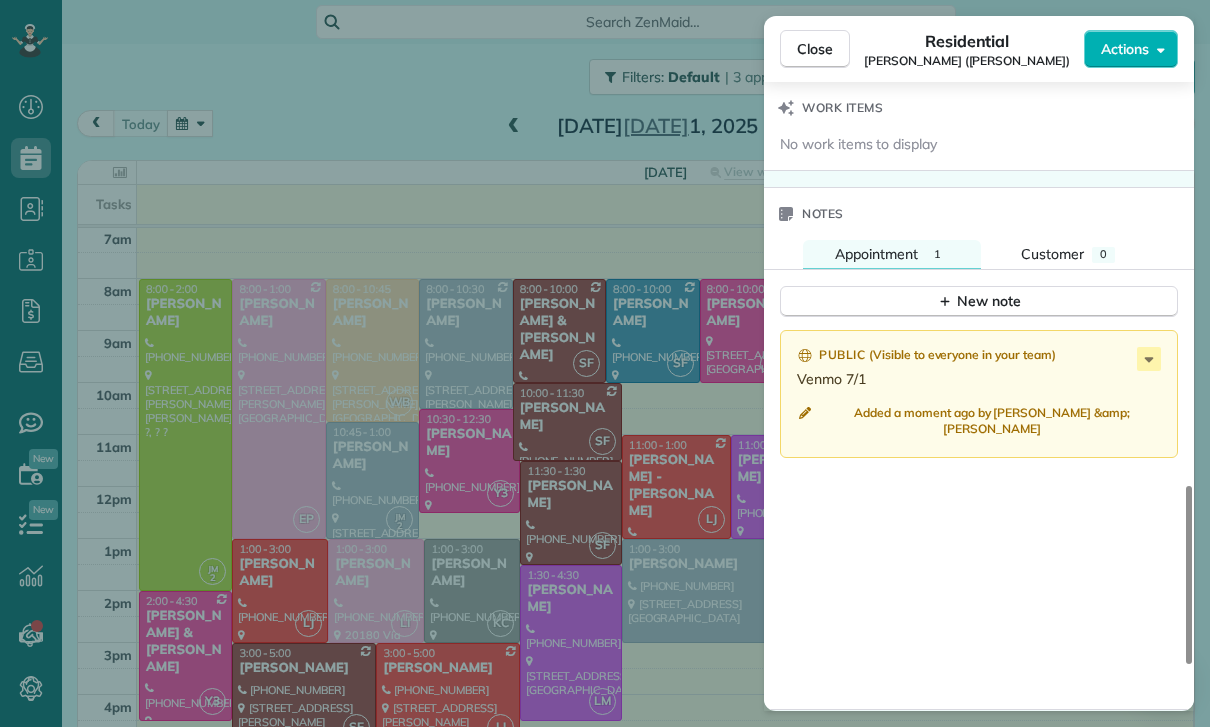 click on "Close Residential [PERSON_NAME] ([PERSON_NAME]) Actions Status Yet to Confirm [PERSON_NAME] ([PERSON_NAME]) · Open profile Mobile [PHONE_NUMBER] Copy No email on record Add email View Details Residential [DATE] ( [DATE] ) 11:00 AM 1:00 PM 2 hours and 0 minutes Repeats every 4 weeks Edit recurring service Previous ([DATE]) Next ([DATE]) [STREET_ADDRESS][PERSON_NAME][PERSON_NAME] Service was not rated yet Cleaners Time in and out Assign Invite Team [PERSON_NAME] Cleaners [PERSON_NAME] 11:00 AM 1:00 PM Checklist Try Now Keep this appointment up to your standards. Stay on top of every detail, keep your cleaners organised, and your client happy. Assign a checklist Watch a 5 min demo Billing Billing actions Price $115.00 Overcharge $0.00 Discount $0.00 Coupon discount - Primary tax - Secondary tax - Total appointment price $115.00 Tips collected New feature! $0.00 Paid Total including tip $115.00 Get paid online in no-time! Send an invoice and reward your cleaners with tips Charge customer credit card" at bounding box center [605, 363] 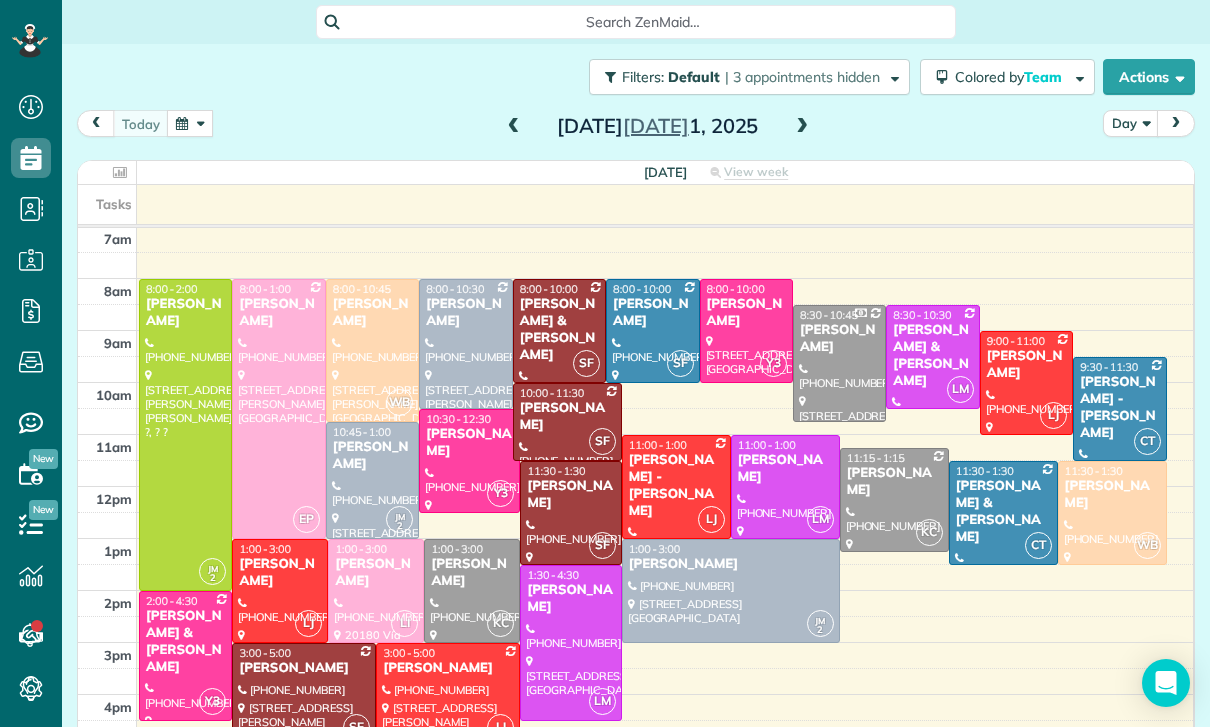 click at bounding box center [785, 487] 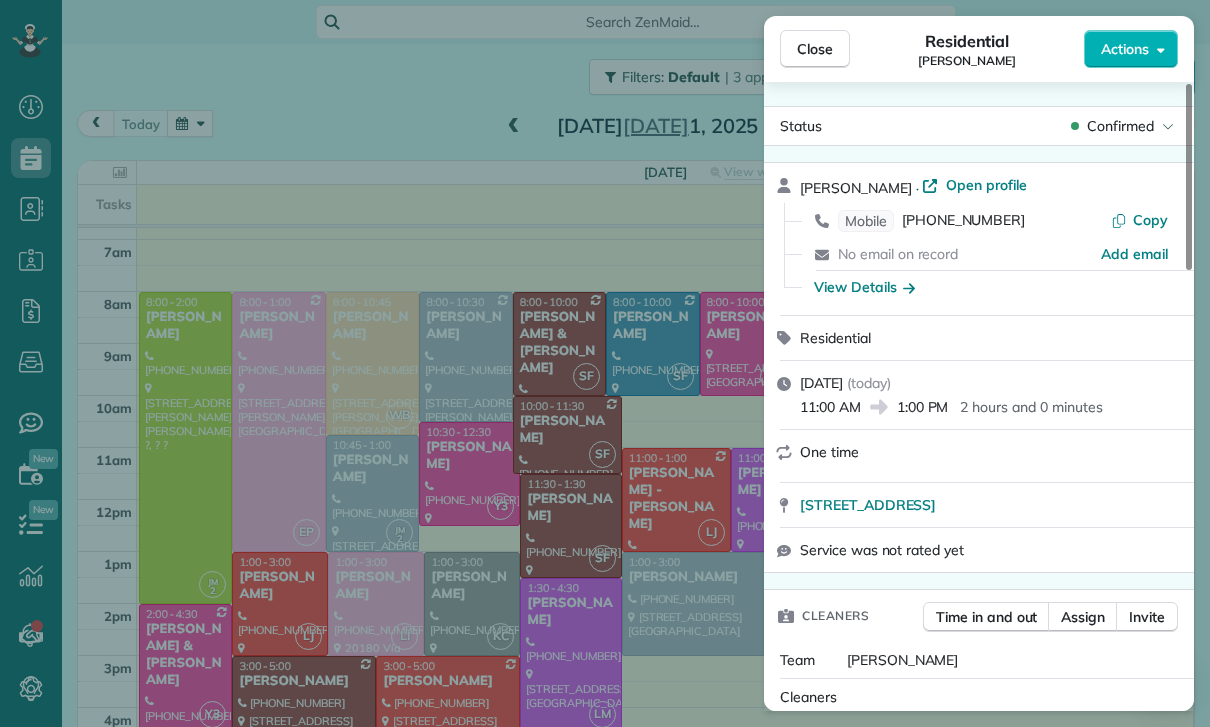 scroll, scrollTop: 157, scrollLeft: 0, axis: vertical 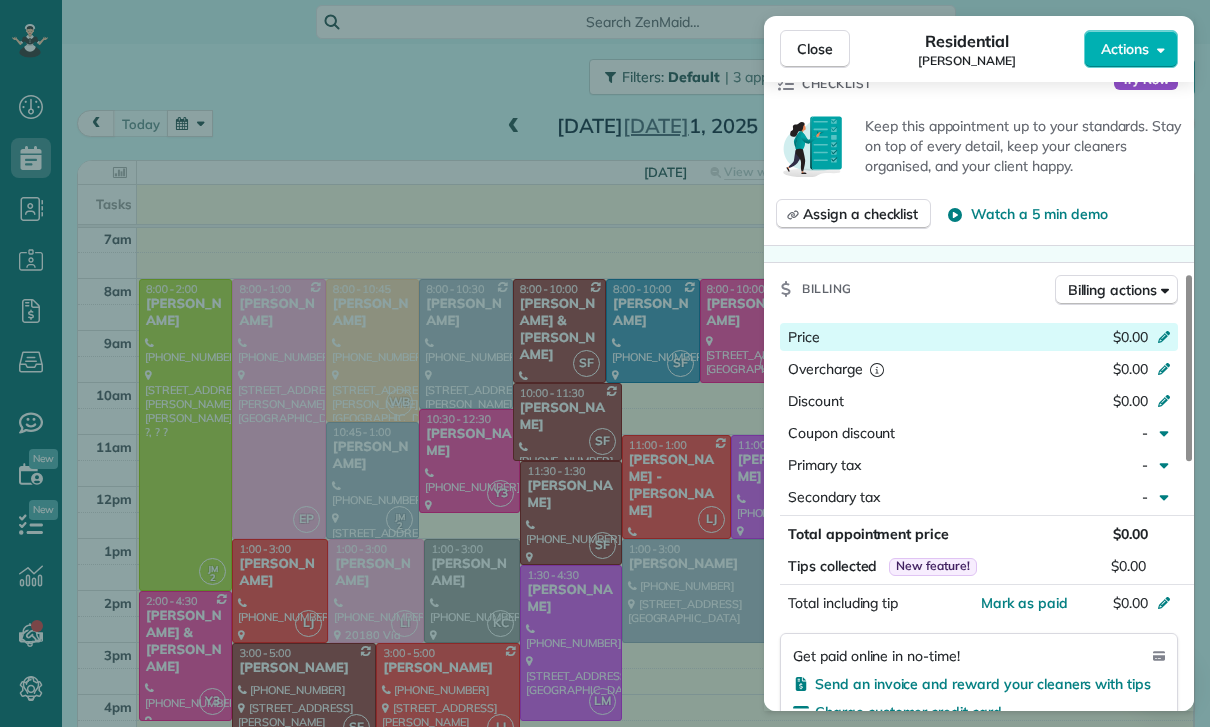 click on "$0.00" at bounding box center (1058, 339) 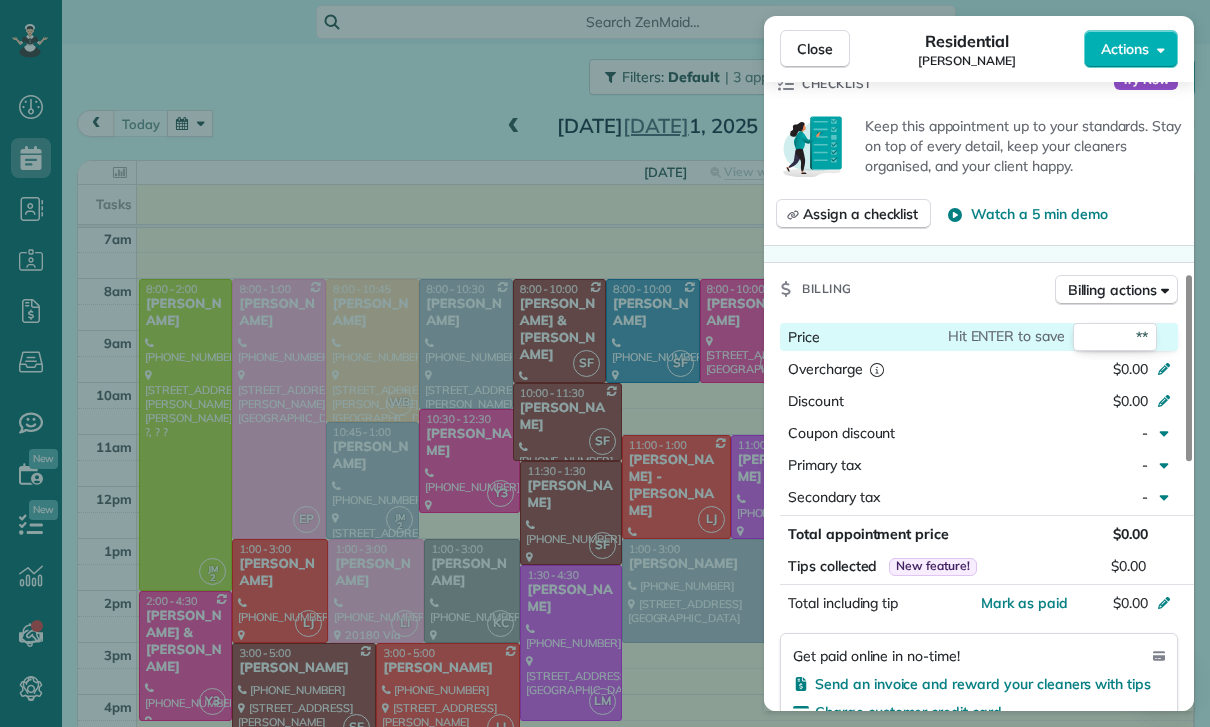 type on "***" 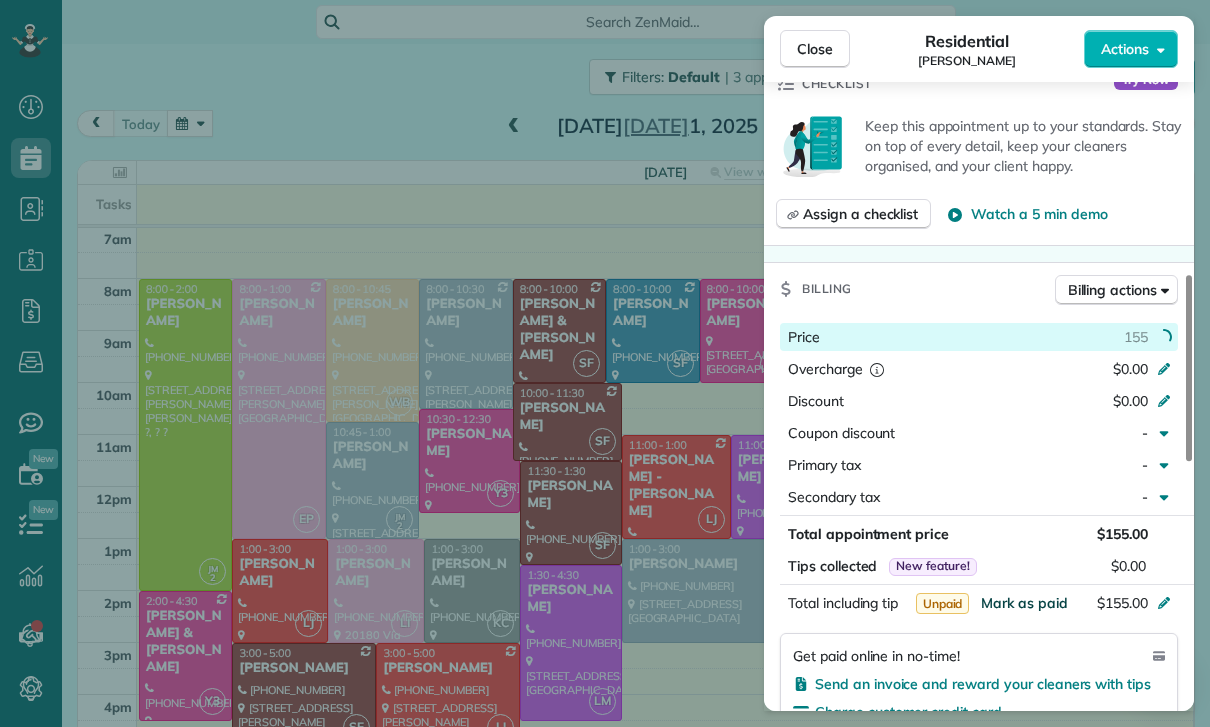 click on "Mark as paid" at bounding box center [1024, 603] 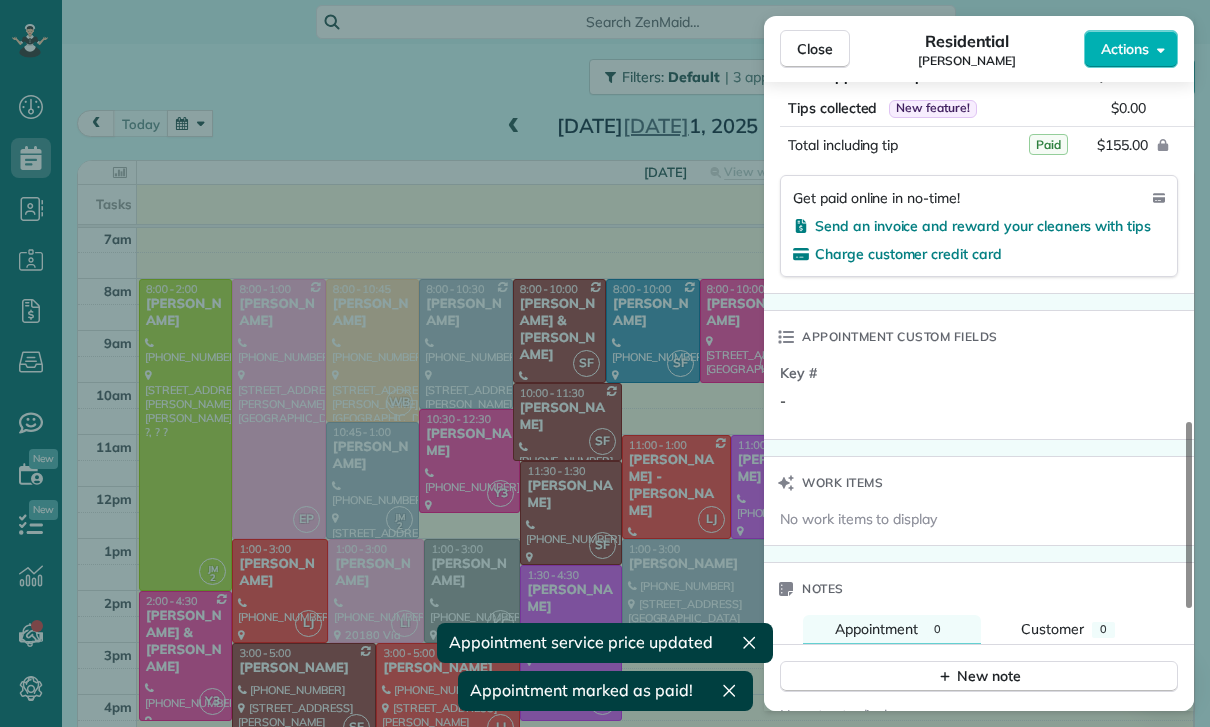 scroll, scrollTop: 1310, scrollLeft: 0, axis: vertical 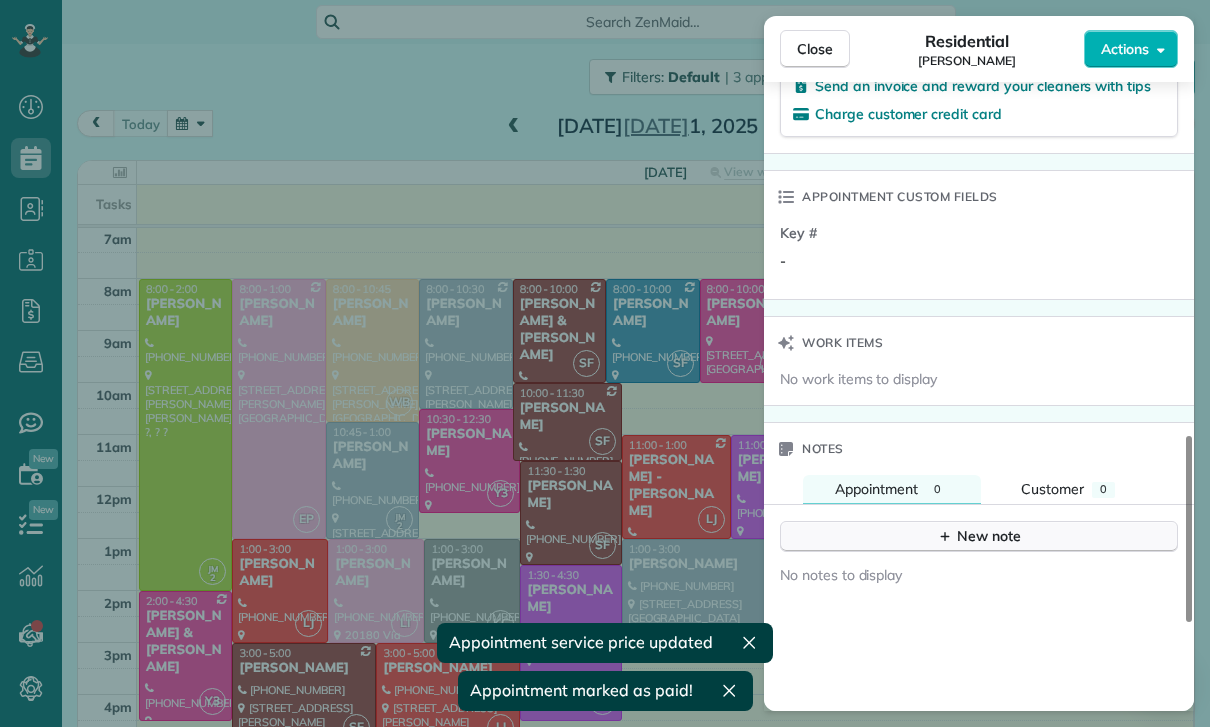 click on "New note" at bounding box center (979, 536) 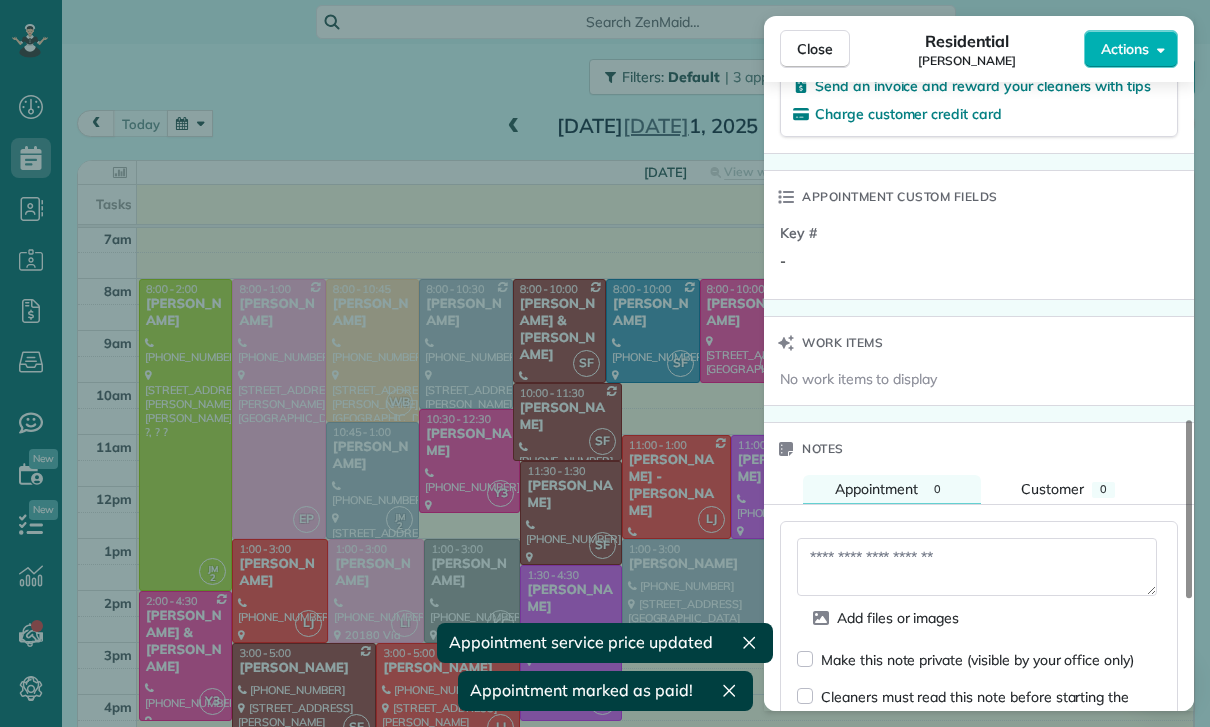 click at bounding box center [977, 567] 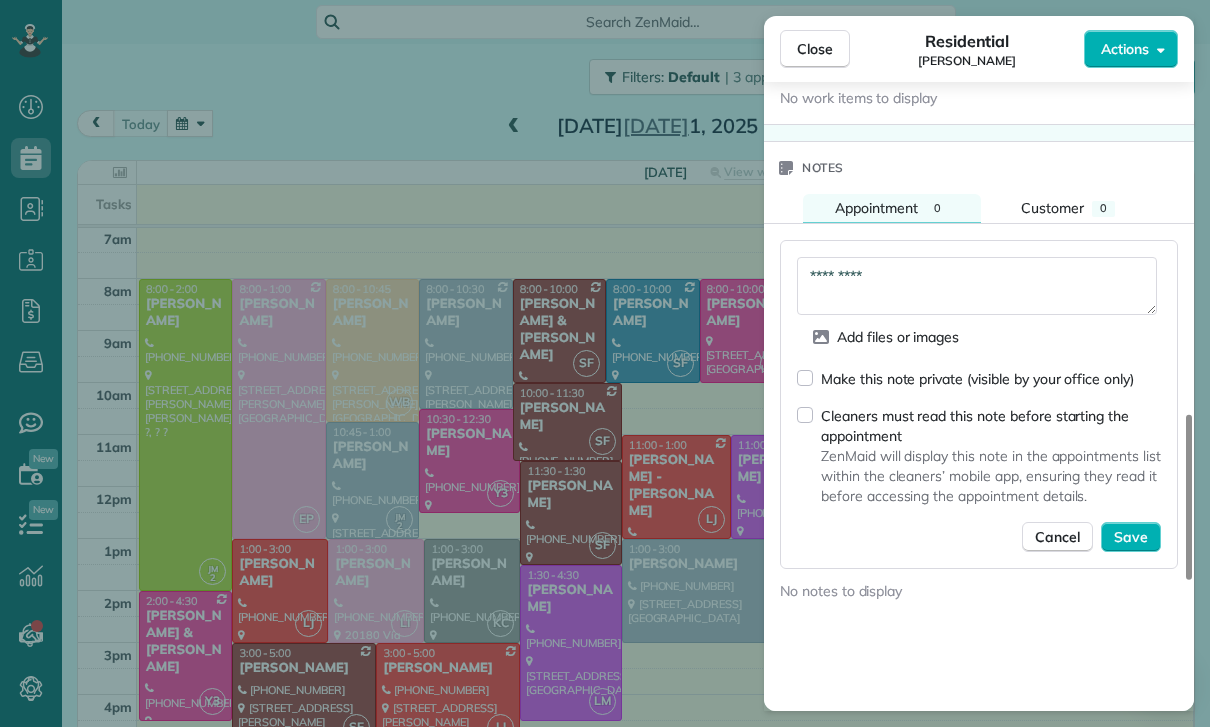 scroll, scrollTop: 1646, scrollLeft: 0, axis: vertical 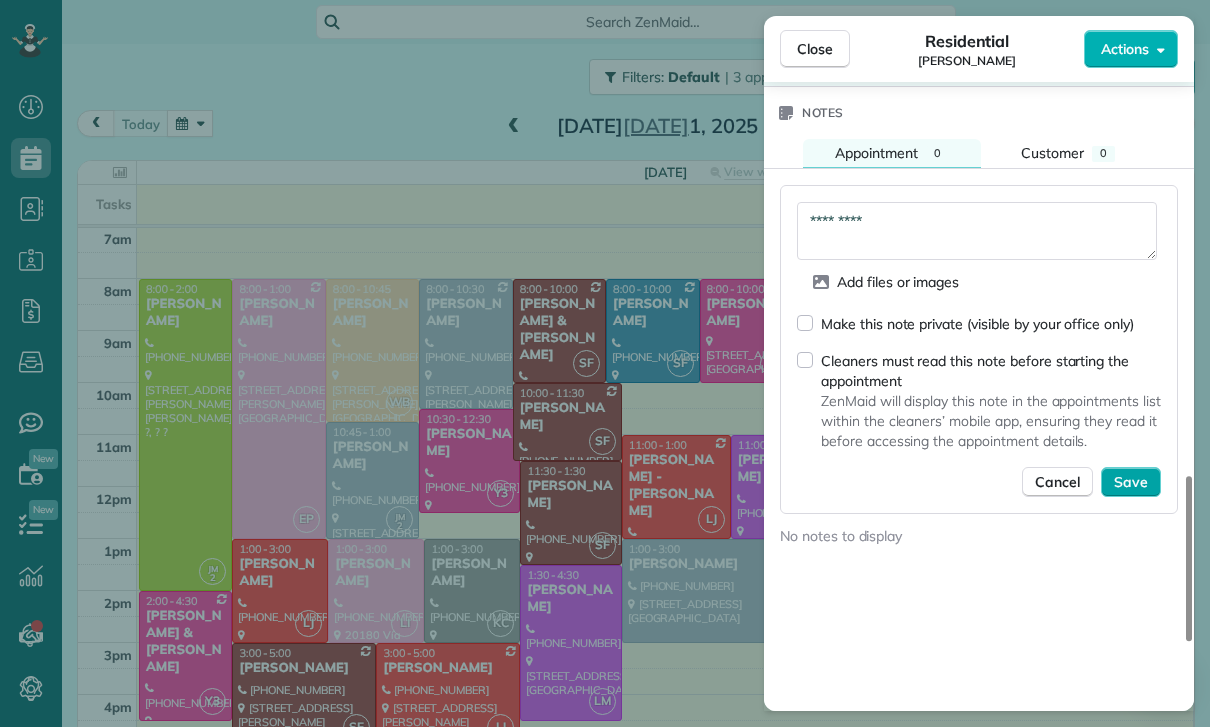 type on "*********" 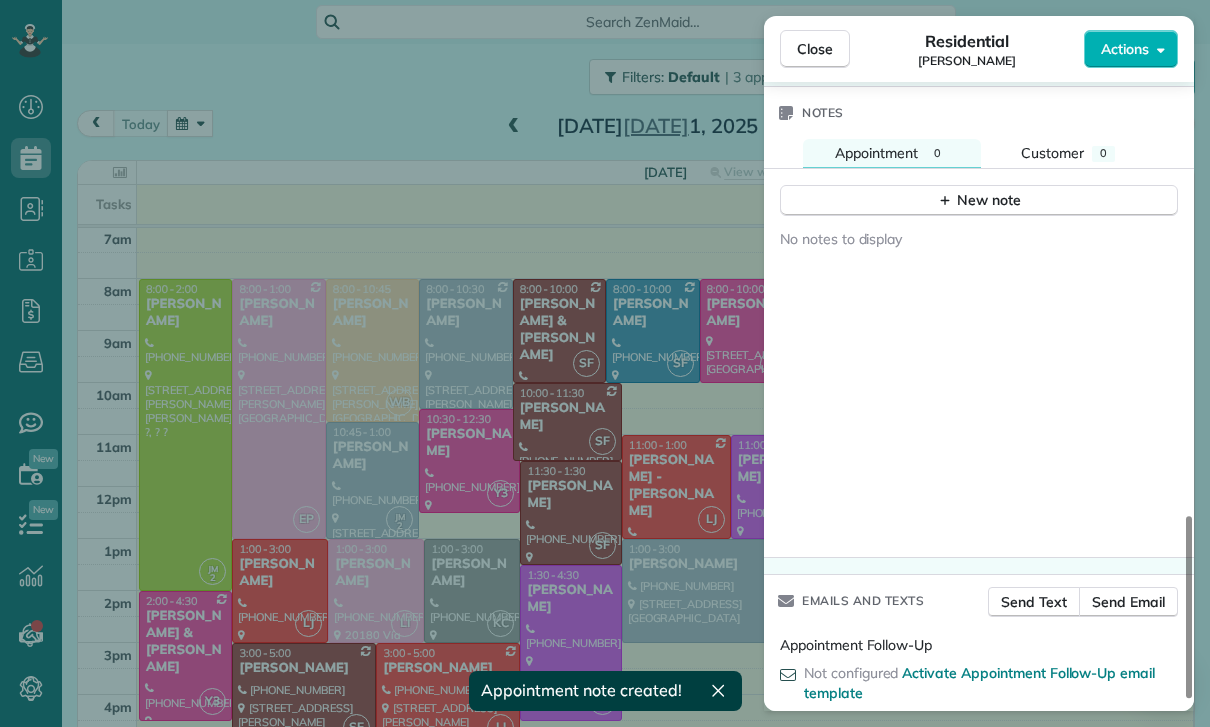 scroll, scrollTop: 1636, scrollLeft: 0, axis: vertical 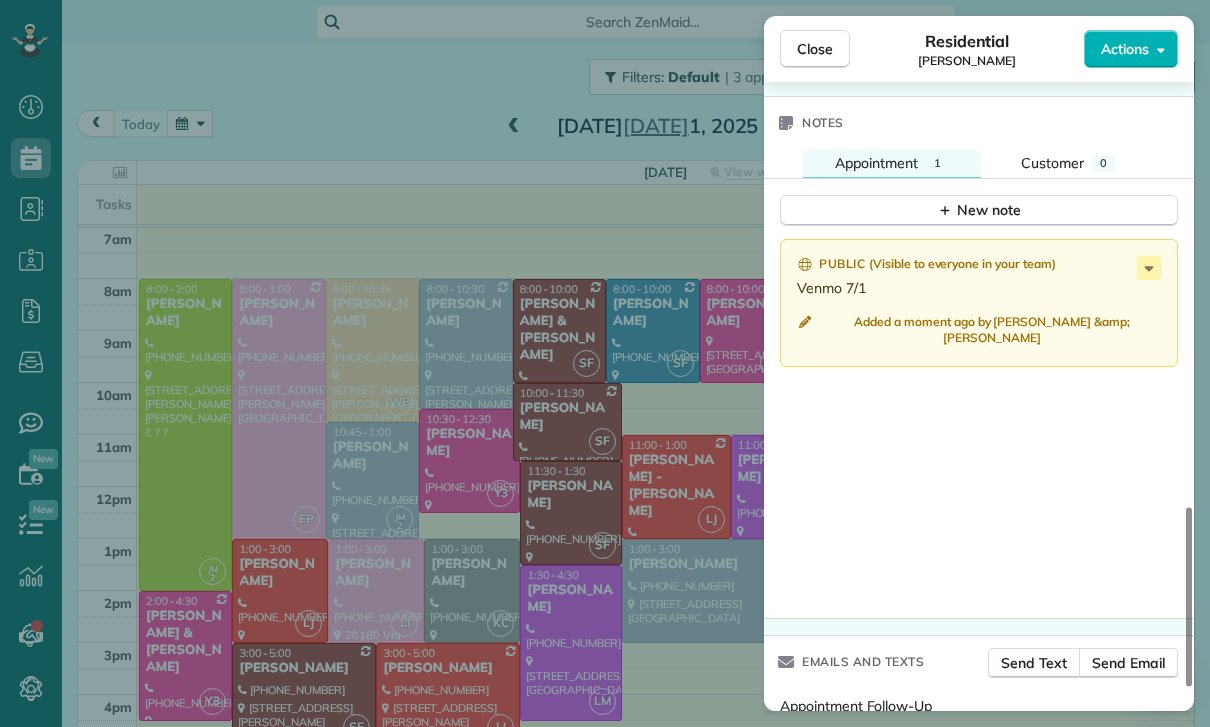 click on "Close Residential [PERSON_NAME] Actions Status Confirmed [PERSON_NAME] · Open profile Mobile [PHONE_NUMBER] Copy No email on record Add email View Details Residential [DATE] ( [DATE] ) 11:00 AM 1:00 PM 2 hours and 0 minutes One time [STREET_ADDRESS] Service was not rated yet Cleaners Time in and out Assign Invite Team [PERSON_NAME] Cleaners [PERSON_NAME]   11:00 AM 1:00 PM Checklist Try Now Keep this appointment up to your standards. Stay on top of every detail, keep your cleaners organised, and your client happy. Assign a checklist Watch a 5 min demo Billing Billing actions Price $155.00 Overcharge $0.00 Discount $0.00 Coupon discount - Primary tax - Secondary tax - Total appointment price $155.00 Tips collected New feature! $0.00 Paid Total including tip $155.00 Get paid online in no-time! Send an invoice and reward your cleaners with tips Charge customer credit card Appointment custom fields Key # - Work items No work items to display Notes Appointment 1 0" at bounding box center [605, 363] 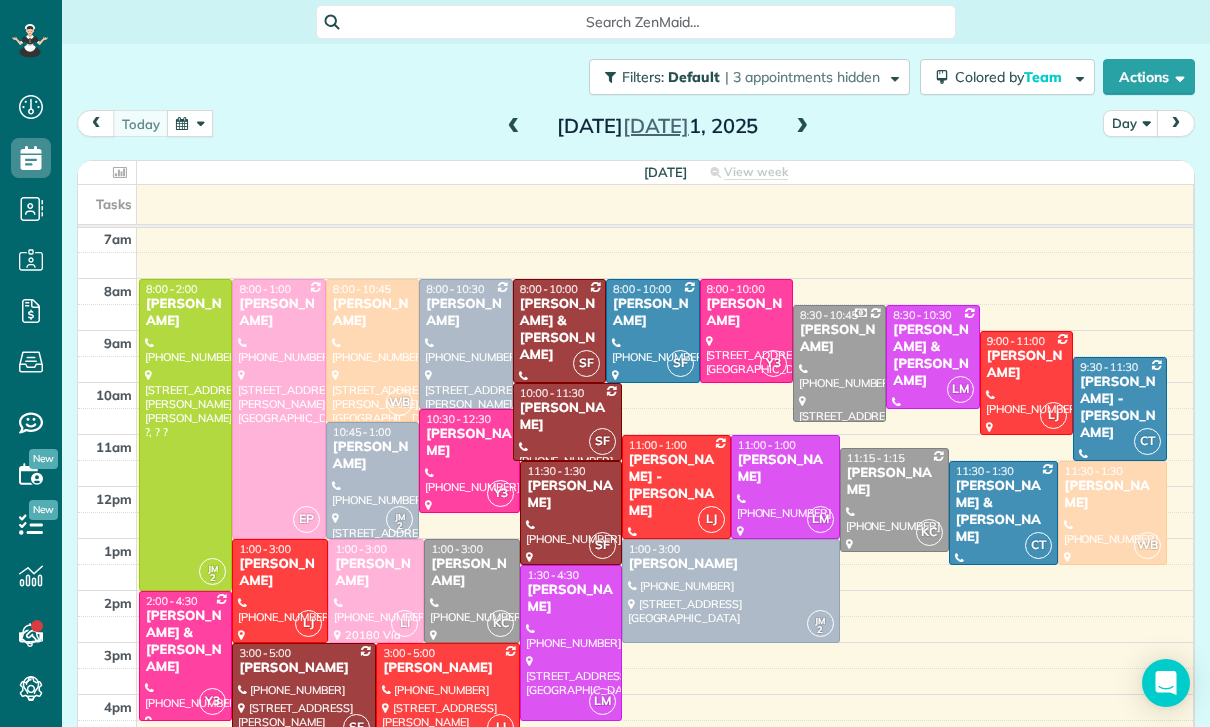 click on "[PERSON_NAME]" at bounding box center [567, 417] 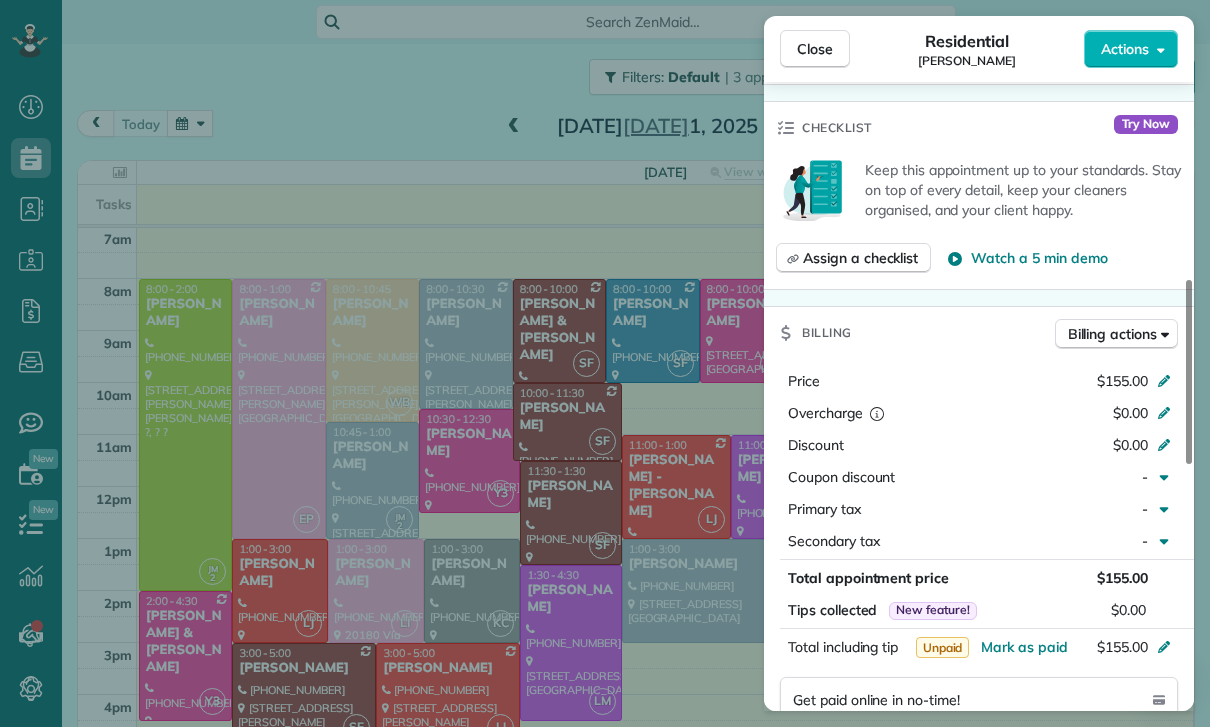 scroll, scrollTop: 879, scrollLeft: 0, axis: vertical 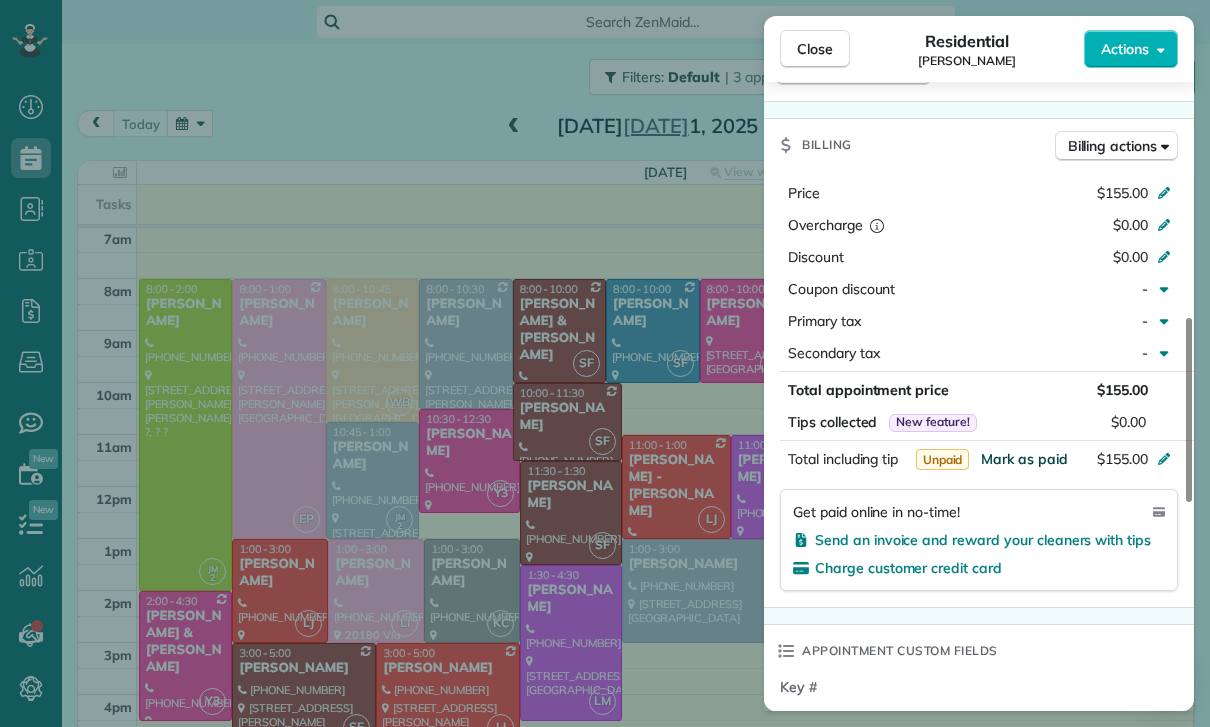 click on "Mark as paid" at bounding box center [1024, 459] 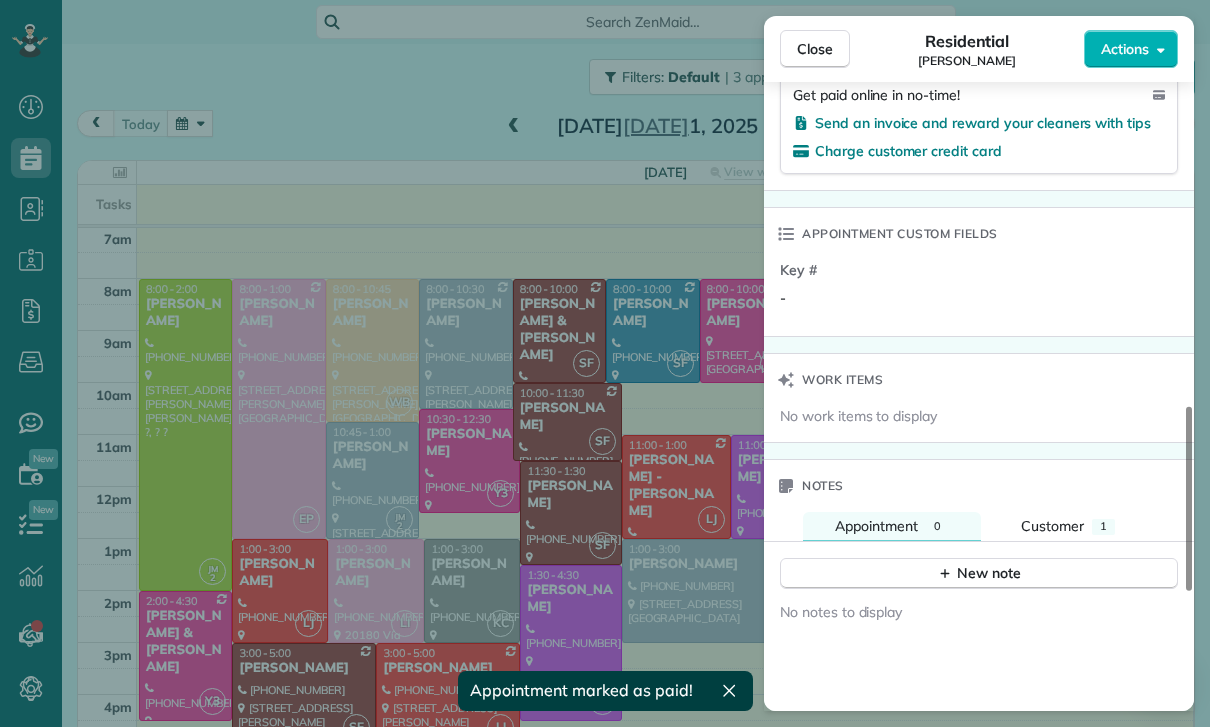scroll, scrollTop: 1331, scrollLeft: 0, axis: vertical 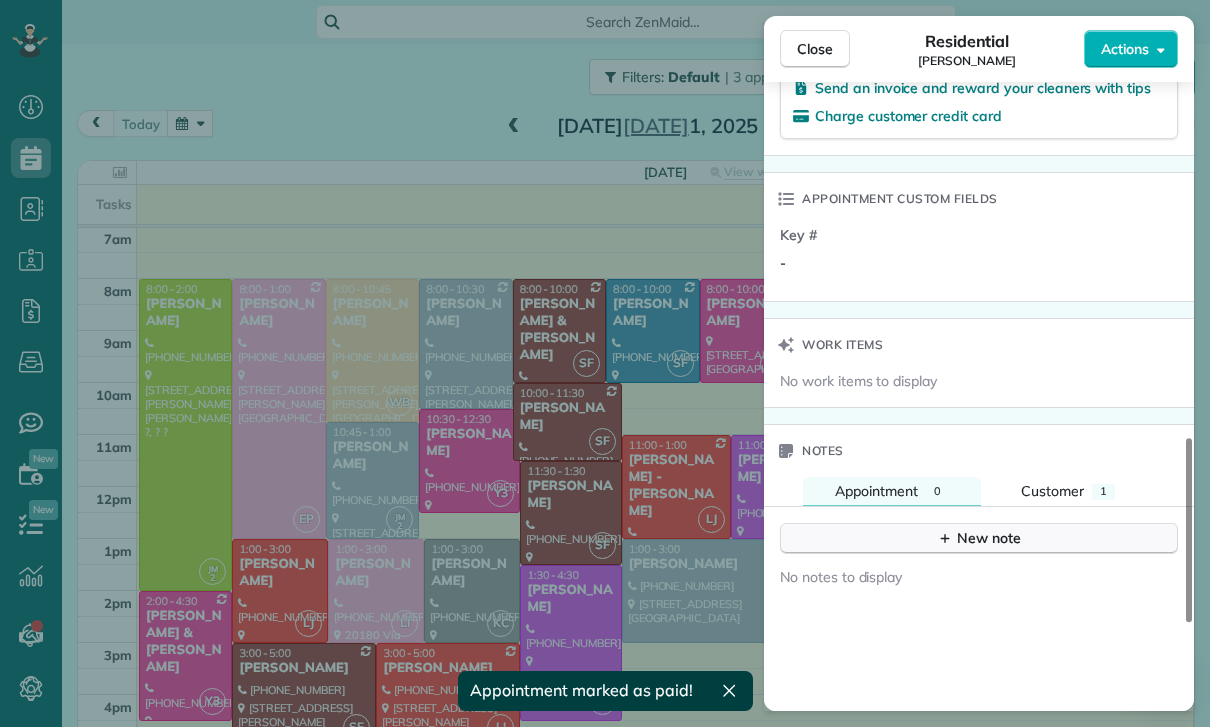 click on "New note" at bounding box center [979, 538] 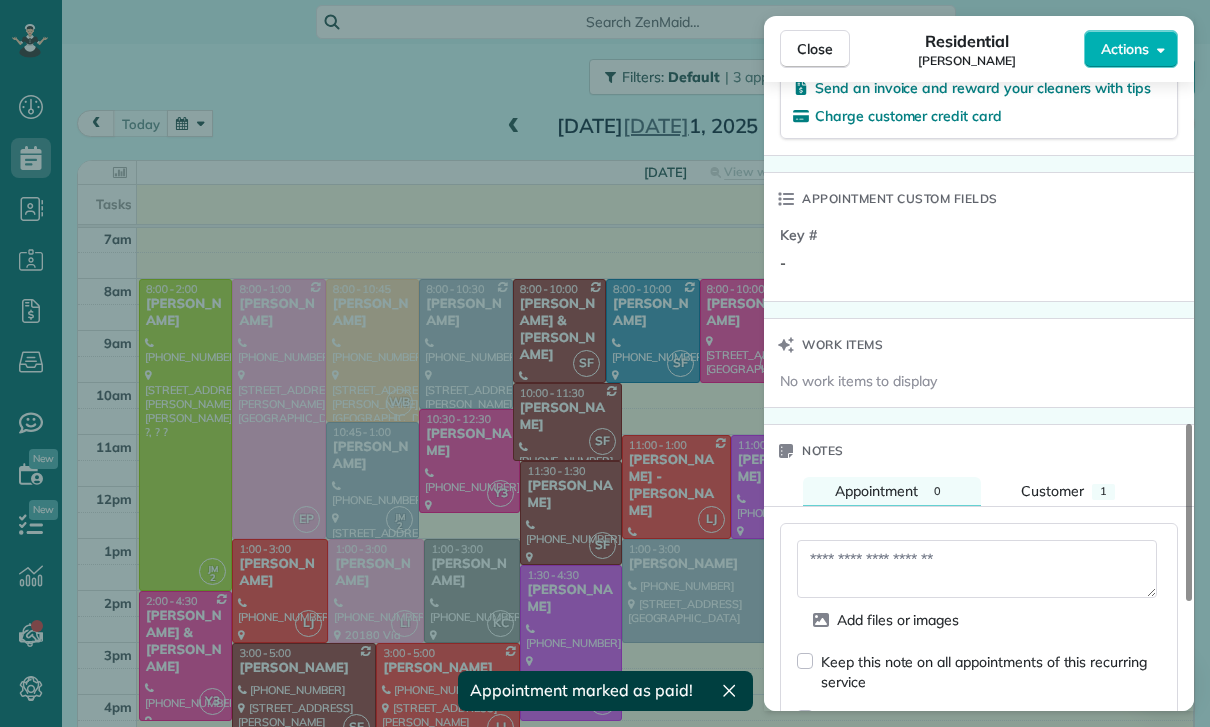click at bounding box center [977, 569] 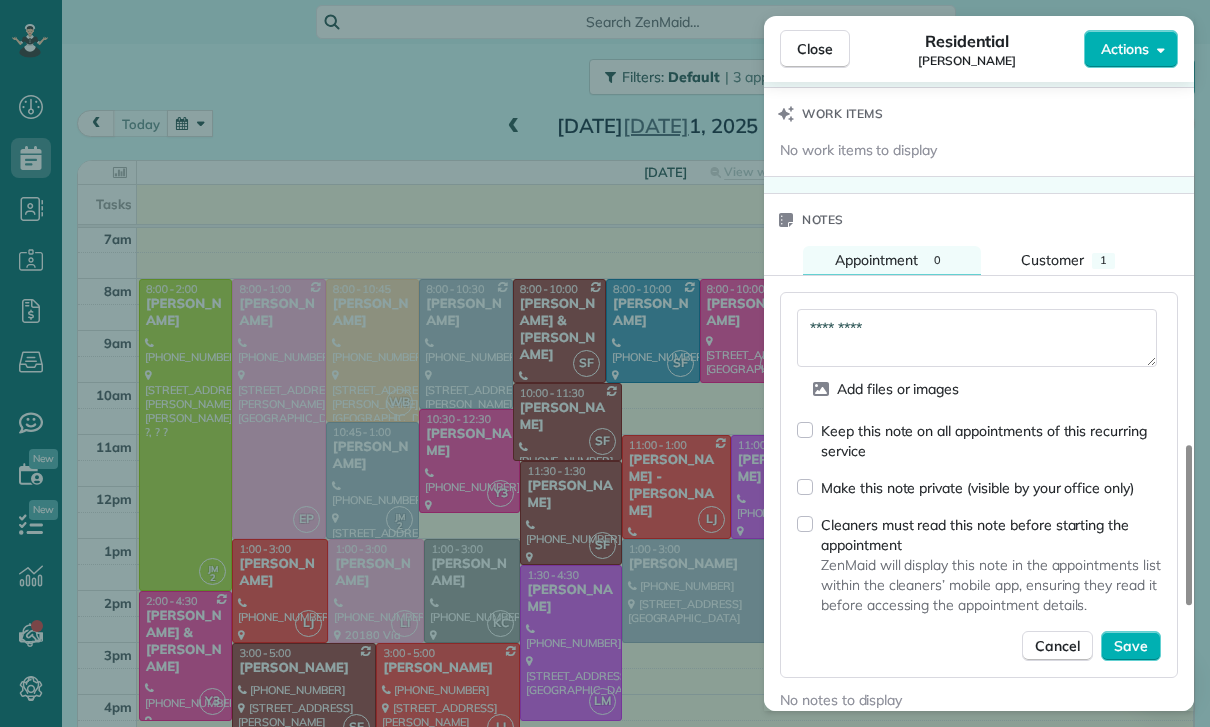 scroll, scrollTop: 1628, scrollLeft: 0, axis: vertical 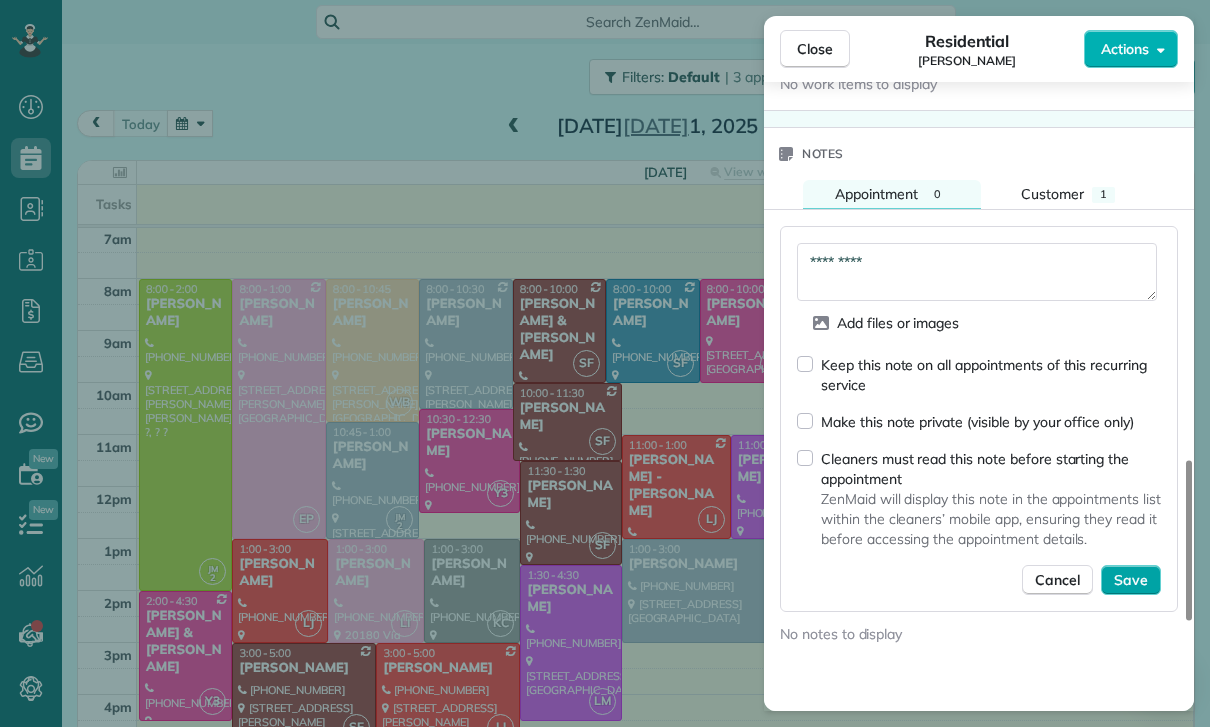 type on "*********" 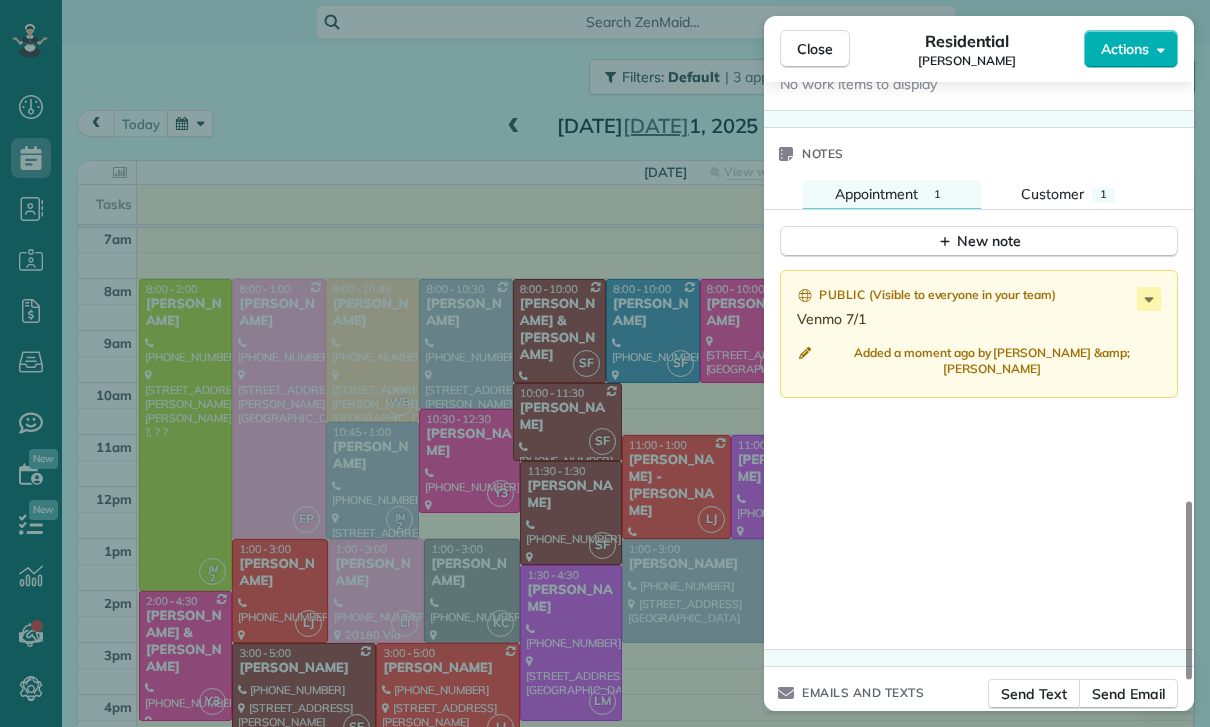 click on "Close Residential [PERSON_NAME] Actions Status Yet to Confirm [PERSON_NAME] · Open profile Mobile [PHONE_NUMBER] Copy No email on record Add email View Details Residential [DATE] ( [DATE] ) 10:00 AM 11:30 AM 1 hours and 30 minutes Repeats every 2 weeks Edit recurring service Previous ([DATE]) Next ([DATE]) [STREET_ADDRESS] ? 90046 Service was not rated yet Cleaners Time in and out Assign Invite Team [PERSON_NAME] Cleaners [PERSON_NAME] 10:00 AM 11:30 AM Checklist Try Now Keep this appointment up to your standards. Stay on top of every detail, keep your cleaners organised, and your client happy. Assign a checklist Watch a 5 min demo Billing Billing actions Price $155.00 Overcharge $0.00 Discount $0.00 Coupon discount - Primary tax - Secondary tax - Total appointment price $155.00 Tips collected New feature! $0.00 Paid Total including tip $155.00 Get paid online in no-time! Send an invoice and reward your cleaners with tips Charge customer credit card Appointment custom fields -" at bounding box center [605, 363] 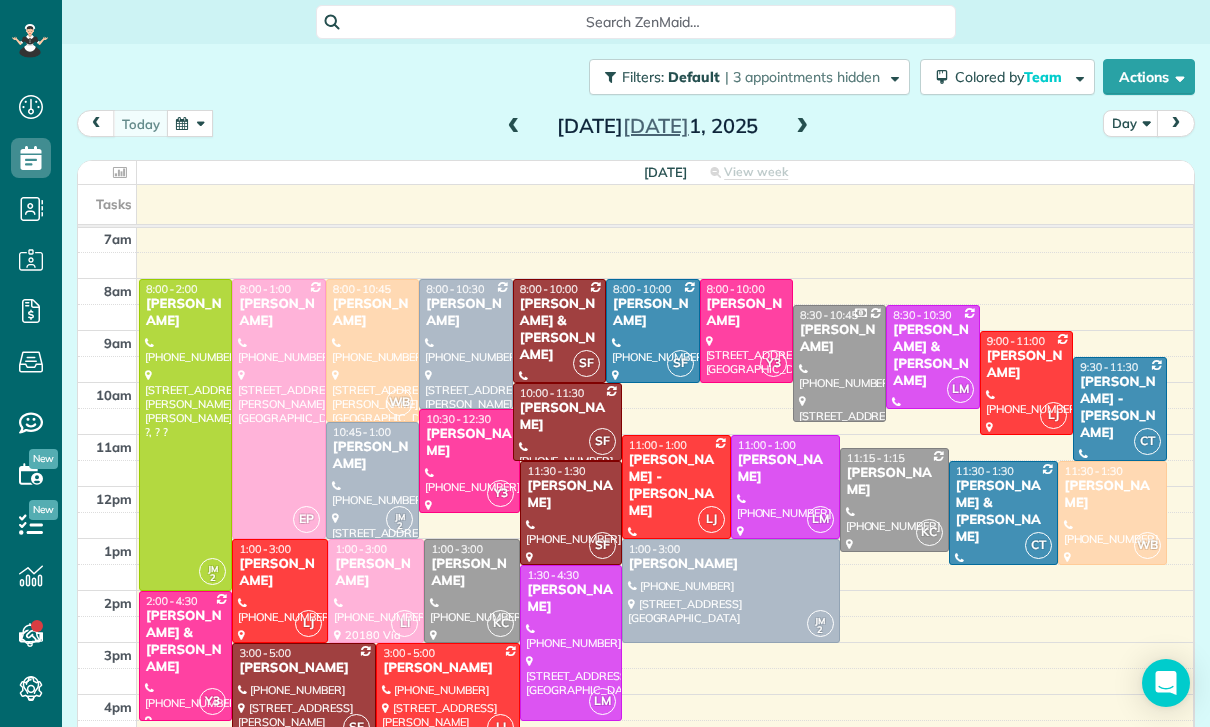 click at bounding box center (190, 123) 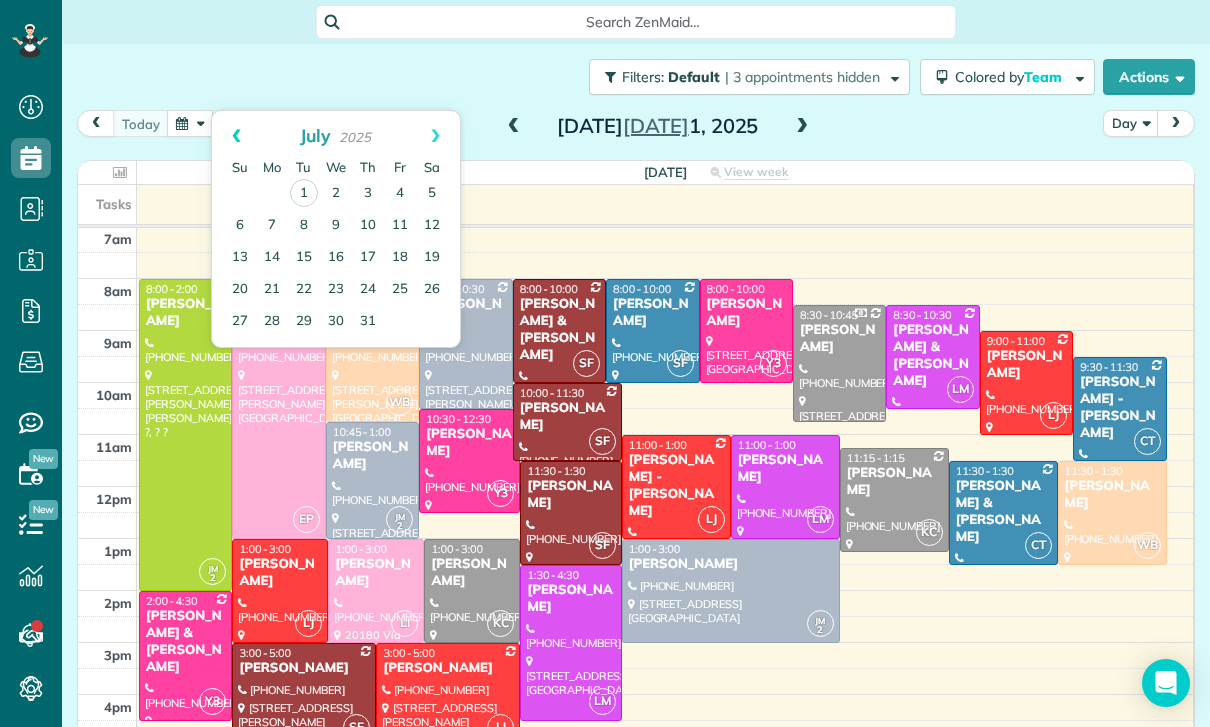 click on "Prev" at bounding box center (236, 136) 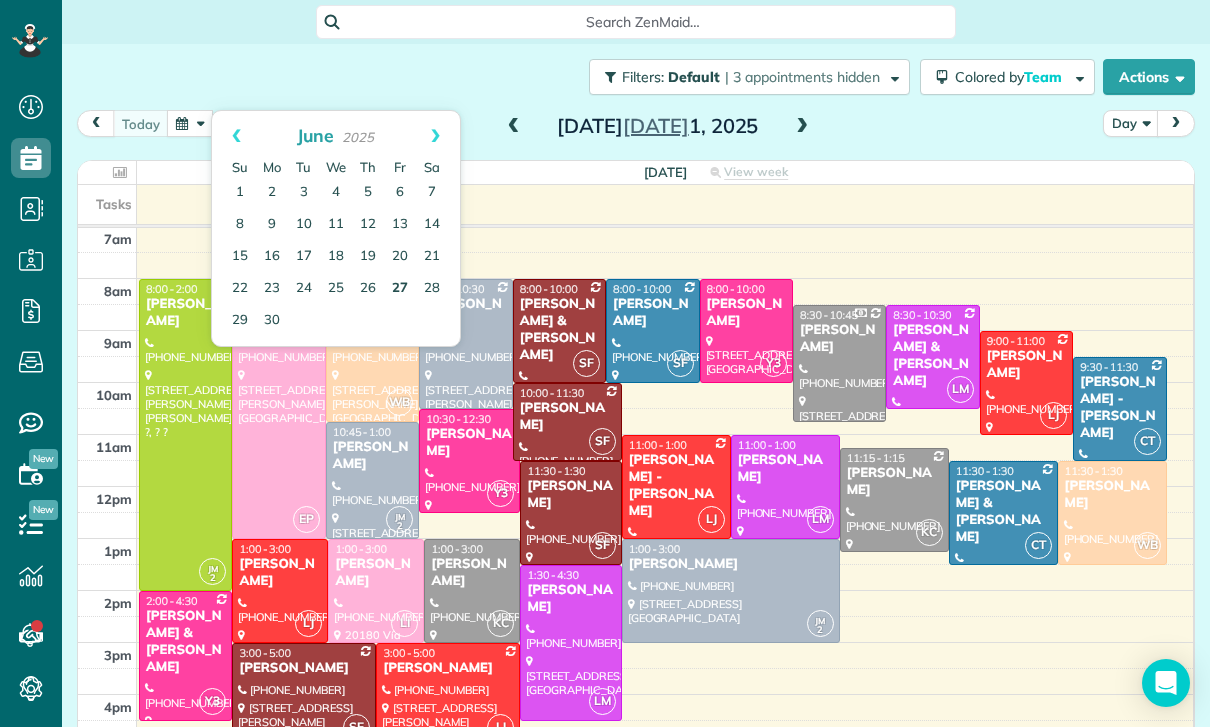 click on "27" at bounding box center [400, 289] 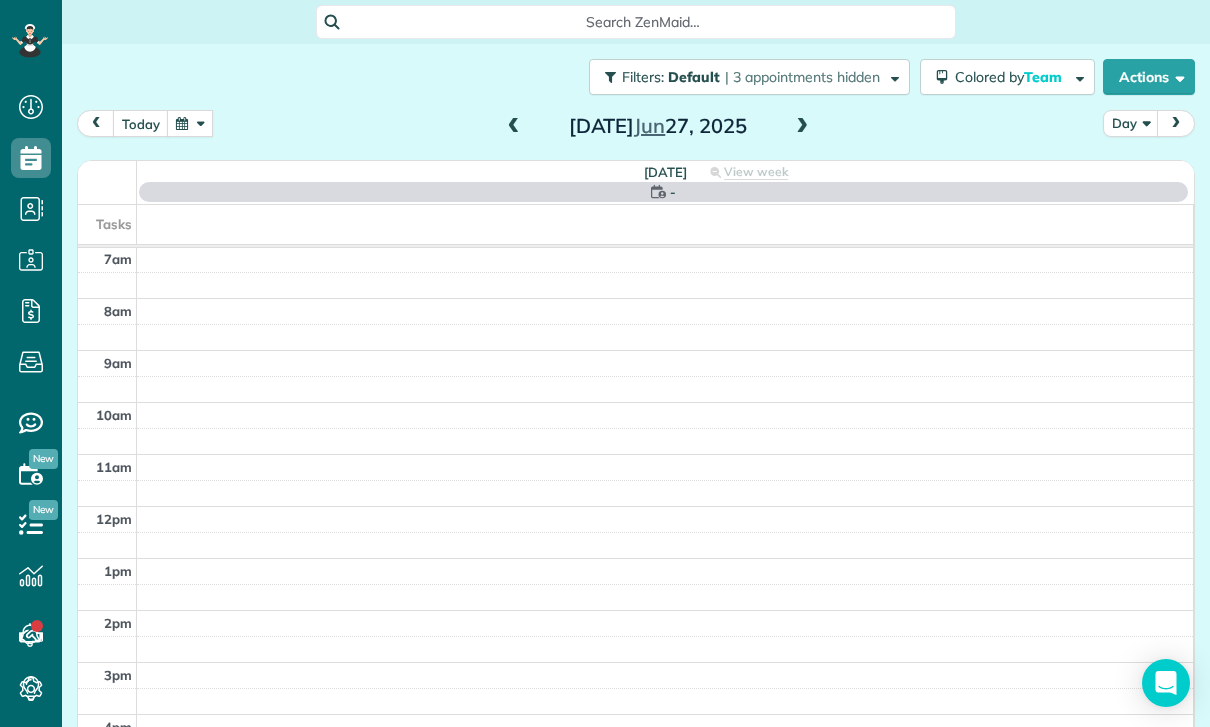 scroll, scrollTop: 157, scrollLeft: 0, axis: vertical 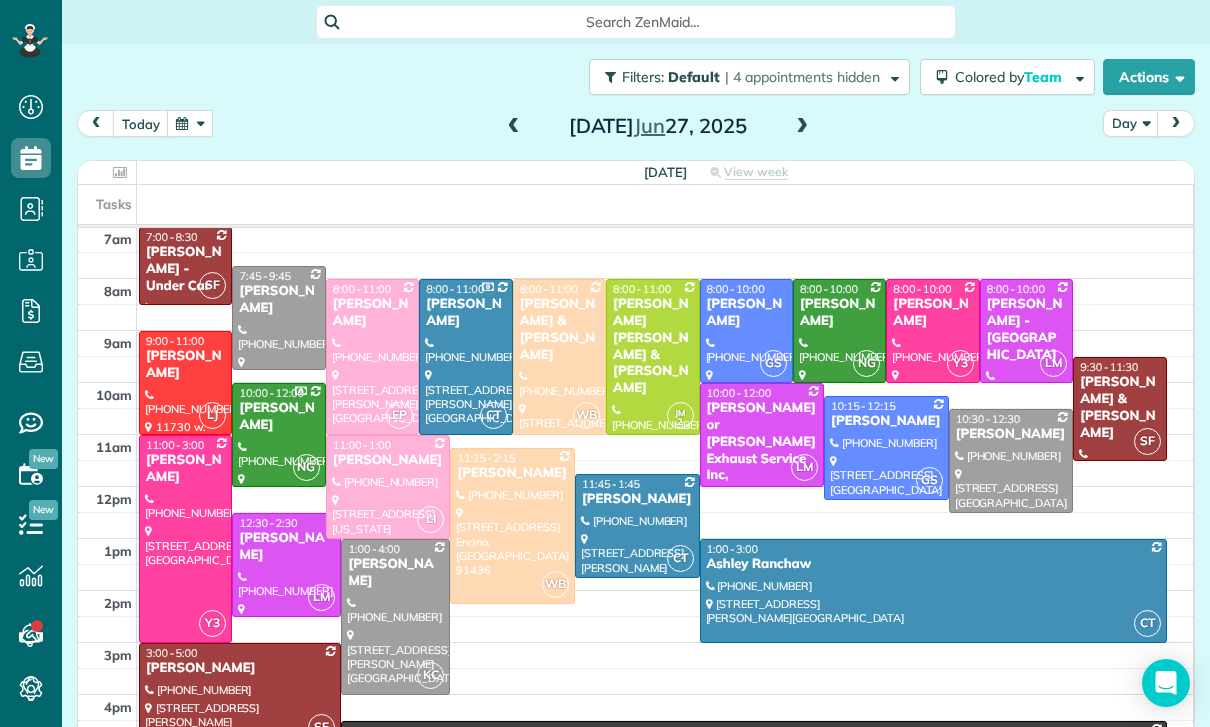 click on "[DATE]   Day [DATE] [DATE]
View week $2,955.00 51.5  Man Hours 25  Appointments 14% Paid 88% Assigned Tasks 4am 5am 6am 7am 8am 9am 10am 11am 12pm 1pm 2pm 3pm 4pm 5pm 6pm 7pm 8pm SF 7:00 - 8:30 [PERSON_NAME] - Under Car [PHONE_NUMBER] [STREET_ADDRESS][PERSON_NAME] 7:45 - 9:45 [PERSON_NAME] [PHONE_NUMBER] [STREET_ADDRESS] EP 8:00 - 11:00 [PERSON_NAME] [PHONE_NUMBER] [STREET_ADDRESS][PERSON_NAME] CT 8:00 - 11:00 [PERSON_NAME] [PHONE_NUMBER] [STREET_ADDRESS][PERSON_NAME] WB 8:00 - 11:00 [PERSON_NAME] & [PERSON_NAME] [PHONE_NUMBER] [STREET_ADDRESS] JM 2 8:00 - 11:00 [PERSON_NAME] [PERSON_NAME] & [PERSON_NAME] [PHONE_NUMBER] [STREET_ADDRESS][PERSON_NAME] GS 8:00 - 10:00 [PERSON_NAME] [PHONE_NUMBER] [STREET_ADDRESS] [GEOGRAPHIC_DATA] NG 8:00 - 10:00 [PERSON_NAME] [PHONE_NUMBER] [STREET_ADDRESS][GEOGRAPHIC_DATA][PERSON_NAME] 8:00 - 10:00 [PERSON_NAME] [PHONE_NUMBER] [STREET_ADDRESS] LM LJ [PERSON_NAME]" at bounding box center [636, 398] 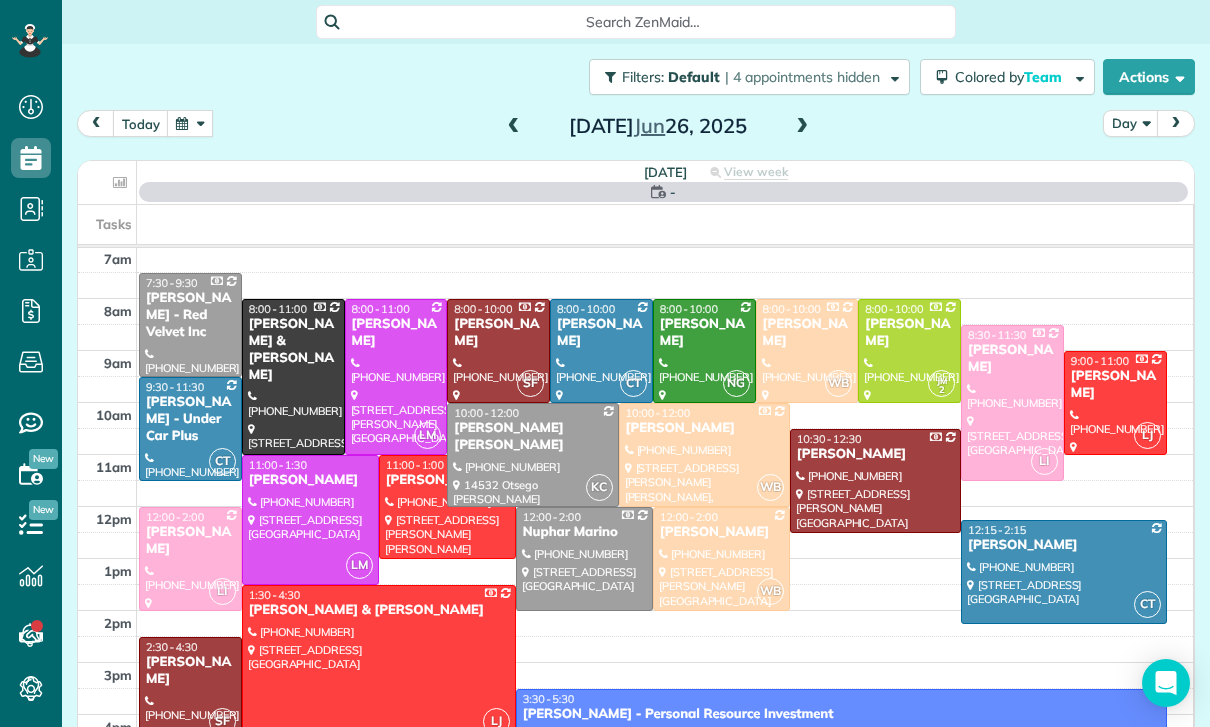 scroll, scrollTop: 157, scrollLeft: 0, axis: vertical 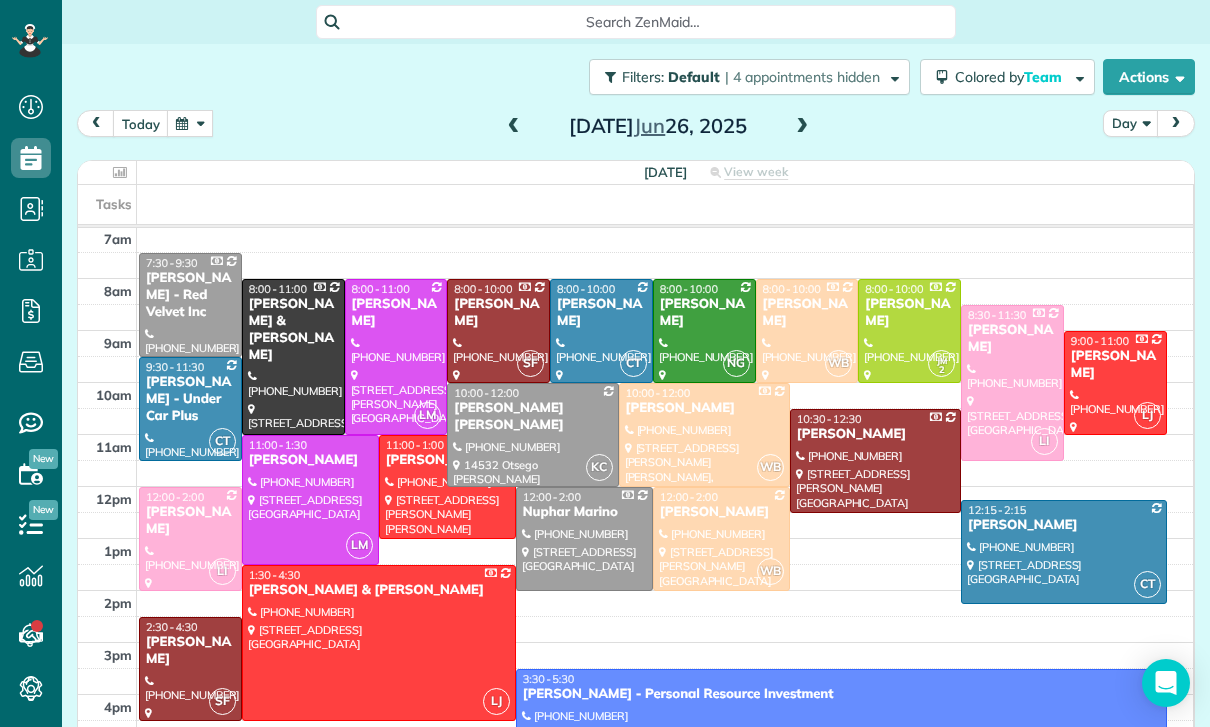 click at bounding box center [1064, 552] 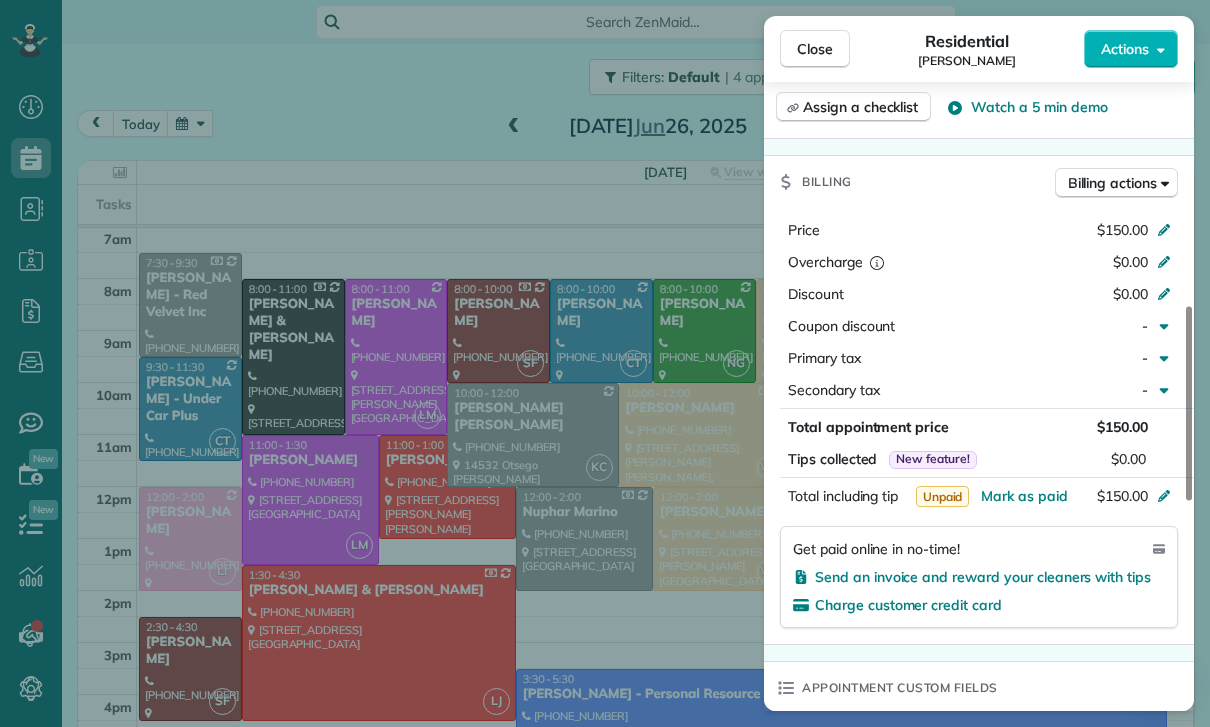 scroll, scrollTop: 860, scrollLeft: 0, axis: vertical 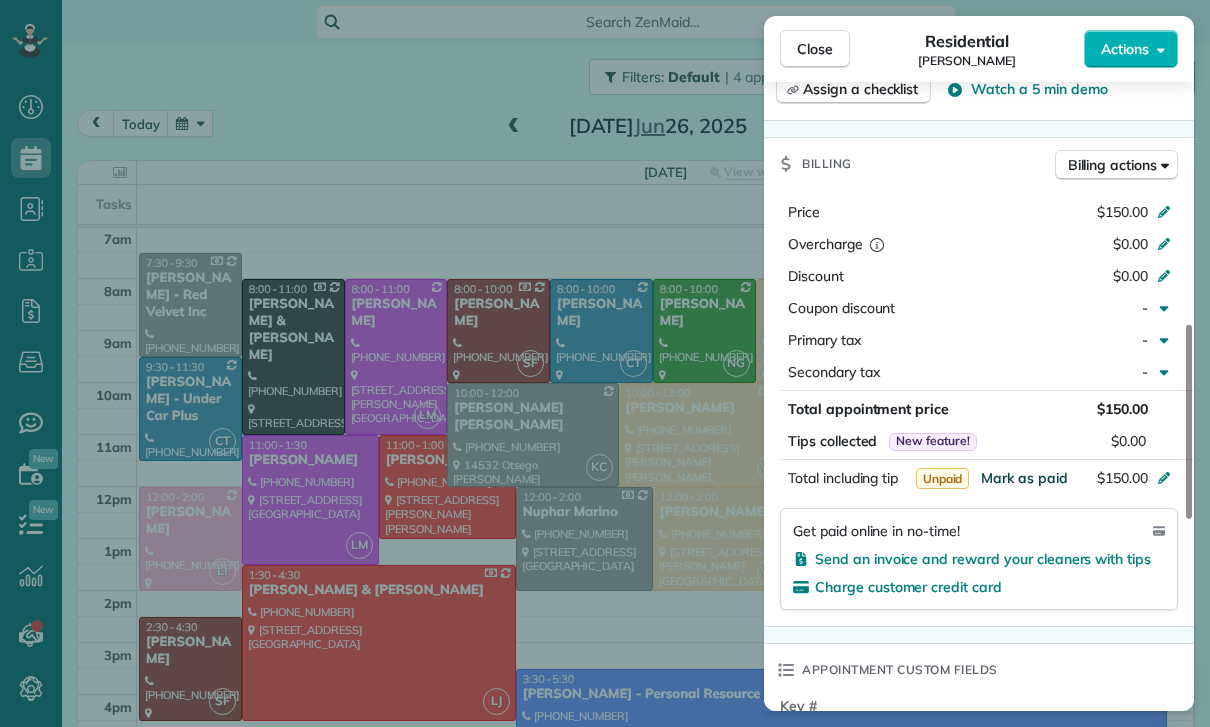 click on "Mark as paid" at bounding box center (1024, 478) 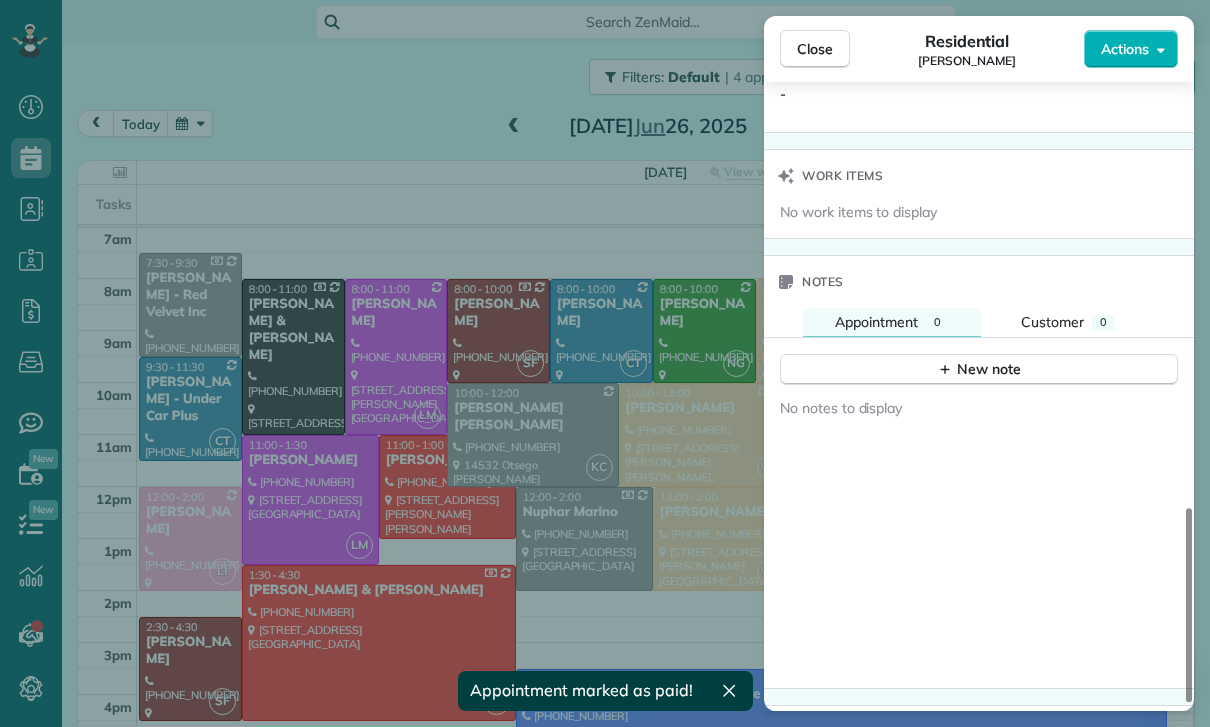scroll, scrollTop: 1515, scrollLeft: 0, axis: vertical 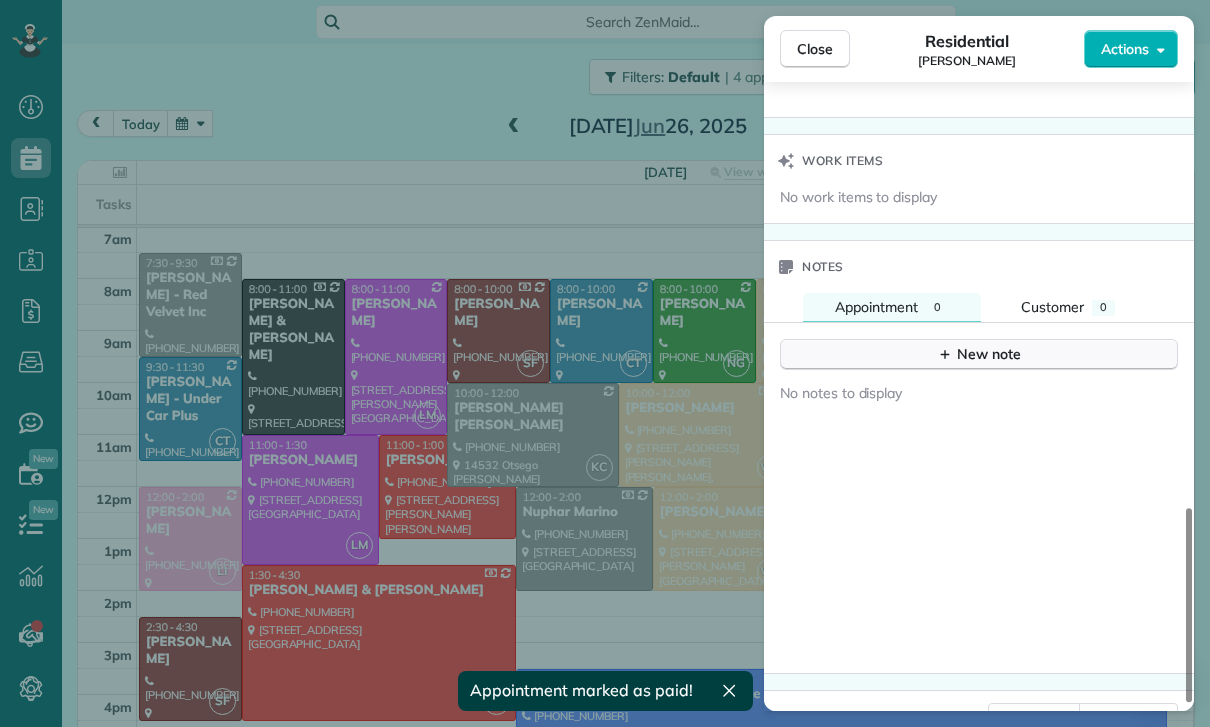 click on "New note" at bounding box center (979, 354) 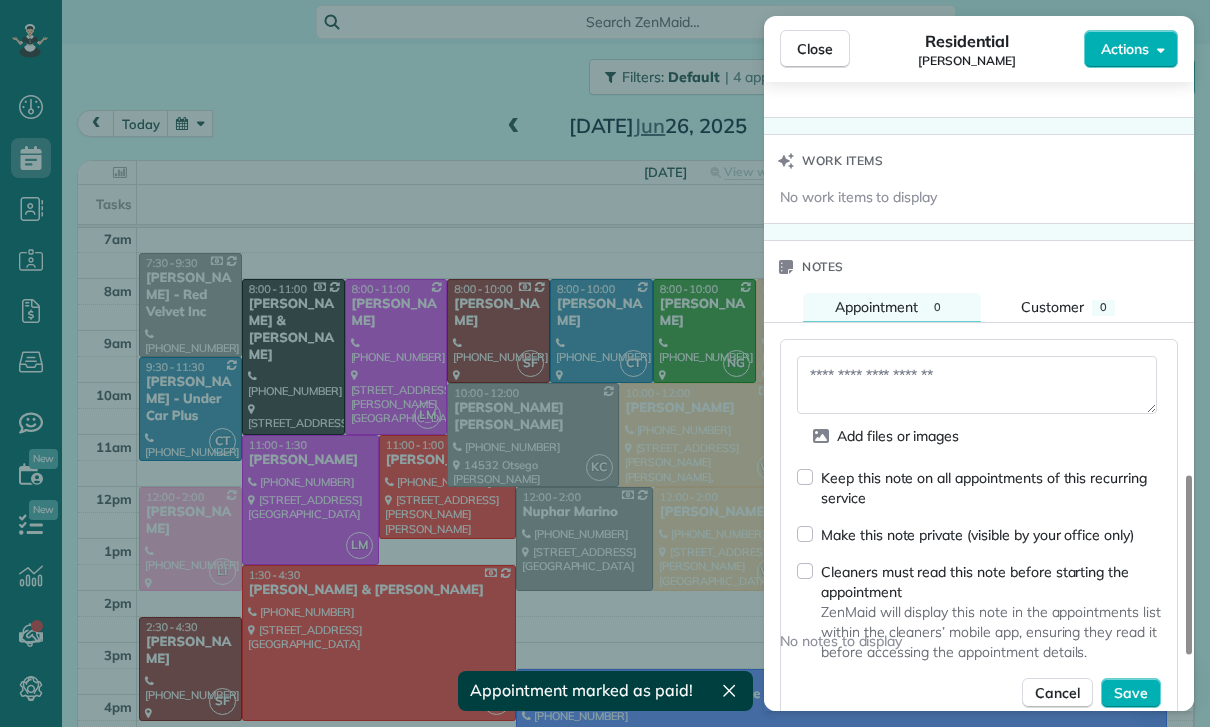 click at bounding box center (977, 385) 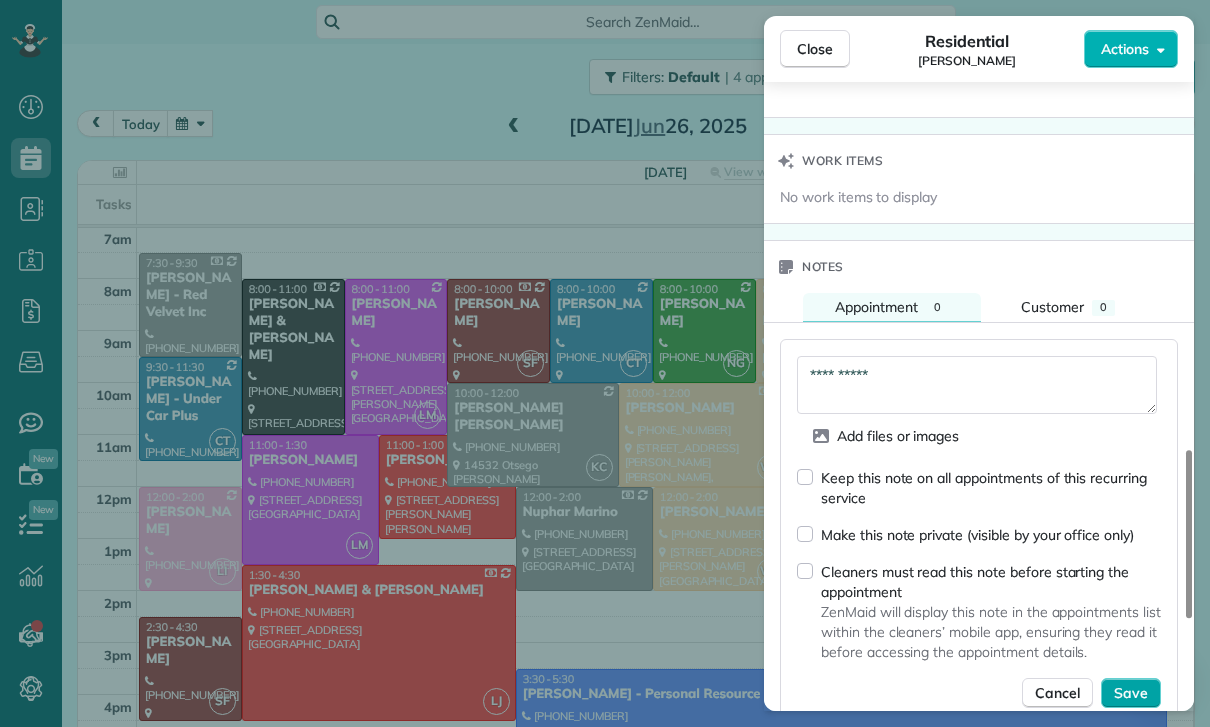 type on "**********" 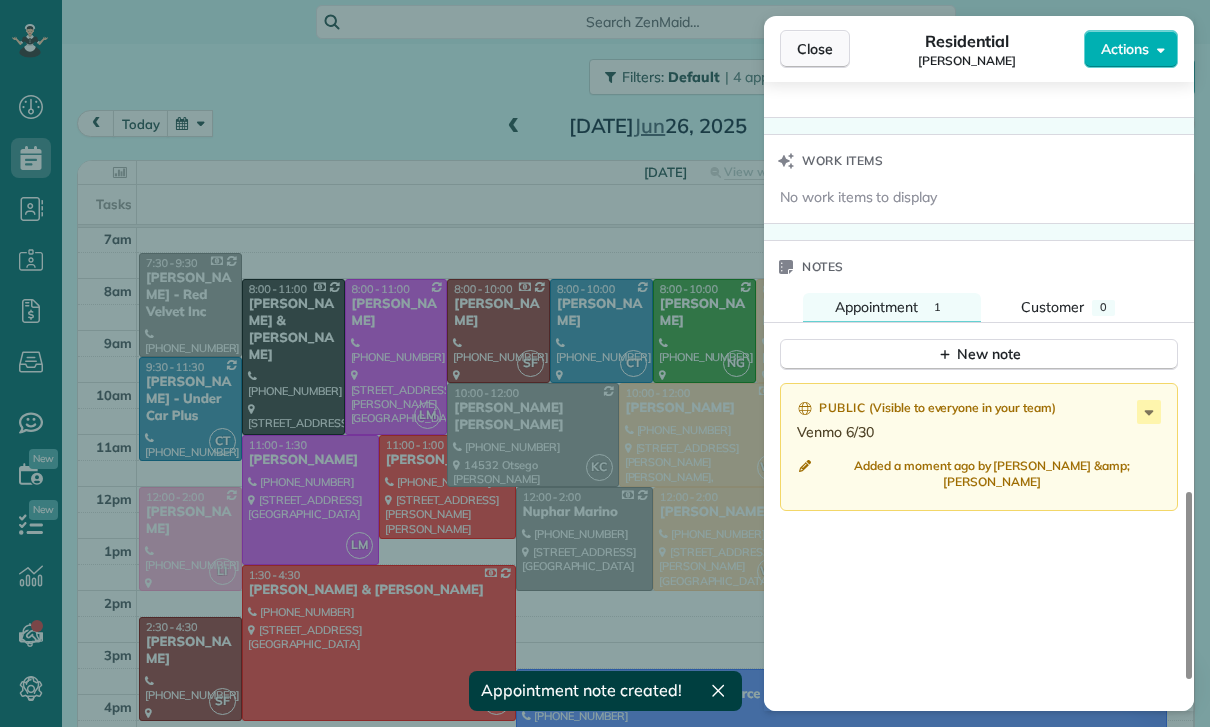 click on "Close" at bounding box center (815, 49) 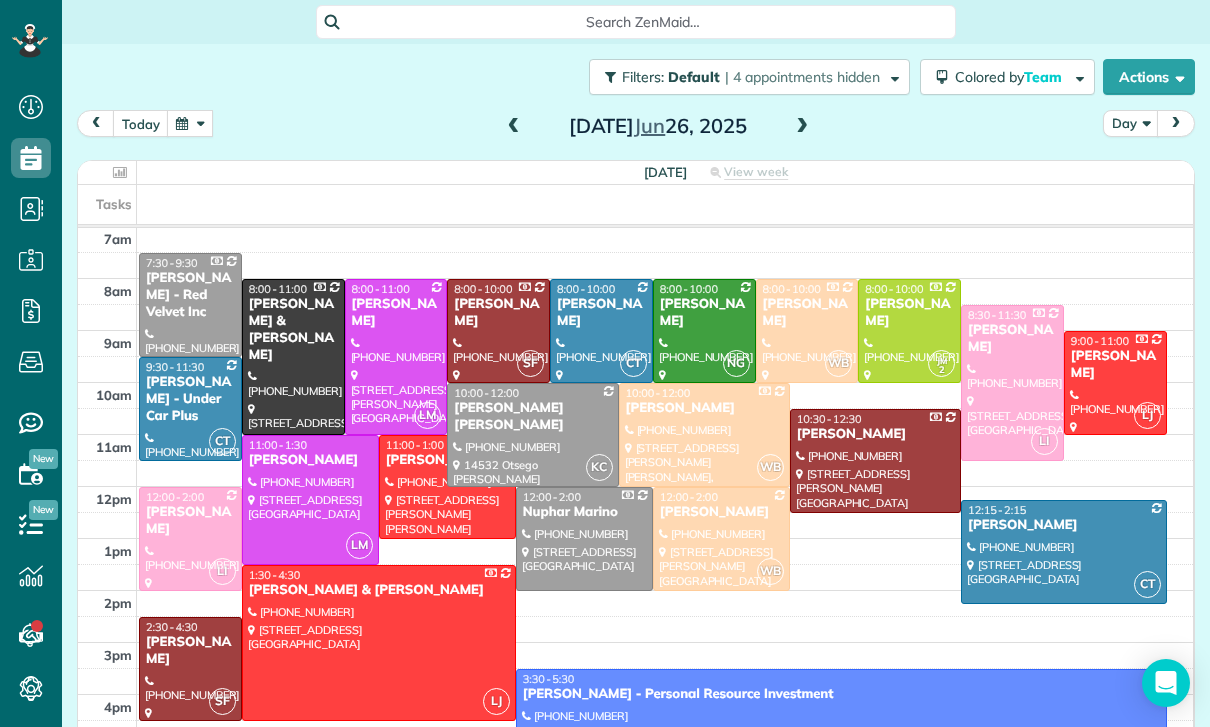 scroll, scrollTop: 144, scrollLeft: 0, axis: vertical 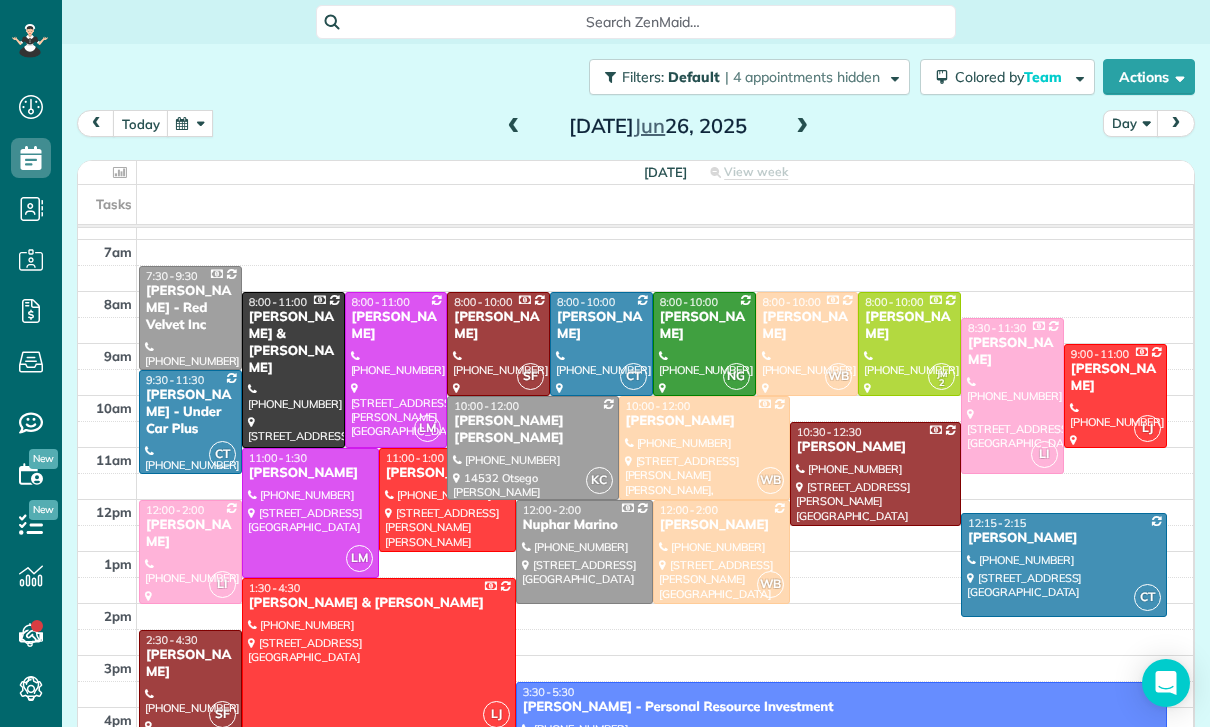click at bounding box center (190, 123) 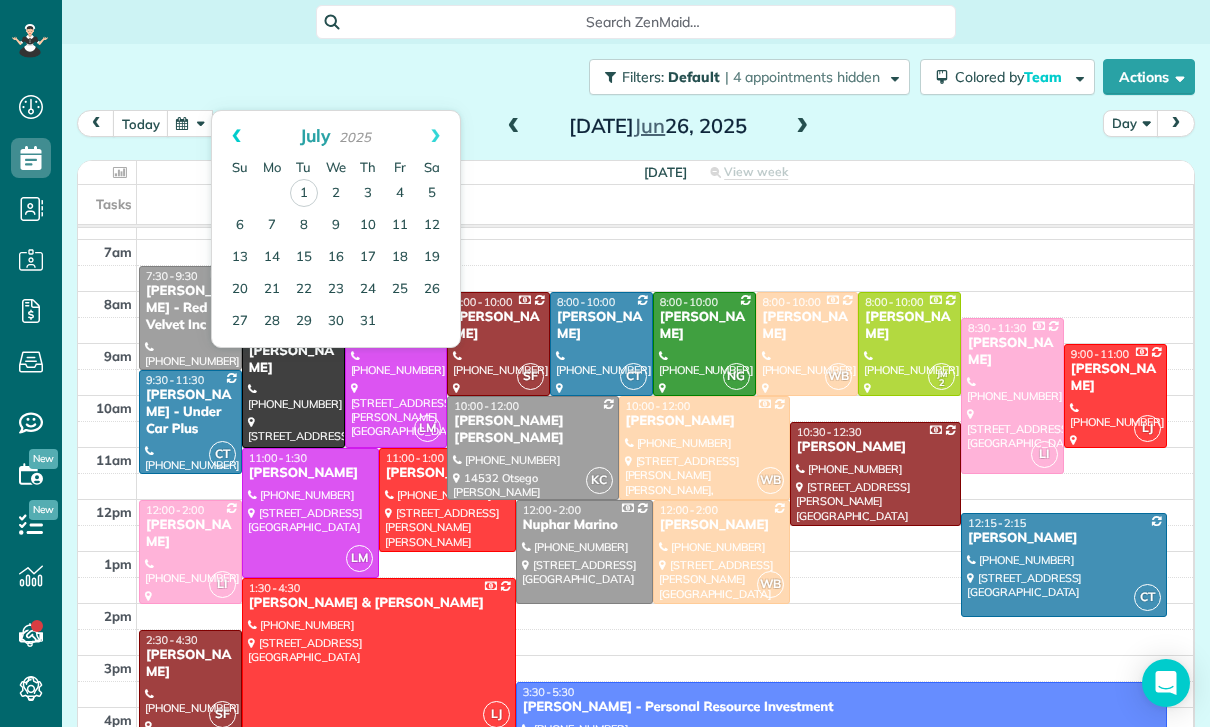 click on "Prev" at bounding box center [236, 136] 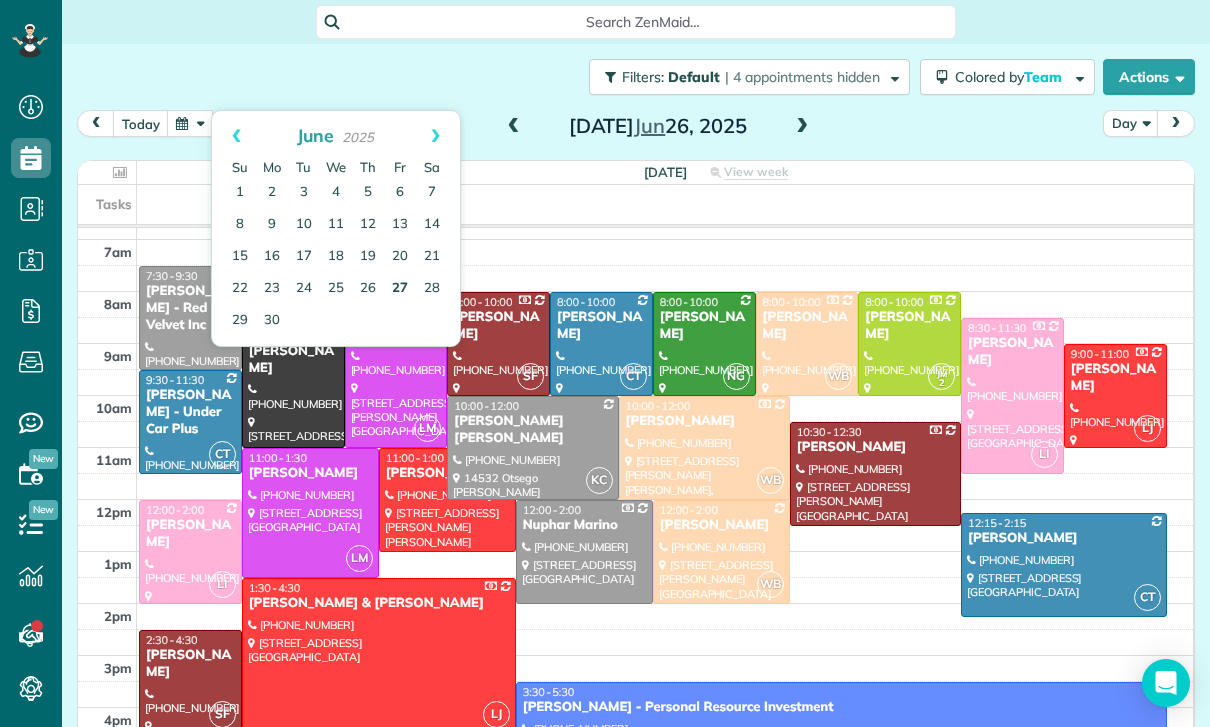 click on "27" at bounding box center (400, 289) 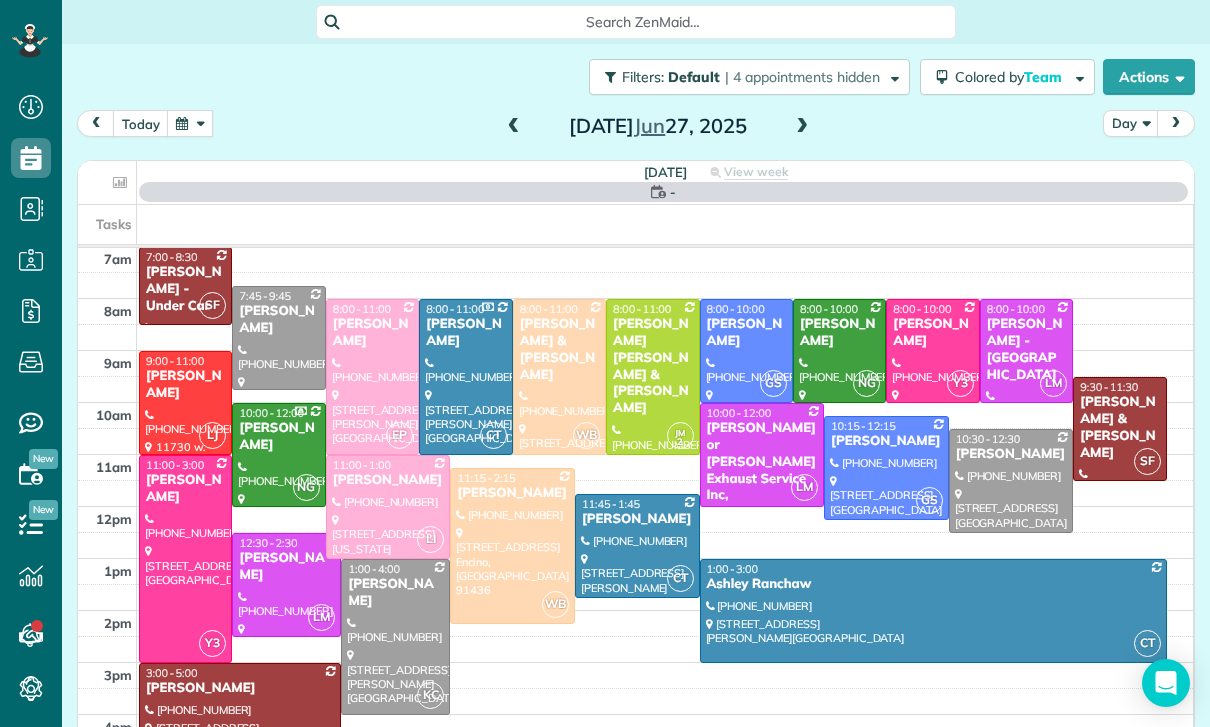 scroll, scrollTop: 157, scrollLeft: 0, axis: vertical 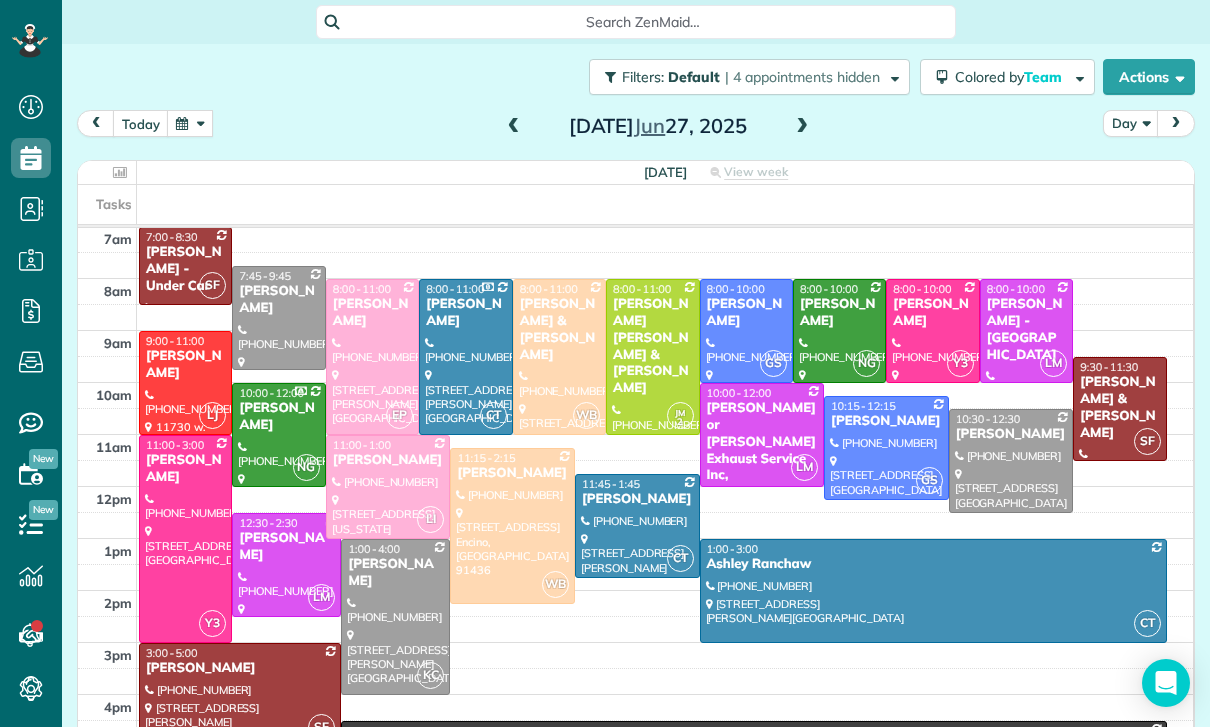 click at bounding box center [514, 127] 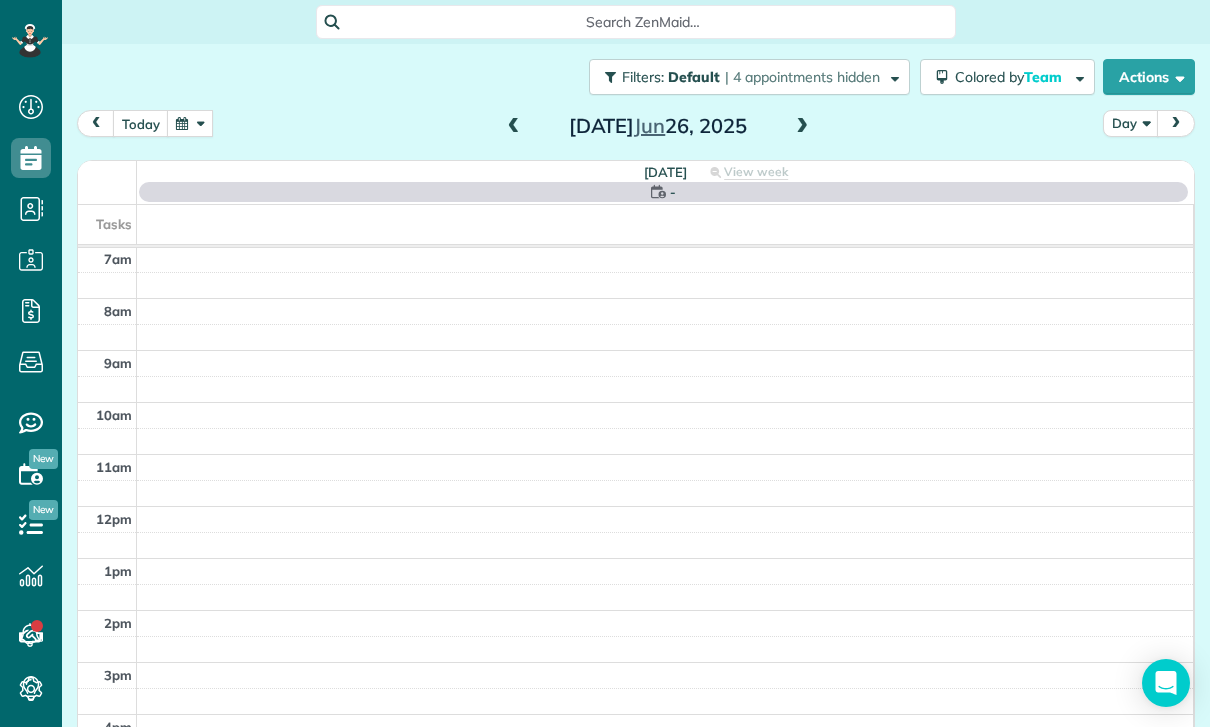 scroll, scrollTop: 157, scrollLeft: 0, axis: vertical 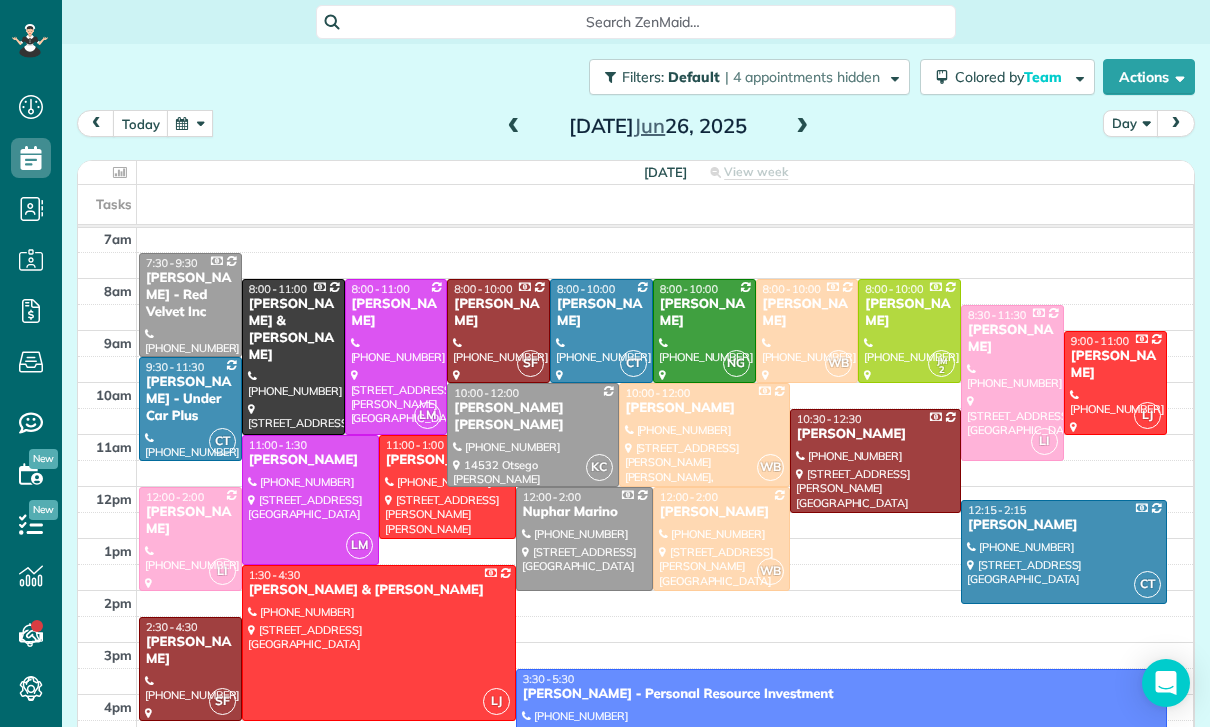click at bounding box center (190, 123) 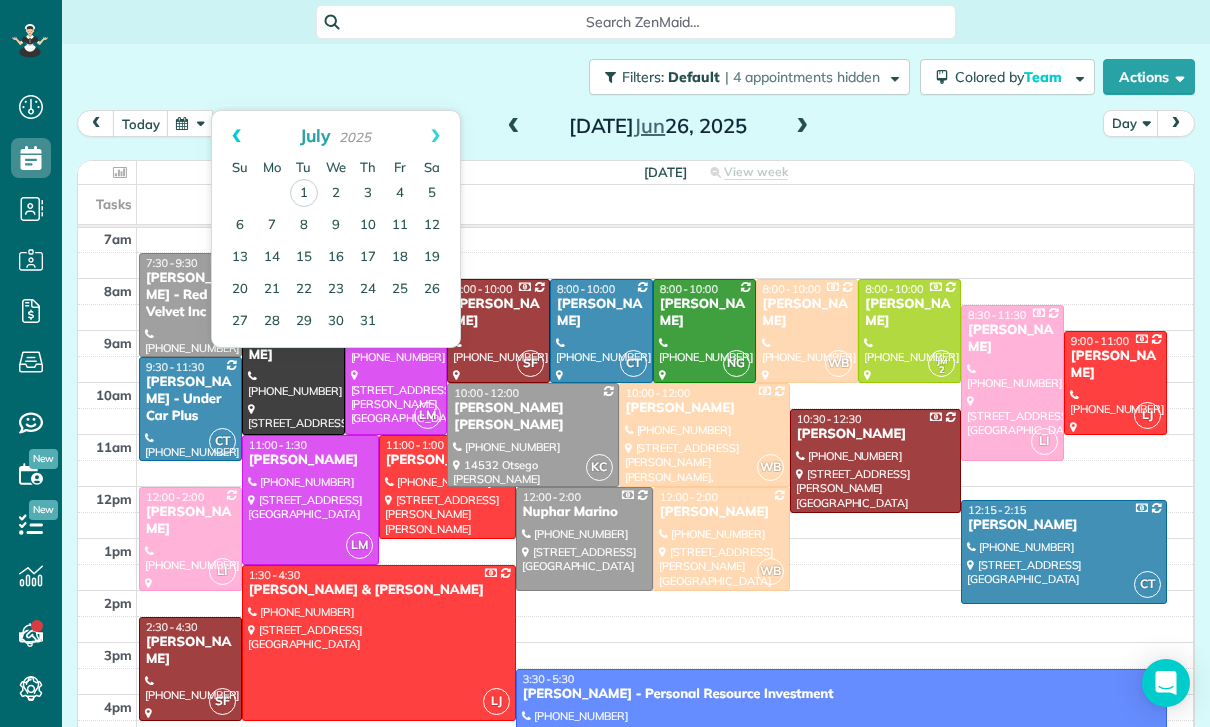 click on "Prev" at bounding box center [236, 136] 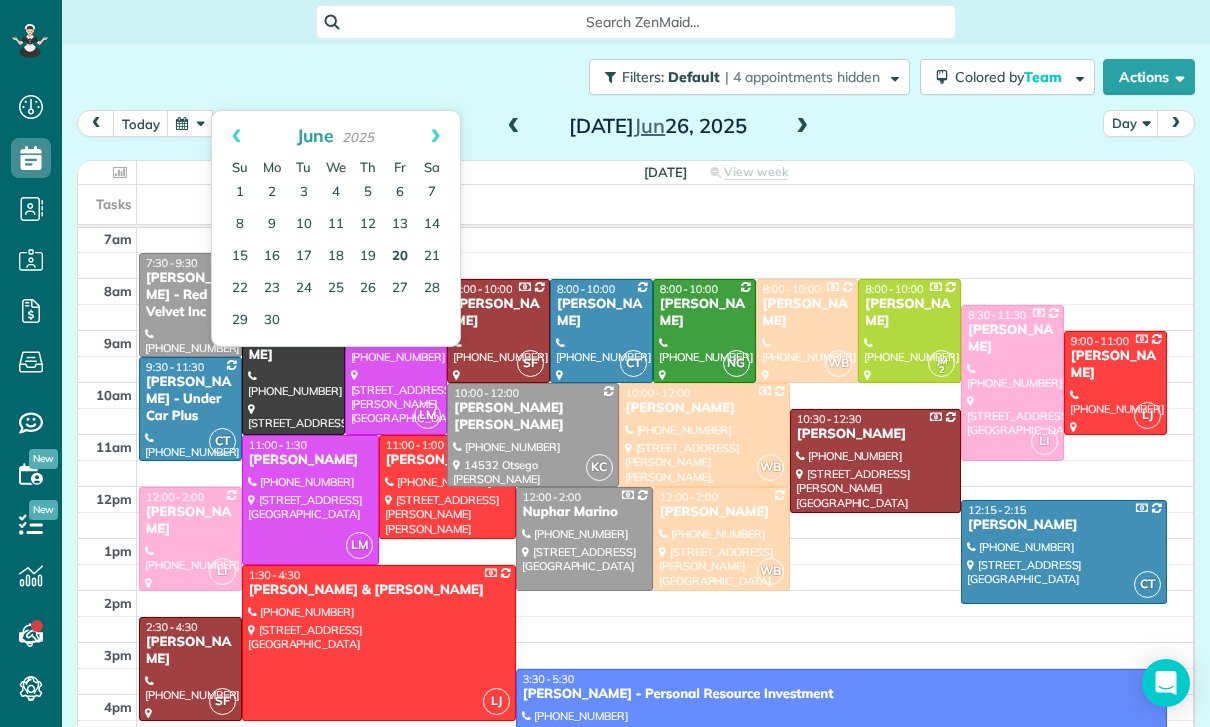 click on "20" at bounding box center (400, 257) 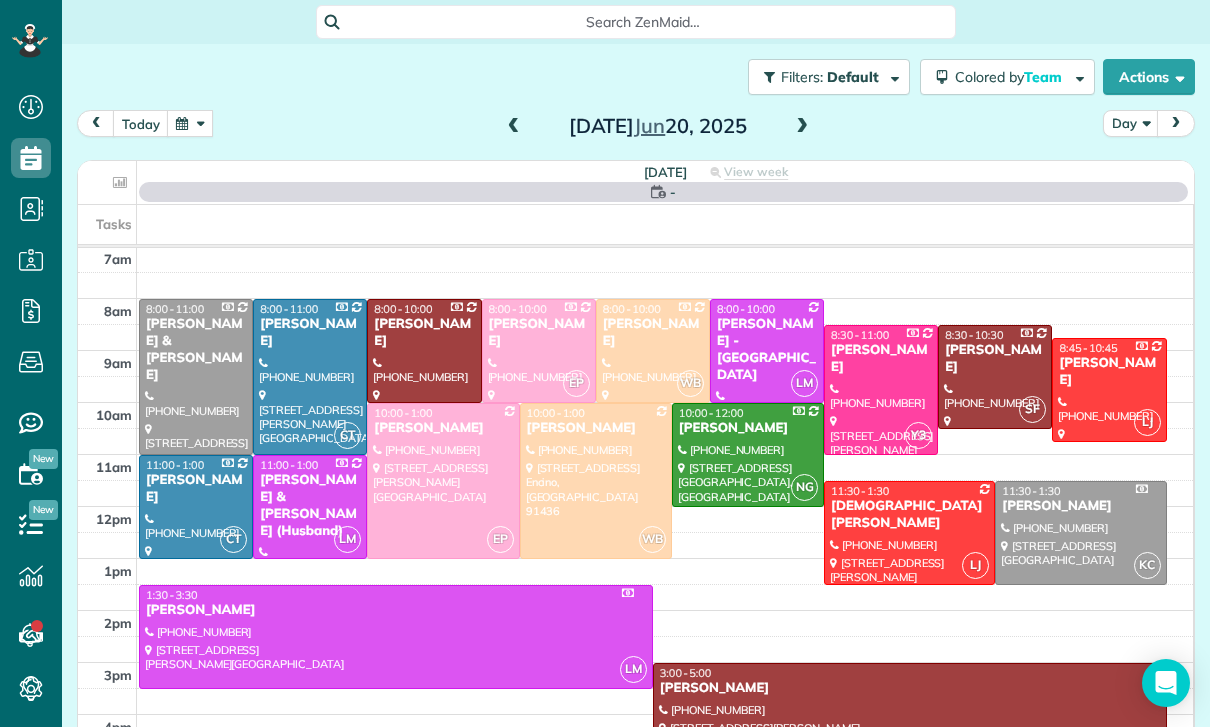 scroll, scrollTop: 157, scrollLeft: 0, axis: vertical 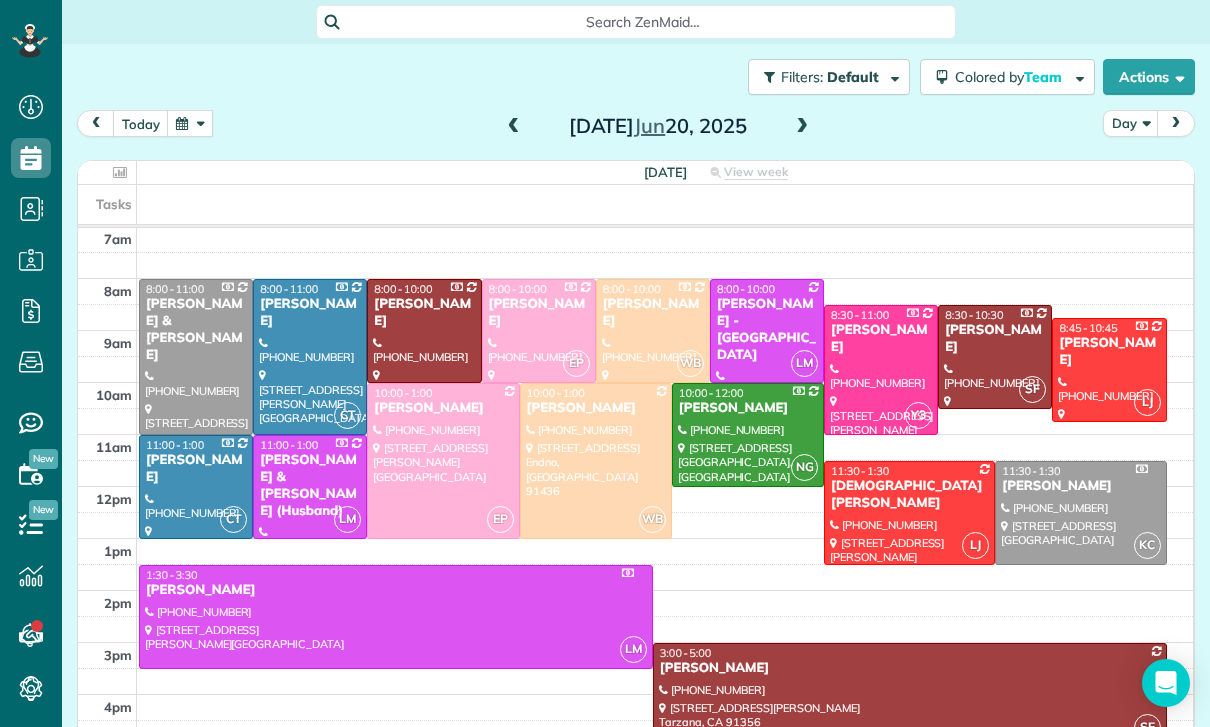 click at bounding box center (909, 513) 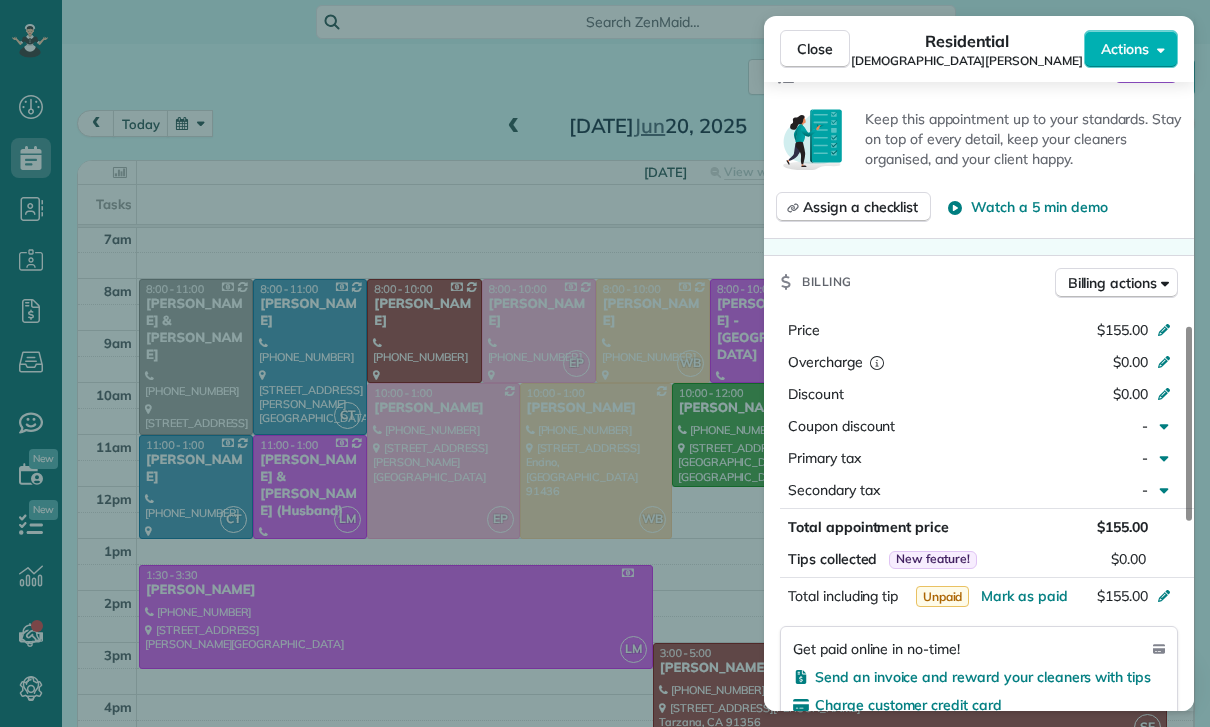 scroll, scrollTop: 934, scrollLeft: 0, axis: vertical 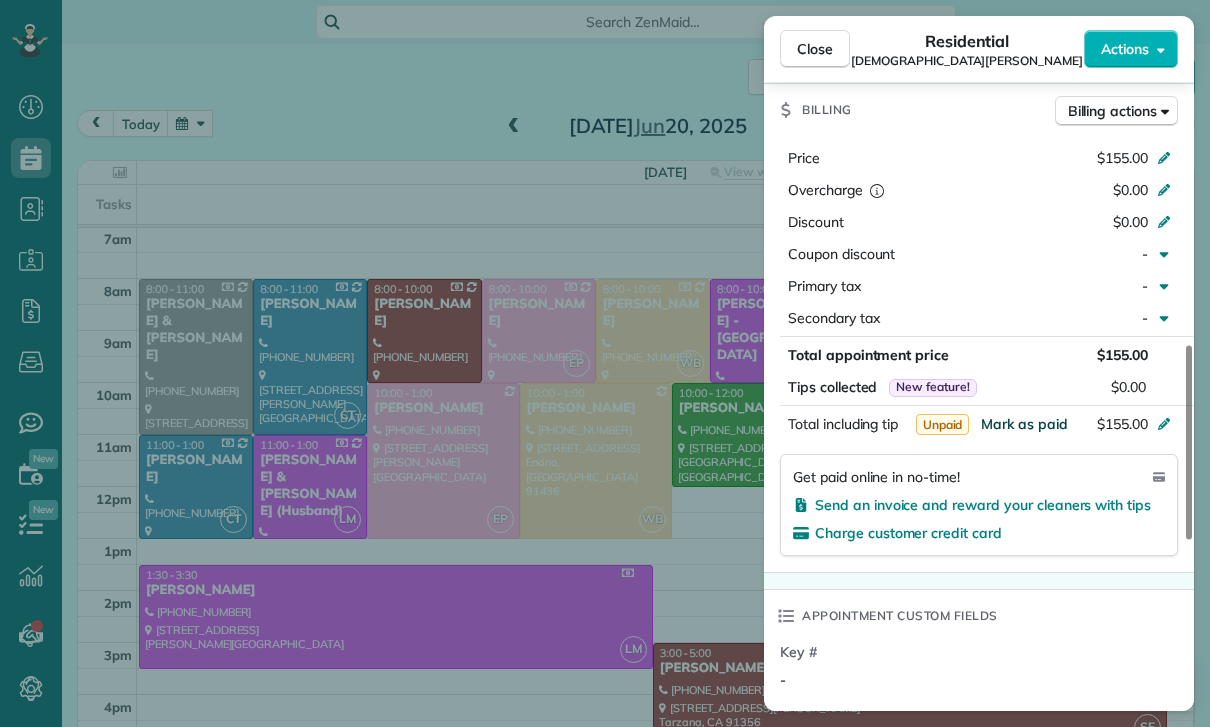 click on "Mark as paid" at bounding box center (1024, 424) 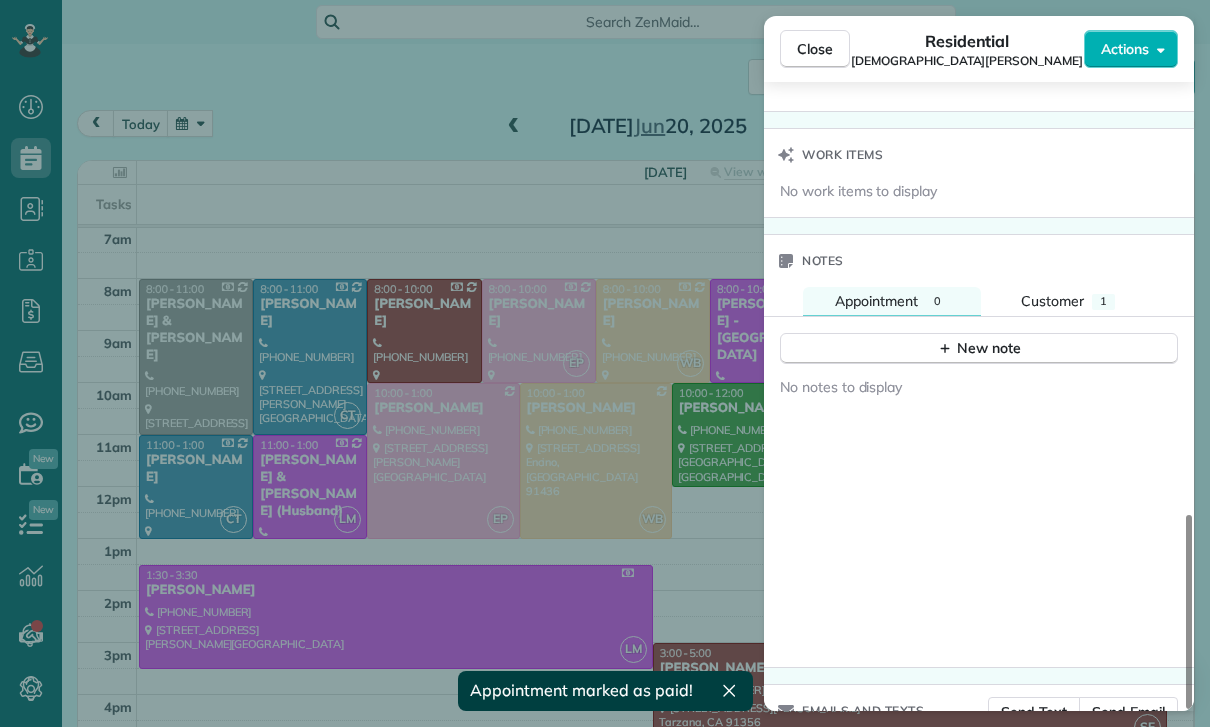 scroll, scrollTop: 1539, scrollLeft: 0, axis: vertical 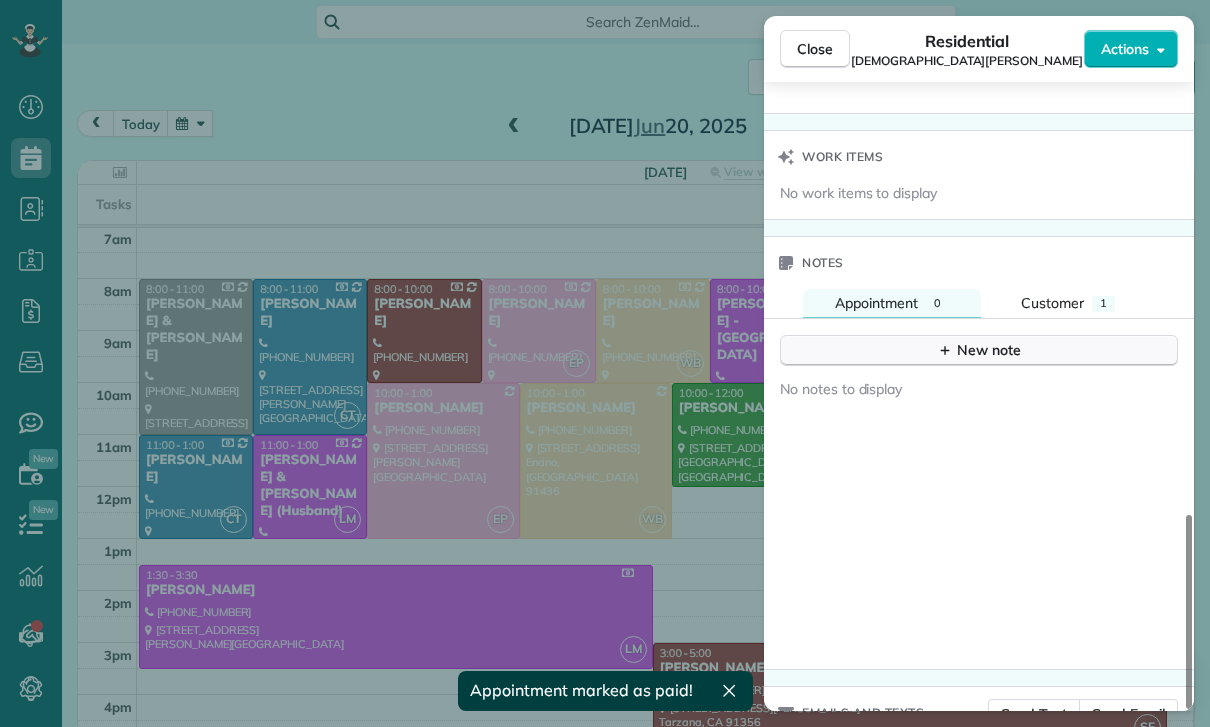 click on "New note" at bounding box center (979, 350) 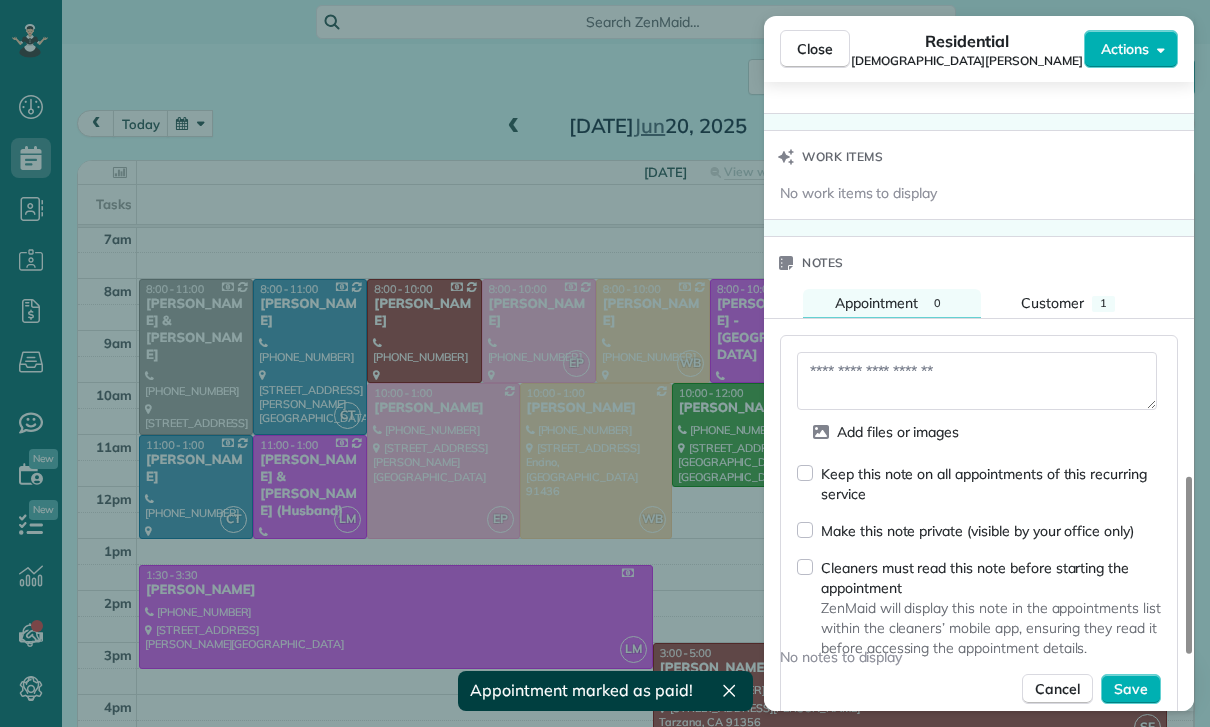 click at bounding box center [977, 381] 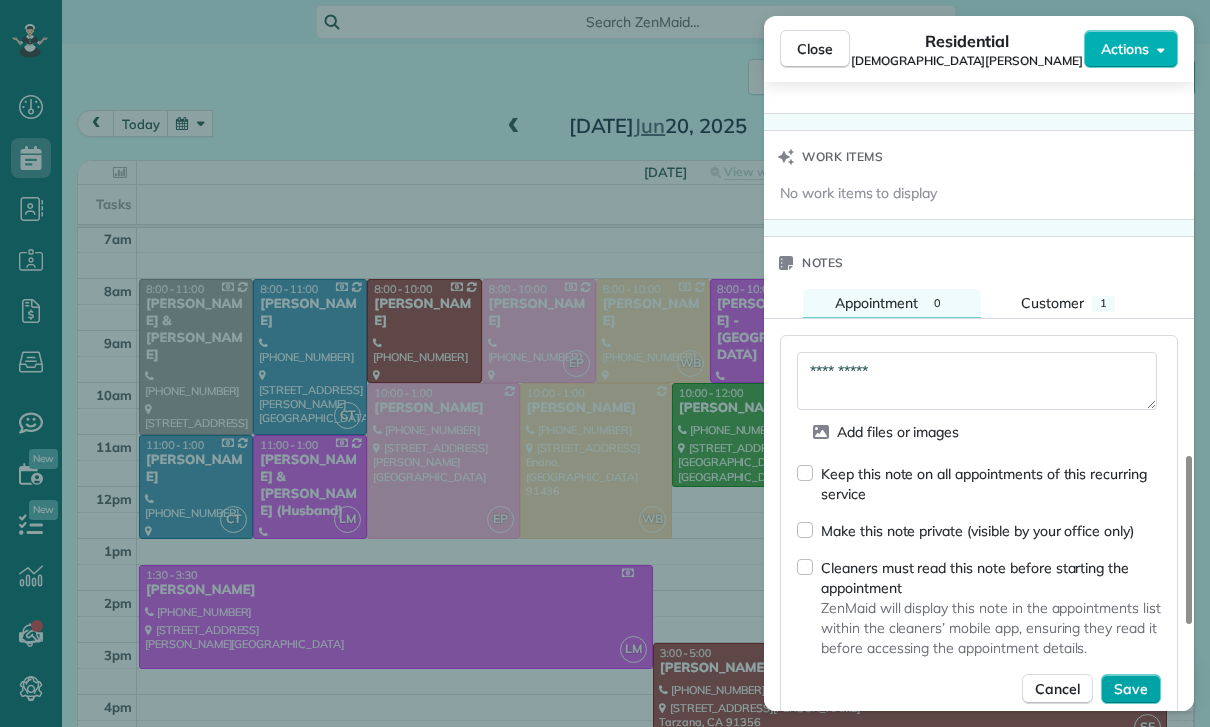 type on "**********" 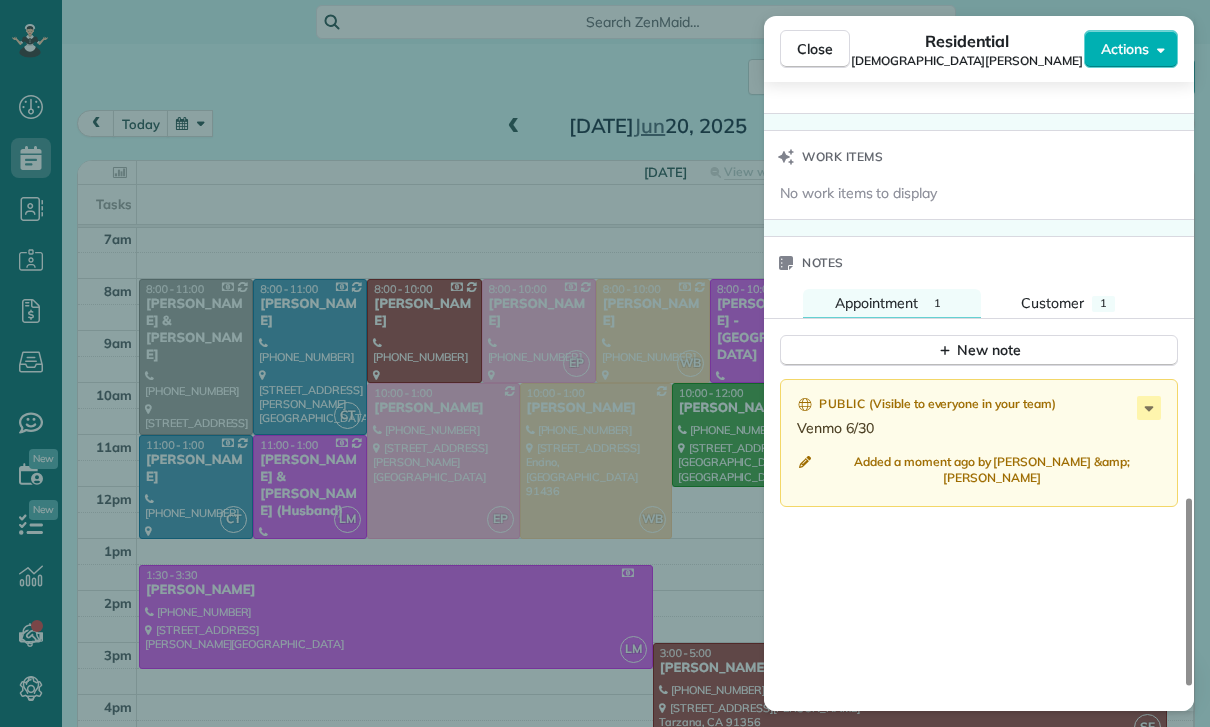 click on "Close Residential [DEMOGRAPHIC_DATA][PERSON_NAME] Actions Status Confirmed [DEMOGRAPHIC_DATA][PERSON_NAME] · Open profile Home [PHONE_NUMBER] Copy No email on record Add email View Details Residential [DATE] 11:30 AM 1:30 PM 2 hours and 0 minutes Repeats every 2 weeks Edit recurring service Previous ([DATE]) Next ([DATE]) [STREET_ADDRESS][PERSON_NAME] ? 91342 Service was not rated yet Cleaners Time in and out Assign Invite Team [PERSON_NAME] Cleaners [PERSON_NAME] 11:30 AM 1:30 PM Checklist Try Now Keep this appointment up to your standards. Stay on top of every detail, keep your cleaners organised, and your client happy. Assign a checklist Watch a 5 min demo Billing Billing actions Price $155.00 Overcharge $0.00 Discount $0.00 Coupon discount - Primary tax - Secondary tax - Total appointment price $155.00 Tips collected New feature! $0.00 Paid Total including tip $155.00 Get paid online in no-time! Send an invoice and reward your cleaners with tips Charge customer credit card Appointment custom fields Key # - Work items Notes Appointment" at bounding box center (605, 363) 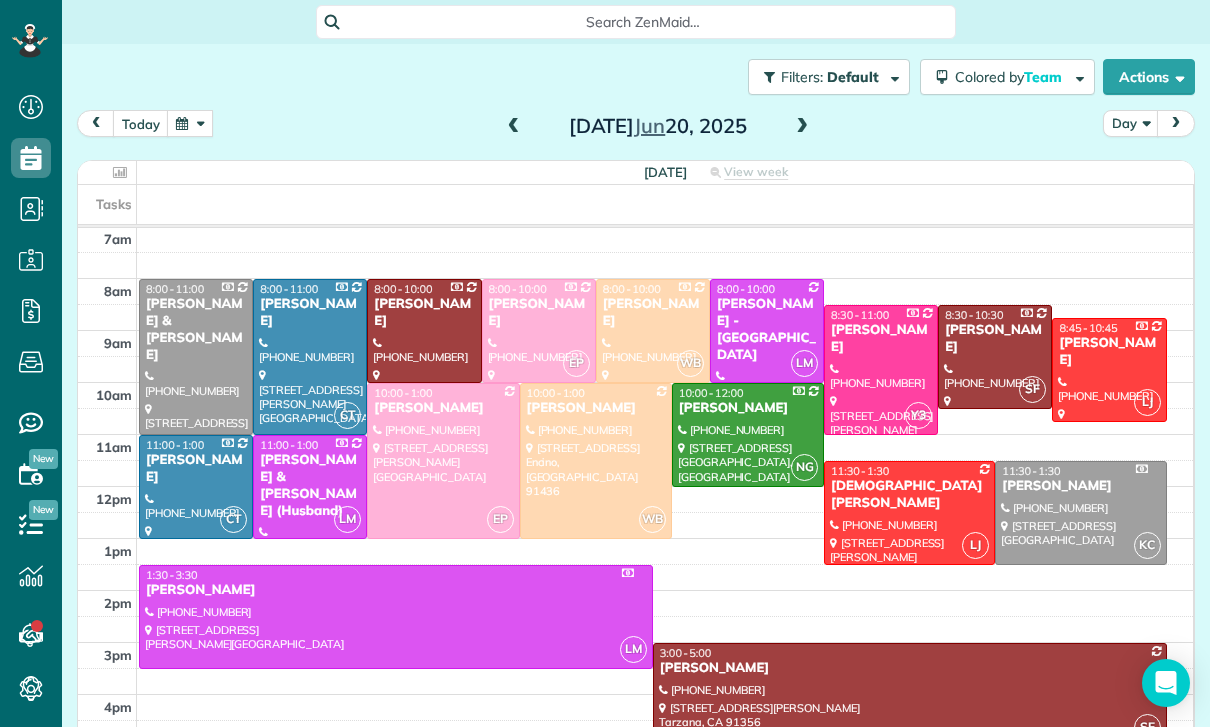 click at bounding box center [190, 123] 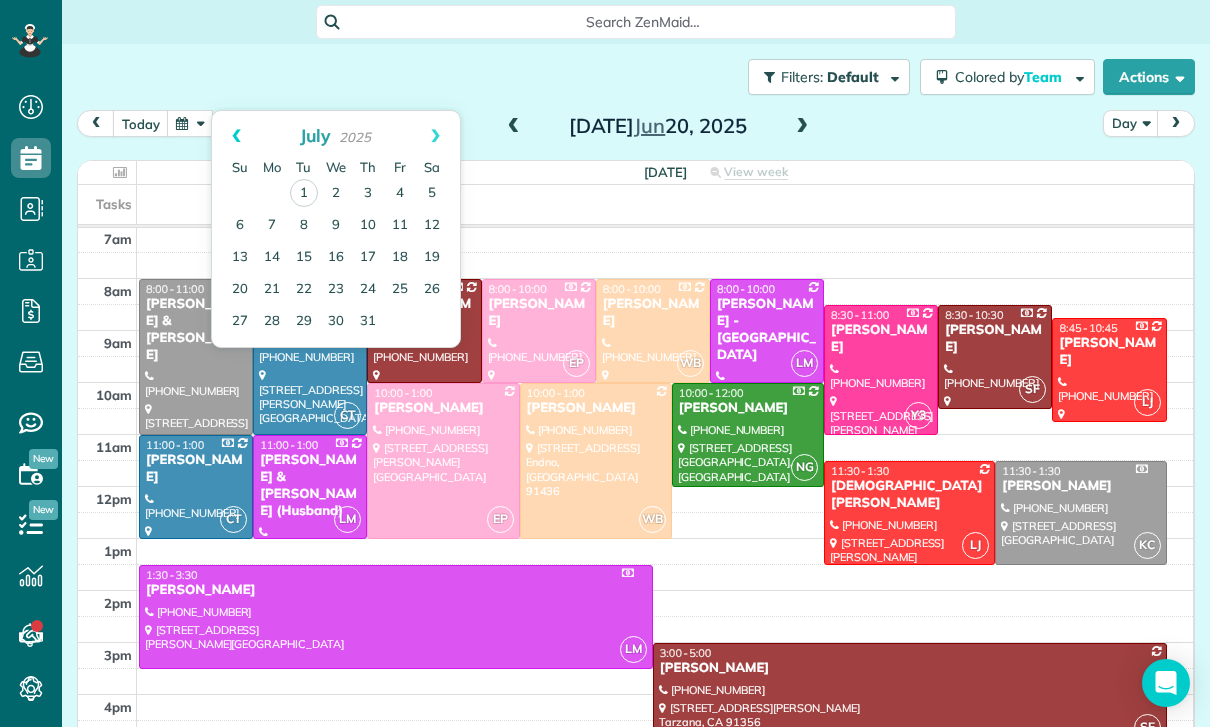 click on "Prev" at bounding box center [236, 136] 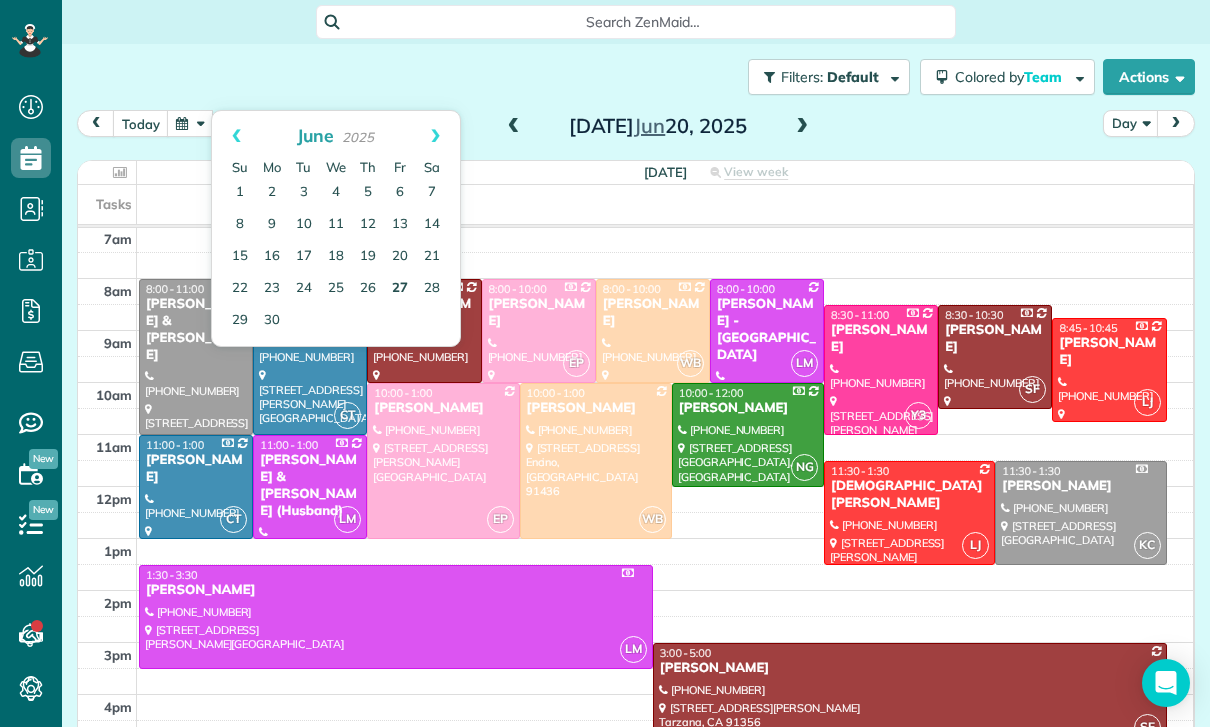 click on "27" at bounding box center (400, 289) 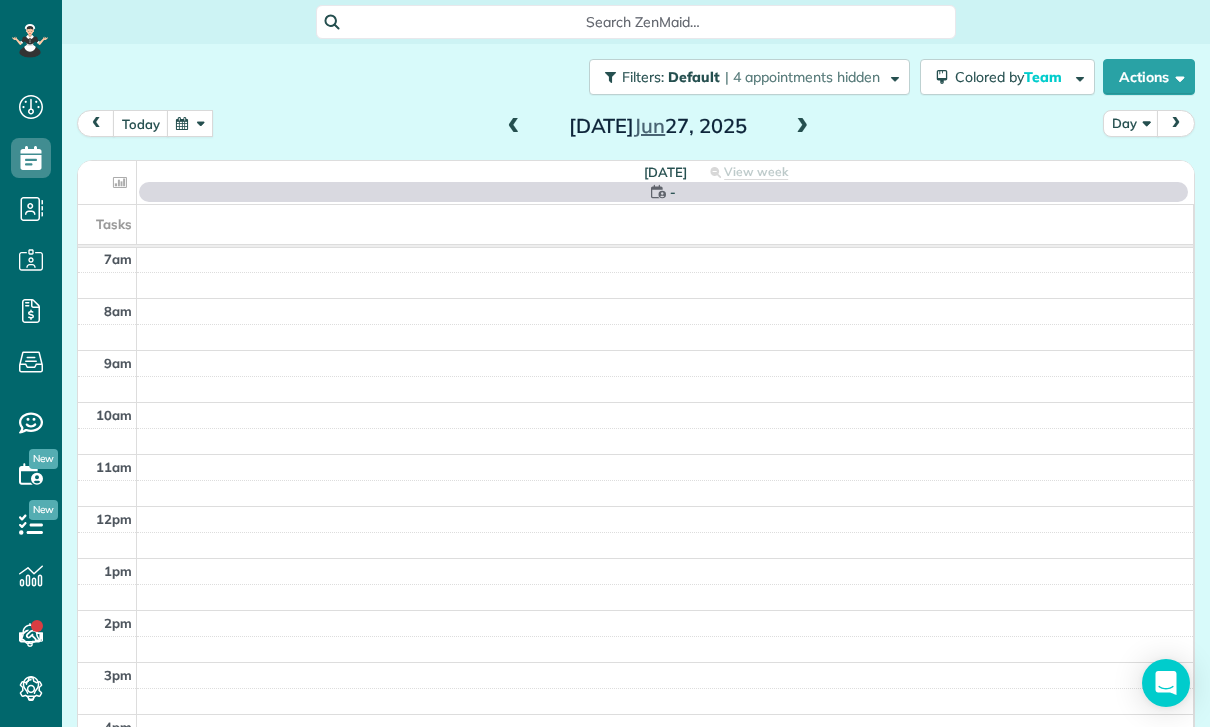 scroll, scrollTop: 157, scrollLeft: 0, axis: vertical 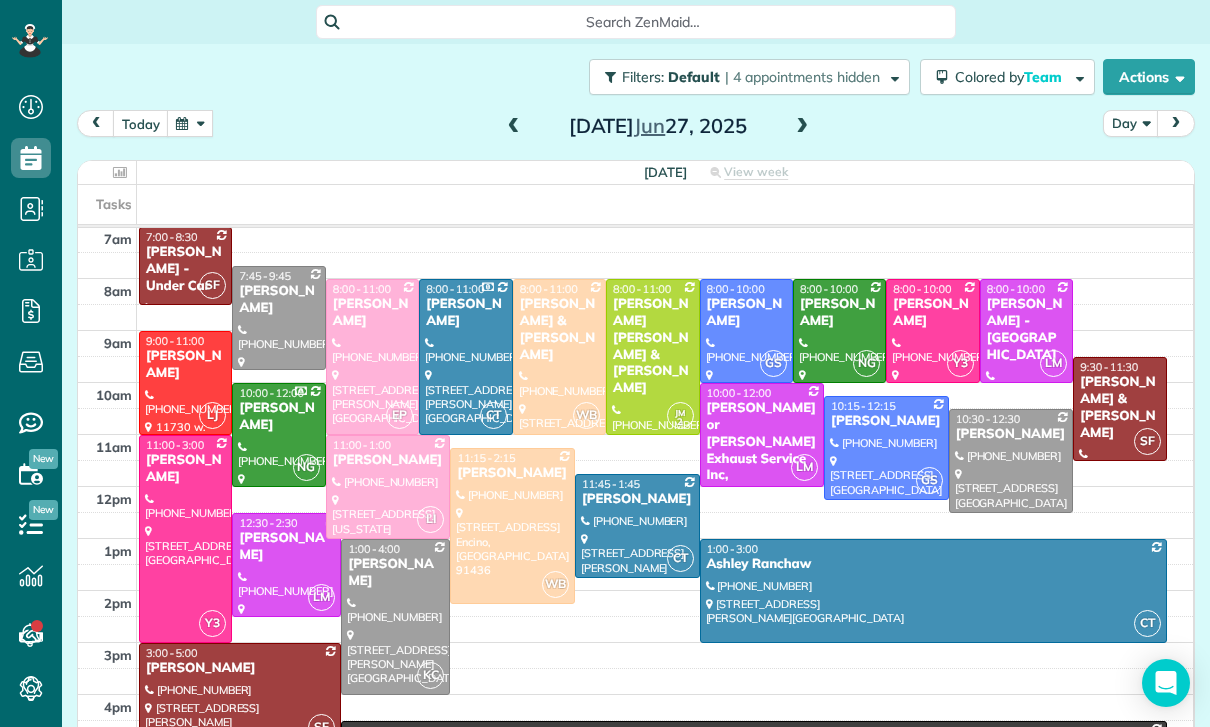 click at bounding box center [286, 565] 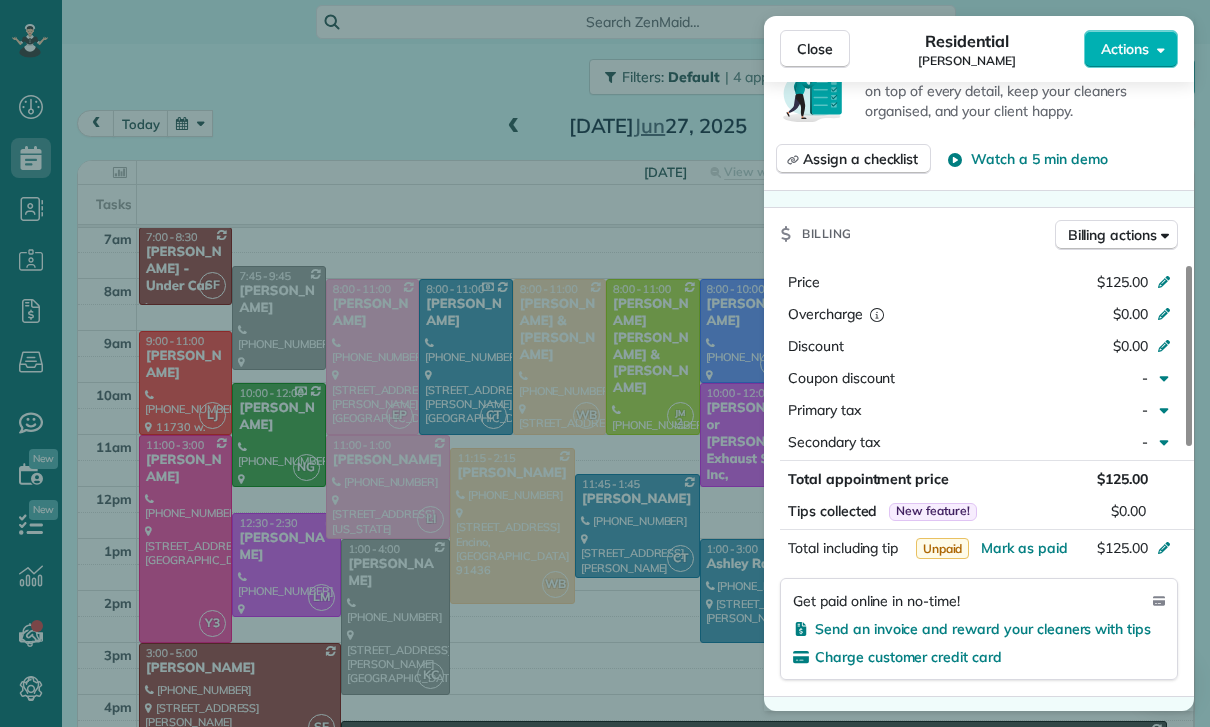 scroll, scrollTop: 869, scrollLeft: 0, axis: vertical 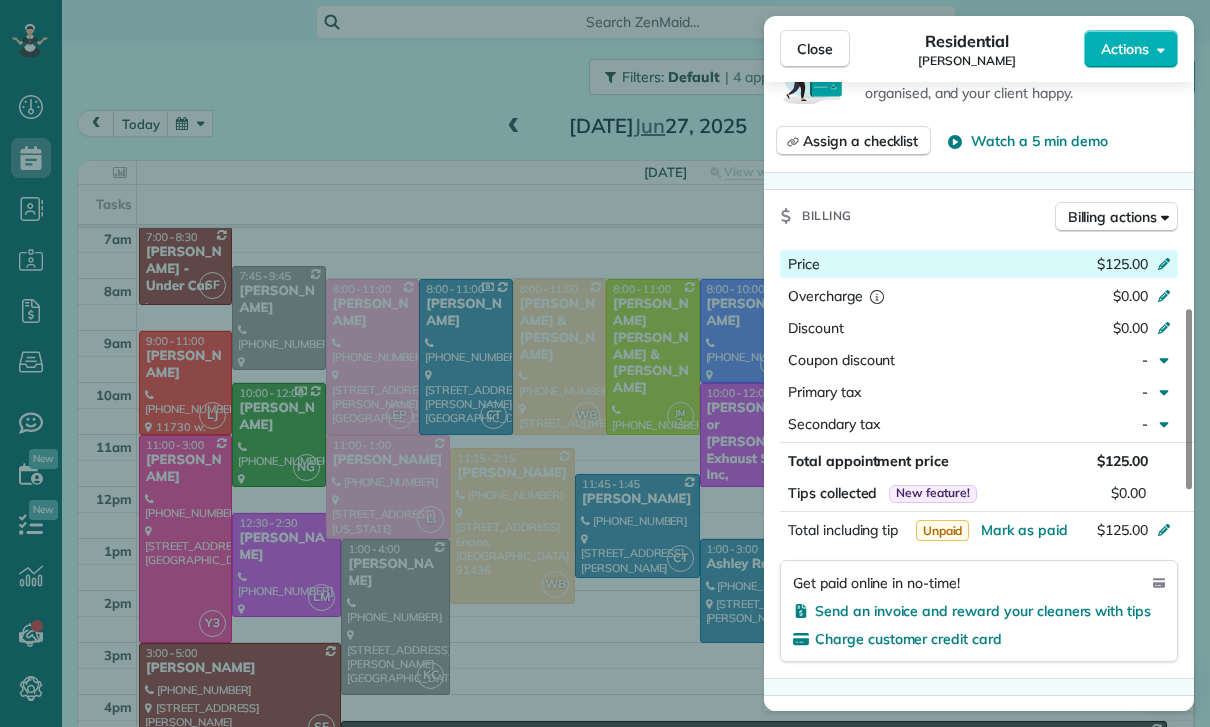 click at bounding box center (1167, 266) 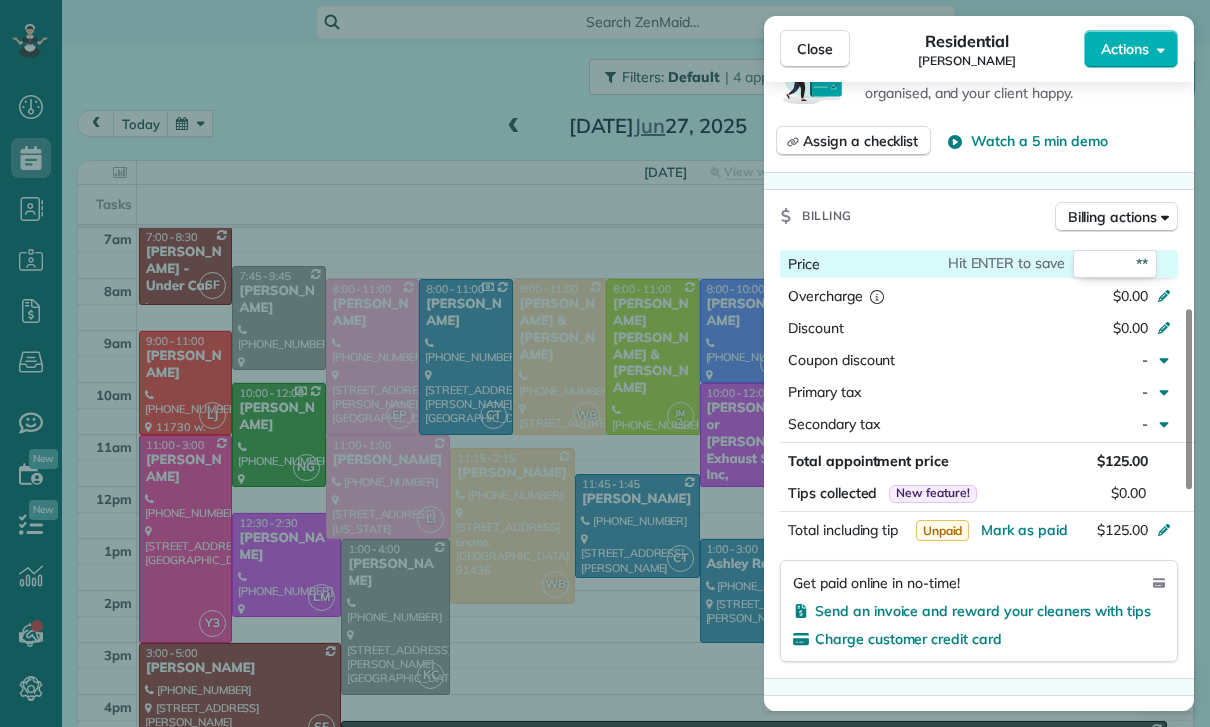 type on "***" 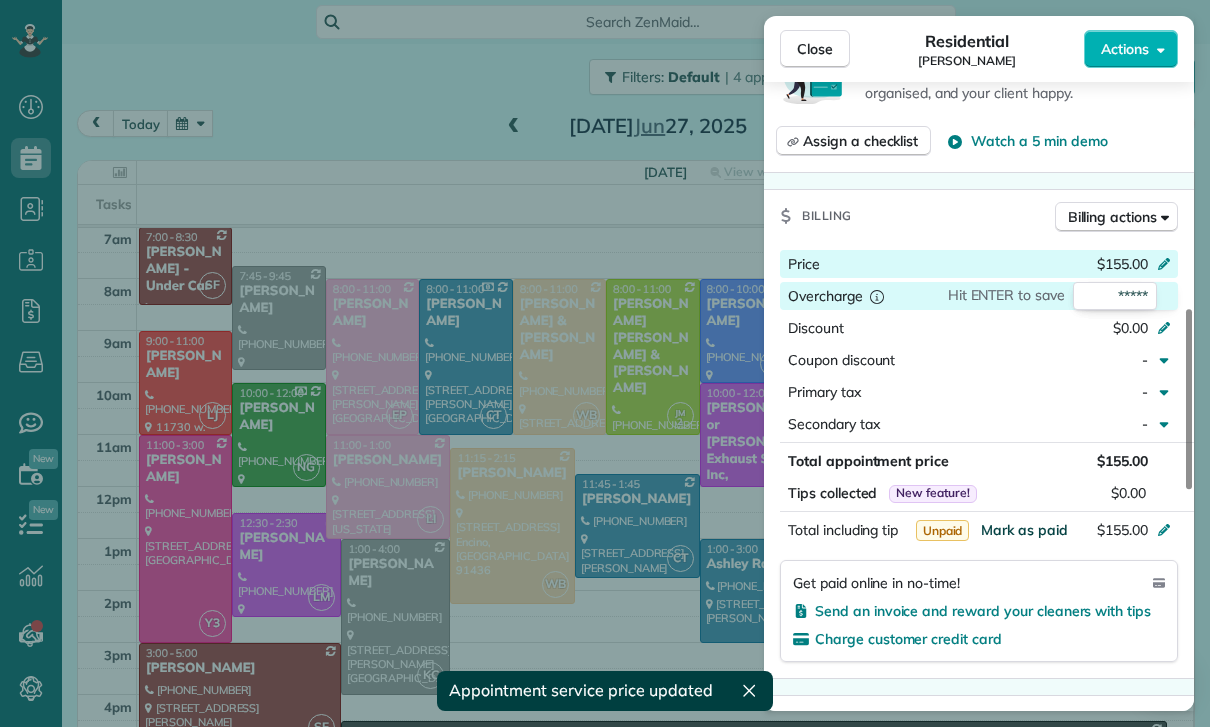 click on "Mark as paid" at bounding box center (1024, 530) 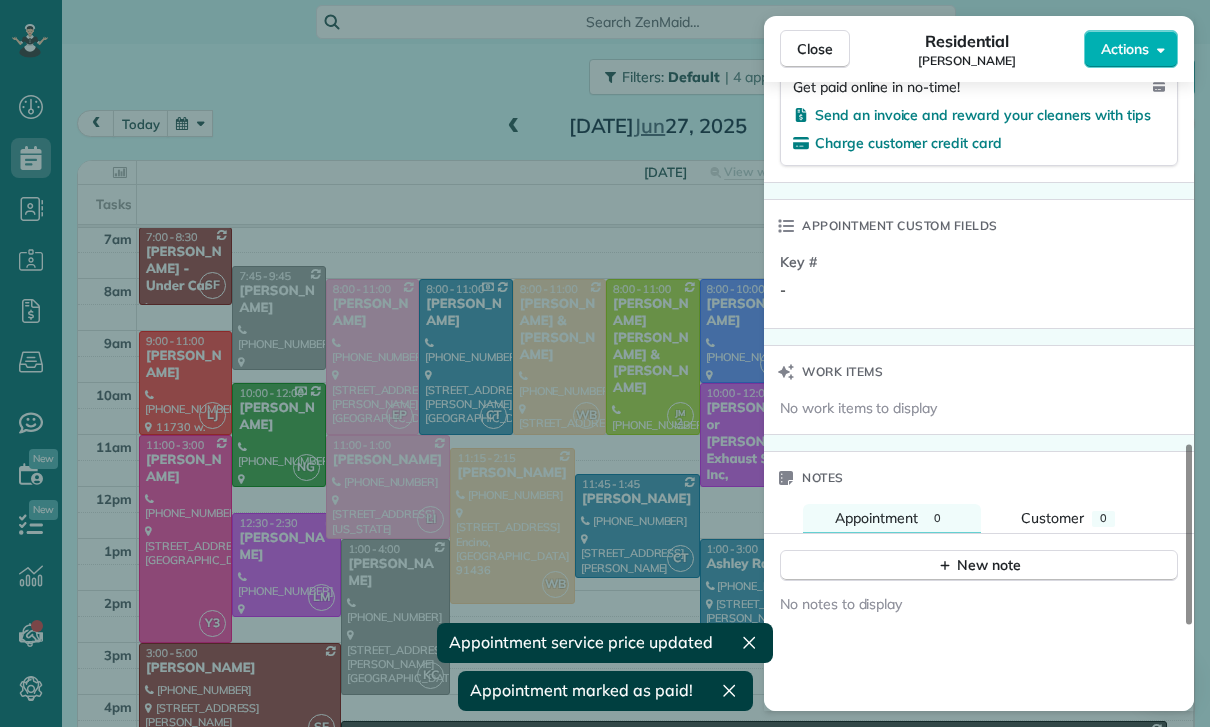 scroll, scrollTop: 1390, scrollLeft: 0, axis: vertical 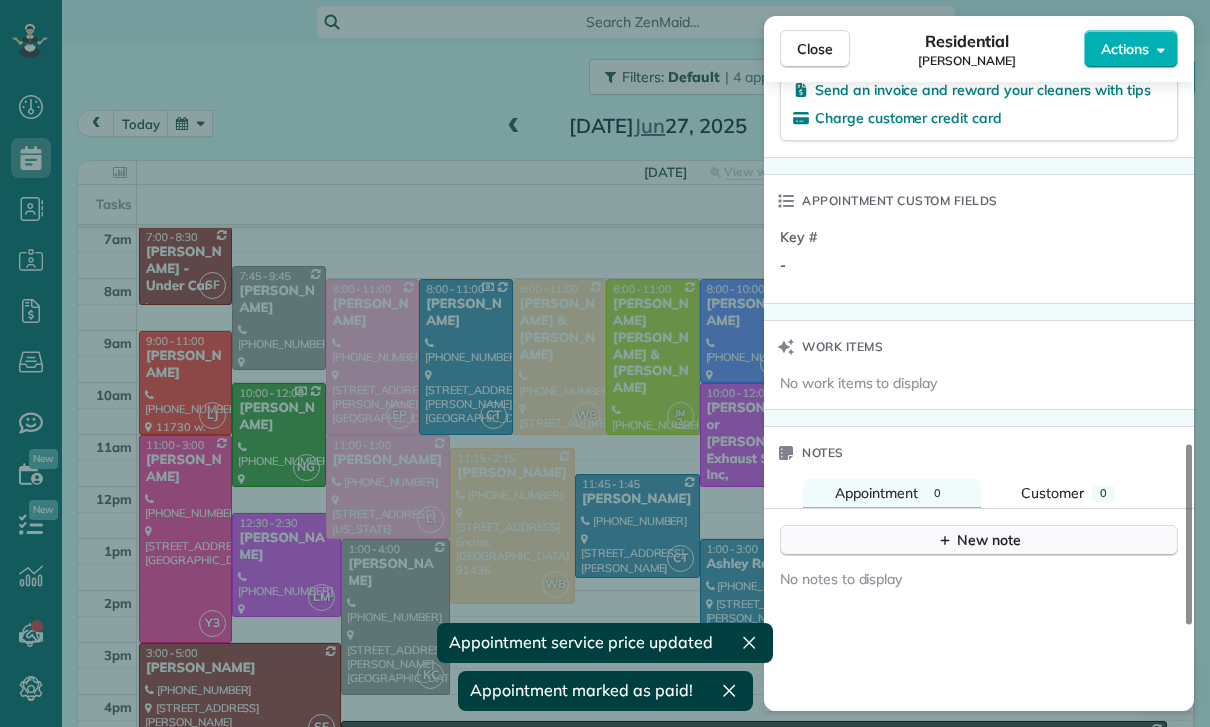 click on "New note" at bounding box center (979, 540) 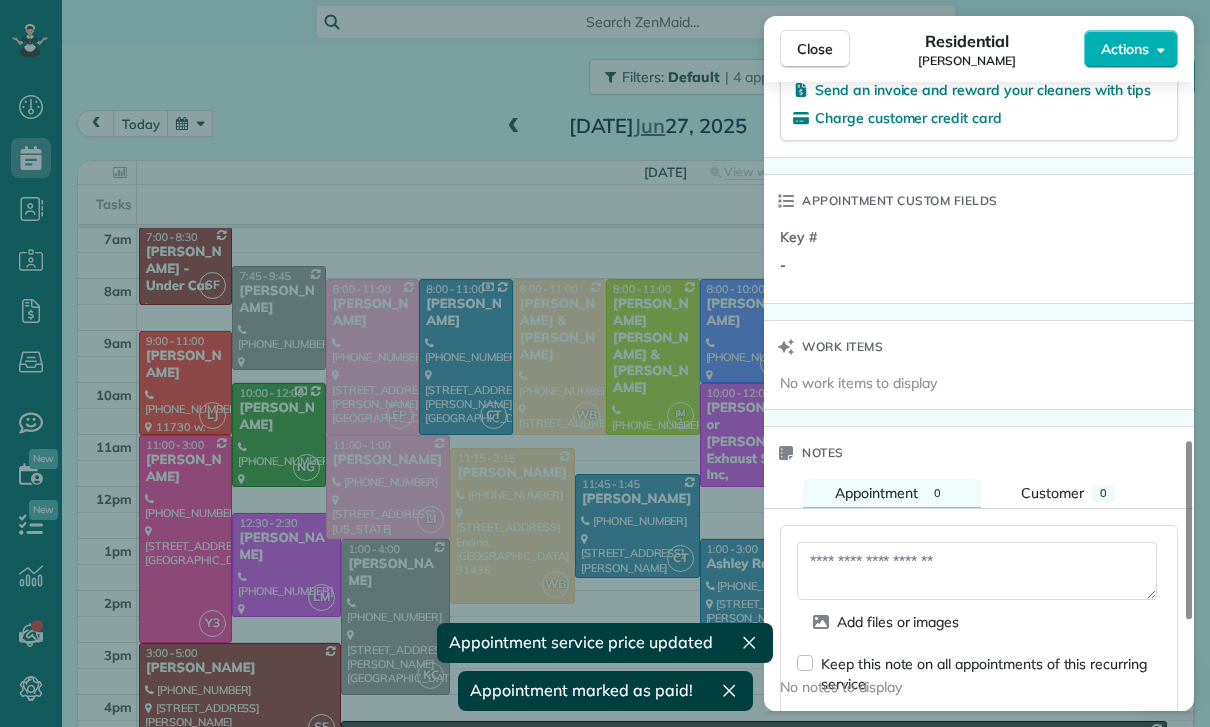 click at bounding box center (977, 571) 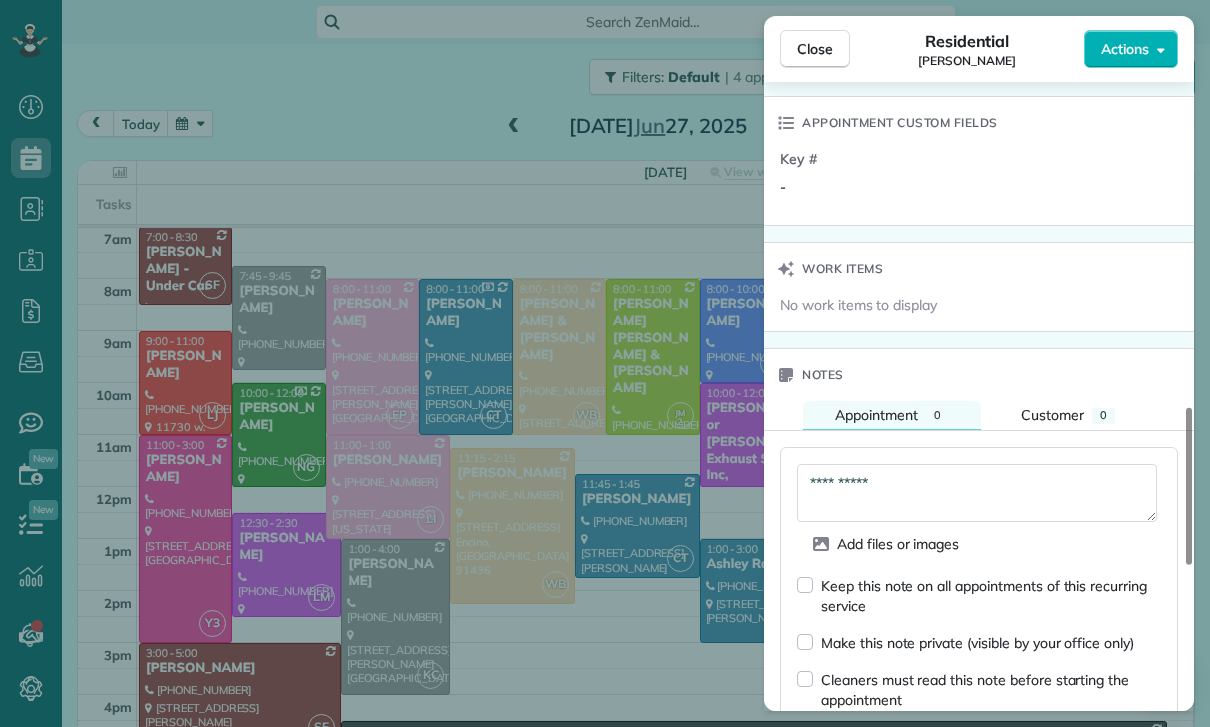 scroll, scrollTop: 1607, scrollLeft: 0, axis: vertical 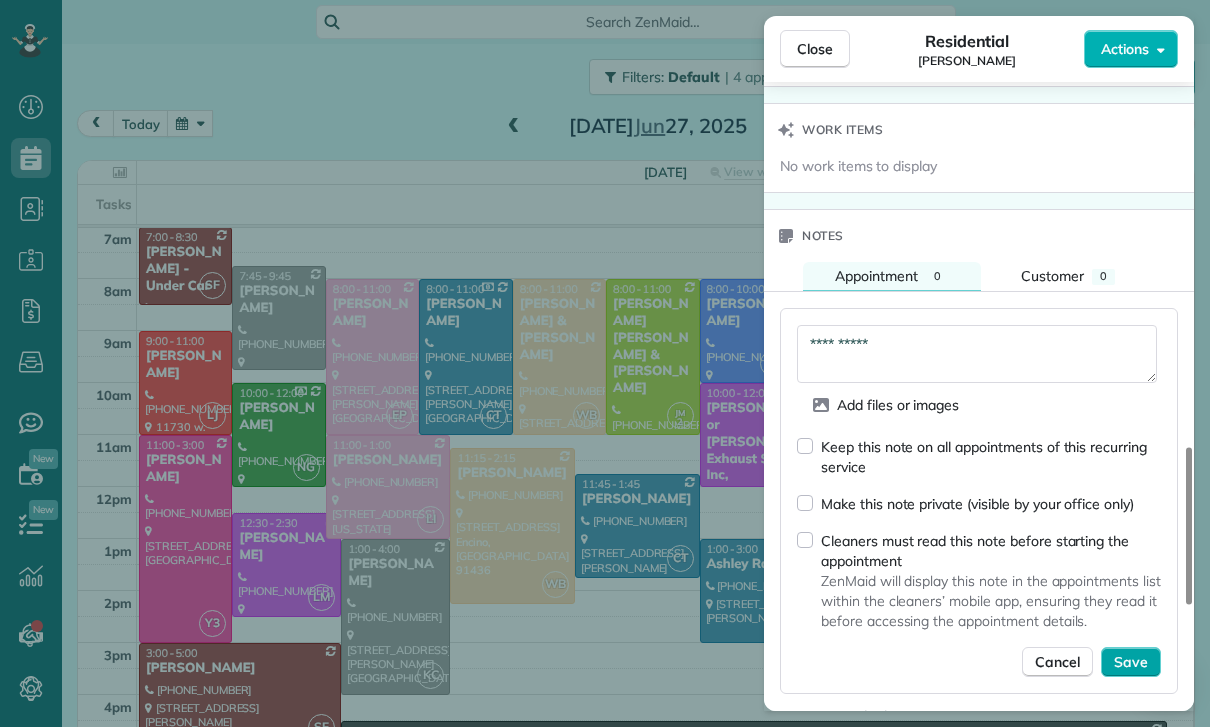 type on "**********" 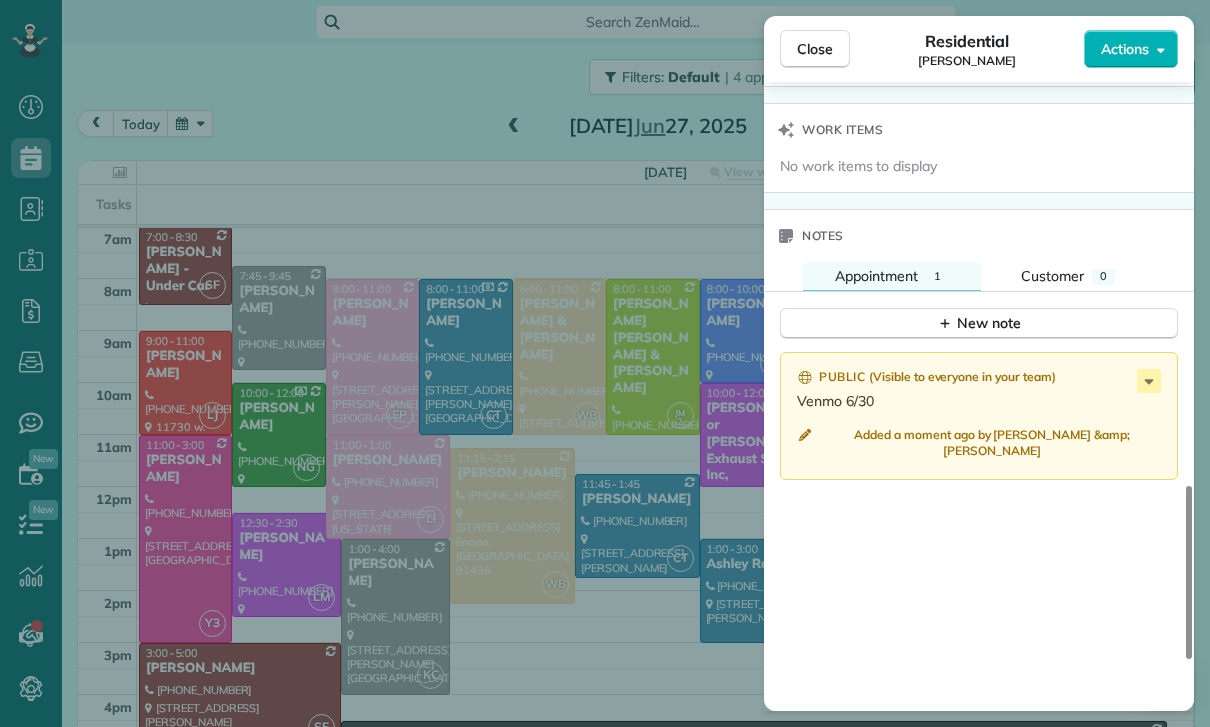 click on "Close Residential [PERSON_NAME] Actions Status Yet to Confirm [PERSON_NAME] · Open profile Mobile (don't text) [PHONE_NUMBER] Copy Mobile [PHONE_NUMBER] Wife's Number Copy No email on record Add email View Details Residential [DATE] ( [DATE] ) 12:30 PM 2:30 PM 2 hours and 0 minutes Repeats every 2 weeks Edit recurring service Previous ([DATE]) Next ([DATE]) [STREET_ADDRESS] Service was not rated yet Cleaners Time in and out Assign Invite Team [PERSON_NAME] Cleaners [PERSON_NAME]   12:30 PM 2:30 PM Checklist Try Now Keep this appointment up to your standards. Stay on top of every detail, keep your cleaners organised, and your client happy. Assign a checklist Watch a 5 min demo Billing Billing actions Price $155.00 Overcharge $0.00 Discount $0.00 Coupon discount - Primary tax - Secondary tax - Total appointment price $155.00 Tips collected New feature! $0.00 Paid Total including tip $155.00 Get paid online in no-time! Charge customer credit card Key # - Notes 1" at bounding box center [605, 363] 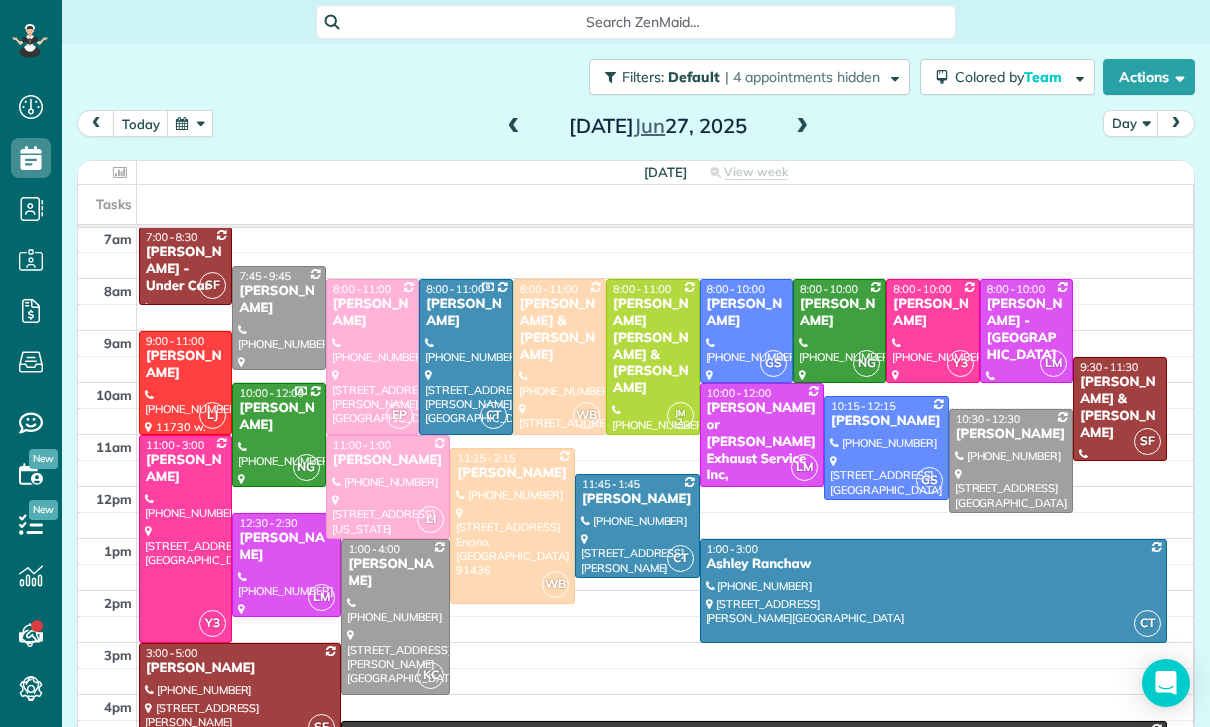 click at bounding box center (190, 123) 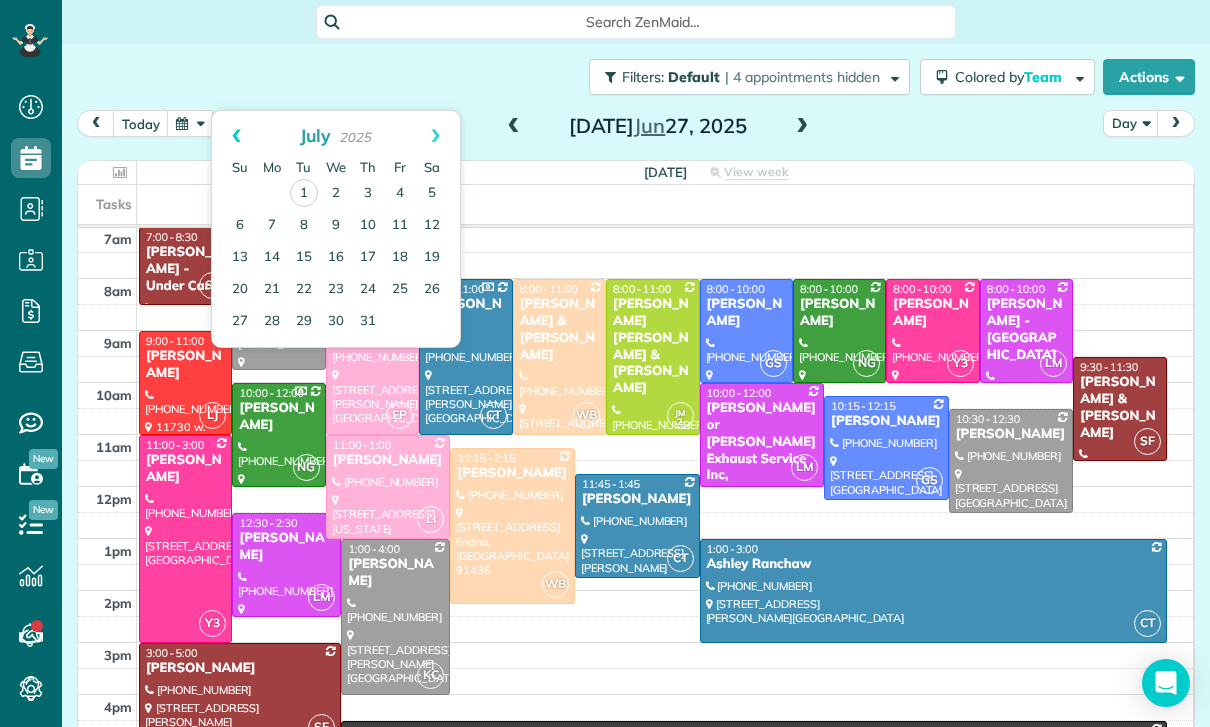 click on "Prev" at bounding box center (236, 136) 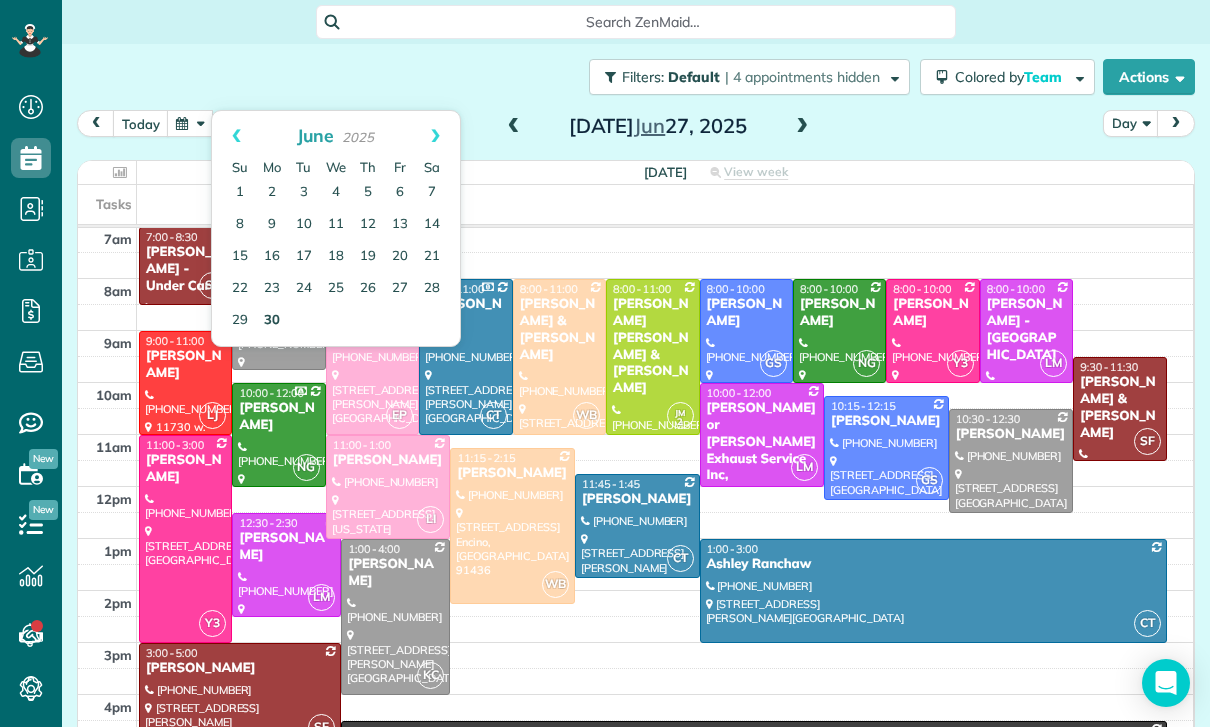 click on "30" at bounding box center [272, 321] 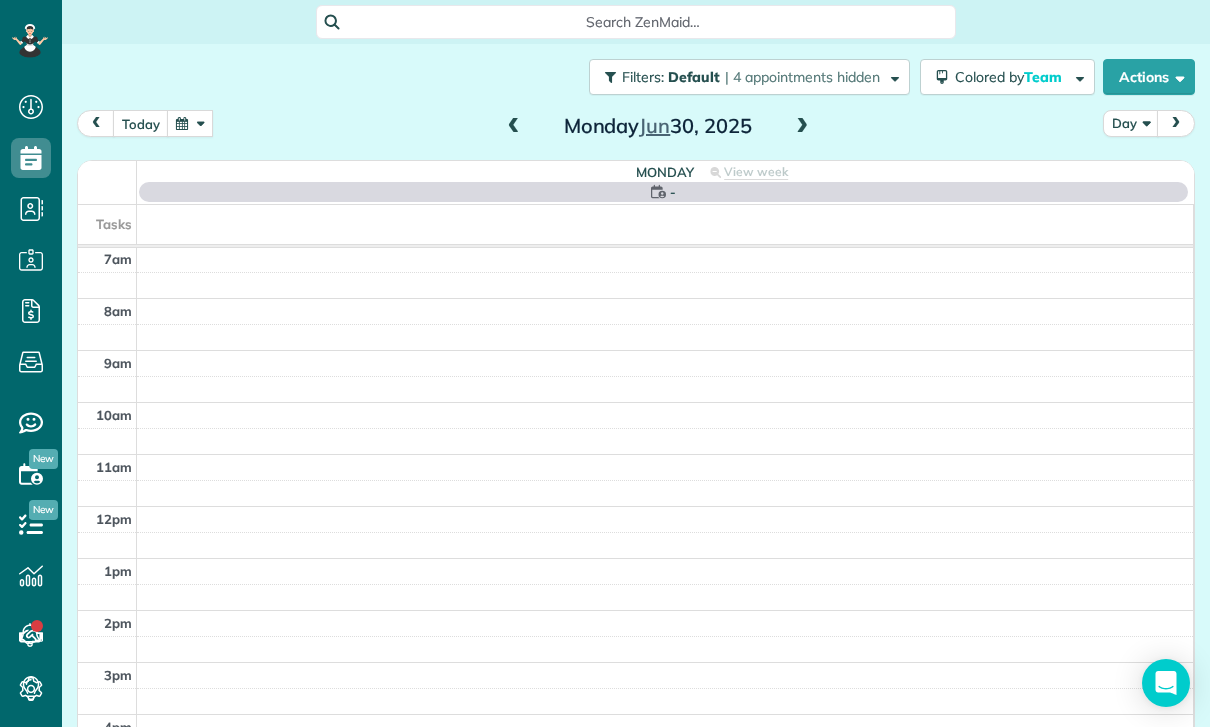 scroll, scrollTop: 157, scrollLeft: 0, axis: vertical 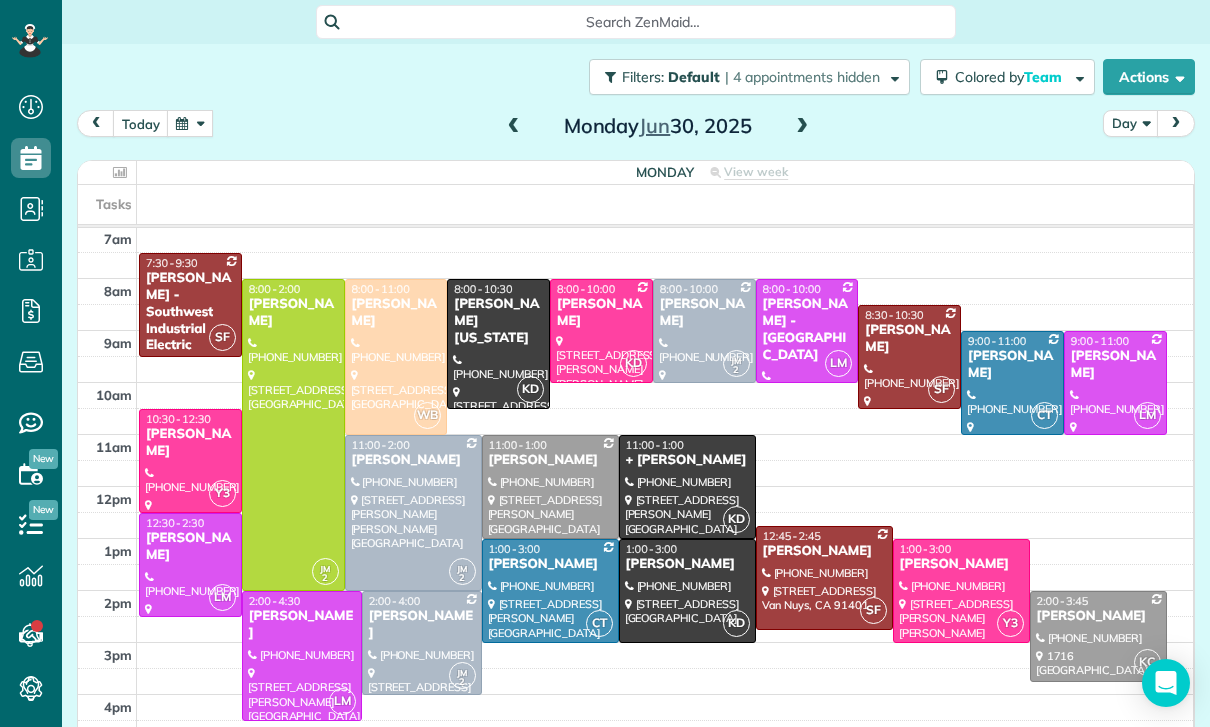 click on "[PERSON_NAME]" at bounding box center [1115, 365] 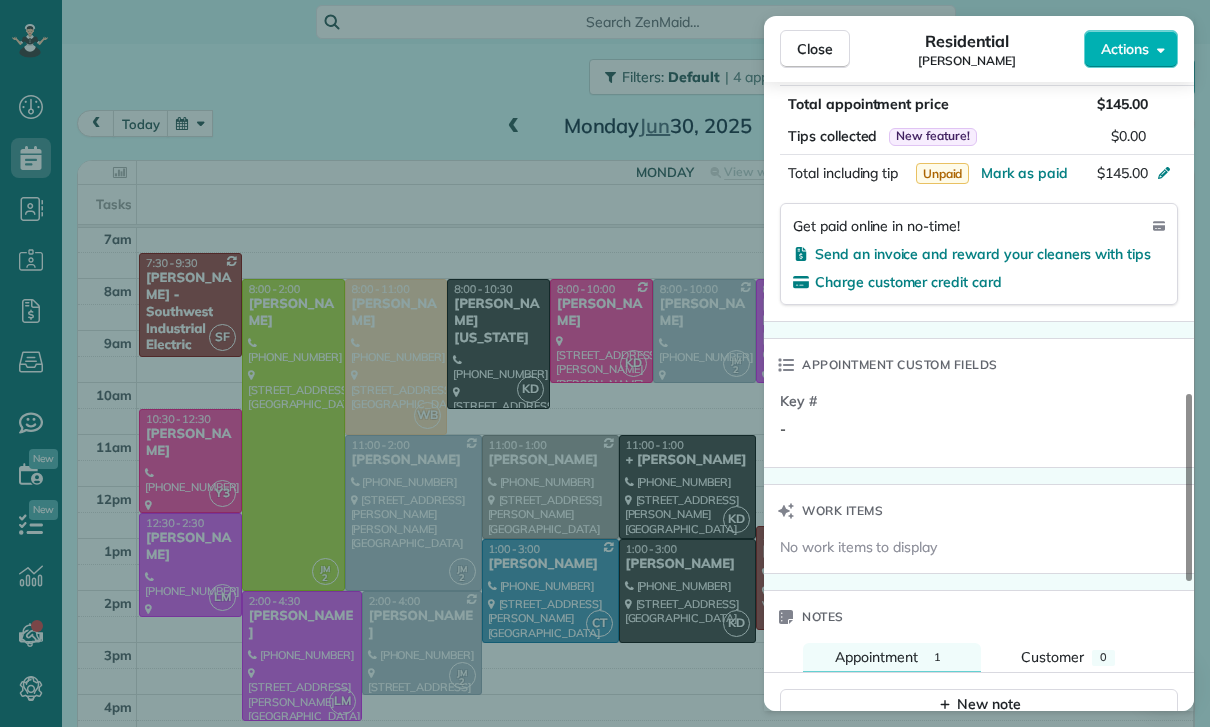 scroll, scrollTop: 1120, scrollLeft: 0, axis: vertical 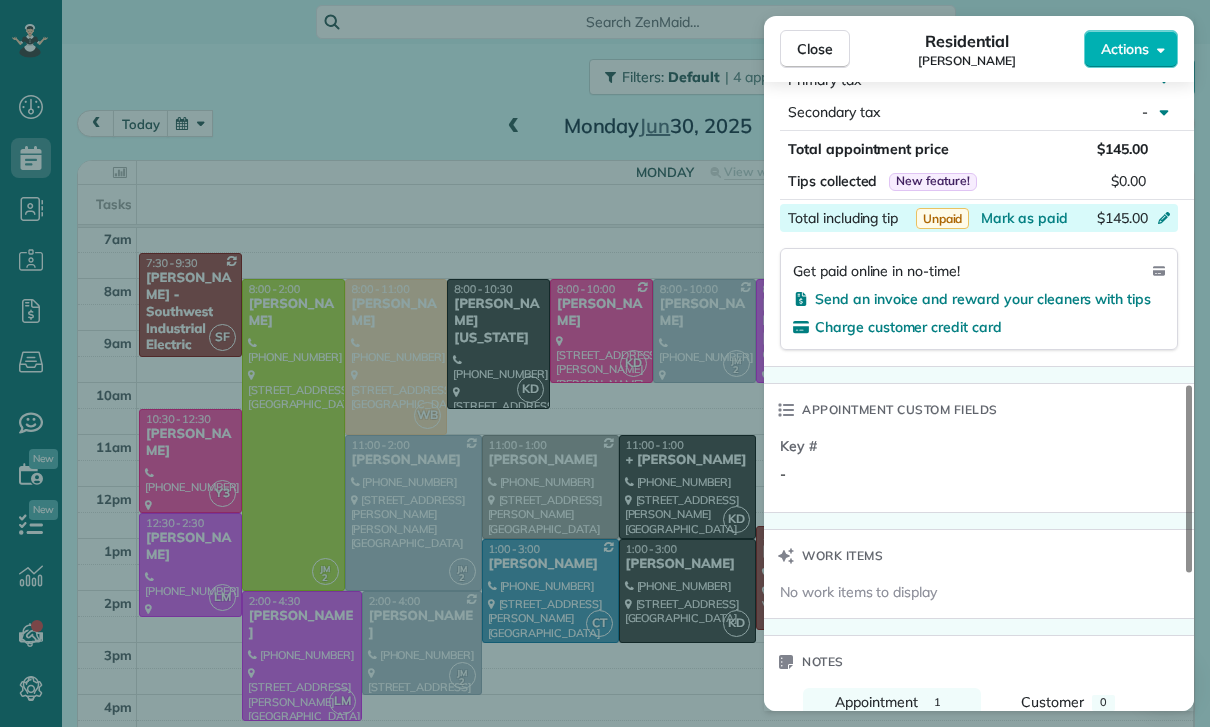 click on "$145.00" at bounding box center [1058, 220] 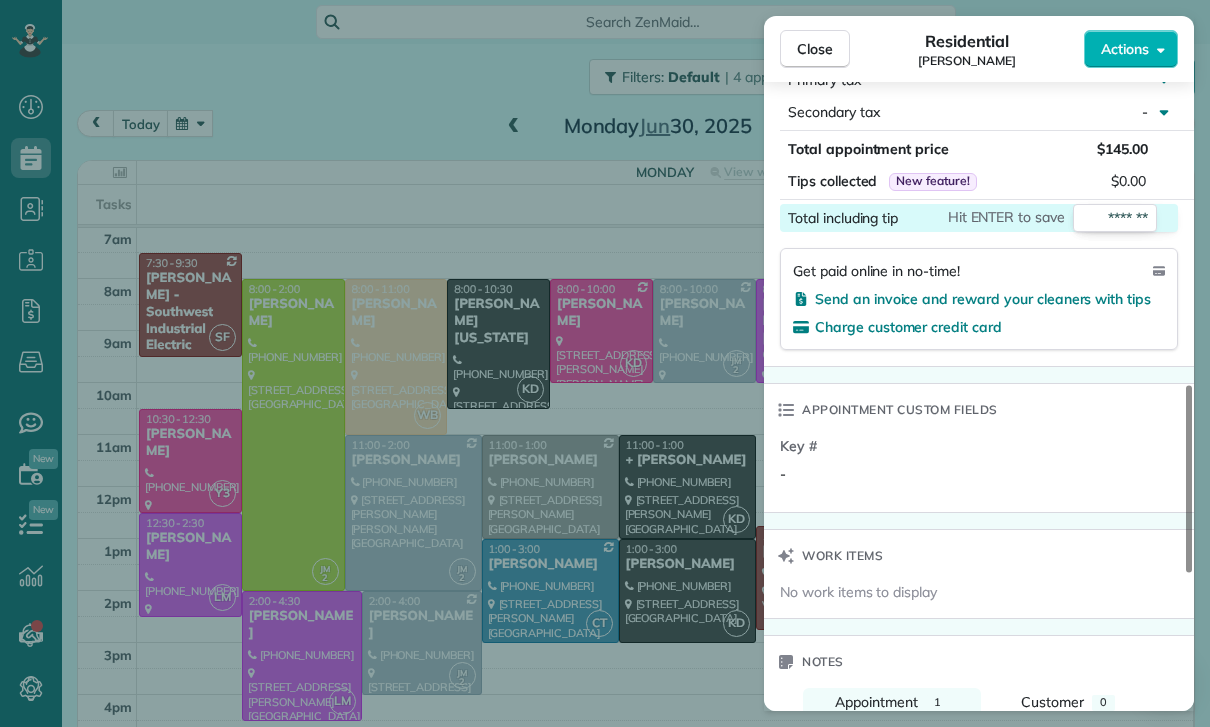 click on "Status Confirmed [PERSON_NAME] · Open profile Mobile [PHONE_NUMBER] Copy No email on record Add email View Details Residential [DATE] ( [DATE] ) 9:00 AM 11:00 AM 2 hours and 0 minutes Repeats every 2 weeks Edit recurring service Previous ([DATE]) Next ([DATE]) [STREET_ADDRESS] Service was not rated yet Cleaners Time in and out Assign Invite Team [PERSON_NAME] Cleaners [PERSON_NAME]   9:00 AM 11:00 AM Checklist Try Now Keep this appointment up to your standards. Stay on top of every detail, keep your cleaners organised, and your client happy. Assign a checklist Watch a 5 min demo Billing Billing actions Price $145.00 Overcharge $0.00 Discount $0.00 Coupon discount - Primary tax - Secondary tax - Total appointment price $145.00 Tips collected New feature! $0.00 Total including tip Hit ENTER to save ******* Get paid online in no-time! Send an invoice and reward your cleaners with tips Charge customer credit card Appointment custom fields Key # - Work items" at bounding box center (979, 127) 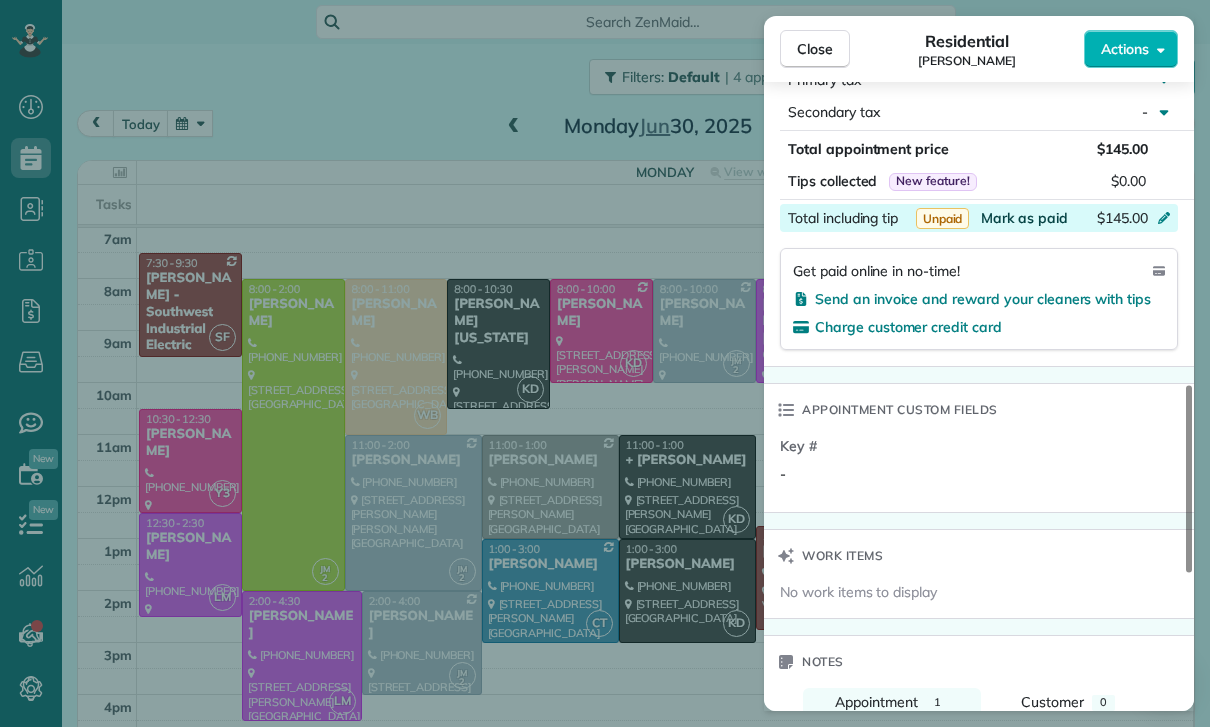 click on "Mark as paid" at bounding box center [1024, 218] 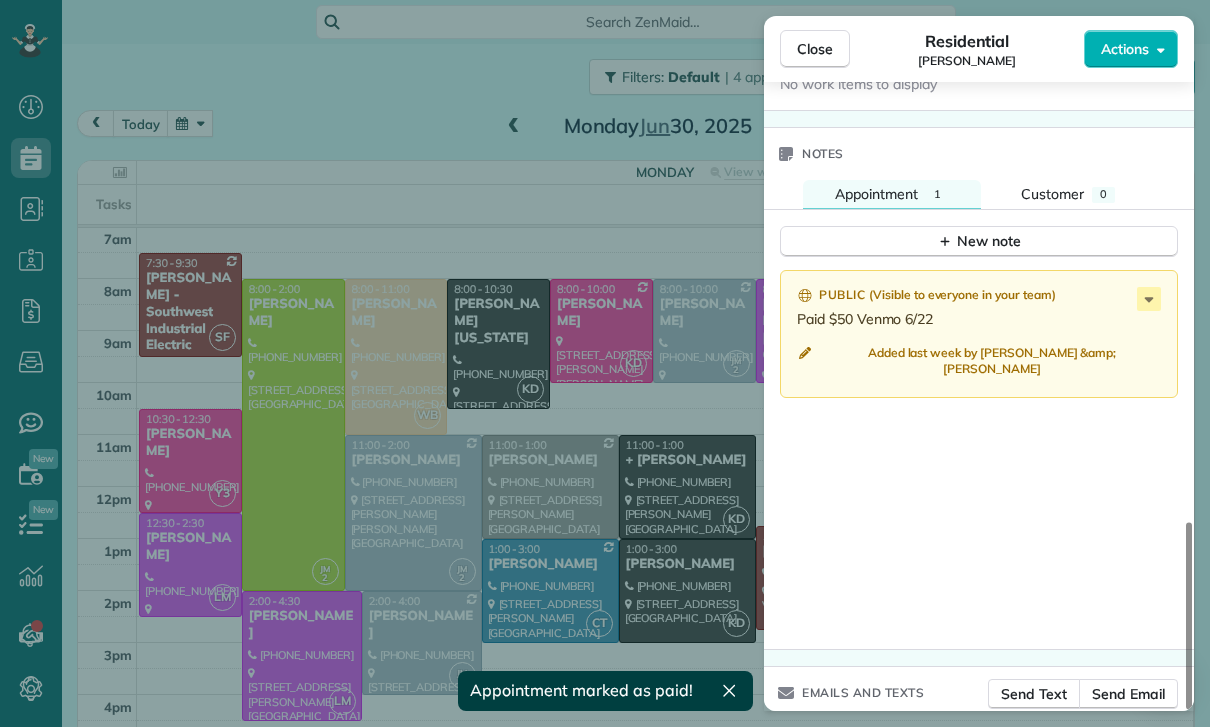 scroll, scrollTop: 1628, scrollLeft: 0, axis: vertical 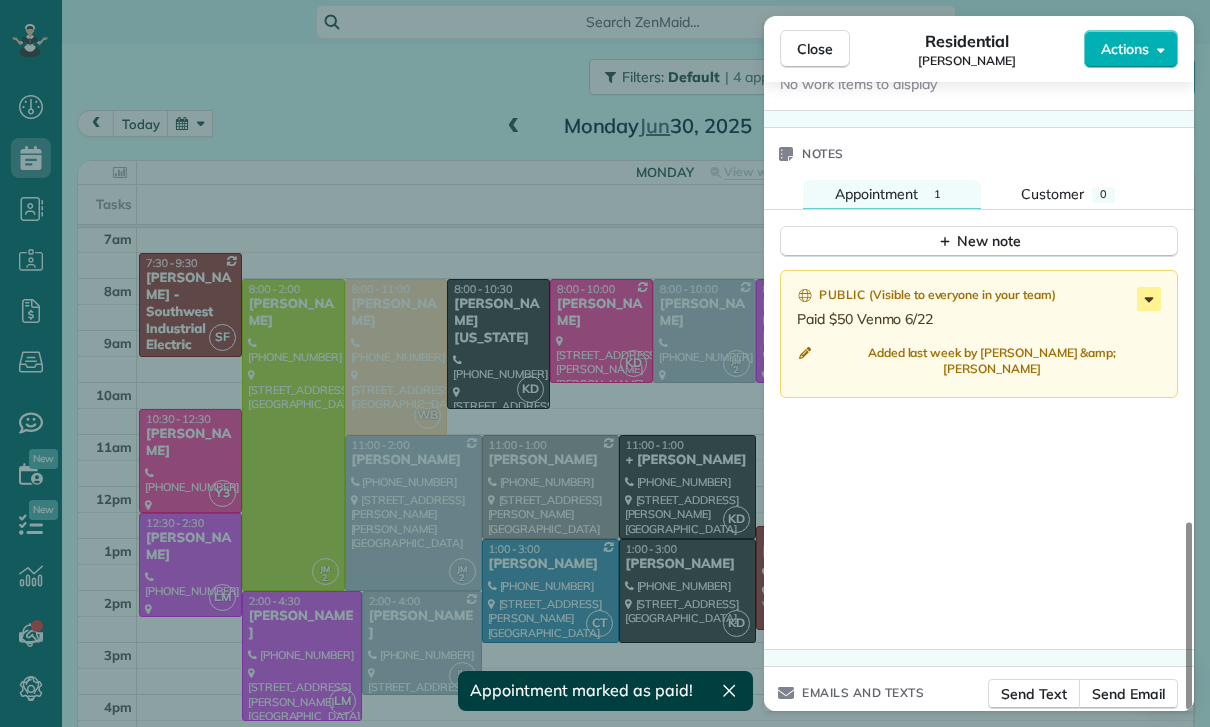 click 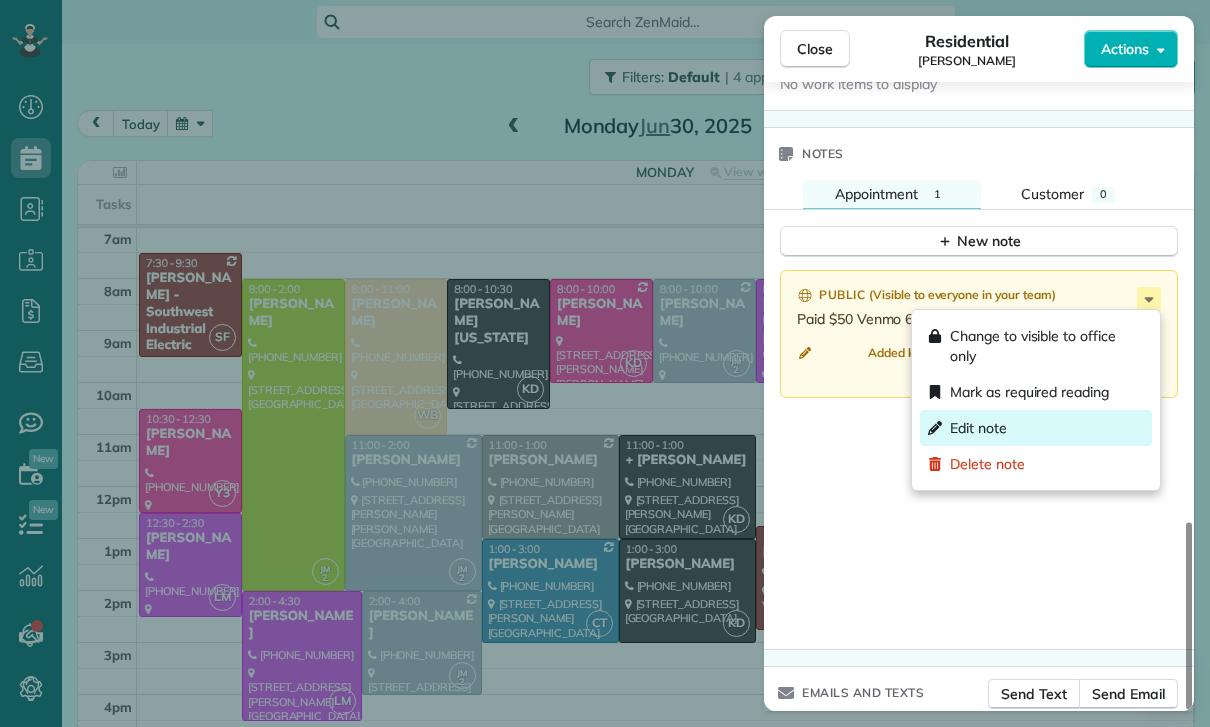 click on "Edit note" at bounding box center [978, 428] 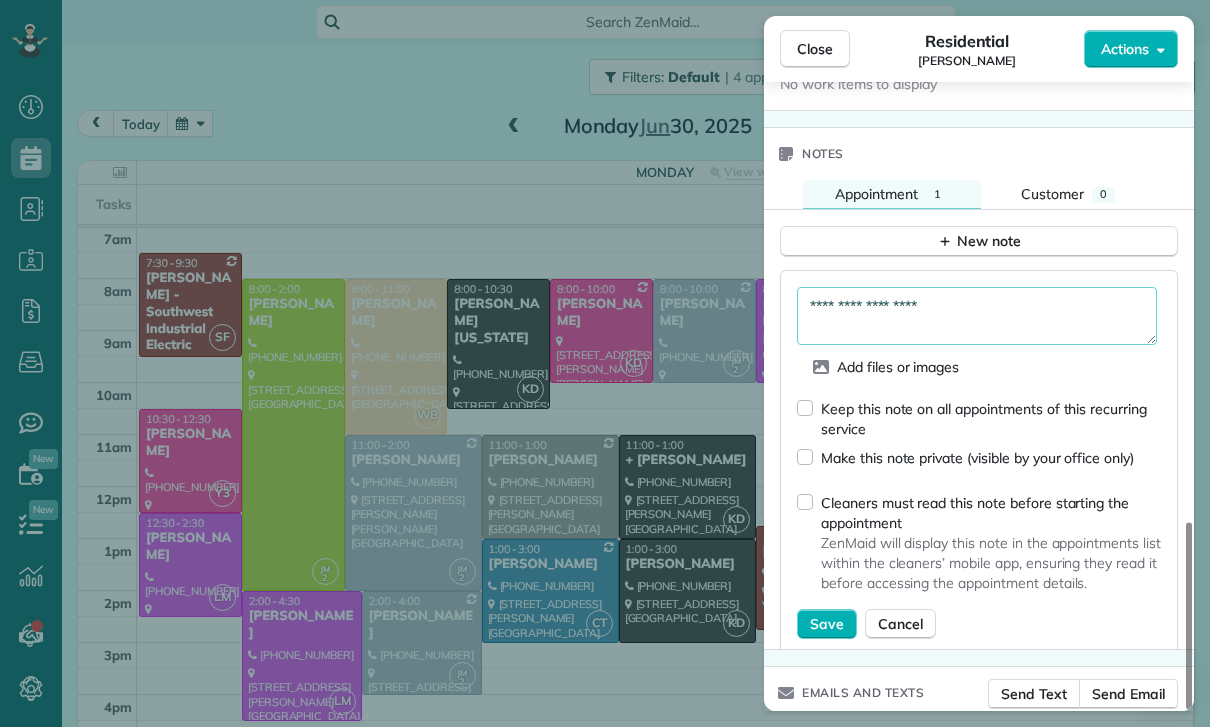 click on "**********" at bounding box center [977, 316] 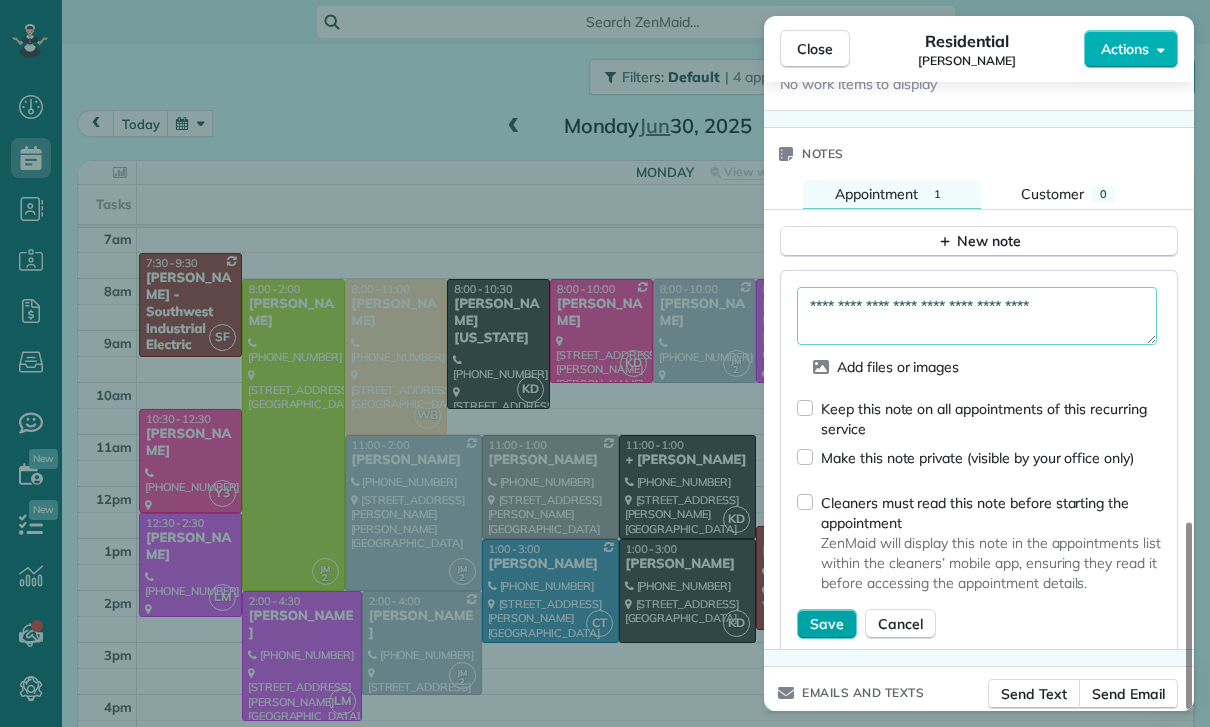 type on "**********" 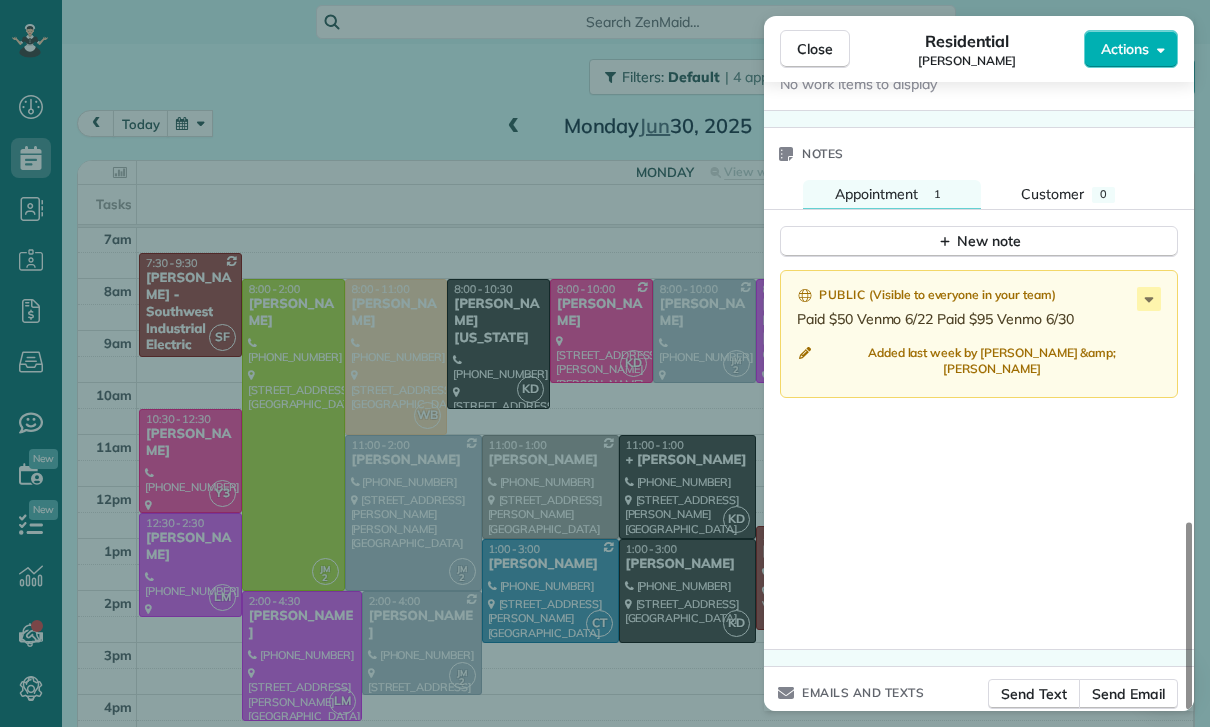 click on "Close Residential [PERSON_NAME] Actions Status Confirmed [PERSON_NAME] · Open profile Mobile [PHONE_NUMBER] Copy No email on record Add email View Details Residential [DATE] ( [DATE] ) 9:00 AM 11:00 AM 2 hours and 0 minutes Repeats every 2 weeks Edit recurring service Previous ([DATE]) Next ([DATE]) [STREET_ADDRESS] Service was not rated yet Cleaners Time in and out Assign Invite Team [PERSON_NAME] Cleaners [PERSON_NAME]   9:00 AM 11:00 AM Checklist Try Now Keep this appointment up to your standards. Stay on top of every detail, keep your cleaners organised, and your client happy. Assign a checklist Watch a 5 min demo Billing Billing actions Price $145.00 Overcharge $0.00 Discount $0.00 Coupon discount - Primary tax - Secondary tax - Total appointment price $145.00 Tips collected New feature! $0.00 Paid Total including tip $145.00 Get paid online in no-time! Send an invoice and reward your cleaners with tips Charge customer credit card Key # - Notes 1" at bounding box center (605, 363) 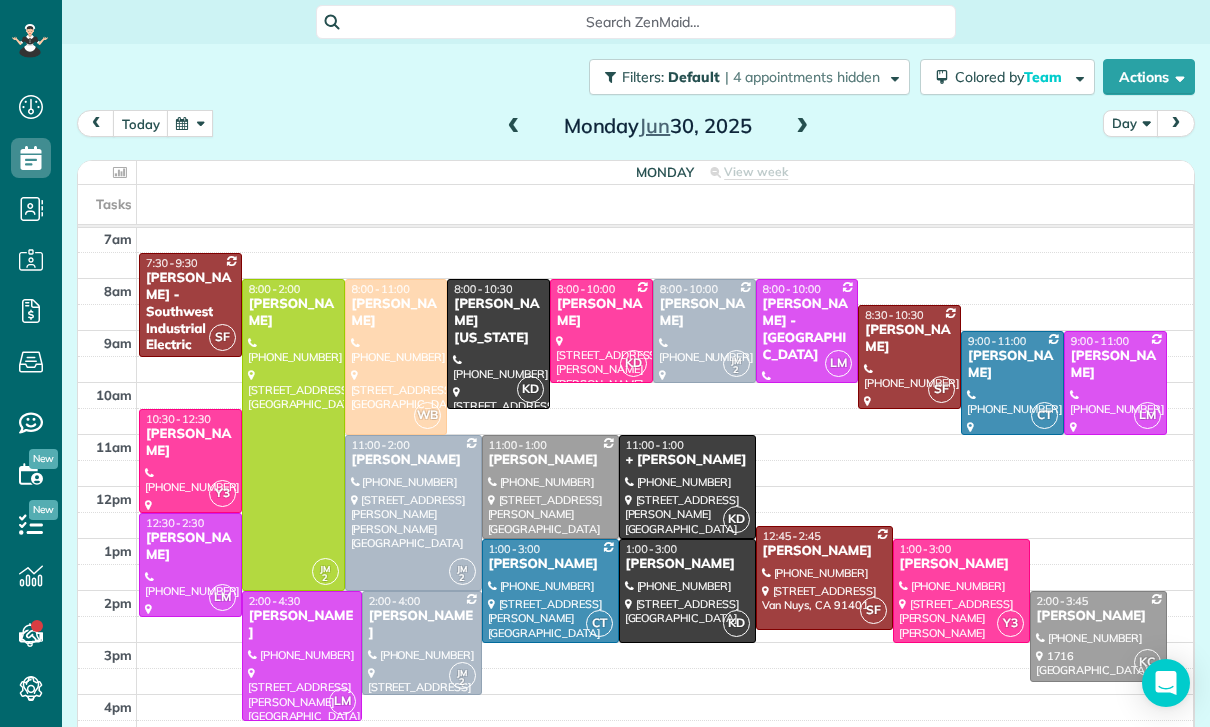 click at bounding box center [190, 123] 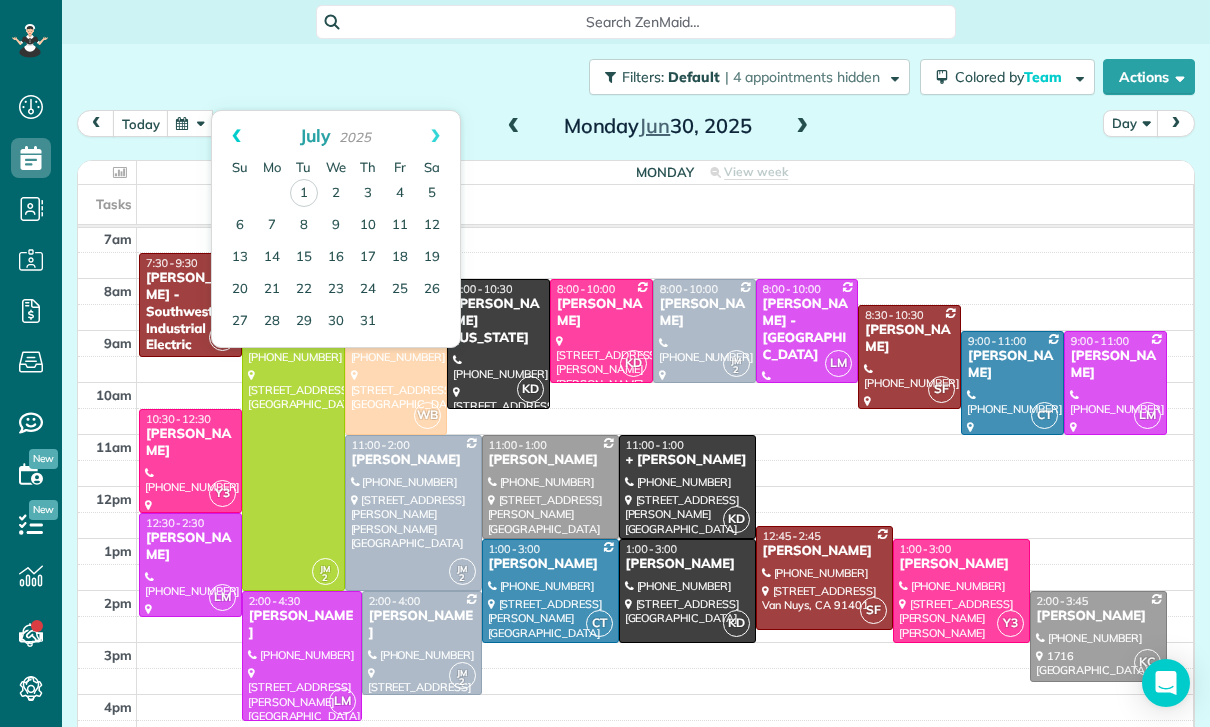 click on "Prev" at bounding box center (236, 136) 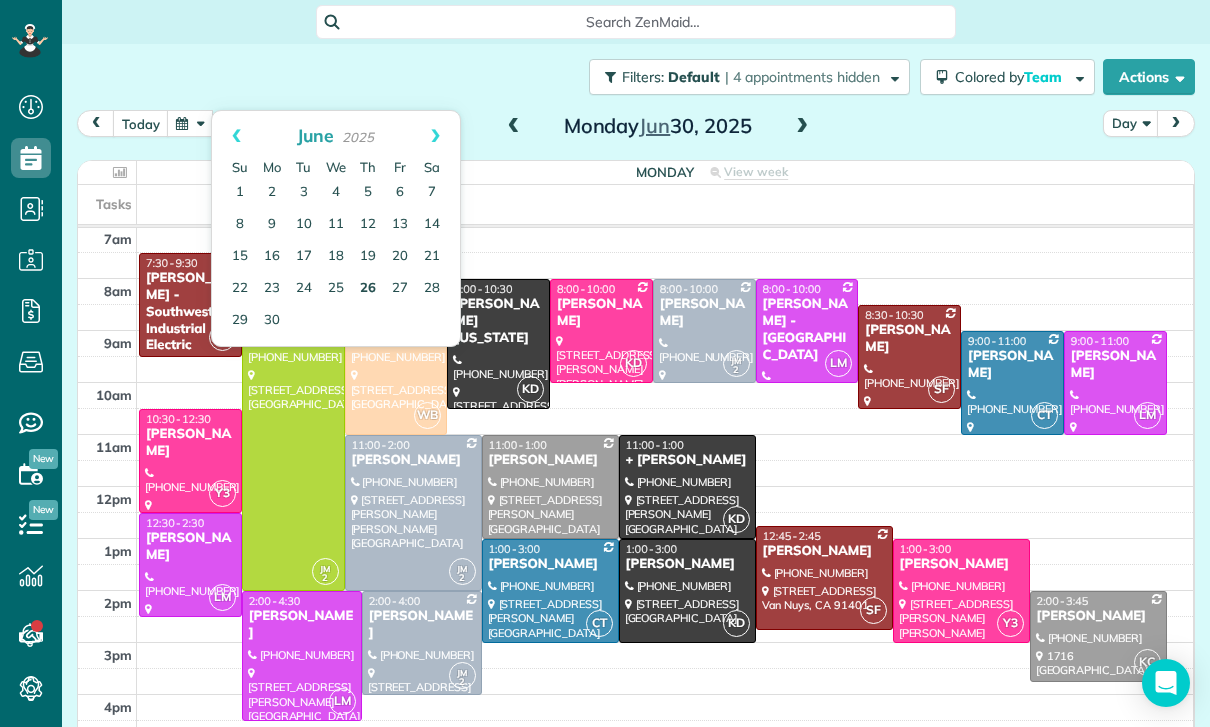 click on "26" at bounding box center (368, 289) 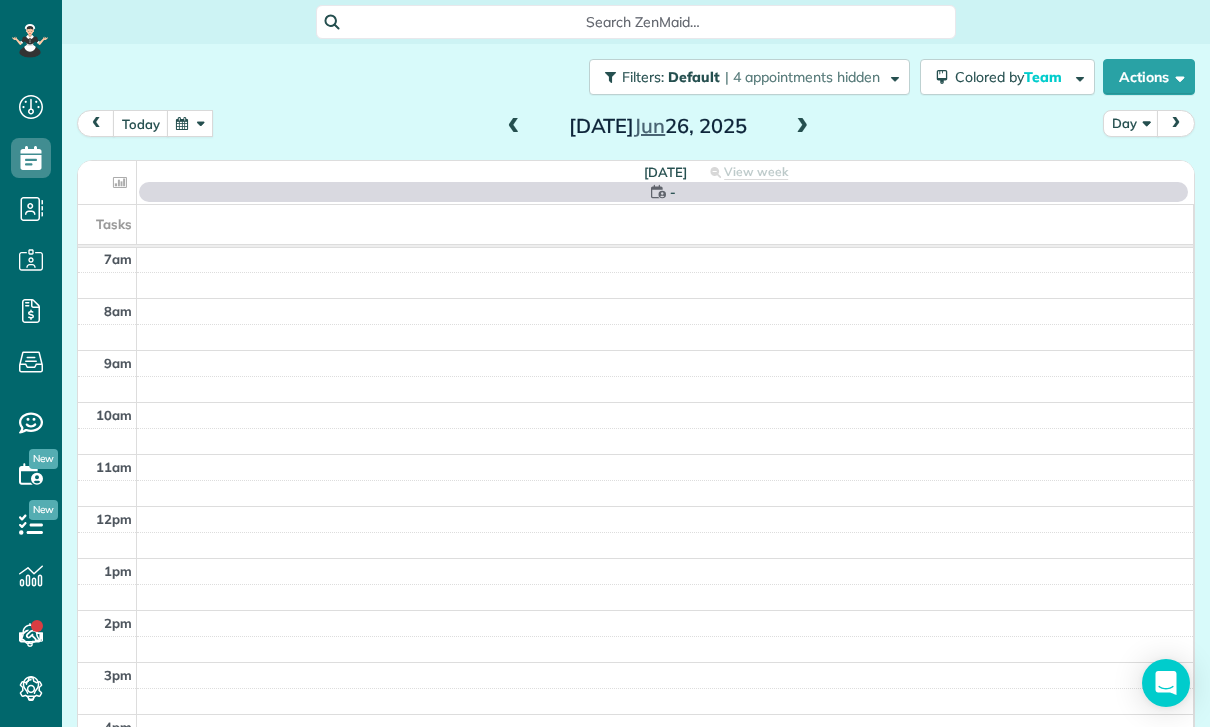 scroll, scrollTop: 157, scrollLeft: 0, axis: vertical 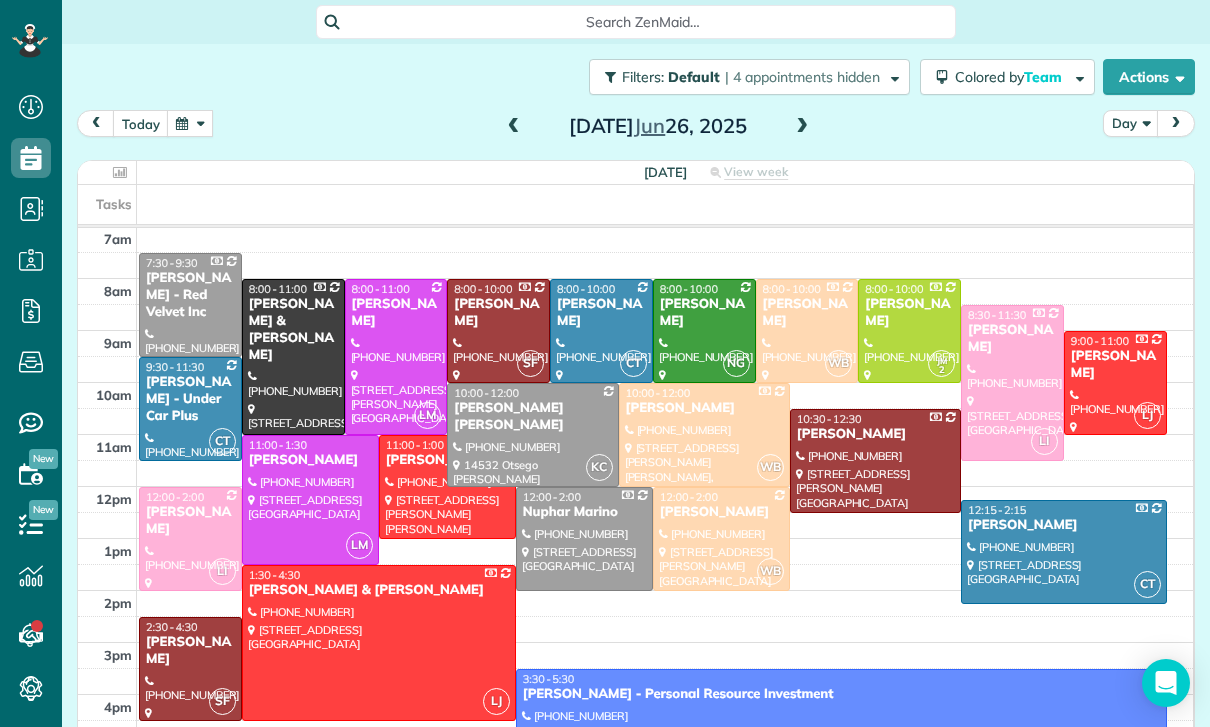 click at bounding box center [514, 127] 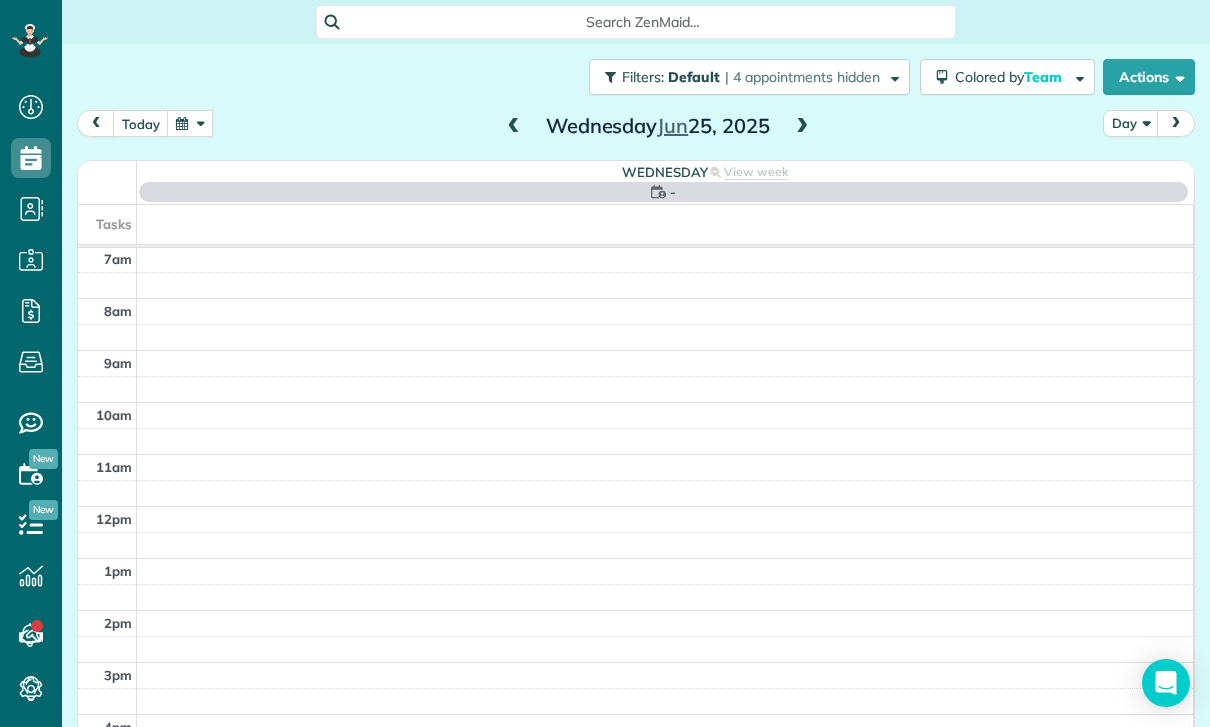 scroll, scrollTop: 157, scrollLeft: 0, axis: vertical 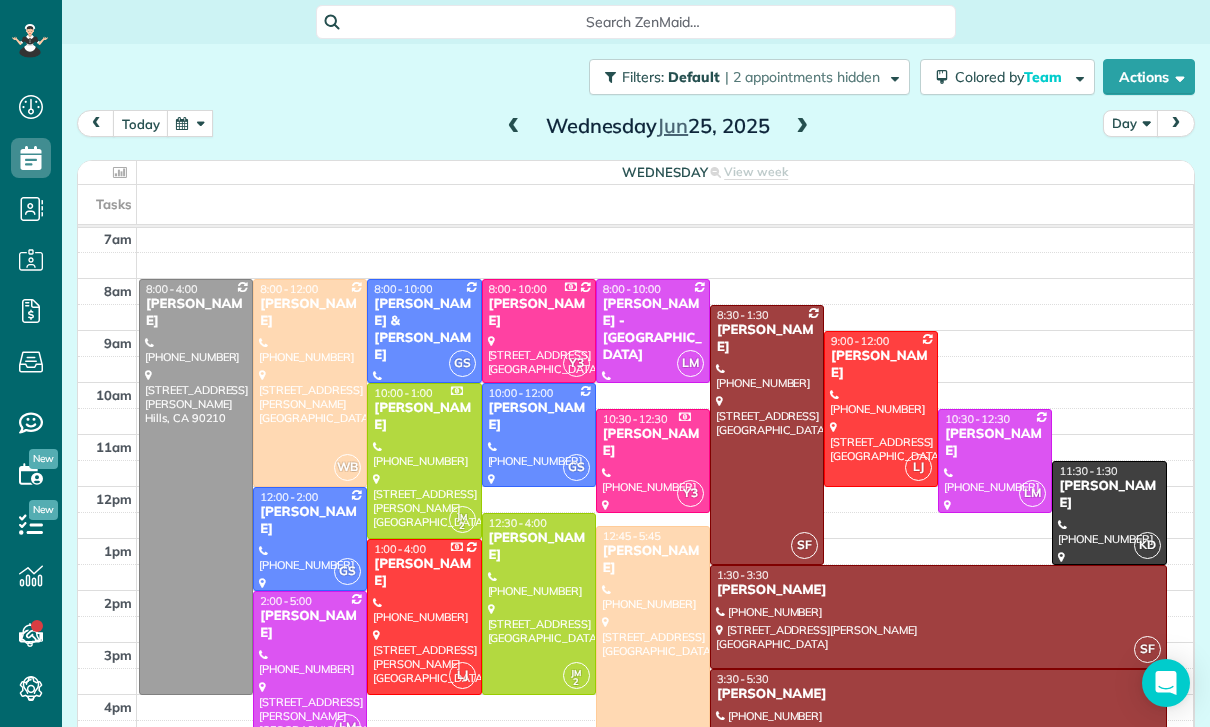 click at bounding box center (938, 617) 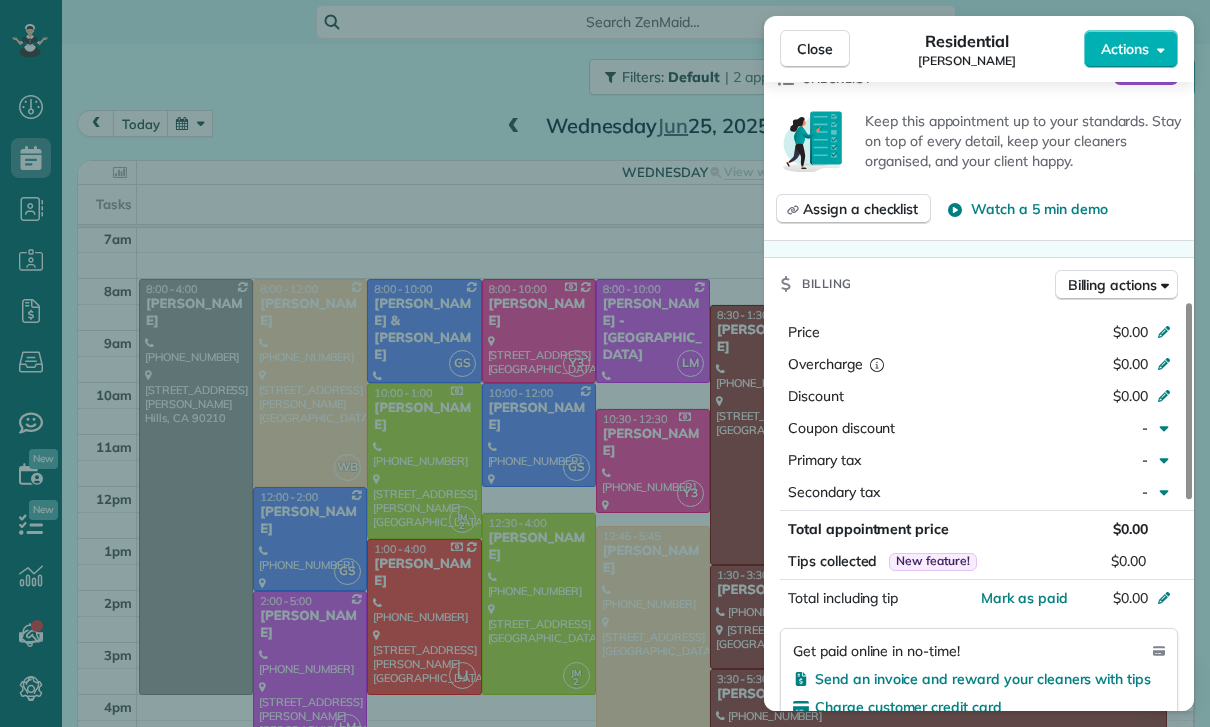 scroll, scrollTop: 775, scrollLeft: 0, axis: vertical 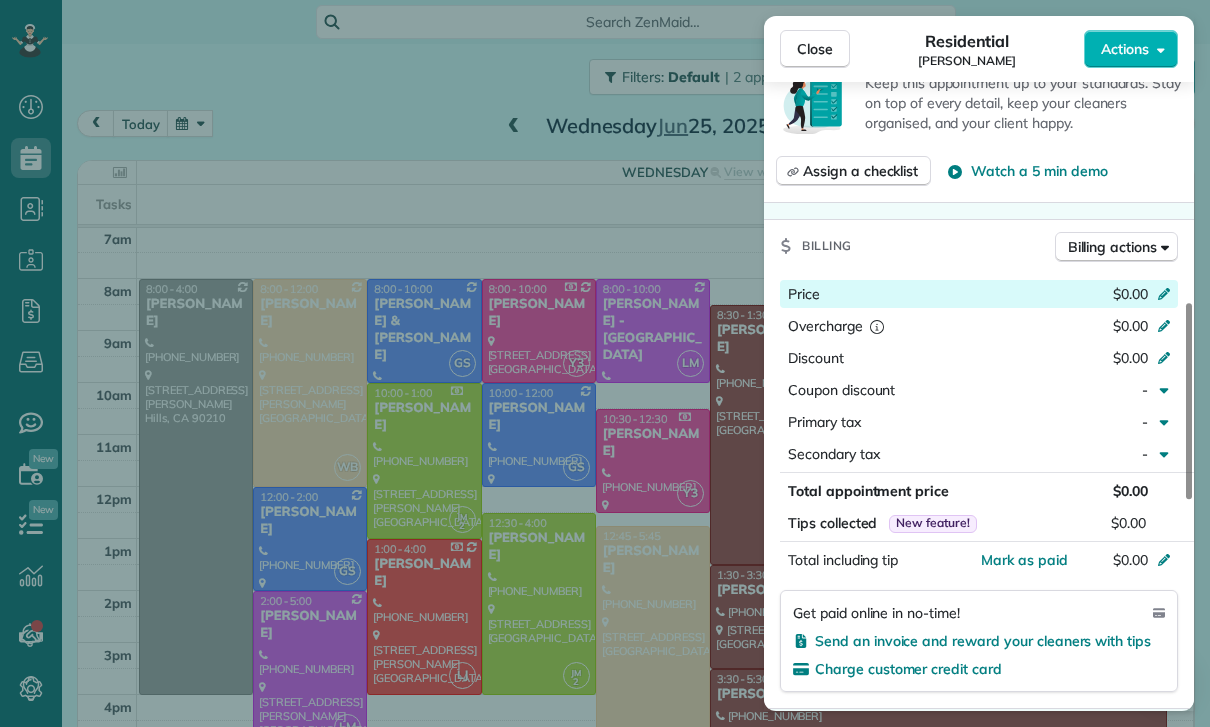 click 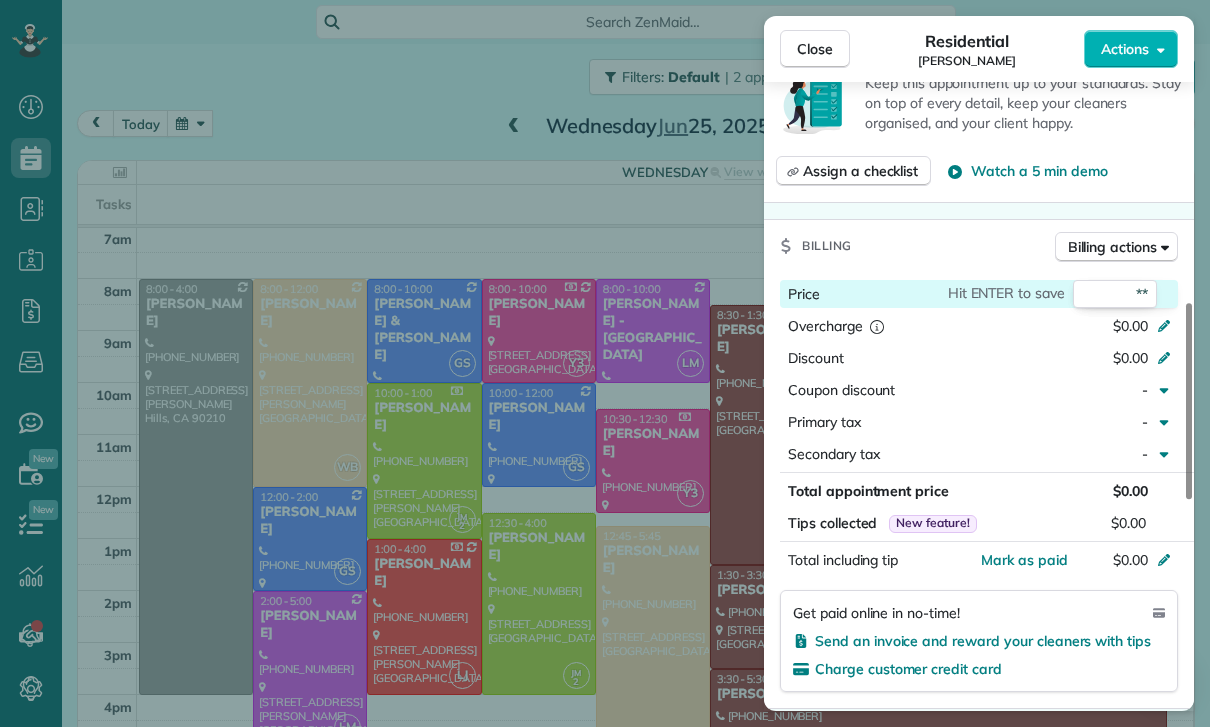 type on "***" 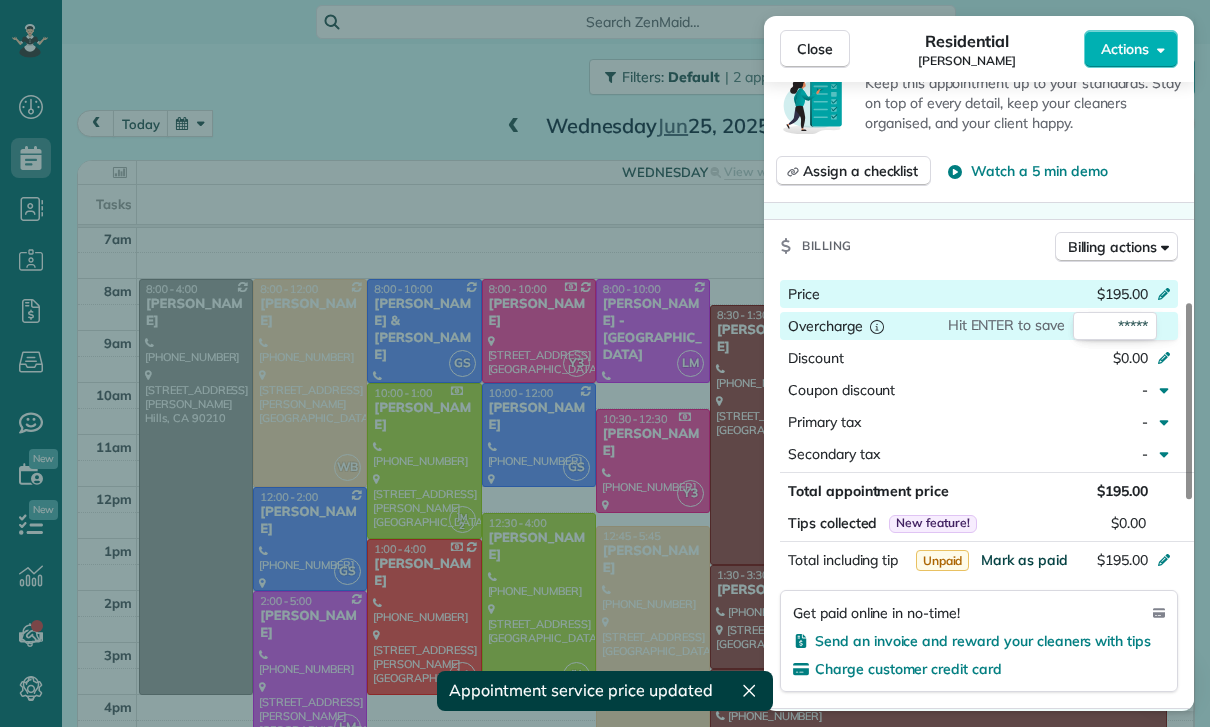 click on "Mark as paid" at bounding box center (1024, 560) 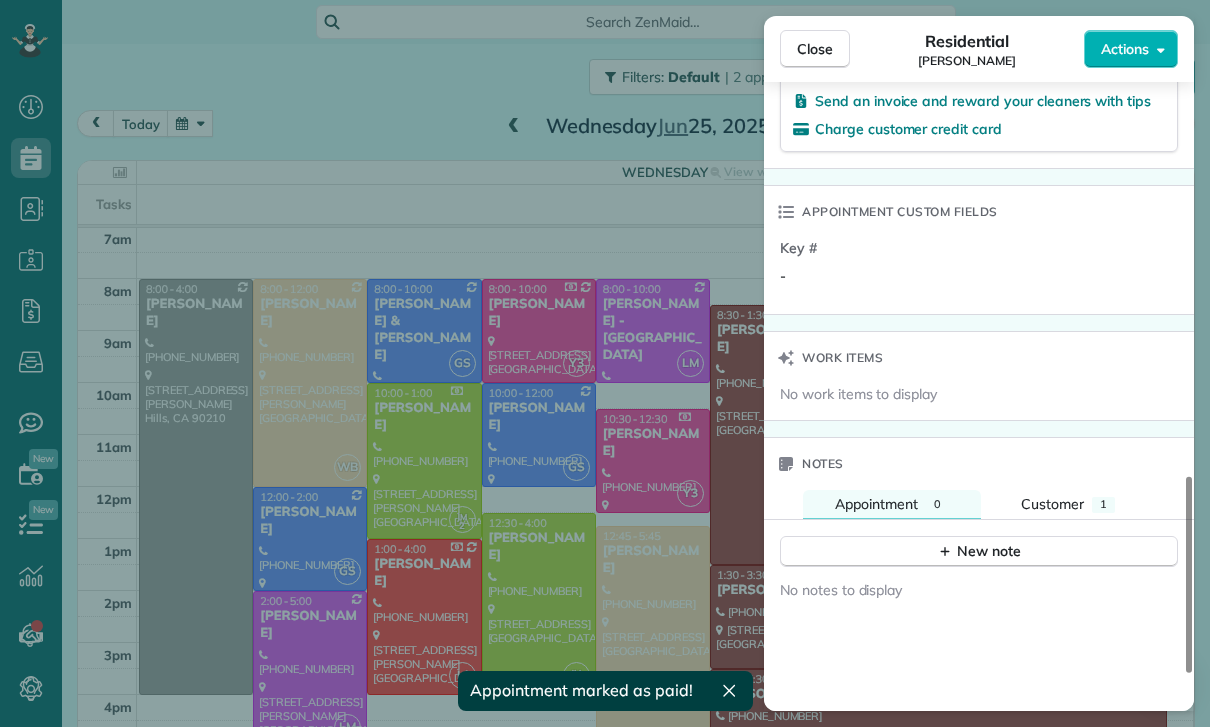 scroll, scrollTop: 1388, scrollLeft: 0, axis: vertical 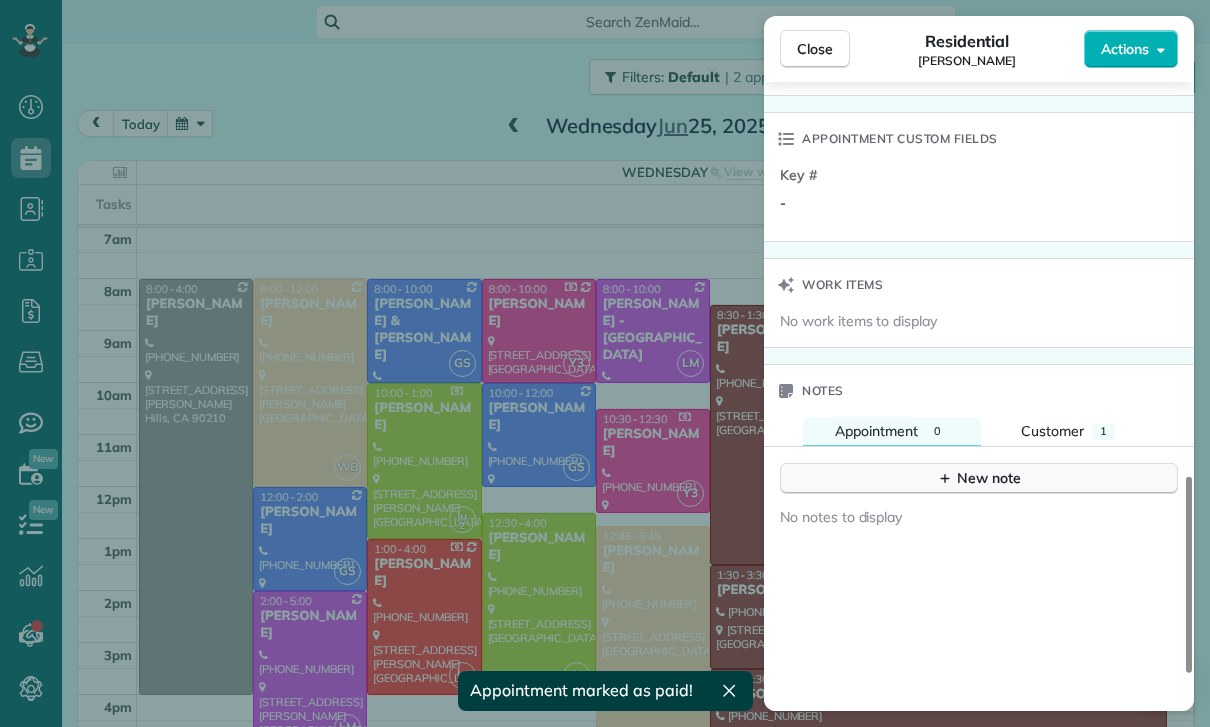 click on "New note" at bounding box center (979, 478) 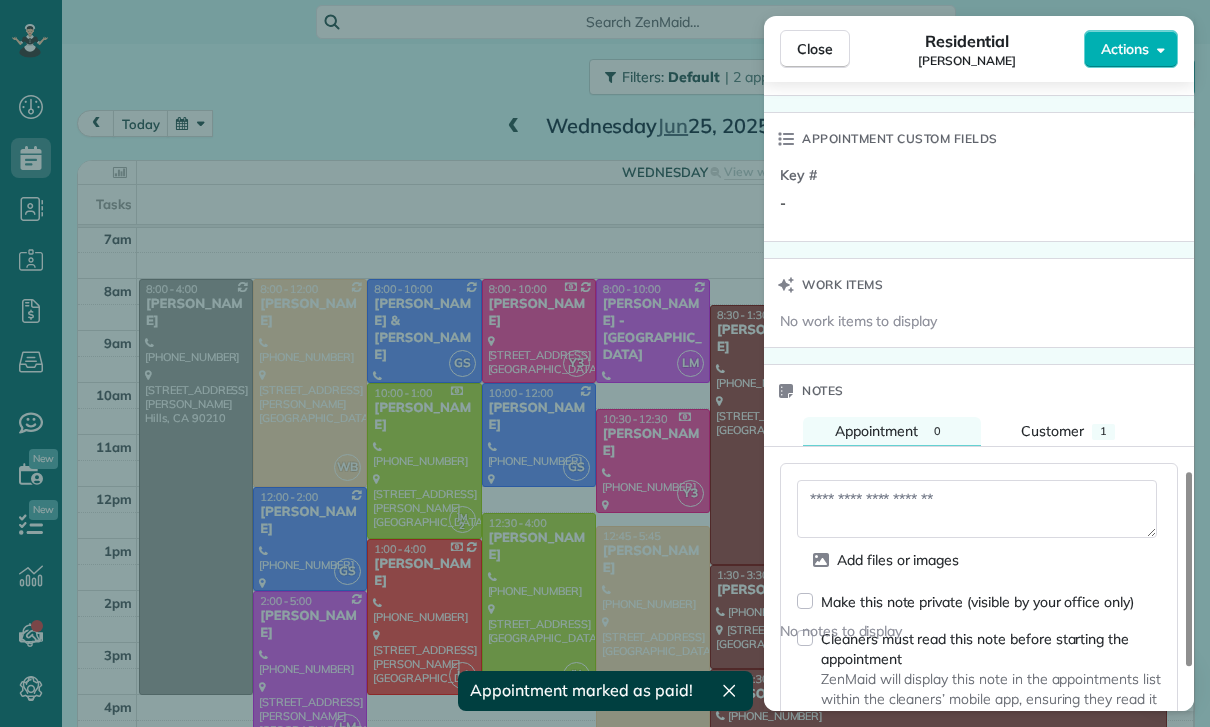 click at bounding box center (977, 509) 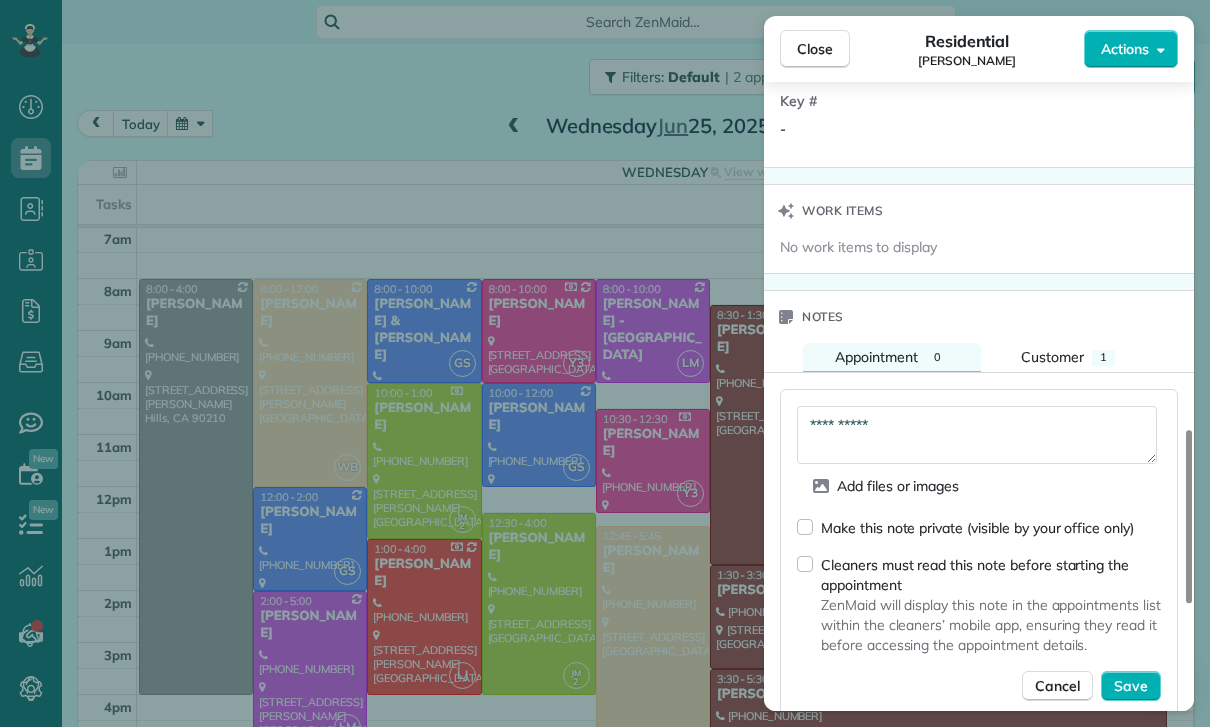 scroll, scrollTop: 1527, scrollLeft: 0, axis: vertical 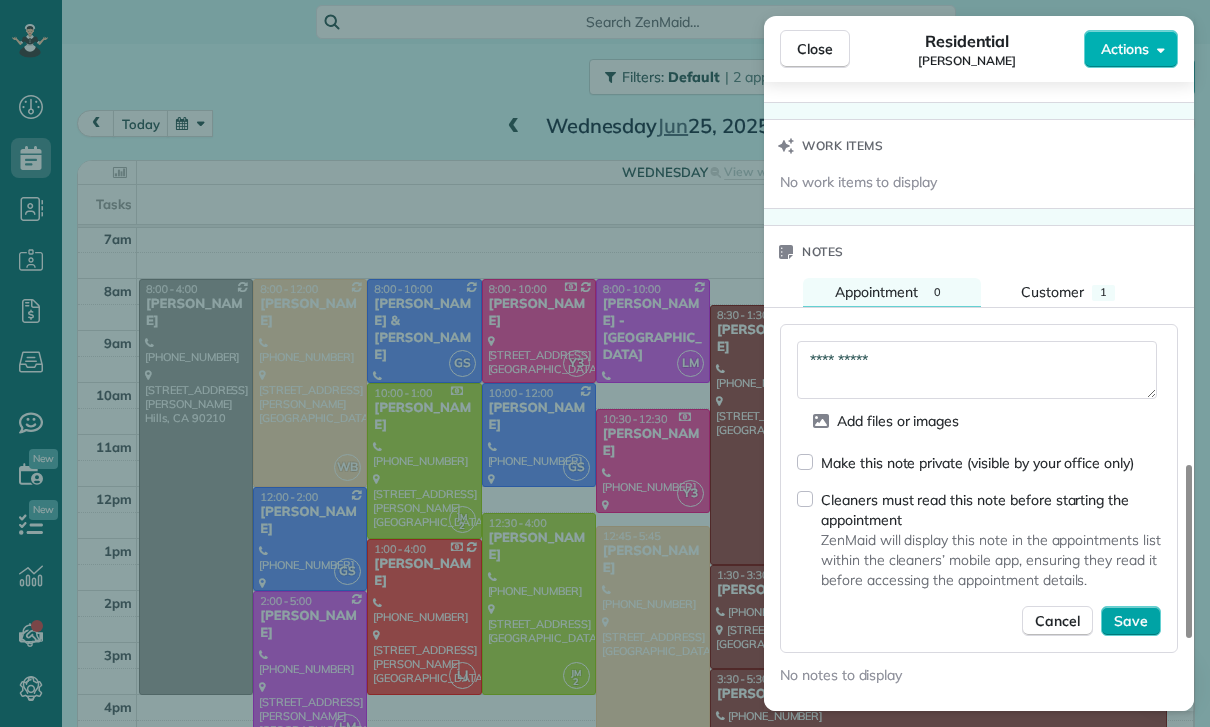 type on "**********" 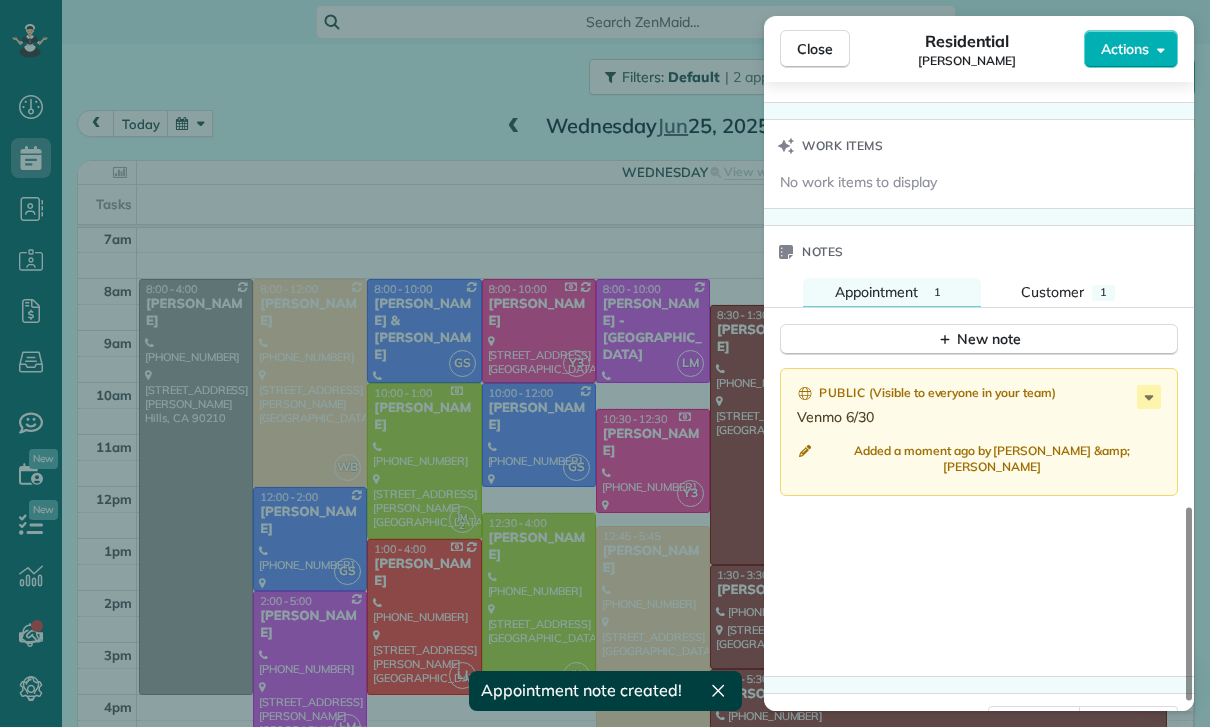 scroll, scrollTop: 1519, scrollLeft: 0, axis: vertical 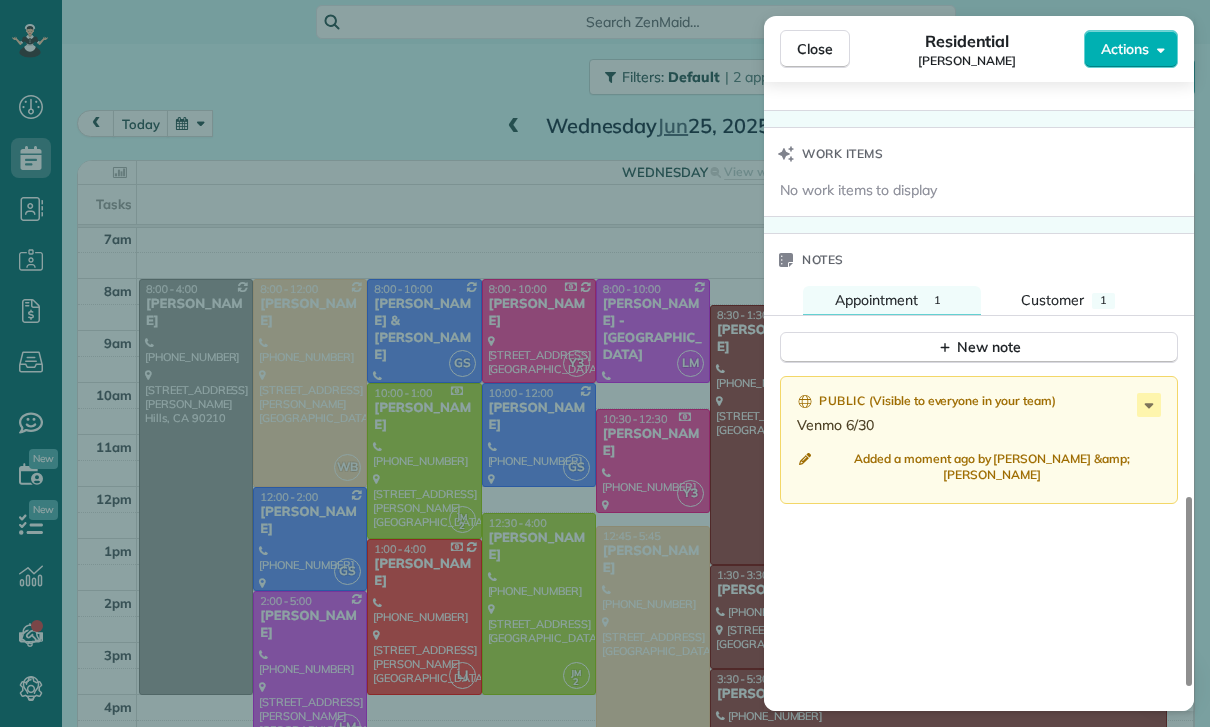 click on "Close Residential [PERSON_NAME] Actions Status Confirmed [PERSON_NAME] · Open profile Mobile [PHONE_NUMBER] Copy No email on record Add email View Details Residential [DATE] ( last week ) 1:30 PM 3:30 PM 2 hours and 0 minutes One time [STREET_ADDRESS][PERSON_NAME] [GEOGRAPHIC_DATA] [GEOGRAPHIC_DATA] 90046 Service was not rated yet Cleaners Time in and out Assign Invite Team [PERSON_NAME] Cleaners [PERSON_NAME] 1:30 PM 3:30 PM Checklist Try Now Keep this appointment up to your standards. Stay on top of every detail, keep your cleaners organised, and your client happy. Assign a checklist Watch a 5 min demo Billing Billing actions Price $195.00 Overcharge $0.00 Discount $0.00 Coupon discount - Primary tax - Secondary tax - Total appointment price $195.00 Tips collected New feature! $0.00 Paid Total including tip $195.00 Get paid online in no-time! Send an invoice and reward your cleaners with tips Charge customer credit card Appointment custom fields Key # - Work items No work items to display Notes Appointment 1 1 ( ) (" at bounding box center (605, 363) 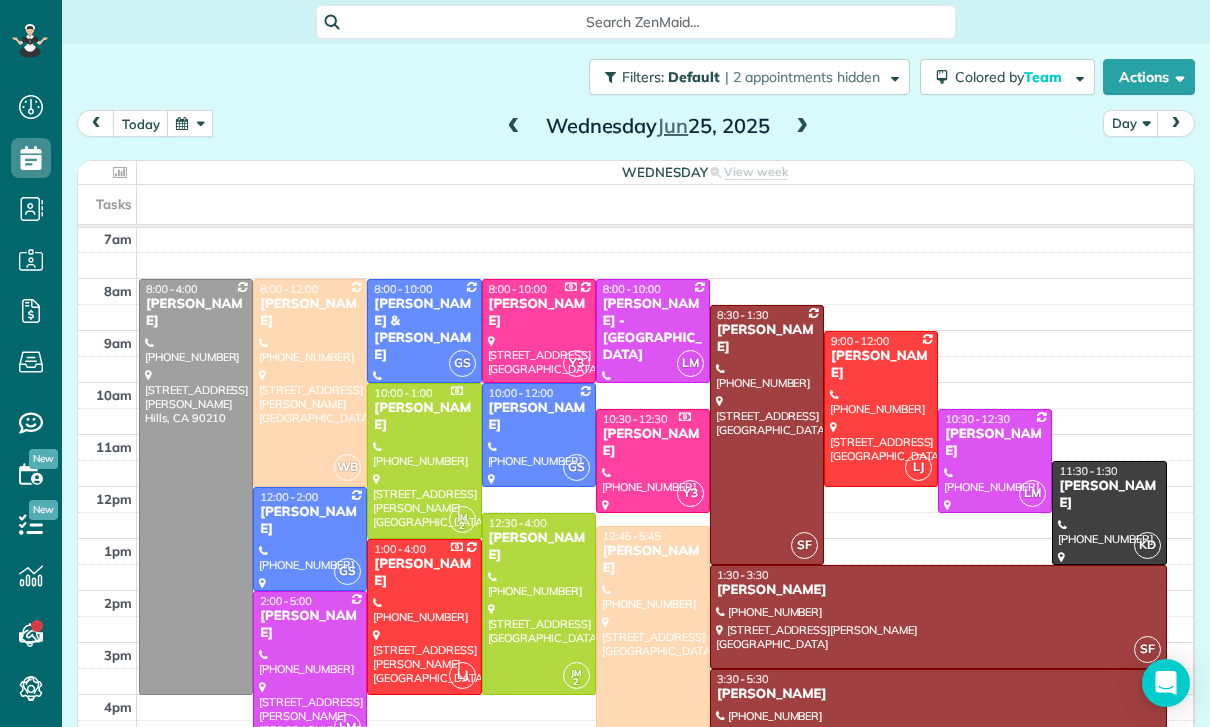 click at bounding box center [190, 123] 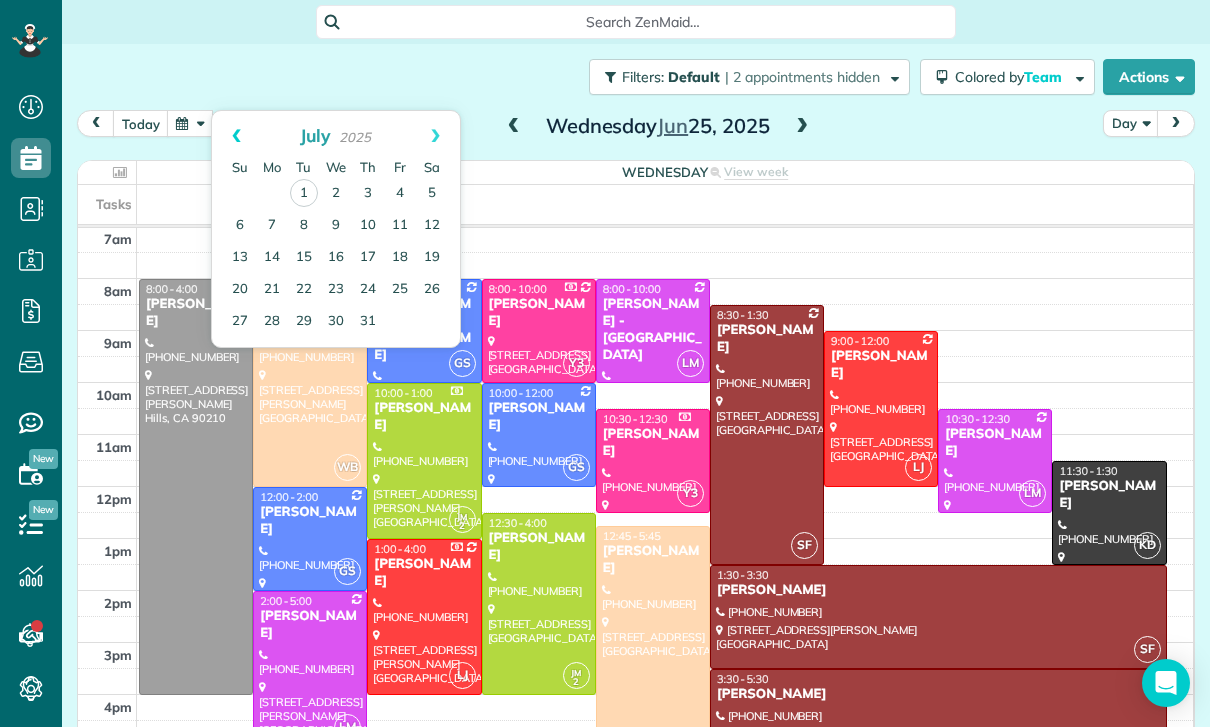 click on "Prev" at bounding box center (236, 136) 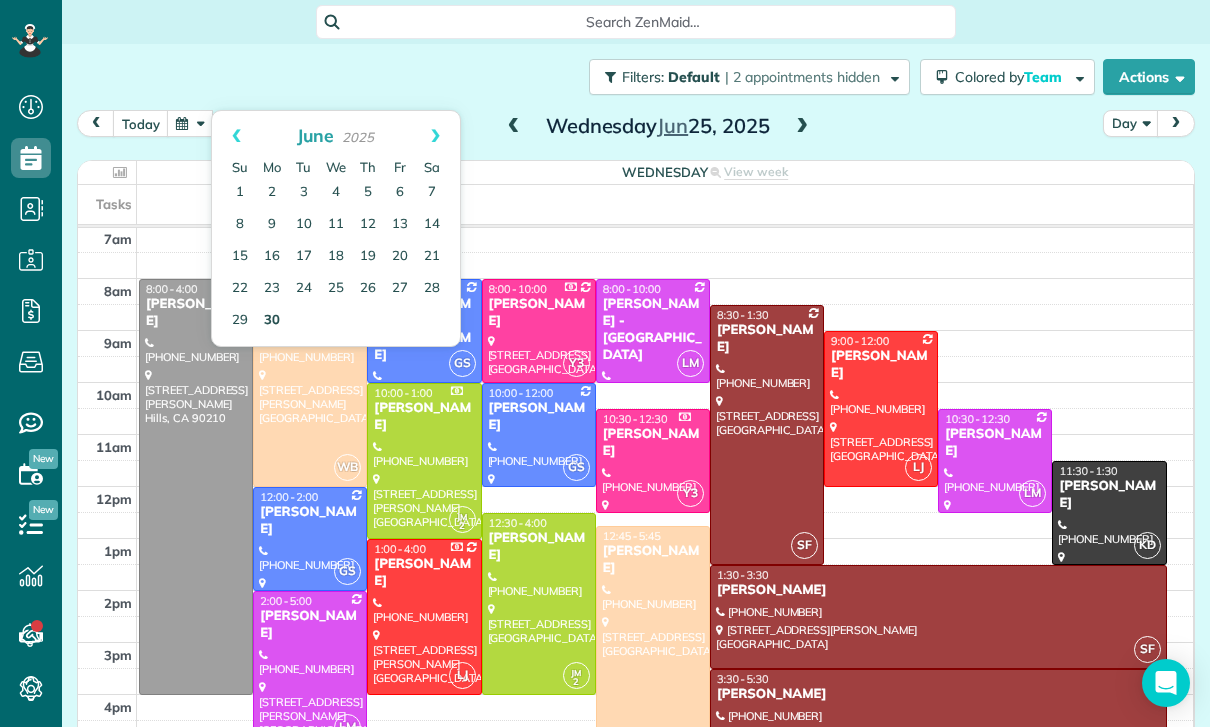 click on "30" at bounding box center [272, 321] 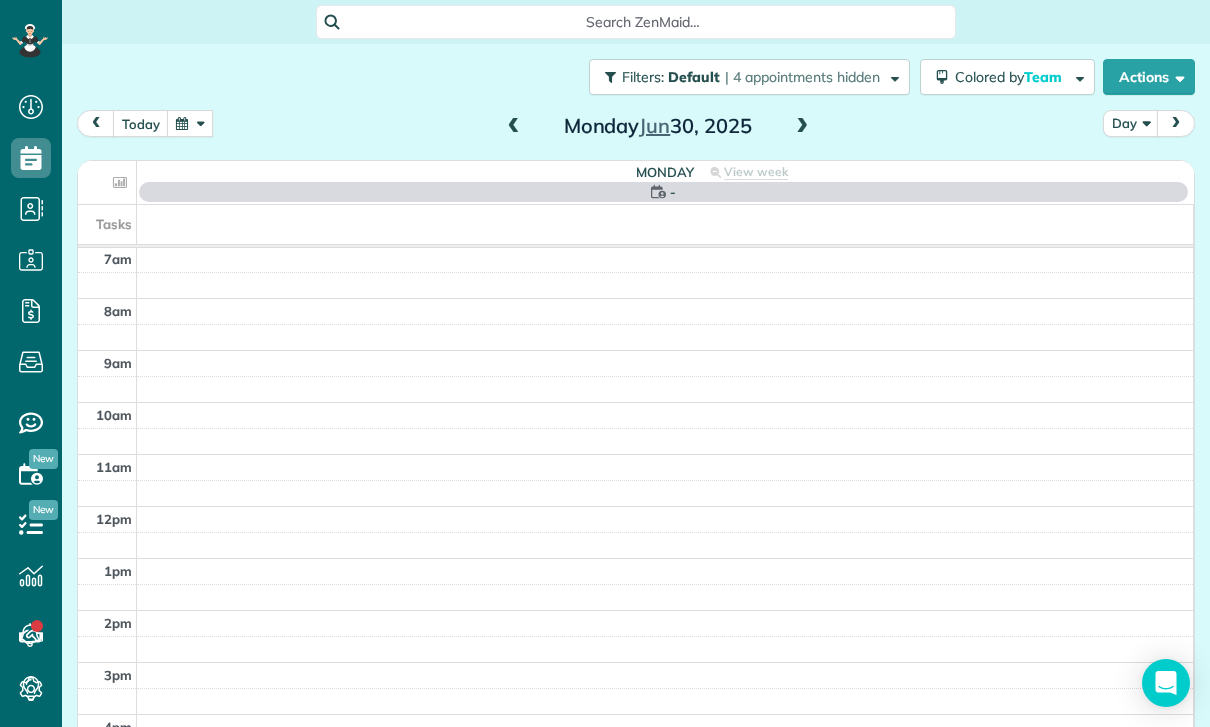 scroll, scrollTop: 157, scrollLeft: 0, axis: vertical 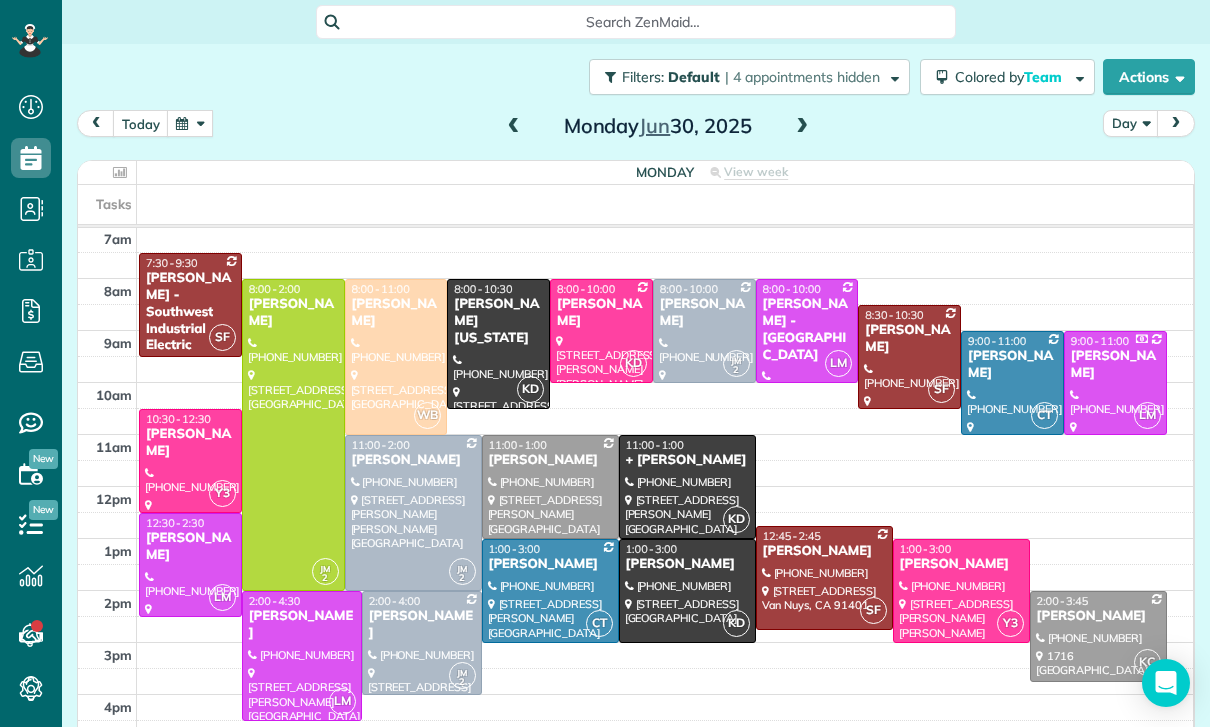 click at bounding box center (601, 331) 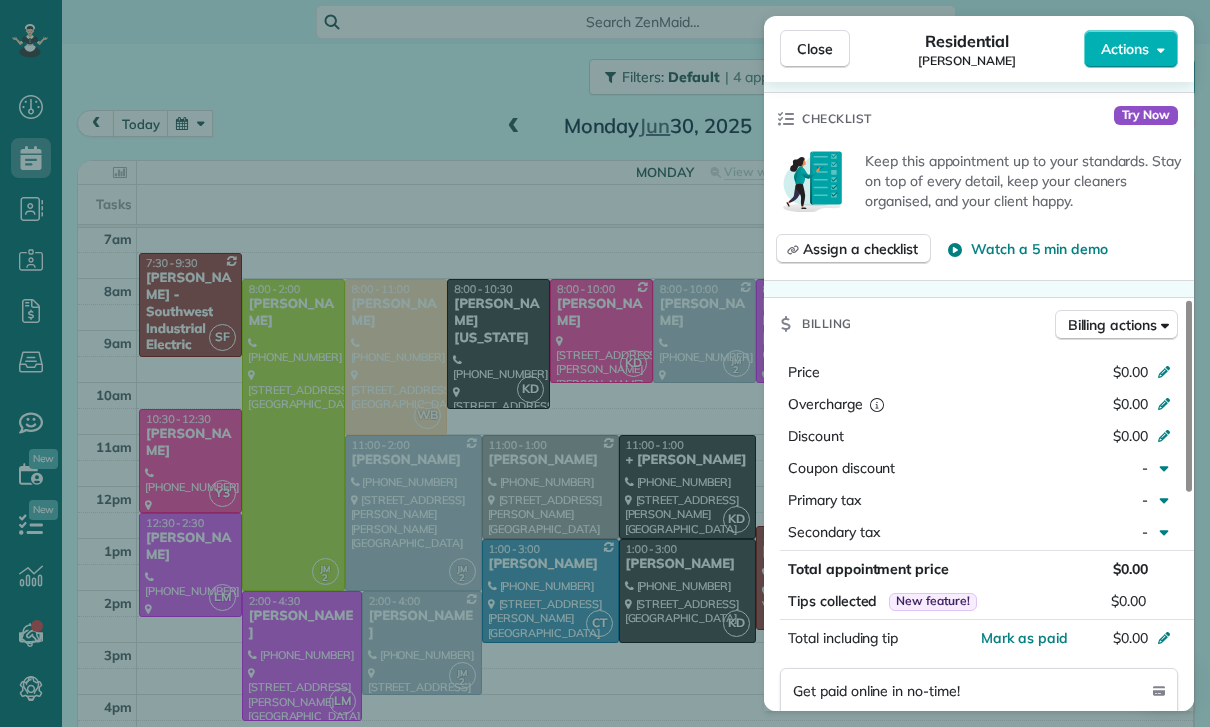 scroll, scrollTop: 887, scrollLeft: 0, axis: vertical 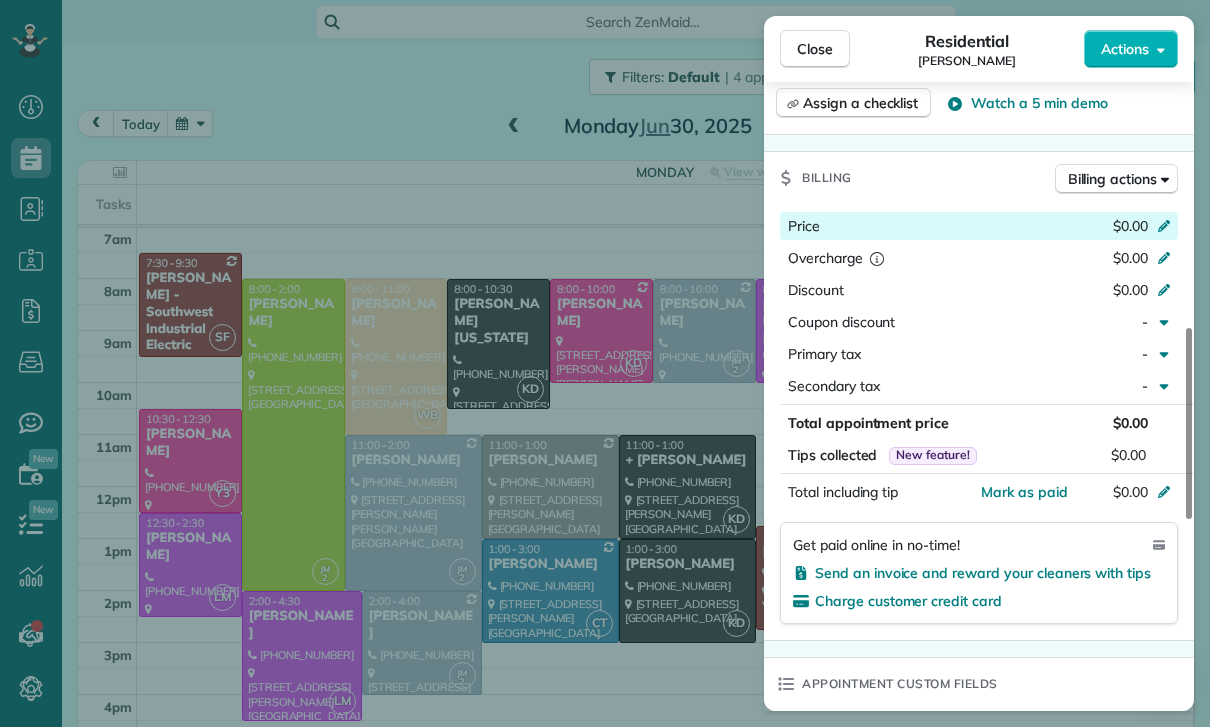 click 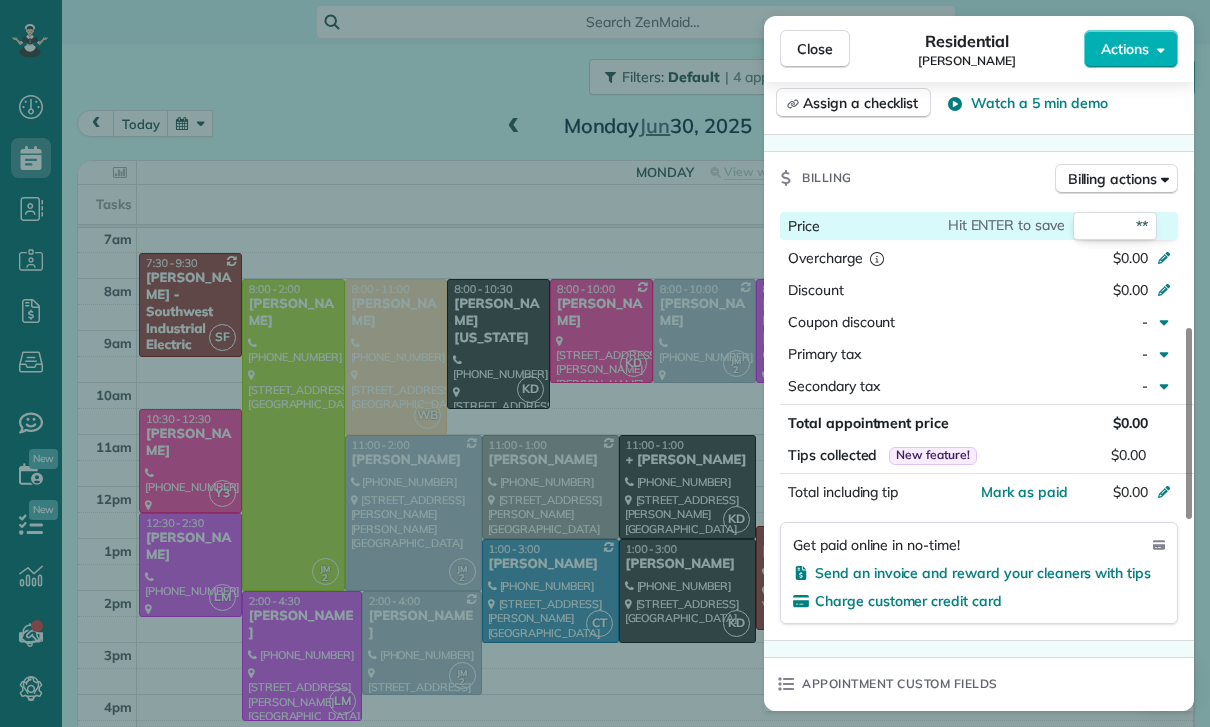 type on "***" 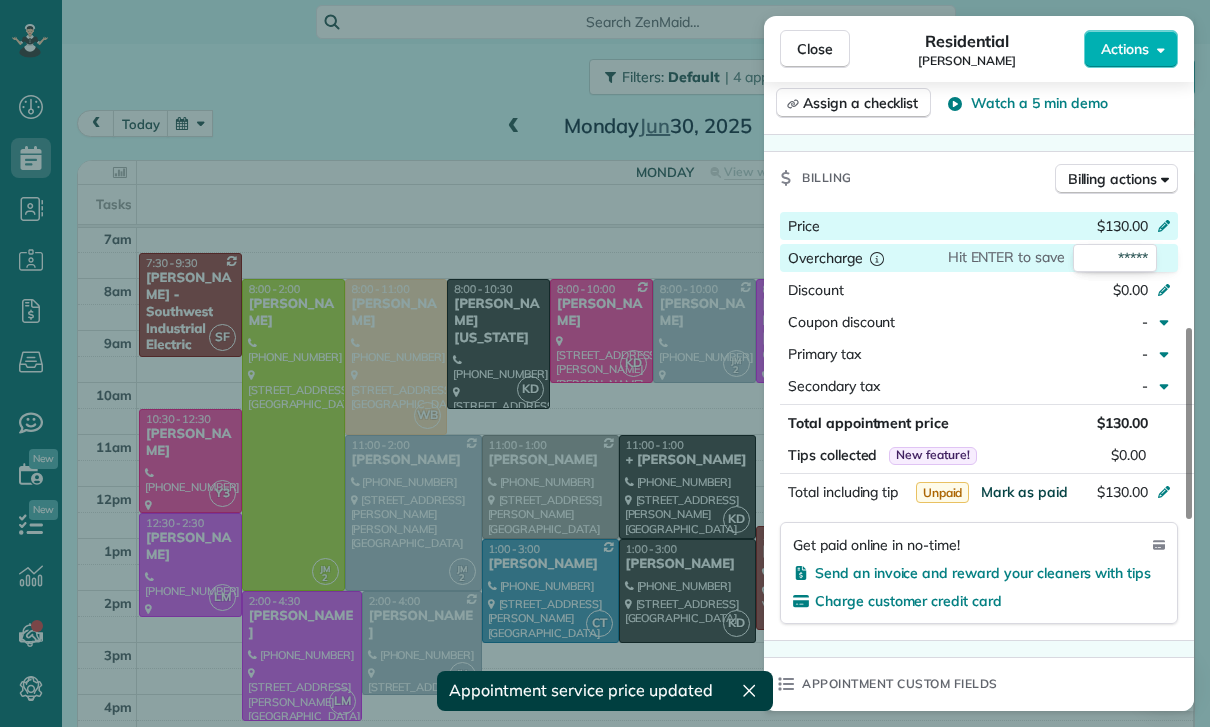click on "Mark as paid" at bounding box center (1024, 492) 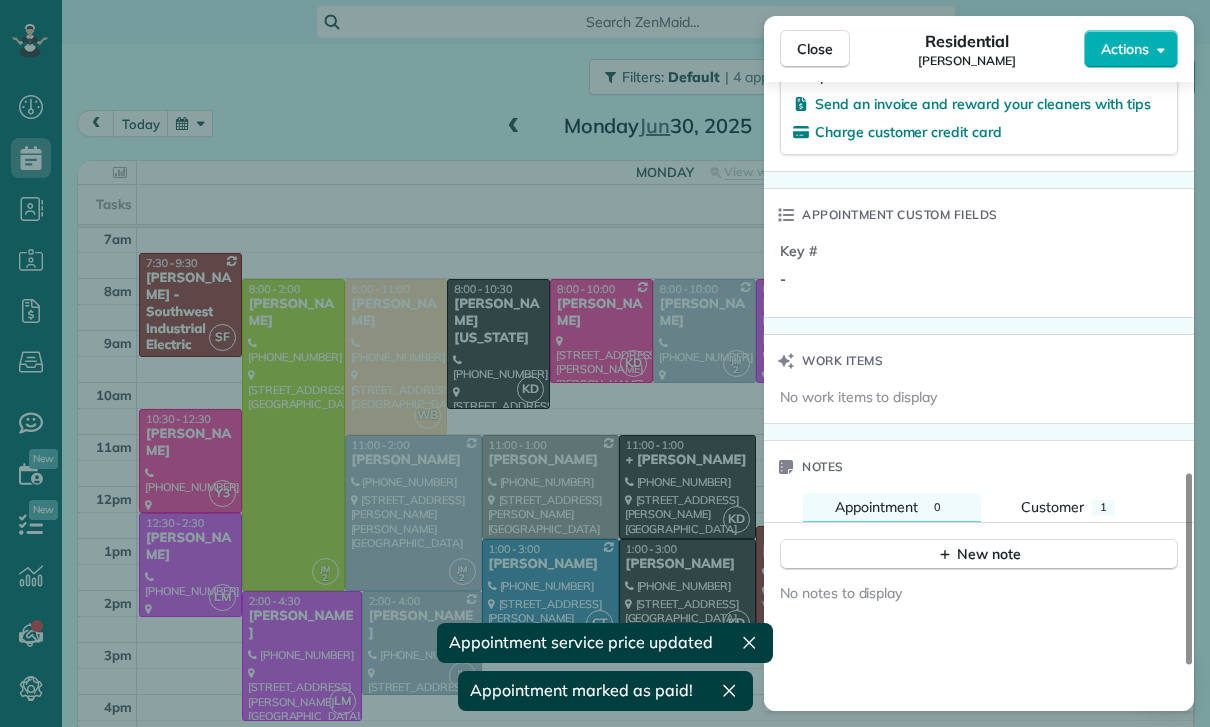 scroll, scrollTop: 1417, scrollLeft: 0, axis: vertical 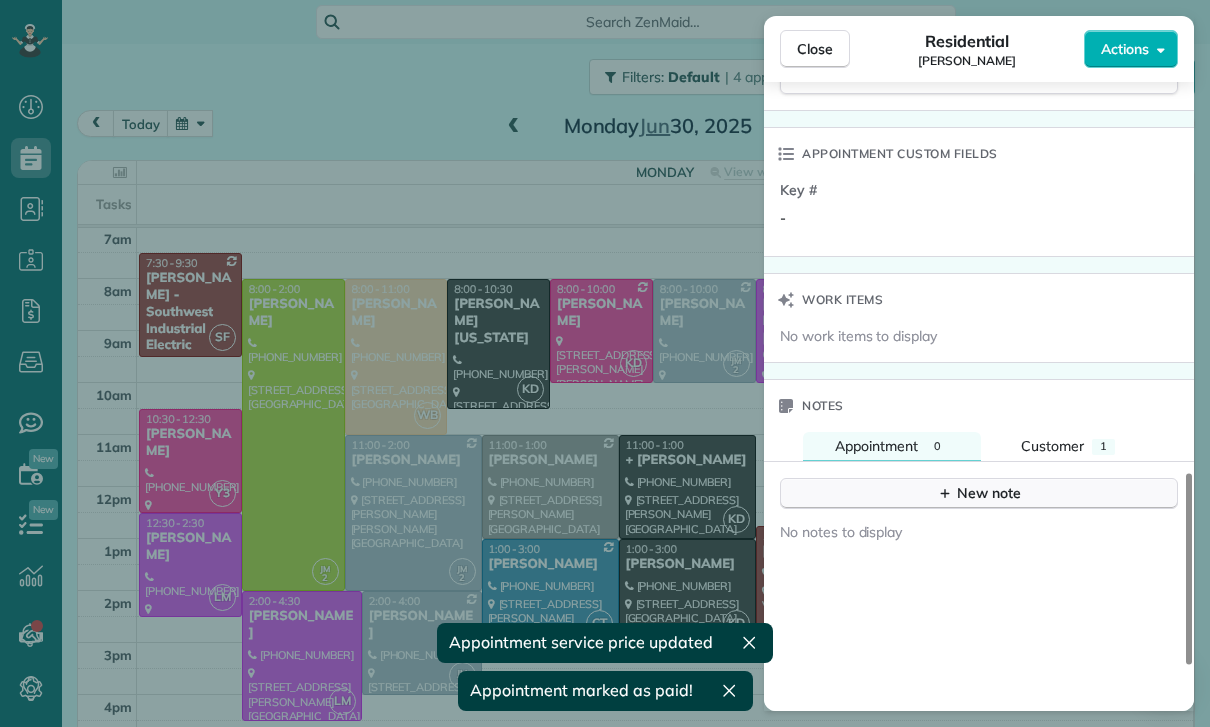 click on "New note" at bounding box center [979, 493] 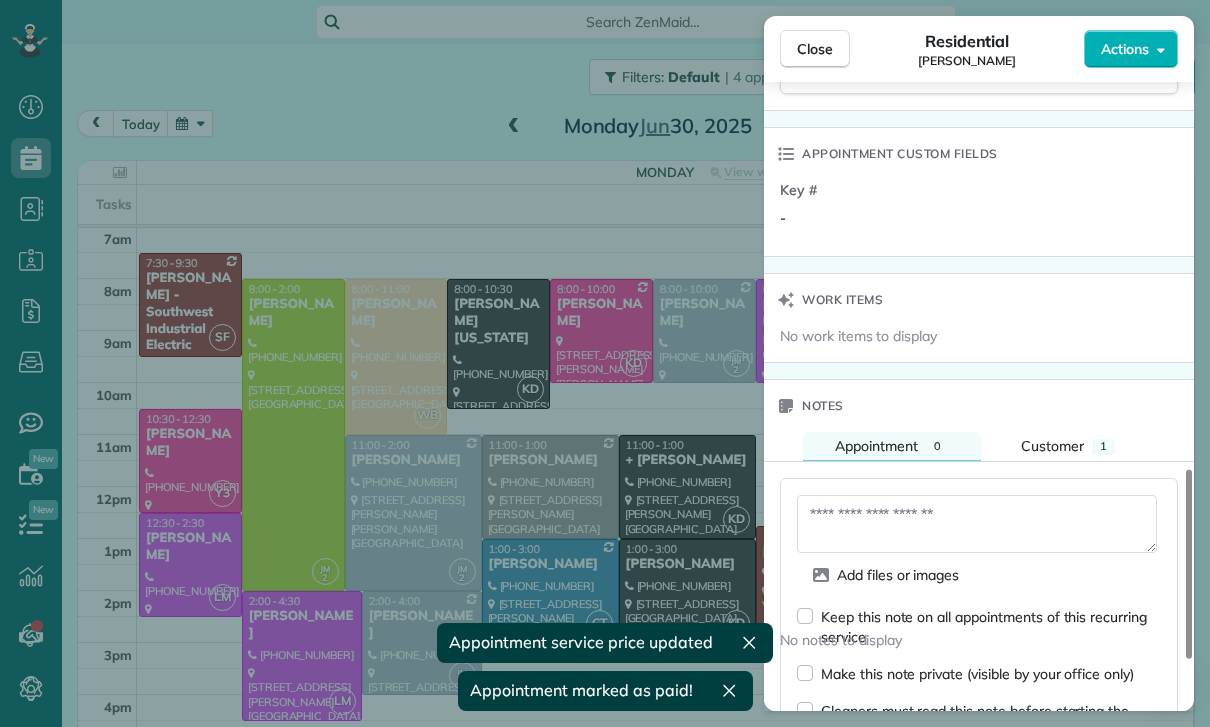 click at bounding box center (977, 524) 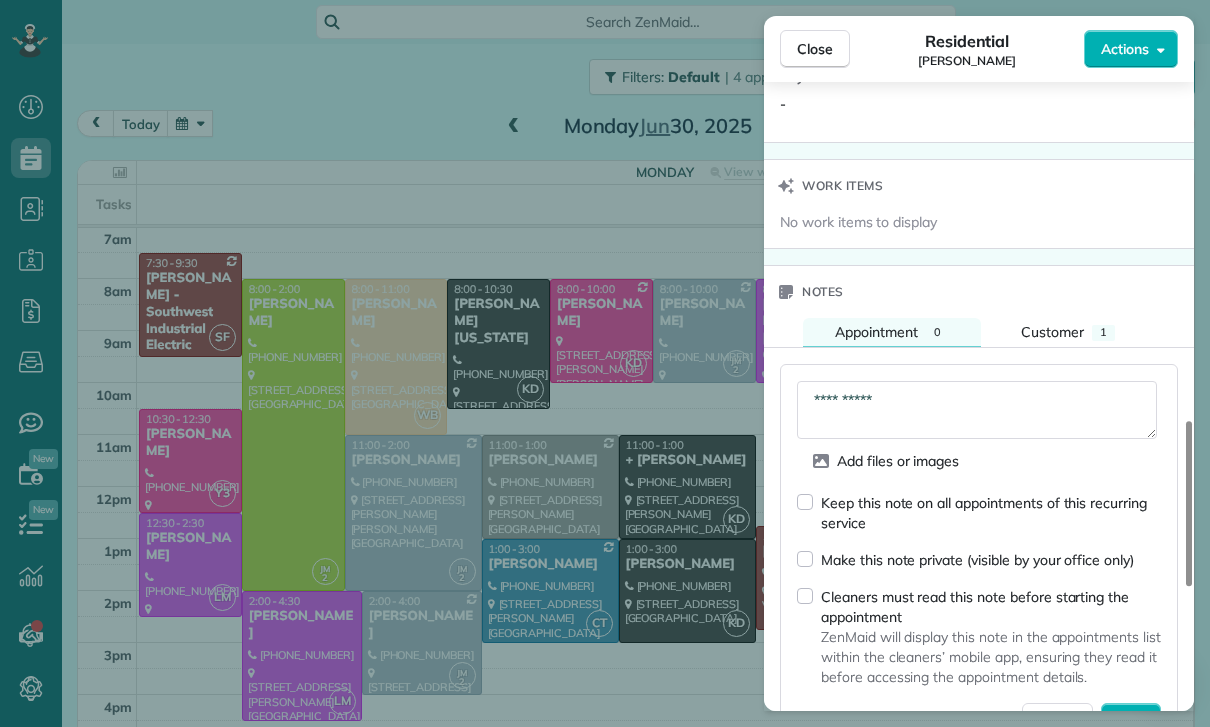 scroll, scrollTop: 1594, scrollLeft: 0, axis: vertical 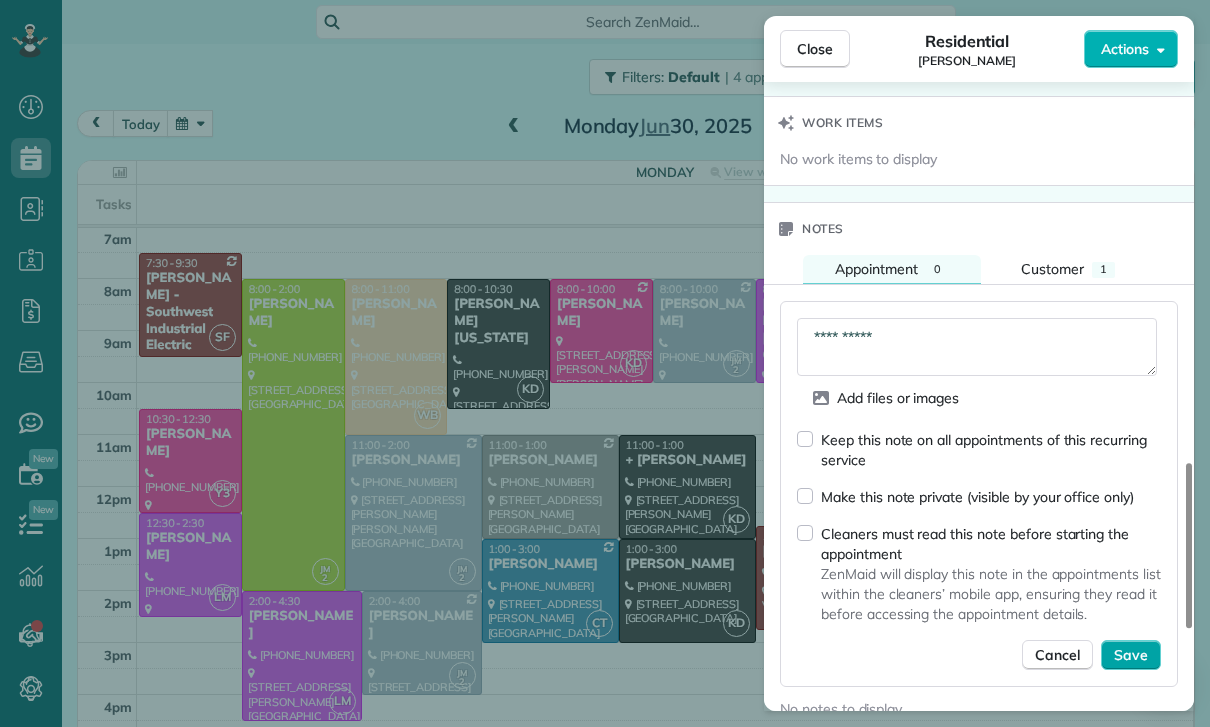type on "**********" 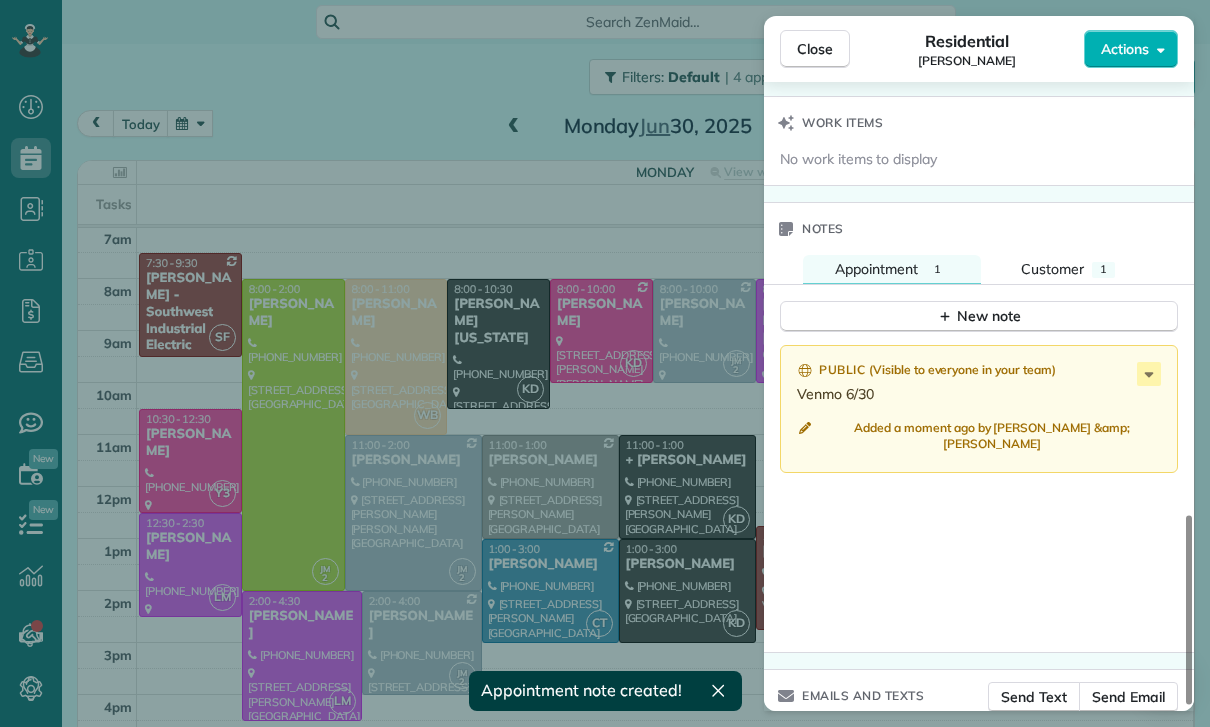 scroll, scrollTop: 1581, scrollLeft: 0, axis: vertical 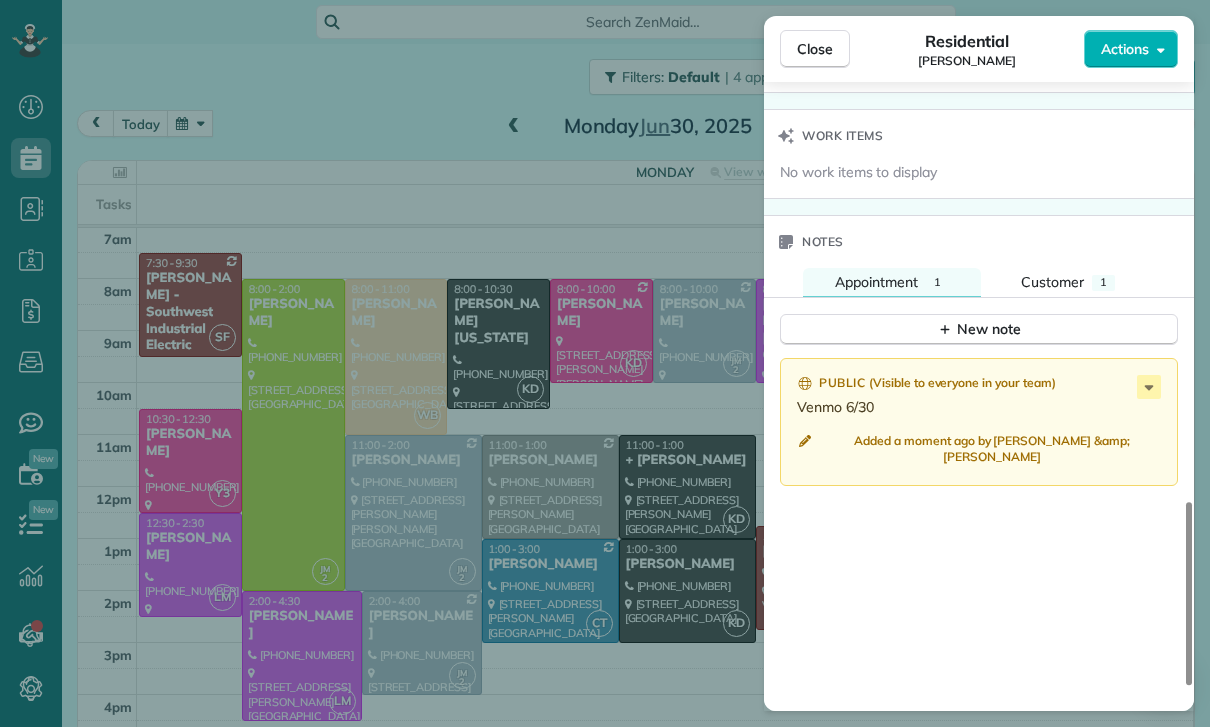 click on "Close Residential [PERSON_NAME] Actions Status Confirmed [PERSON_NAME] · Open profile Mobile [PHONE_NUMBER] Copy Mobile [PHONE_NUMBER] Copy No email on record Add email View Details Residential [DATE] ( [DATE] ) 8:00 AM 10:00 AM 2 hours and 0 minutes Repeats every 3 weeks Edit recurring service Previous ([DATE]) Next ([DATE]) [STREET_ADDRESS][PERSON_NAME][PERSON_NAME] Service was not rated yet Cleaners Time in and out Assign Invite Team Yuri Cleaners [PERSON_NAME] 8:00 AM 10:00 AM Checklist Try Now Keep this appointment up to your standards. Stay on top of every detail, keep your cleaners organised, and your client happy. Assign a checklist Watch a 5 min demo Billing Billing actions Price $130.00 Overcharge $0.00 Discount $0.00 Coupon discount - Primary tax - Secondary tax - Total appointment price $130.00 Tips collected New feature! $0.00 Paid Total including tip $130.00 Get paid online in no-time! Send an invoice and reward your cleaners with tips Charge customer credit card - 1" at bounding box center (605, 363) 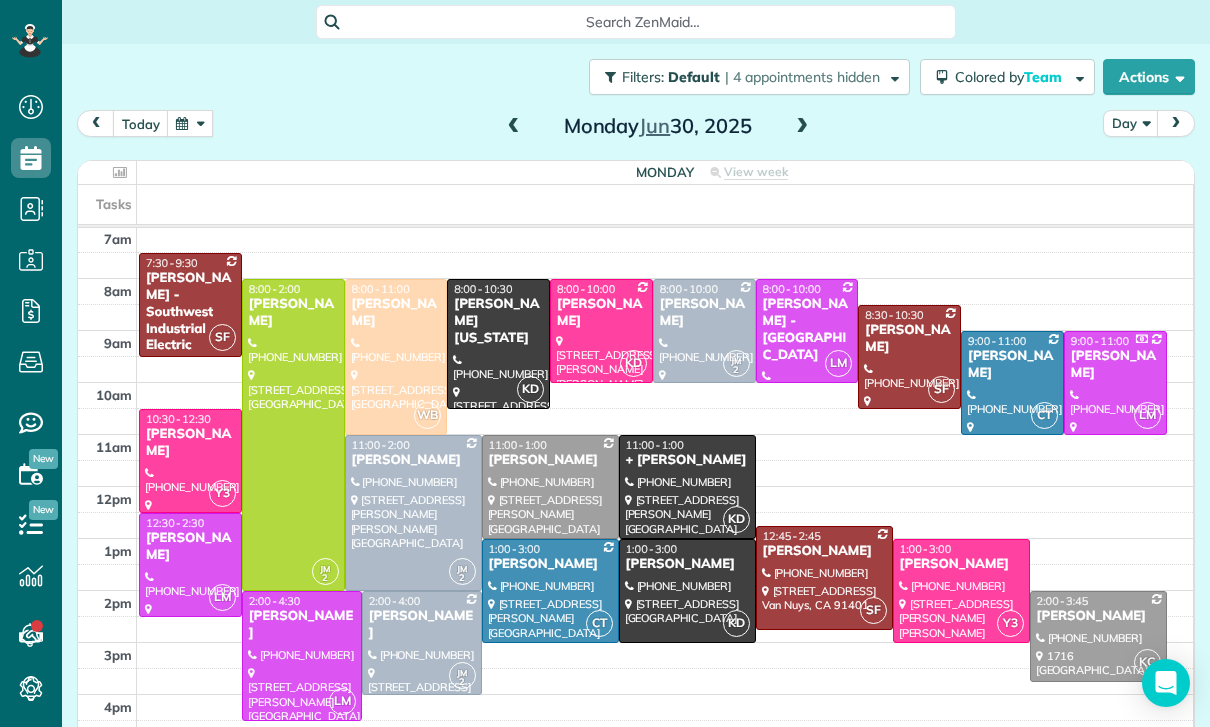 click at bounding box center [190, 123] 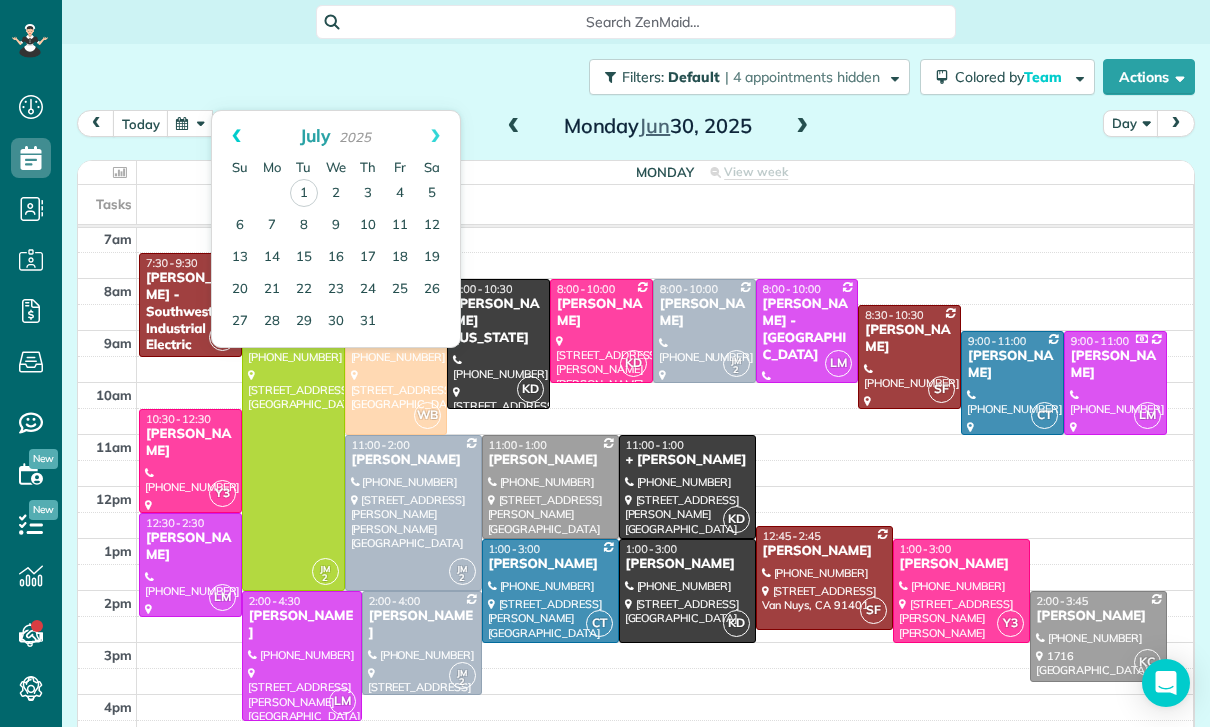 click on "Prev" at bounding box center (236, 136) 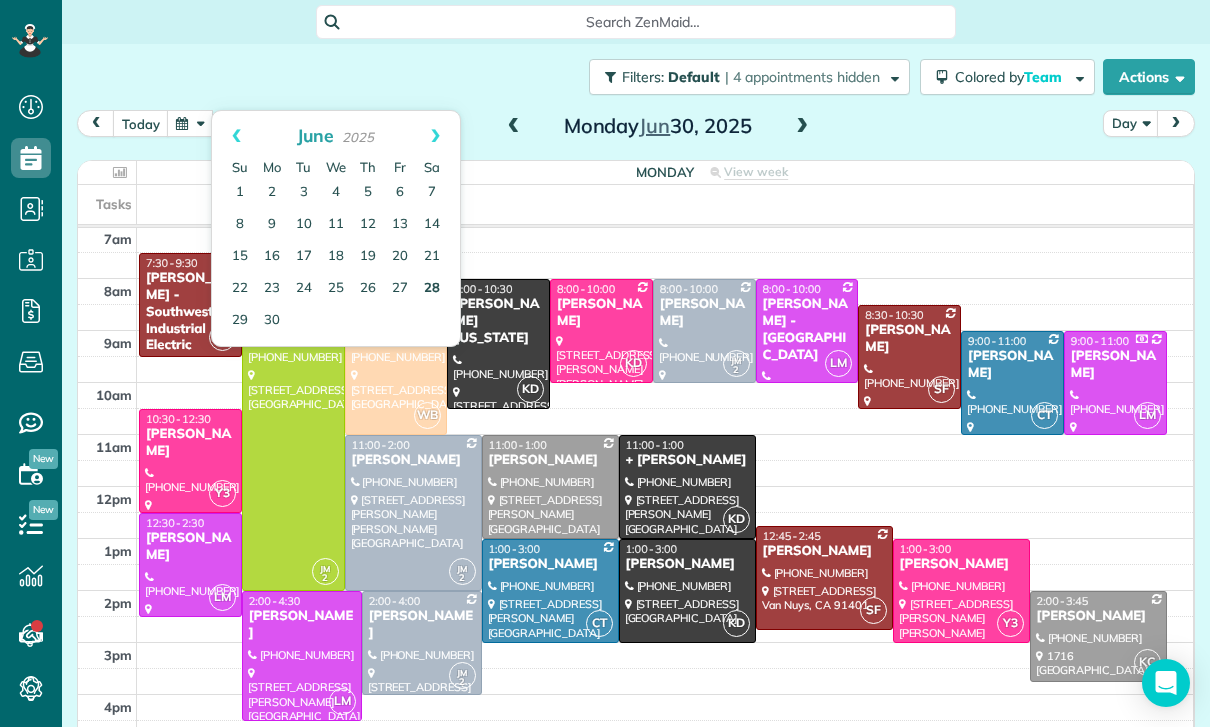 click on "28" at bounding box center (432, 289) 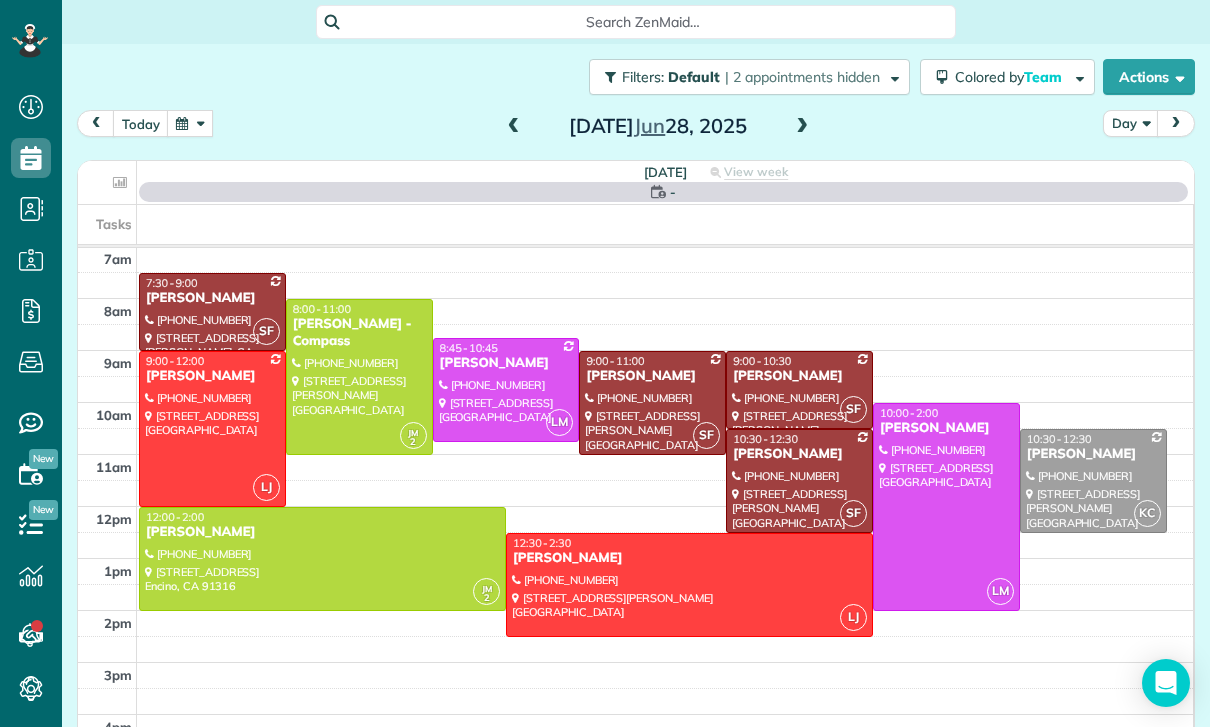 scroll, scrollTop: 157, scrollLeft: 0, axis: vertical 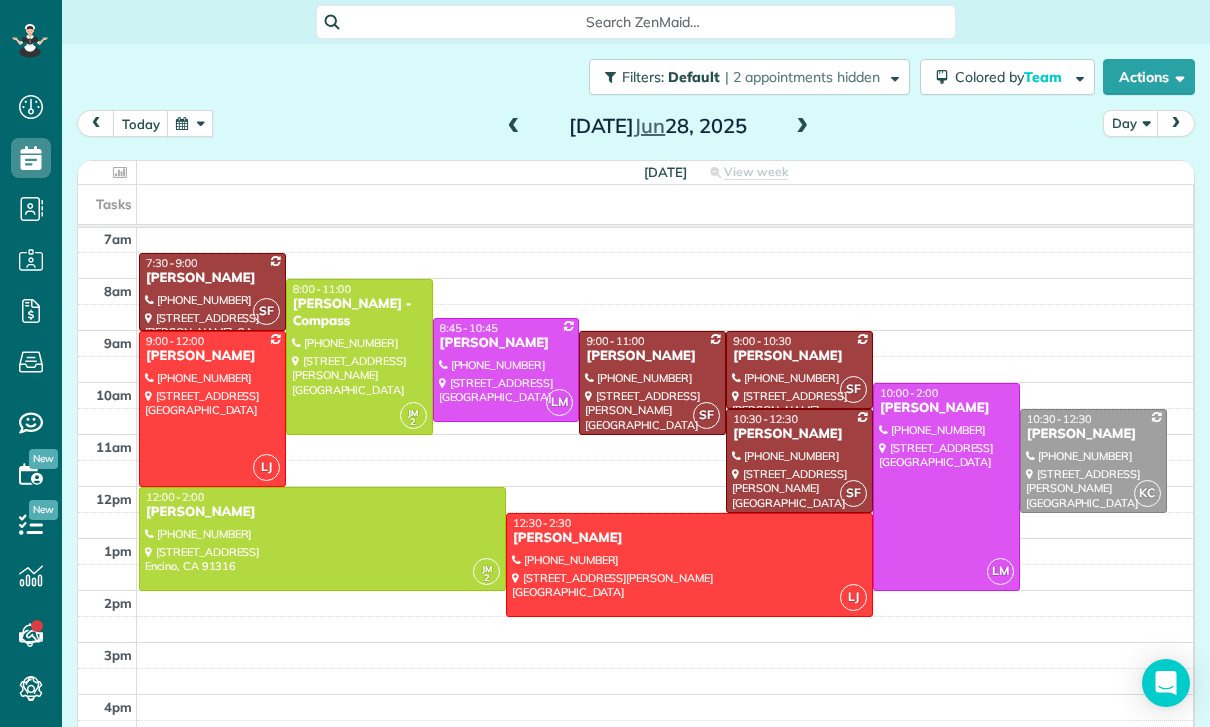 click at bounding box center [506, 370] 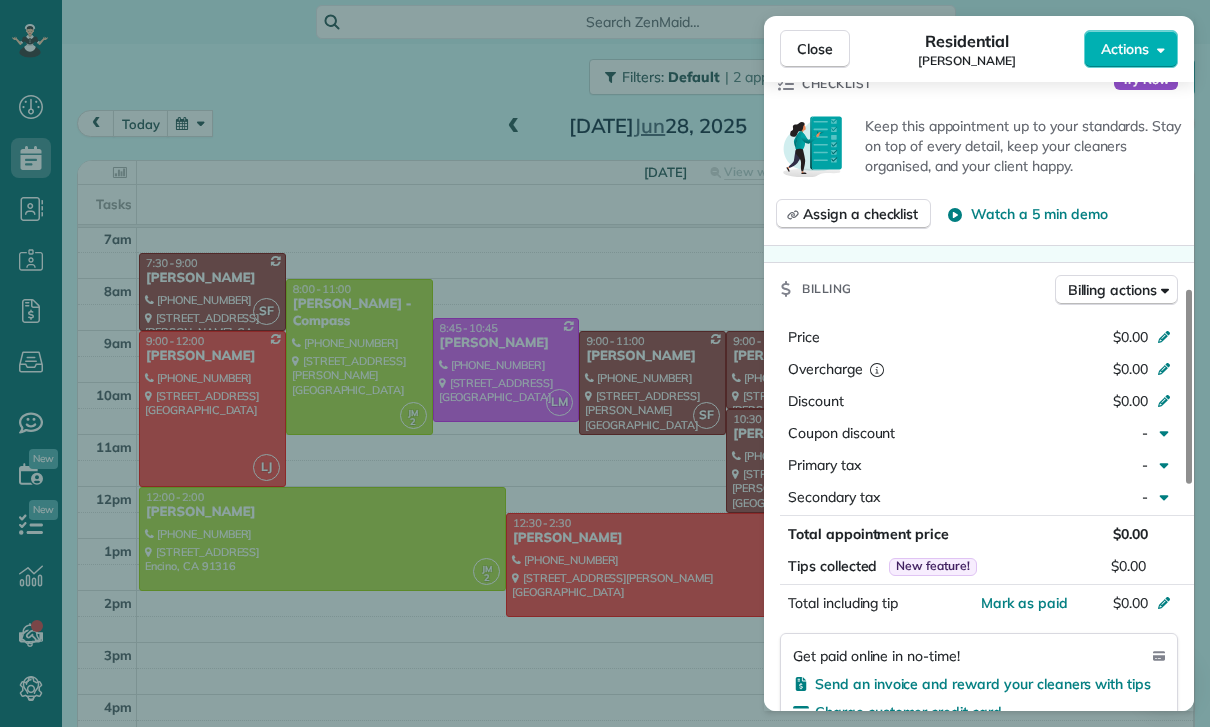 scroll, scrollTop: 744, scrollLeft: 0, axis: vertical 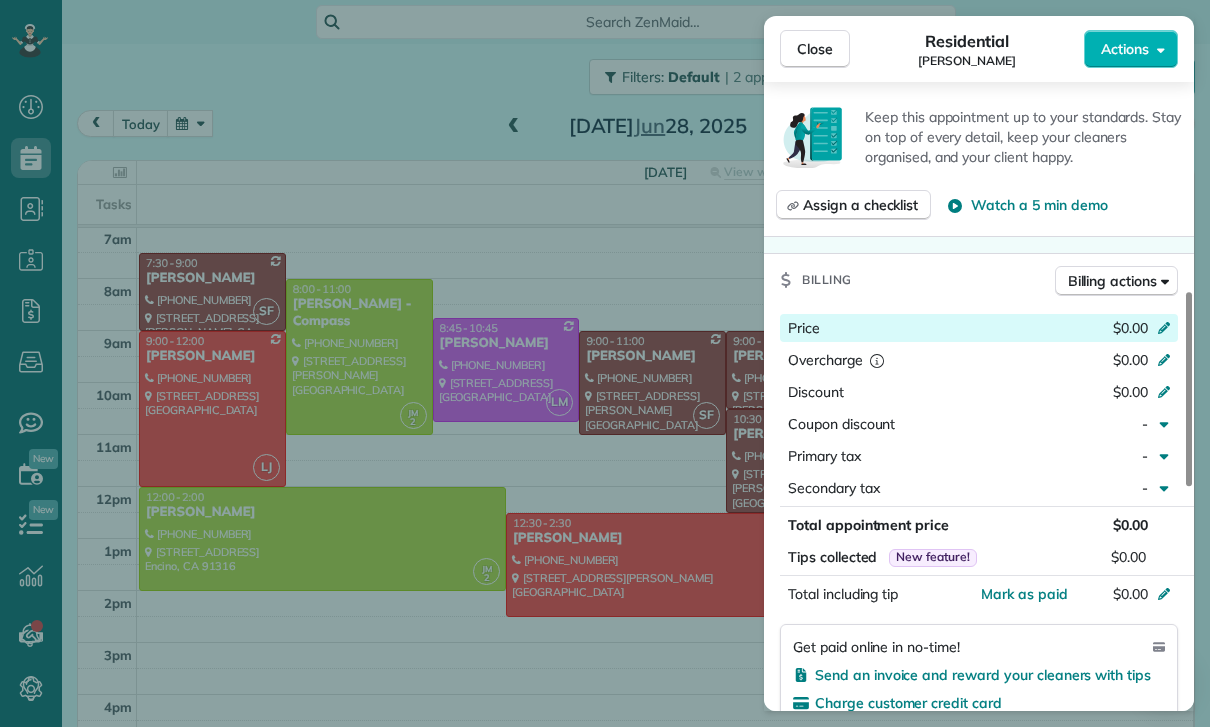 click 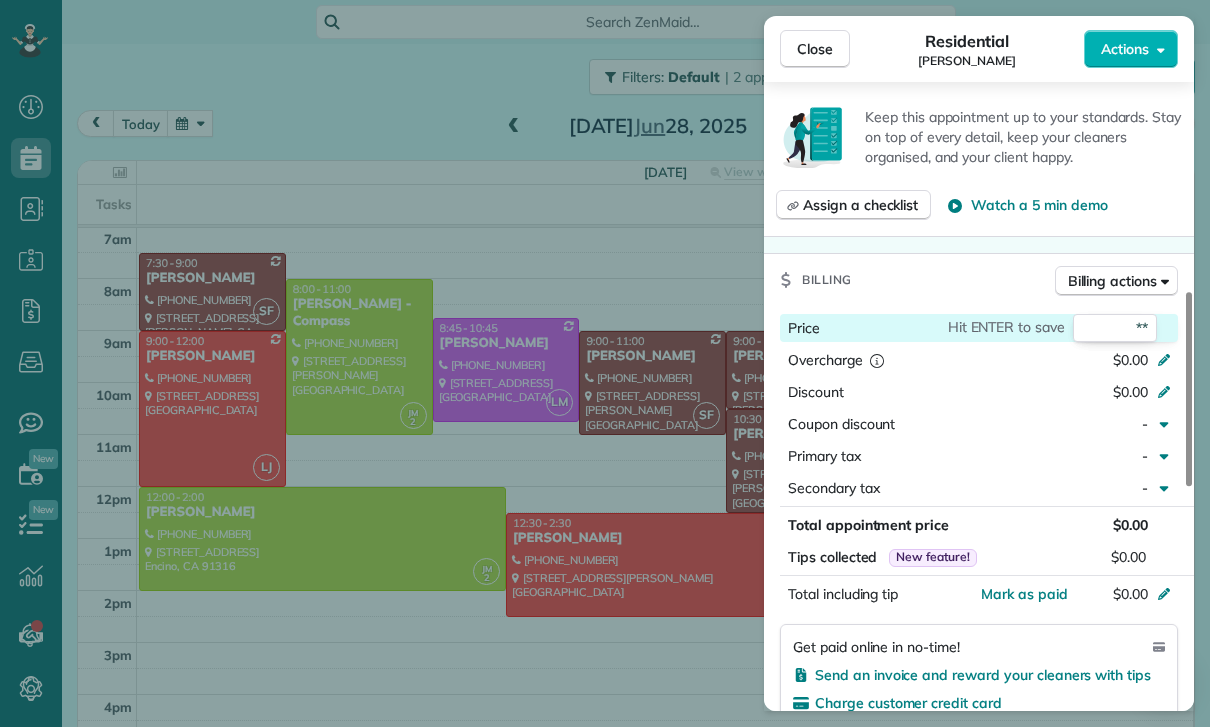type on "***" 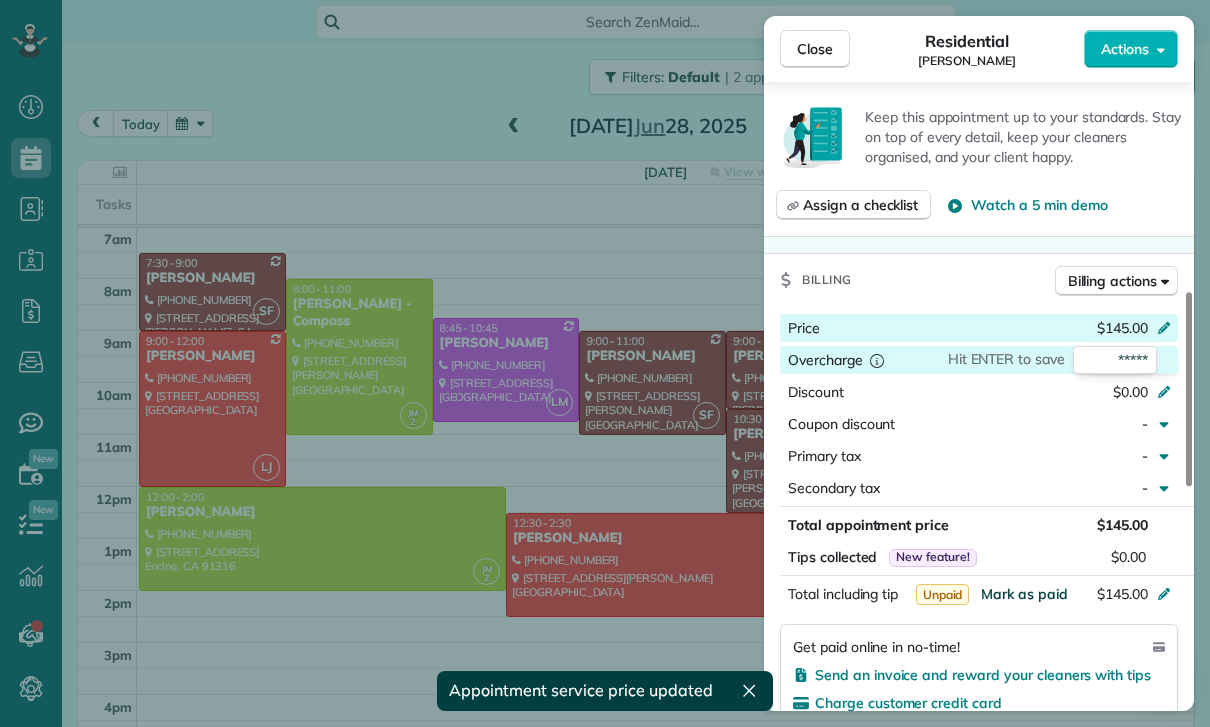 click on "Mark as paid" at bounding box center (1024, 594) 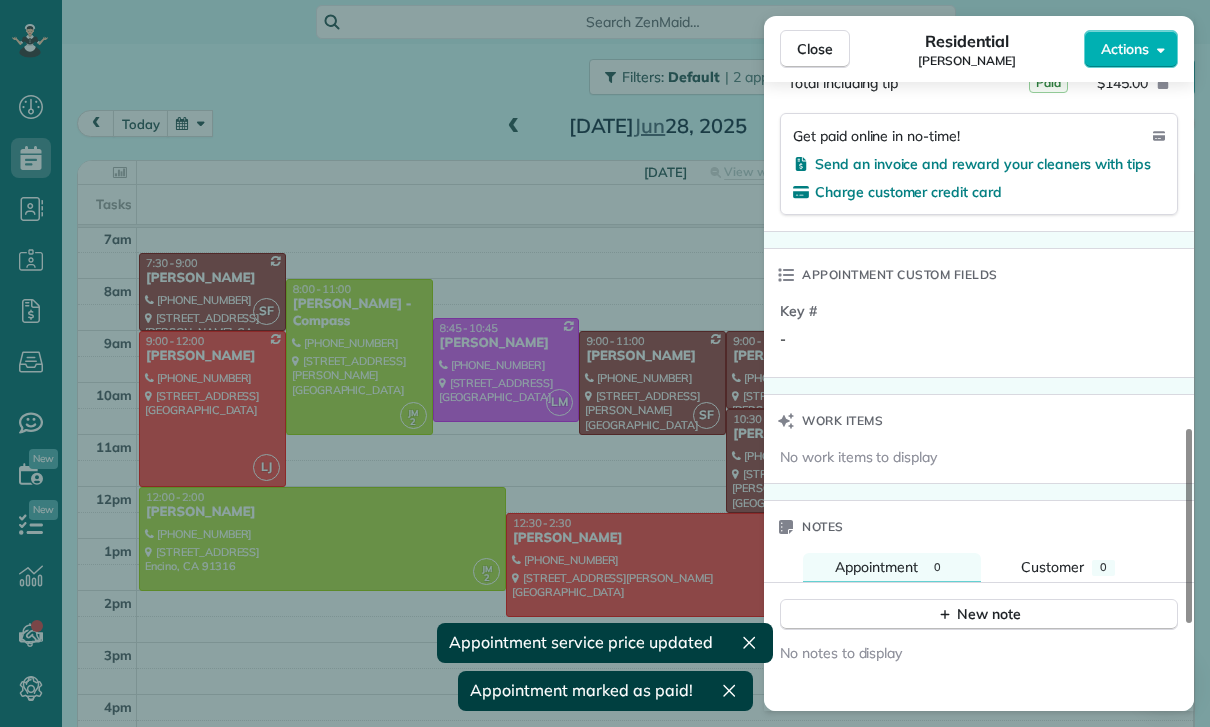 scroll, scrollTop: 1303, scrollLeft: 0, axis: vertical 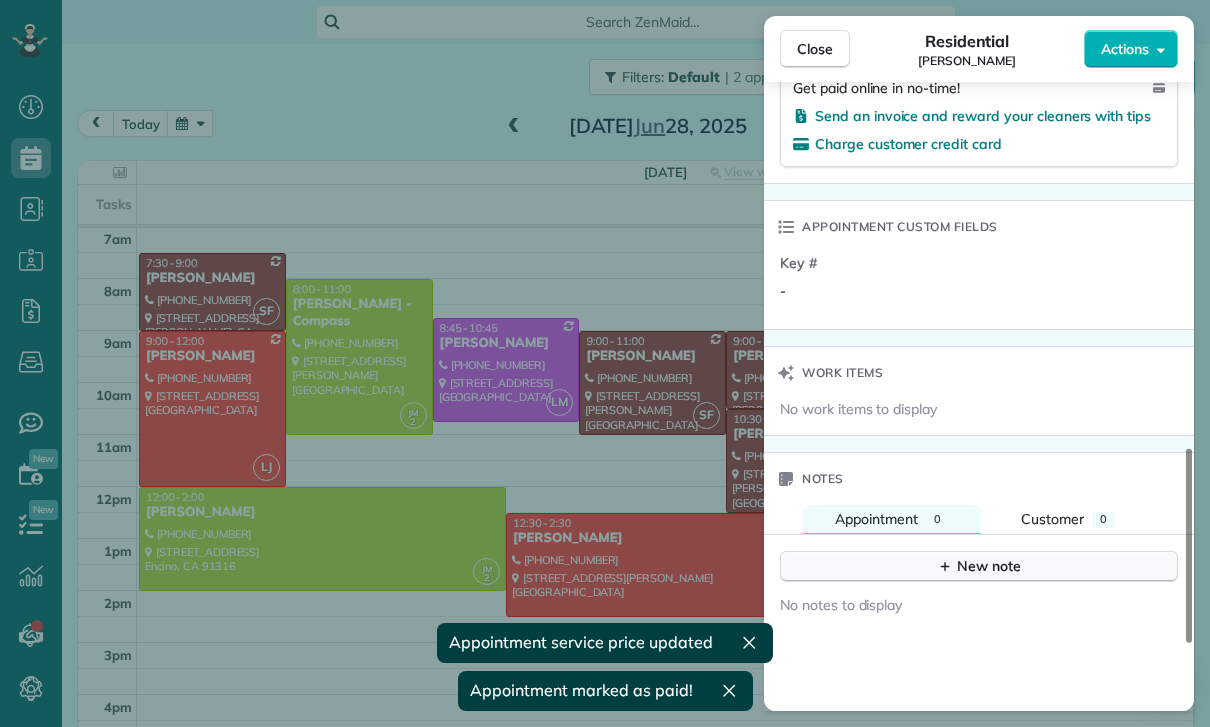 click on "New note" at bounding box center (979, 566) 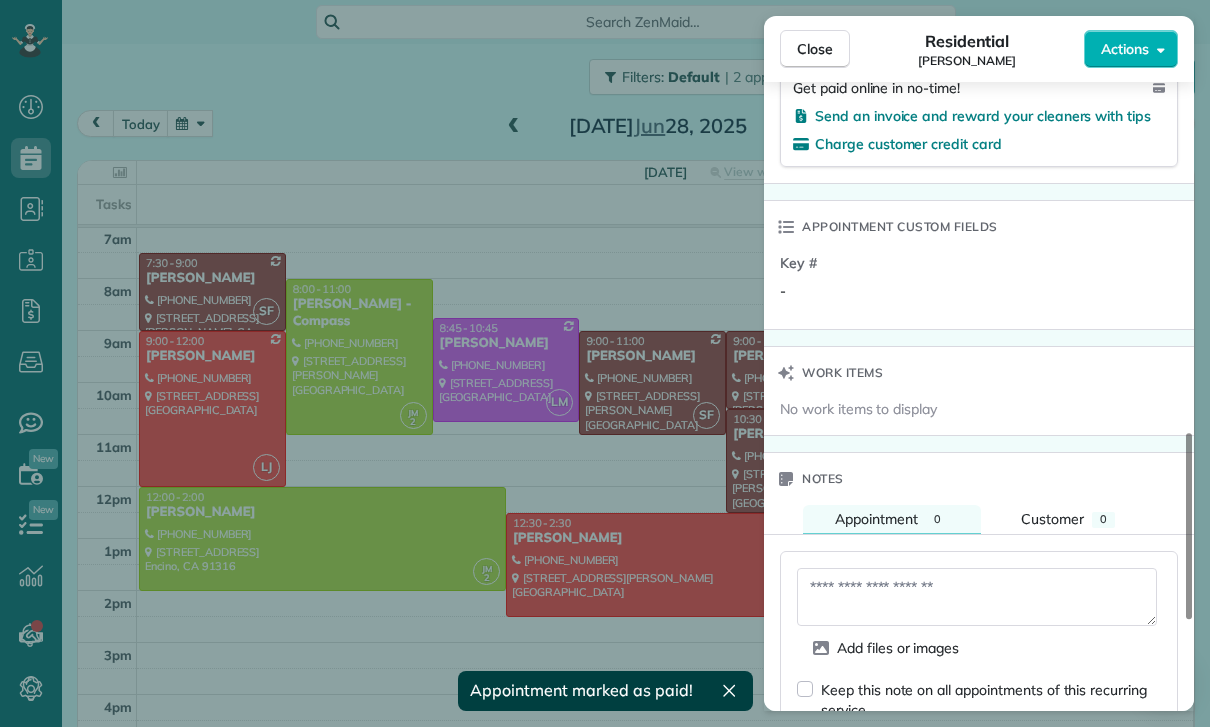click at bounding box center [977, 597] 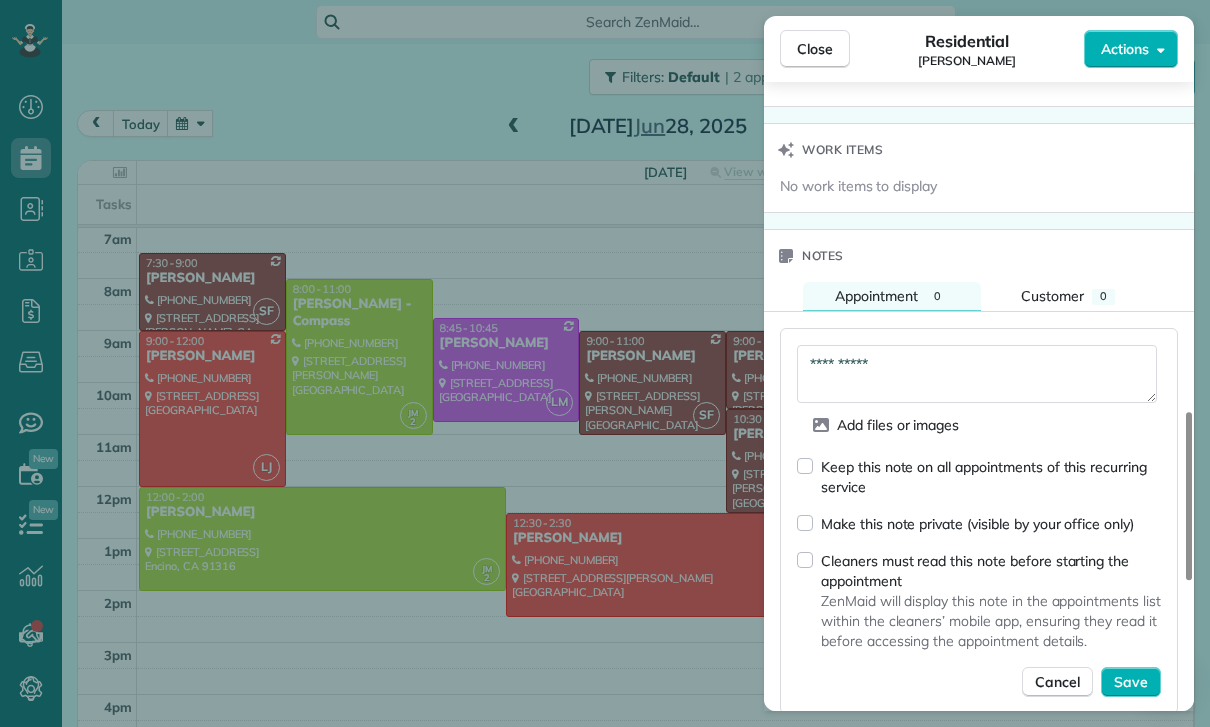 scroll, scrollTop: 1546, scrollLeft: 0, axis: vertical 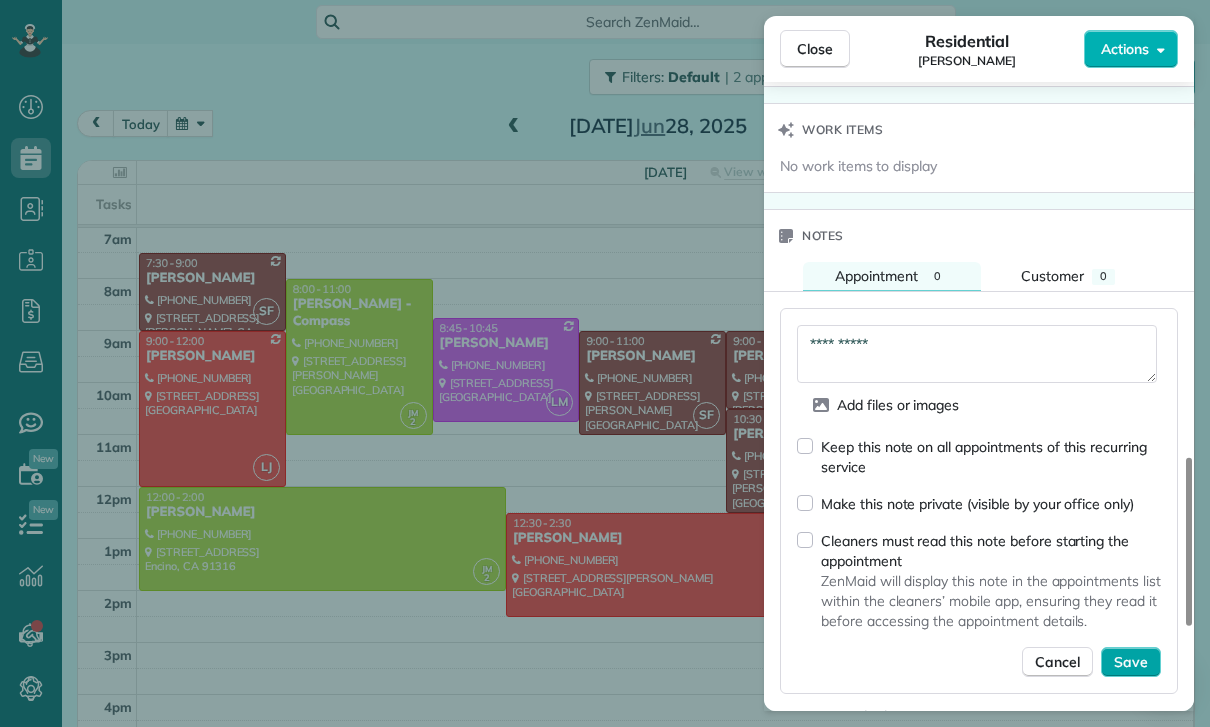 type on "**********" 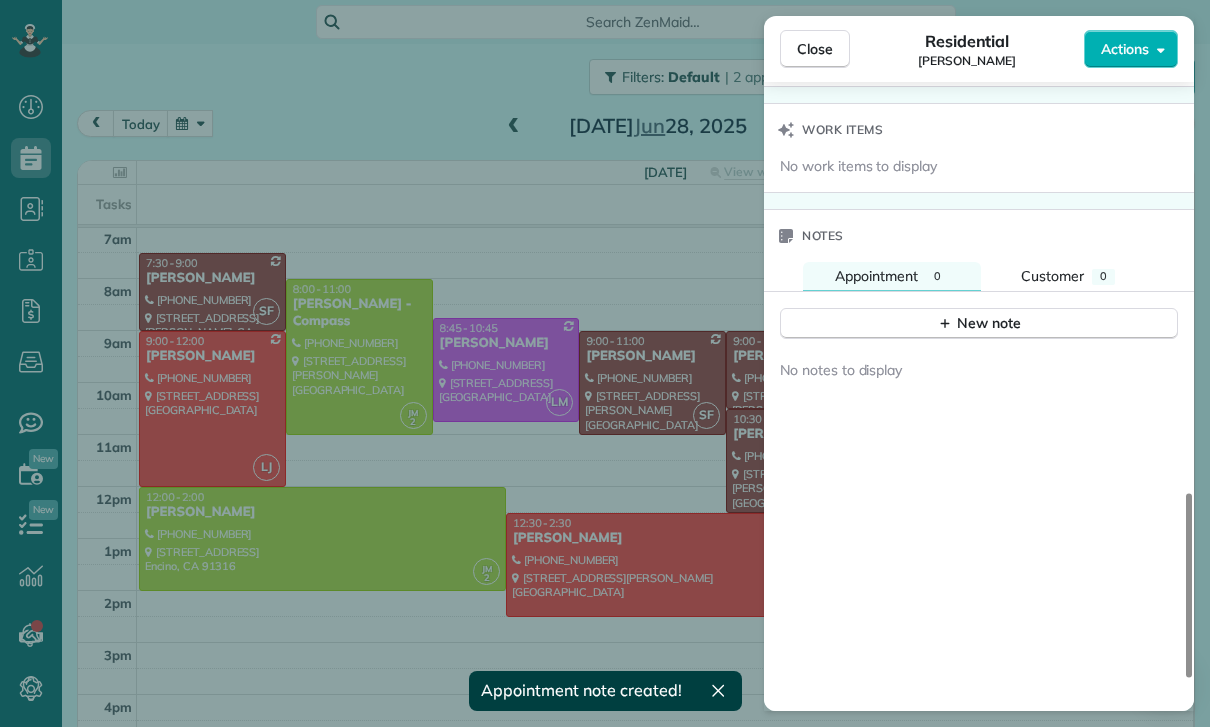 scroll, scrollTop: 1539, scrollLeft: 0, axis: vertical 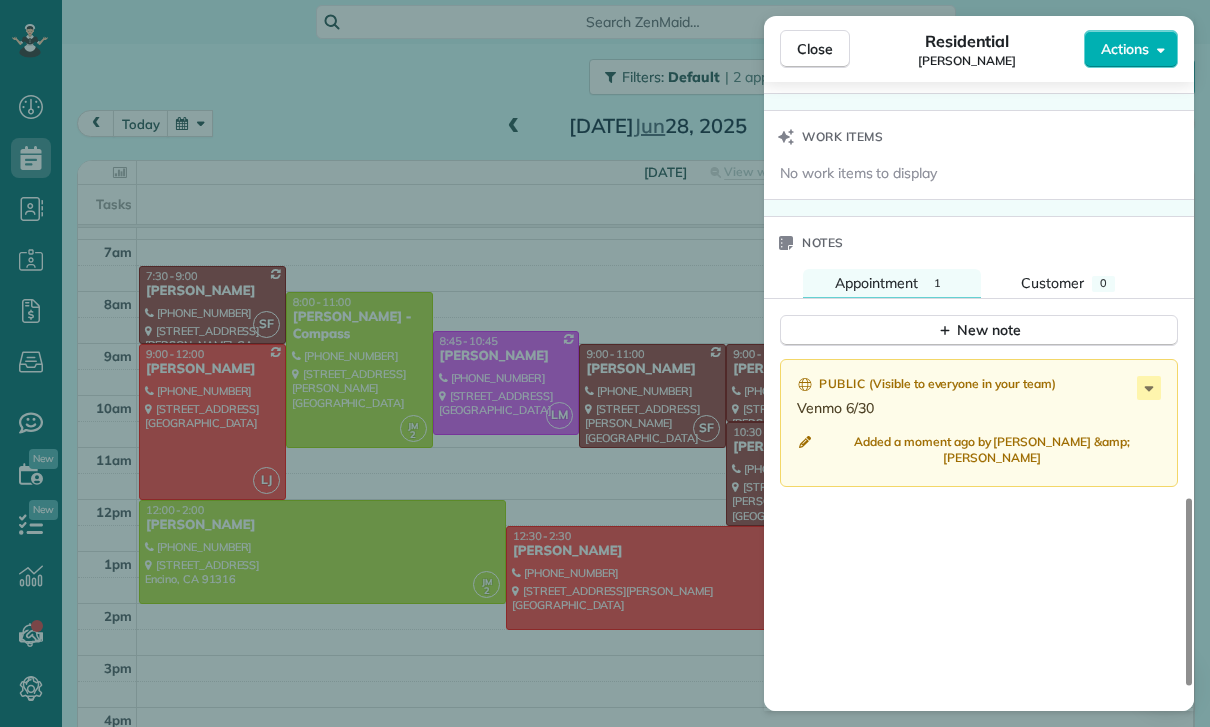 click on "Close Residential [PERSON_NAME] Actions Status Confirmed [PERSON_NAME] · Open profile Mobile [PHONE_NUMBER] Copy No email on record Add email View Details Residential [DATE] ( [DATE] ) 8:45 AM 10:45 AM 2 hours and 0 minutes Repeats every 4 weeks Edit recurring service Previous ([DATE]) Next ([DATE]) [STREET_ADDRESS] Service was not rated yet Cleaners Time in and out Assign Invite Team [PERSON_NAME] Cleaners [PERSON_NAME]   8:45 AM 10:45 AM Checklist Try Now Keep this appointment up to your standards. Stay on top of every detail, keep your cleaners organised, and your client happy. Assign a checklist Watch a 5 min demo Billing Billing actions Price $145.00 Overcharge $0.00 Discount $0.00 Coupon discount - Primary tax - Secondary tax - Total appointment price $145.00 Tips collected New feature! $0.00 Paid Total including tip $145.00 Get paid online in no-time! Send an invoice and reward your cleaners with tips Charge customer credit card Key # - Work items" at bounding box center [605, 363] 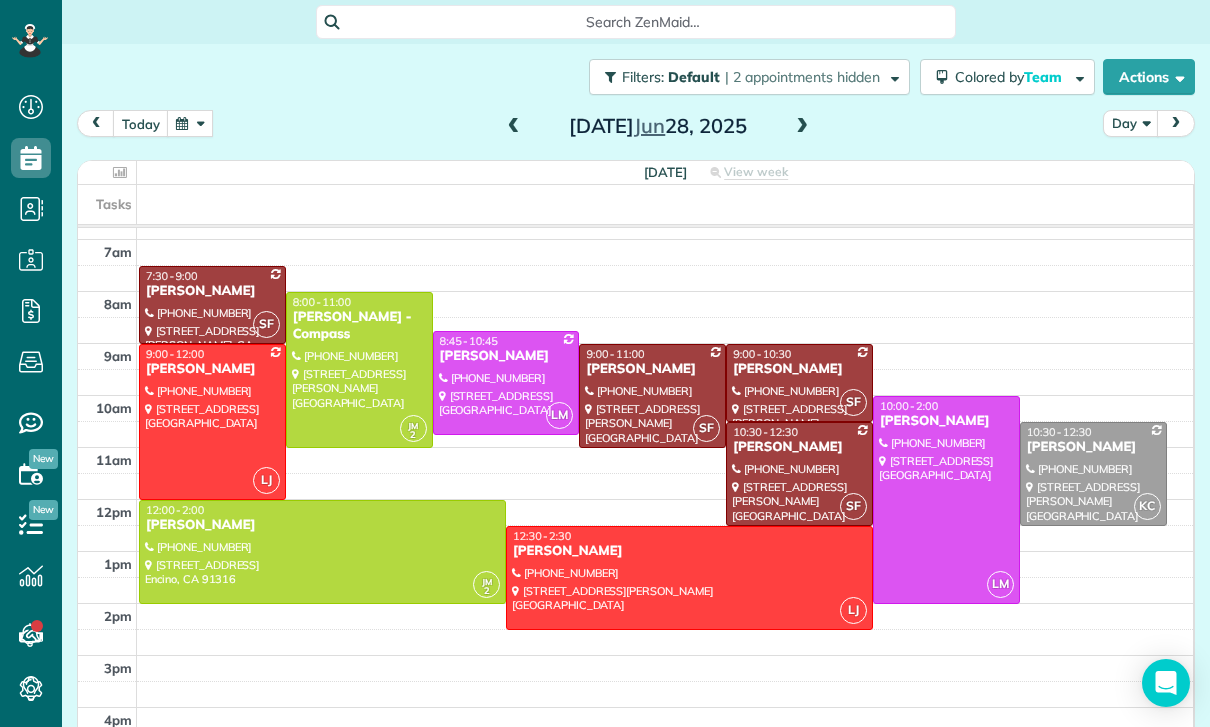 click at bounding box center [190, 123] 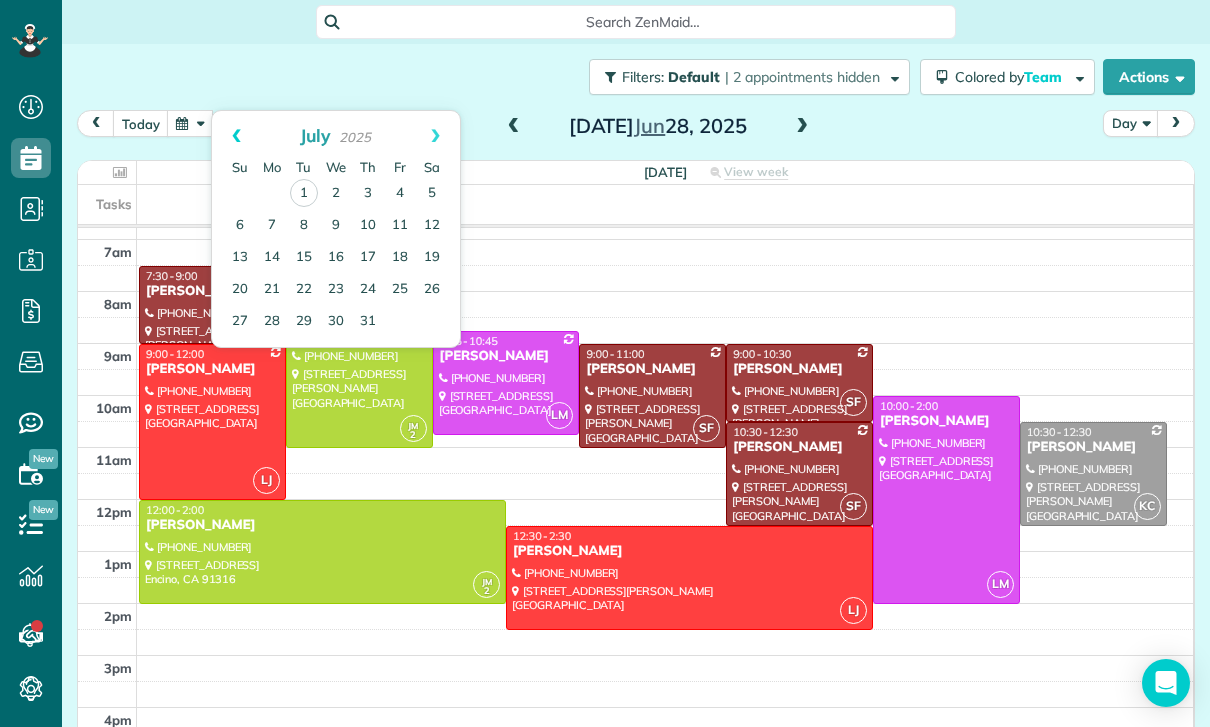 click on "Prev" at bounding box center (236, 136) 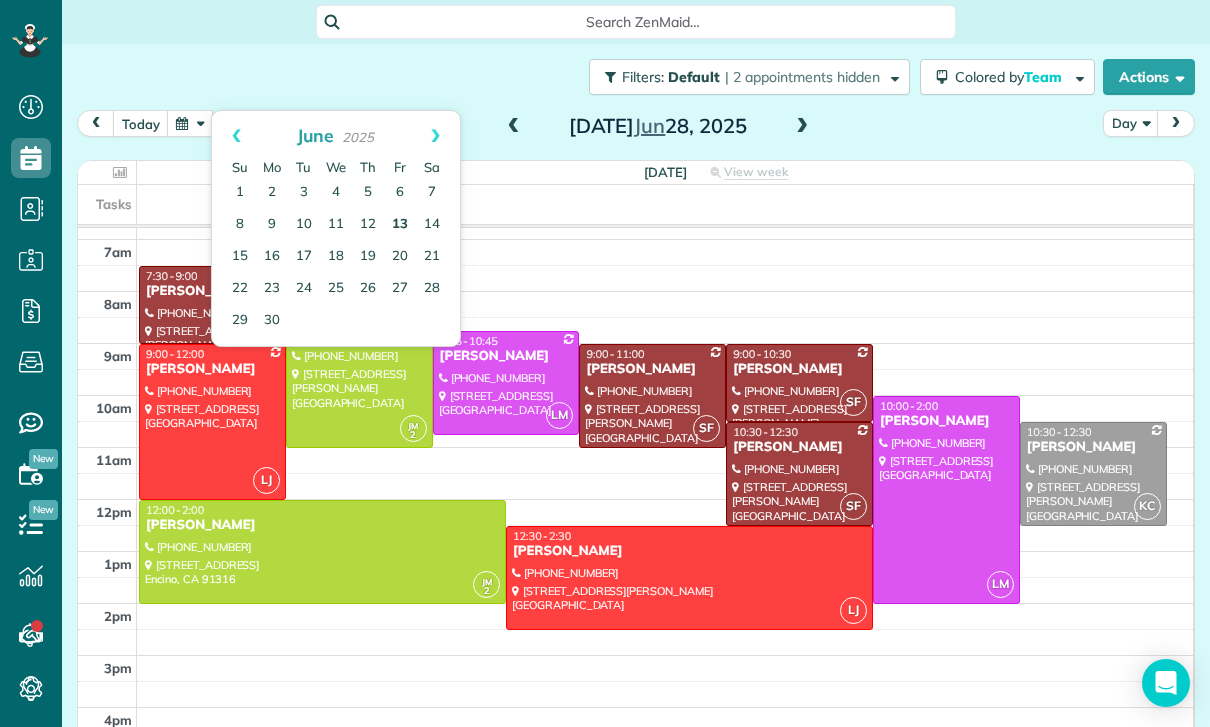 click on "13" at bounding box center (400, 225) 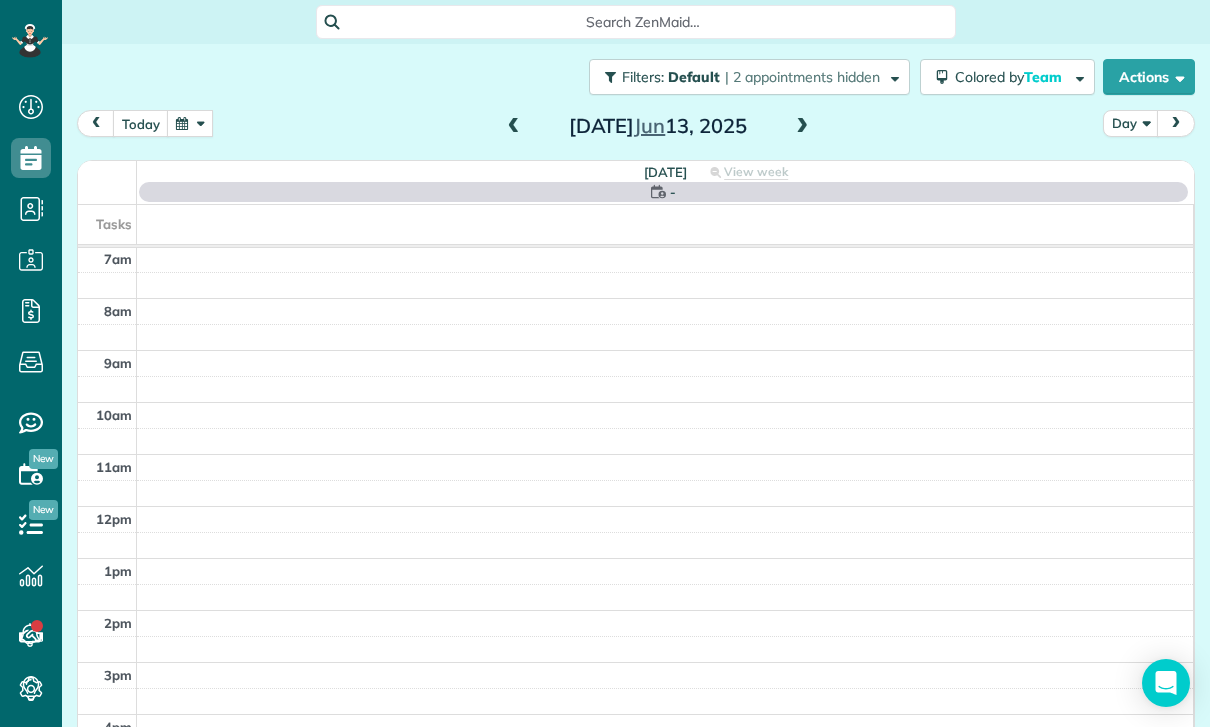 scroll, scrollTop: 157, scrollLeft: 0, axis: vertical 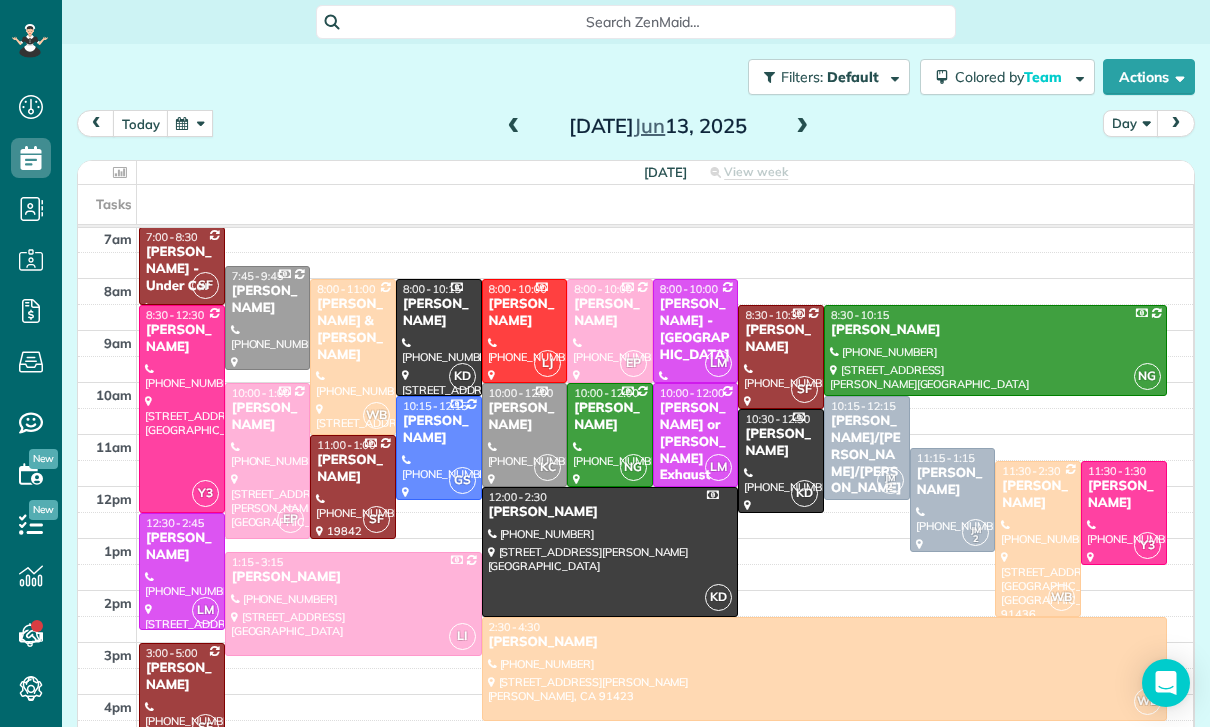 click at bounding box center [182, 571] 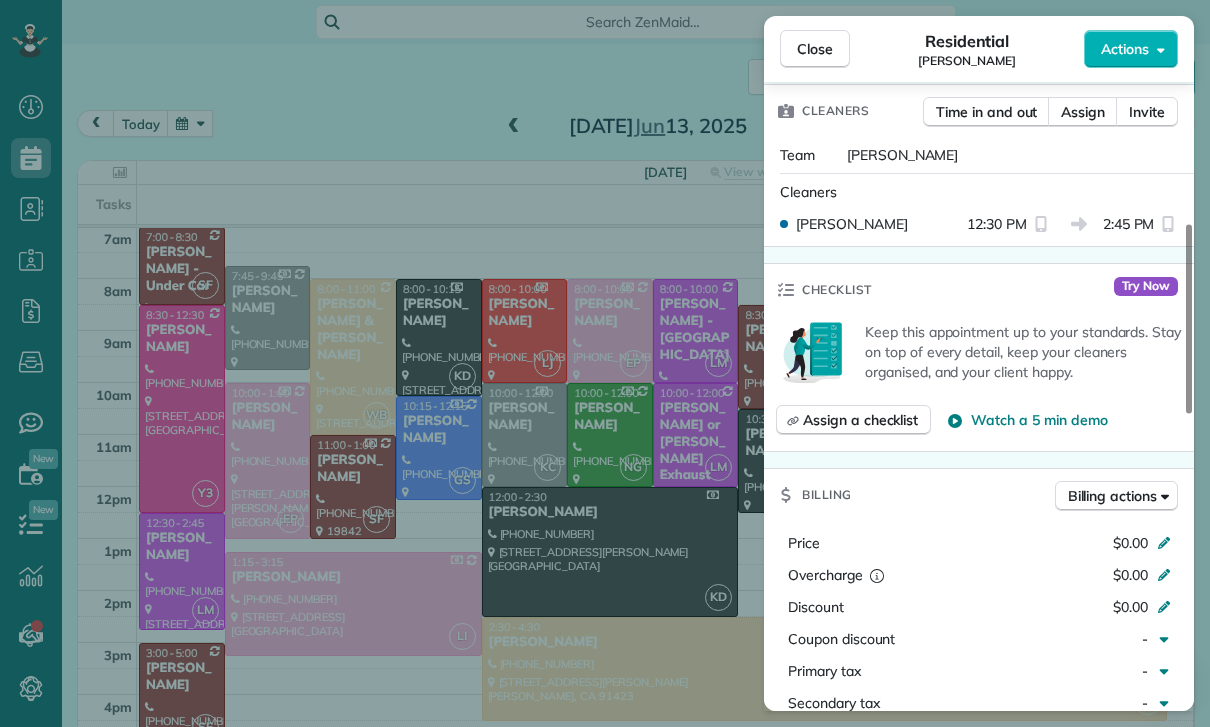 scroll, scrollTop: 710, scrollLeft: 0, axis: vertical 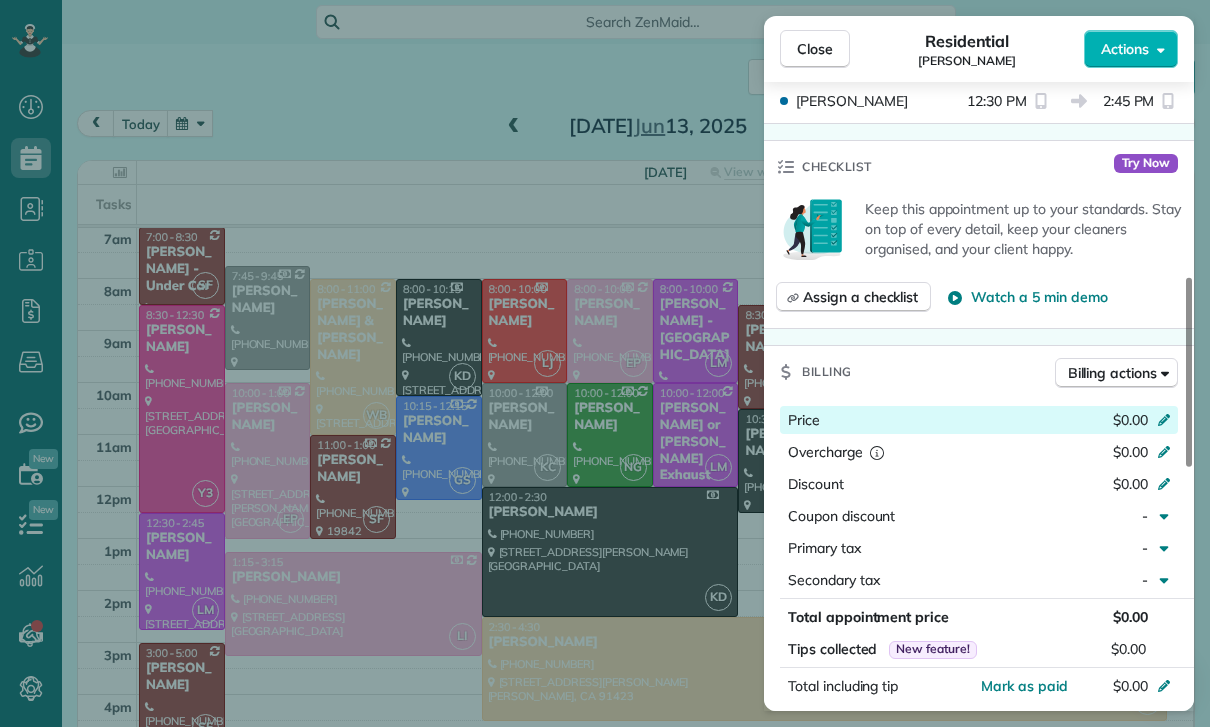 click at bounding box center (1167, 422) 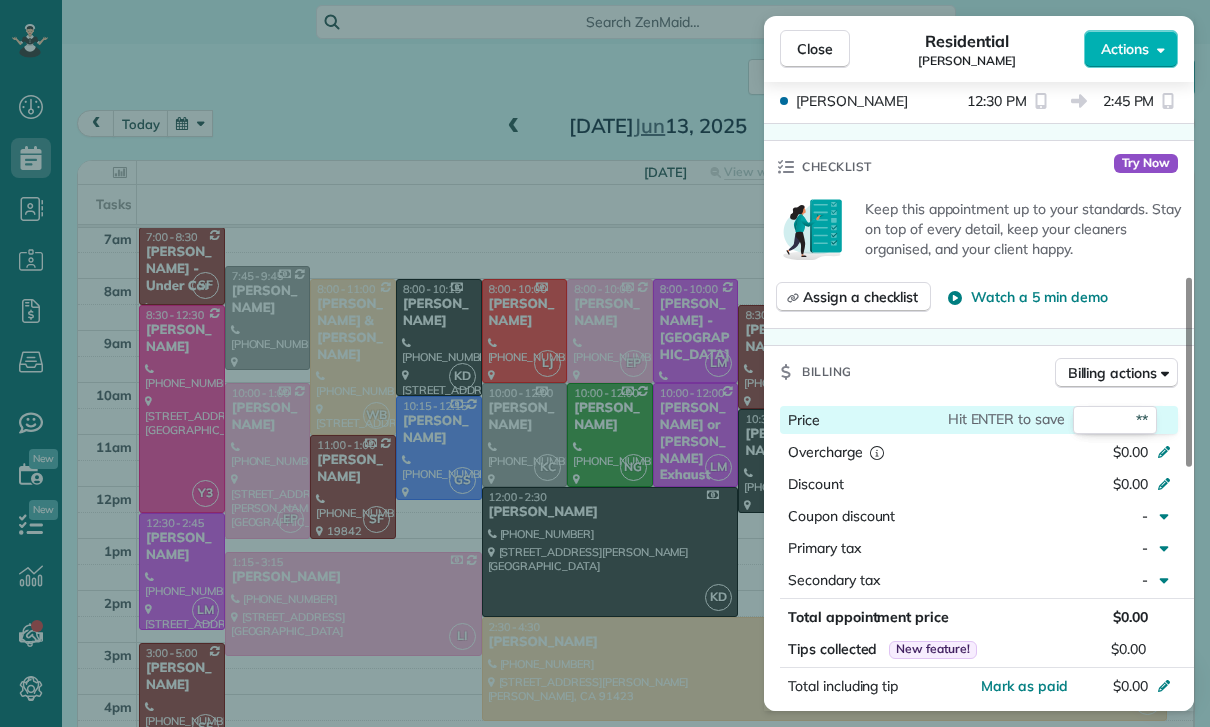 type on "***" 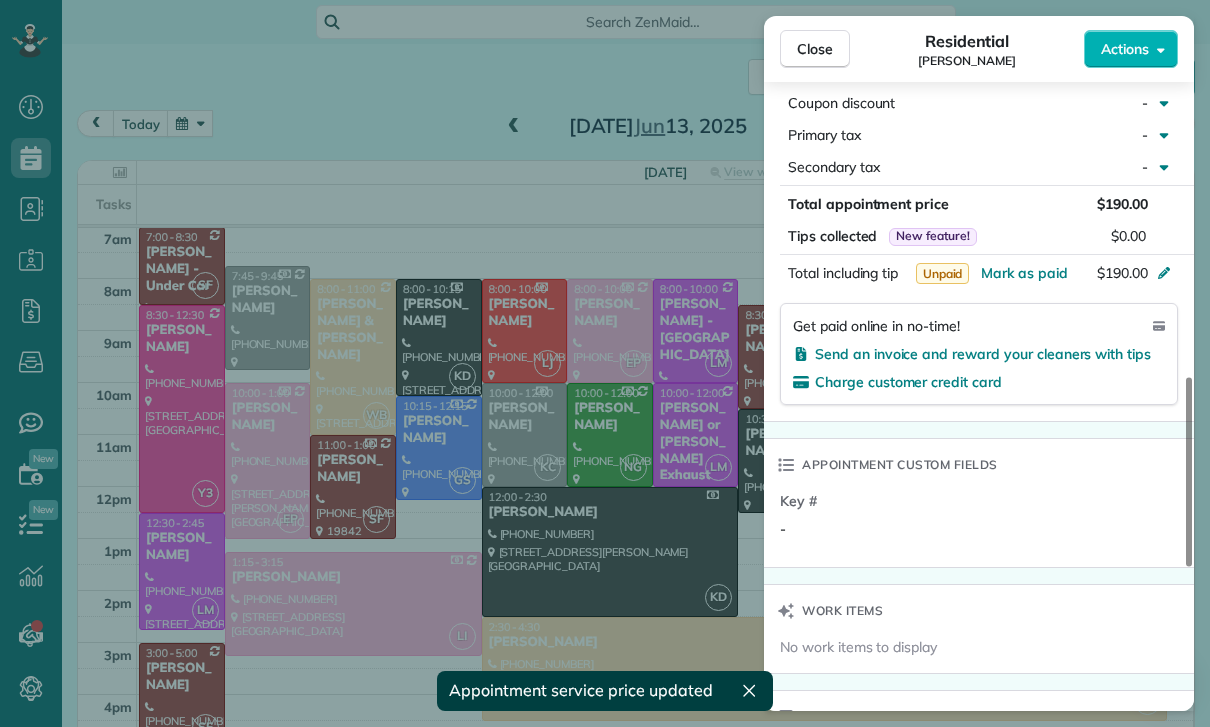 scroll, scrollTop: 1132, scrollLeft: 0, axis: vertical 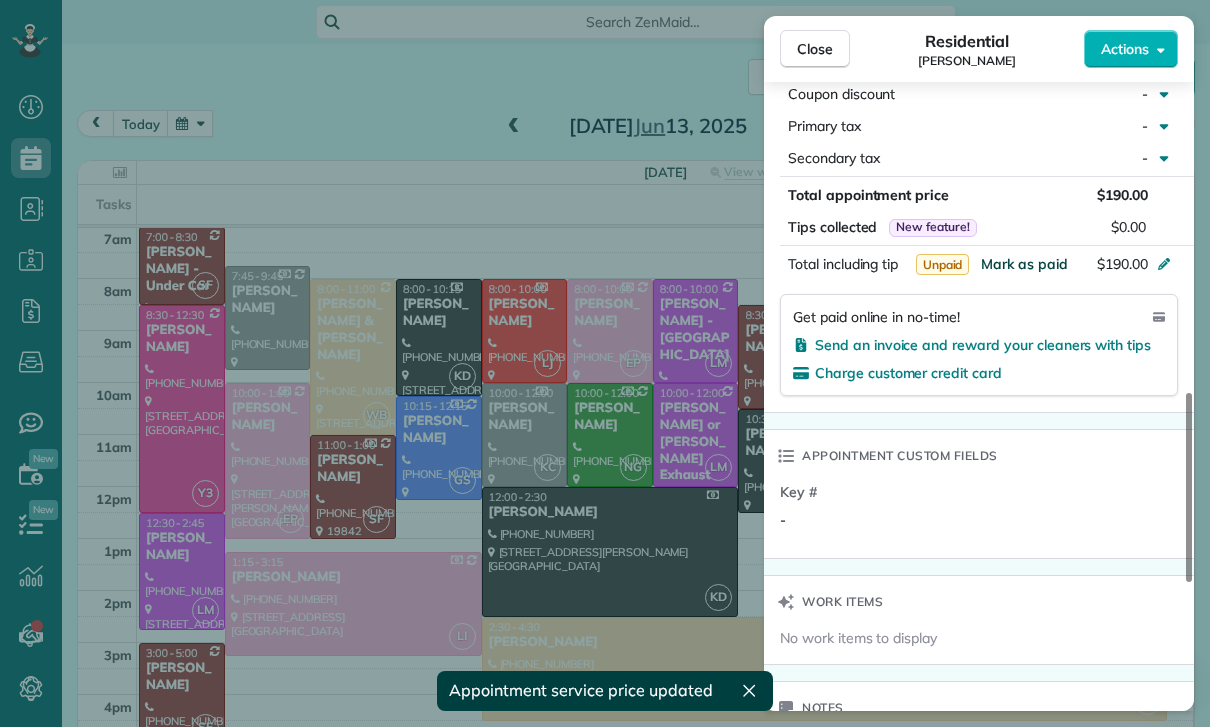 click on "Mark as paid" at bounding box center [1024, 264] 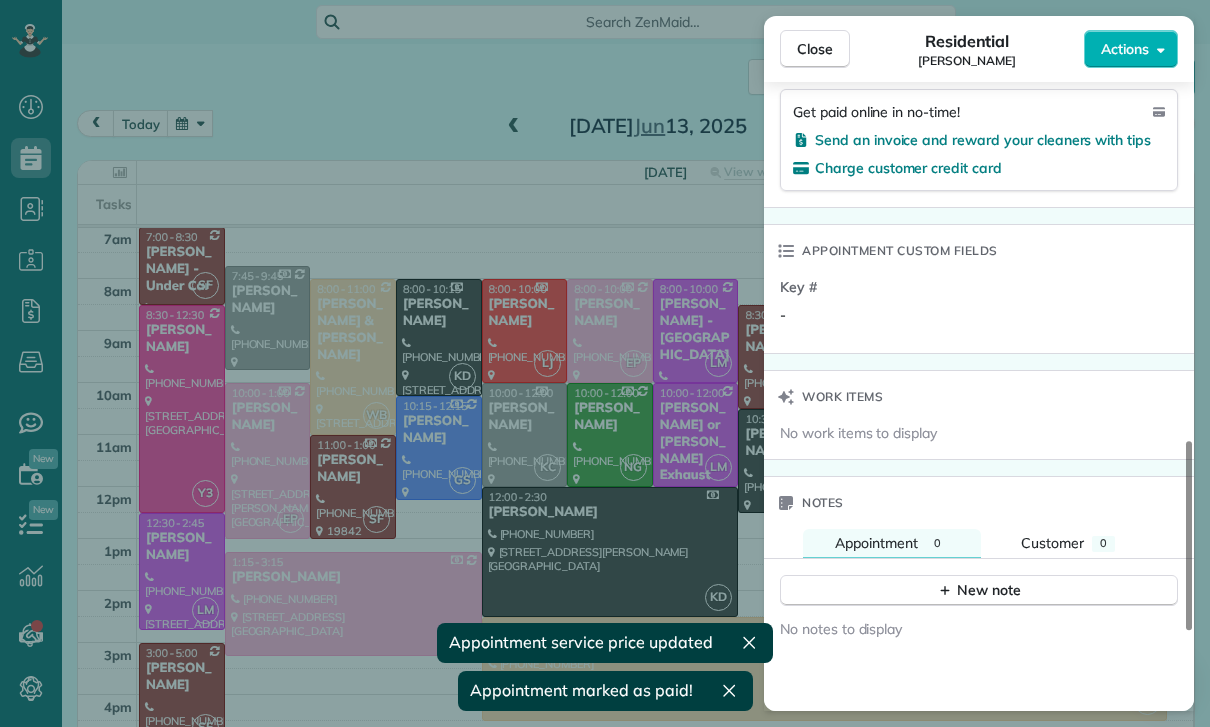 scroll, scrollTop: 1361, scrollLeft: 0, axis: vertical 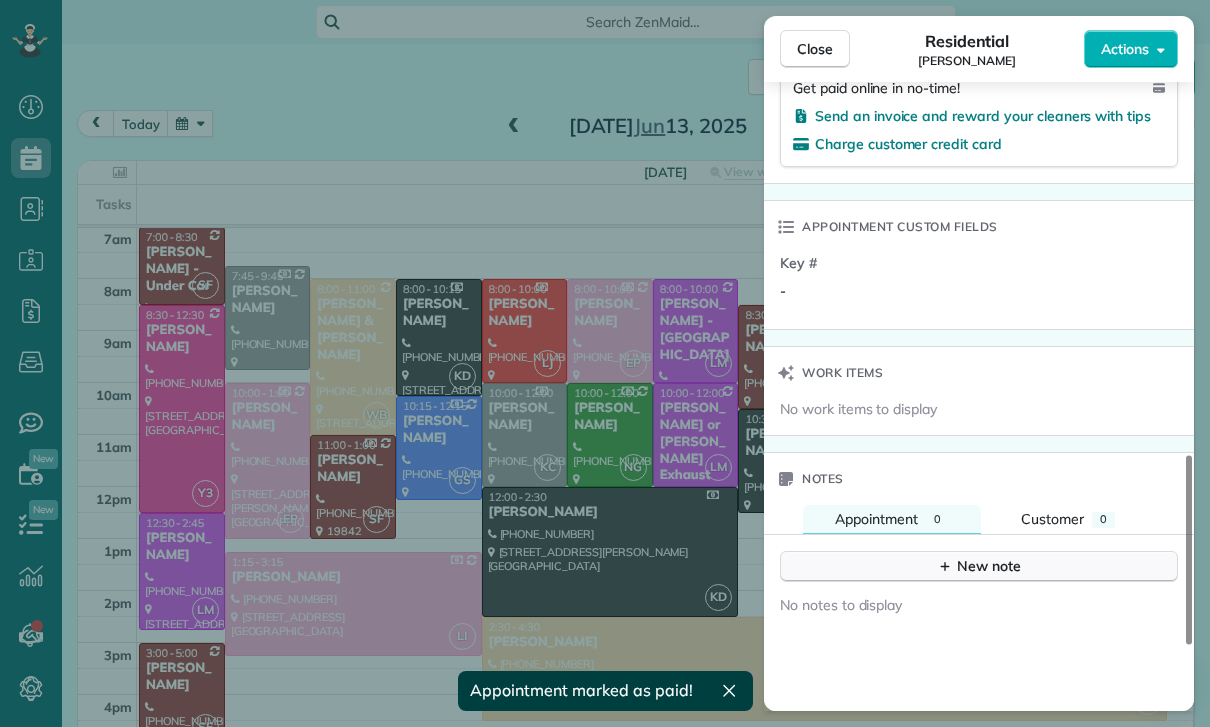 click on "New note" at bounding box center [979, 566] 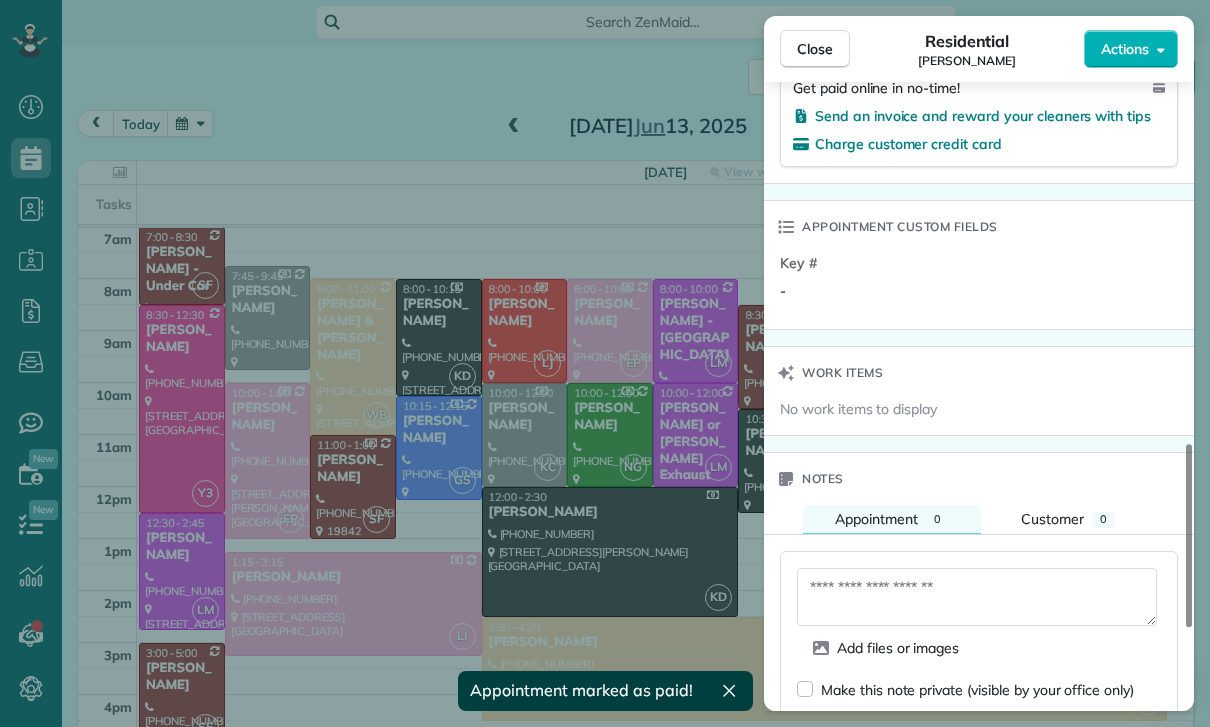 click at bounding box center (977, 597) 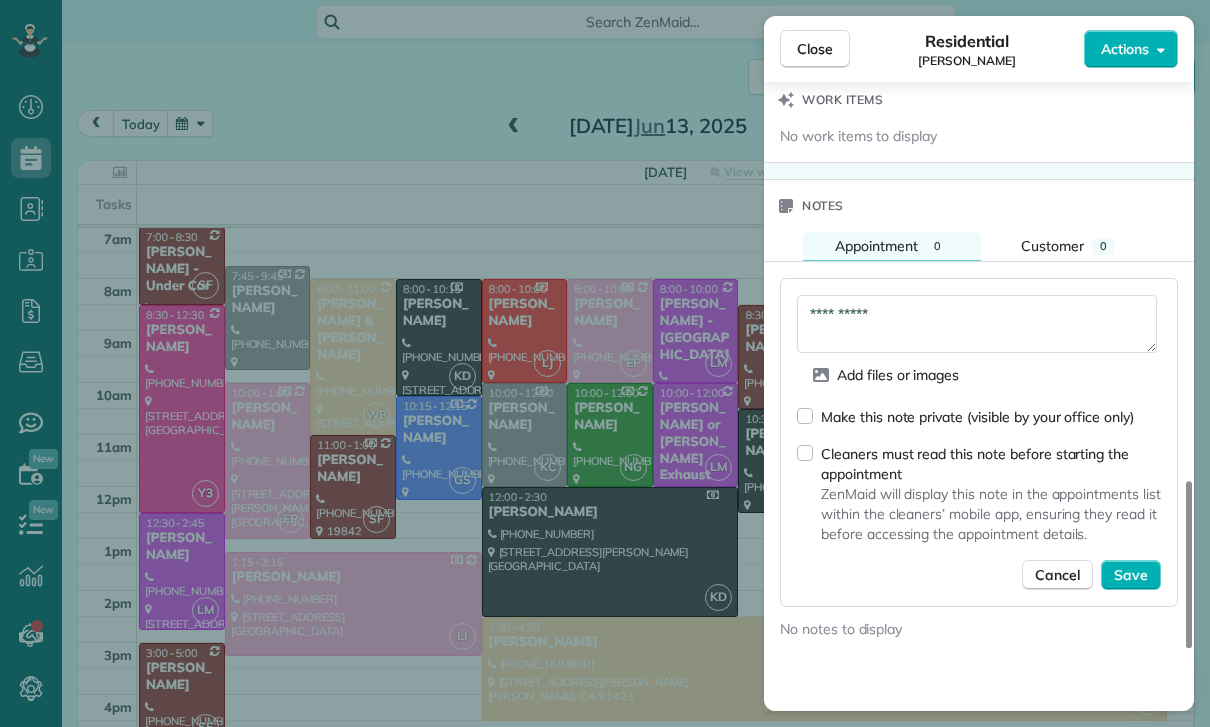 scroll, scrollTop: 1691, scrollLeft: 0, axis: vertical 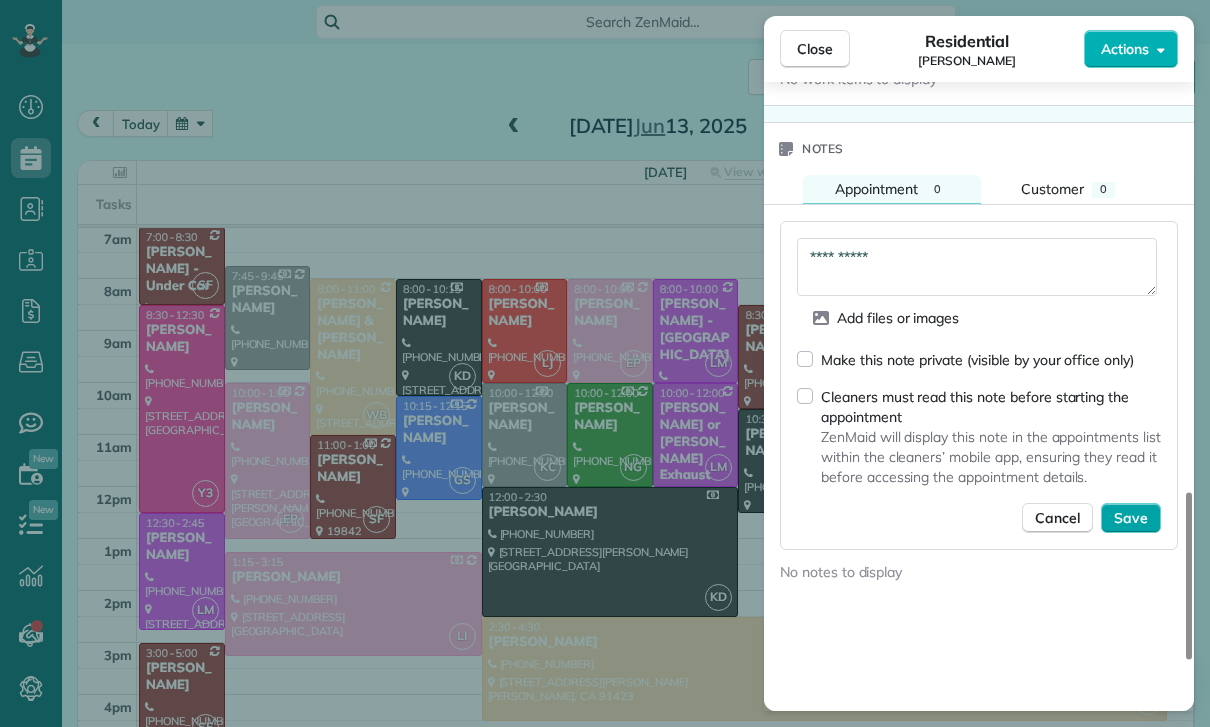 type on "**********" 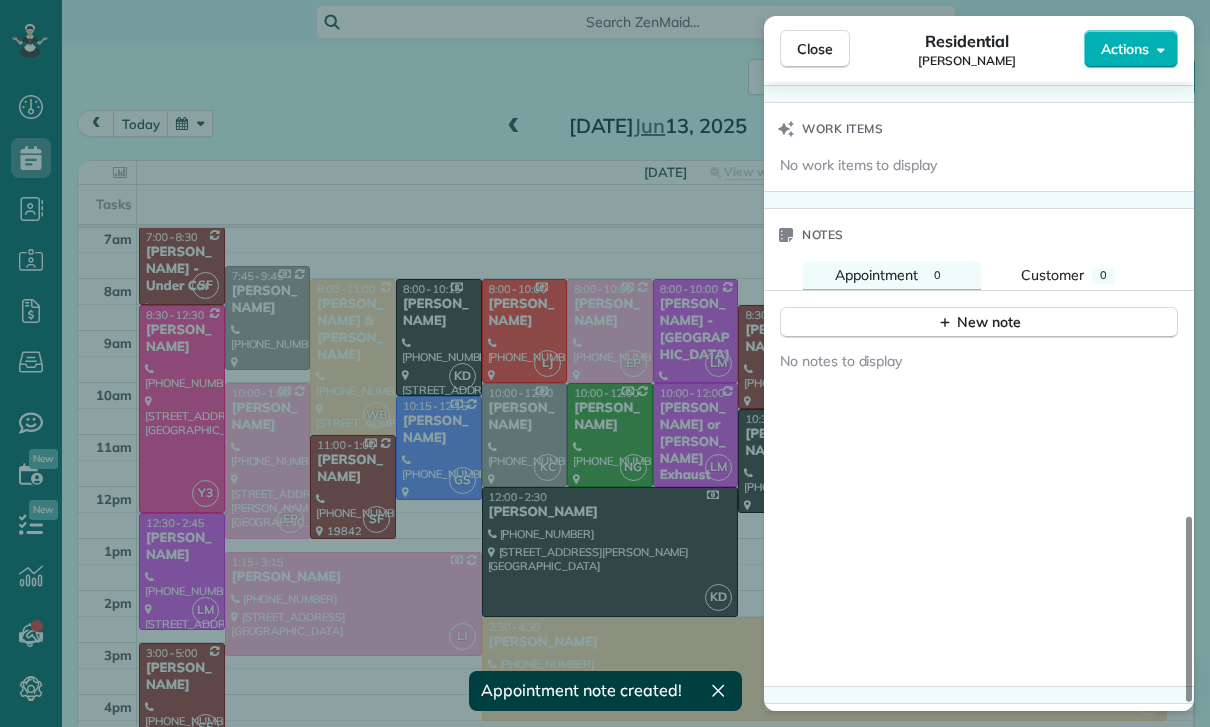 scroll, scrollTop: 1605, scrollLeft: 0, axis: vertical 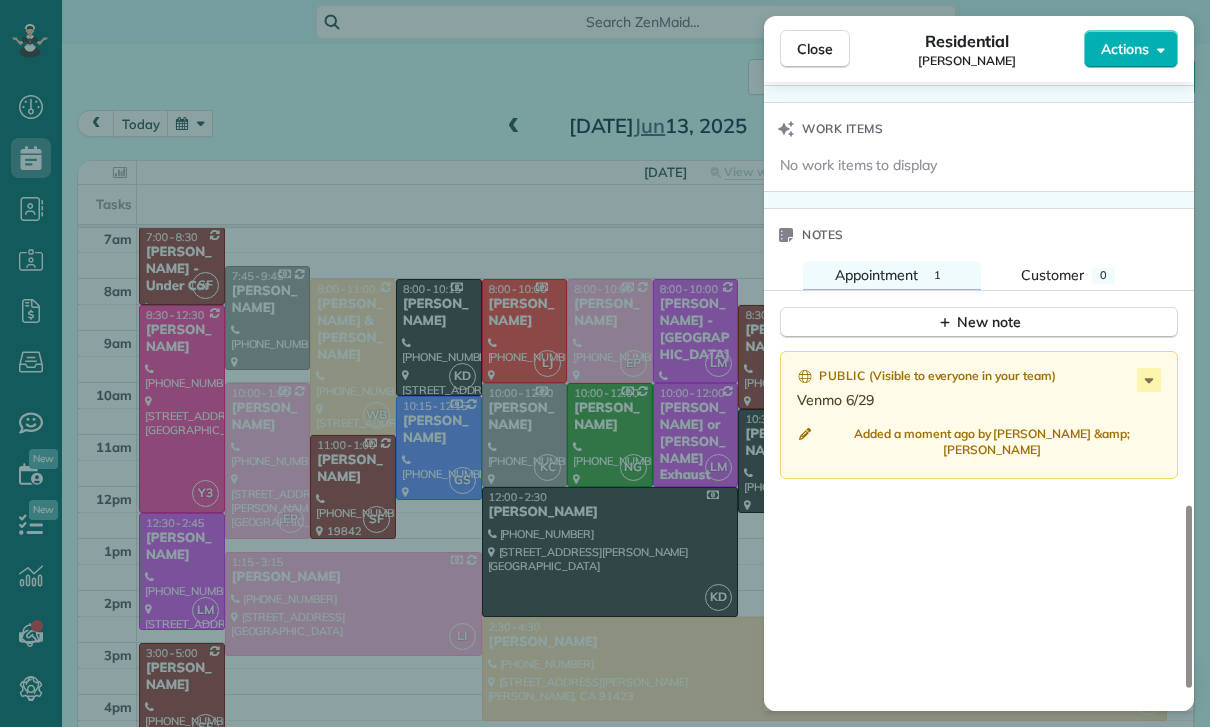 click on "Close Residential [PERSON_NAME] Actions Status Confirmed [PERSON_NAME] · Open profile Mobile [PHONE_NUMBER] [PERSON_NAME] (roommate) Copy Mobile [PHONE_NUMBER] [PERSON_NAME] roommate Copy No email on record Add email View Details Residential [DATE] 12:30 PM 2:45 PM 2 hours and 15 minutes One time [STREET_ADDRESS][PERSON_NAME] Service was not rated yet Cleaners Time in and out Assign Invite Team [PERSON_NAME] Cleaners [PERSON_NAME]   12:30 PM 2:45 PM Checklist Try Now Keep this appointment up to your standards. Stay on top of every detail, keep your cleaners organised, and your client happy. Assign a checklist Watch a 5 min demo Billing Billing actions Price $190.00 Overcharge $0.00 Discount $0.00 Coupon discount - Primary tax - Secondary tax - Total appointment price $190.00 Tips collected New feature! $0.00 Paid Total including tip $190.00 Get paid online in no-time! Send an invoice and reward your cleaners with tips Charge customer credit card Appointment custom fields Key # - Work items Notes 1" at bounding box center [605, 363] 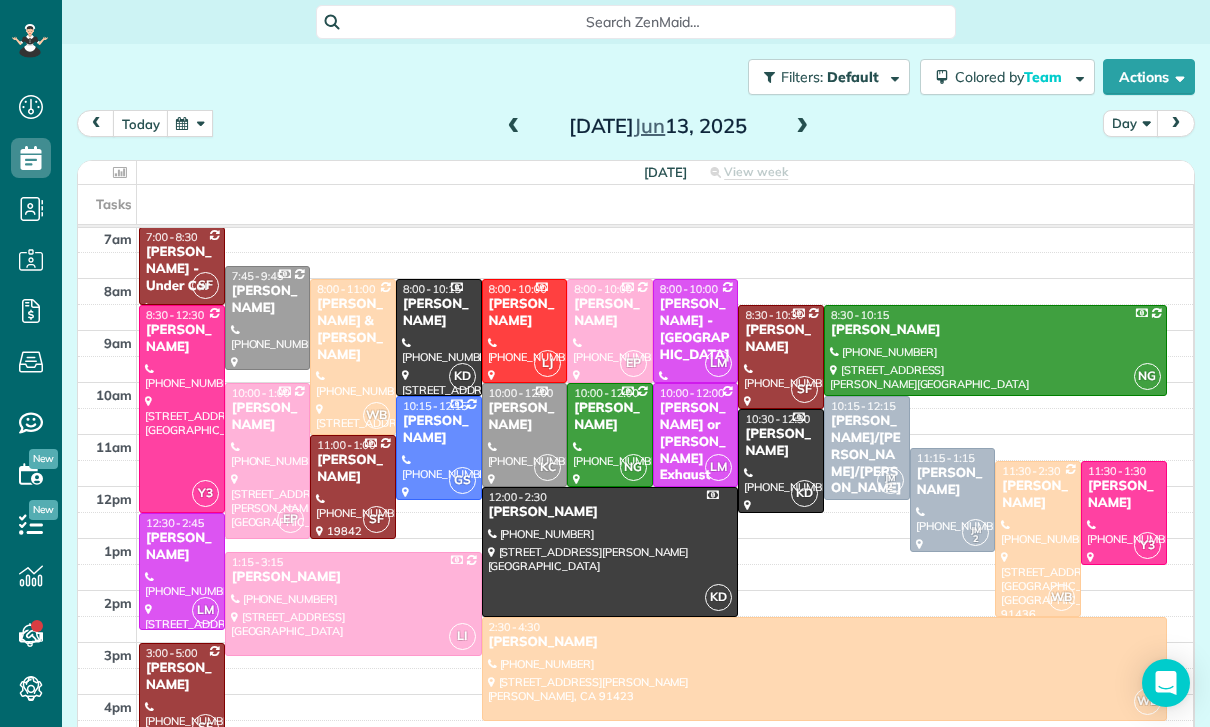 click at bounding box center (190, 123) 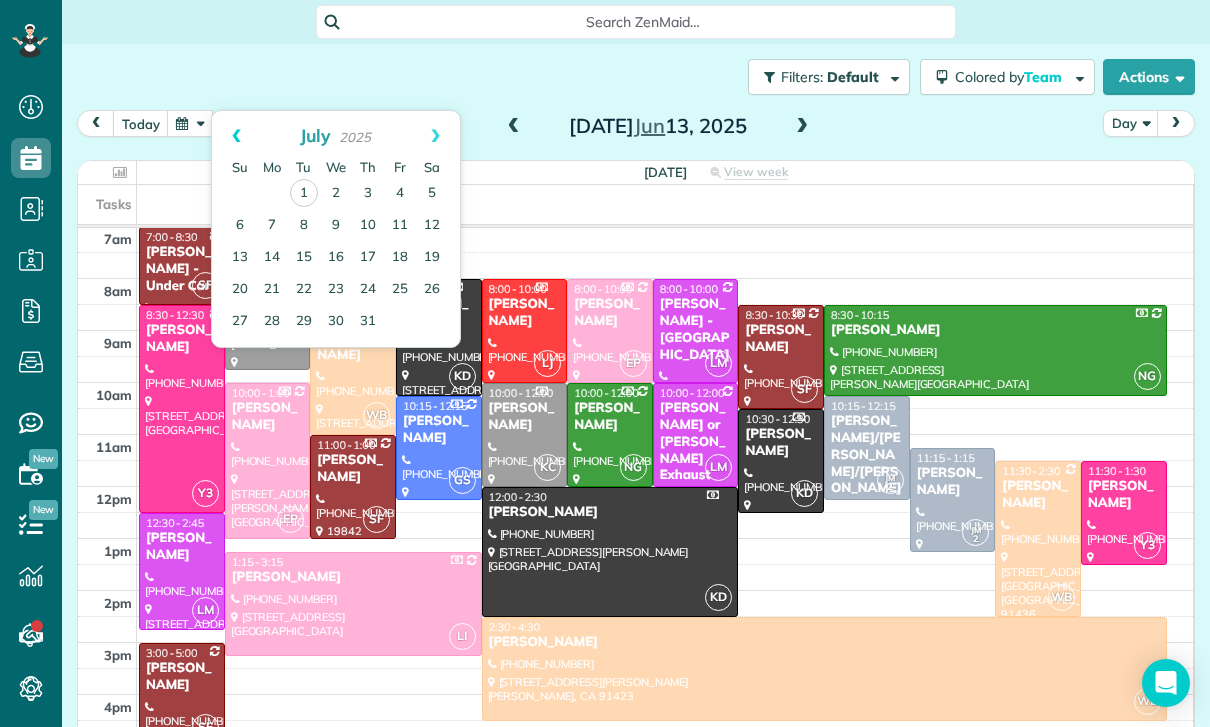 click on "Prev" at bounding box center [236, 136] 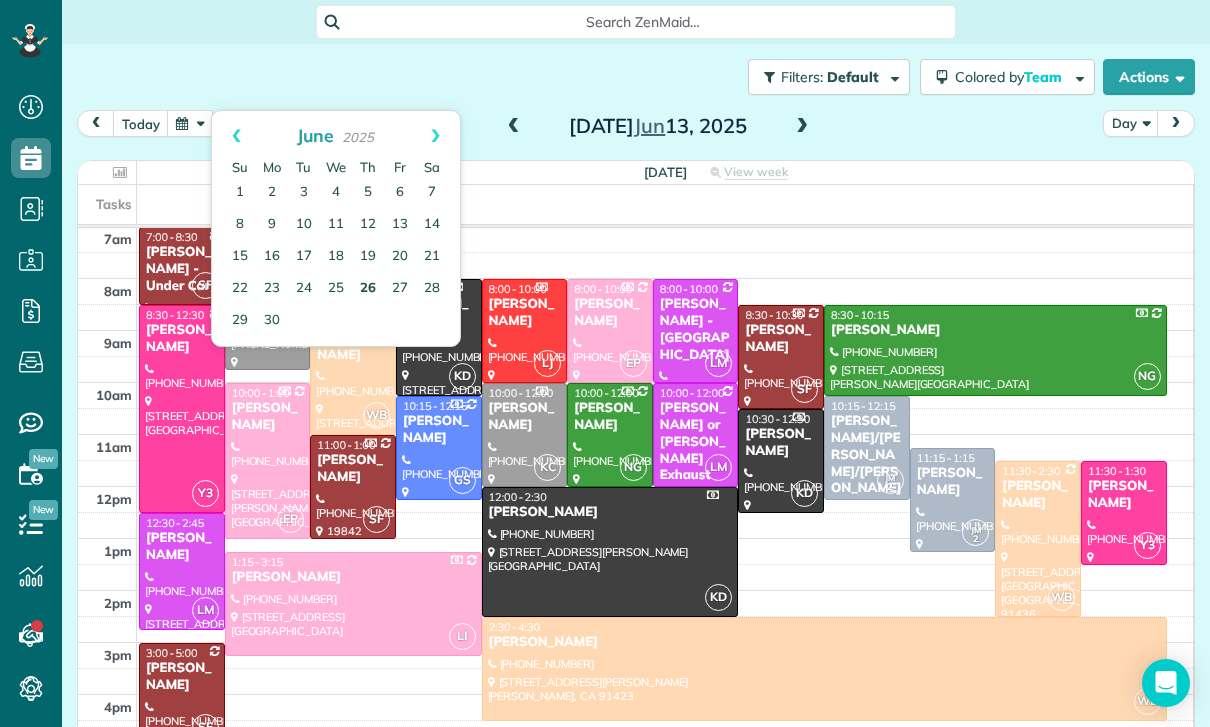 click on "26" at bounding box center [368, 289] 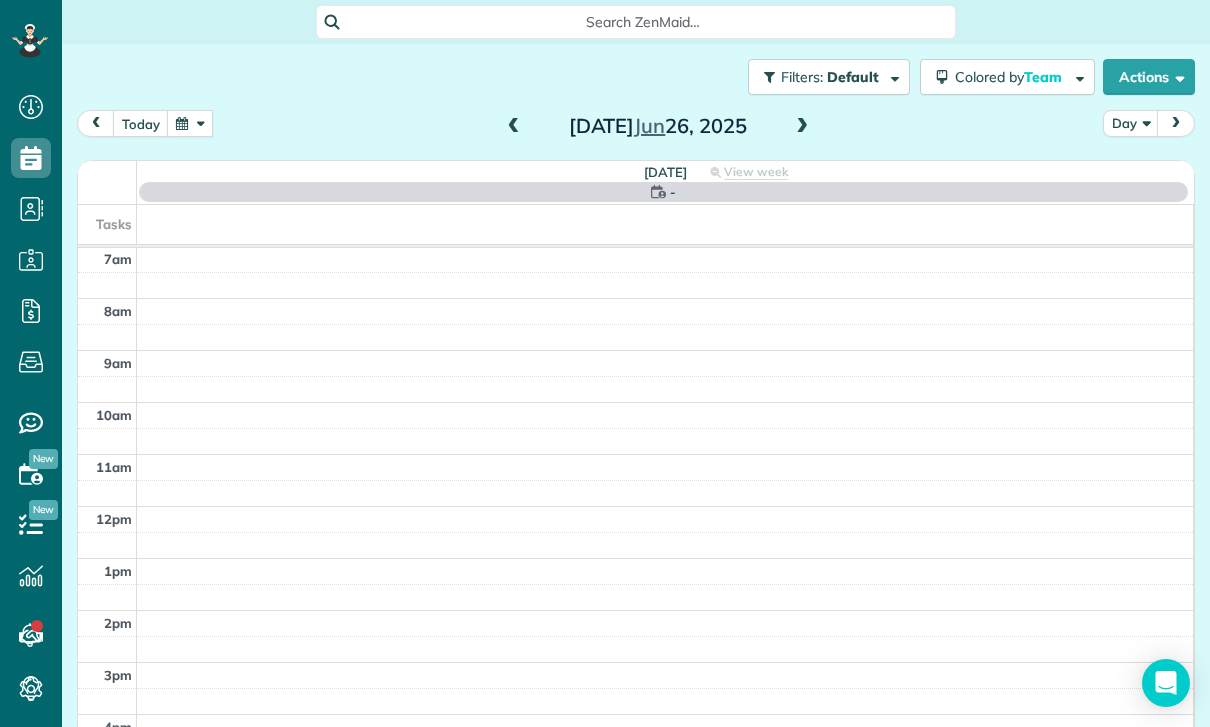 scroll, scrollTop: 157, scrollLeft: 0, axis: vertical 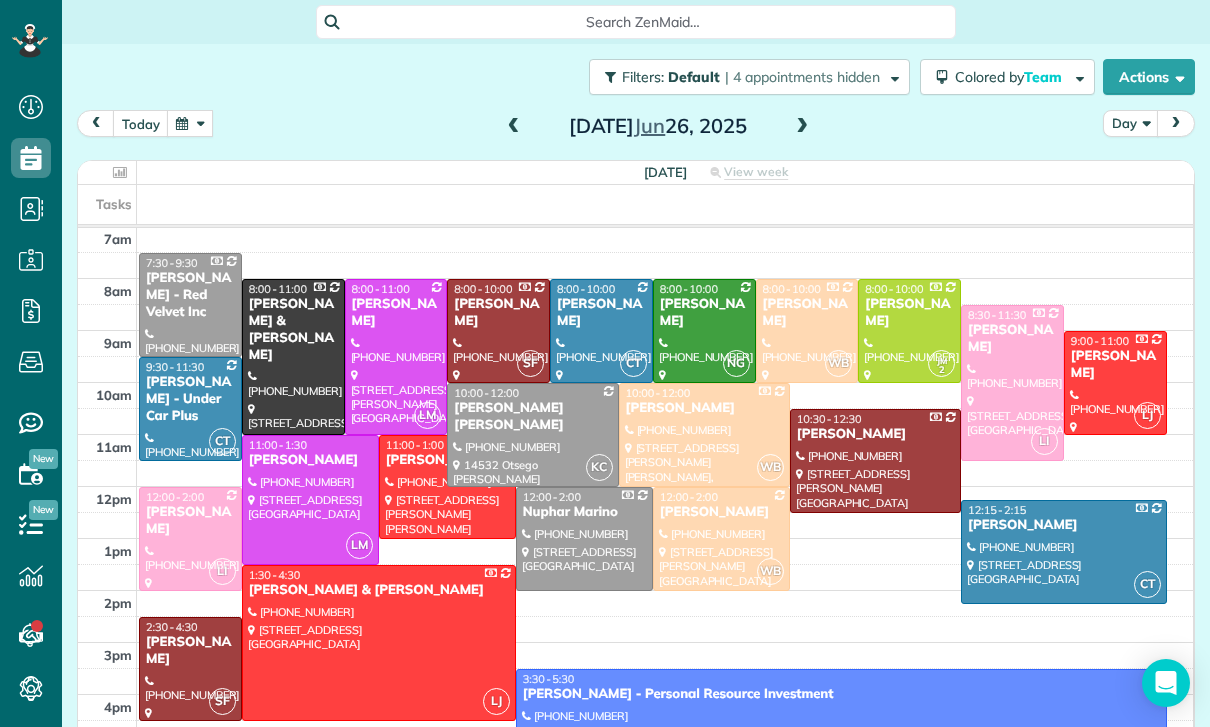 click on "[PERSON_NAME] [PERSON_NAME]" at bounding box center [532, 417] 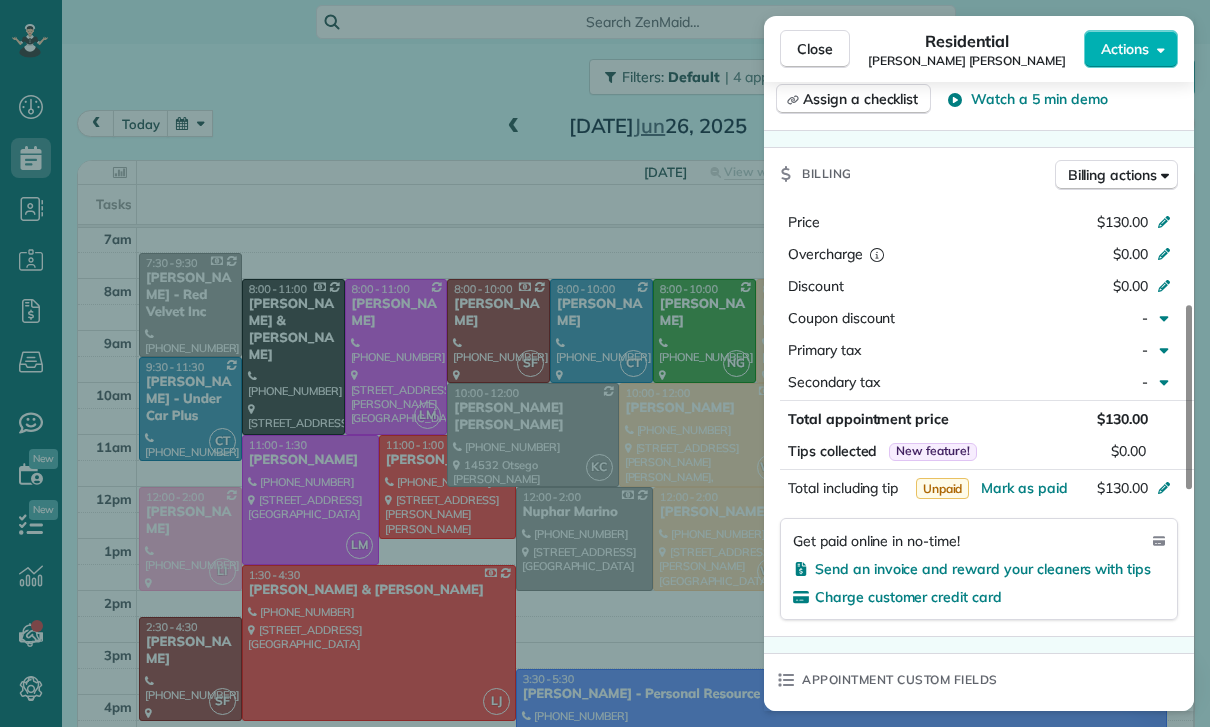 scroll, scrollTop: 862, scrollLeft: 0, axis: vertical 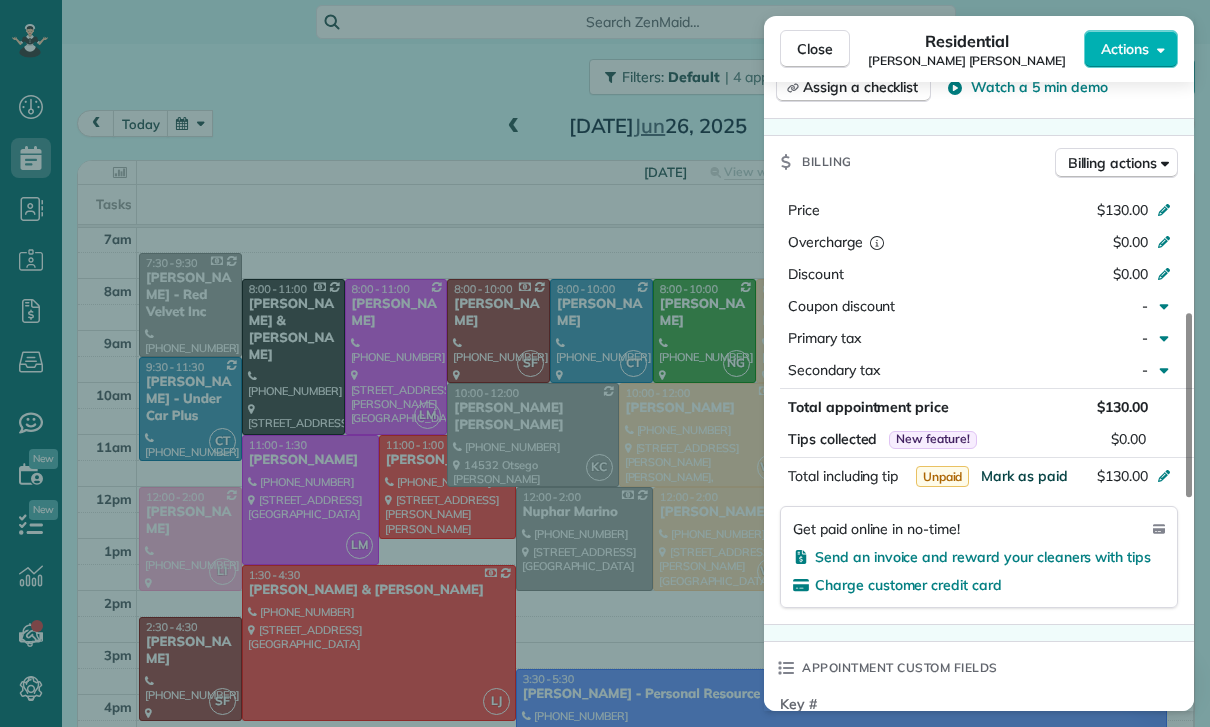 click on "Mark as paid" at bounding box center [1024, 476] 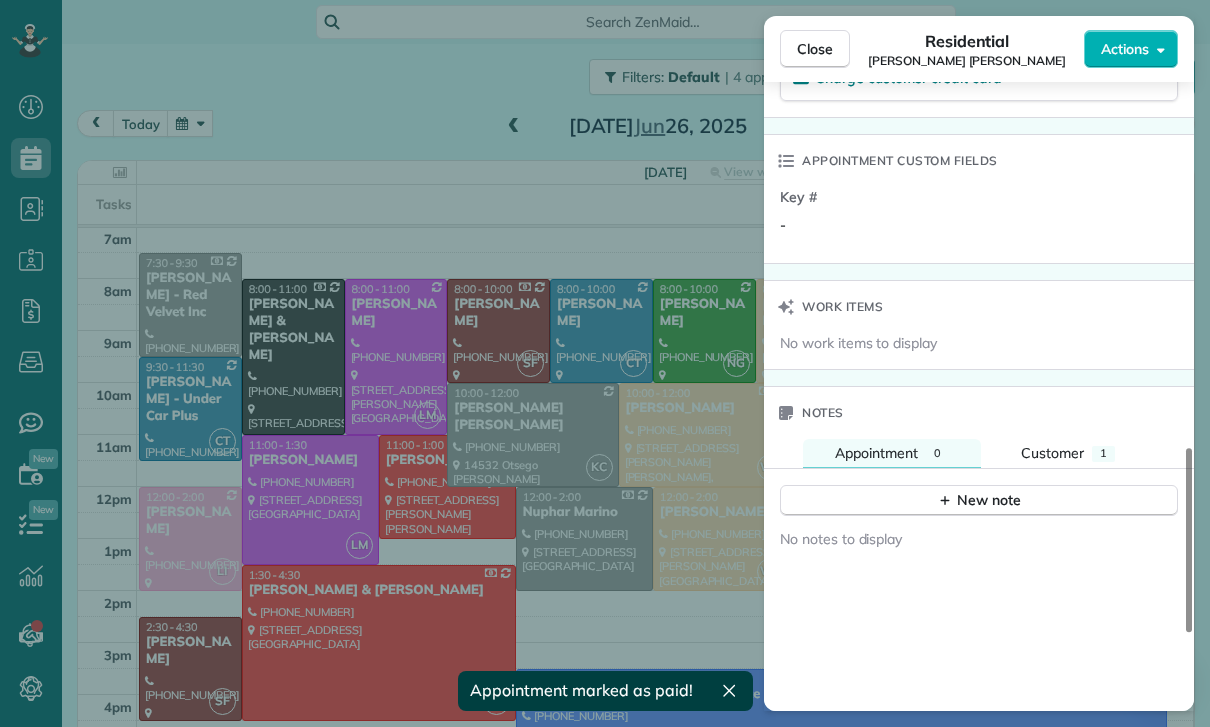 scroll, scrollTop: 1380, scrollLeft: 0, axis: vertical 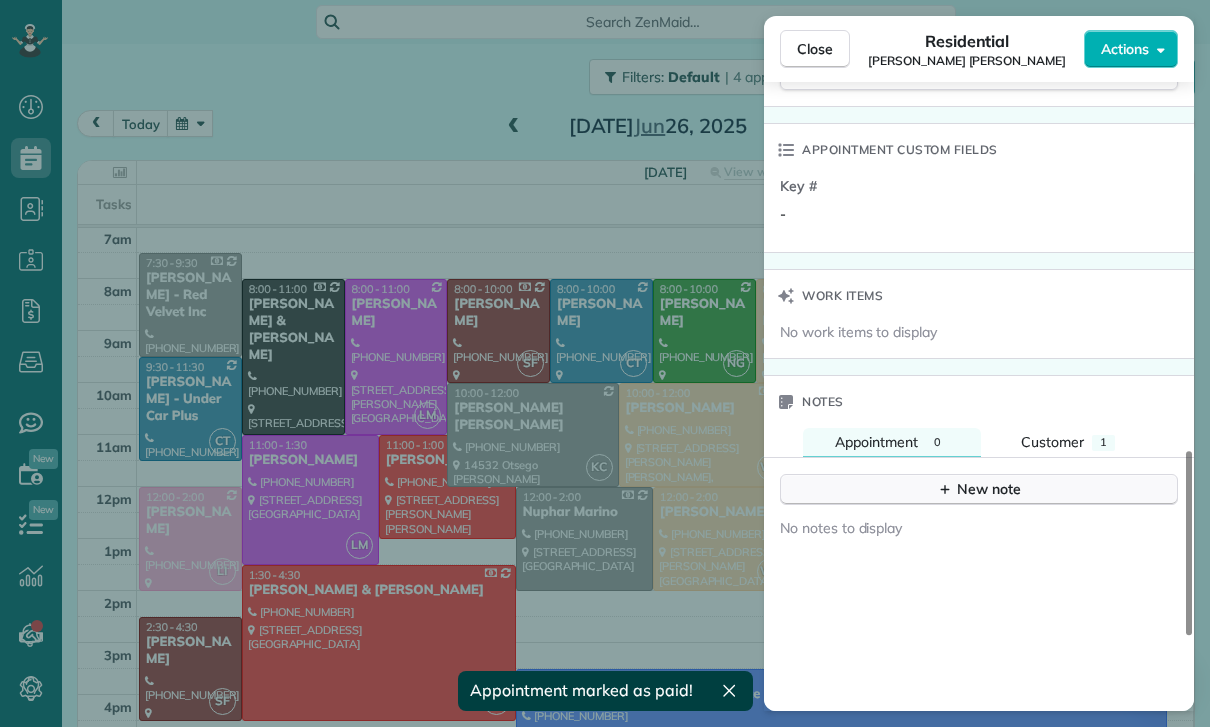 click on "New note" at bounding box center (979, 489) 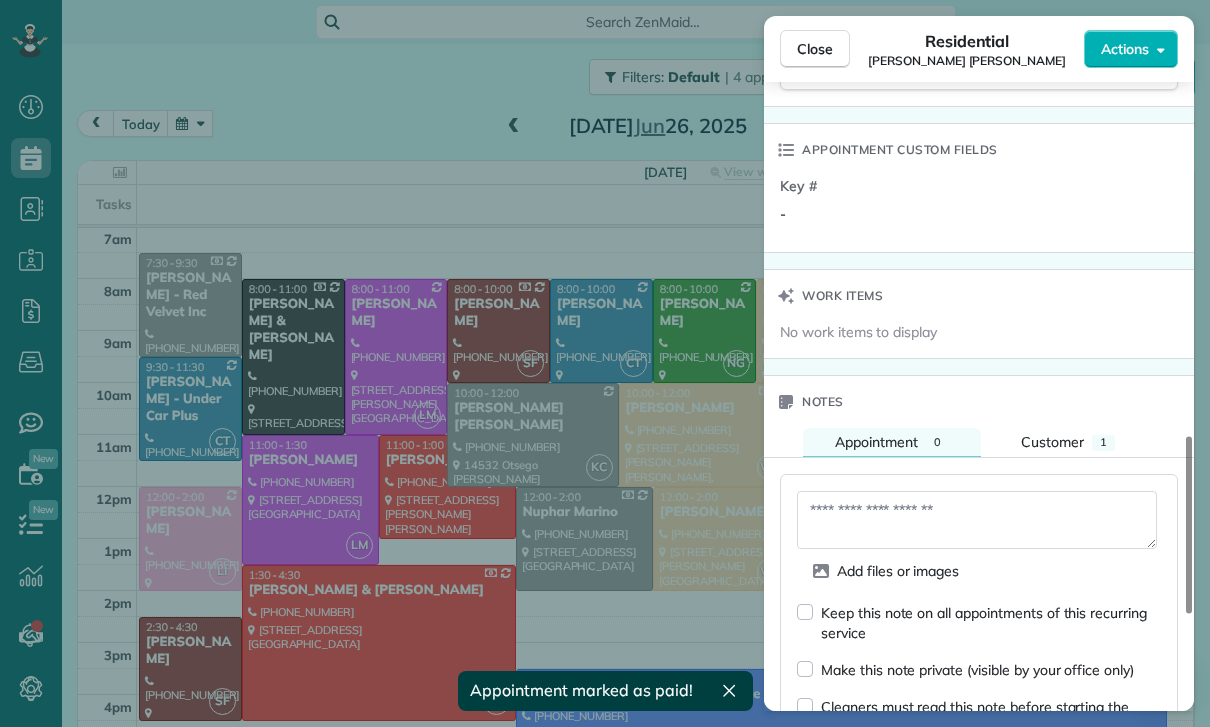 click at bounding box center (977, 520) 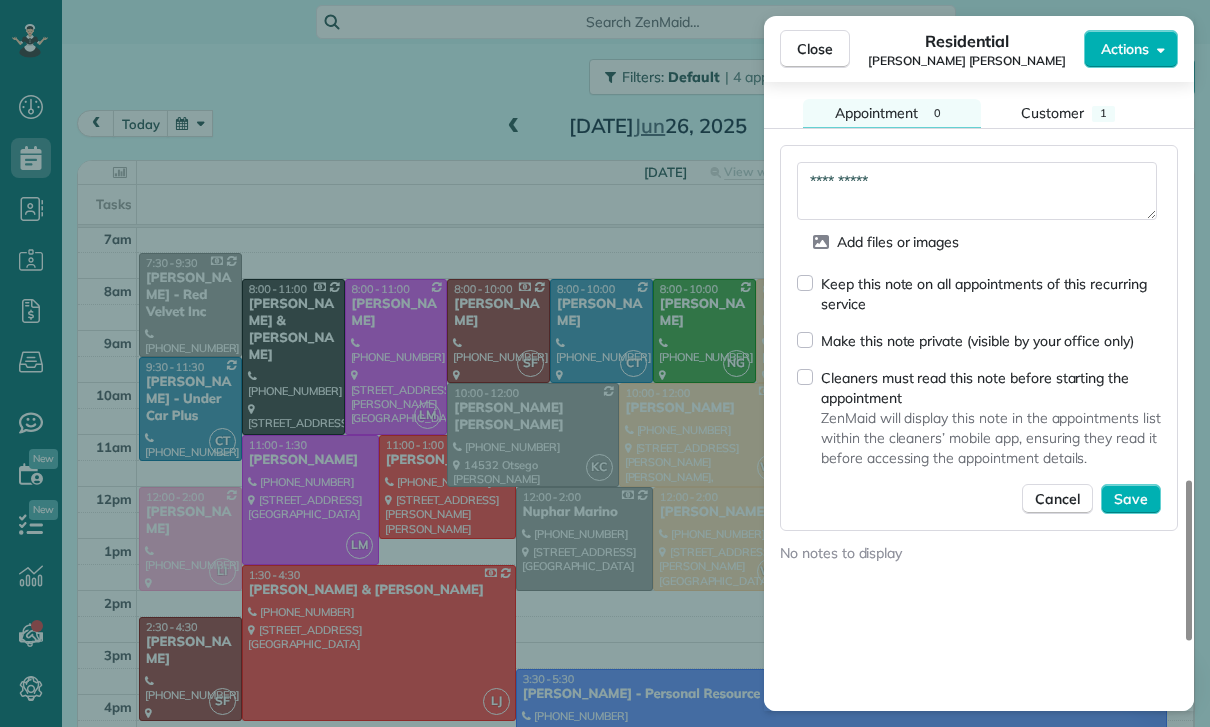 scroll, scrollTop: 1715, scrollLeft: 0, axis: vertical 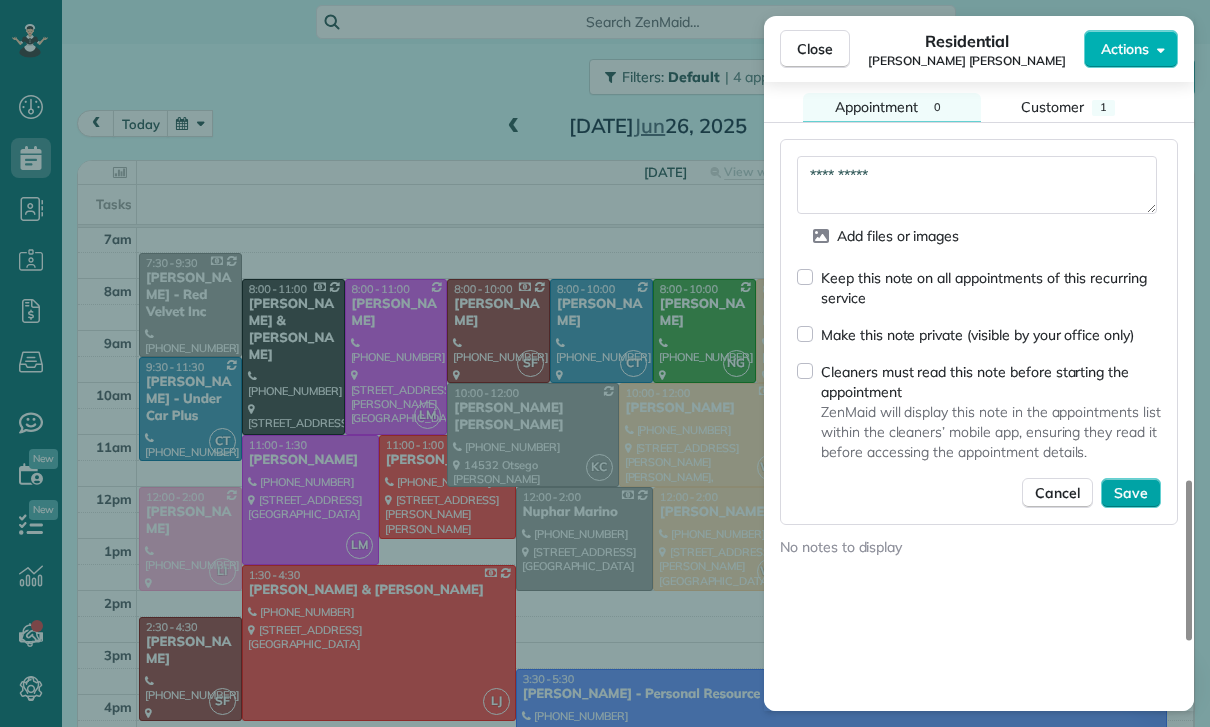 type on "**********" 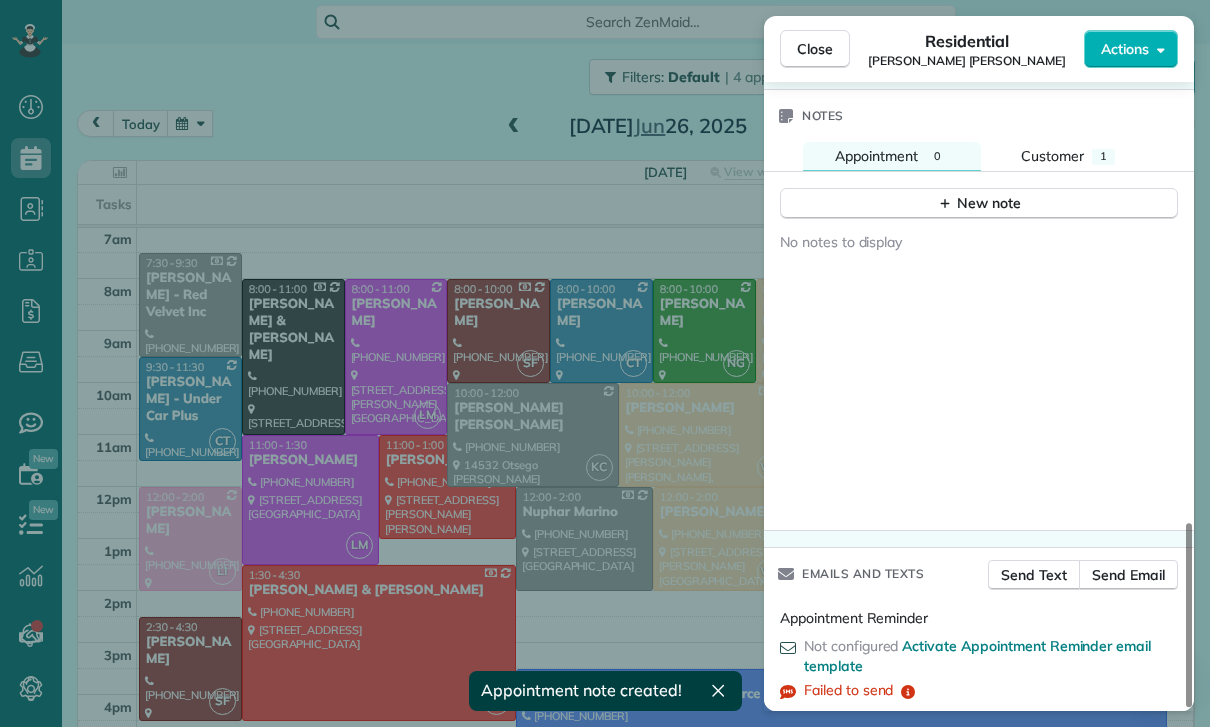 scroll, scrollTop: 1656, scrollLeft: 0, axis: vertical 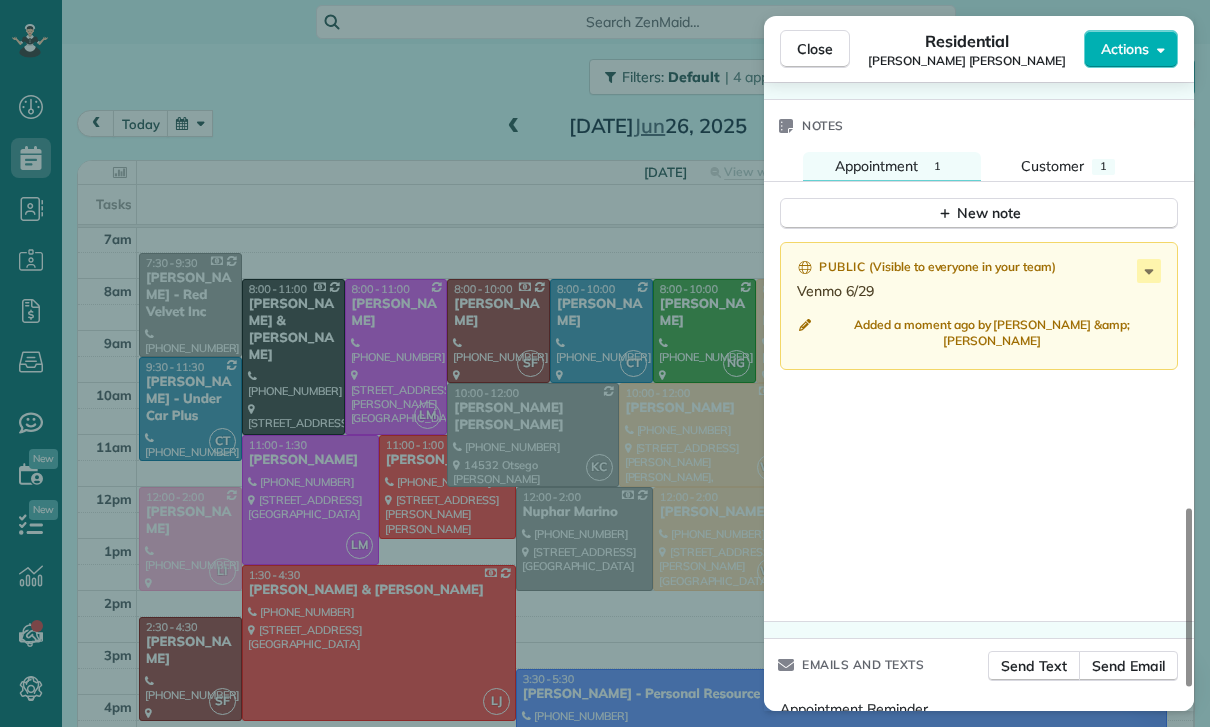 click on "Close Residential [PERSON_NAME] [PERSON_NAME] Actions Status Yet to Confirm [PERSON_NAME] [PERSON_NAME] · Open profile Mobile [PHONE_NUMBER] Copy No email on record Add email View Details Residential [DATE] ( [DATE] ) 10:00 AM 12:00 PM 2 hours and 0 minutes Repeats every 2 weeks Edit recurring service Previous ([DATE]) Next ([DATE]) 14532 Otsego [PERSON_NAME][GEOGRAPHIC_DATA] [GEOGRAPHIC_DATA] 91242 Service was not rated yet Cleaners Time in and out Assign Invite Team [PERSON_NAME]/[PERSON_NAME] Cleaners [PERSON_NAME] 10:00 AM 12:00 PM Checklist Try Now Keep this appointment up to your standards. Stay on top of every detail, keep your cleaners organised, and your client happy. Assign a checklist Watch a 5 min demo Billing Billing actions Price $130.00 Overcharge $0.00 Discount $0.00 Coupon discount - Primary tax - Secondary tax - Total appointment price $130.00 Tips collected New feature! $0.00 Paid Total including tip $130.00 Get paid online in no-time! Send an invoice and reward your cleaners with tips Charge customer credit card Key # - Notes 1 1" at bounding box center [605, 363] 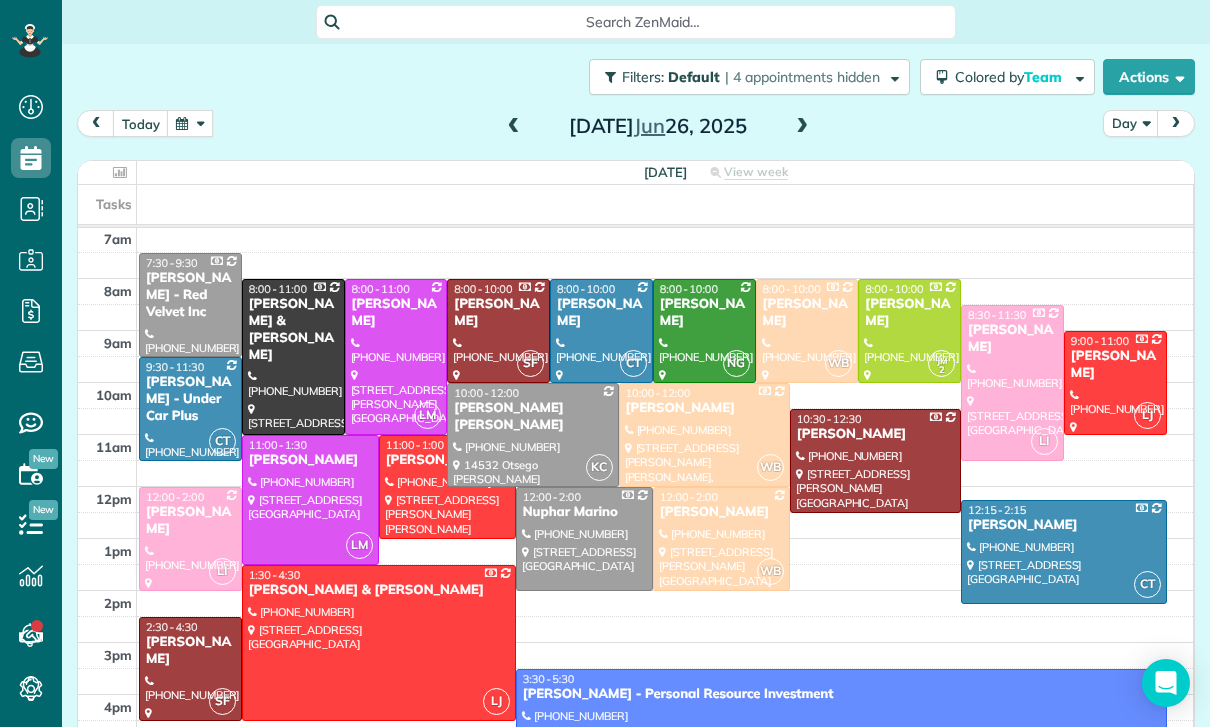 click at bounding box center [190, 123] 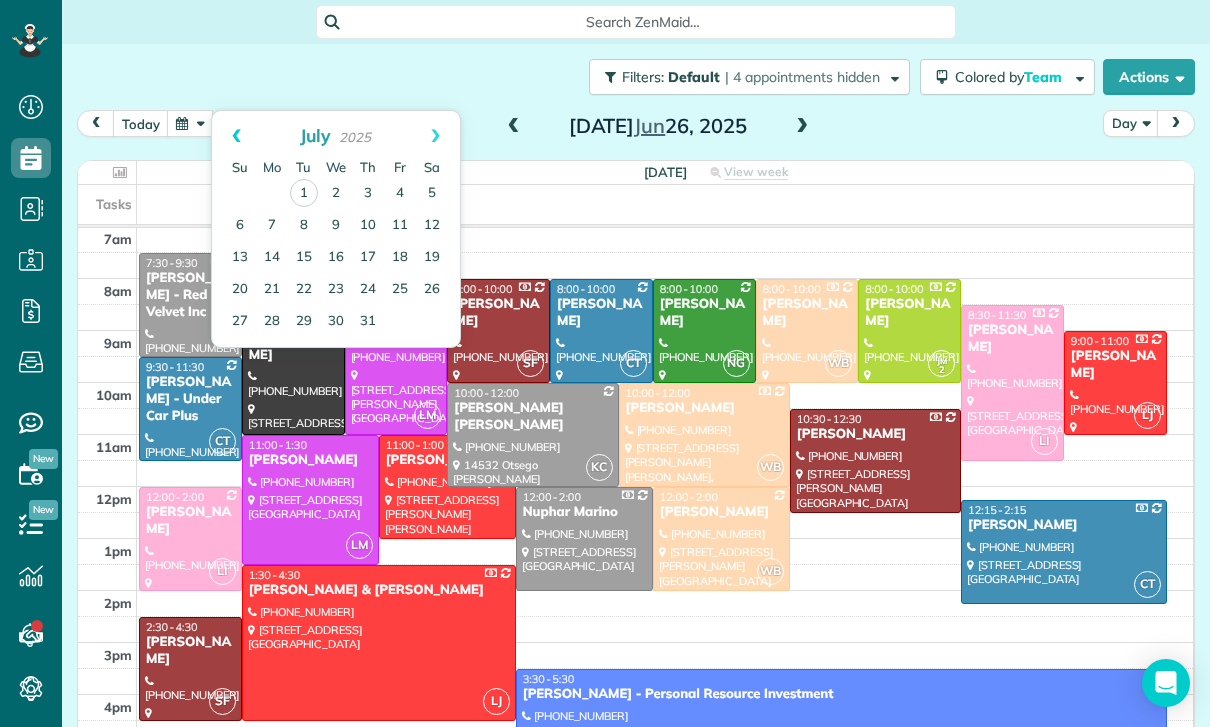 click on "Prev" at bounding box center (236, 136) 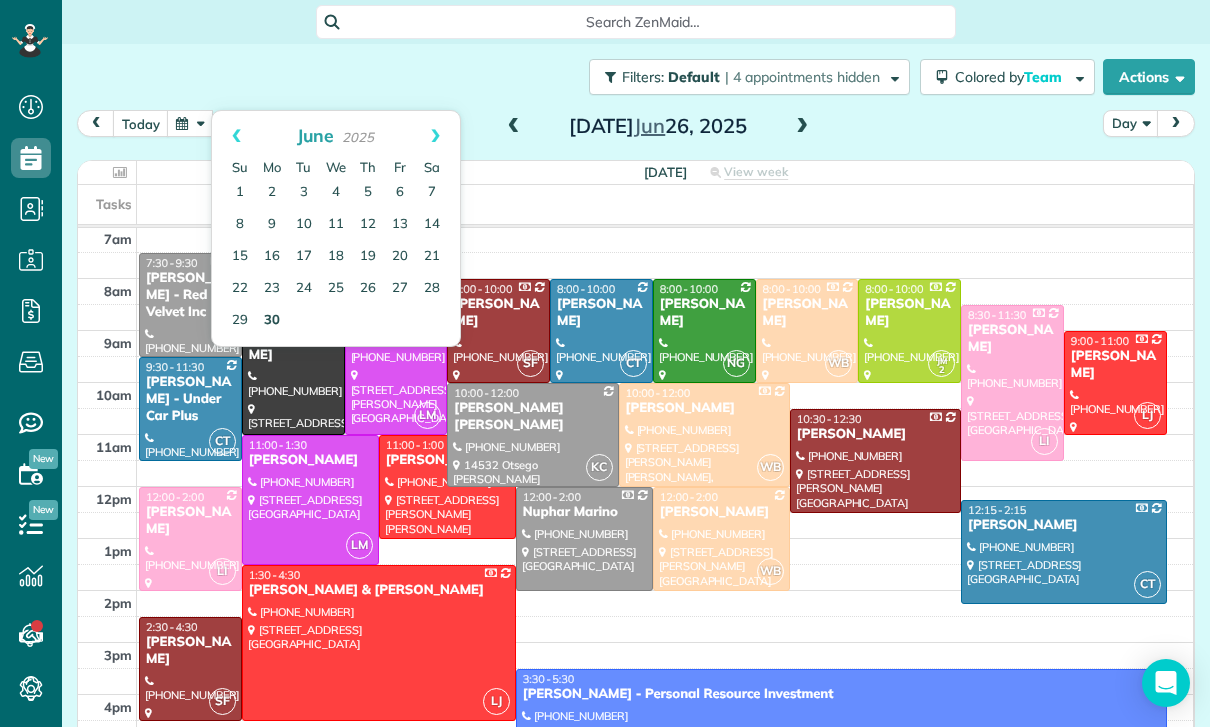 click on "30" at bounding box center (272, 321) 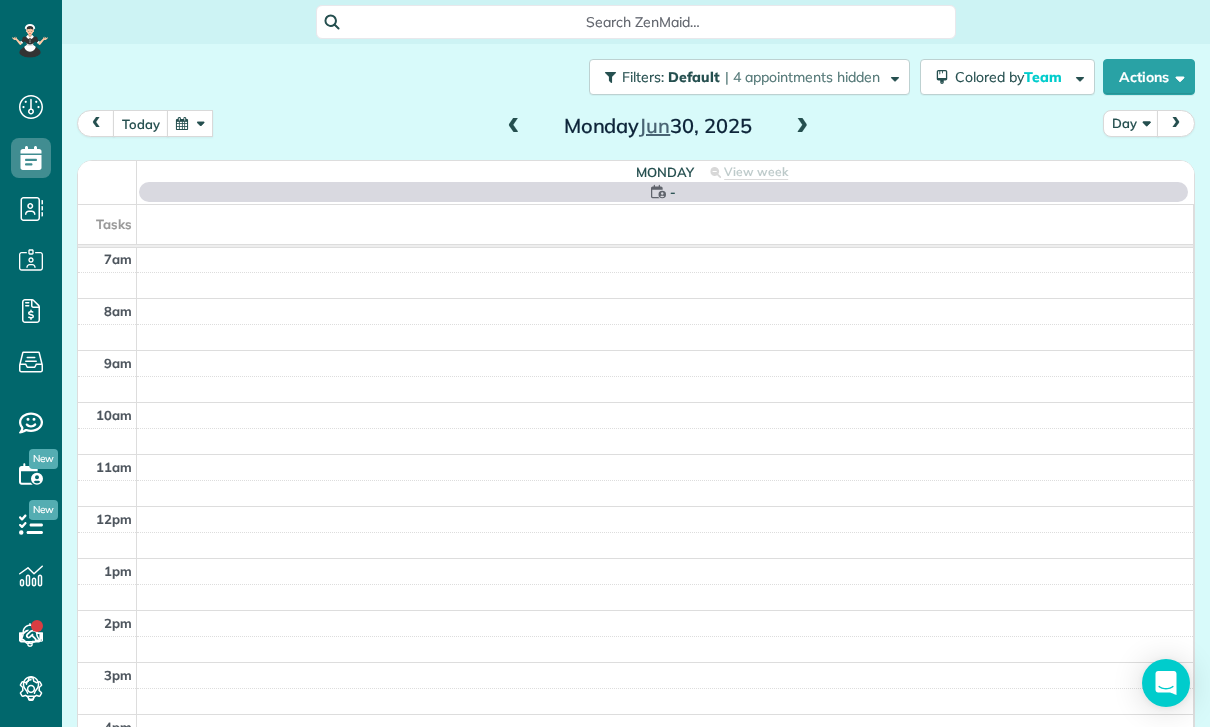 scroll, scrollTop: 157, scrollLeft: 0, axis: vertical 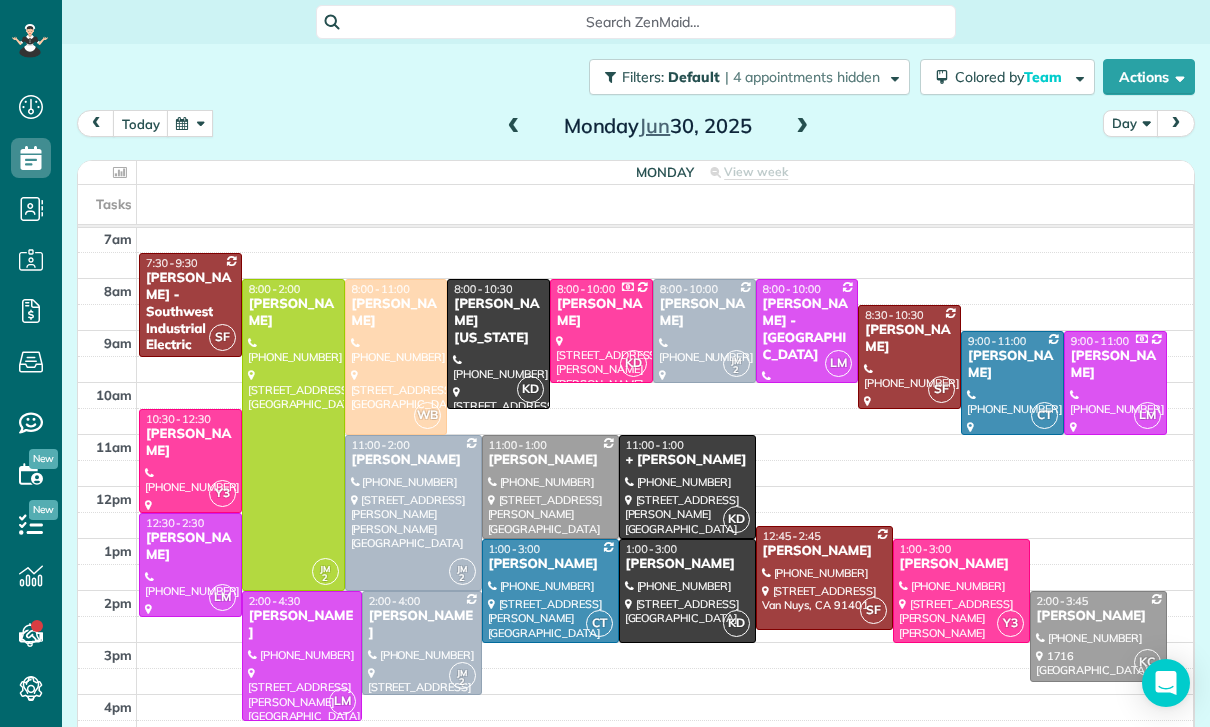 click at bounding box center (190, 123) 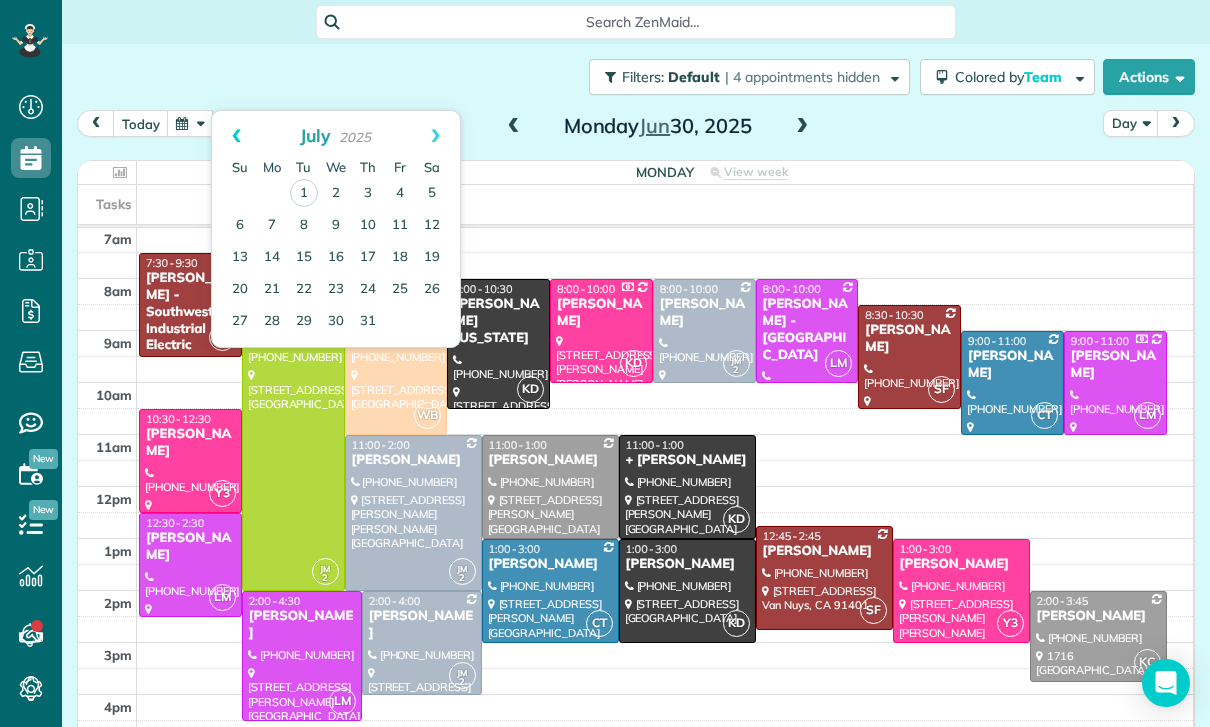 click on "Prev" at bounding box center [236, 136] 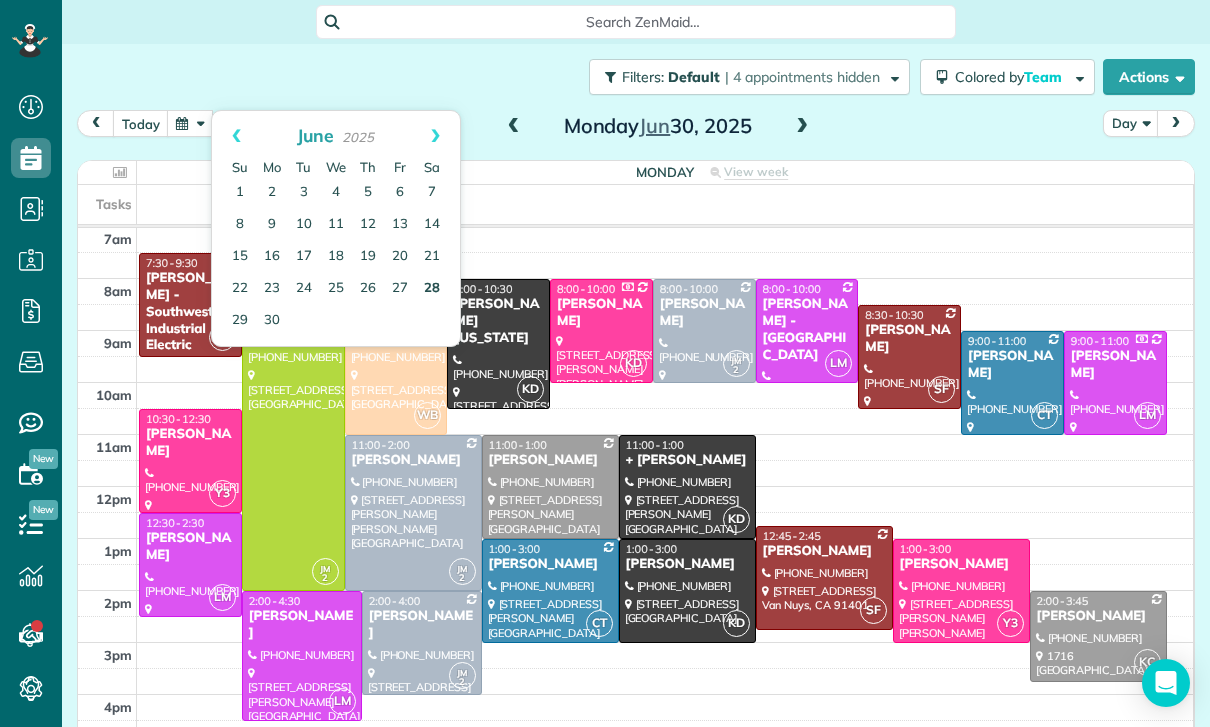 click on "28" at bounding box center (432, 289) 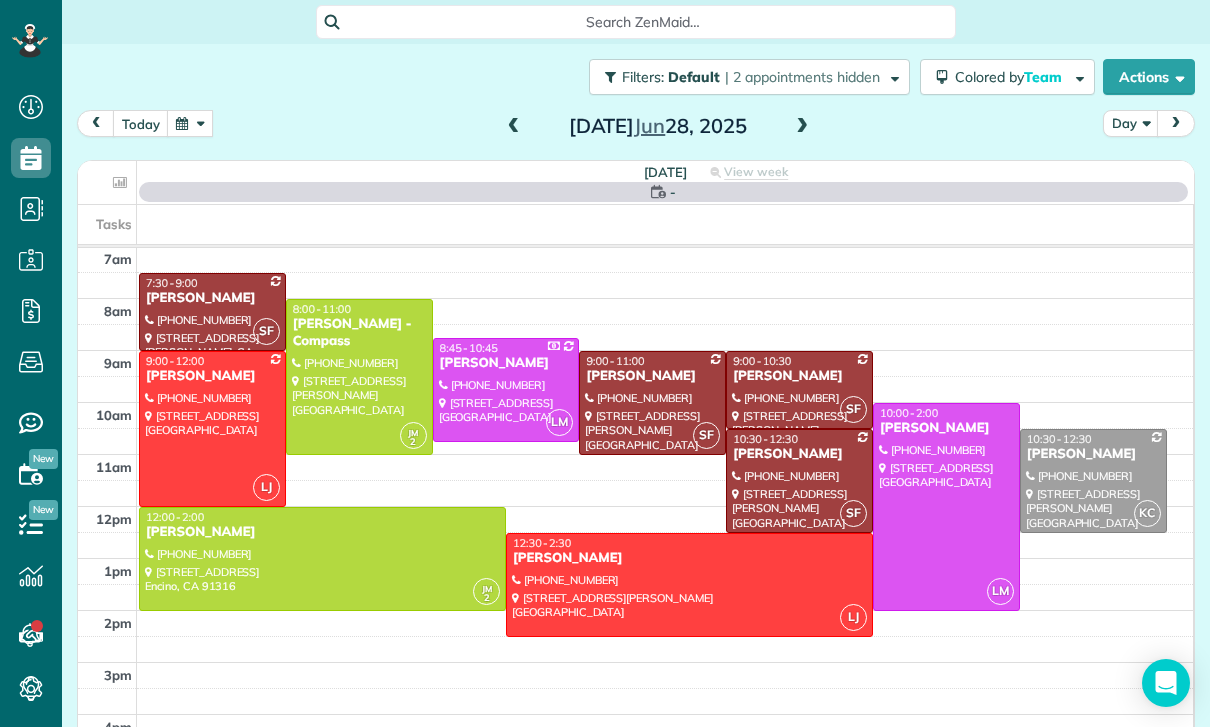 scroll, scrollTop: 157, scrollLeft: 0, axis: vertical 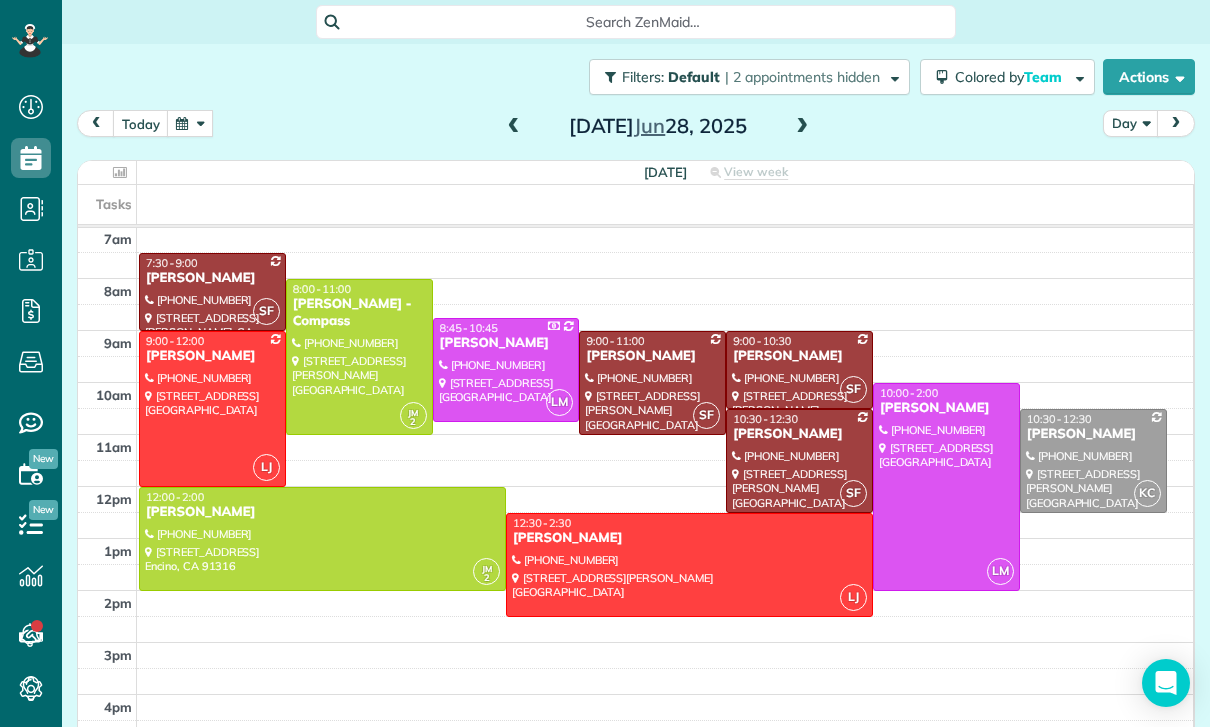 click at bounding box center [799, 370] 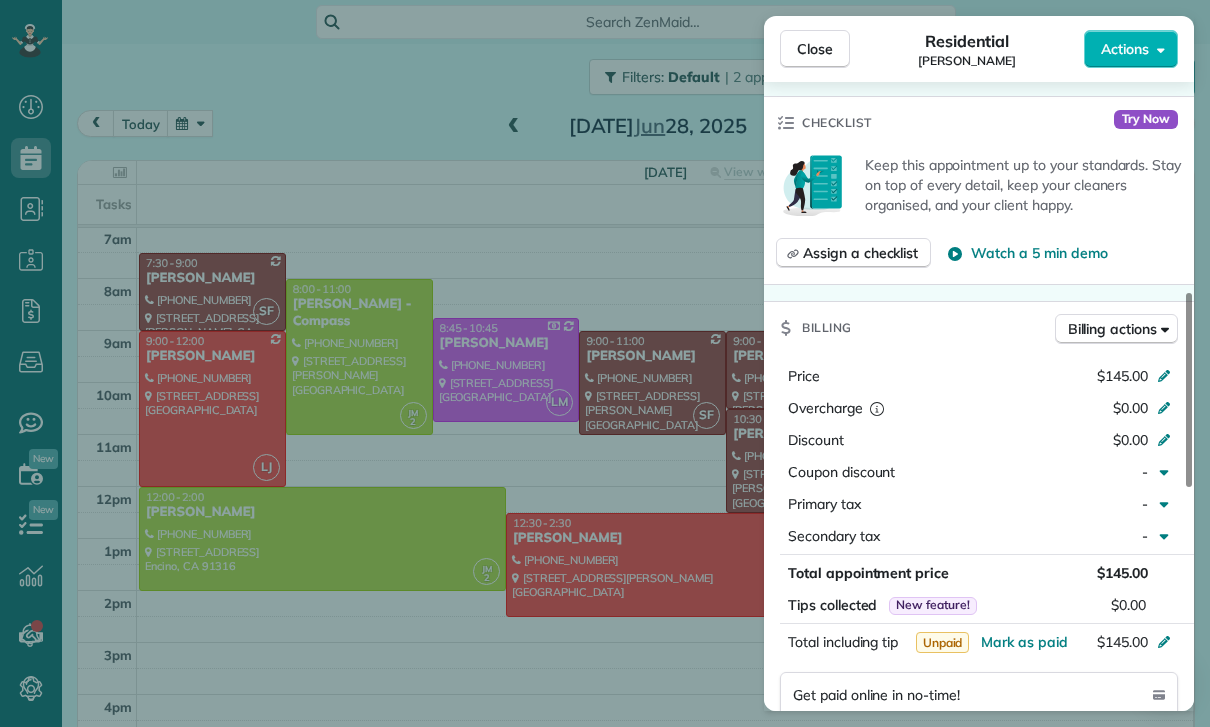 scroll, scrollTop: 746, scrollLeft: 0, axis: vertical 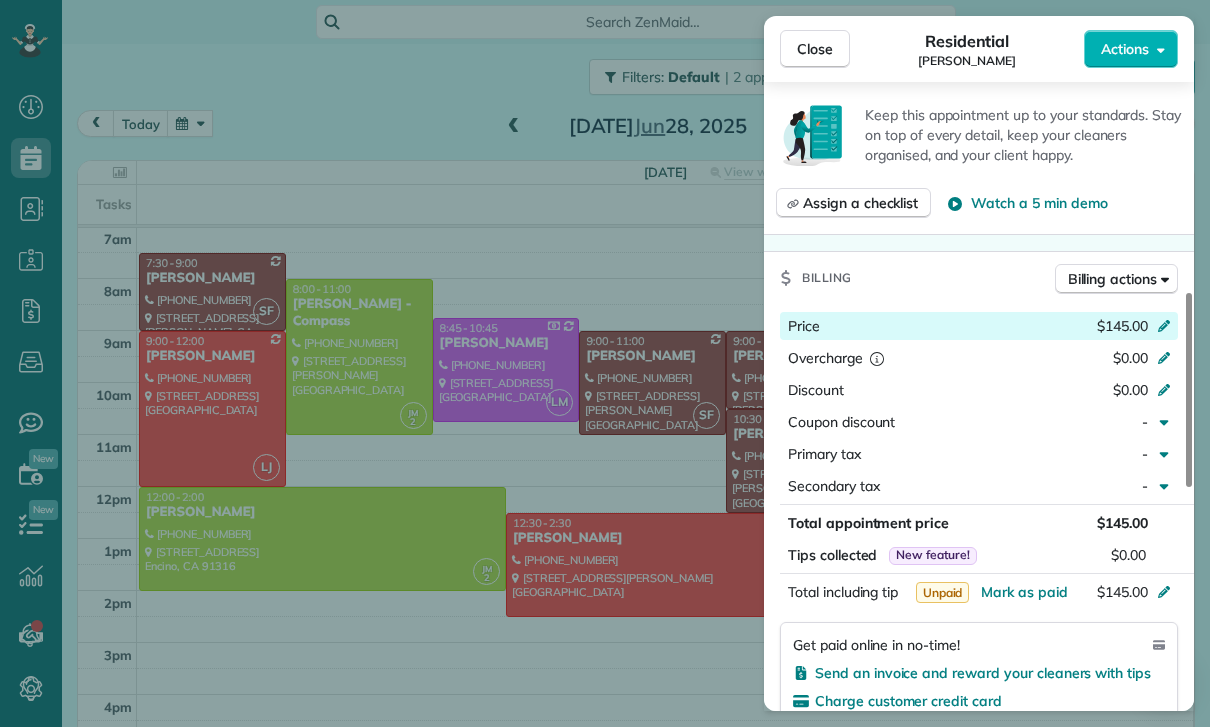 click 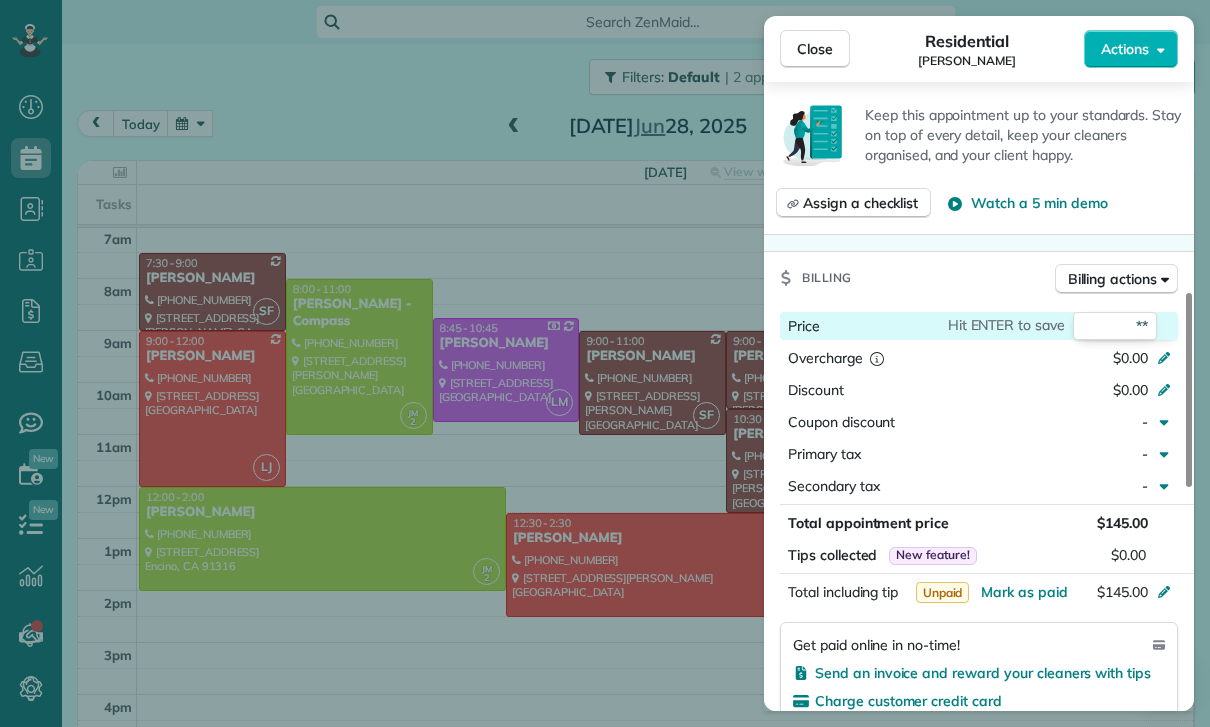 type on "***" 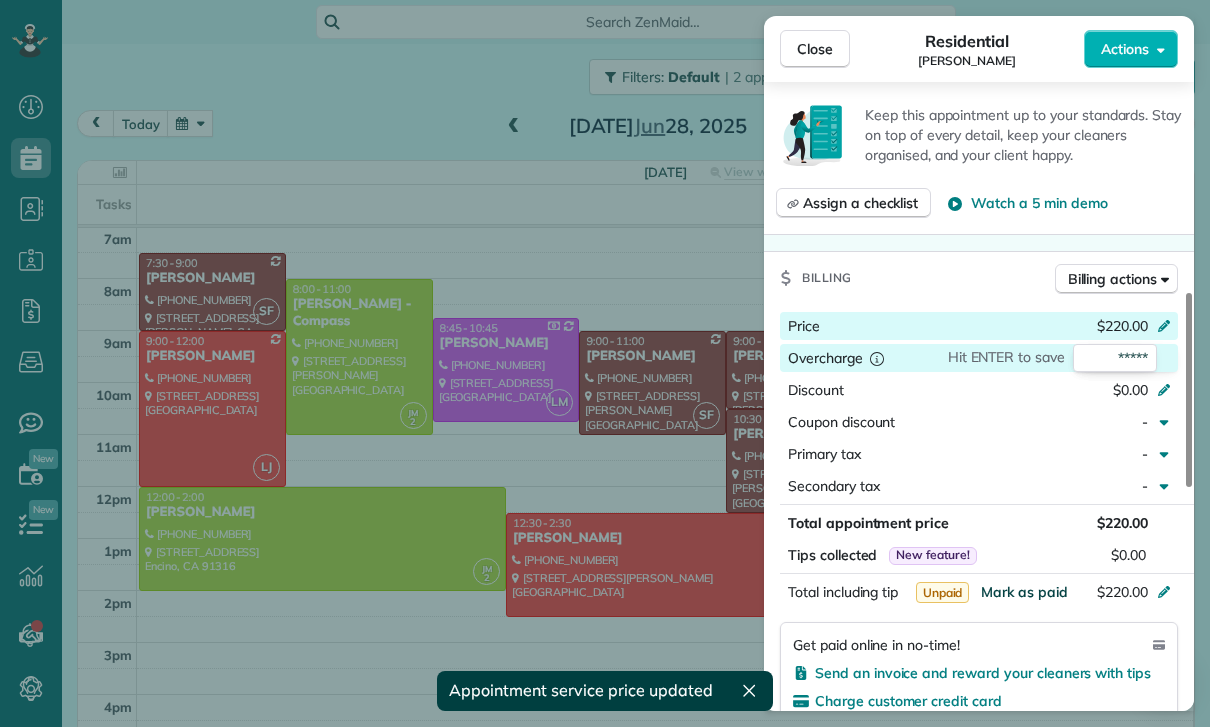 click on "Mark as paid" at bounding box center [1024, 592] 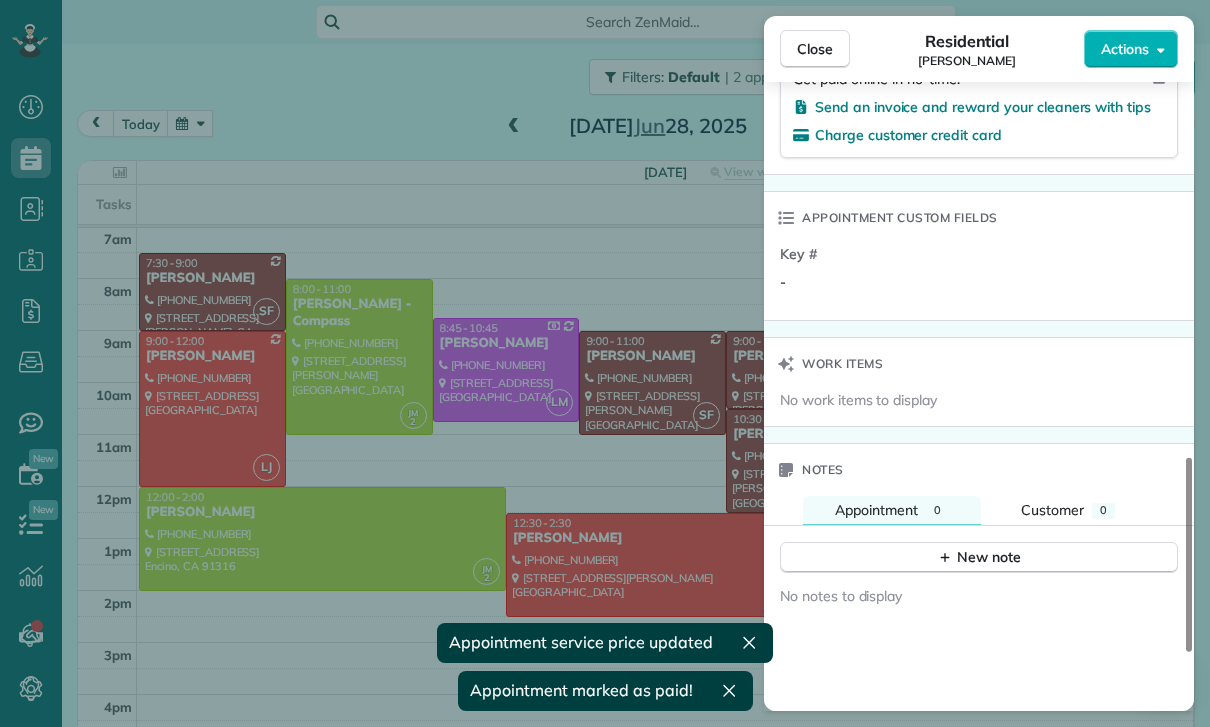 scroll, scrollTop: 1350, scrollLeft: 0, axis: vertical 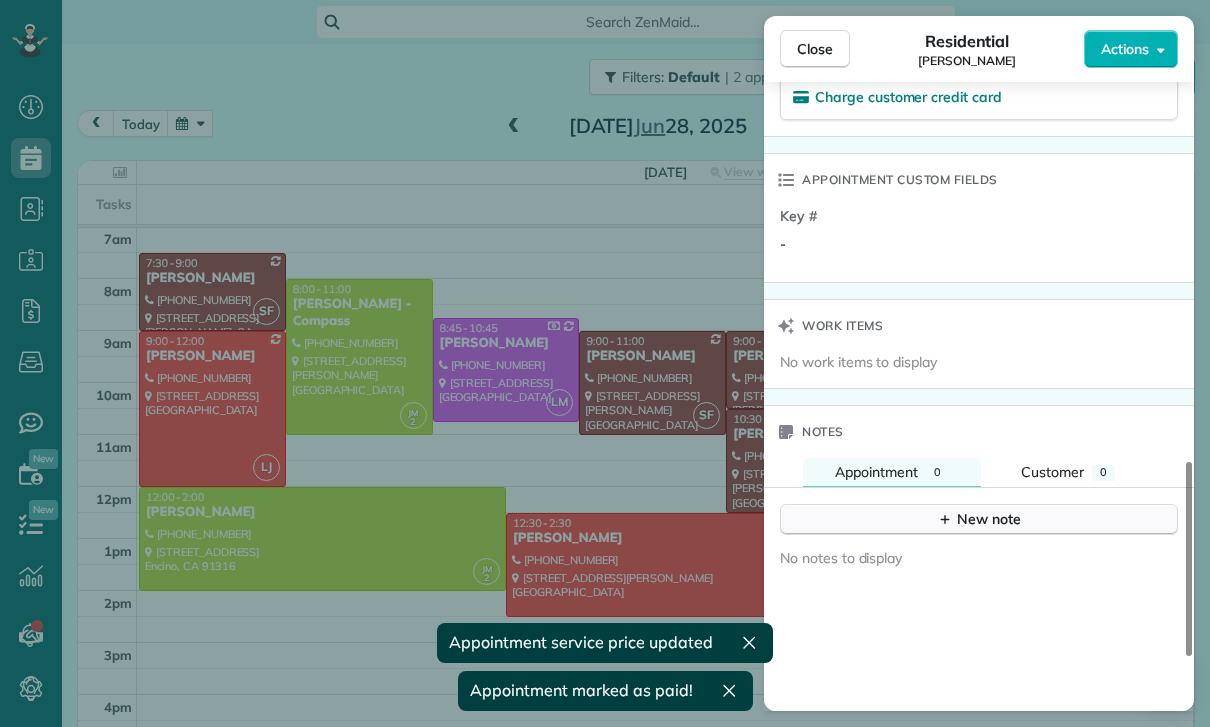 click on "New note" at bounding box center [979, 519] 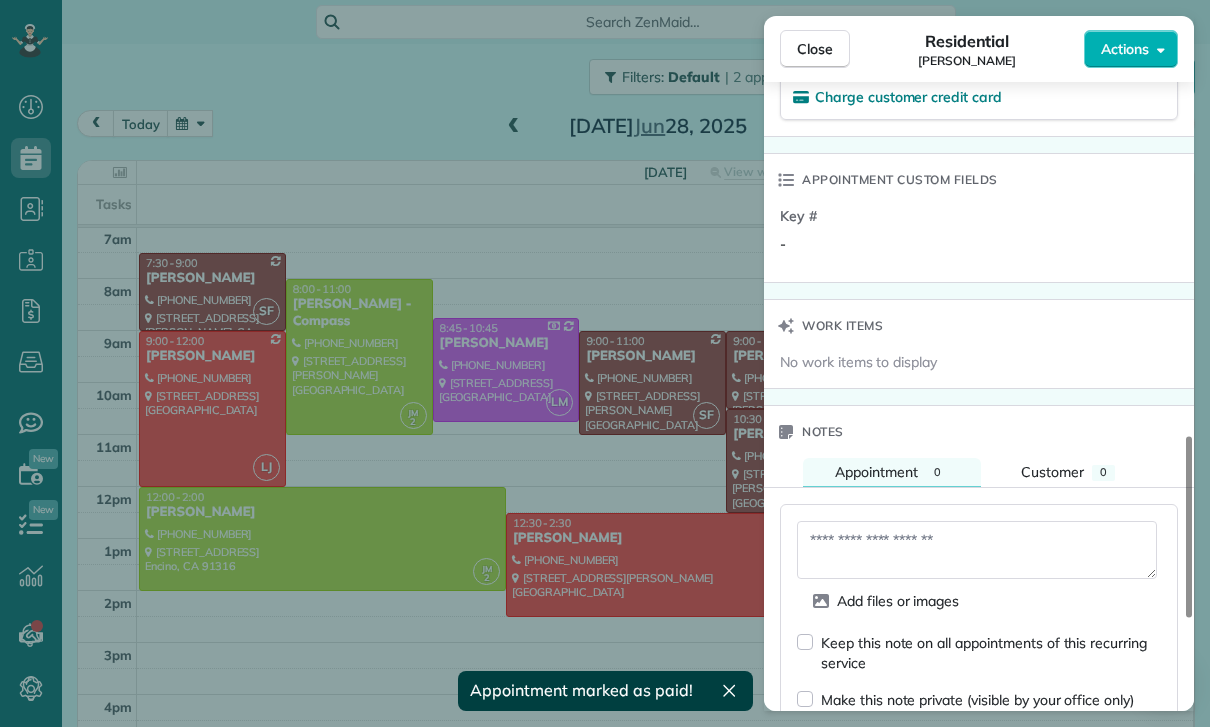 click at bounding box center (977, 550) 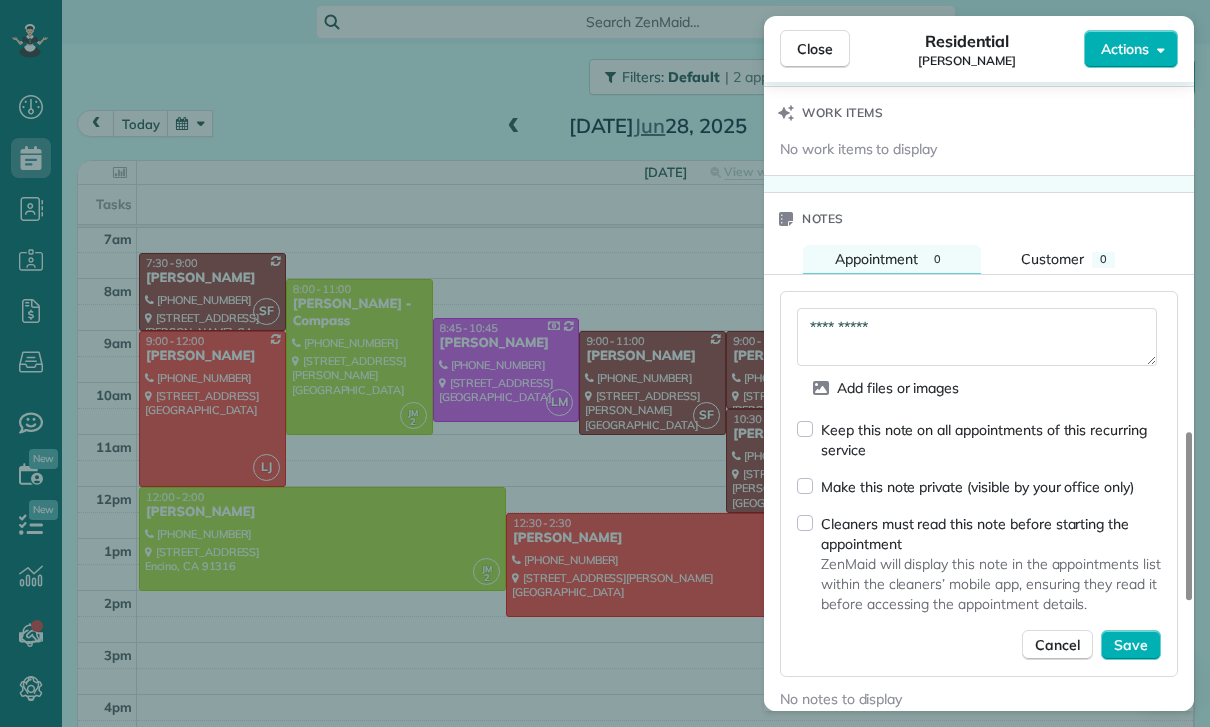 scroll, scrollTop: 1563, scrollLeft: 0, axis: vertical 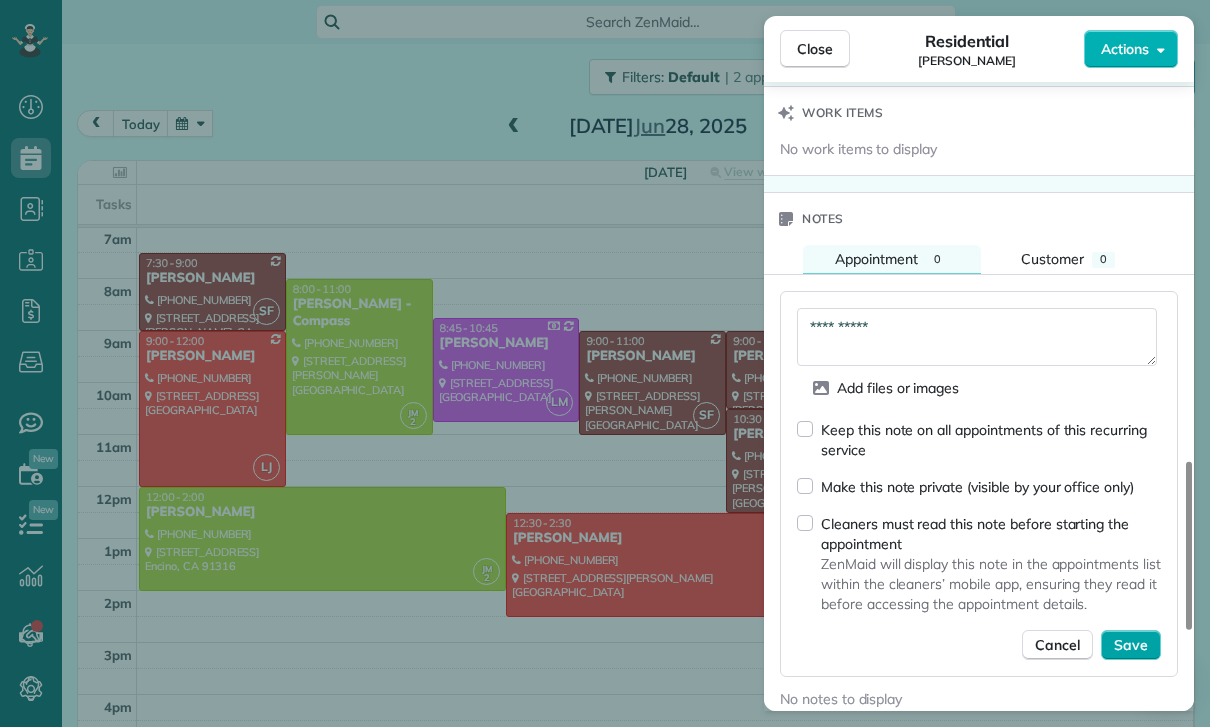 type on "**********" 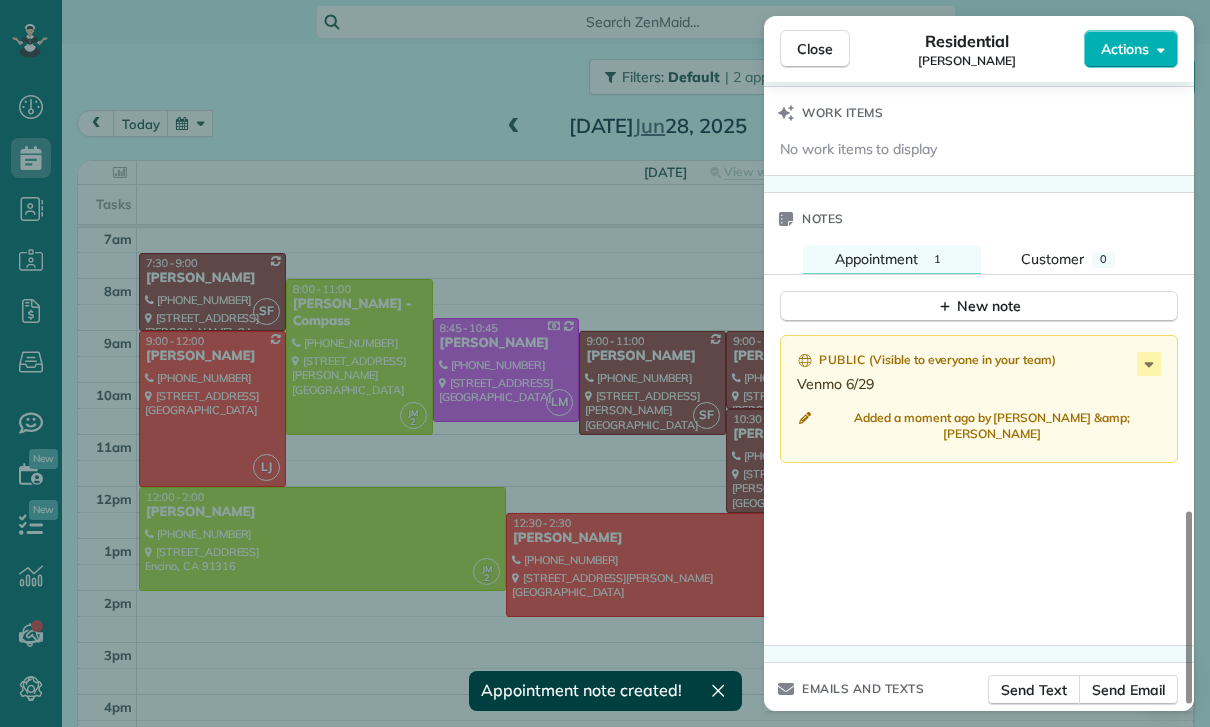 scroll, scrollTop: 1539, scrollLeft: 0, axis: vertical 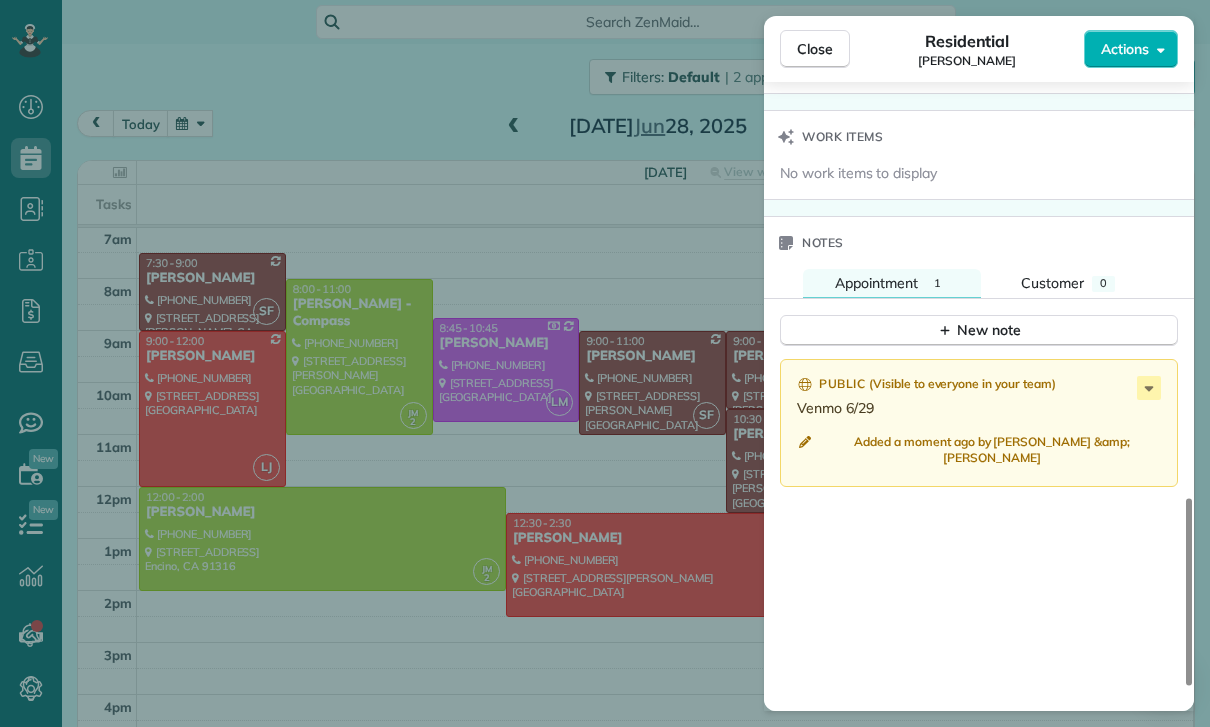 click on "Close Residential [PERSON_NAME] Actions Status Confirmed [PERSON_NAME] · Open profile Mobile [PHONE_NUMBER] Copy No email on record Add email View Details Residential [DATE] ( [DATE] ) 9:00 AM 10:30 AM 1 hours and 30 minutes Repeats every 2 weeks Edit recurring service Previous ([DATE]) Next ([DATE]) [STREET_ADDRESS][PERSON_NAME] Service was not rated yet Cleaners Time in and out Assign Invite Team [PERSON_NAME] Cleaners [PERSON_NAME] 9:00 AM 10:30 AM Checklist Try Now Keep this appointment up to your standards. Stay on top of every detail, keep your cleaners organised, and your client happy. Assign a checklist Watch a 5 min demo Billing Billing actions Price $220.00 Overcharge $0.00 Discount $0.00 Coupon discount - Primary tax - Secondary tax - Total appointment price $220.00 Tips collected New feature! $0.00 Paid Total including tip $220.00 Get paid online in no-time! Send an invoice and reward your cleaners with tips Charge customer credit card Appointment custom fields Key # - 1 0" at bounding box center [605, 363] 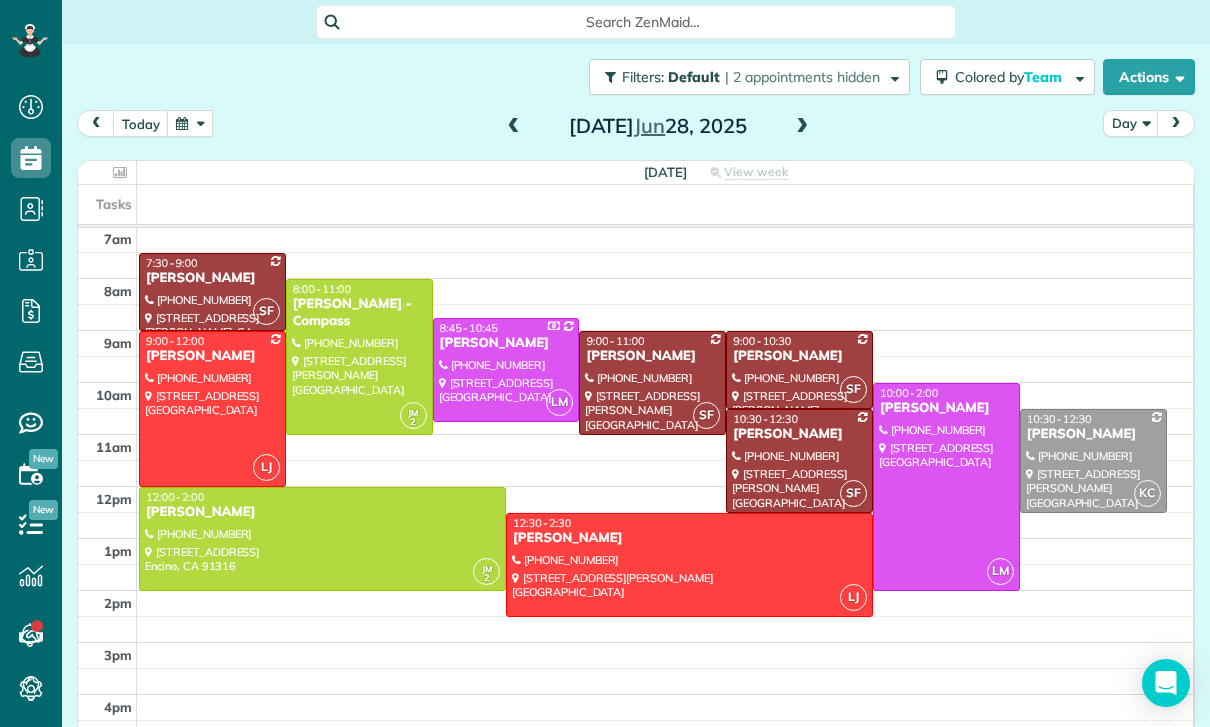 click at bounding box center (190, 123) 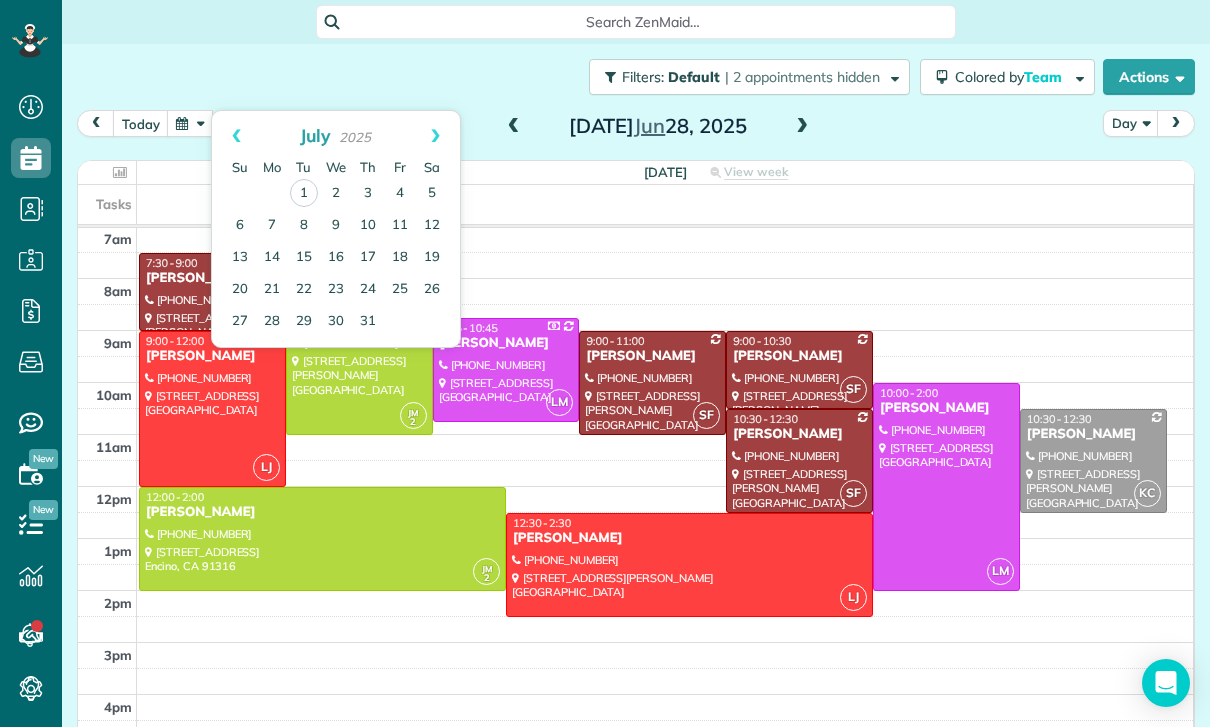 click at bounding box center [689, 565] 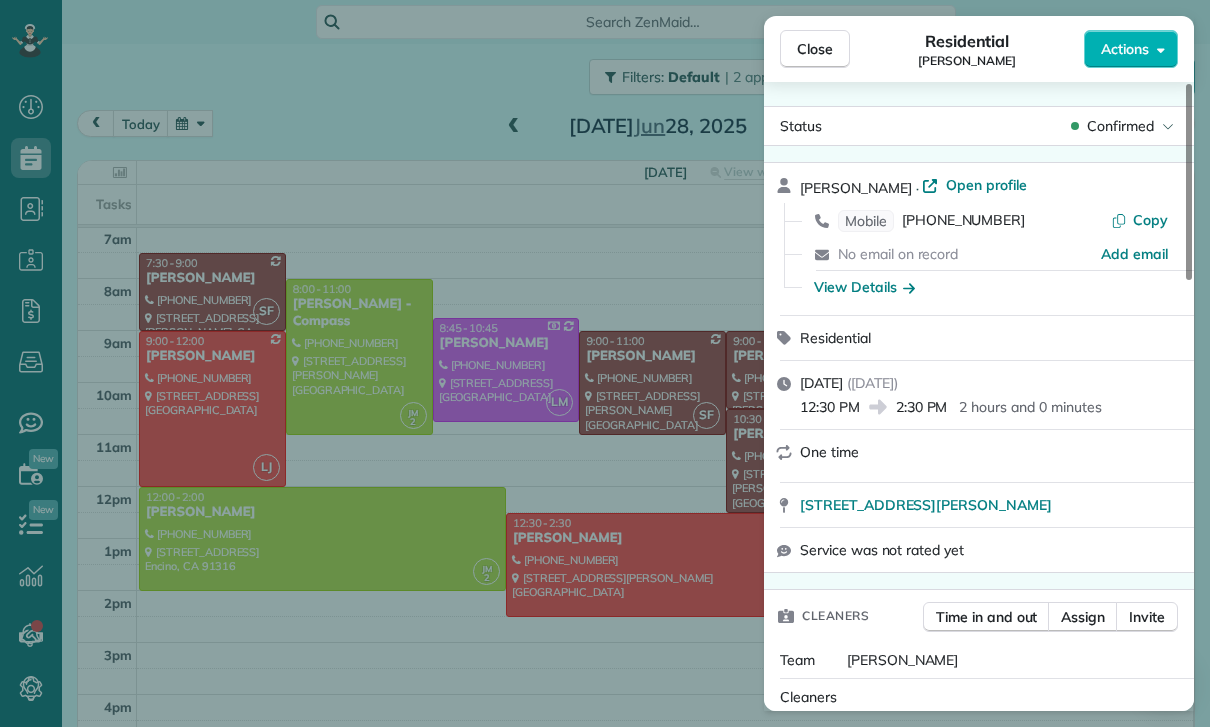 scroll, scrollTop: 144, scrollLeft: 0, axis: vertical 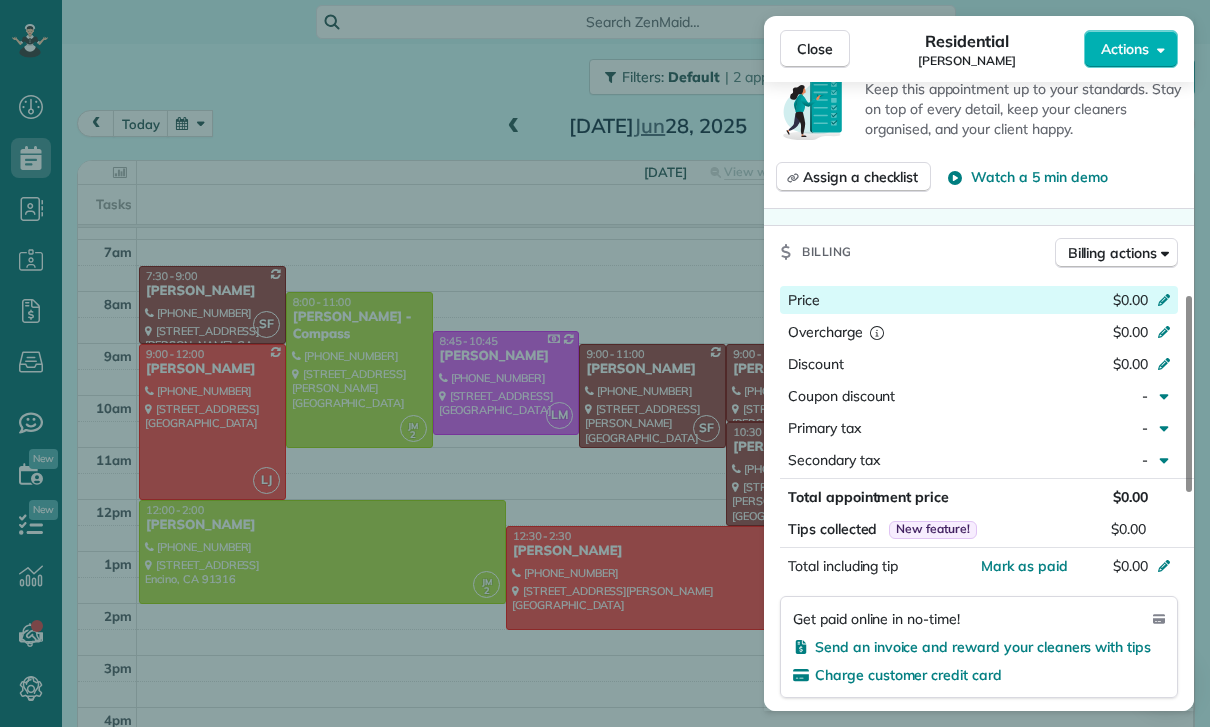 click on "Price $0.00" at bounding box center (979, 300) 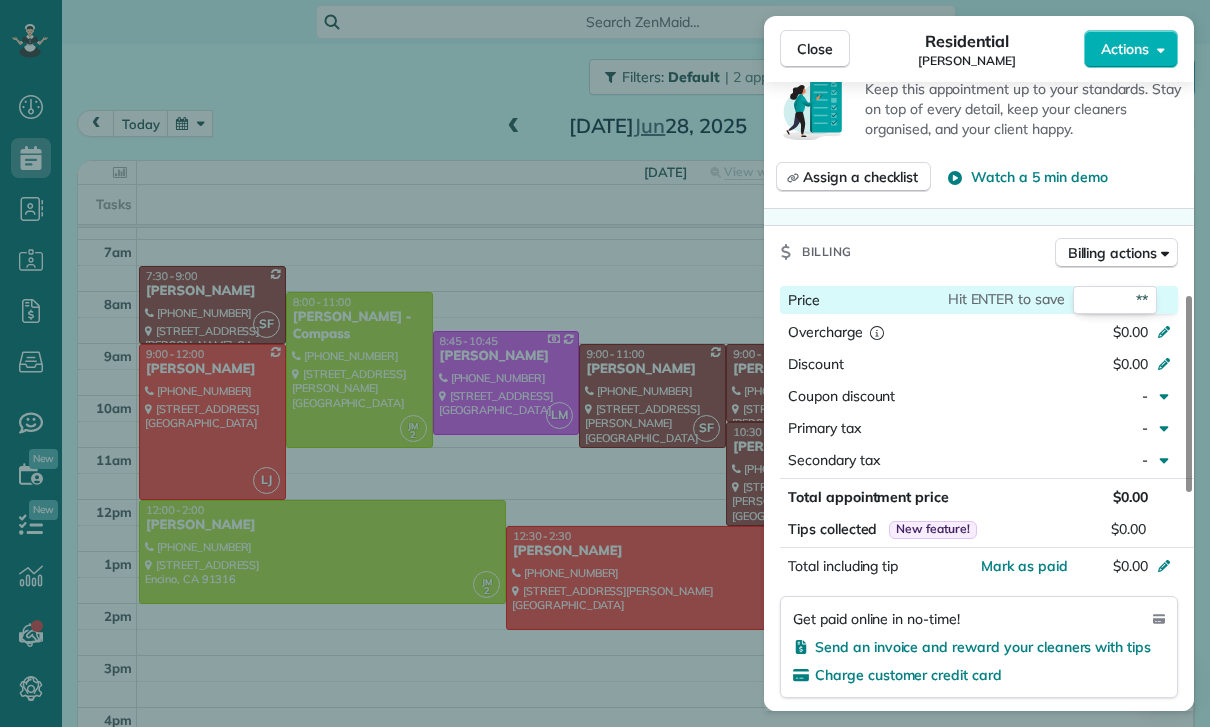 type on "***" 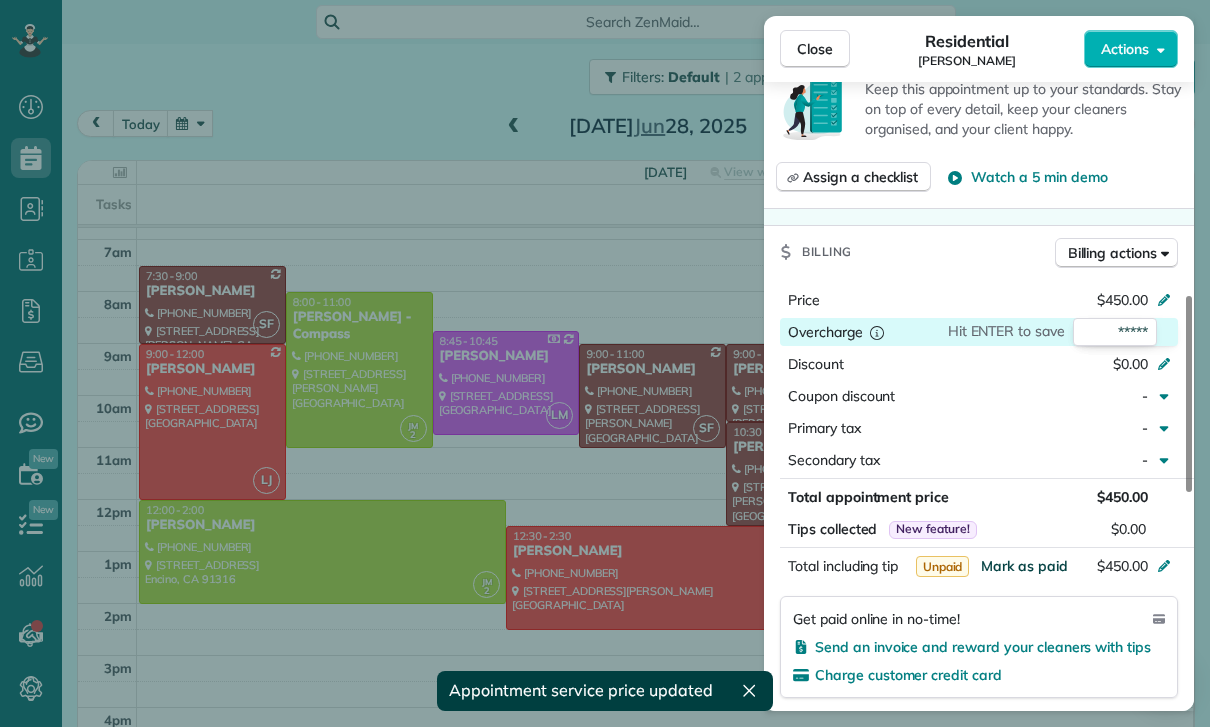click on "Mark as paid" at bounding box center [1024, 566] 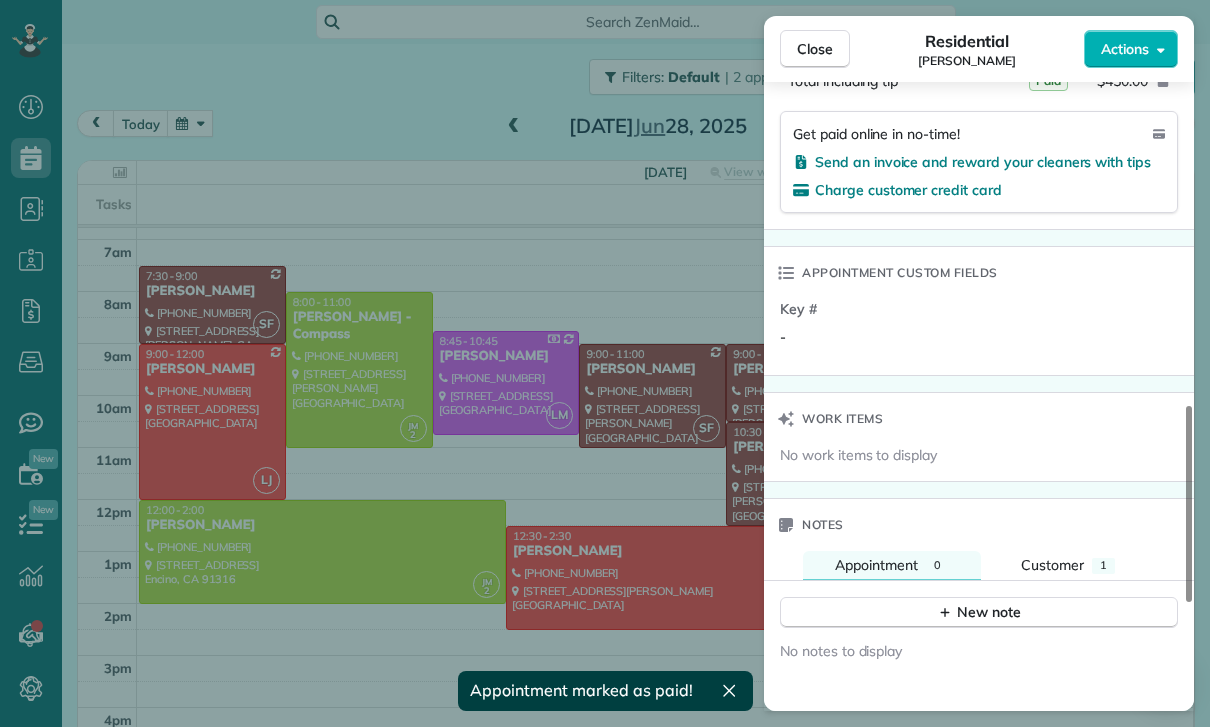 scroll, scrollTop: 1251, scrollLeft: 0, axis: vertical 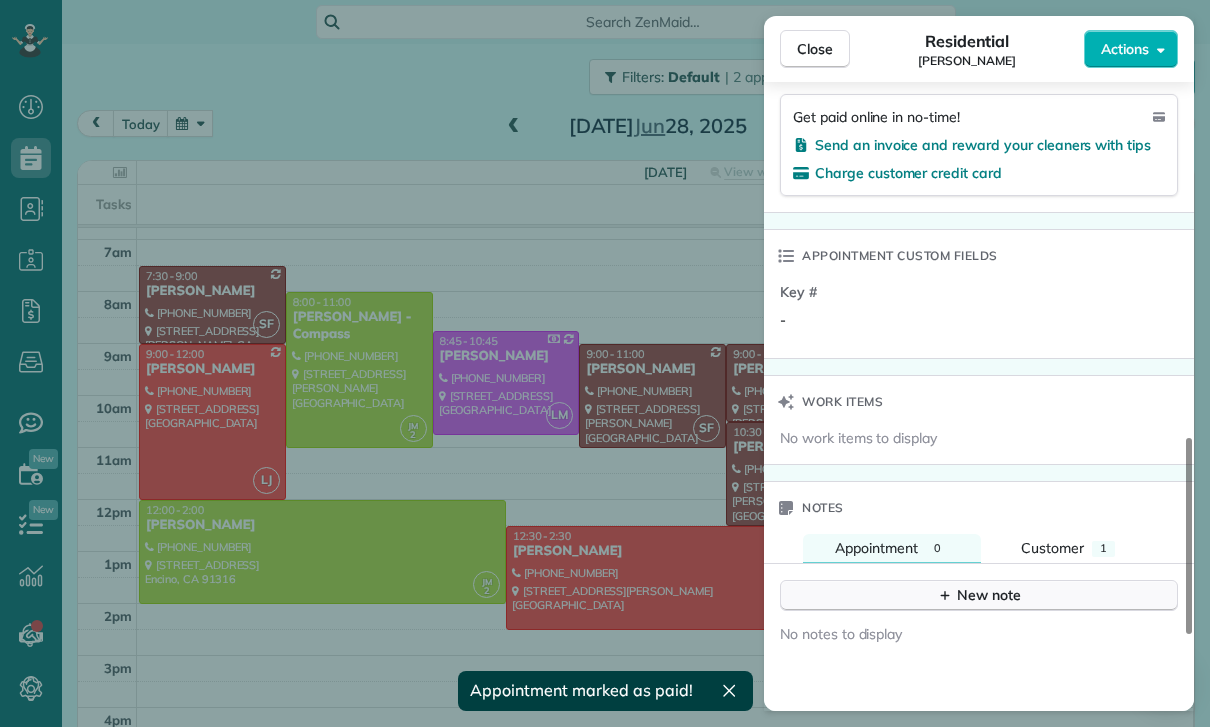 click 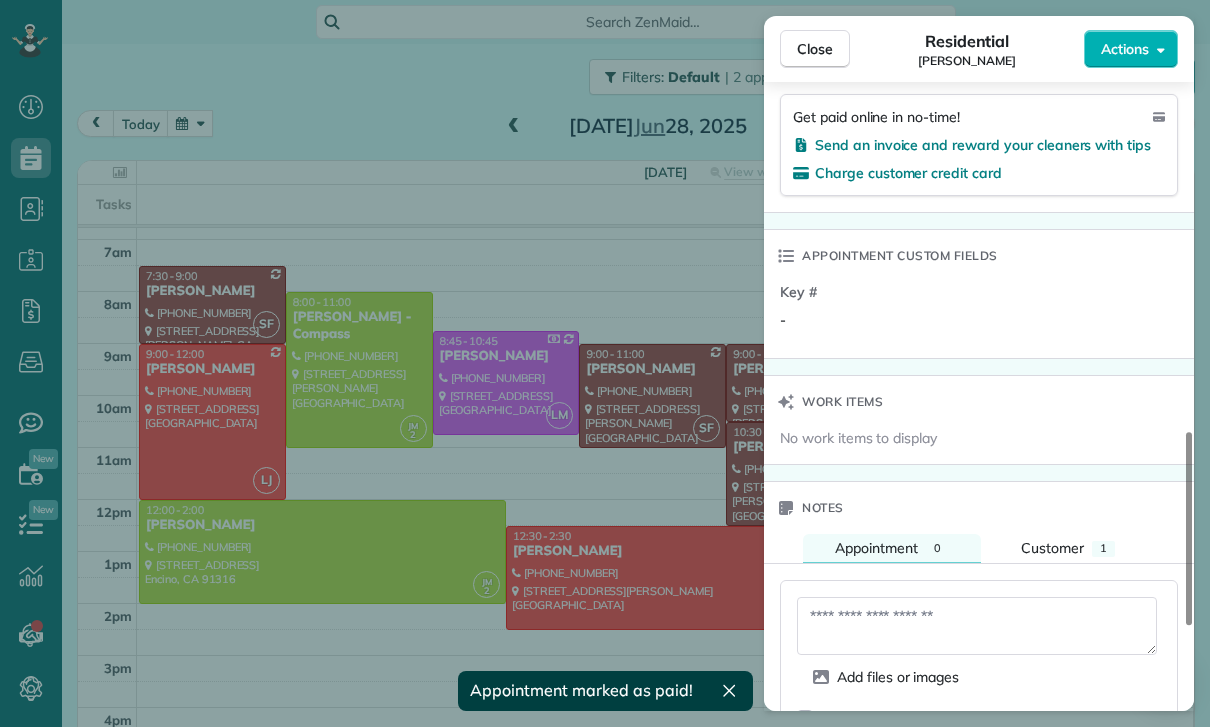 click at bounding box center (977, 626) 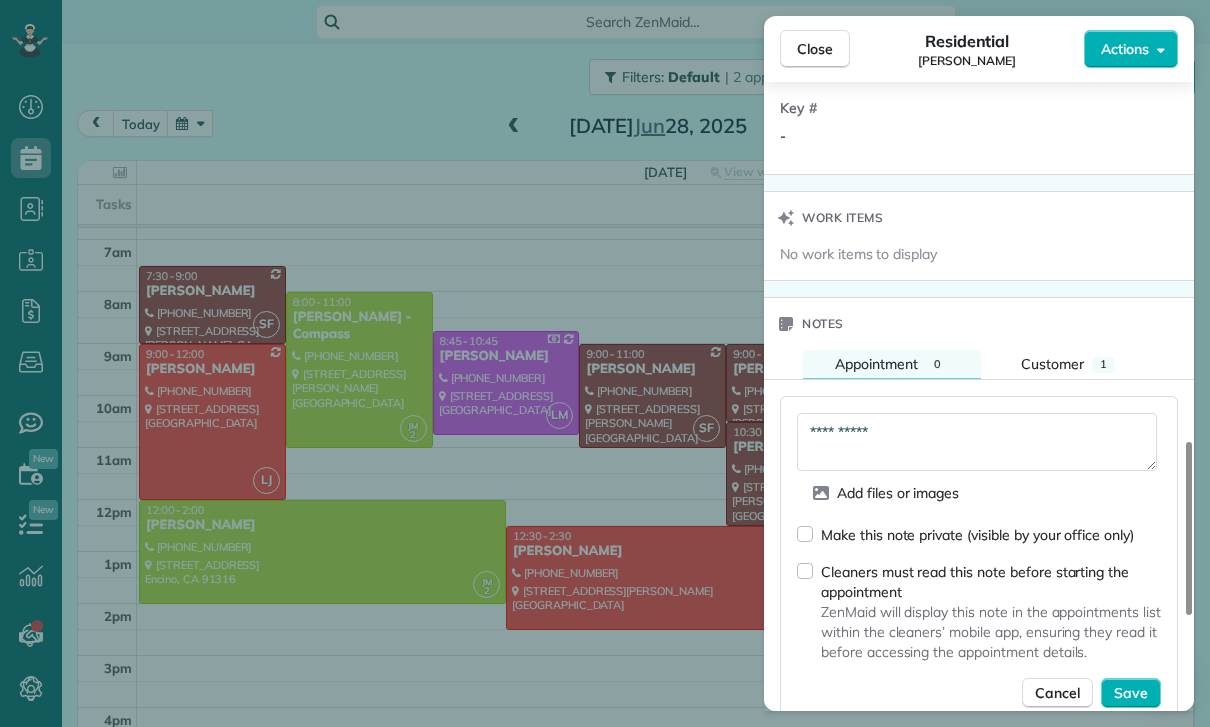 scroll, scrollTop: 1484, scrollLeft: 0, axis: vertical 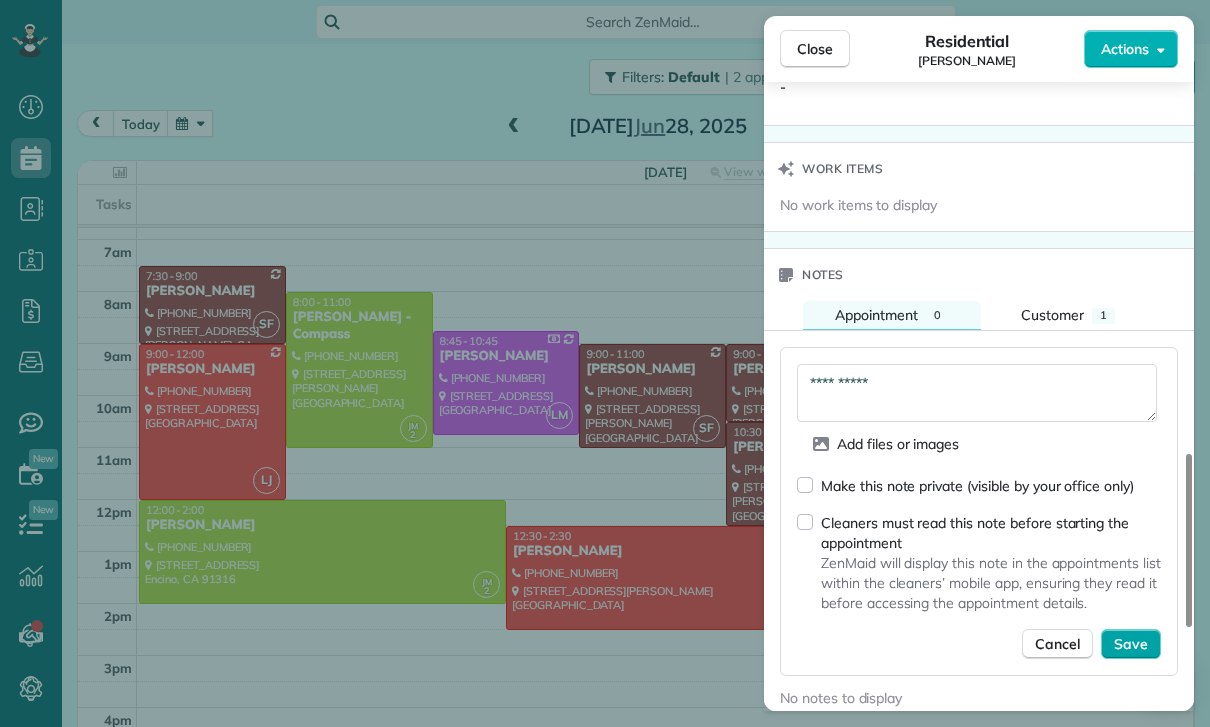 type on "**********" 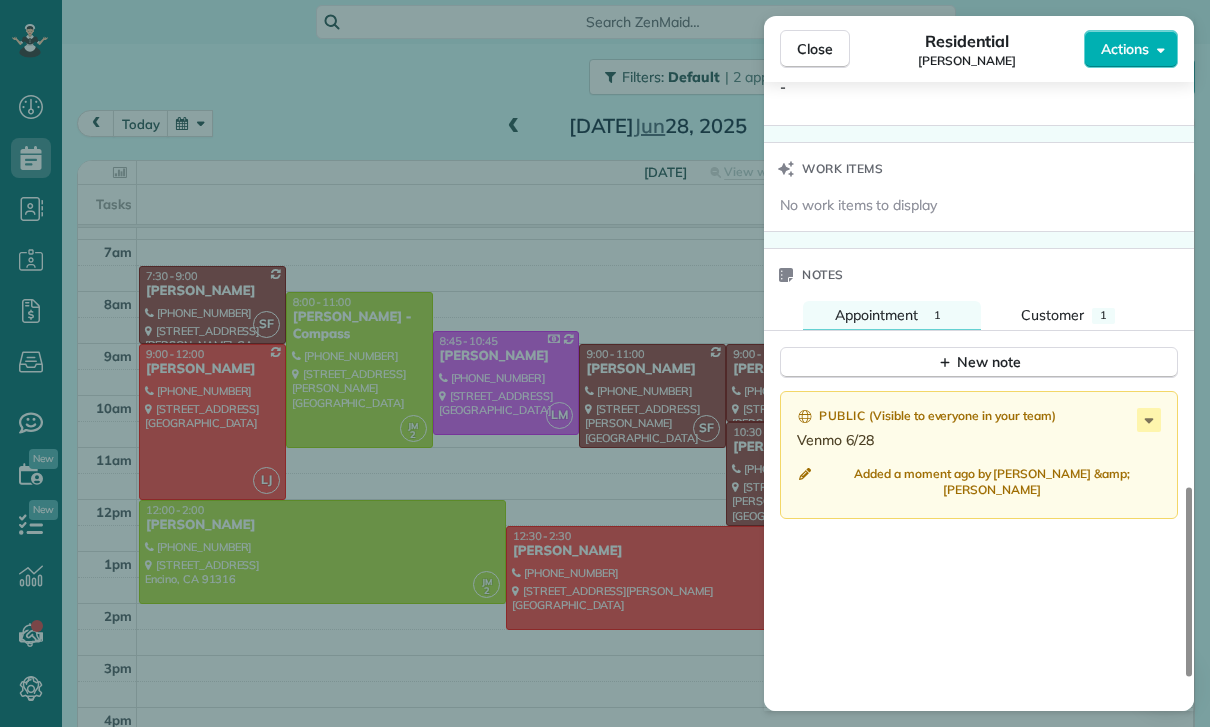 click on "Close Residential [PERSON_NAME] Actions Status Confirmed [PERSON_NAME] · Open profile Mobile [PHONE_NUMBER] Copy No email on record Add email View Details Residential [DATE] ( [DATE] ) 12:30 PM 2:30 PM 2 hours and 0 minutes One time [STREET_ADDRESS][PERSON_NAME] Service was not rated yet Cleaners Time in and out Assign Invite Team [PERSON_NAME] Cleaners [PERSON_NAME] 12:30 PM 2:30 PM Checklist Try Now Keep this appointment up to your standards. Stay on top of every detail, keep your cleaners organised, and your client happy. Assign a checklist Watch a 5 min demo Billing Billing actions Price $450.00 Overcharge $0.00 Discount $0.00 Coupon discount - Primary tax - Secondary tax - Total appointment price $450.00 Tips collected New feature! $0.00 Paid Total including tip $450.00 Get paid online in no-time! Send an invoice and reward your cleaners with tips Charge customer credit card Appointment custom fields Key # - Work items No work items to display Notes Appointment 1 Customer" at bounding box center [605, 363] 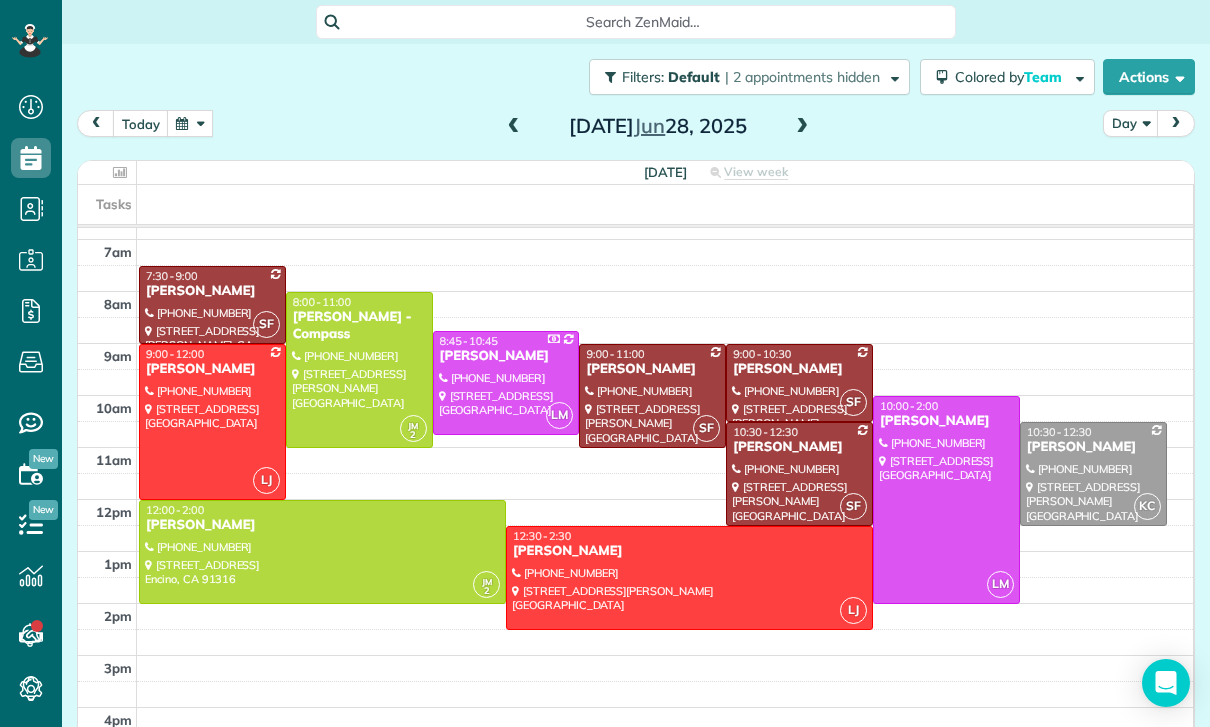 click at bounding box center [190, 123] 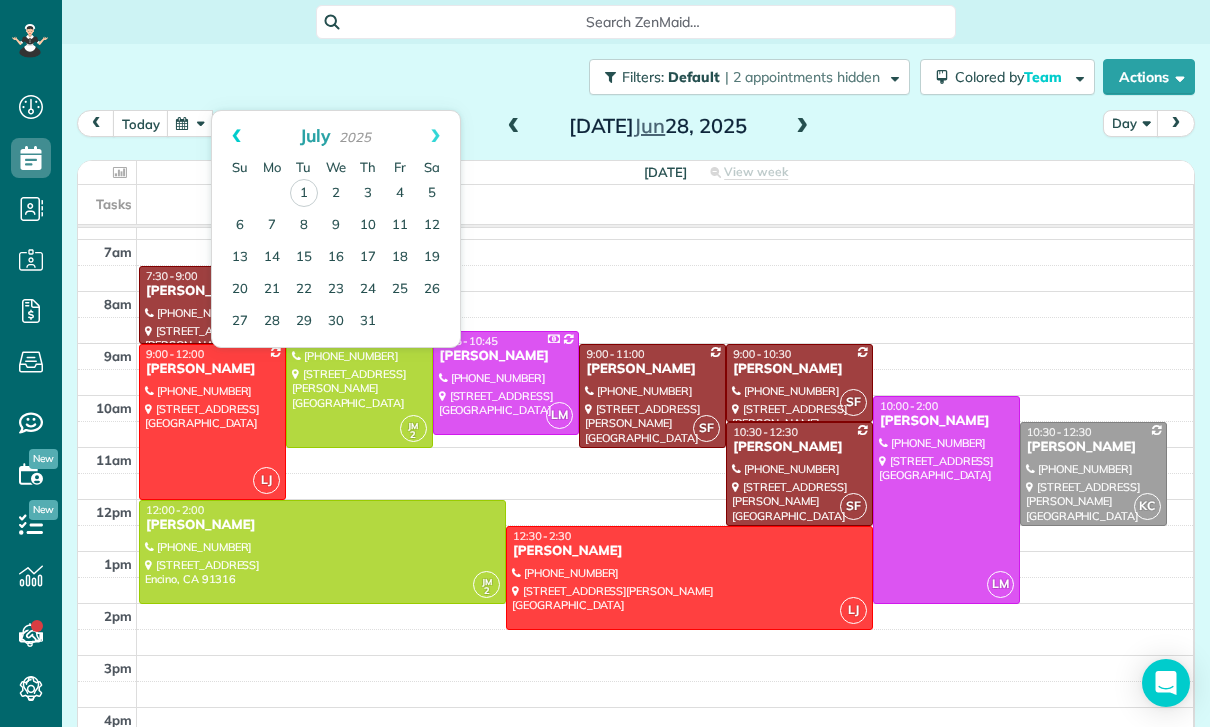 click on "Prev" at bounding box center [236, 136] 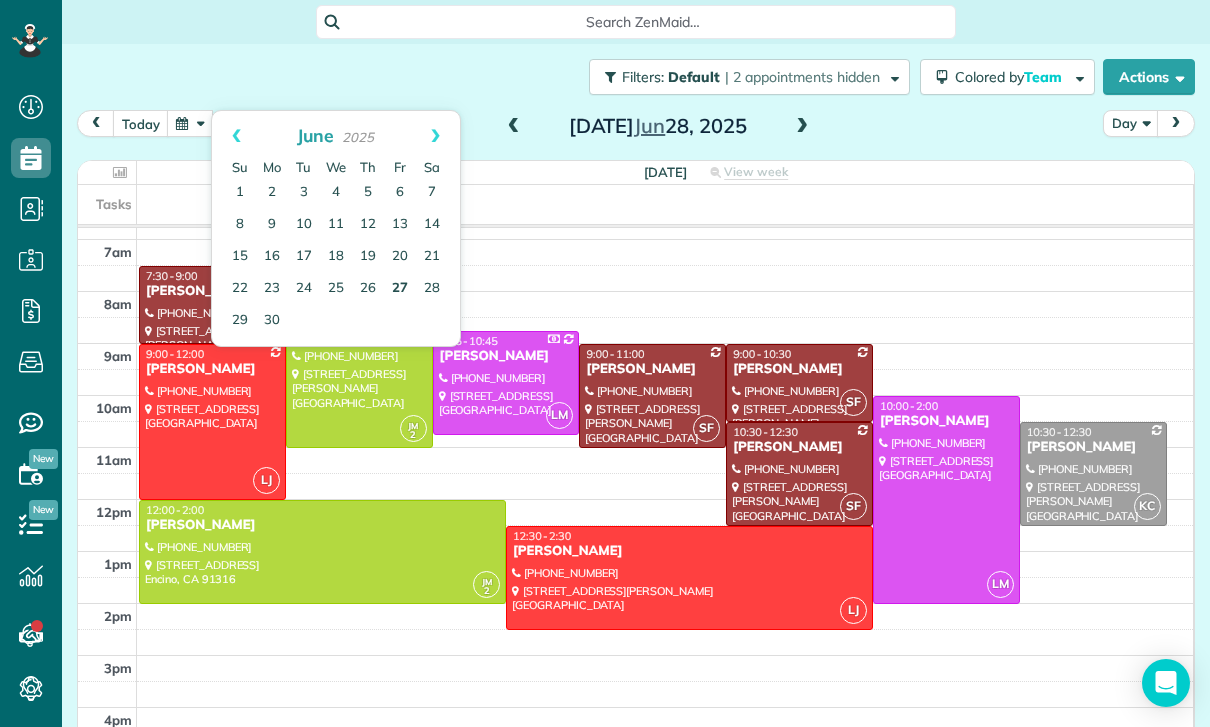 click on "27" at bounding box center (400, 289) 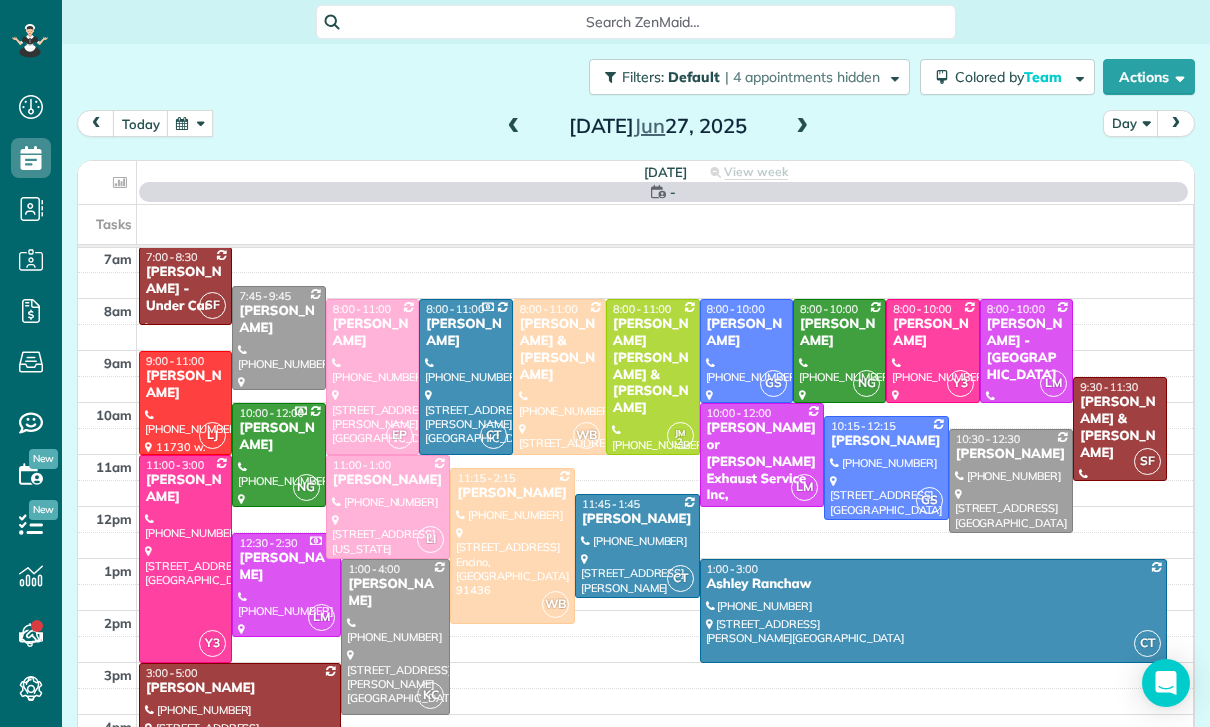 scroll, scrollTop: 157, scrollLeft: 0, axis: vertical 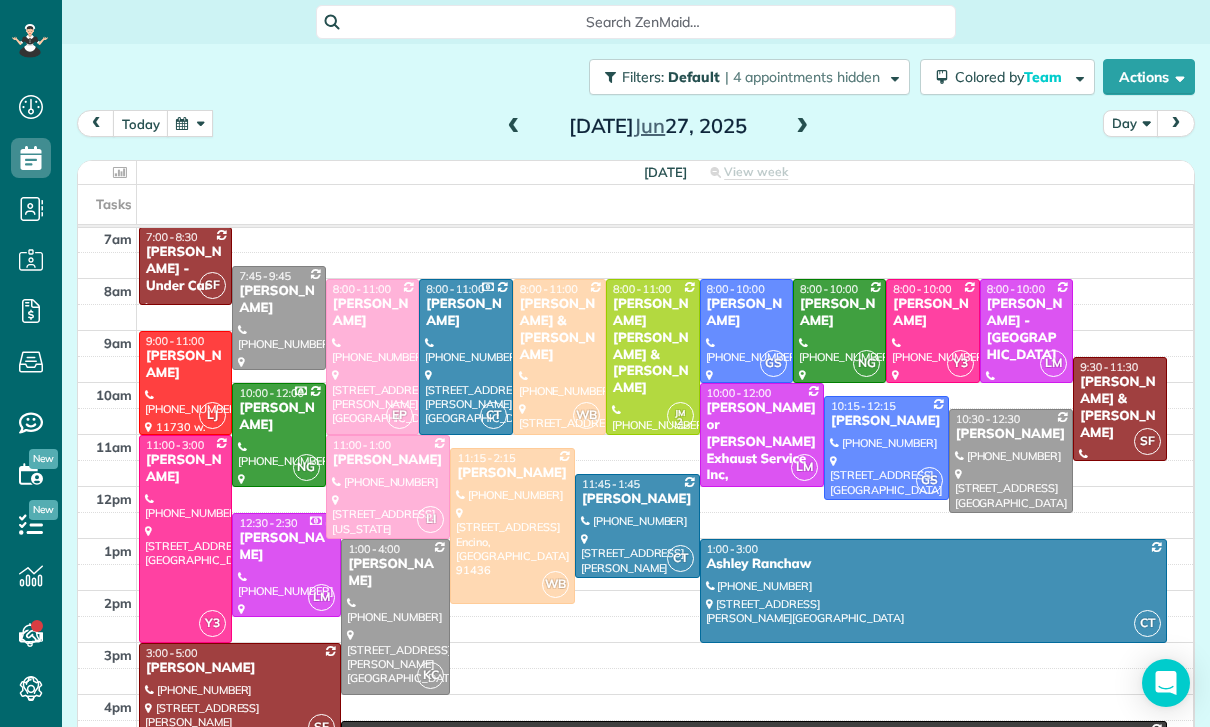 click at bounding box center [395, 617] 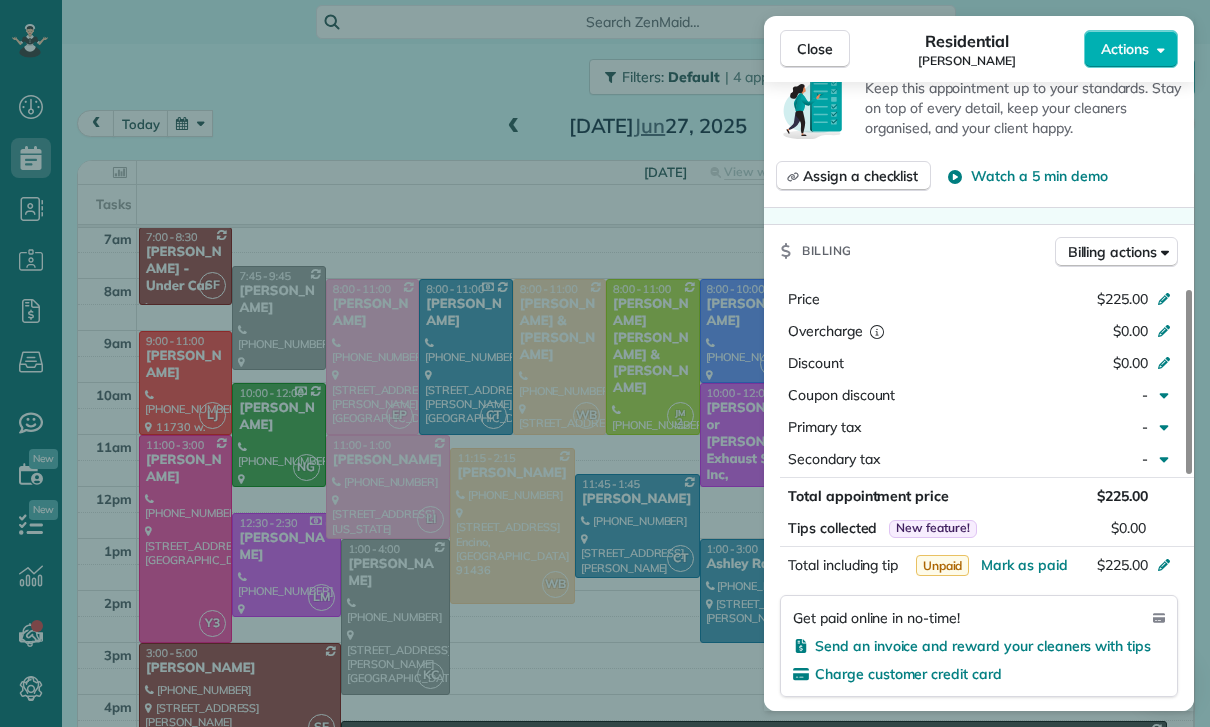 scroll, scrollTop: 774, scrollLeft: 0, axis: vertical 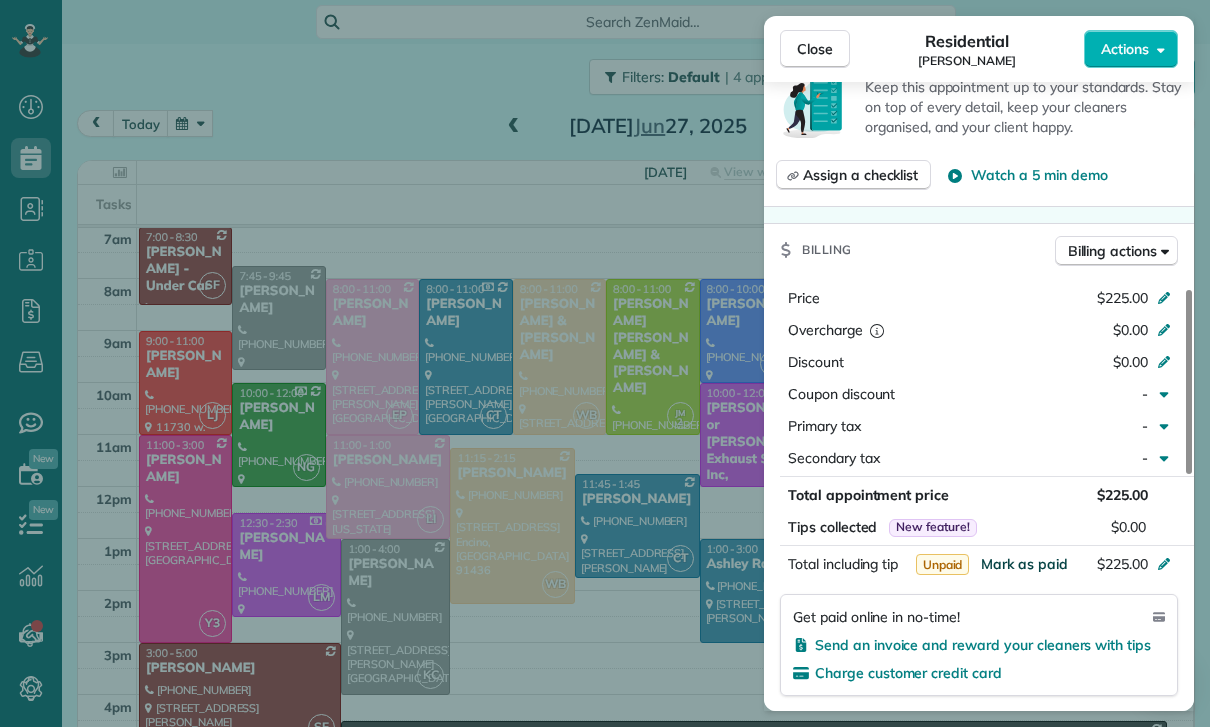click on "Mark as paid" at bounding box center (1024, 564) 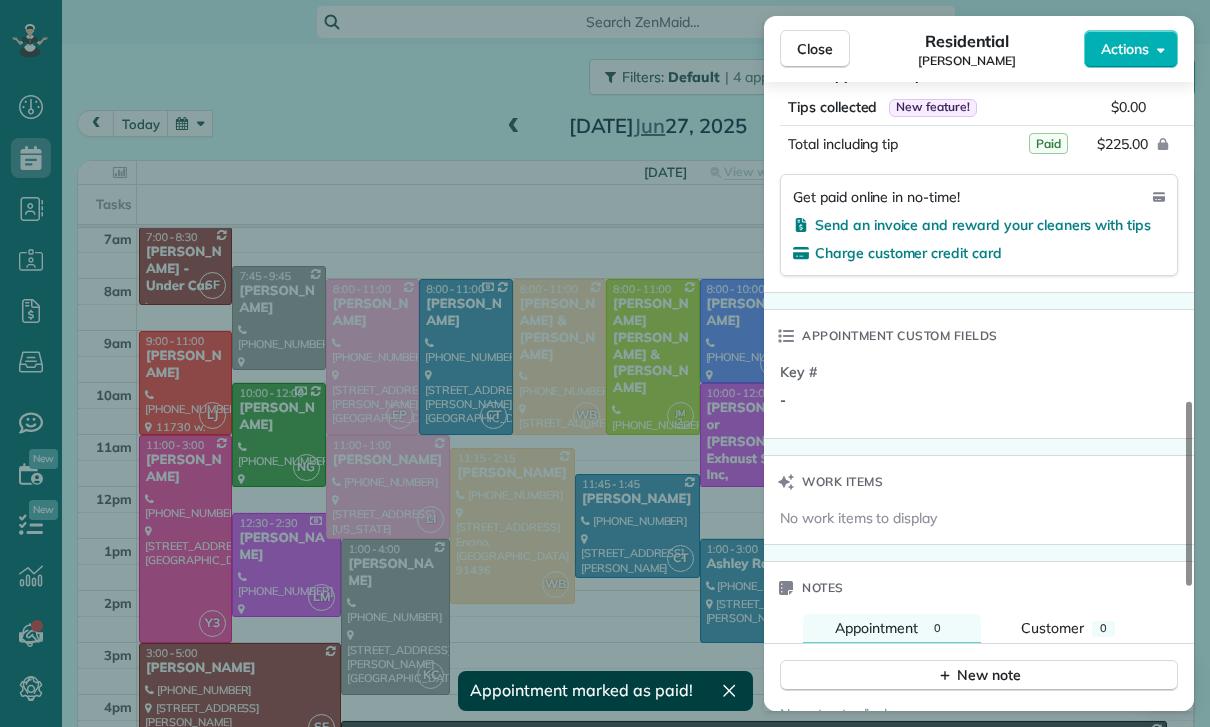 scroll, scrollTop: 1194, scrollLeft: 0, axis: vertical 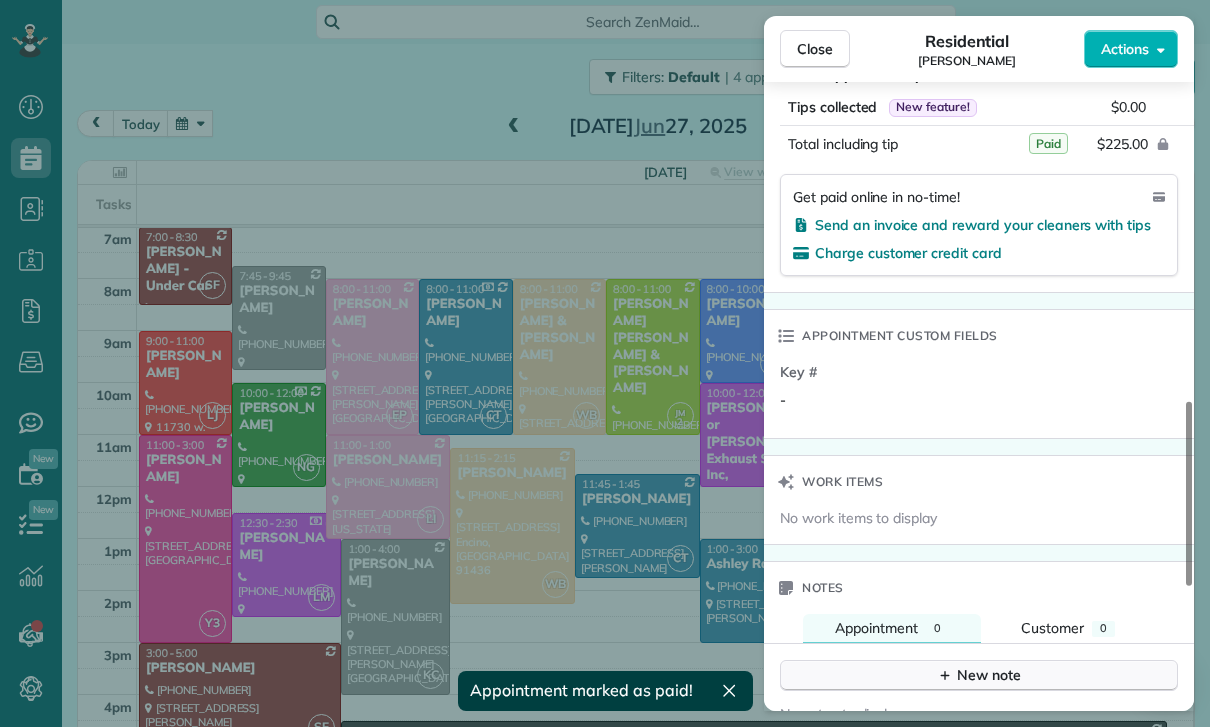 click on "New note" at bounding box center [979, 675] 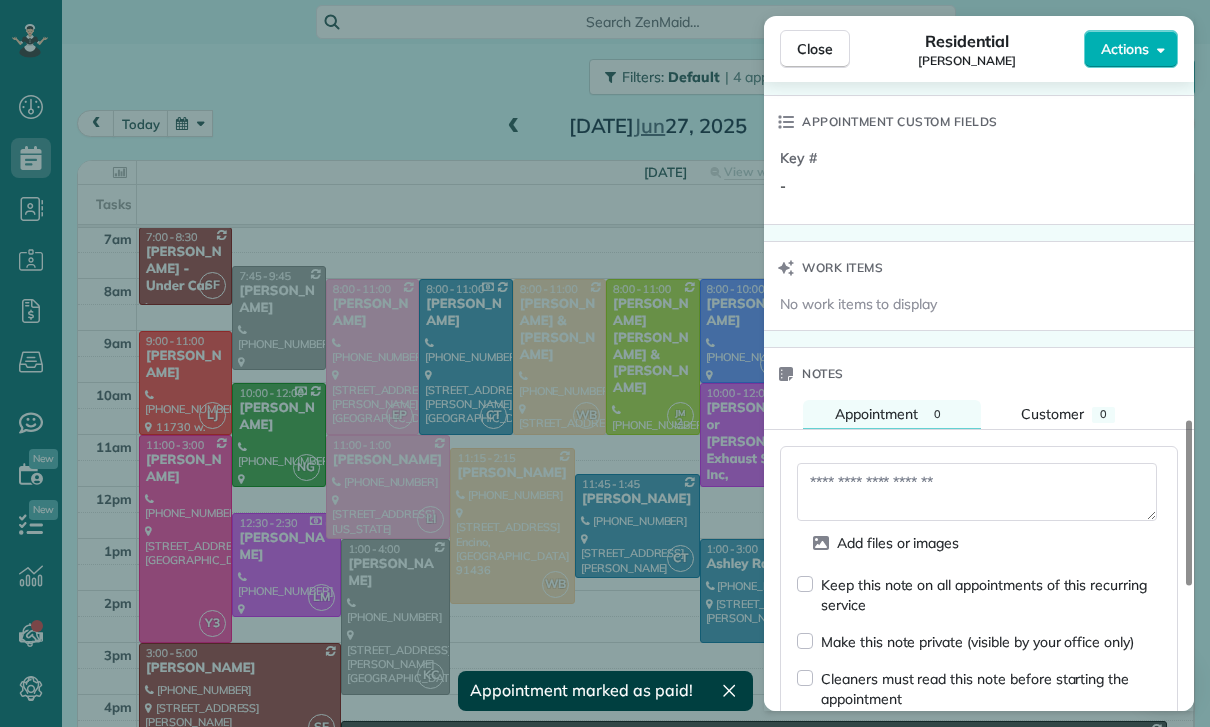 scroll, scrollTop: 1415, scrollLeft: 0, axis: vertical 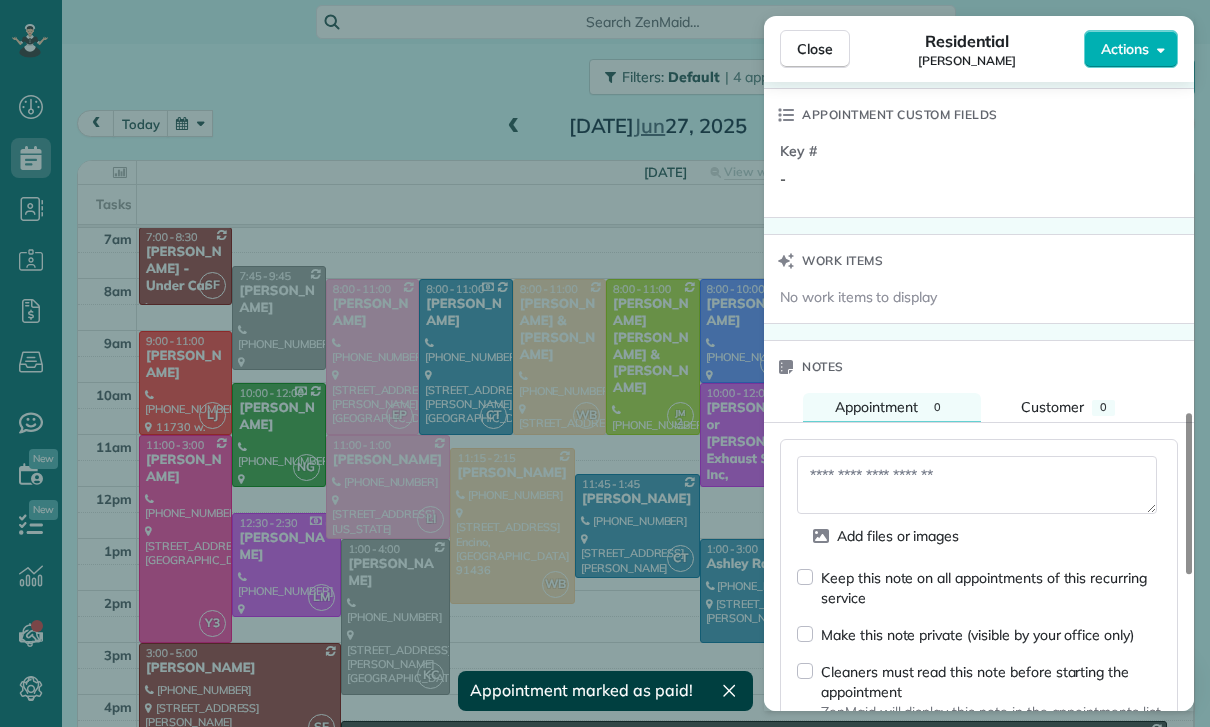 click at bounding box center (977, 485) 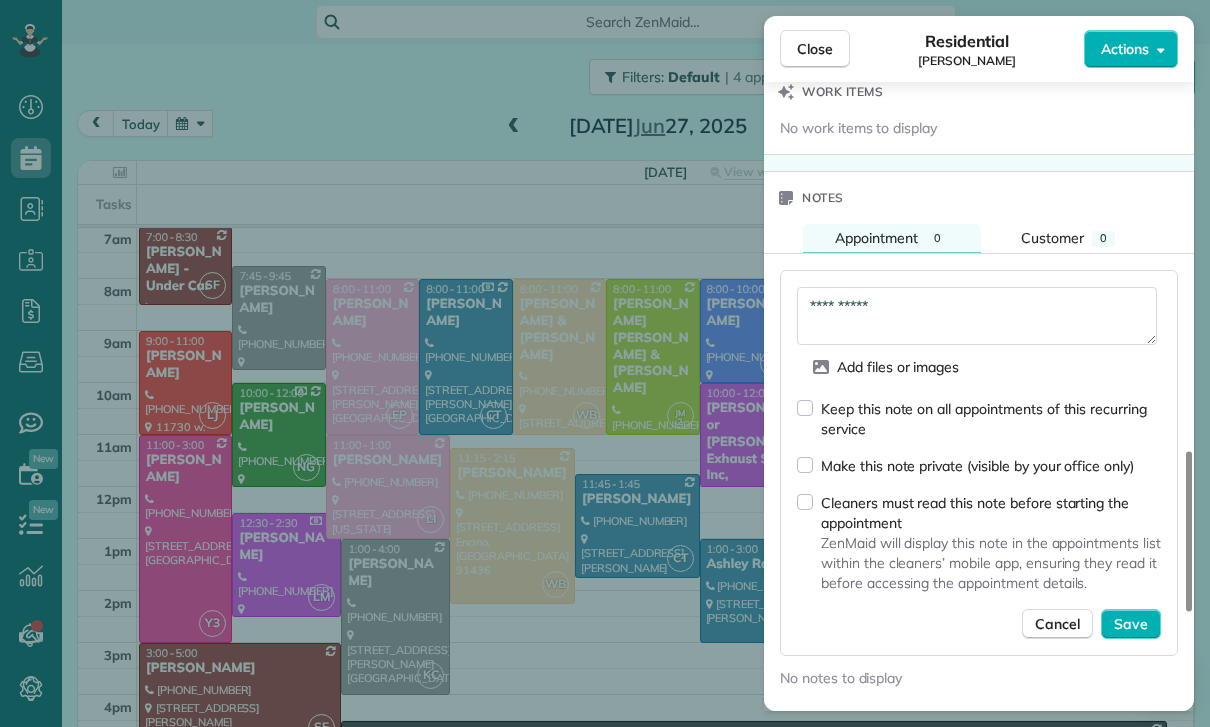 scroll, scrollTop: 1589, scrollLeft: 0, axis: vertical 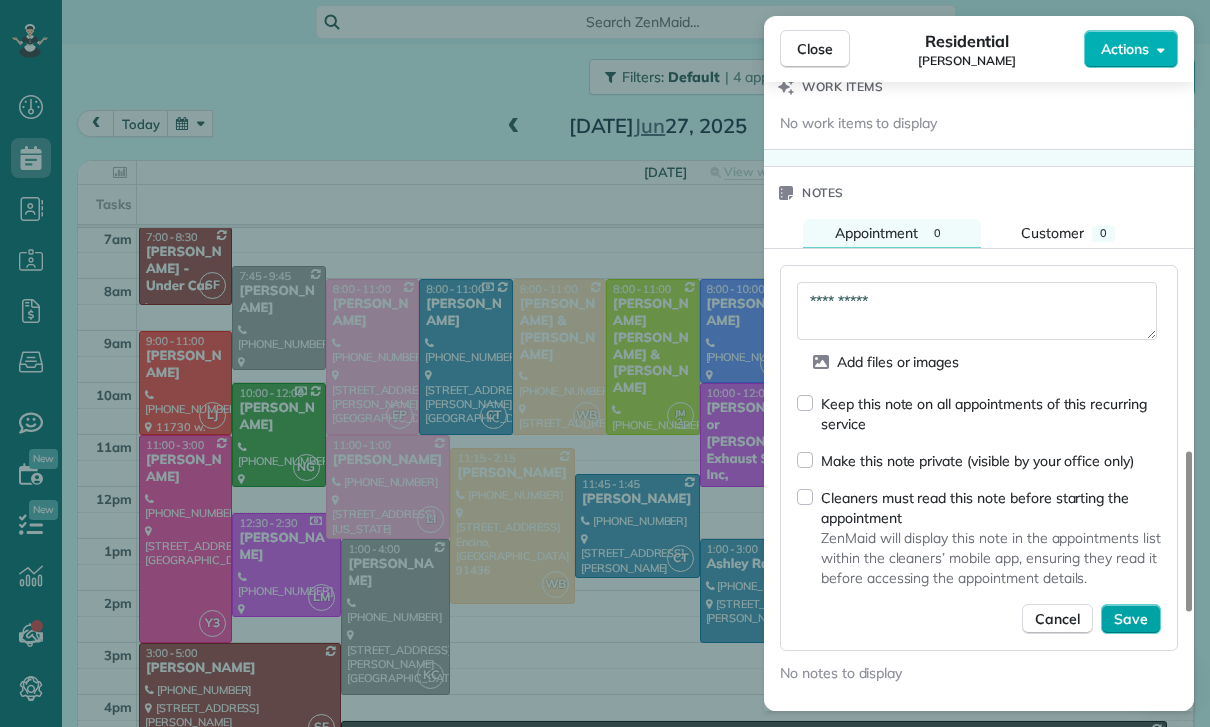 type on "**********" 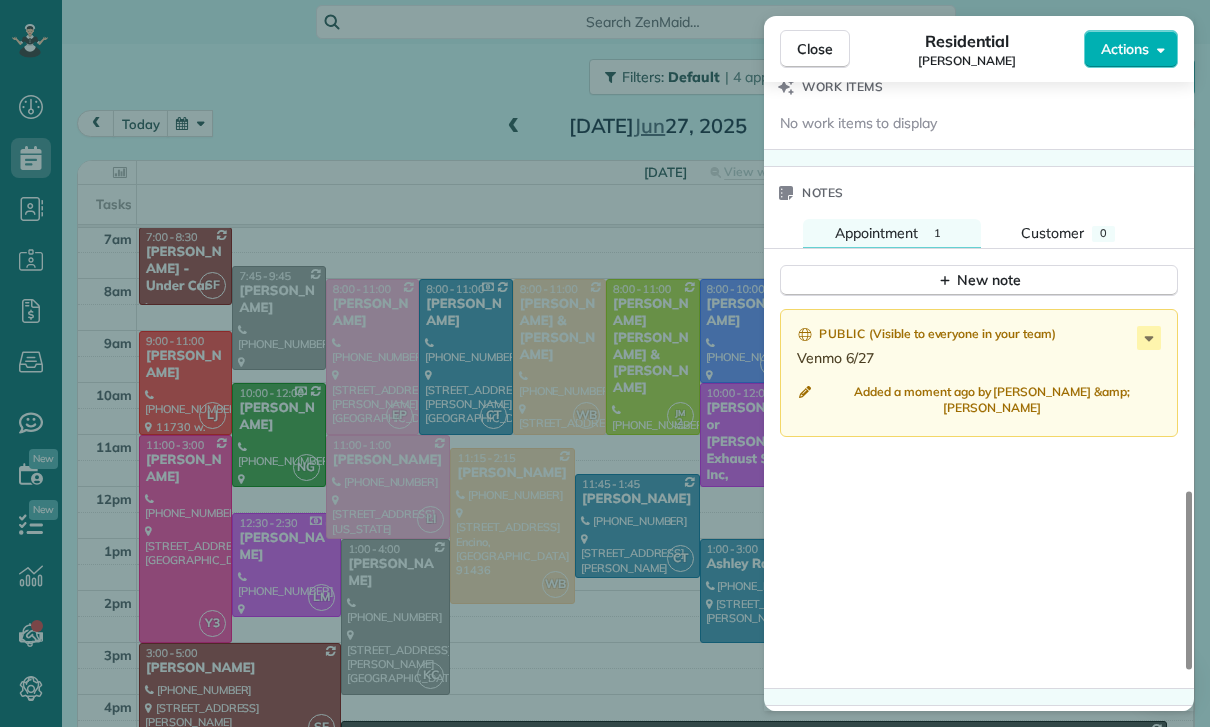 click on "Close Residential [PERSON_NAME] Actions Status Yet to Confirm [PERSON_NAME] · Open profile Mobile [PHONE_NUMBER] Copy No email on record Add email View Details Residential [DATE] ( [DATE] ) 1:00 PM 4:00 PM 3 hours and 0 minutes Repeats every 3 weeks Edit recurring service Previous ([DATE]) Next ([DATE]) [STREET_ADDRESS][PERSON_NAME] Service was not rated yet Cleaners Time in and out Assign Invite Team [PERSON_NAME]/[PERSON_NAME] Cleaners [PERSON_NAME] 1:00 PM 4:00 PM Checklist Try Now Keep this appointment up to your standards. Stay on top of every detail, keep your cleaners organised, and your client happy. Assign a checklist Watch a 5 min demo Billing Billing actions Price $225.00 Overcharge $0.00 Discount $0.00 Coupon discount - Primary tax - Secondary tax - Total appointment price $225.00 Tips collected New feature! $0.00 Paid Total including tip $225.00 Get paid online in no-time! Send an invoice and reward your cleaners with tips Charge customer credit card Appointment custom fields" at bounding box center (605, 363) 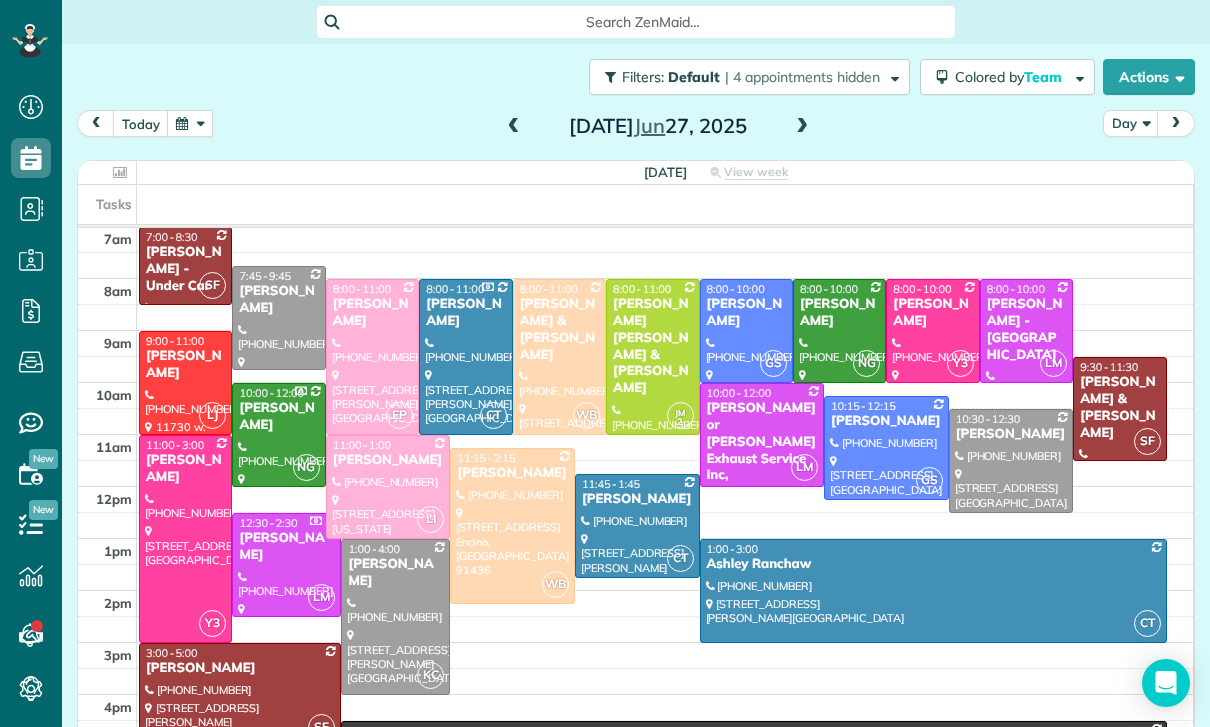 click on "[PERSON_NAME]" at bounding box center [278, 300] 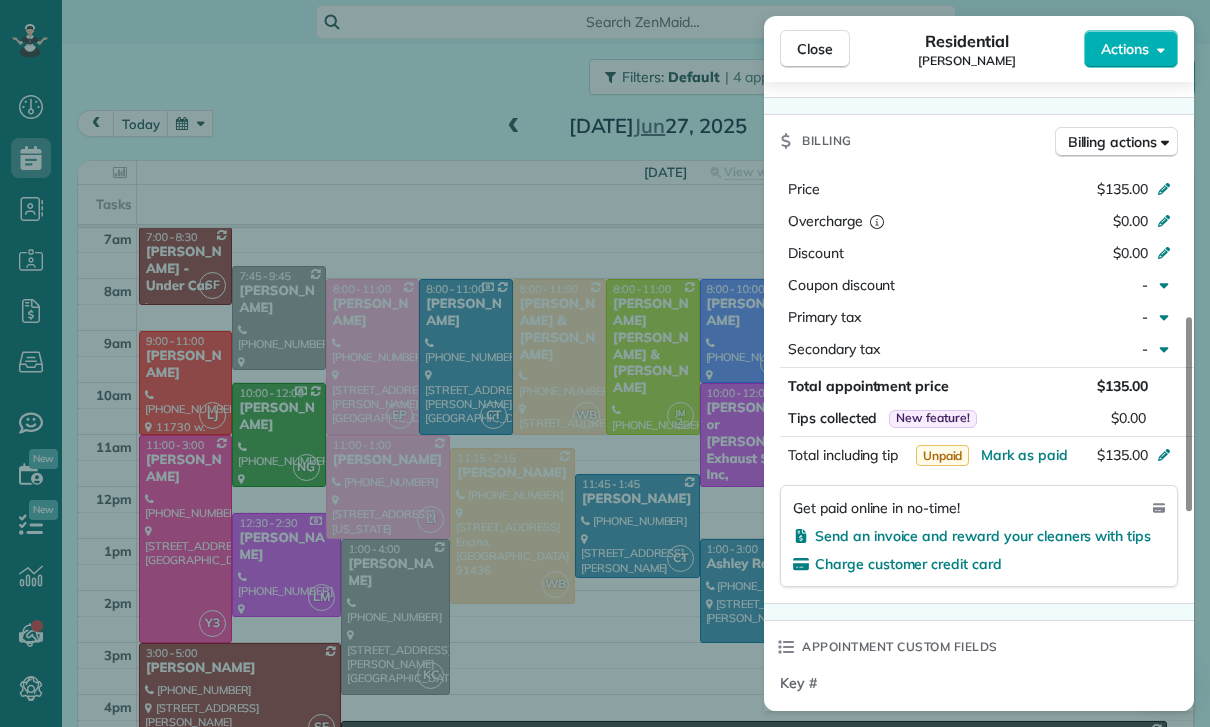 scroll, scrollTop: 905, scrollLeft: 0, axis: vertical 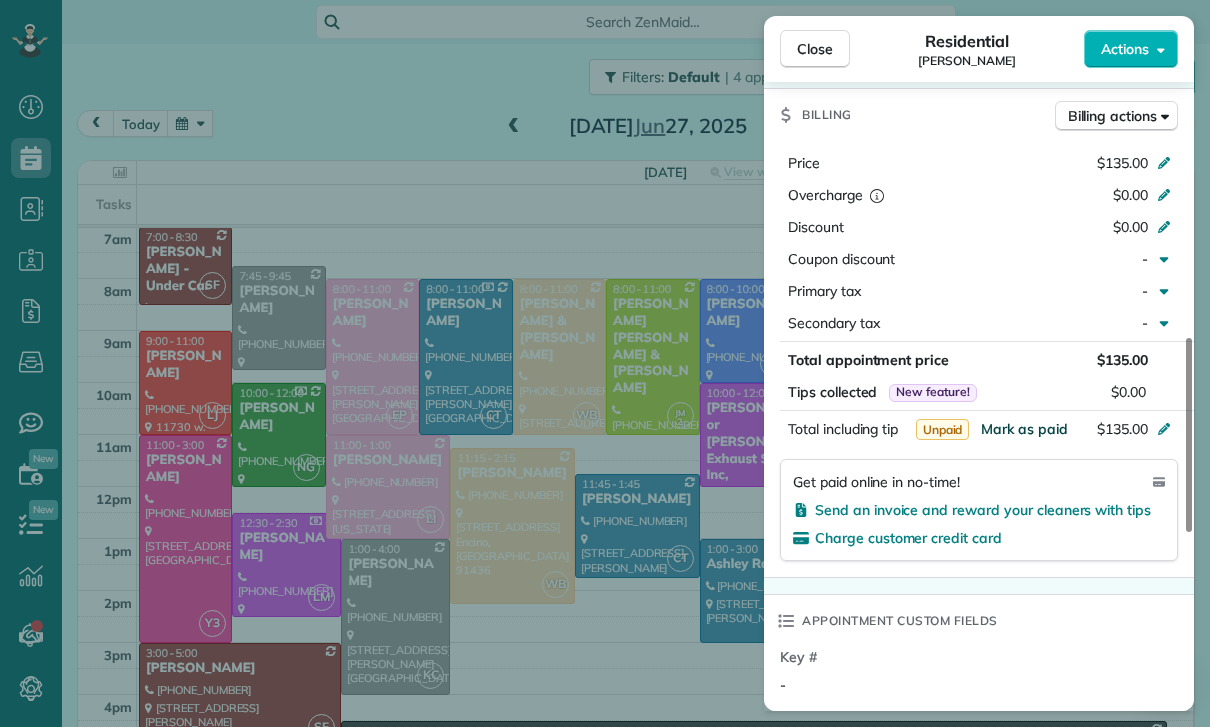 click on "Mark as paid" at bounding box center (1024, 429) 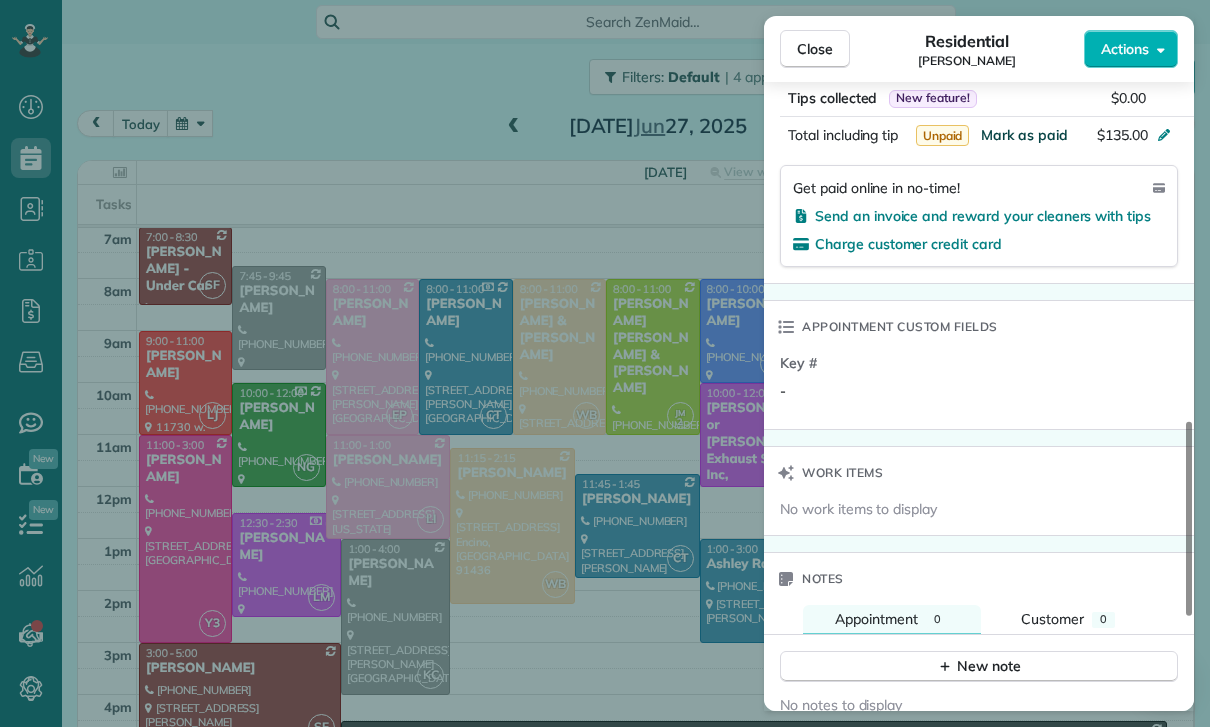 scroll, scrollTop: 1206, scrollLeft: 0, axis: vertical 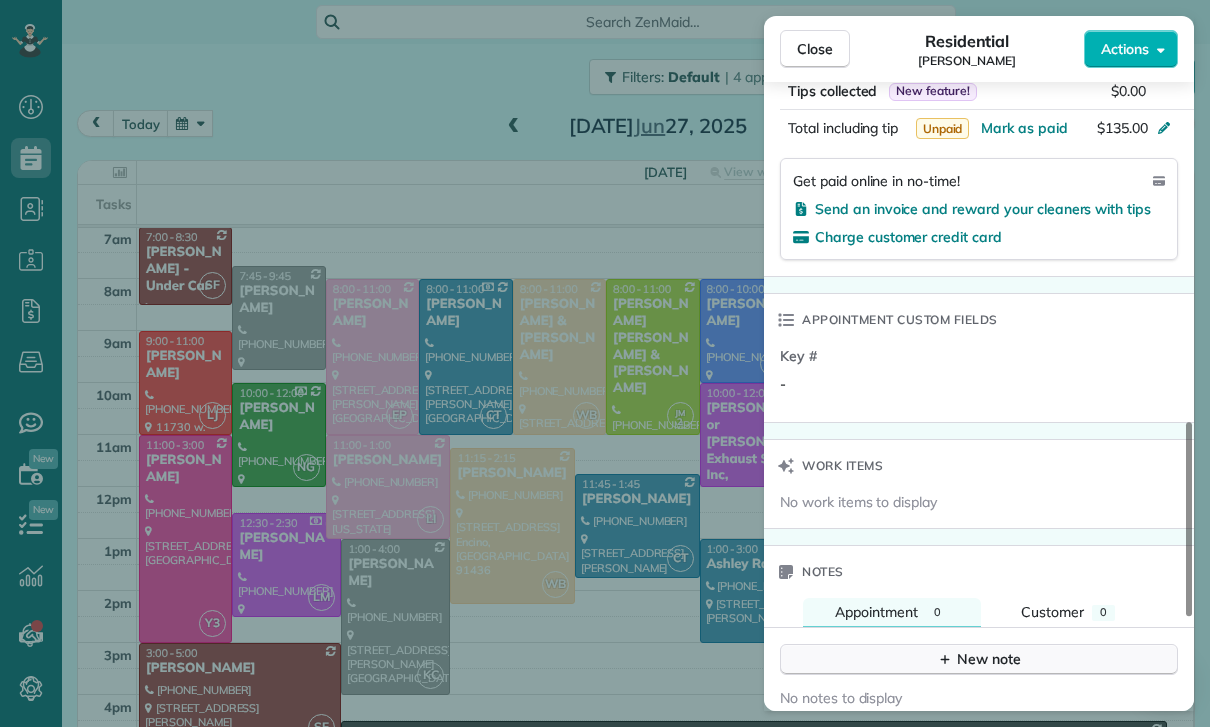 click on "New note" at bounding box center (979, 659) 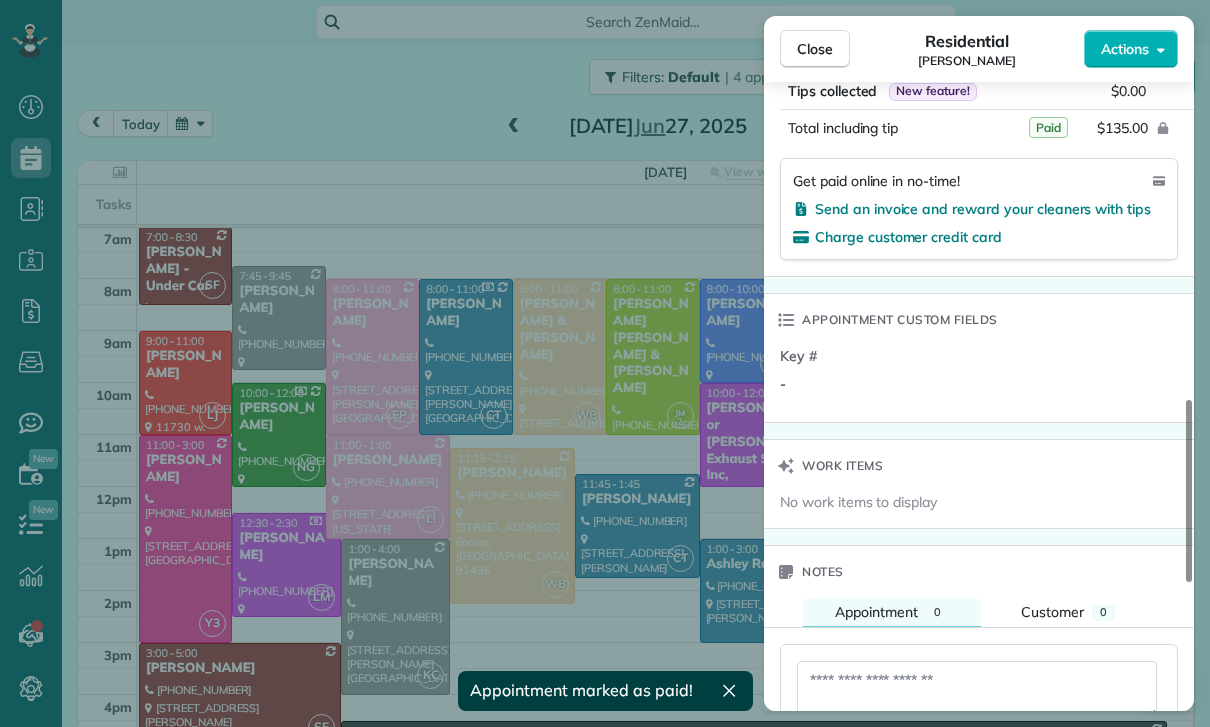 click at bounding box center [977, 690] 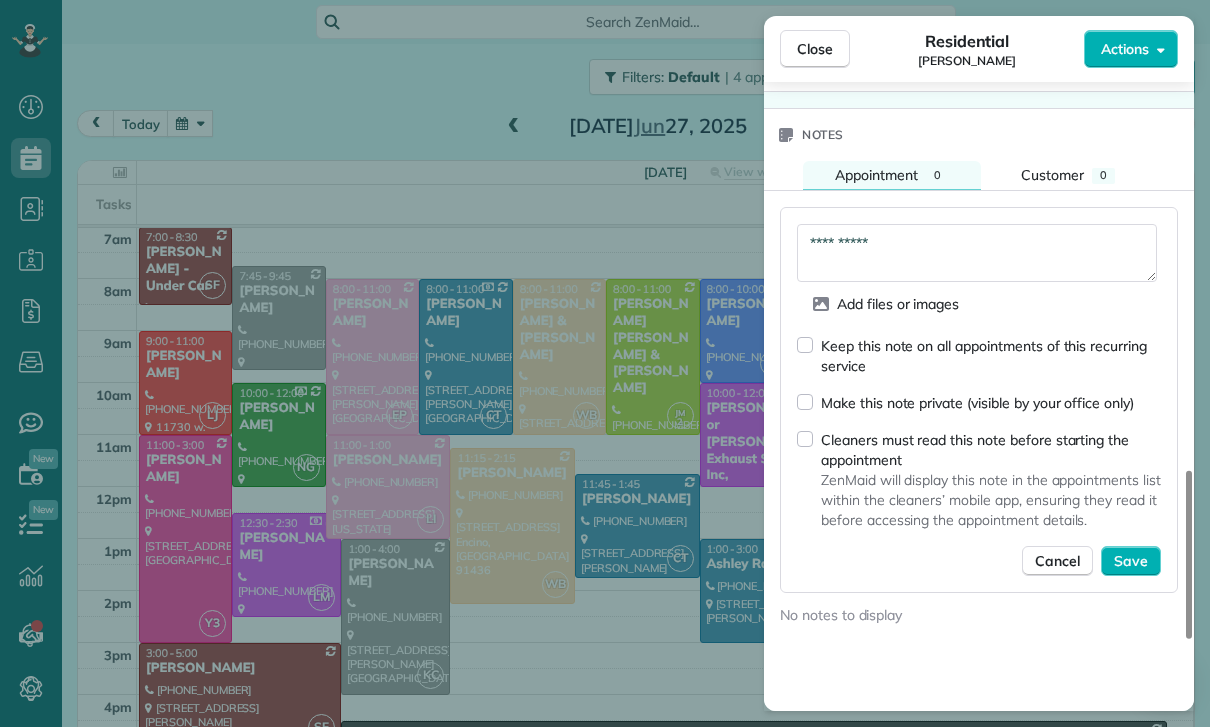 scroll, scrollTop: 1653, scrollLeft: 0, axis: vertical 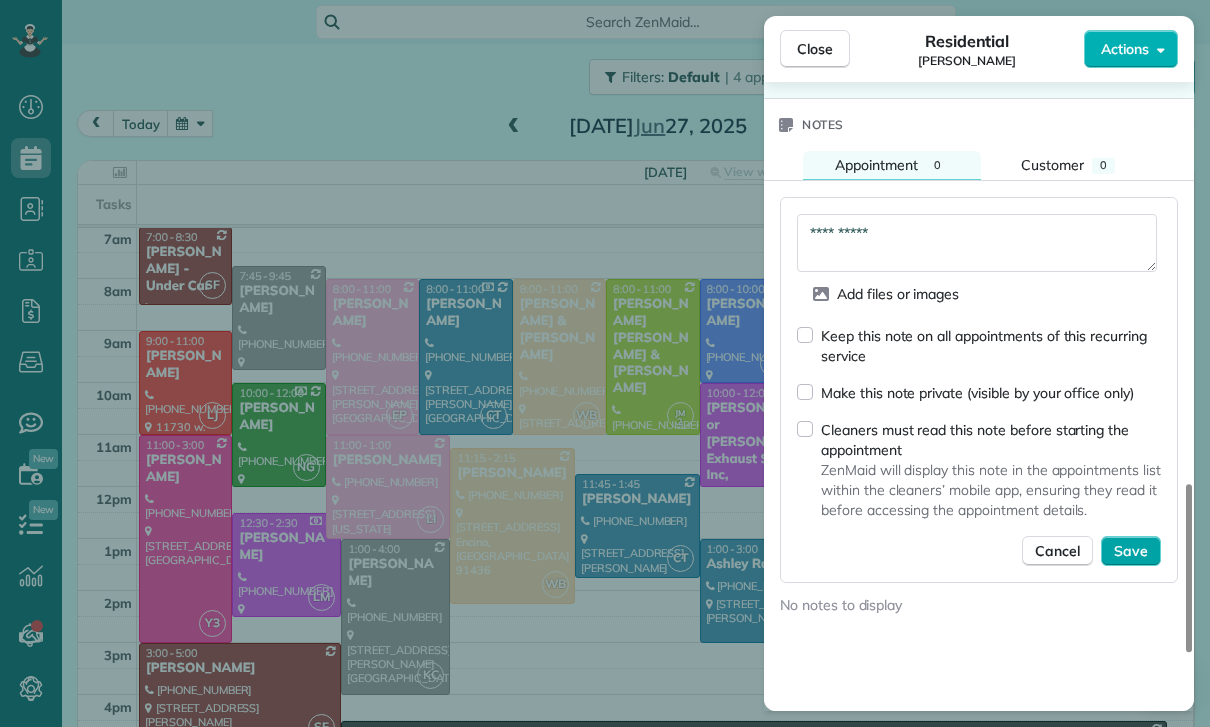 type on "**********" 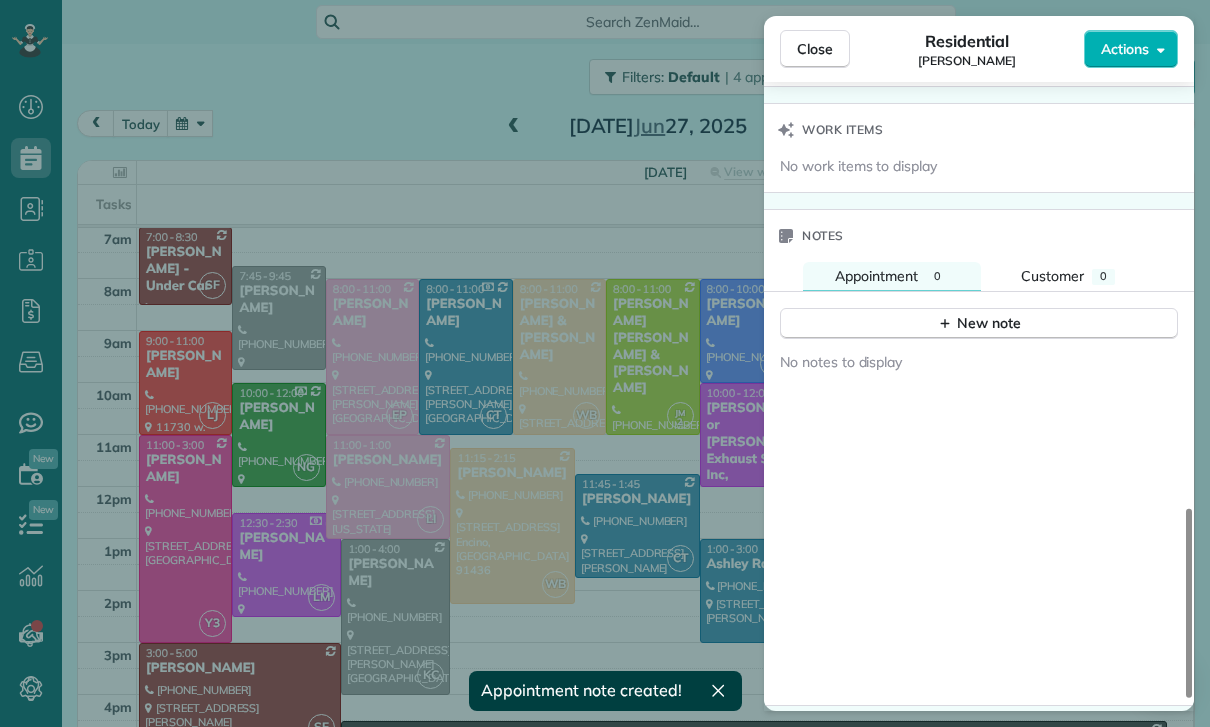 scroll, scrollTop: 1535, scrollLeft: 0, axis: vertical 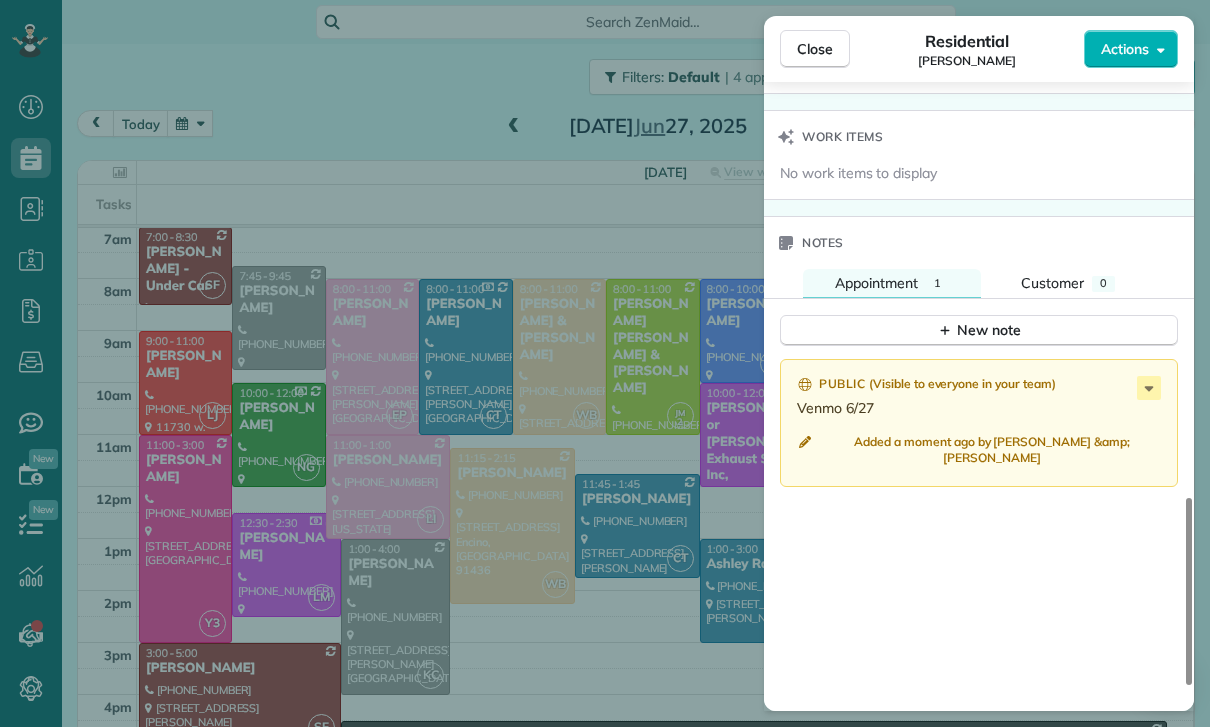 click on "Close Residential [PERSON_NAME] Actions Status Confirmed [PERSON_NAME] · Open profile Mobile [PHONE_NUMBER] Copy No email on record Add email View Details Residential [DATE] ( [DATE] ) 7:45 AM 9:45 AM 2 hours and 0 minutes Repeats every 2 weeks Edit recurring service Previous ([DATE]) Next ([DATE]) [STREET_ADDRESS] Service was not rated yet Cleaners Time in and out Assign Invite Team [PERSON_NAME]/[PERSON_NAME] Cleaners No cleaners assigned yet Checklist Try Now Keep this appointment up to your standards. Stay on top of every detail, keep your cleaners organised, and your client happy. Assign a checklist Watch a 5 min demo Billing Billing actions Price $135.00 Overcharge $0.00 Discount $0.00 Coupon discount - Primary tax - Secondary tax - Total appointment price $135.00 Tips collected New feature! $0.00 Paid Total including tip $135.00 Get paid online in no-time! Send an invoice and reward your cleaners with tips Charge customer credit card Appointment custom fields Key # -" at bounding box center (605, 363) 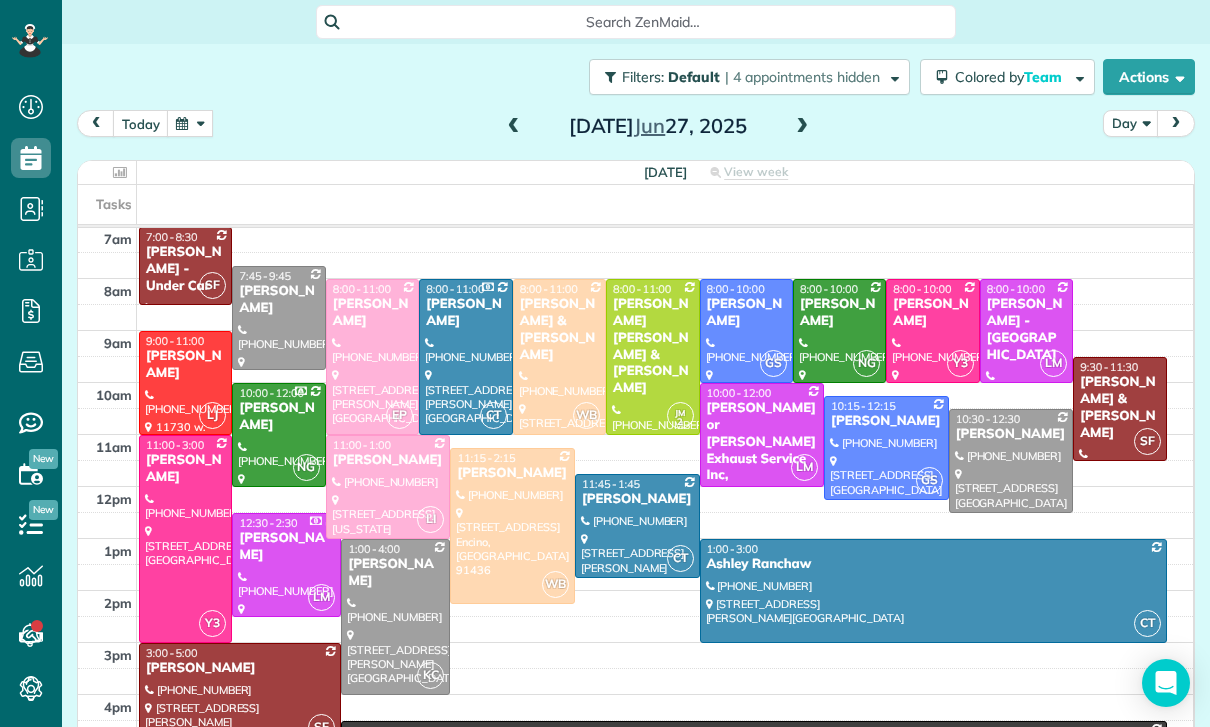 click at bounding box center (190, 123) 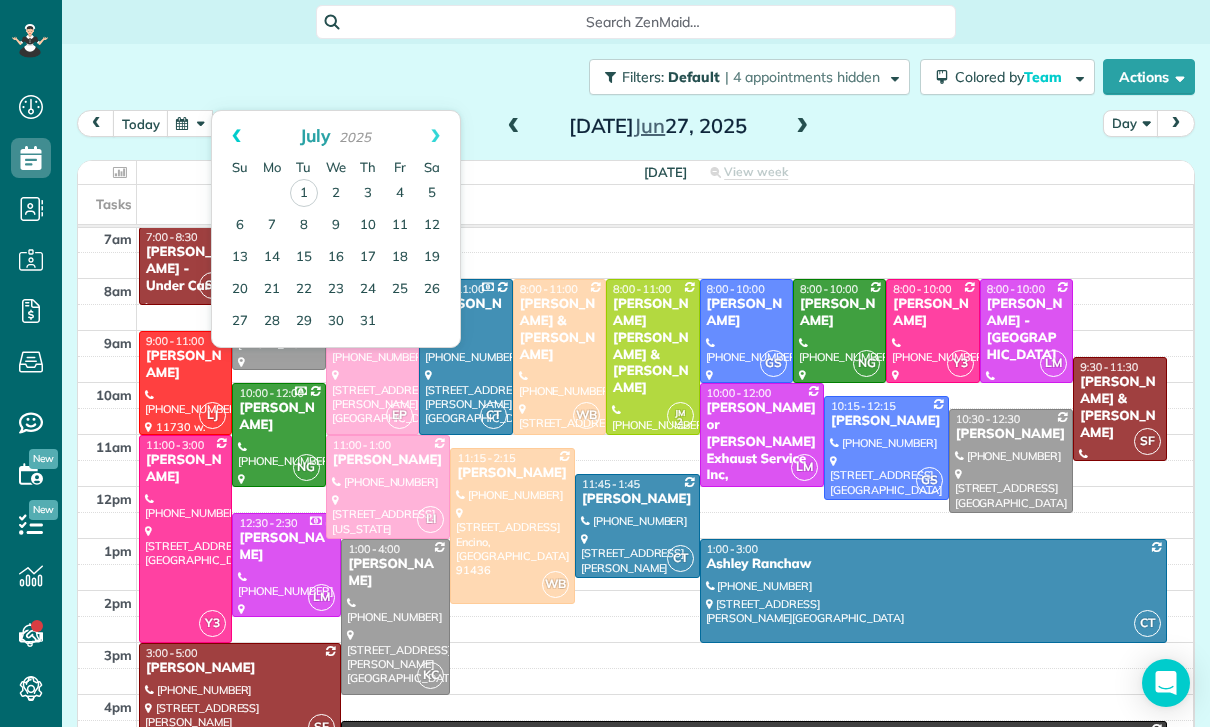 click on "Prev" at bounding box center (236, 136) 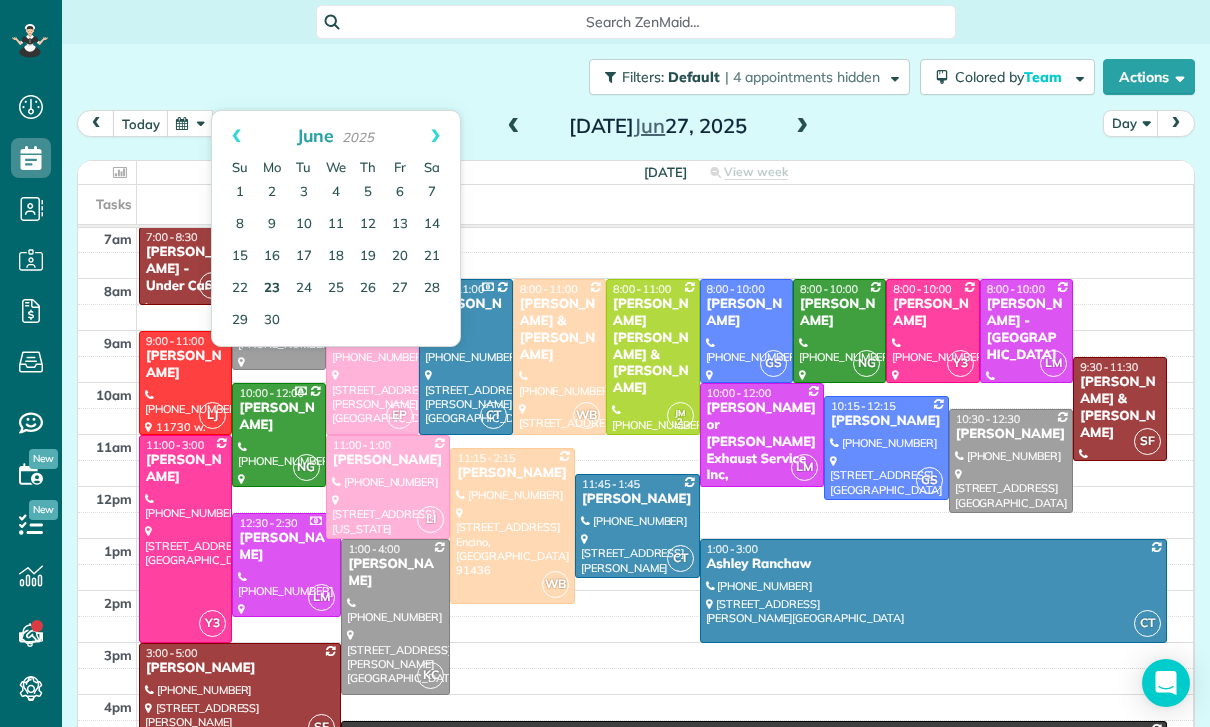 click on "23" at bounding box center (272, 289) 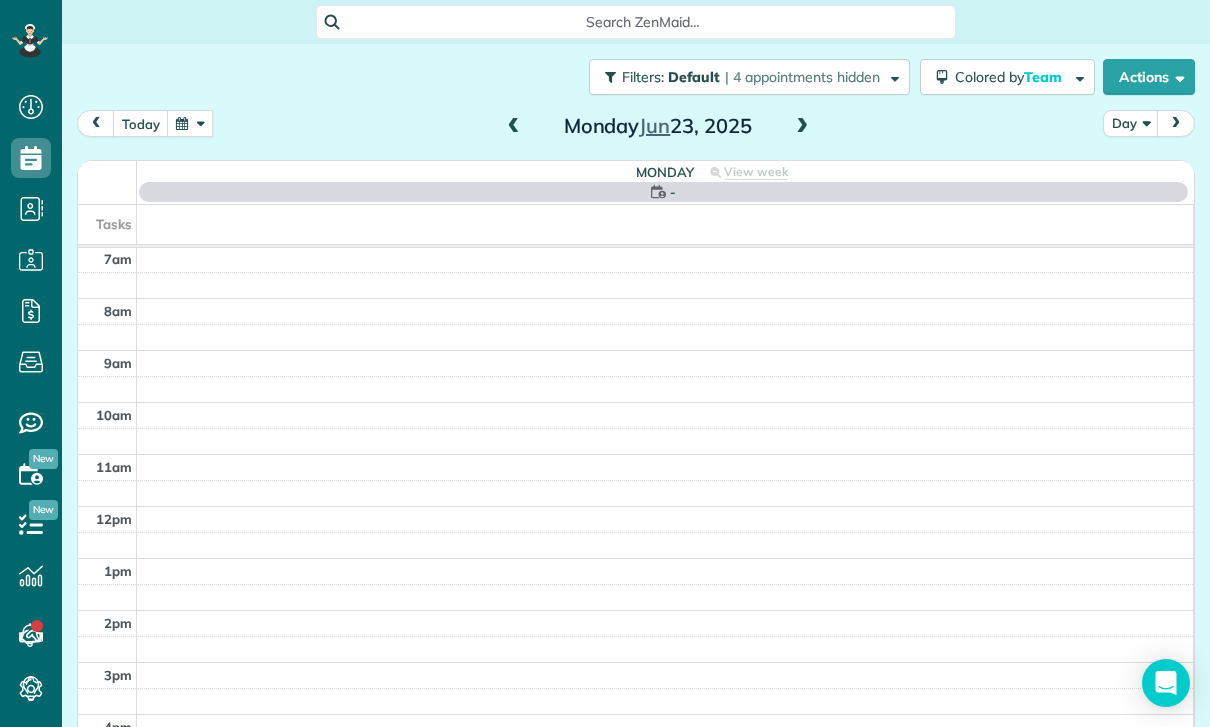 scroll, scrollTop: 157, scrollLeft: 0, axis: vertical 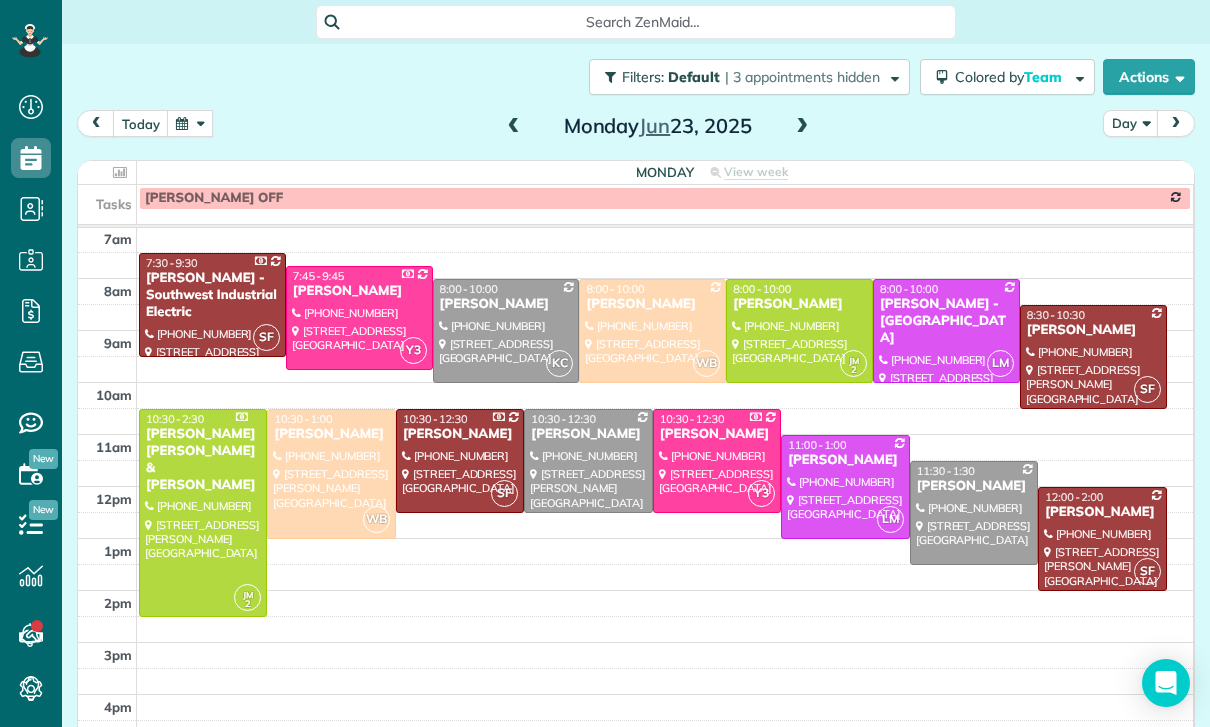 click at bounding box center [190, 123] 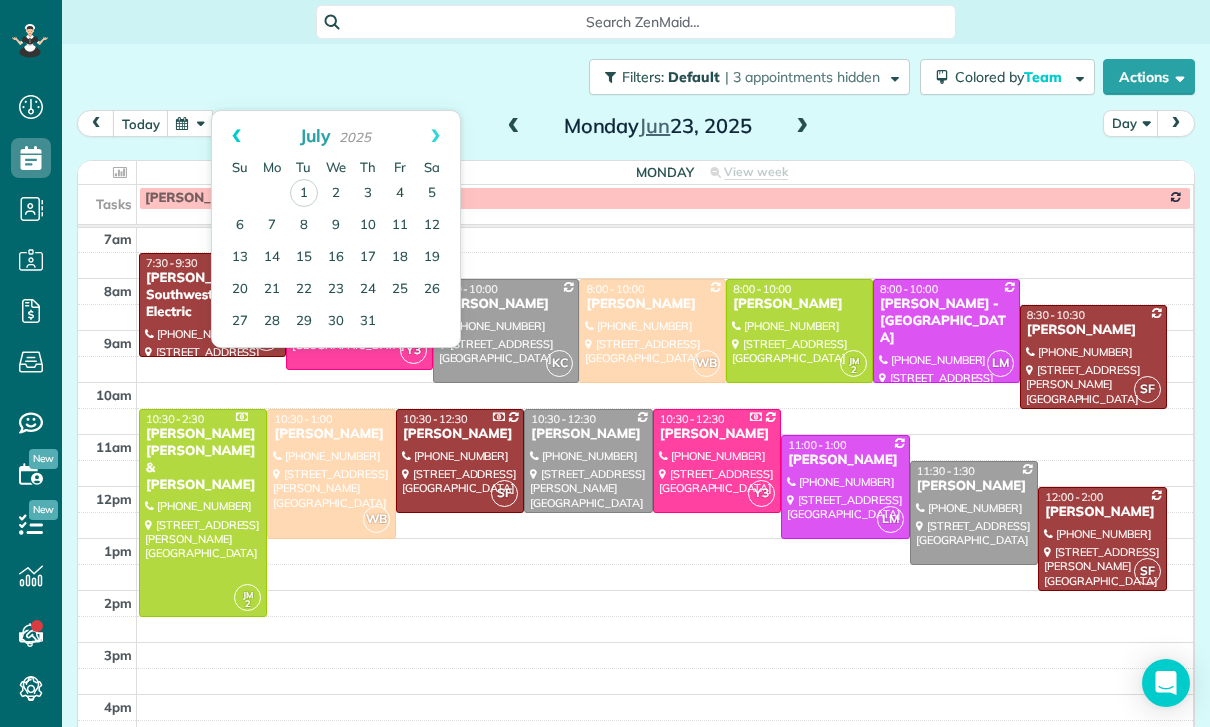 click on "Prev" at bounding box center (236, 136) 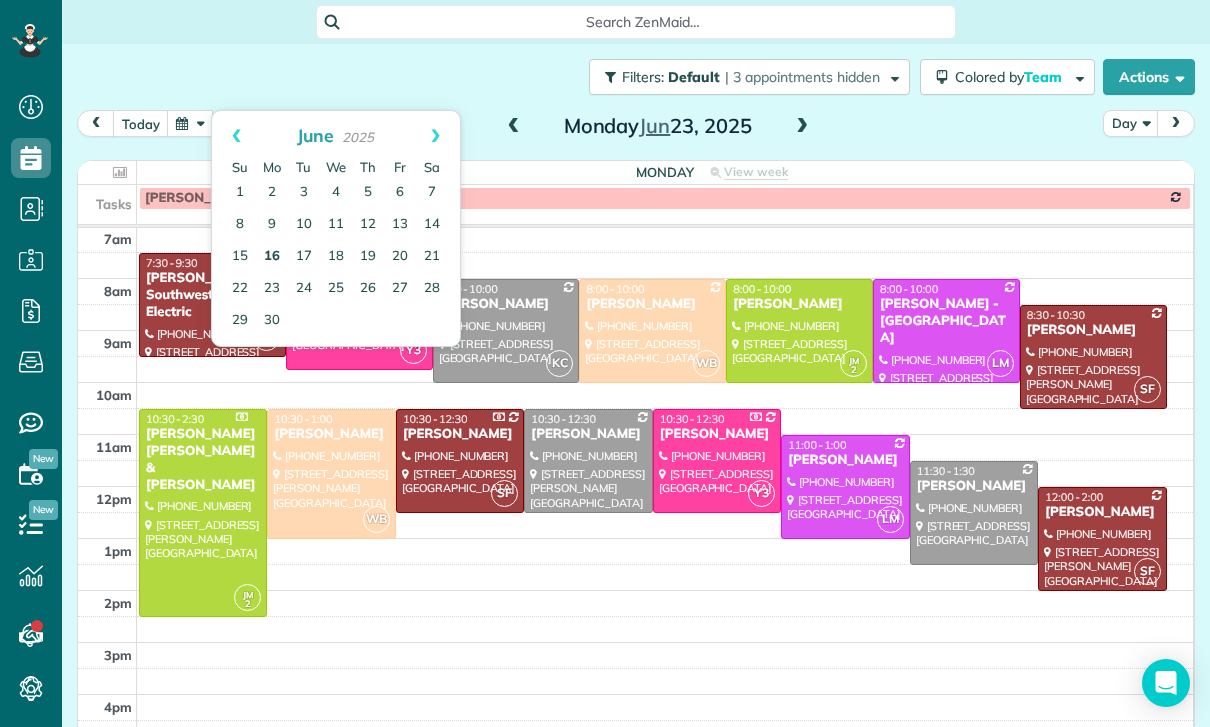 click on "16" at bounding box center [272, 257] 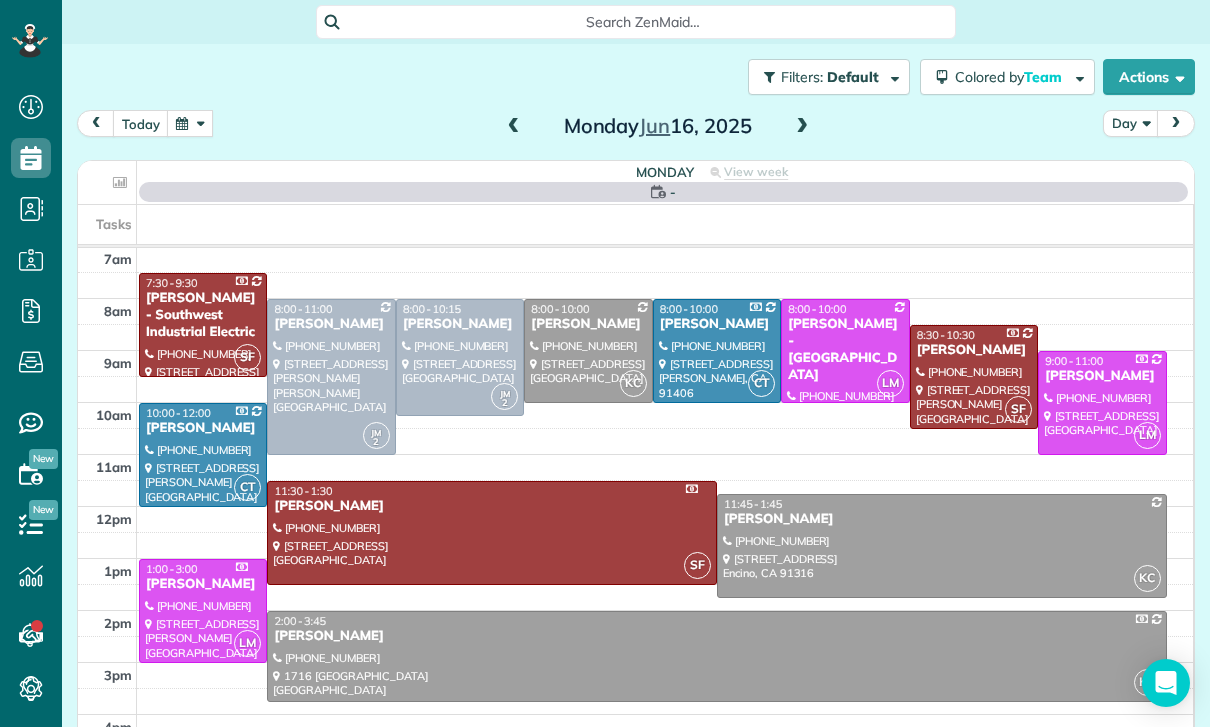 scroll, scrollTop: 157, scrollLeft: 0, axis: vertical 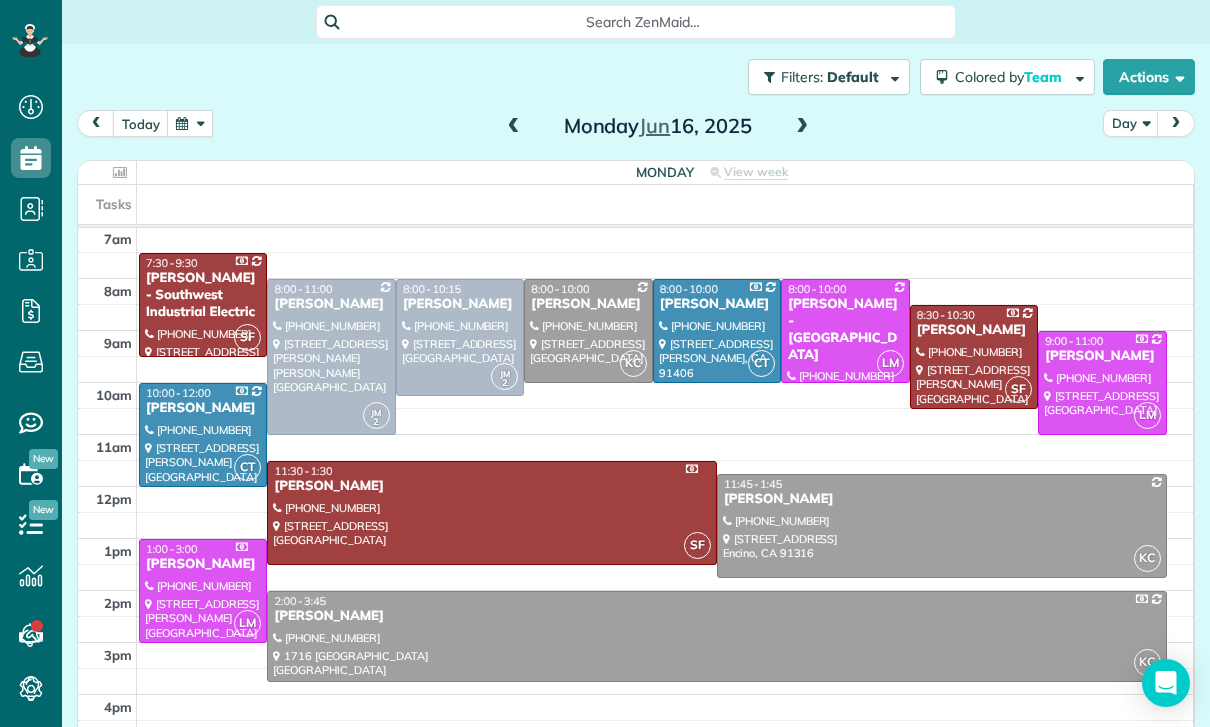 click at bounding box center (802, 127) 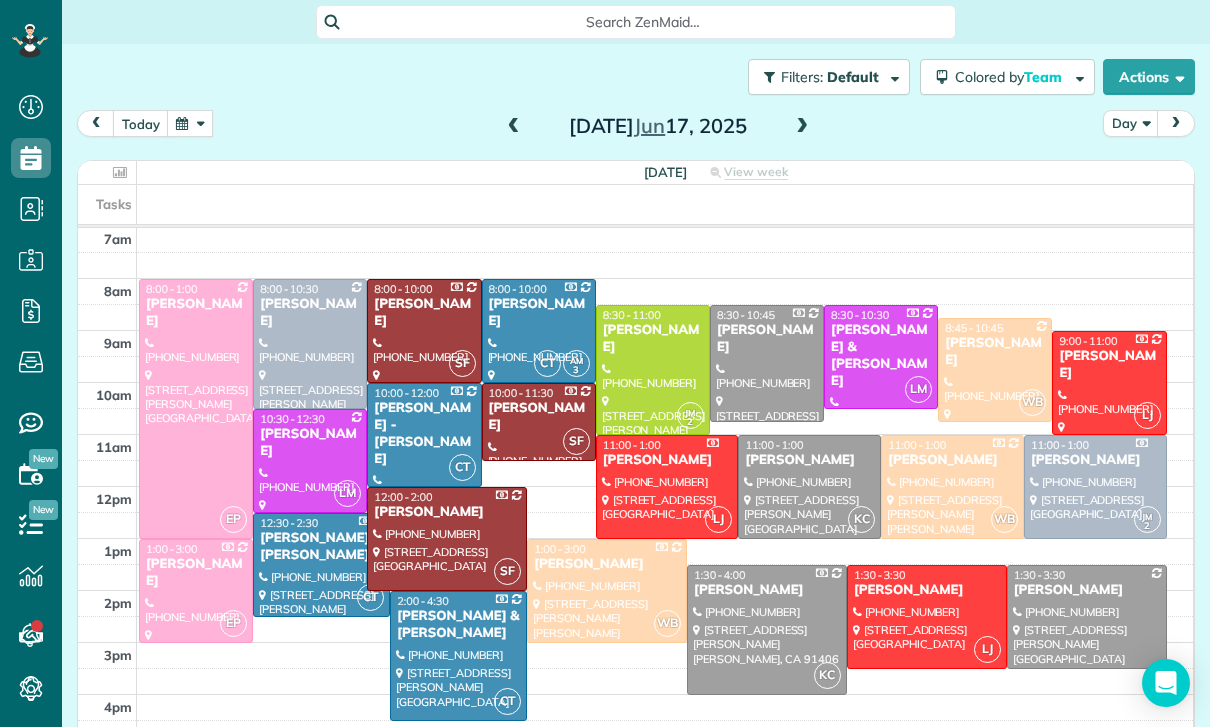 scroll, scrollTop: 144, scrollLeft: 0, axis: vertical 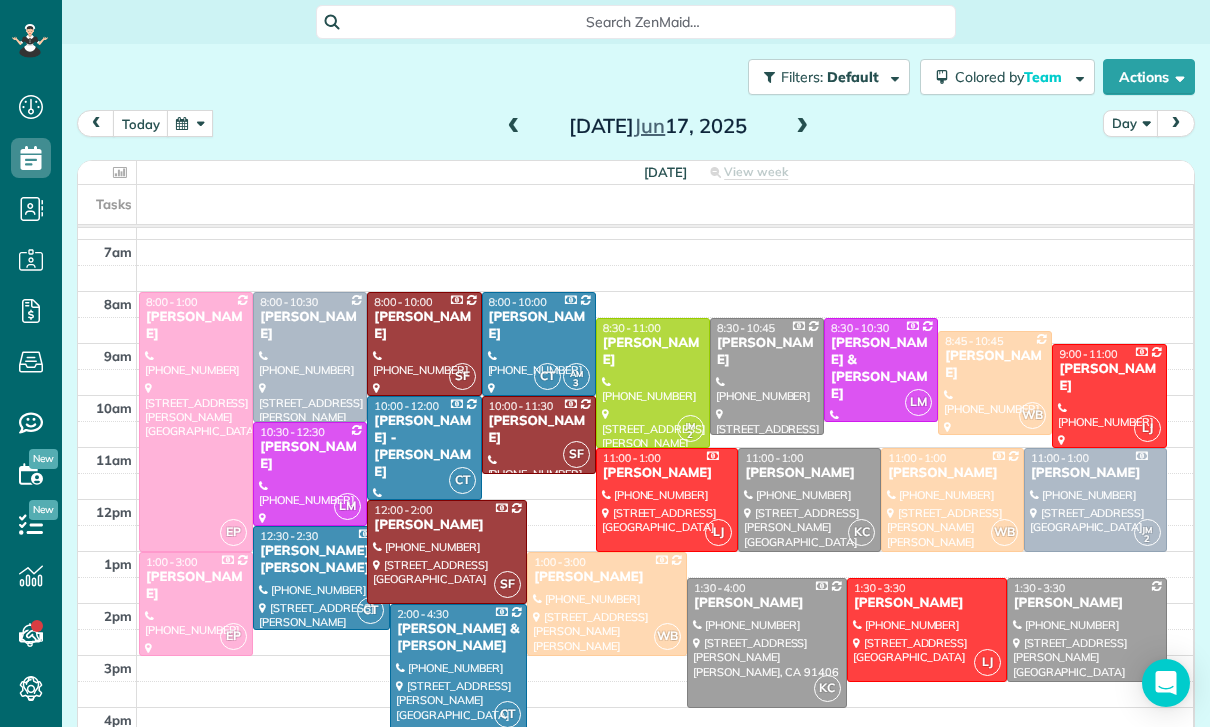 click at bounding box center (1087, 630) 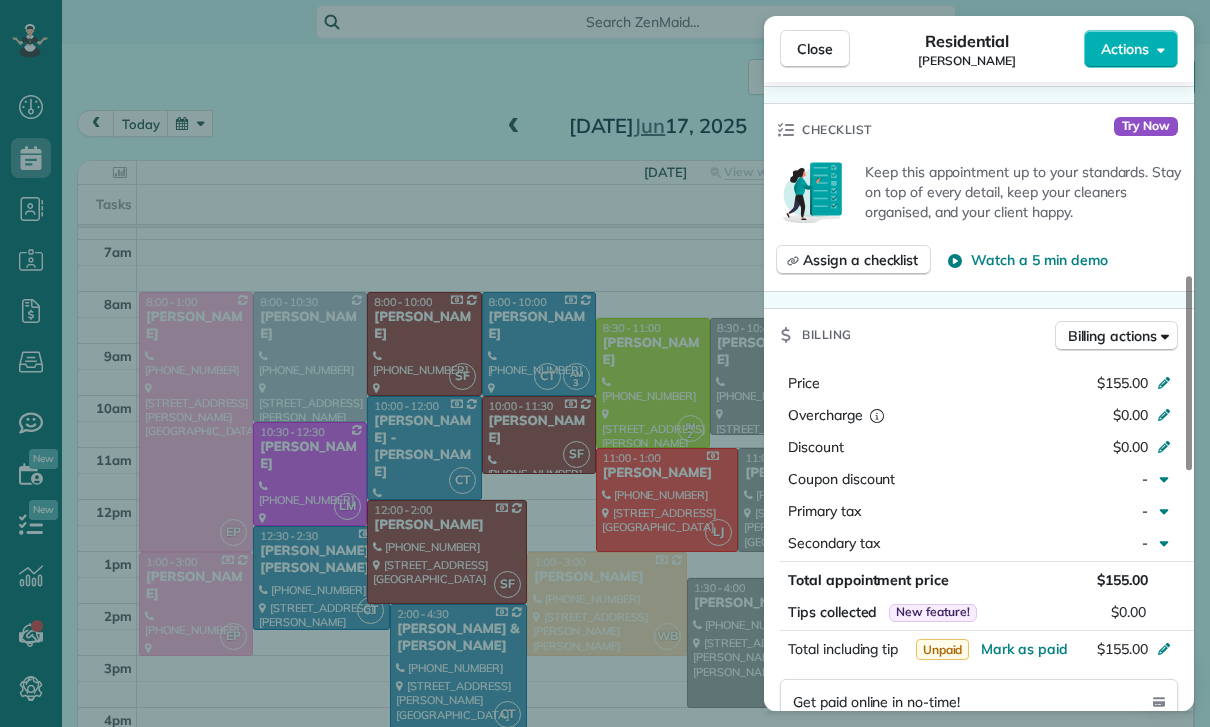 scroll, scrollTop: 818, scrollLeft: 0, axis: vertical 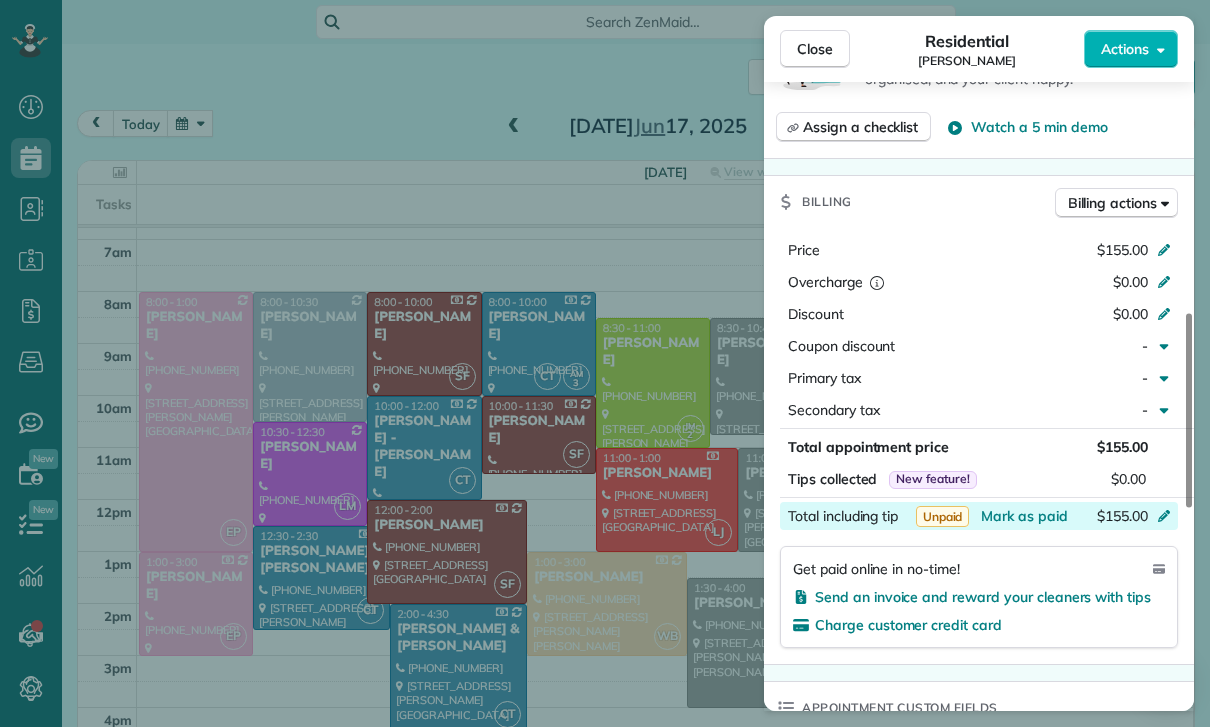 click on "$155.00" at bounding box center [1058, 518] 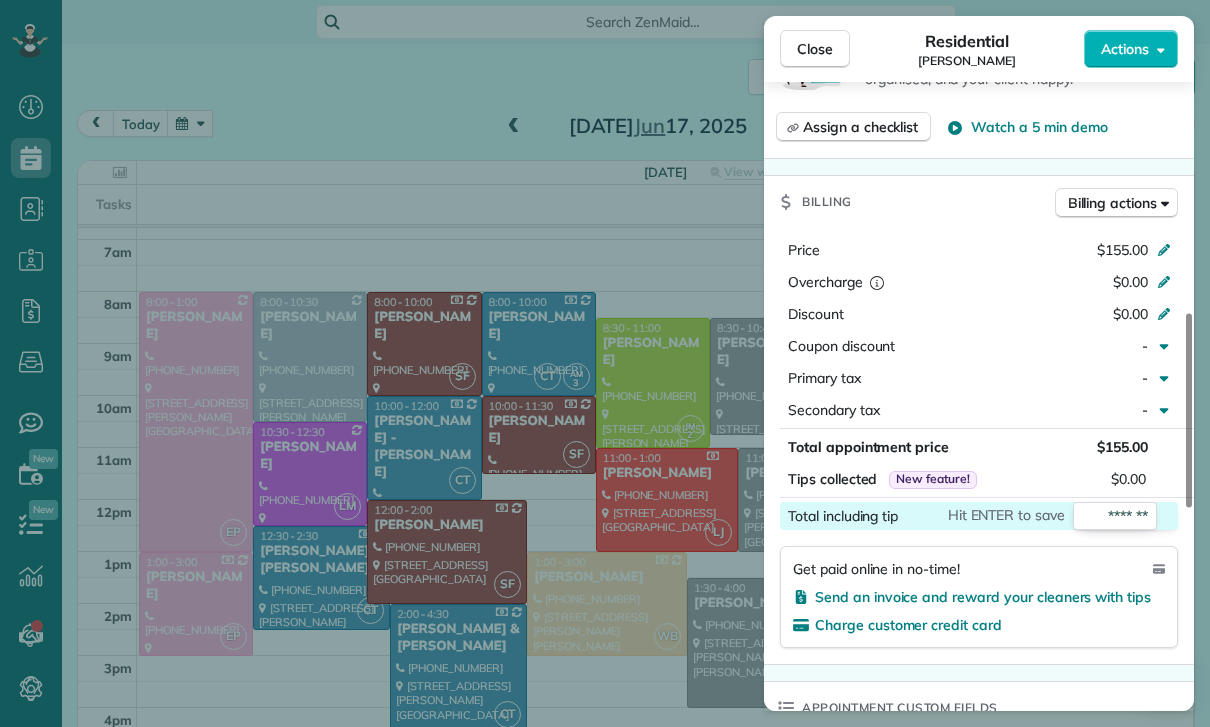 click on "Status Confirmed [PERSON_NAME] · Open profile Mobile [PHONE_NUMBER] Copy No email on record Add email View Details Residential [DATE] 1:30 PM 3:30 PM 2 hours and 0 minutes Repeats every 2 weeks Edit recurring service Previous ([DATE]) Next ([DATE]) [STREET_ADDRESS][PERSON_NAME] Service was not rated yet Cleaners Time in and out Assign Invite Team [PERSON_NAME]/[PERSON_NAME] Cleaners No cleaners assigned yet Checklist Try Now Keep this appointment up to your standards. Stay on top of every detail, keep your cleaners organised, and your client happy. Assign a checklist Watch a 5 min demo Billing Billing actions Price $155.00 Overcharge $0.00 Discount $0.00 Coupon discount - Primary tax - Secondary tax - Total appointment price $155.00 Tips collected New feature! $0.00 Total including tip Hit ENTER to save ******* Get paid online in no-time! Send an invoice and reward your cleaners with tips Charge customer credit card Appointment custom fields Key # - Work items No work items to display Notes 0 0" at bounding box center [979, 382] 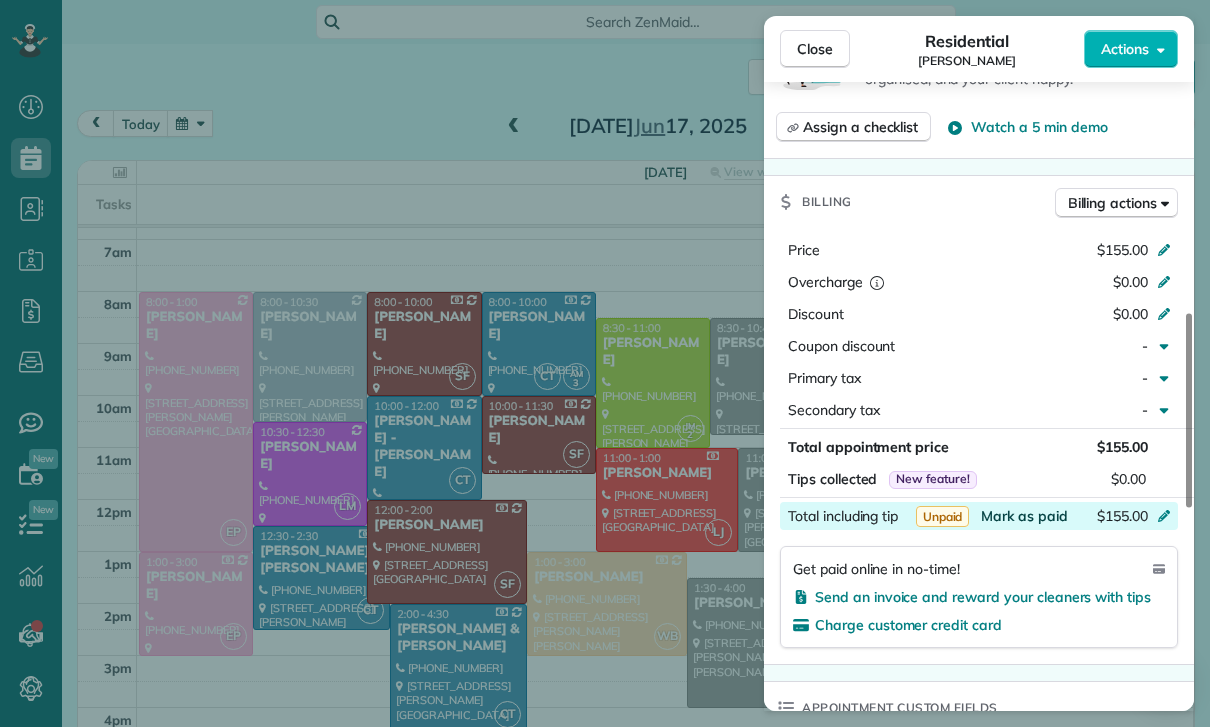 click on "Mark as paid" at bounding box center (1024, 516) 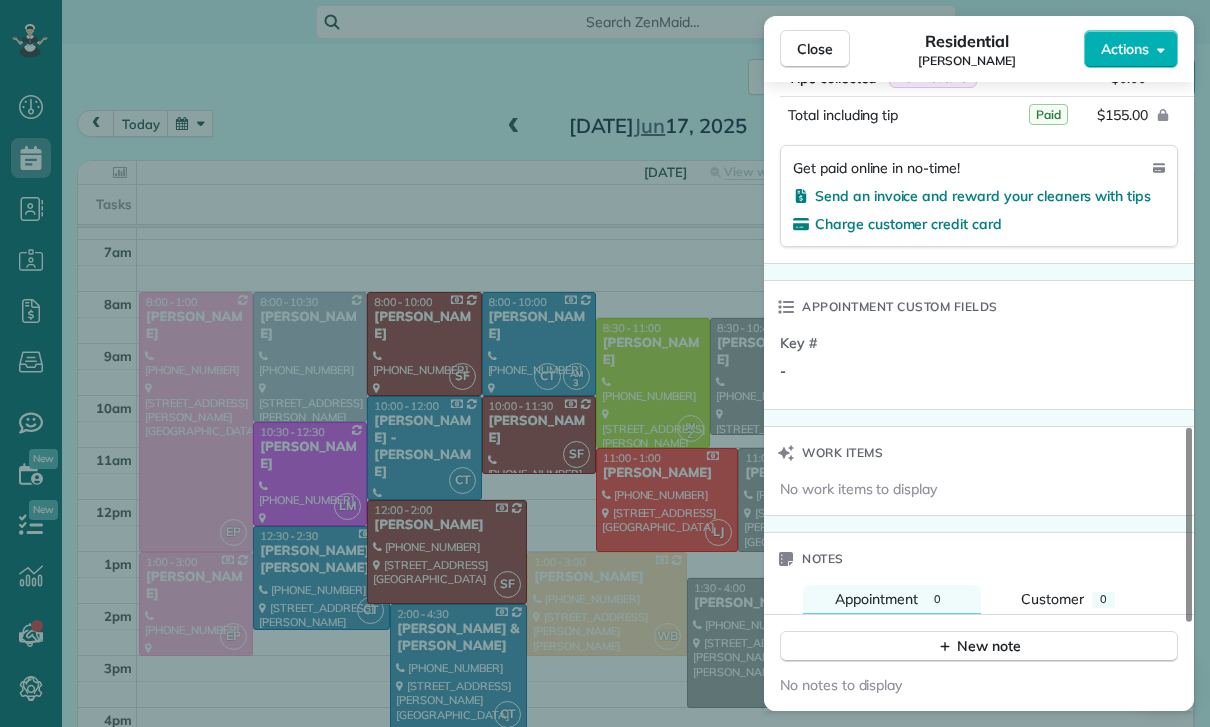 scroll, scrollTop: 1227, scrollLeft: 0, axis: vertical 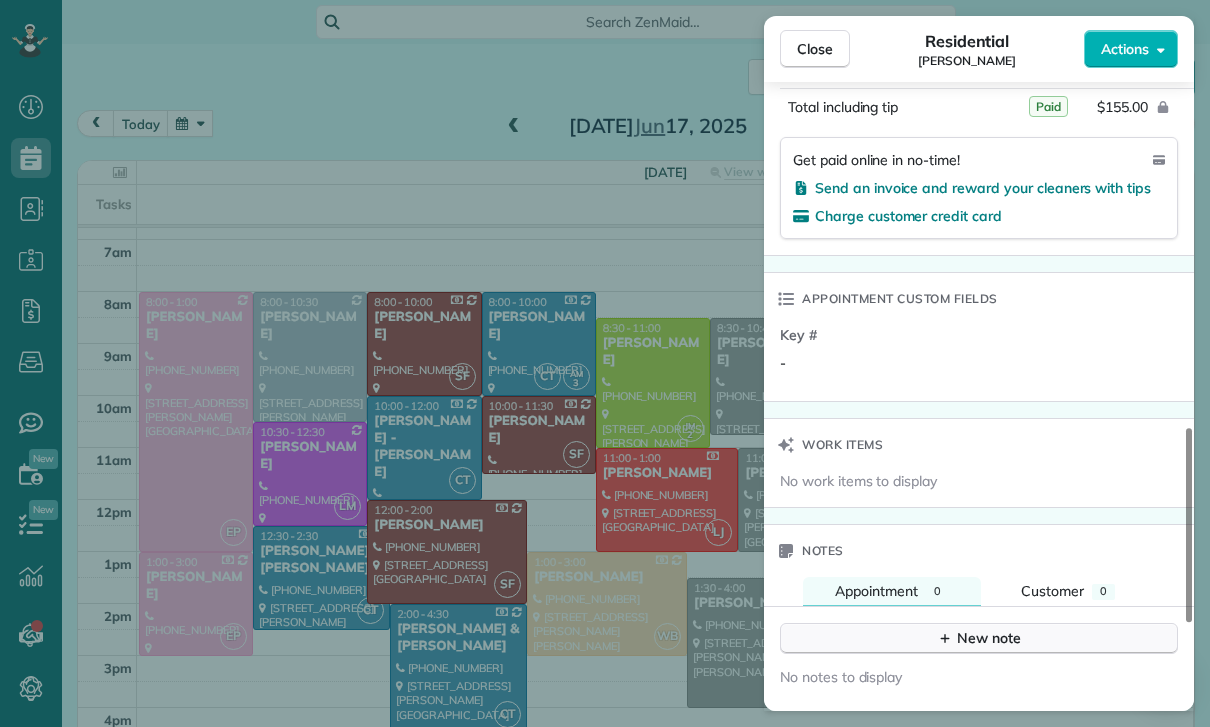 click on "New note" at bounding box center [979, 638] 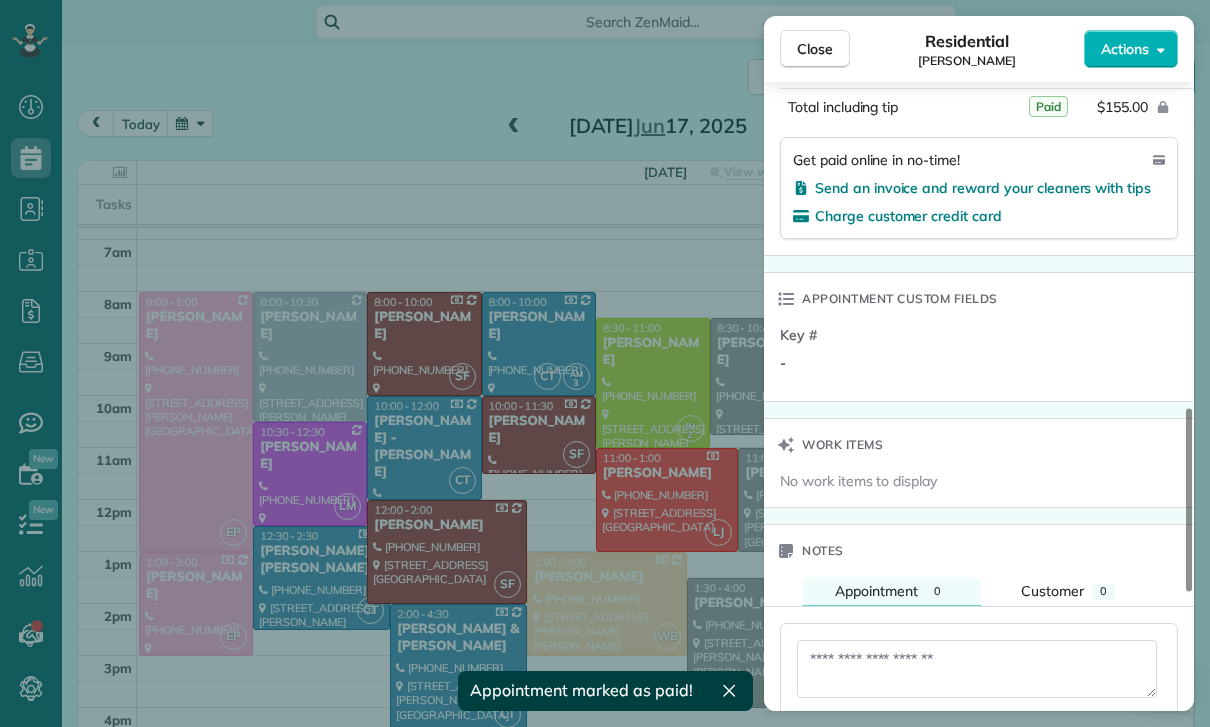 click at bounding box center [977, 669] 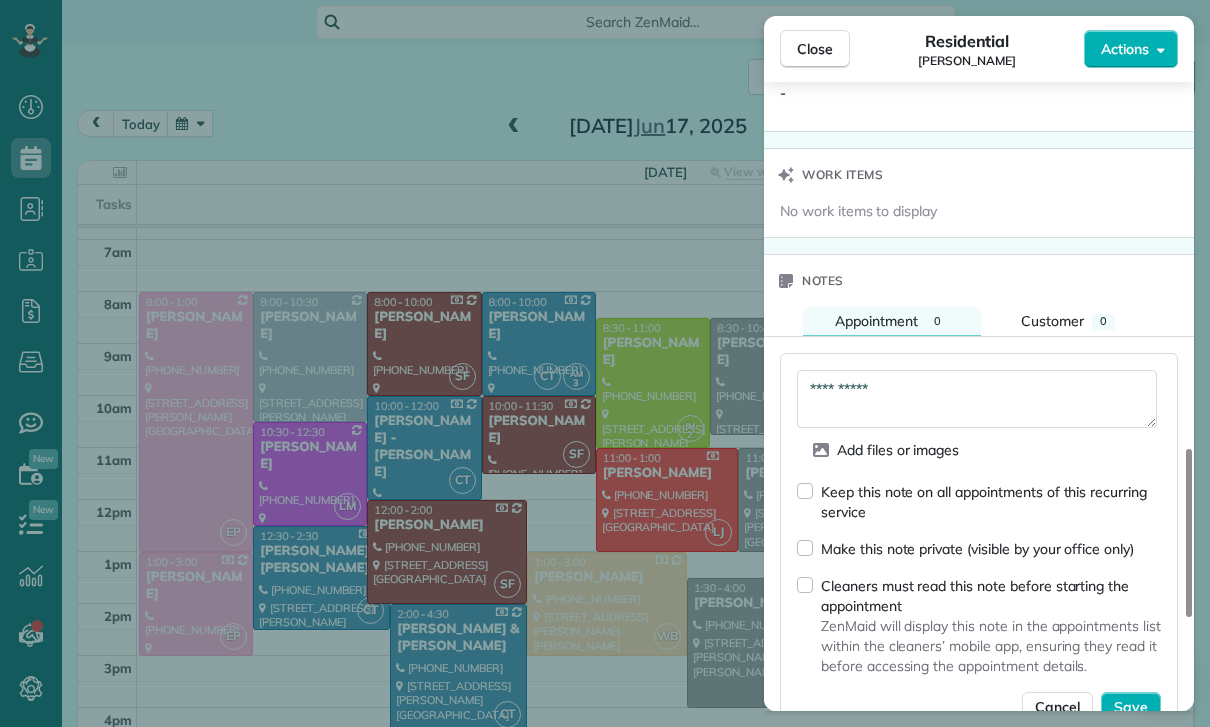 scroll, scrollTop: 1515, scrollLeft: 0, axis: vertical 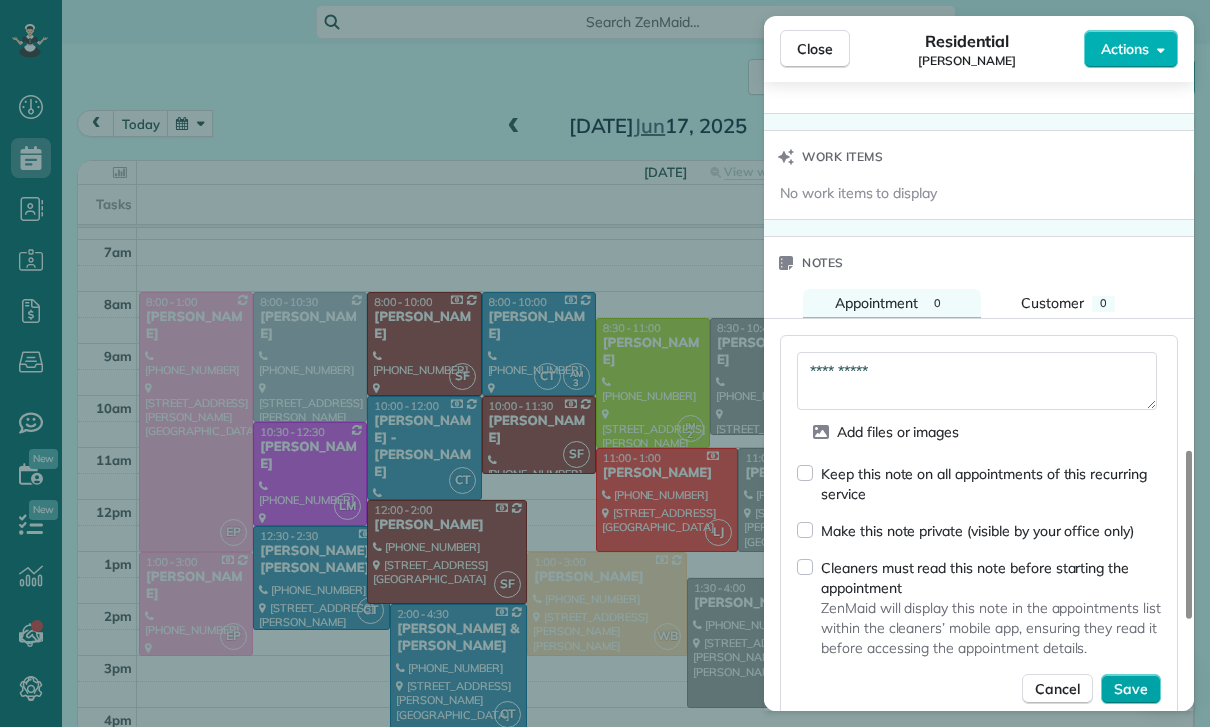 type on "**********" 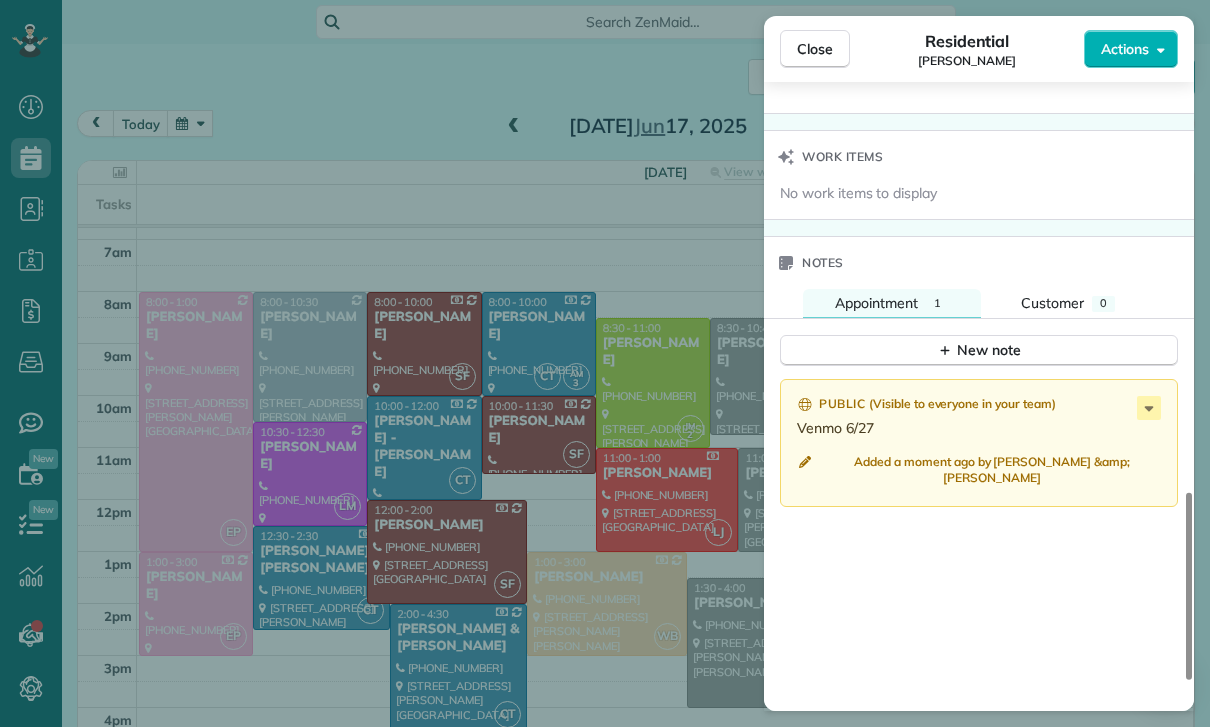 click on "Close Residential [PERSON_NAME] Actions Status Confirmed [PERSON_NAME] · Open profile Mobile [PHONE_NUMBER] Copy No email on record Add email View Details Residential [DATE] 1:30 PM 3:30 PM 2 hours and 0 minutes Repeats every 2 weeks Edit recurring service Previous ([DATE]) Next ([DATE]) [STREET_ADDRESS][PERSON_NAME] Service was not rated yet Cleaners Time in and out Assign Invite Team [PERSON_NAME]/[PERSON_NAME] Cleaners No cleaners assigned yet Checklist Try Now Keep this appointment up to your standards. Stay on top of every detail, keep your cleaners organised, and your client happy. Assign a checklist Watch a 5 min demo Billing Billing actions Price $155.00 Overcharge $0.00 Discount $0.00 Coupon discount - Primary tax - Secondary tax - Total appointment price $155.00 Tips collected New feature! $0.00 Paid Total including tip $155.00 Get paid online in no-time! Send an invoice and reward your cleaners with tips Charge customer credit card Appointment custom fields Key # - Work items Notes 1 0 ( )" at bounding box center [605, 363] 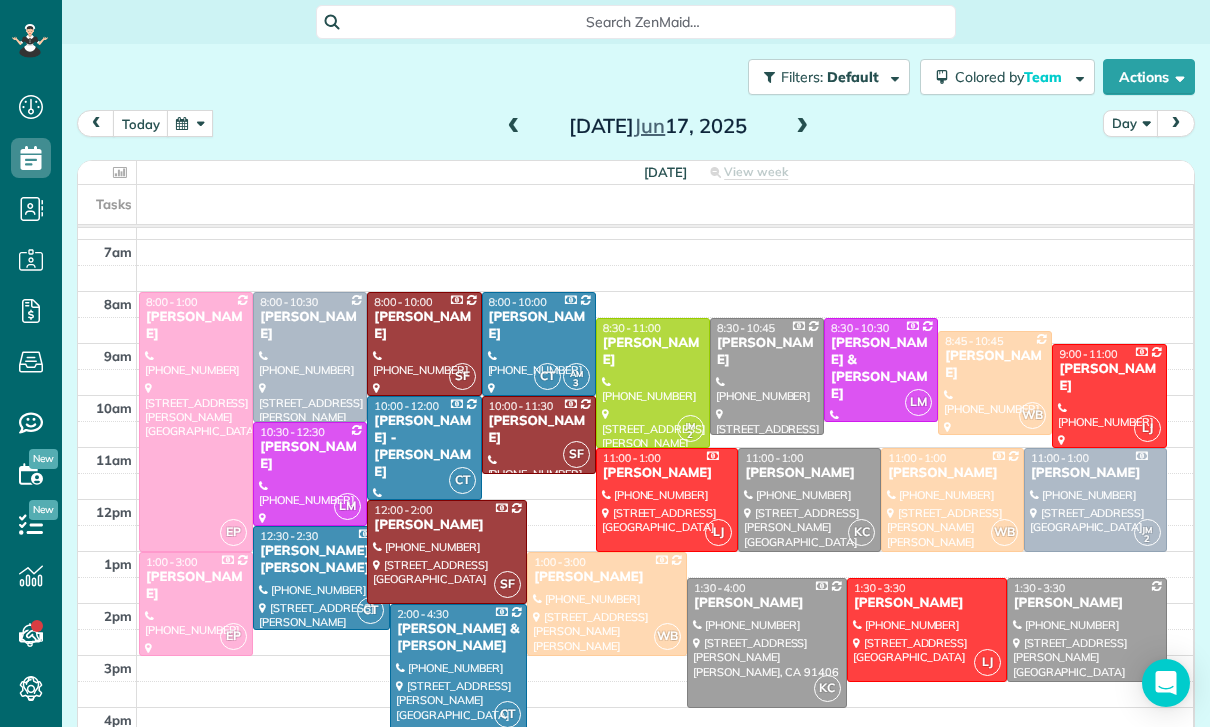 click at bounding box center [190, 123] 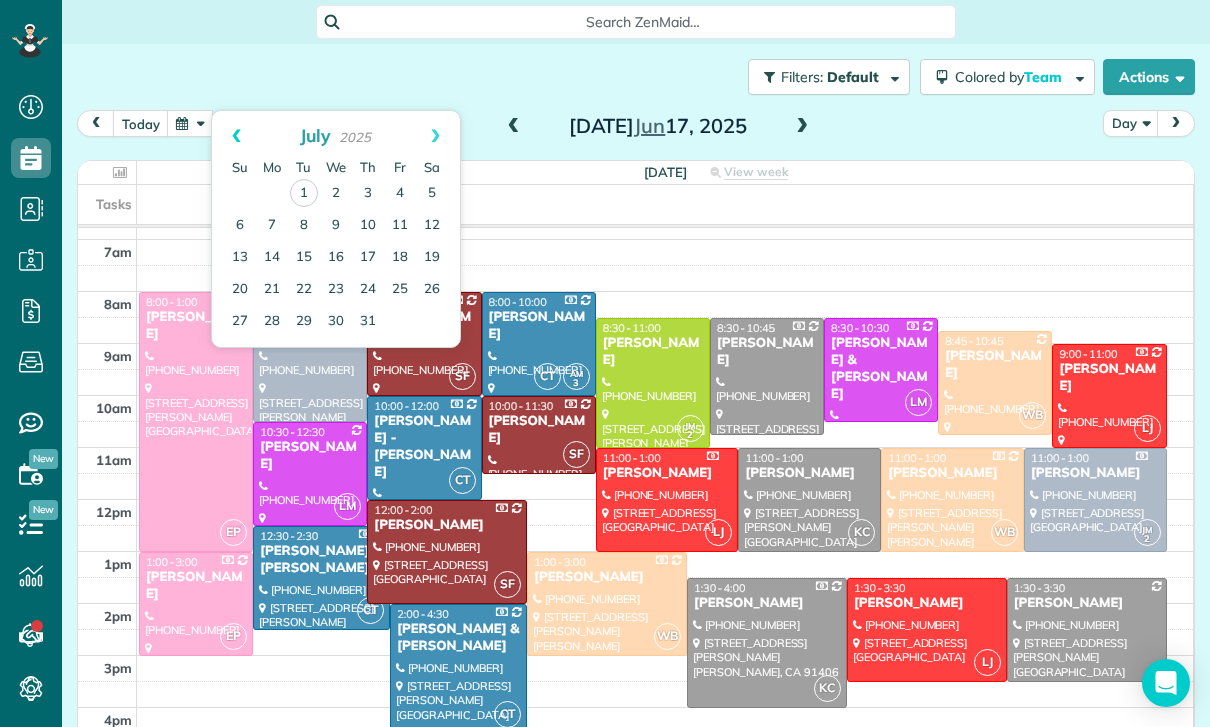 click on "Prev" at bounding box center [236, 136] 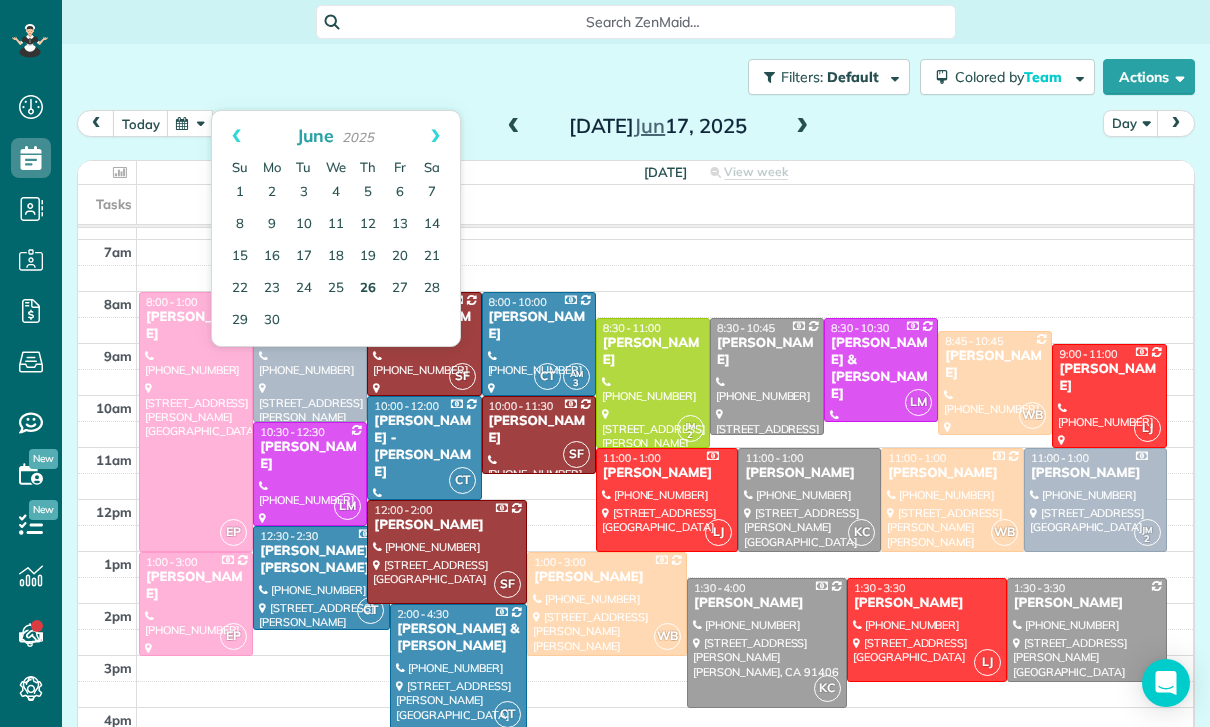 click on "26" at bounding box center [368, 289] 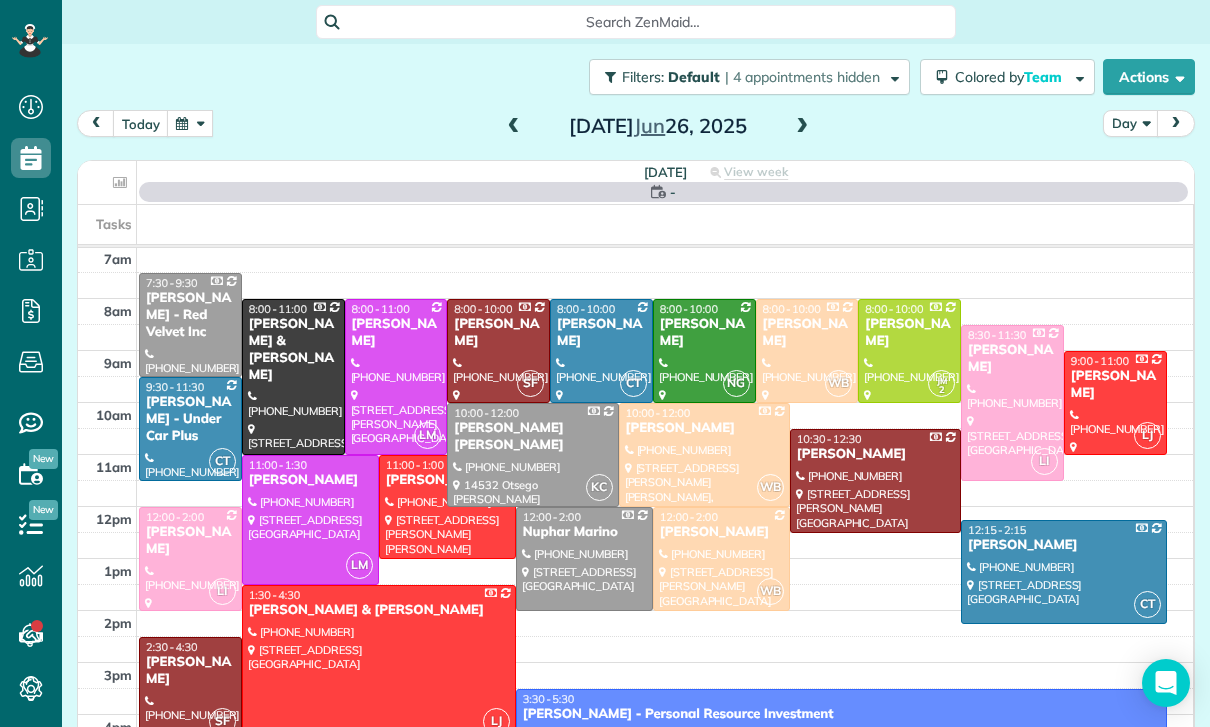 scroll, scrollTop: 157, scrollLeft: 0, axis: vertical 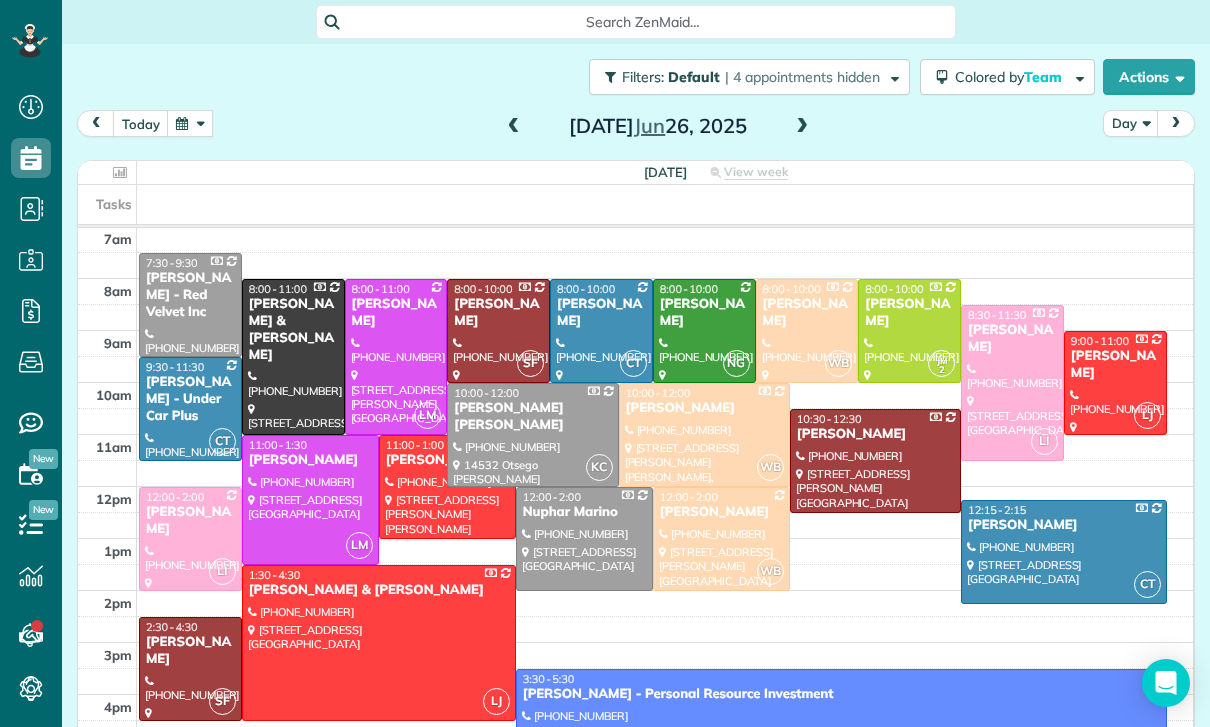 click at bounding box center [721, 539] 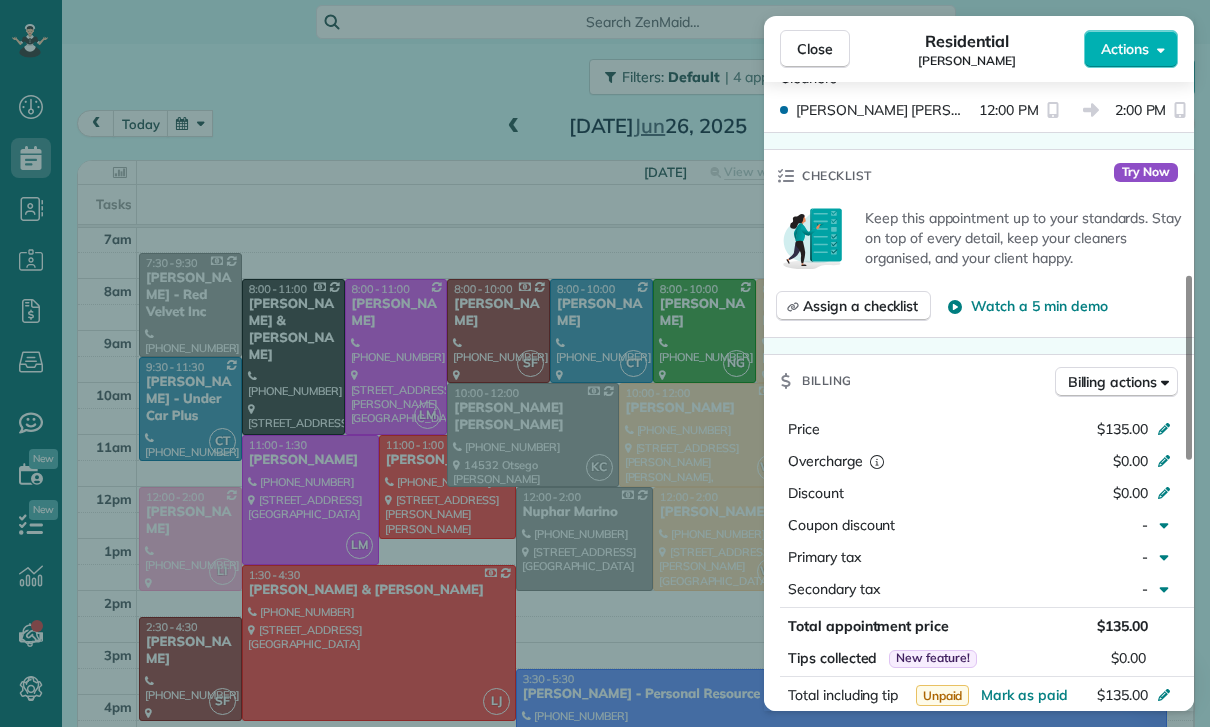 scroll, scrollTop: 885, scrollLeft: 0, axis: vertical 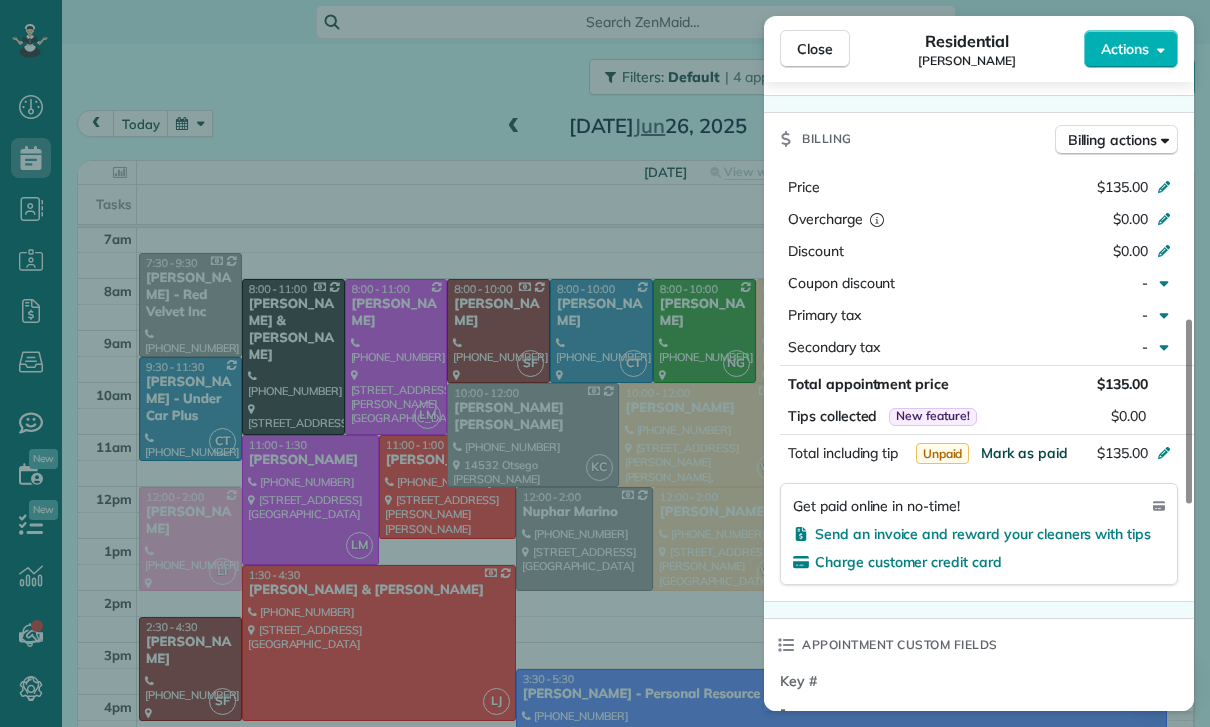 click on "Mark as paid" at bounding box center (1024, 453) 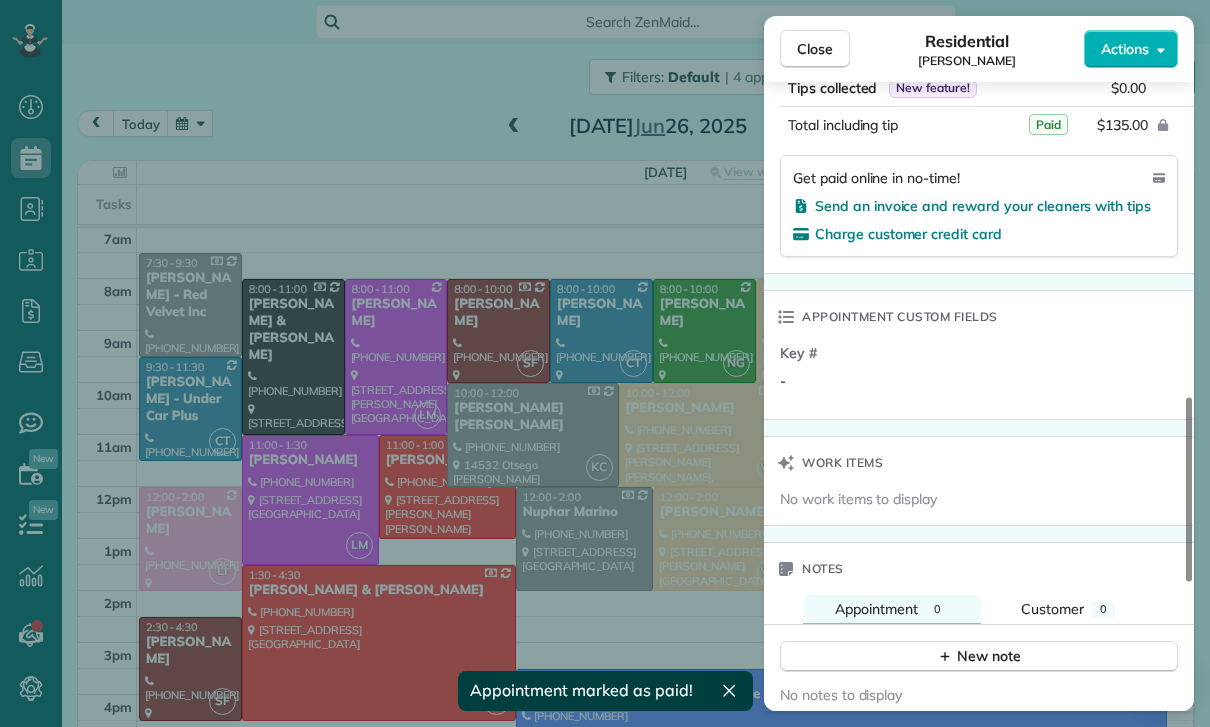 scroll, scrollTop: 1214, scrollLeft: 0, axis: vertical 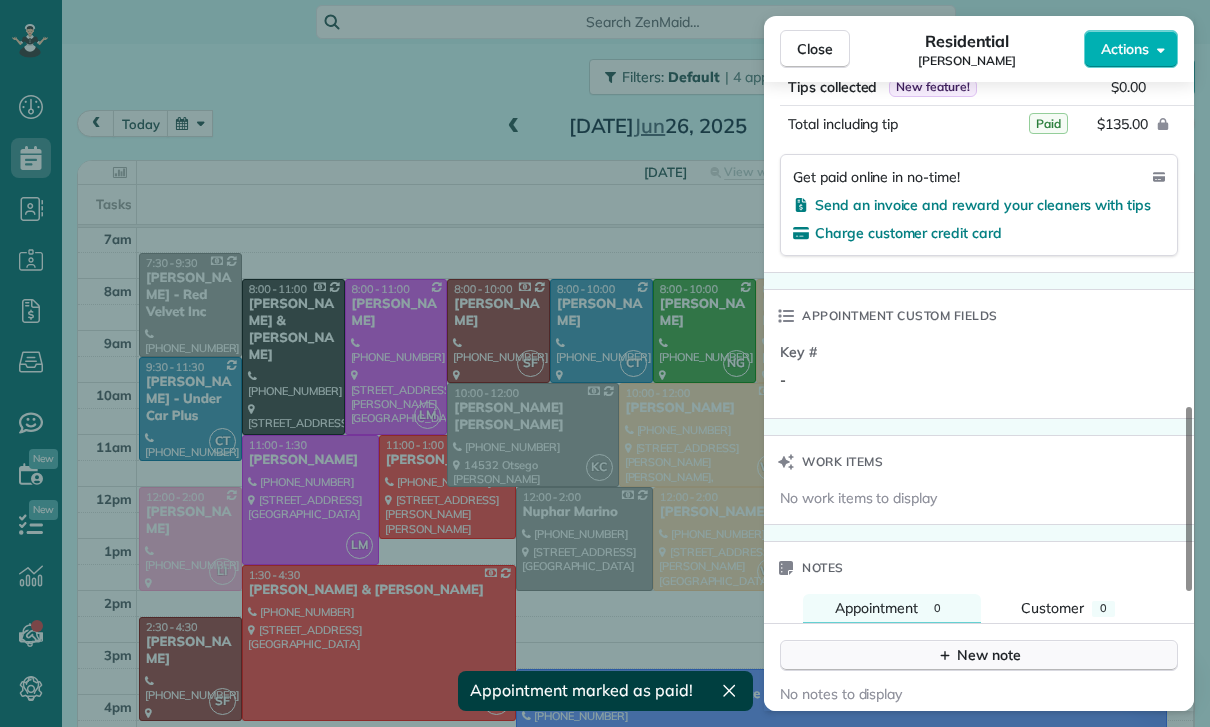 click on "New note" at bounding box center (979, 655) 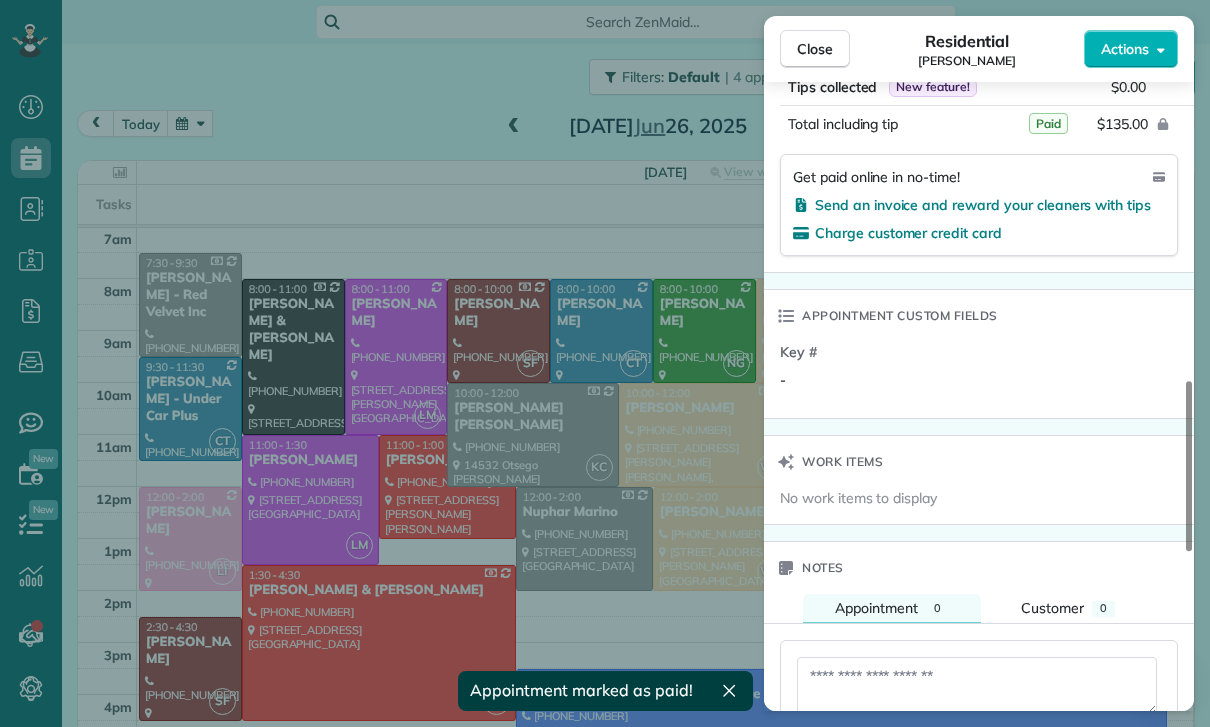 click at bounding box center [977, 686] 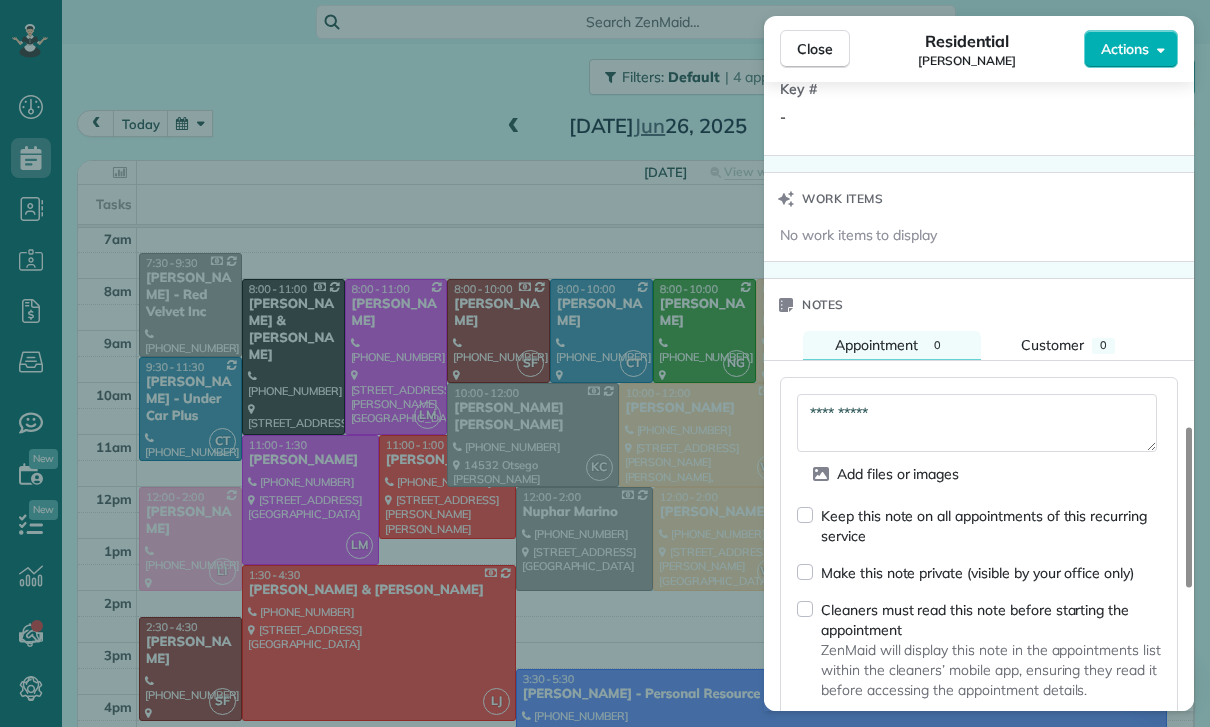 scroll, scrollTop: 1486, scrollLeft: 0, axis: vertical 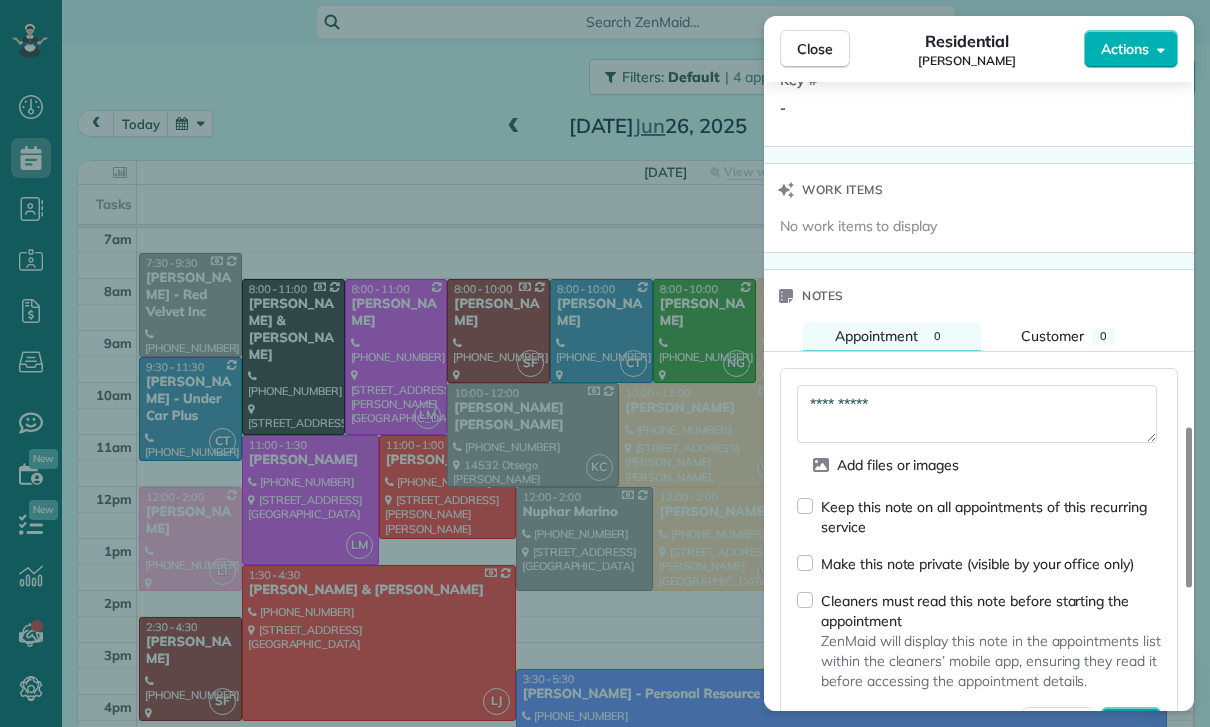 type on "**********" 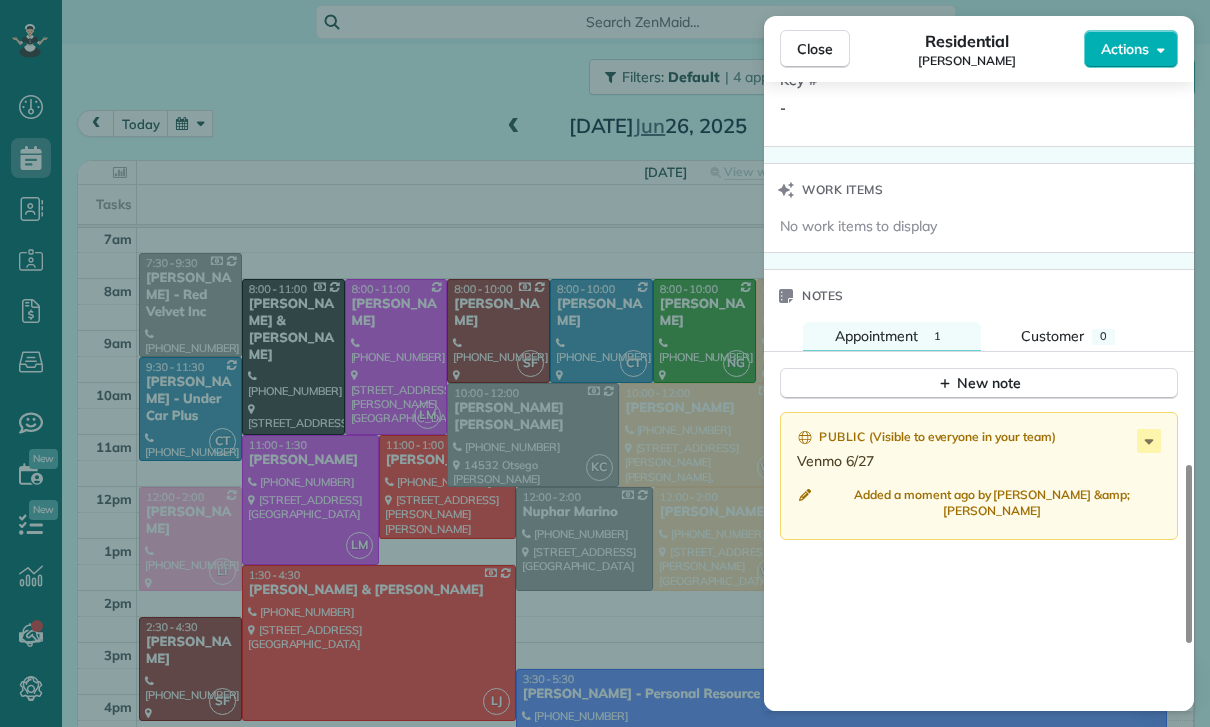 click on "Close Residential [PERSON_NAME] Actions Status Yet to Confirm [PERSON_NAME] · Open profile Mobile [PHONE_NUMBER] Copy No email on record Add email View Details Residential [DATE] ( [DATE] ) 12:00 PM 2:00 PM 2 hours and 0 minutes Repeats every 2 weeks Edit recurring service Previous ([DATE]) Next ([DATE]) [STREET_ADDRESS][PERSON_NAME] Service was not rated yet Cleaners Time in and out Assign Invite Team [PERSON_NAME] Cleaners [PERSON_NAME] 12:00 PM 2:00 PM Checklist Try Now Keep this appointment up to your standards. Stay on top of every detail, keep your cleaners organised, and your client happy. Assign a checklist Watch a 5 min demo Billing Billing actions Price $135.00 Overcharge $0.00 Discount $0.00 Coupon discount - Primary tax - Secondary tax - Total appointment price $135.00 Tips collected New feature! $0.00 Paid Total including tip $135.00 Get paid online in no-time! Send an invoice and reward your cleaners with tips Charge customer credit card Appointment custom fields" at bounding box center (605, 363) 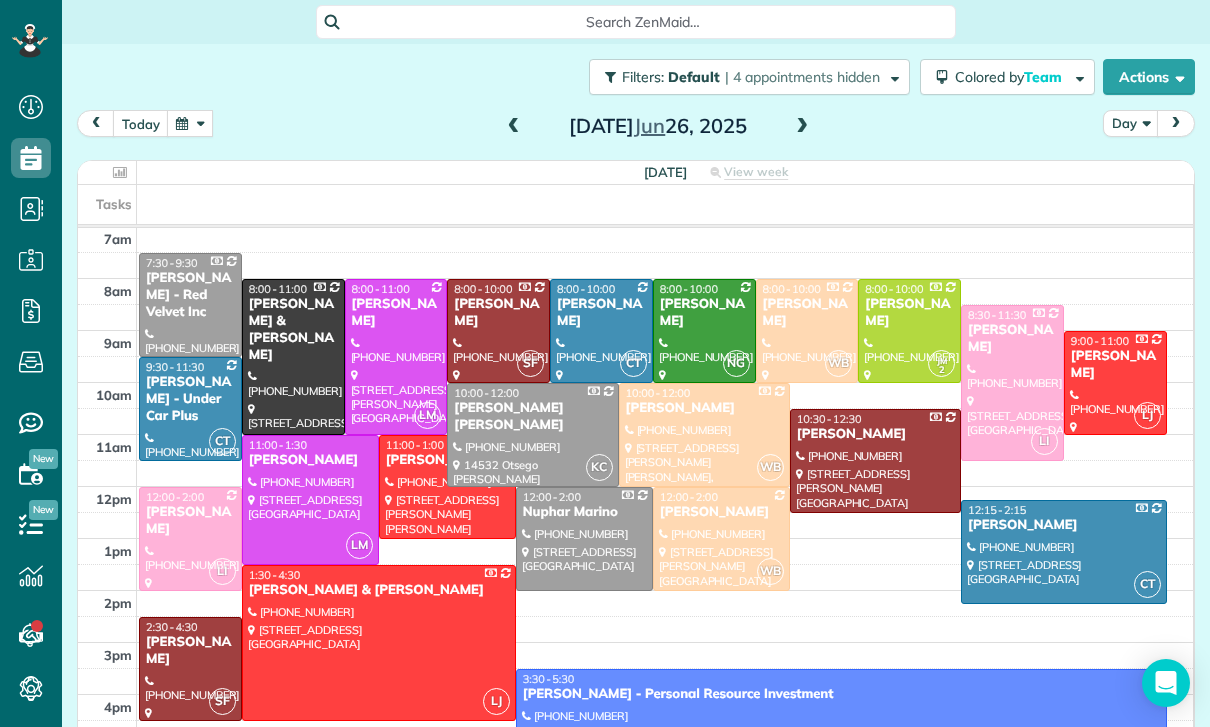 click at bounding box center [190, 123] 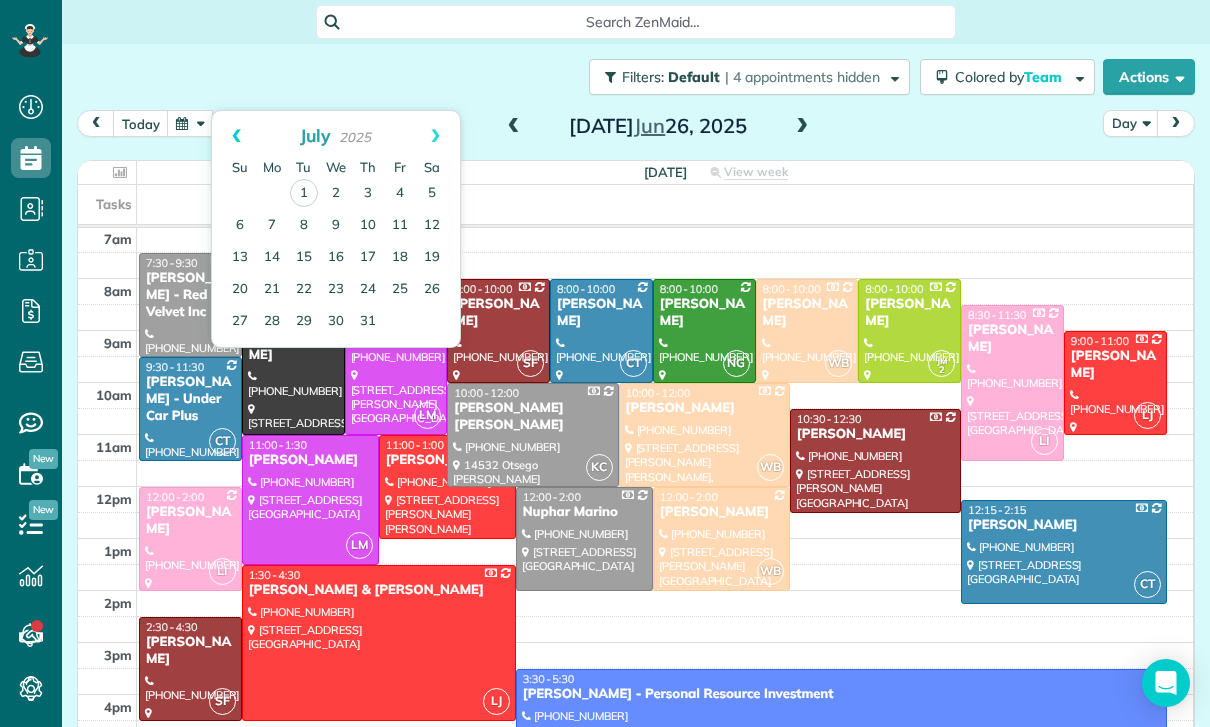 click on "Prev" at bounding box center (236, 136) 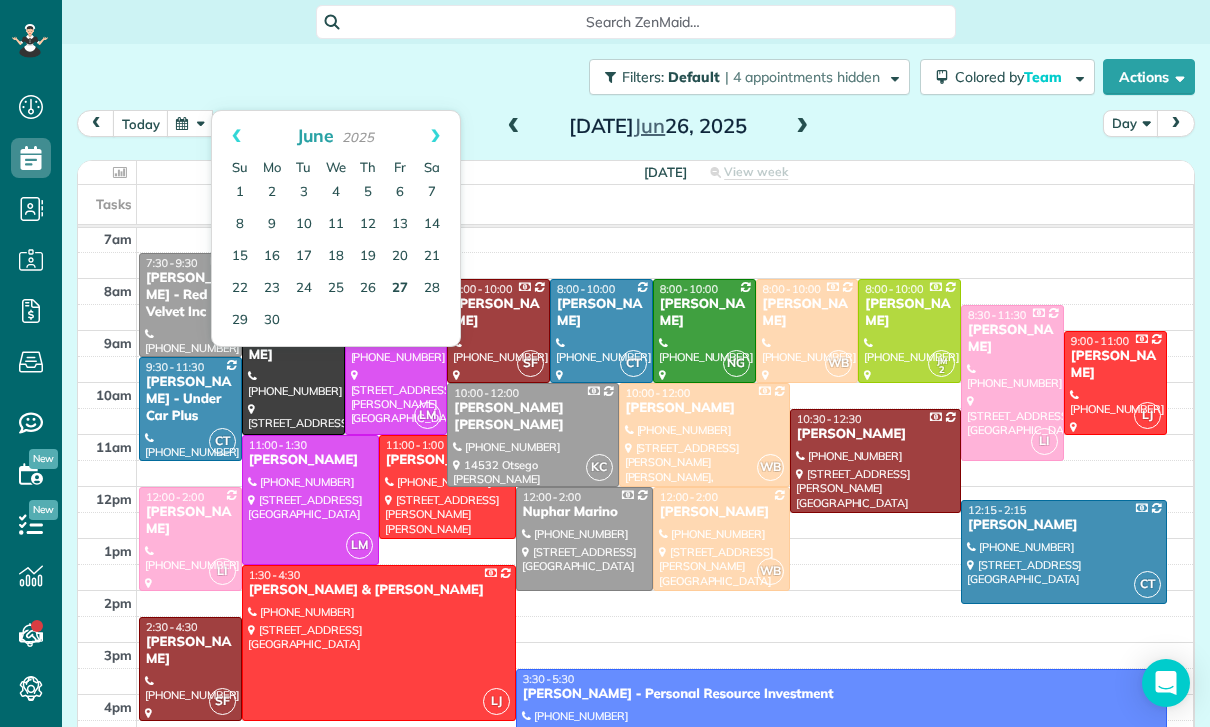 click on "27" at bounding box center [400, 289] 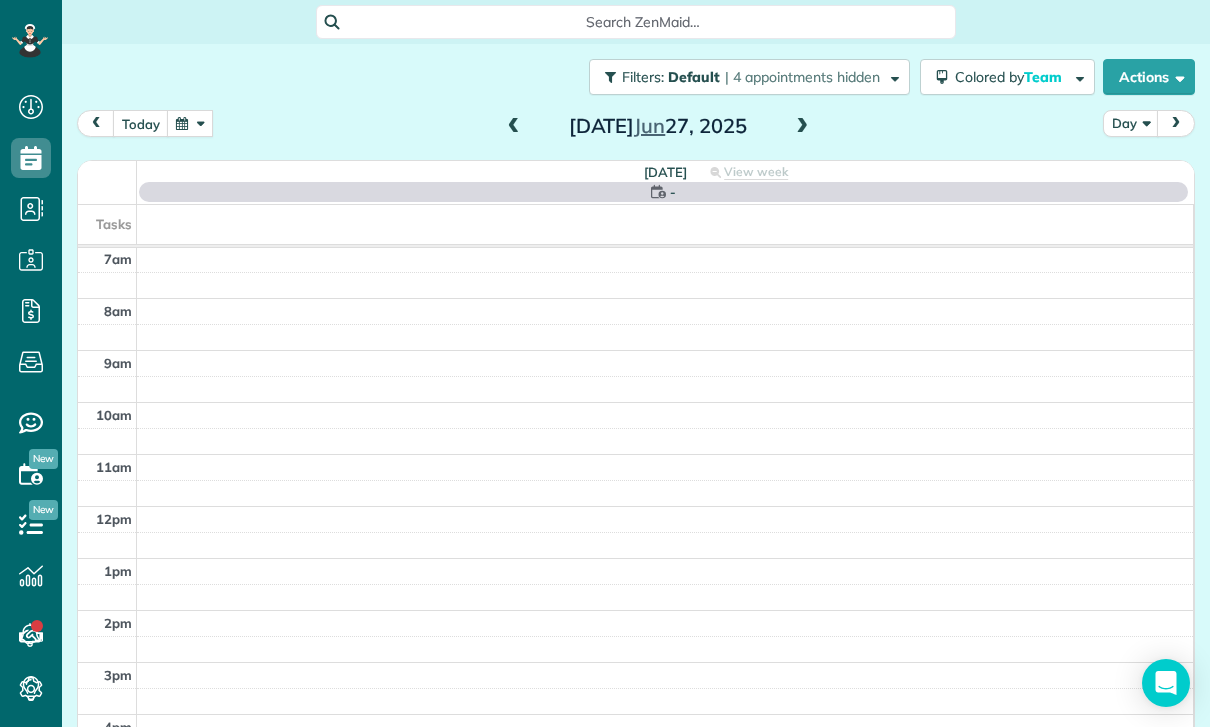 scroll, scrollTop: 157, scrollLeft: 0, axis: vertical 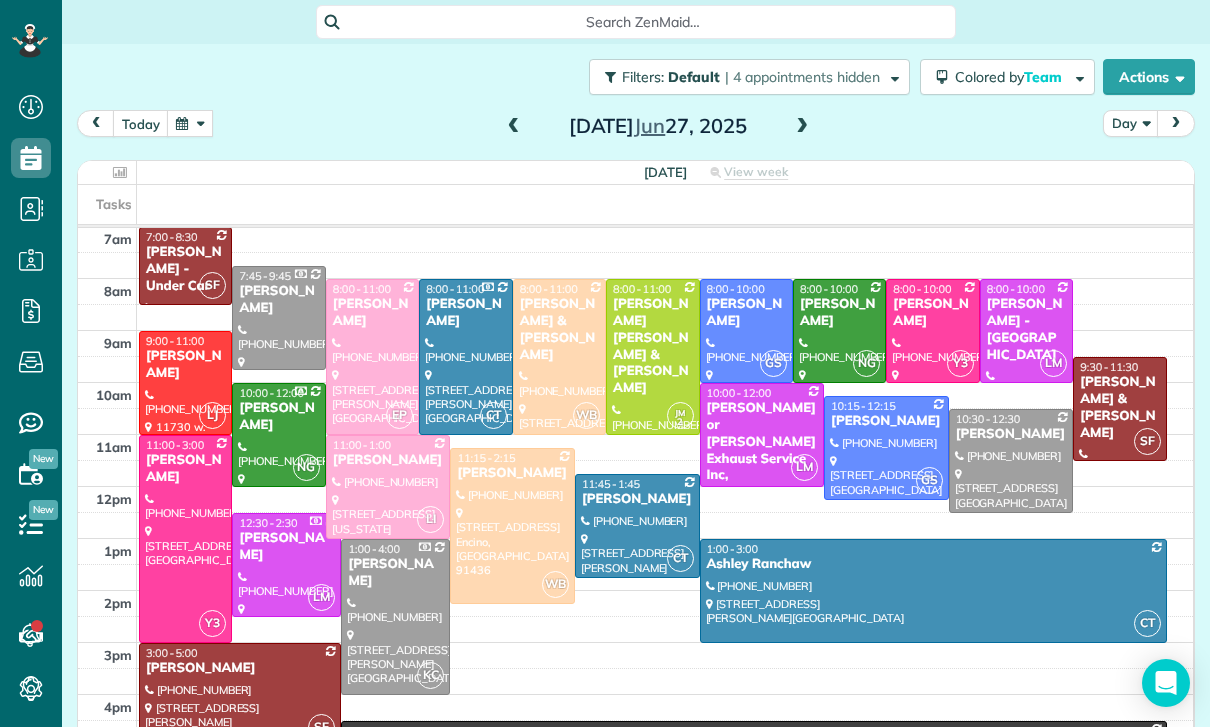 click at bounding box center (514, 127) 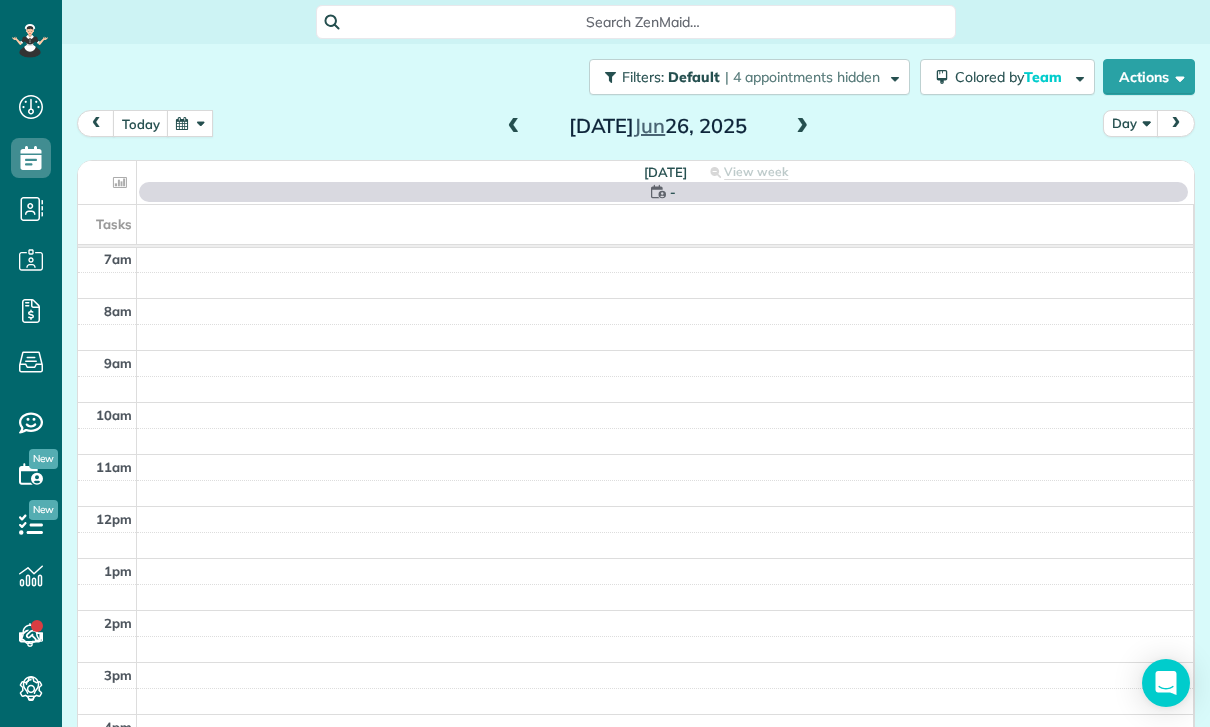 scroll, scrollTop: 157, scrollLeft: 0, axis: vertical 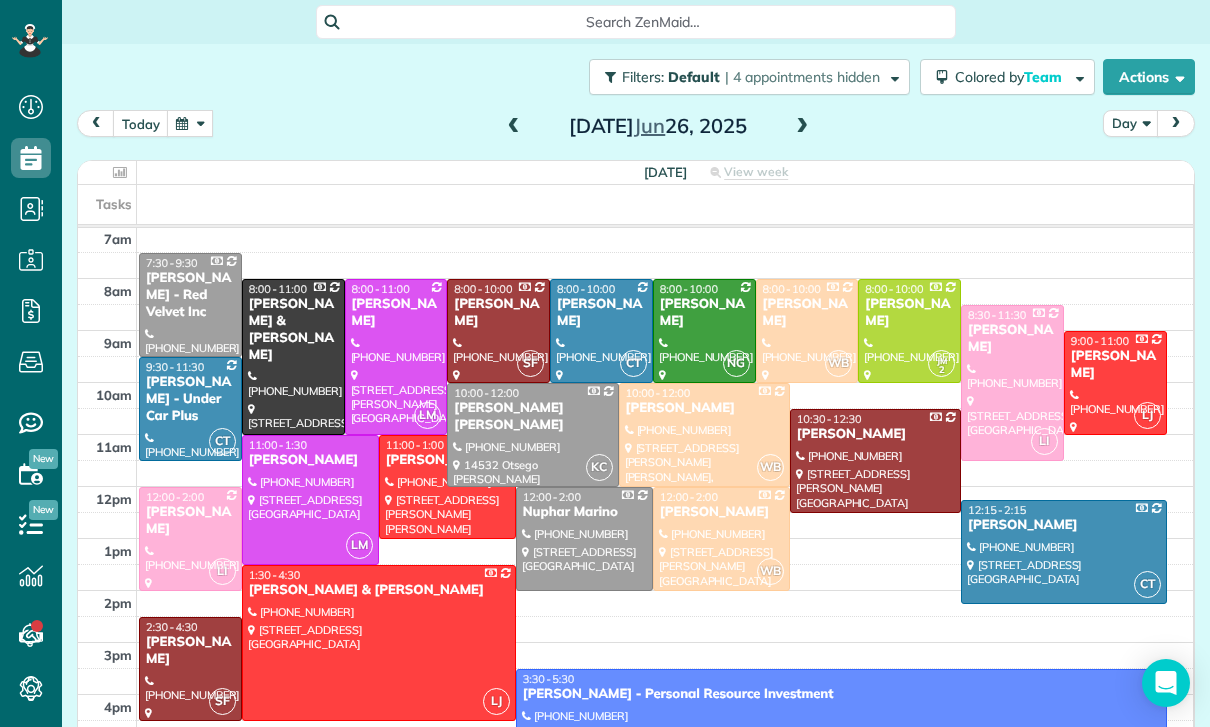 click at bounding box center (190, 669) 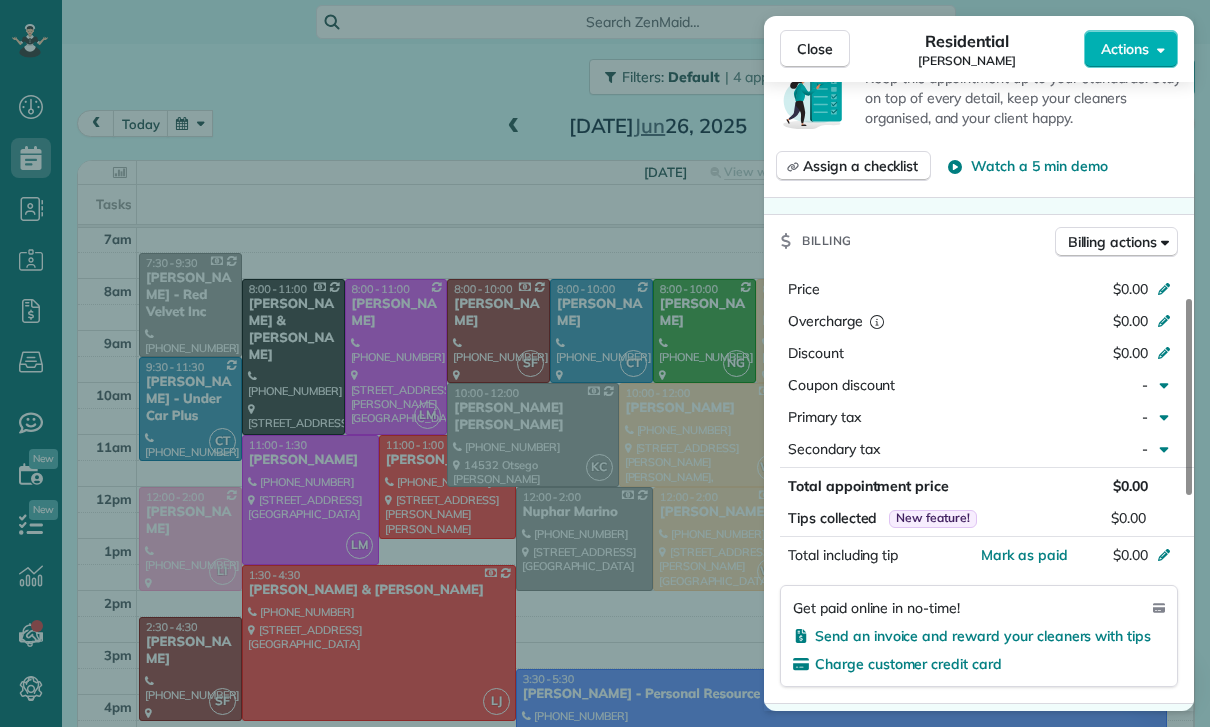 scroll, scrollTop: 769, scrollLeft: 0, axis: vertical 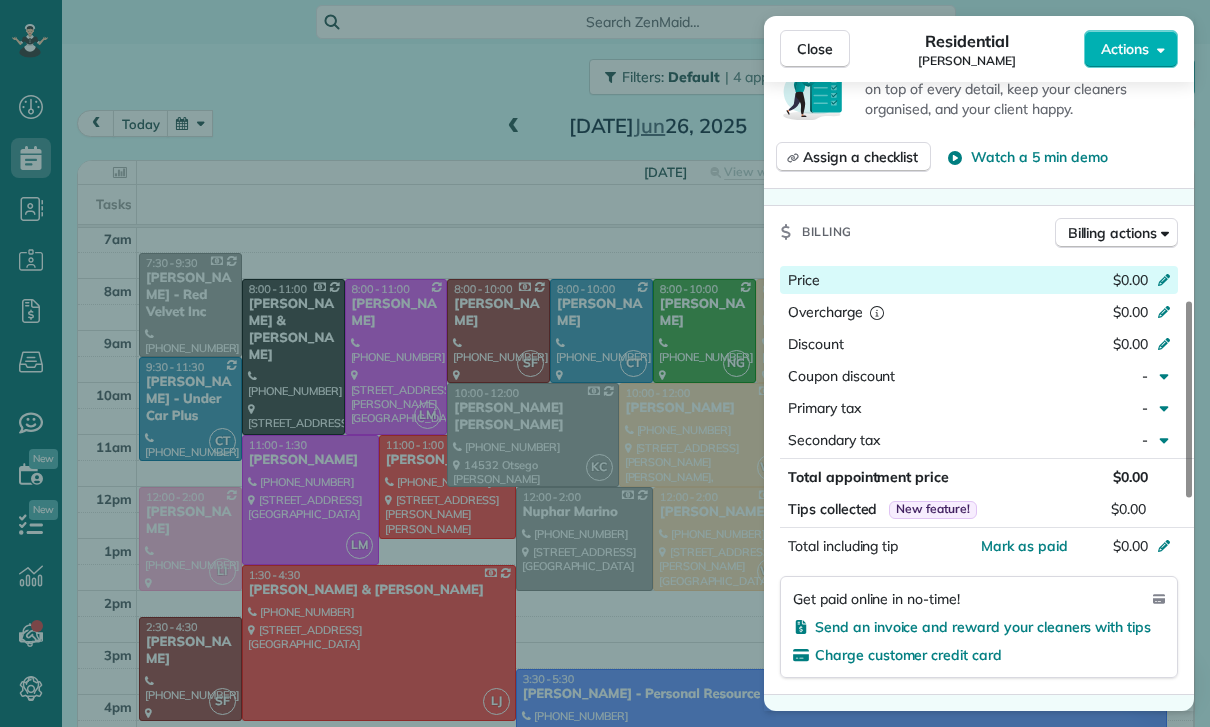 click at bounding box center [1167, 282] 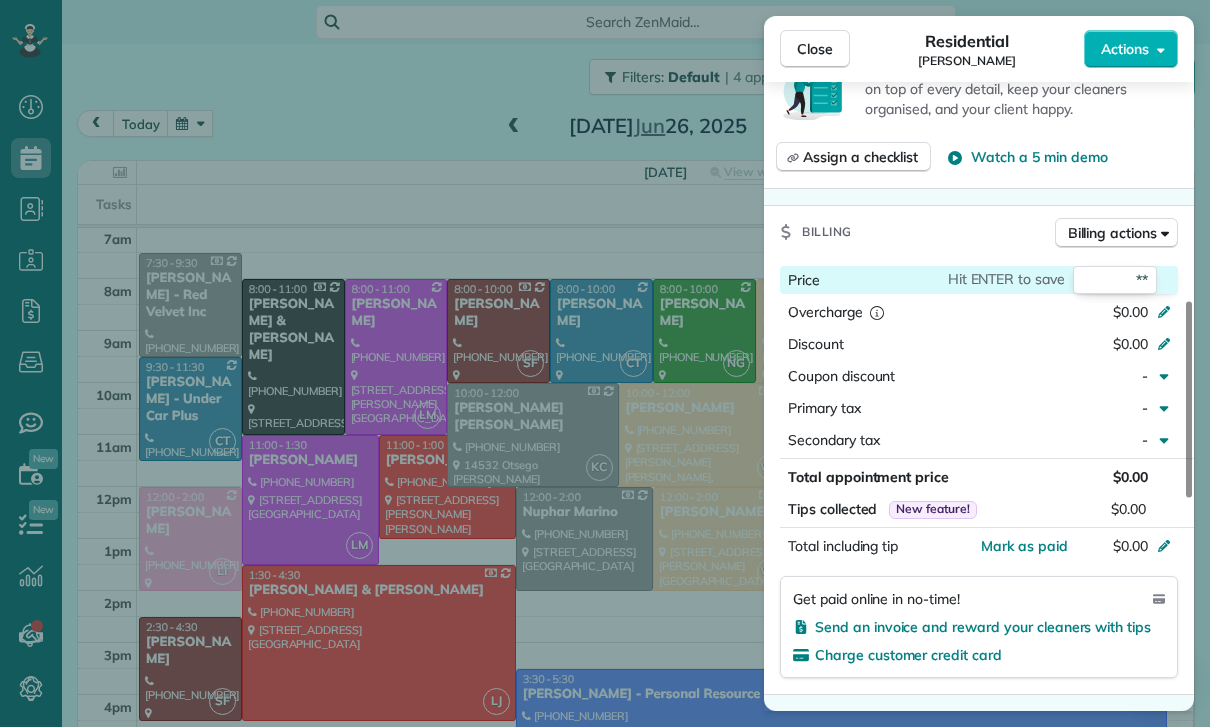 type on "***" 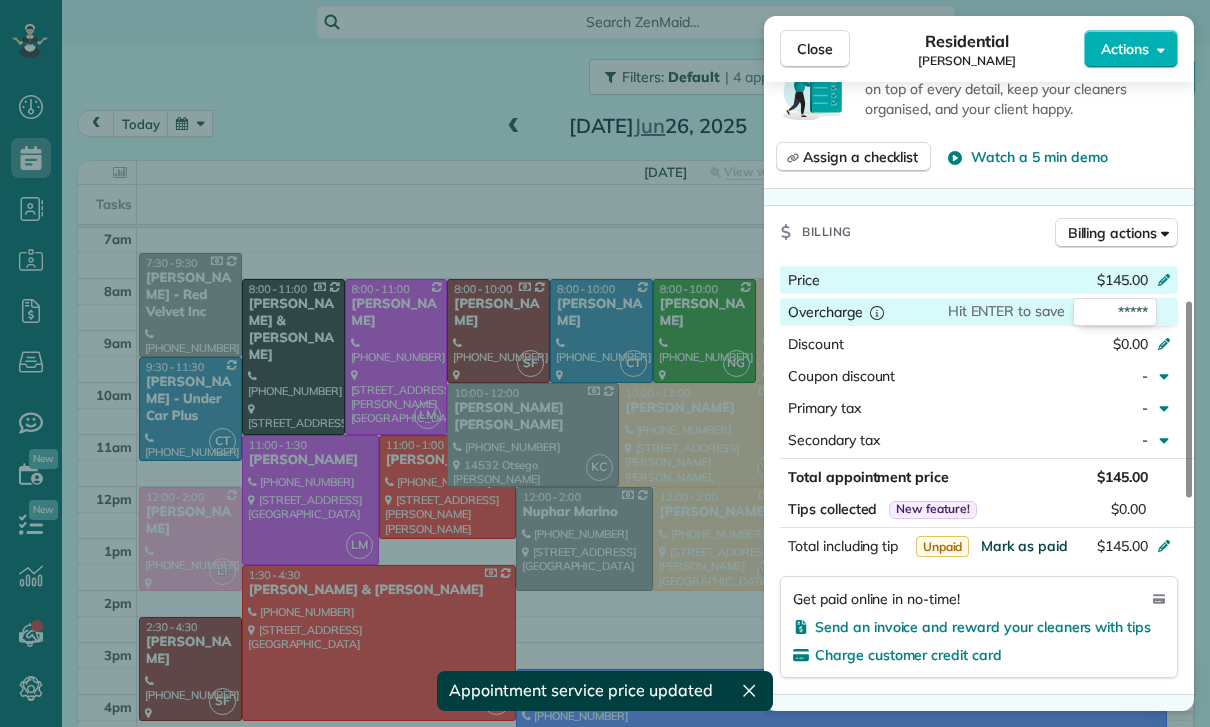 click on "Mark as paid" at bounding box center [1024, 546] 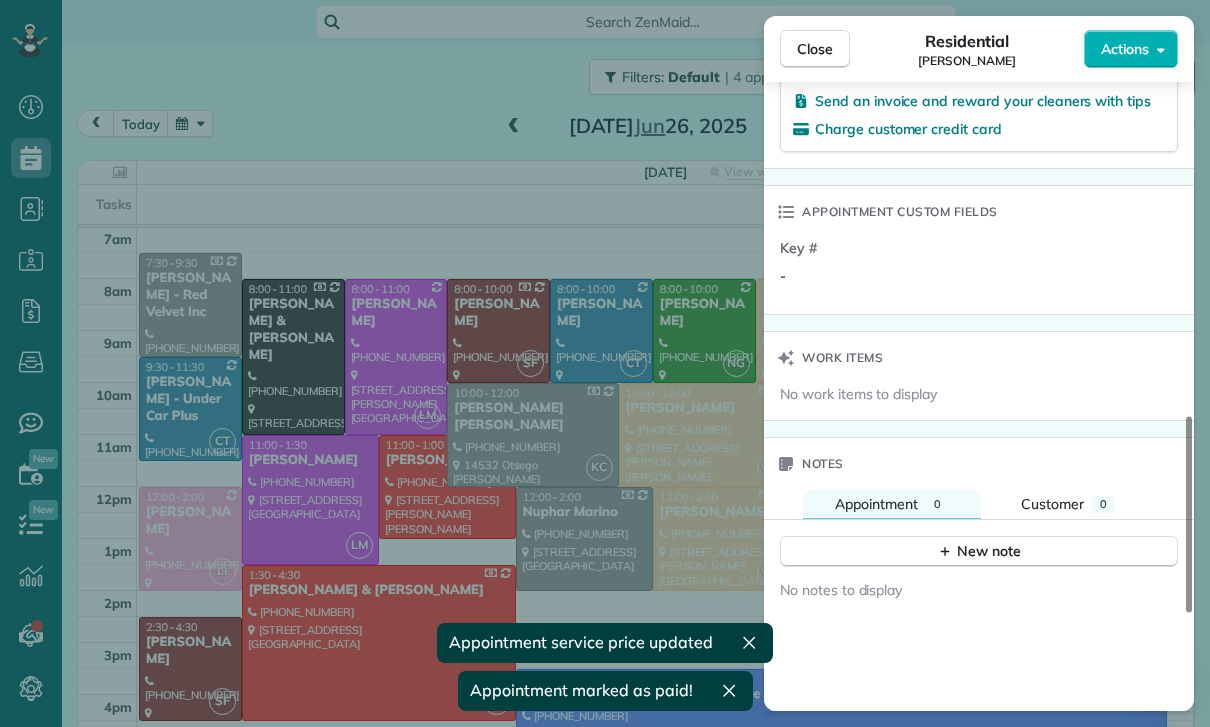 scroll, scrollTop: 1300, scrollLeft: 0, axis: vertical 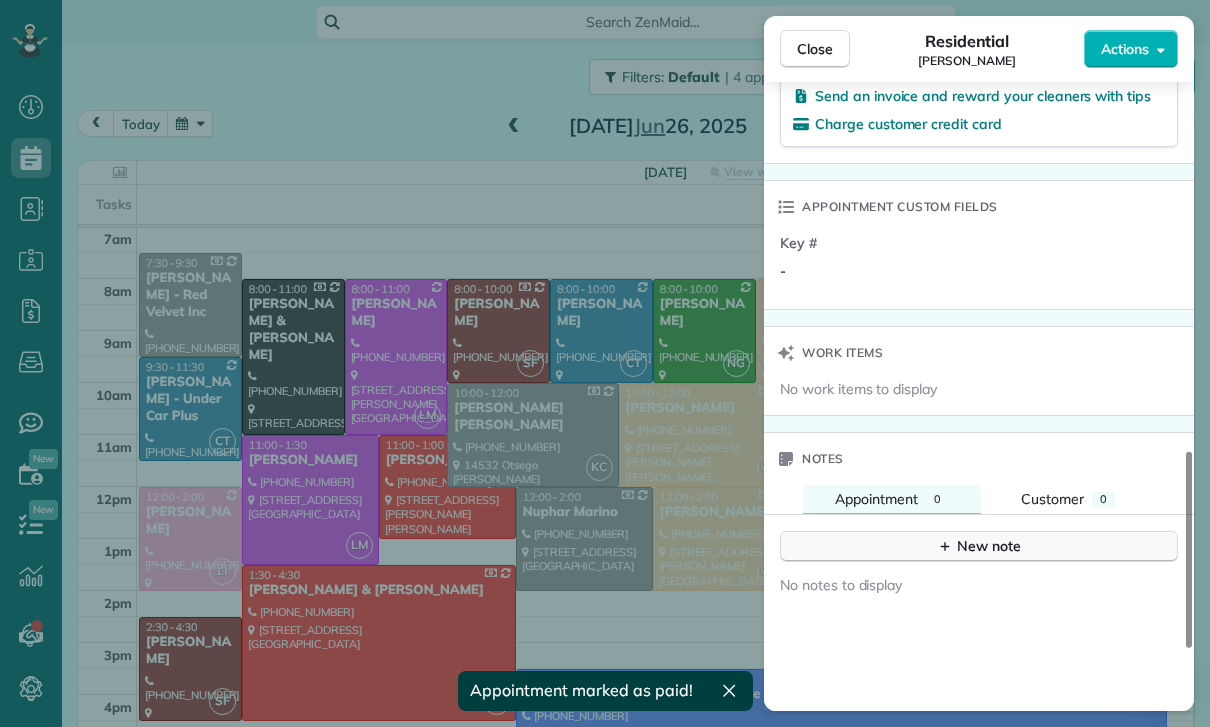 click on "New note" at bounding box center [979, 546] 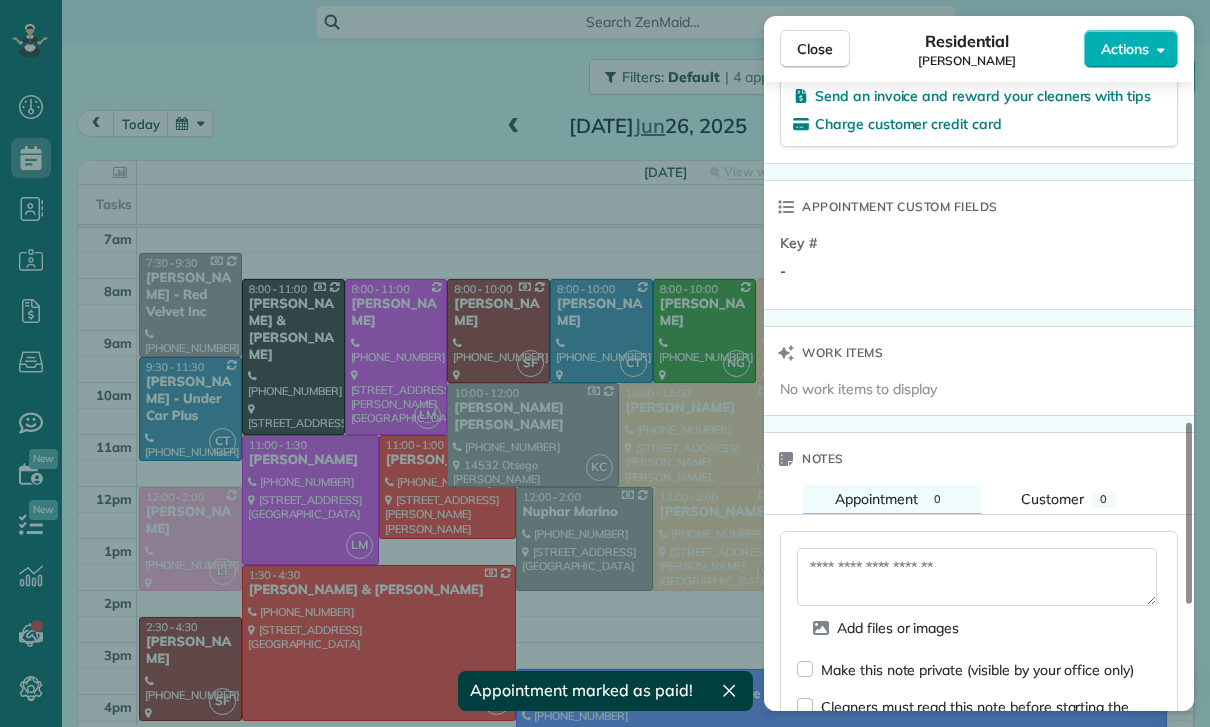 click at bounding box center [977, 577] 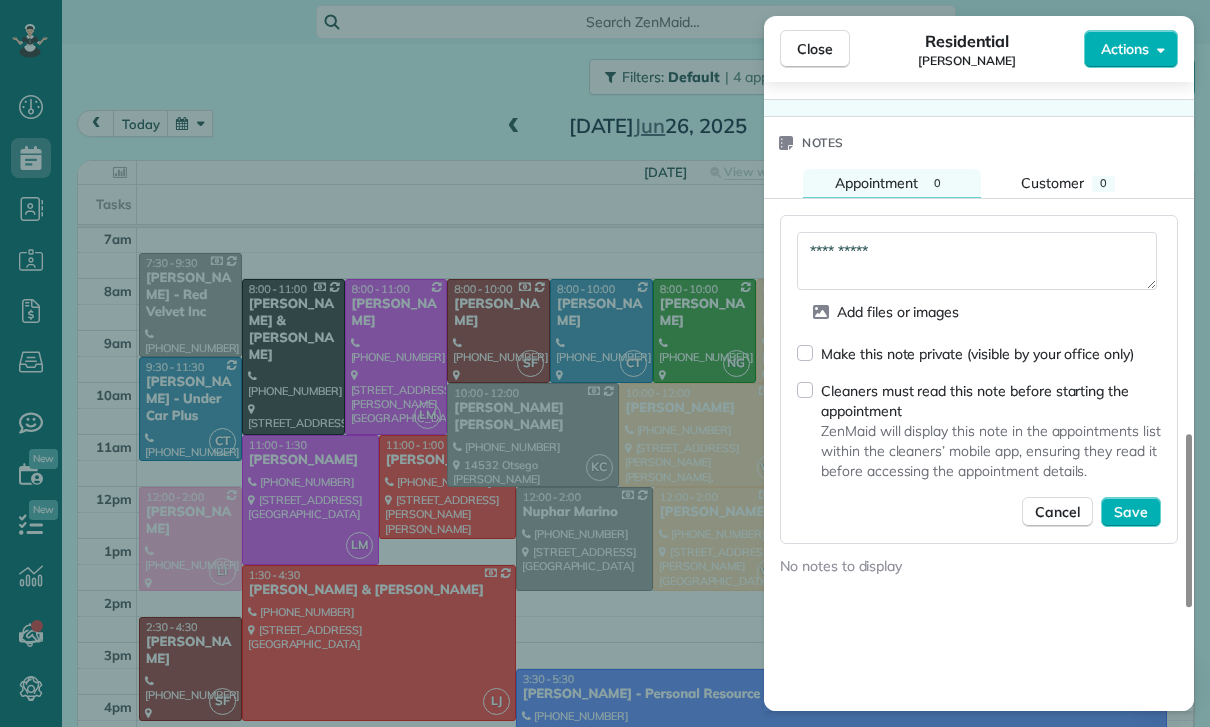 scroll, scrollTop: 1626, scrollLeft: 0, axis: vertical 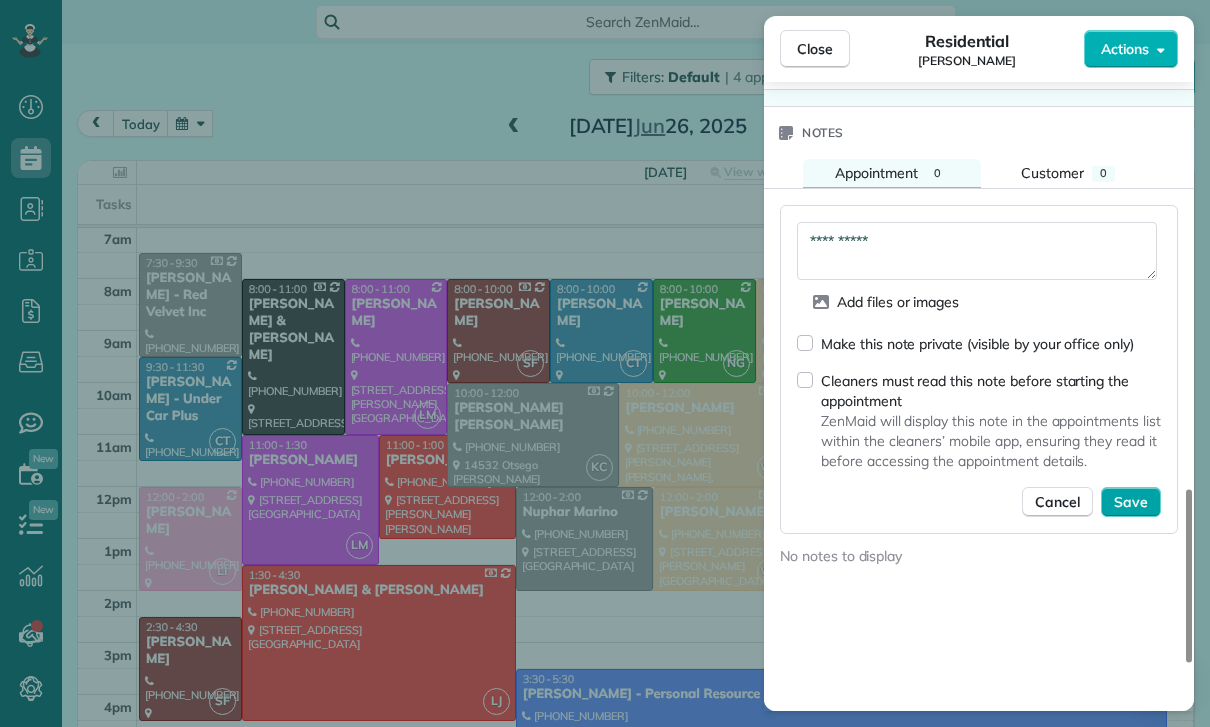 type on "**********" 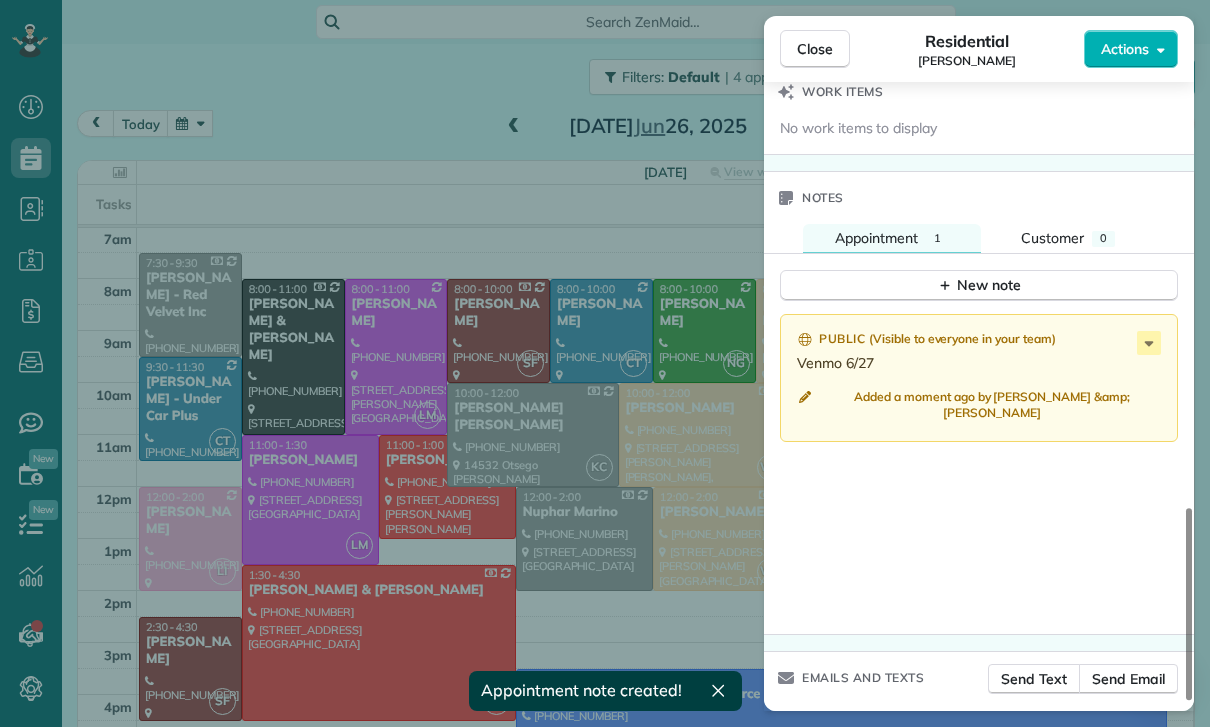 scroll, scrollTop: 1523, scrollLeft: 0, axis: vertical 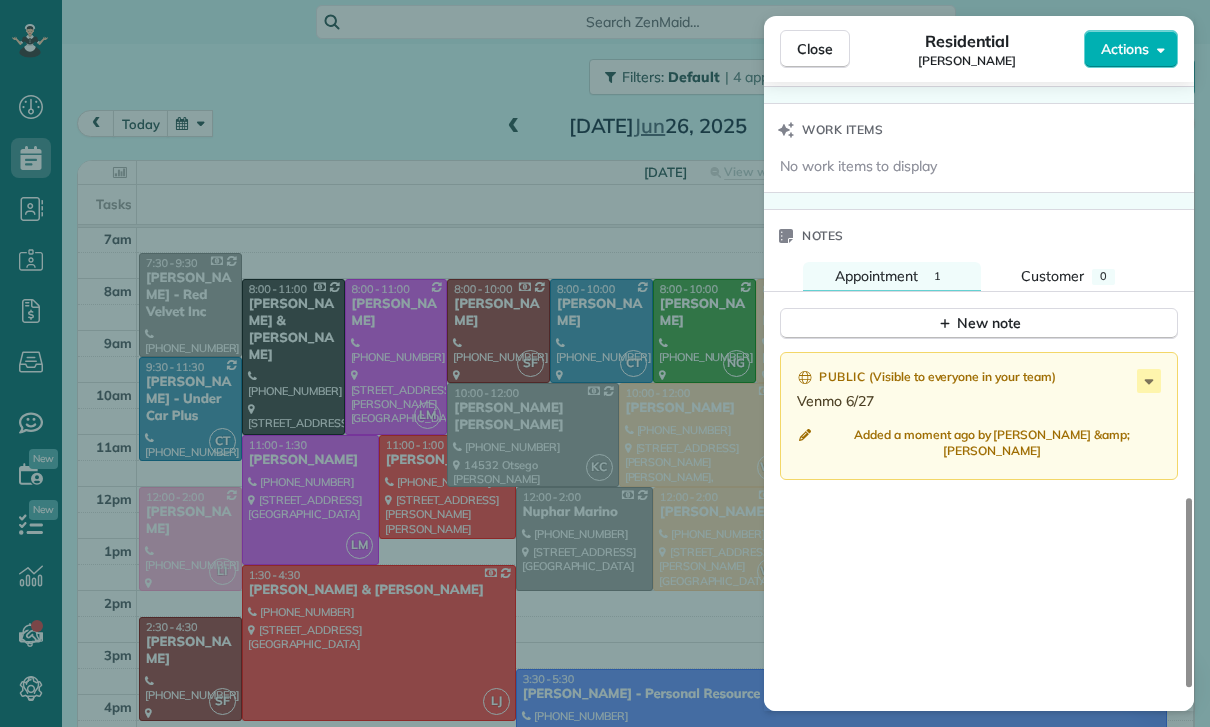 click on "Close Residential [PERSON_NAME] Actions Status Confirmed [PERSON_NAME] · Open profile Mobile [PHONE_NUMBER] Copy No email on record Add email View Details Residential [DATE] ( [DATE] ) 2:30 PM 4:30 PM 2 hours and 0 minutes One time [STREET_ADDRESS] Service was not rated yet Cleaners Time in and out Assign Invite Team [PERSON_NAME] Cleaners [PERSON_NAME] 2:30 PM 4:30 PM Checklist Try Now Keep this appointment up to your standards. Stay on top of every detail, keep your cleaners organised, and your client happy. Assign a checklist Watch a 5 min demo Billing Billing actions Price $145.00 Overcharge $0.00 Discount $0.00 Coupon discount - Primary tax - Secondary tax - Total appointment price $145.00 Tips collected New feature! $0.00 Paid Total including tip $145.00 Get paid online in no-time! Send an invoice and reward your cleaners with tips Charge customer credit card Appointment custom fields Key # - Work items No work items to display Notes Appointment 1 Customer 0 Public" at bounding box center [605, 363] 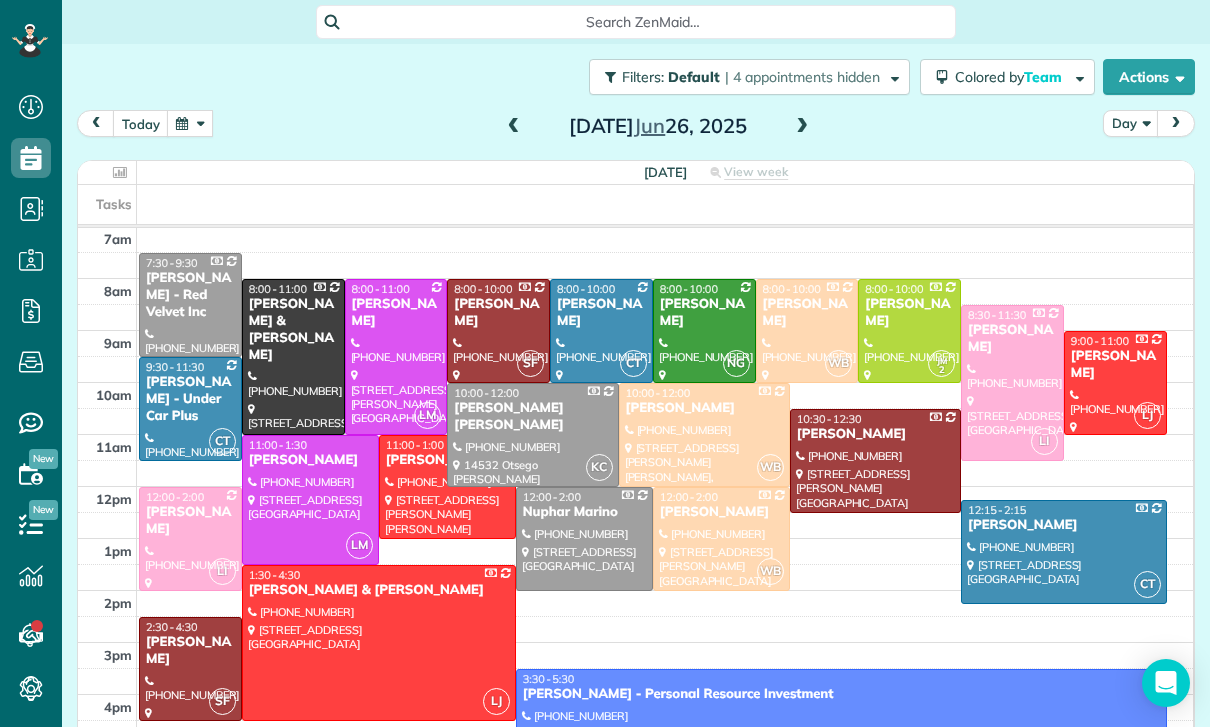 click at bounding box center [190, 123] 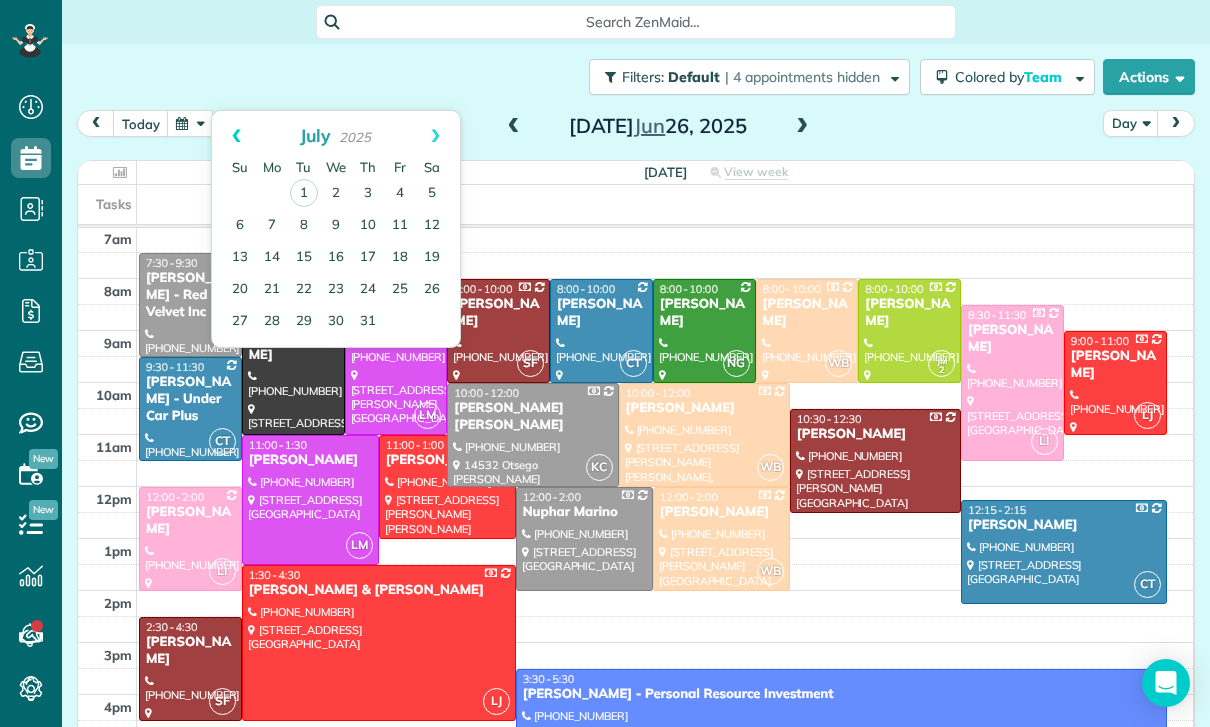 click on "Prev" at bounding box center (236, 136) 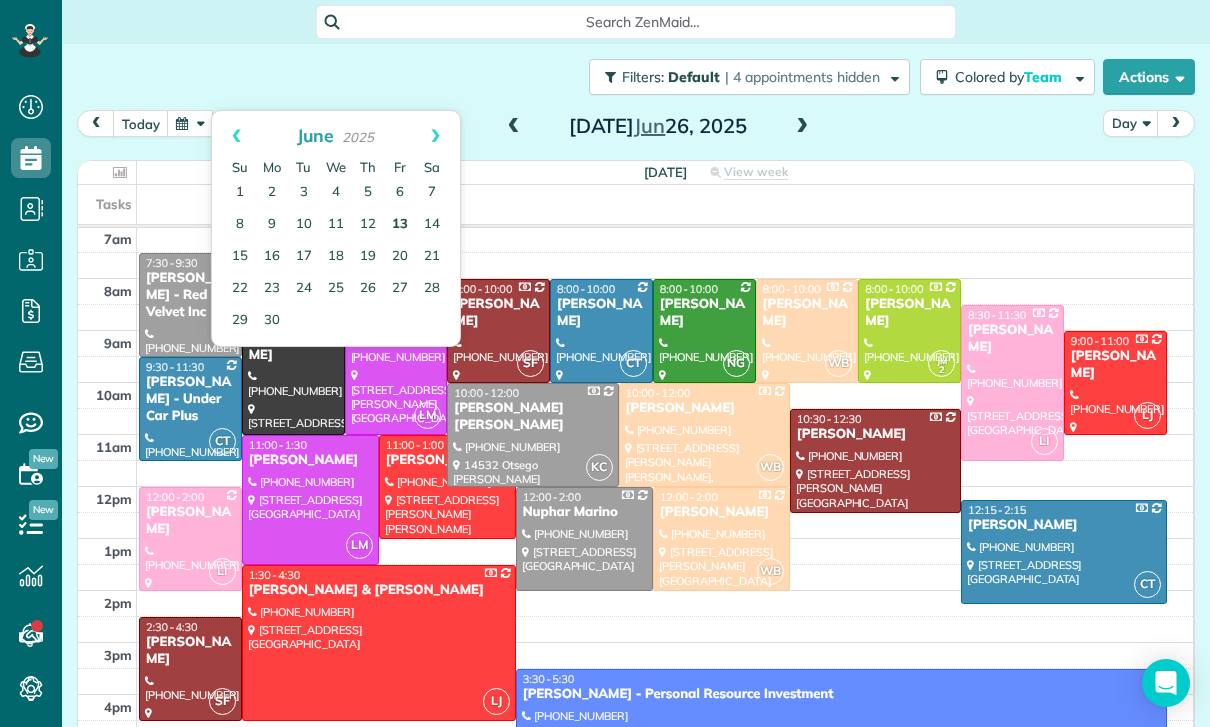 click on "13" at bounding box center [400, 225] 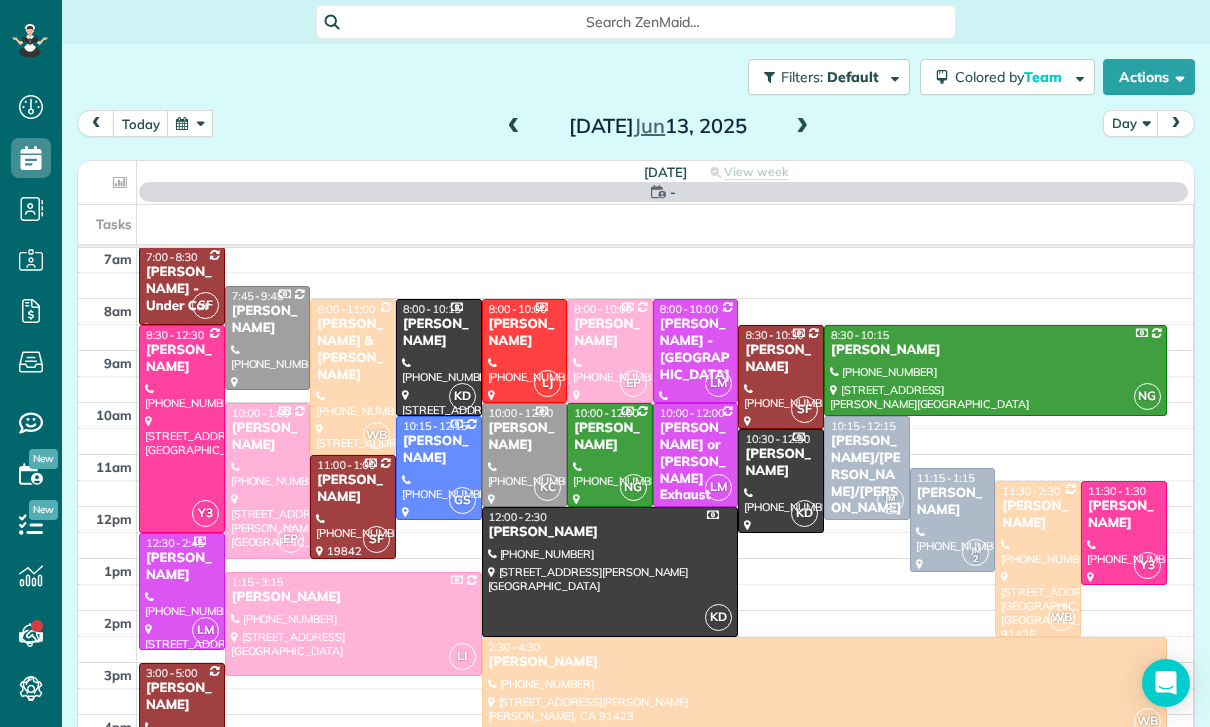 scroll, scrollTop: 157, scrollLeft: 0, axis: vertical 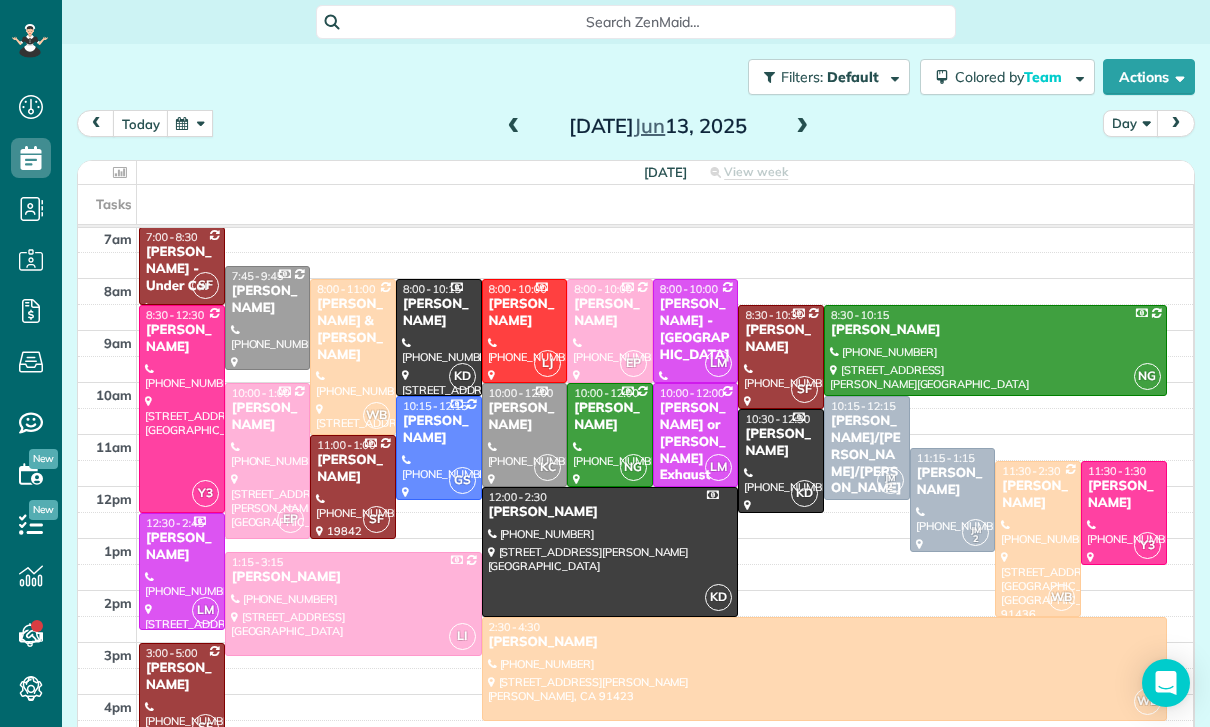 click on "[PERSON_NAME]/[PERSON_NAME]/[PERSON_NAME]" at bounding box center [867, 455] 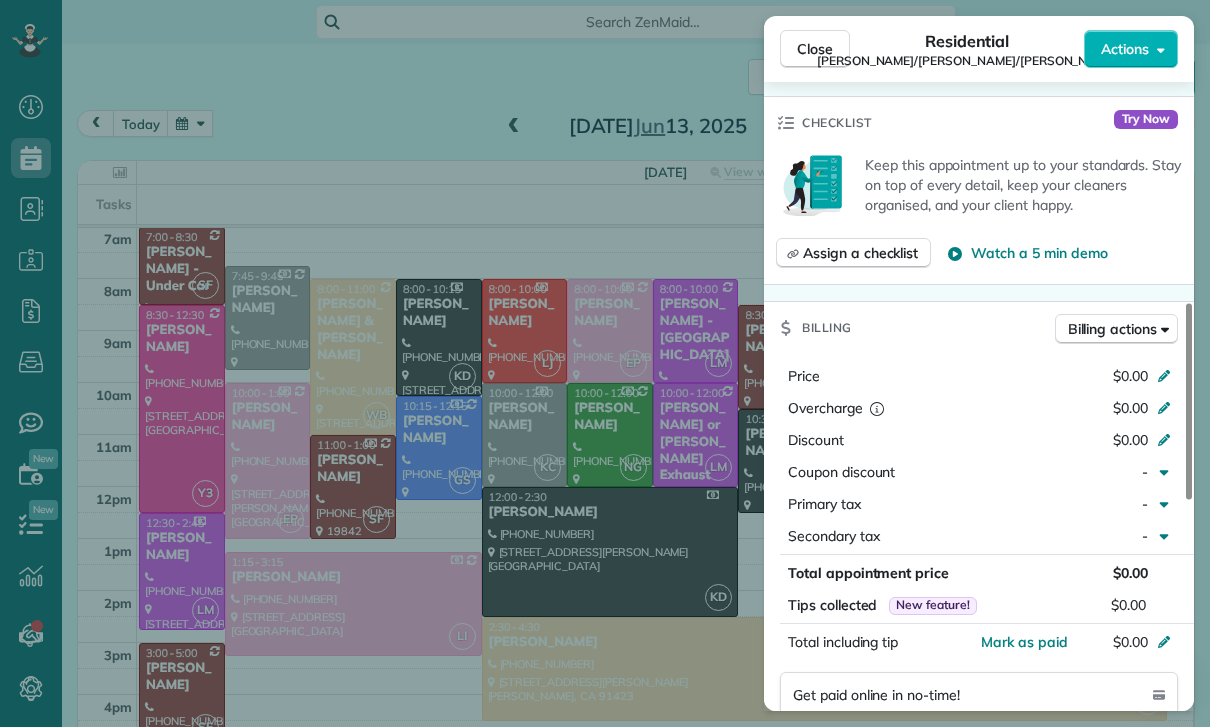 scroll, scrollTop: 776, scrollLeft: 0, axis: vertical 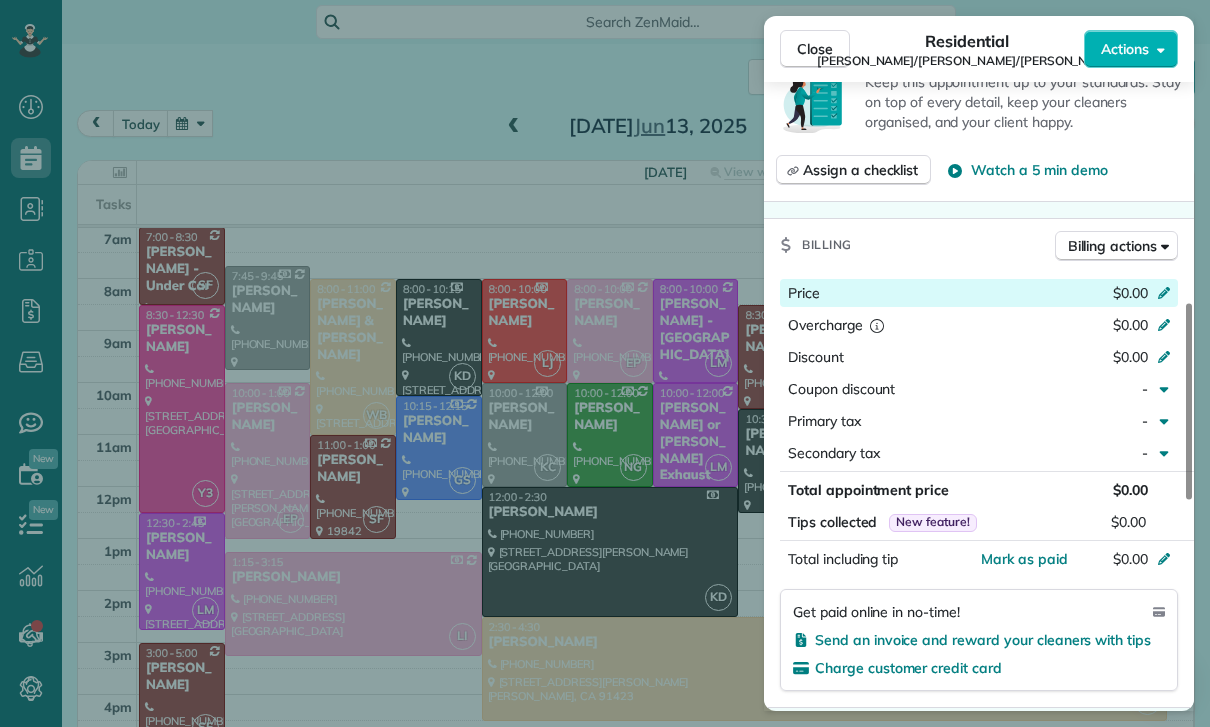 click 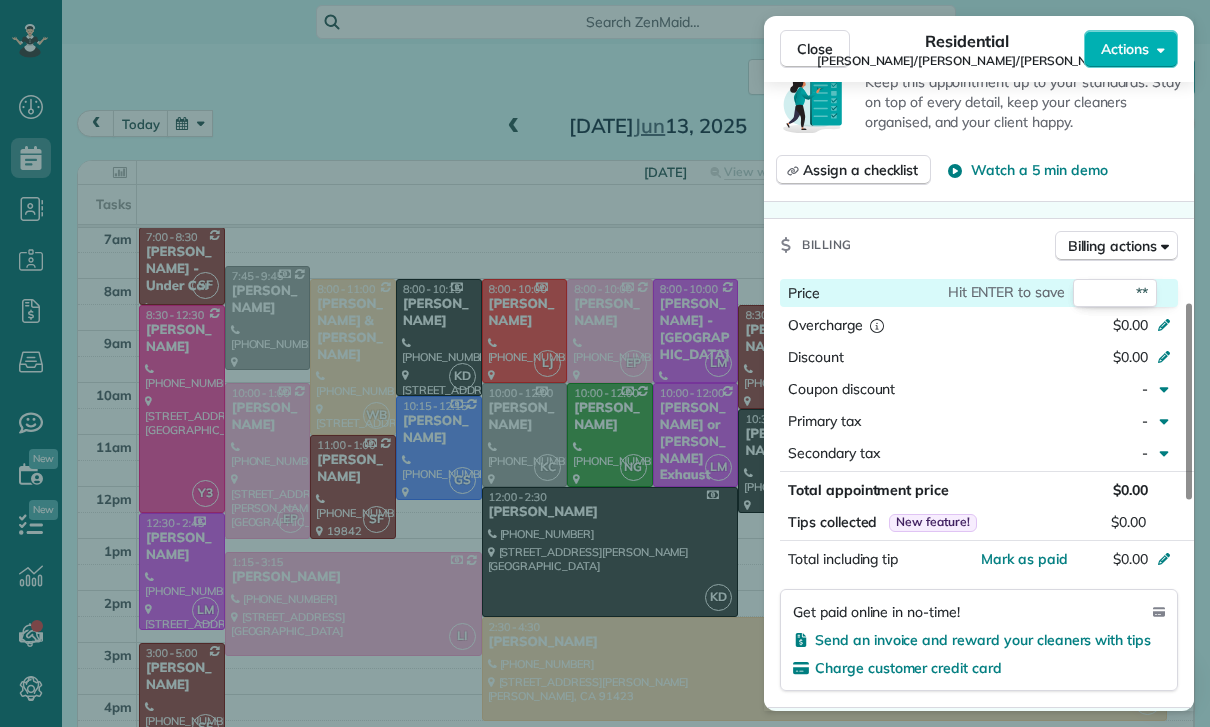type on "***" 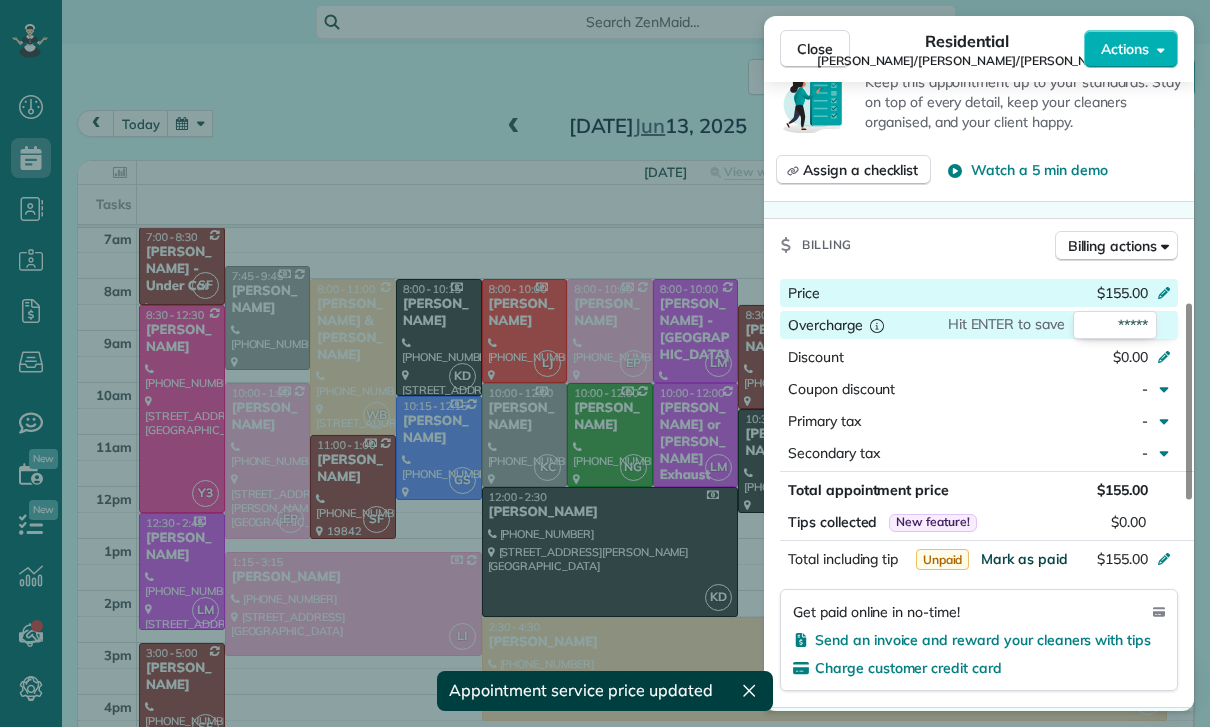 click on "Mark as paid" at bounding box center [1024, 559] 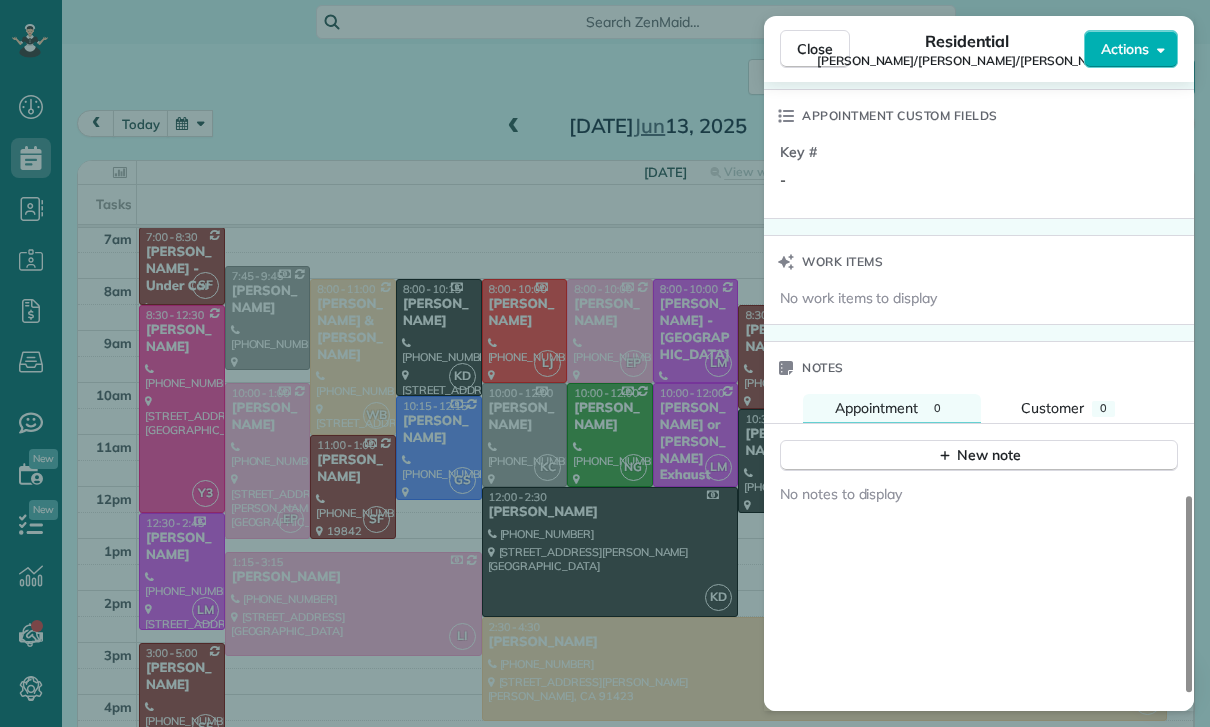 scroll, scrollTop: 1470, scrollLeft: 0, axis: vertical 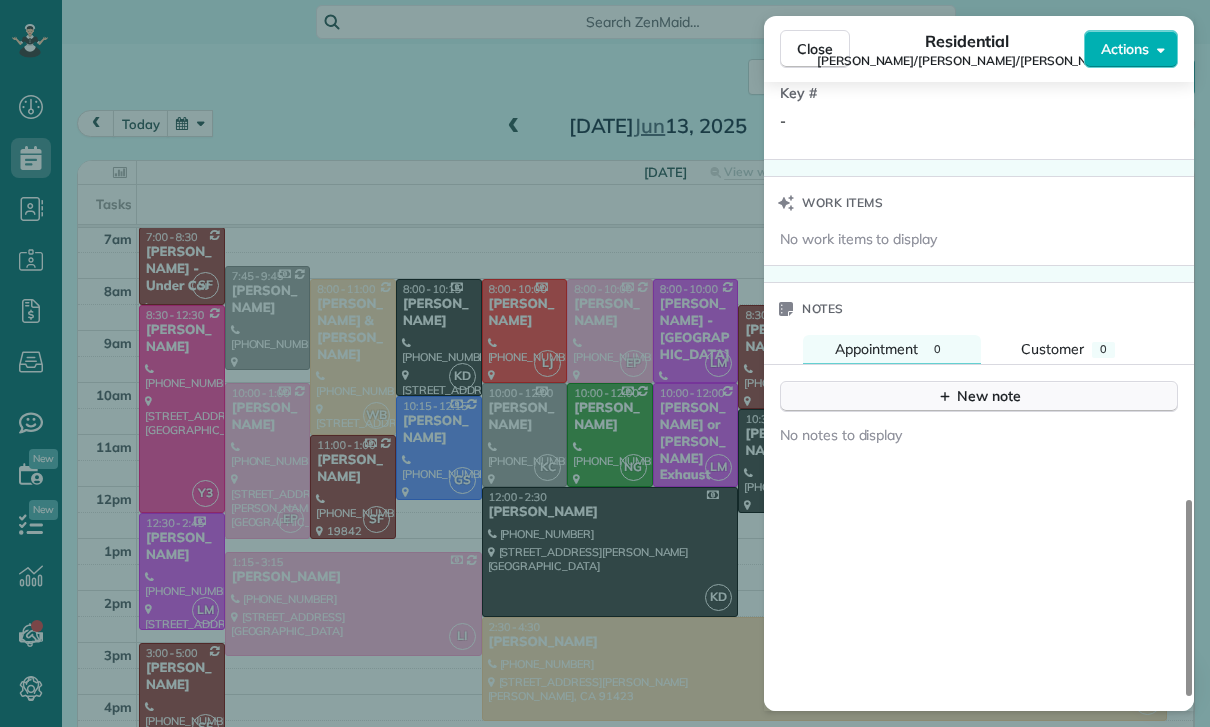click on "New note" at bounding box center (979, 396) 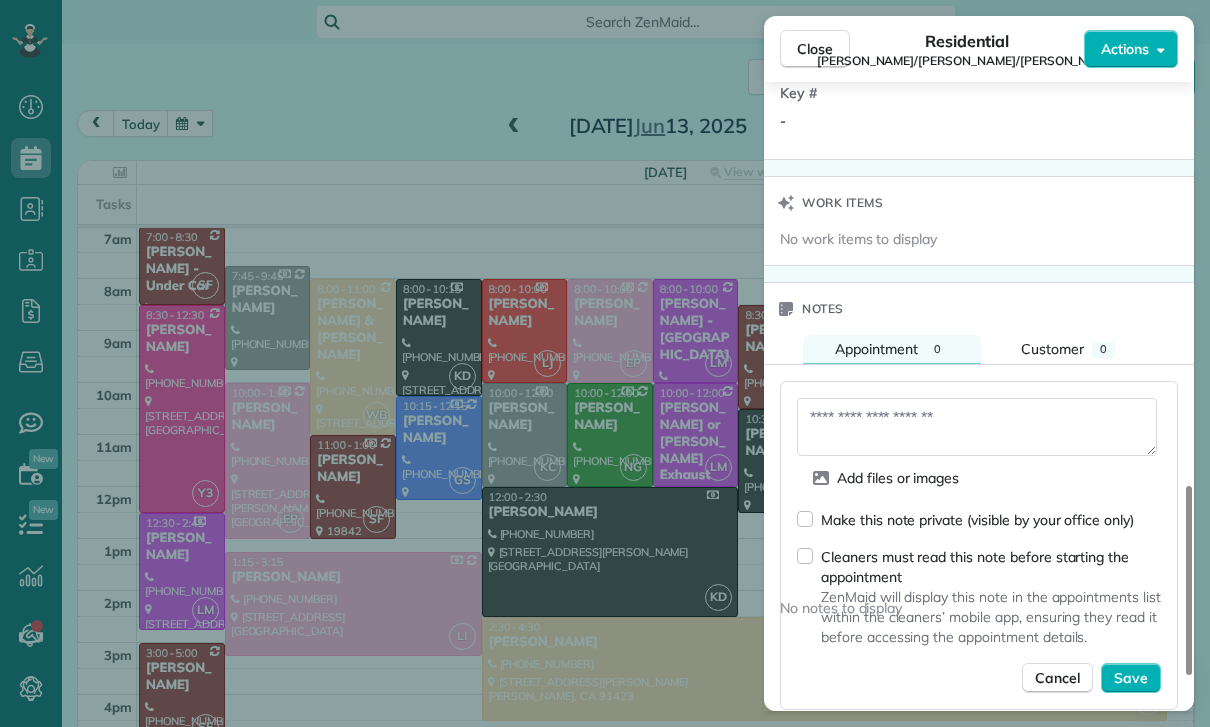 click at bounding box center (977, 427) 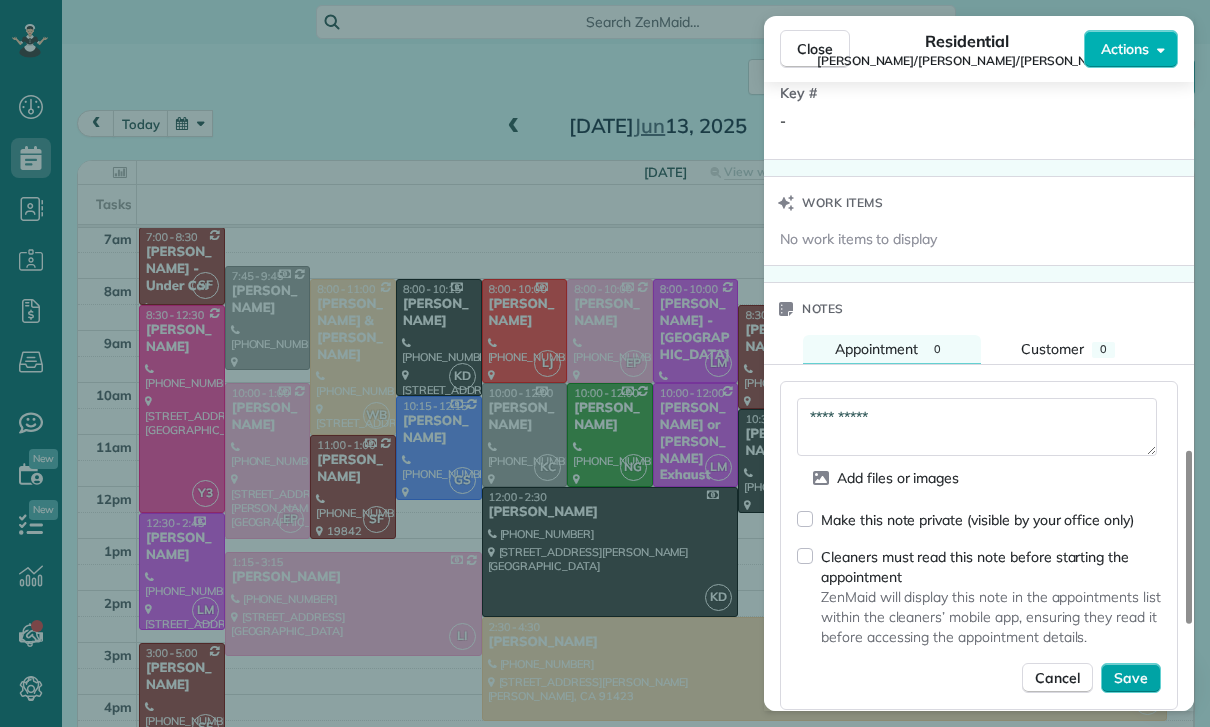 type on "**********" 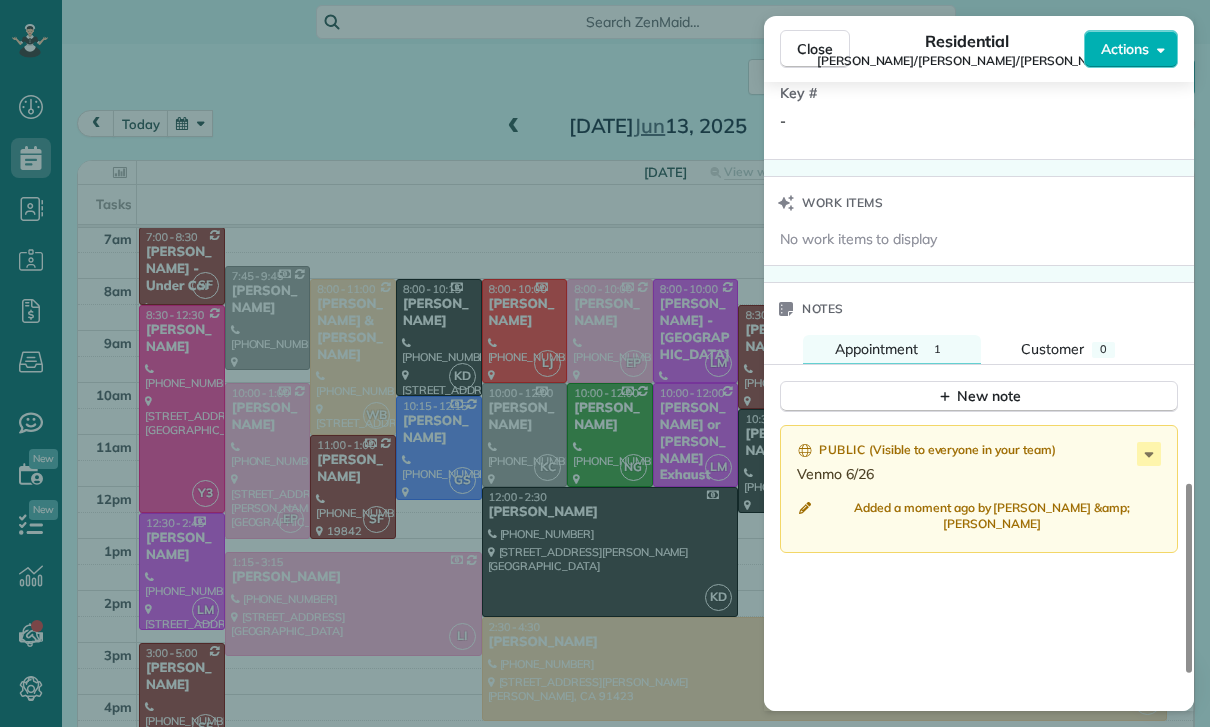 click on "Close Residential [PERSON_NAME]/[PERSON_NAME]/[PERSON_NAME] Actions Status Confirmed [PERSON_NAME]/[PERSON_NAME]/[PERSON_NAME] · Open profile Mobile [PHONE_NUMBER] Copy No email on record Add email View Details Residential [DATE] 10:15 AM 12:15 PM 2 hours and 0 minutes One time [STREET_ADDRESS] Service was not rated yet Cleaners Time in and out Assign Invite Team [PERSON_NAME] [PERSON_NAME] 10:15 AM 12:15 PM Checklist Try Now Keep this appointment up to your standards. Stay on top of every detail, keep your cleaners organised, and your client happy. Assign a checklist Watch a 5 min demo Billing Billing actions Price $155.00 Overcharge $0.00 Discount $0.00 Coupon discount - Primary tax - Secondary tax - Total appointment price $155.00 Tips collected New feature! $0.00 Paid Total including tip $155.00 Get paid online in no-time! Send an invoice and reward your cleaners with tips Charge customer credit card Appointment custom fields Key # - Work items No work items to display 1 0" at bounding box center (605, 363) 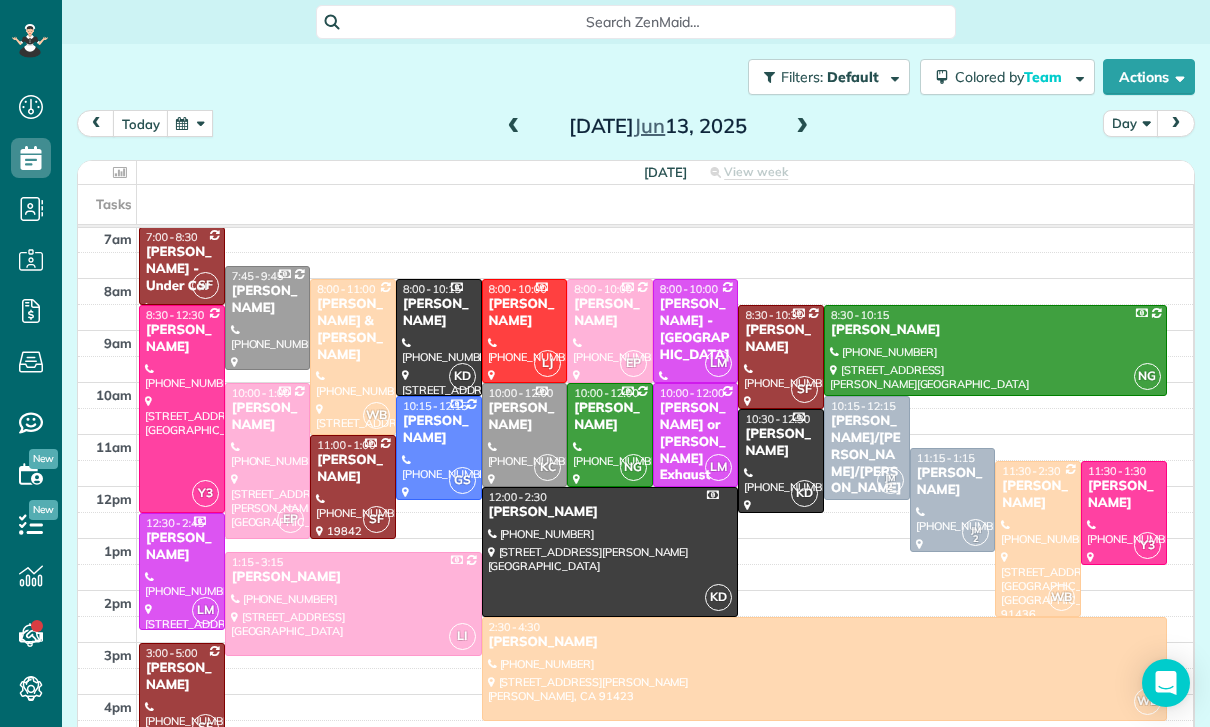 click at bounding box center (190, 123) 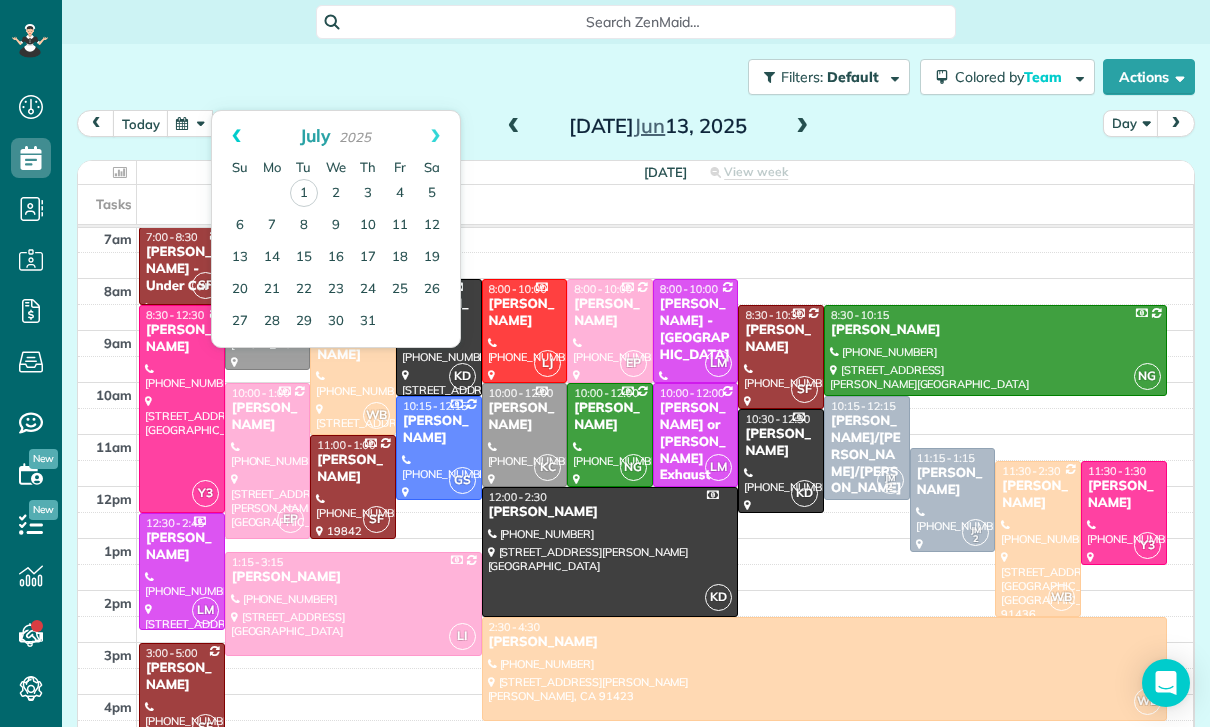 click on "Prev" at bounding box center (236, 136) 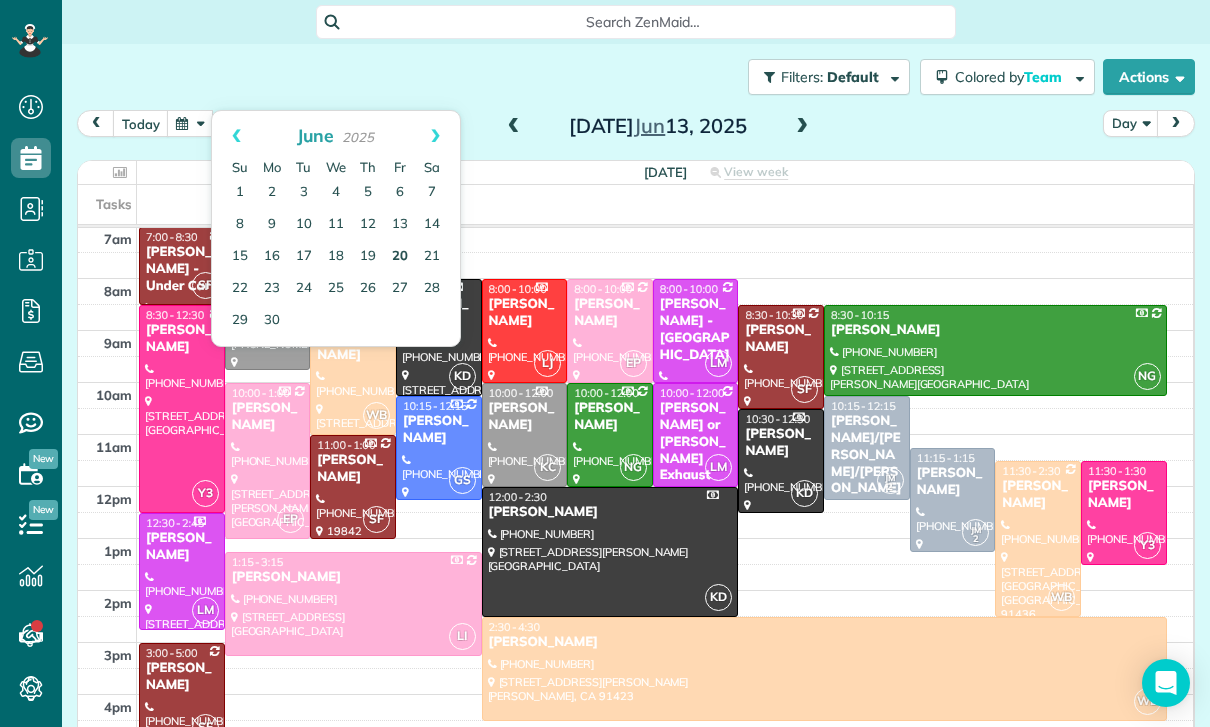 click on "20" at bounding box center (400, 257) 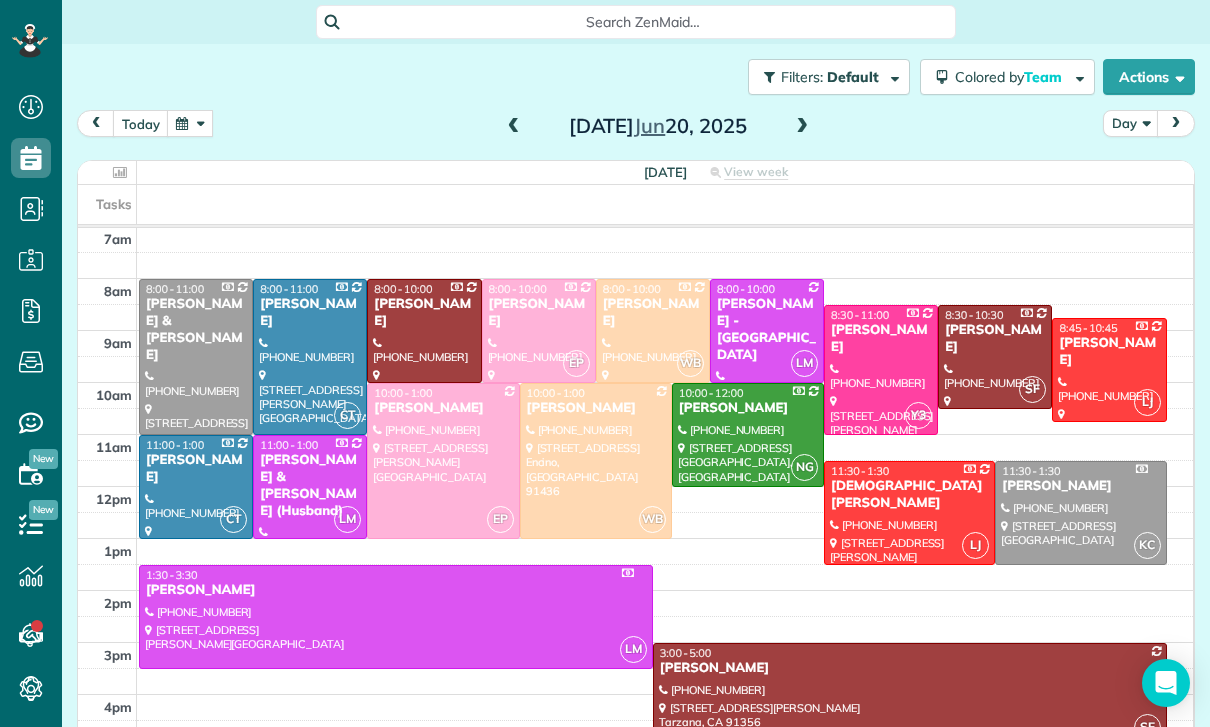 scroll, scrollTop: 144, scrollLeft: 0, axis: vertical 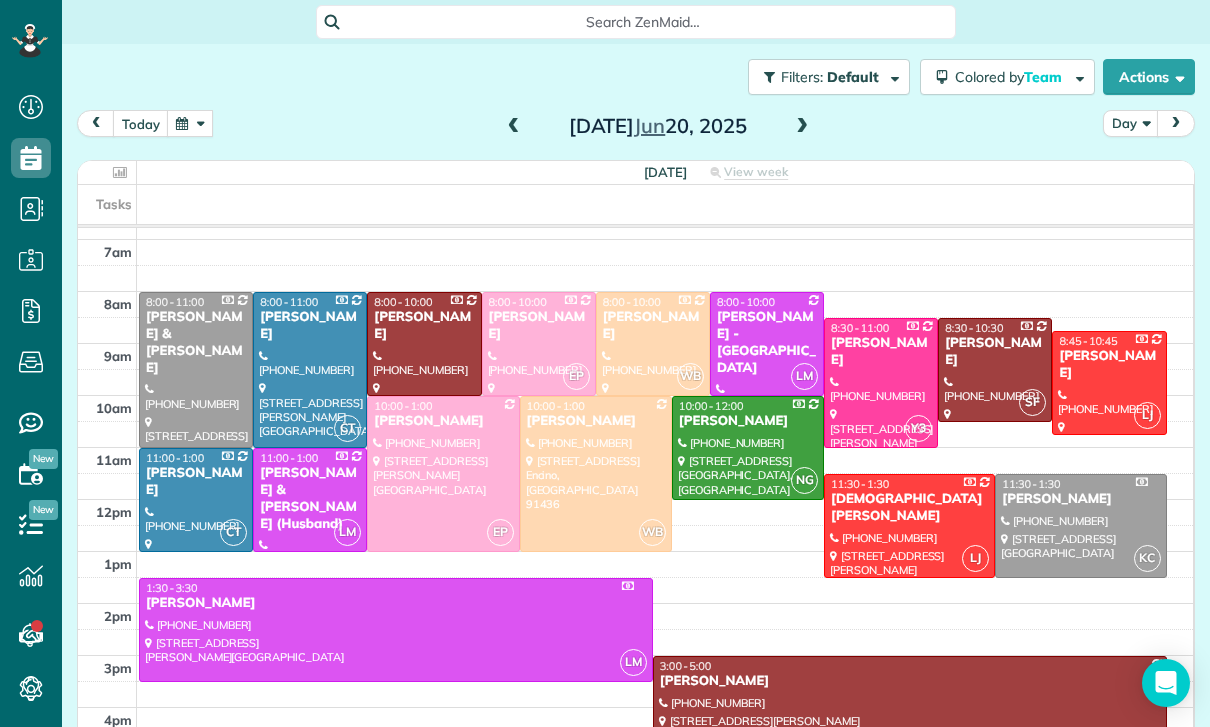 click at bounding box center (190, 123) 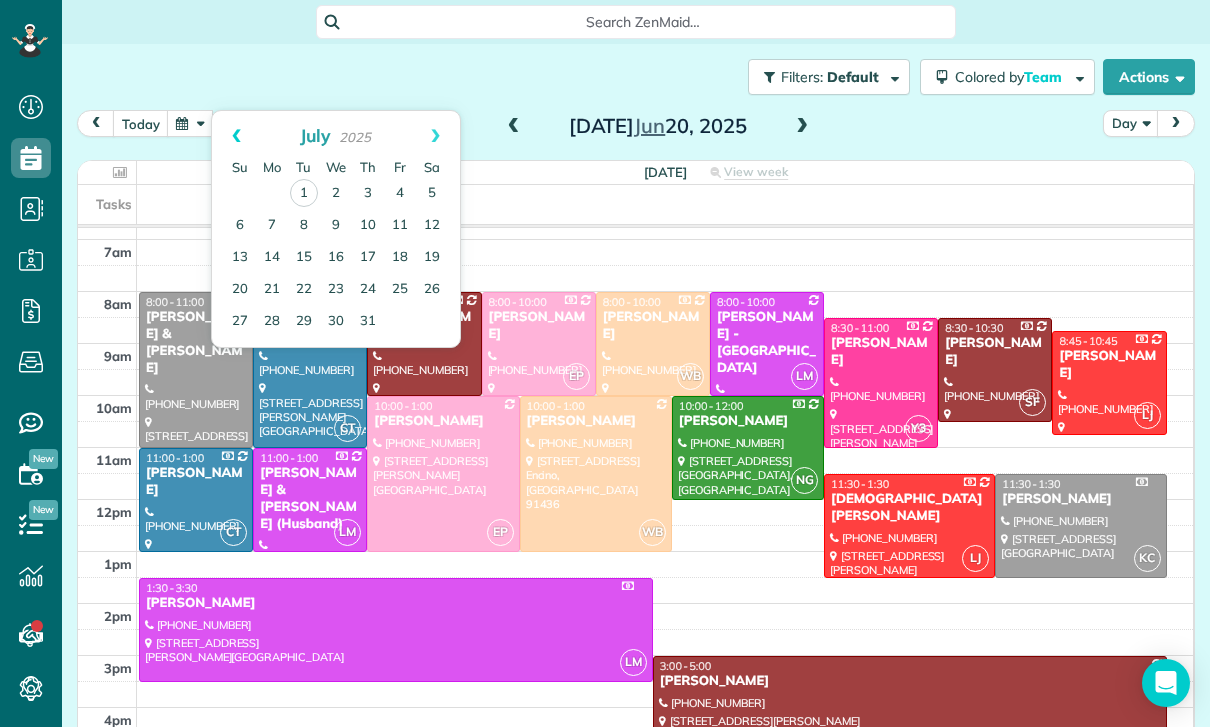 click on "Prev" at bounding box center (236, 136) 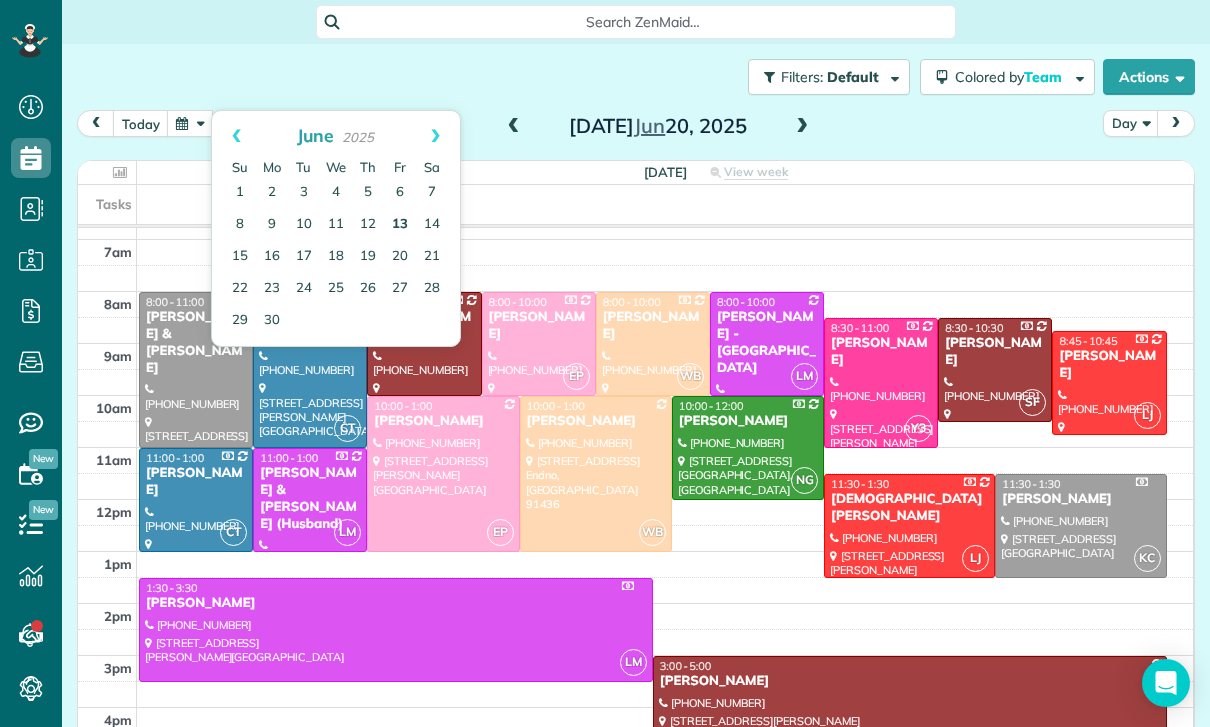 click on "13" at bounding box center (400, 225) 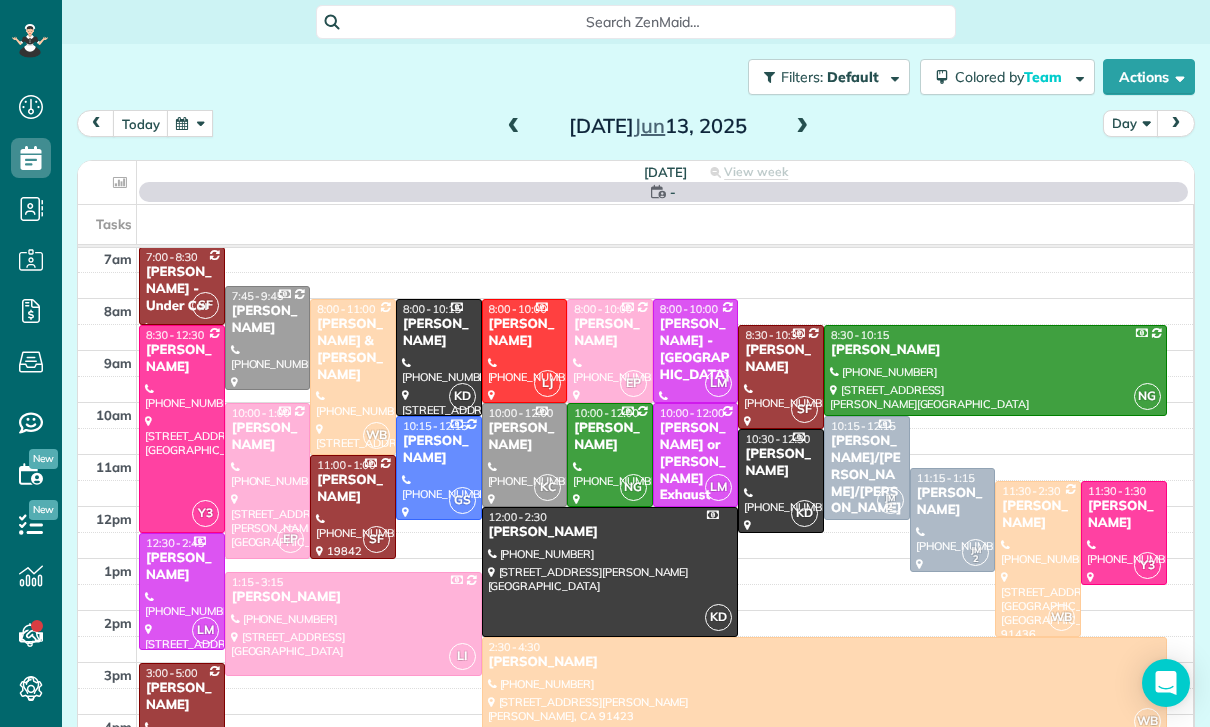 scroll, scrollTop: 157, scrollLeft: 0, axis: vertical 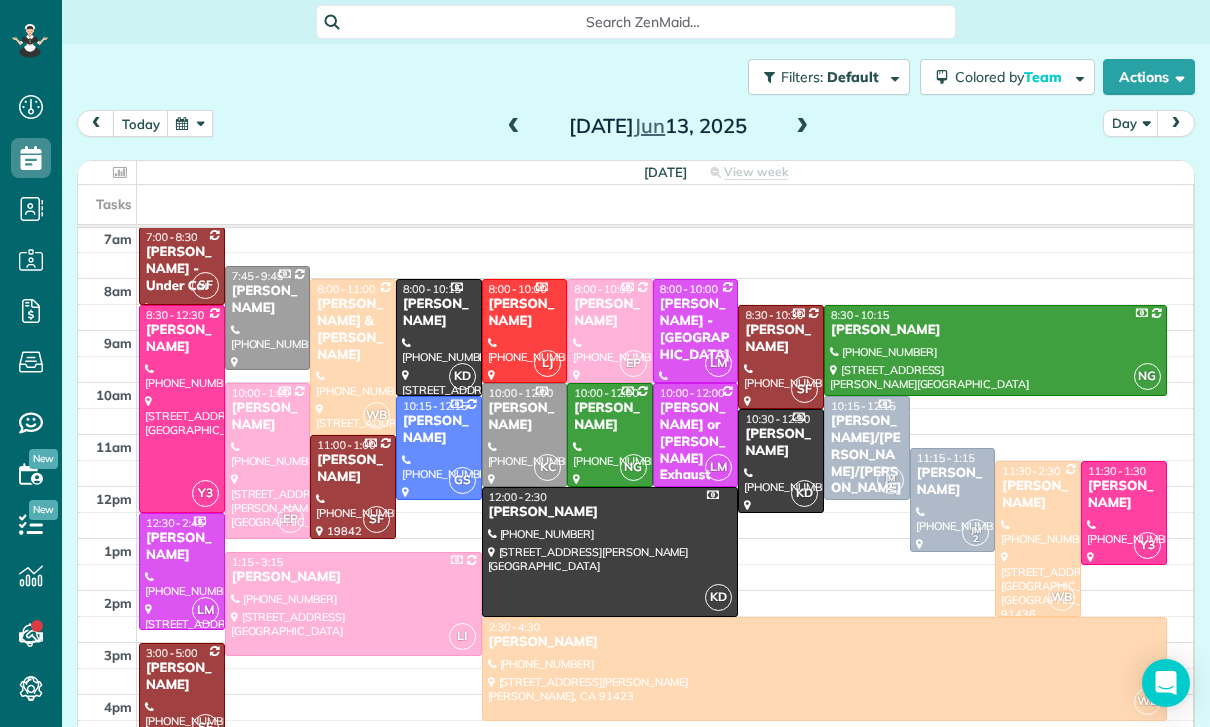 click on "11:15 - 1:15" at bounding box center [946, 458] 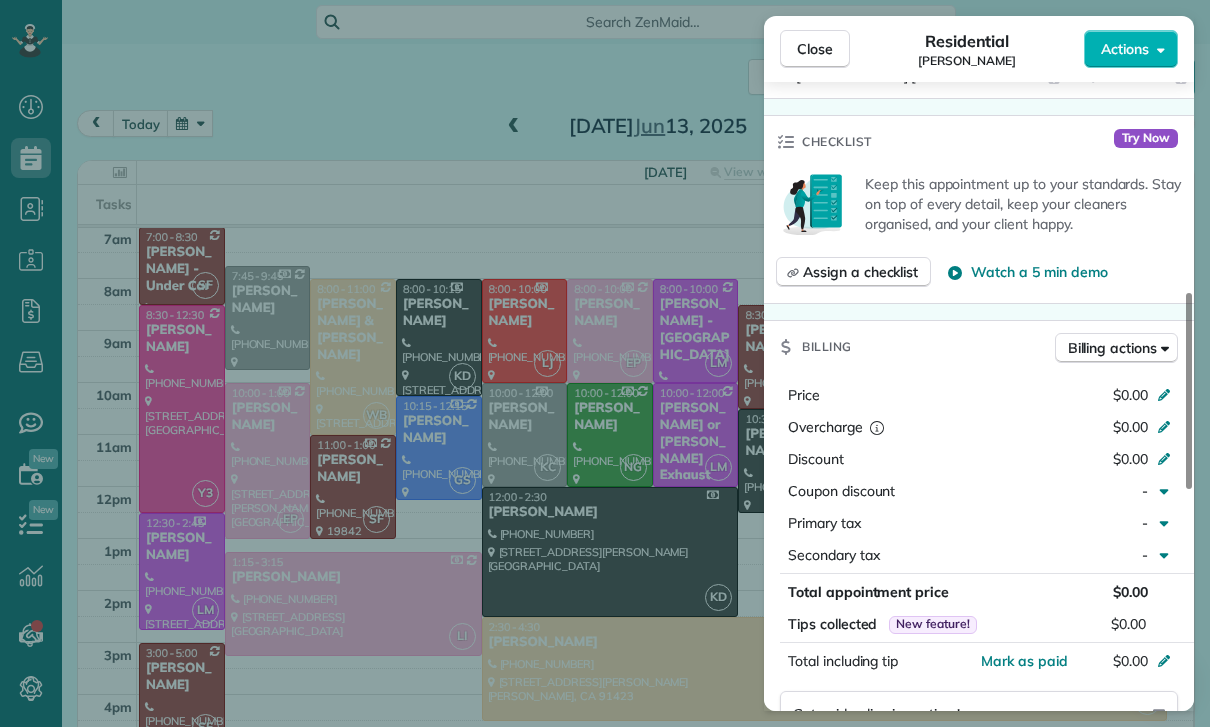 scroll, scrollTop: 774, scrollLeft: 0, axis: vertical 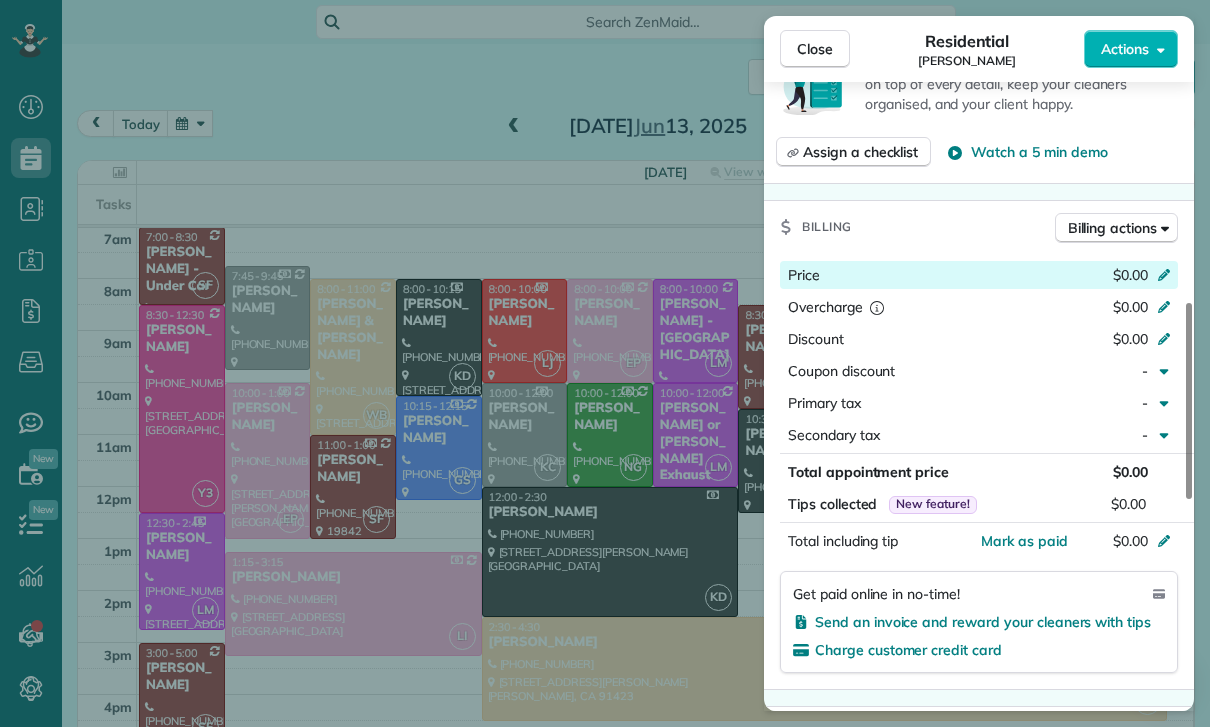 click at bounding box center [1167, 277] 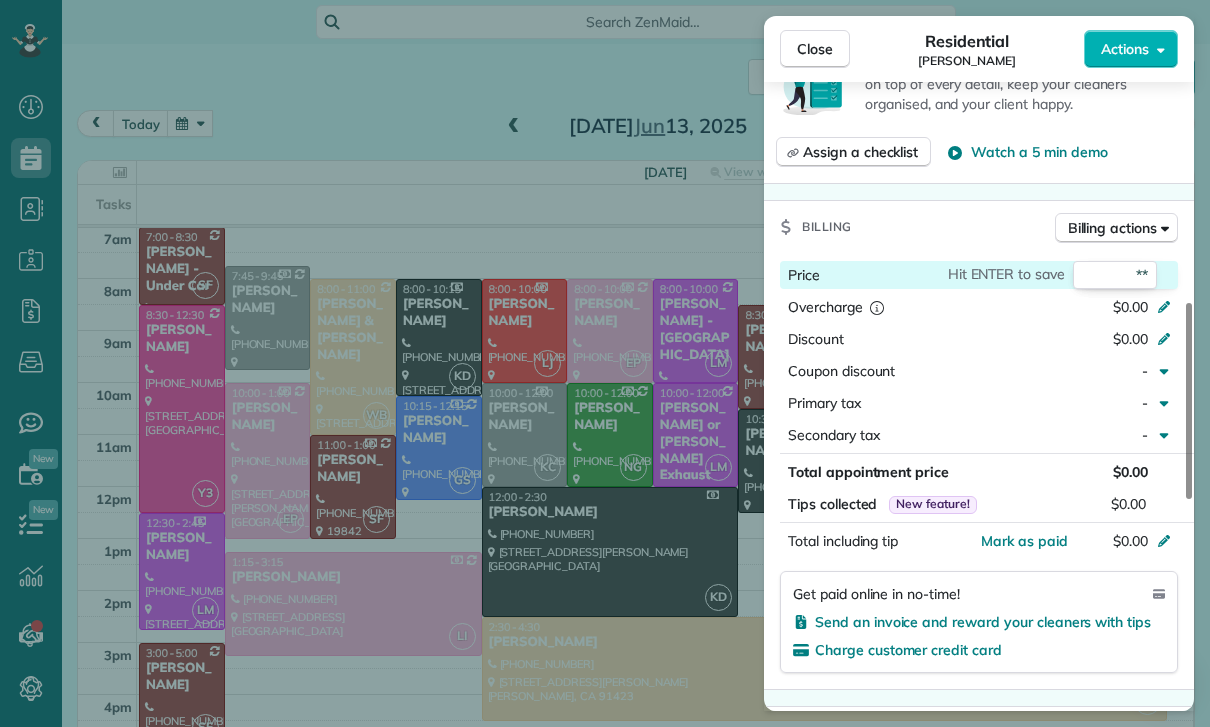 type on "***" 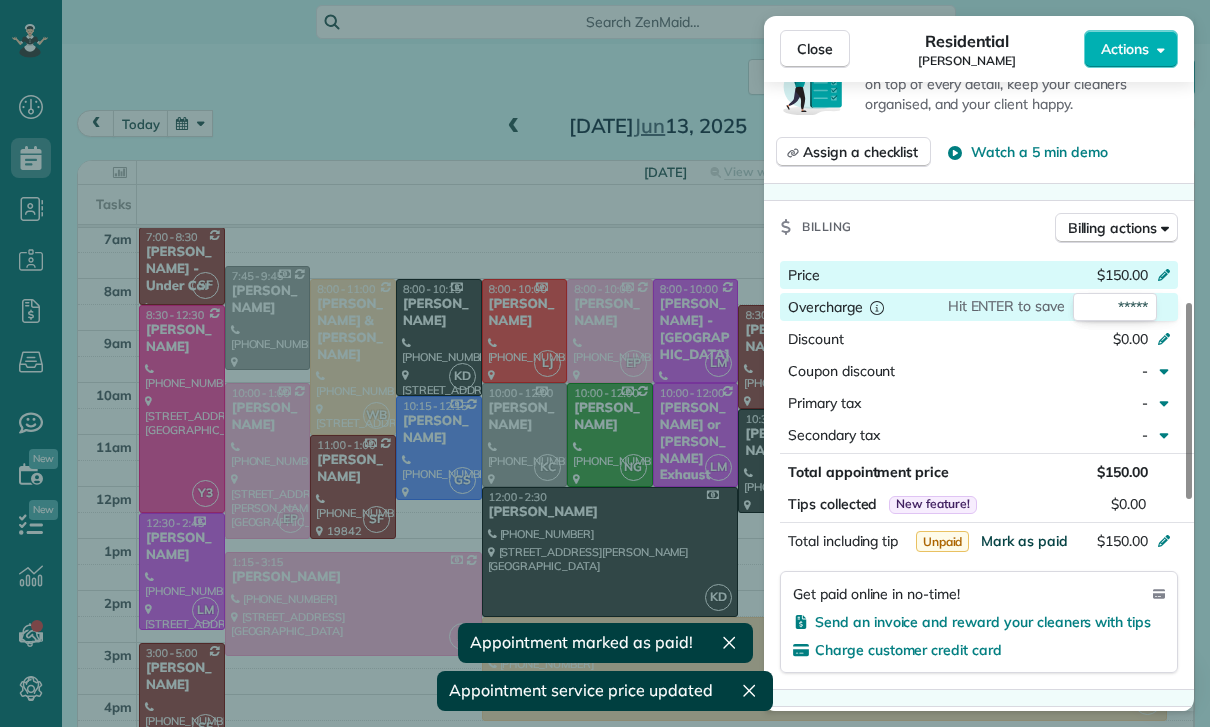 click on "Mark as paid" at bounding box center (1024, 541) 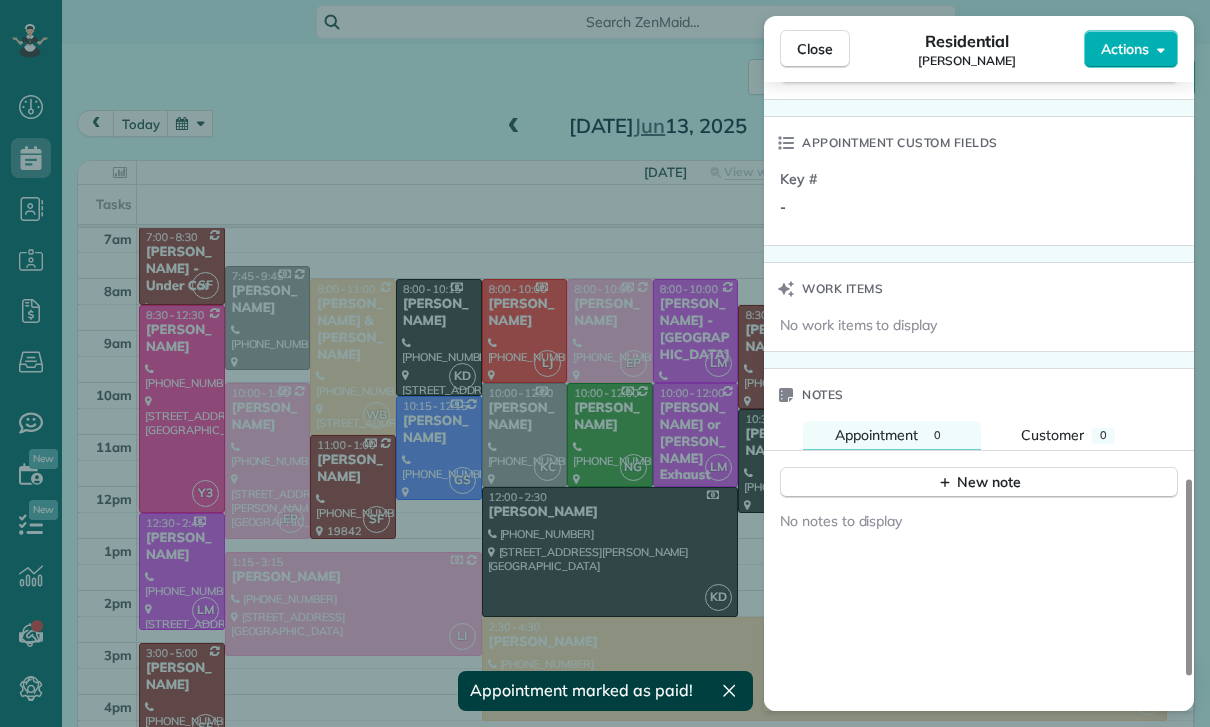 scroll, scrollTop: 1440, scrollLeft: 0, axis: vertical 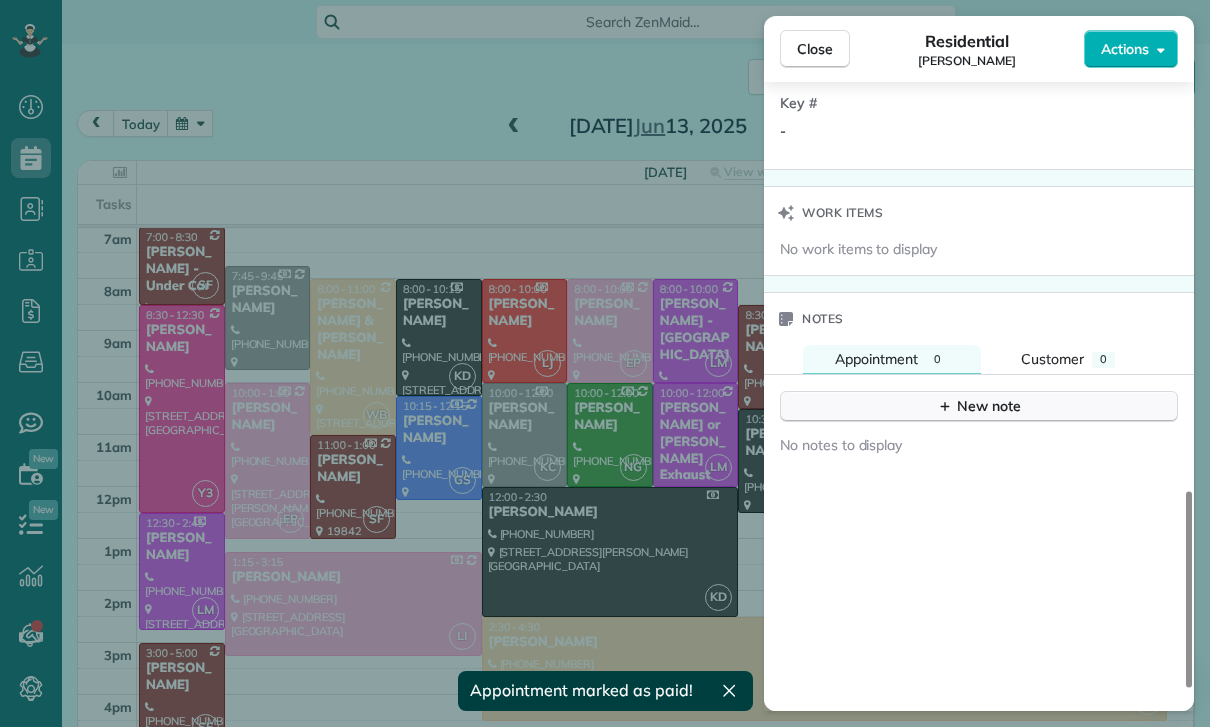 click on "New note" at bounding box center [979, 406] 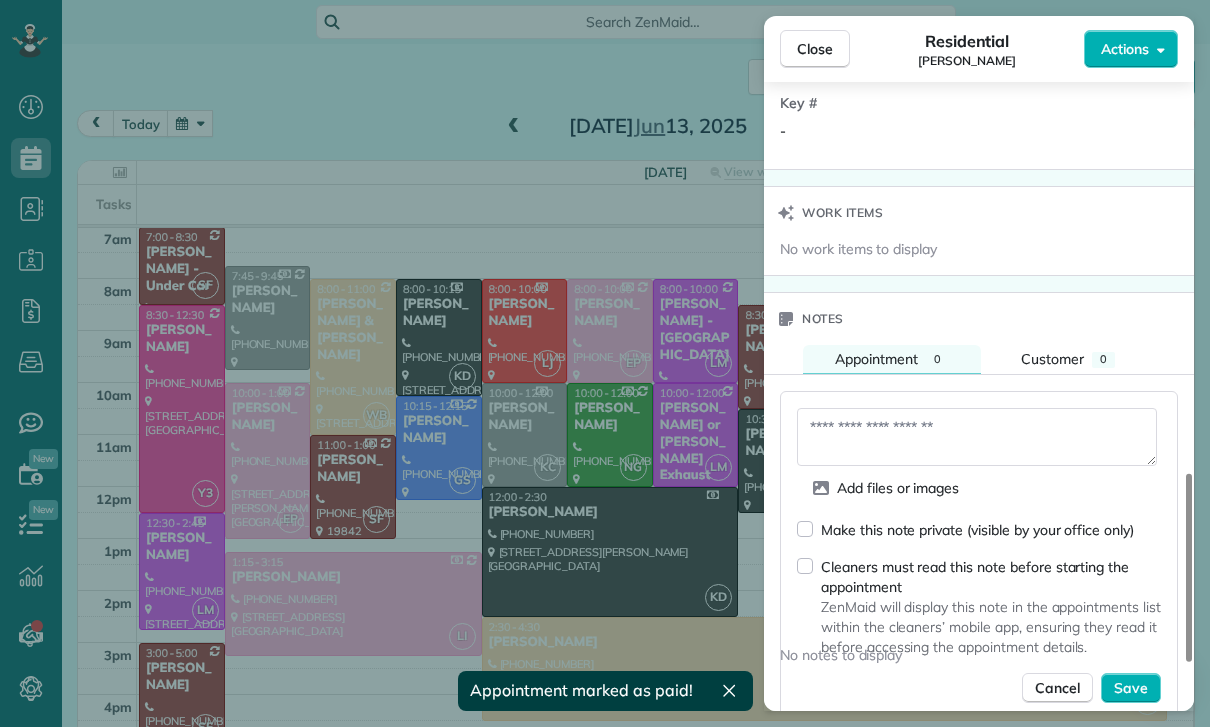 click at bounding box center [977, 437] 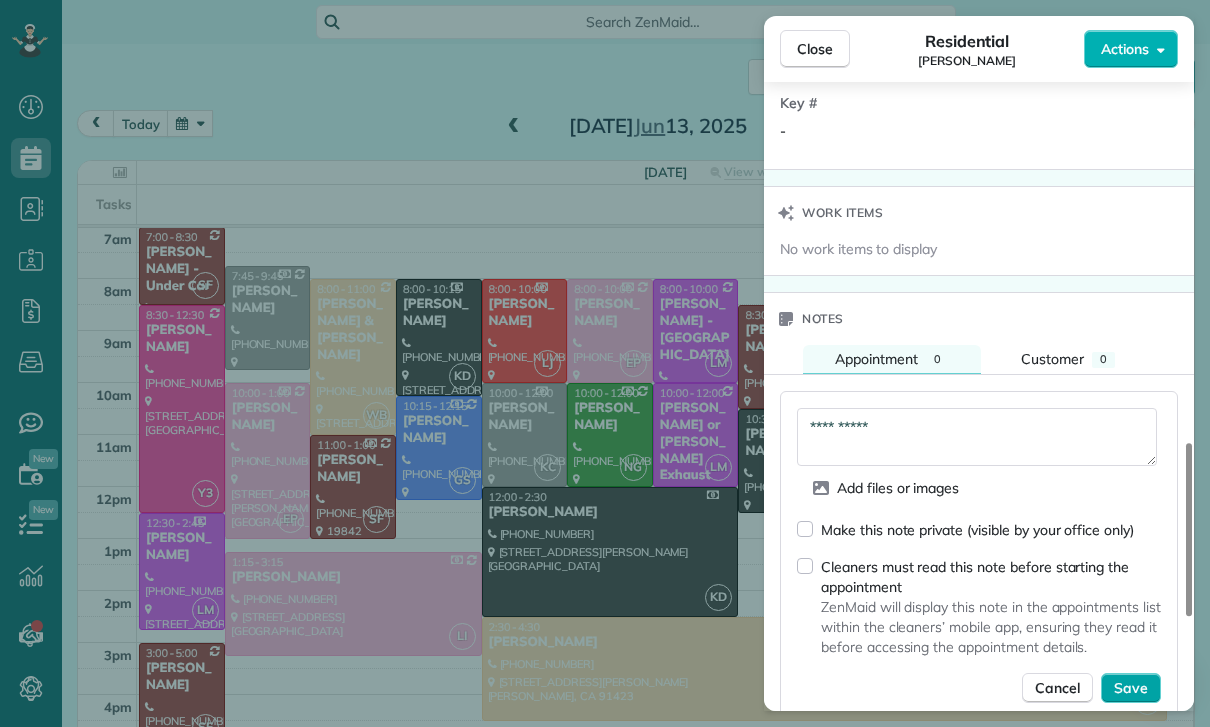 type on "**********" 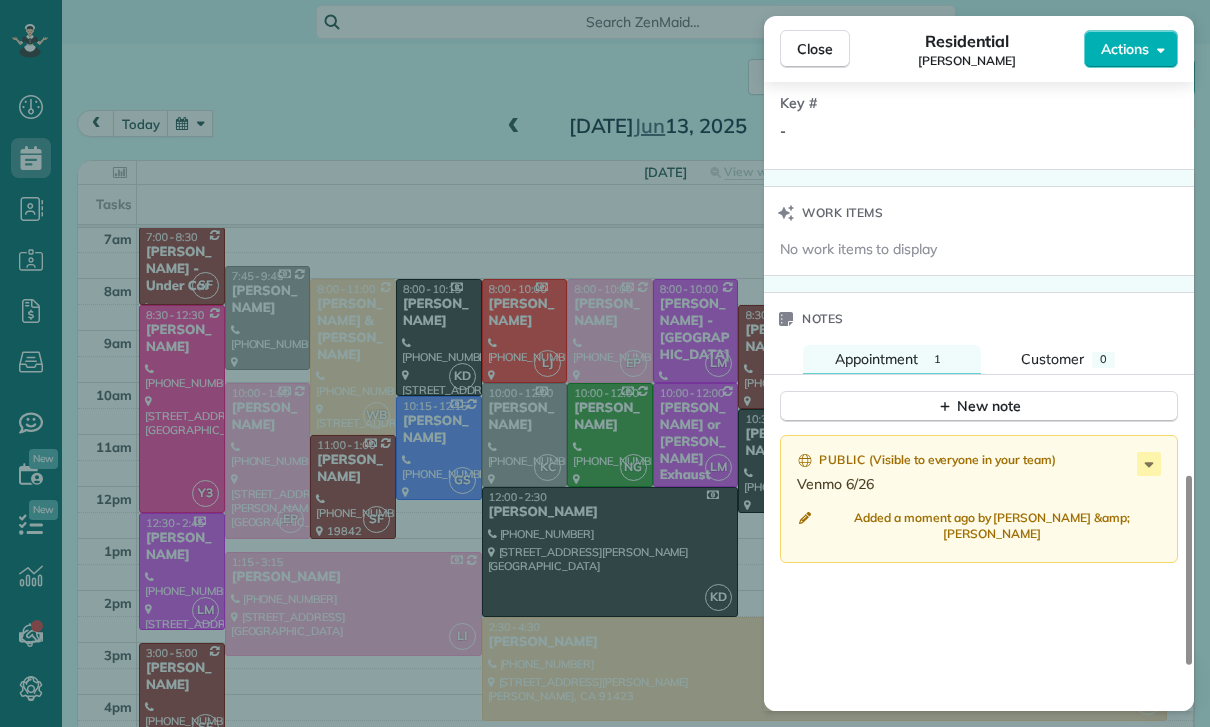 click on "Close Residential [PERSON_NAME] Actions Status Confirmed [PERSON_NAME] · Open profile Mobile [PHONE_NUMBER] Copy No email on record Add email View Details Residential [DATE] 11:15 AM 1:15 PM 2 hours and 0 minutes One time [STREET_ADDRESS][PERSON_NAME] Service was not rated yet Cleaners Time in and out Assign Invite Team [PERSON_NAME]  Cleaners [PERSON_NAME] 11:15 AM 1:15 PM Checklist Try Now Keep this appointment up to your standards. Stay on top of every detail, keep your cleaners organised, and your client happy. Assign a checklist Watch a 5 min demo Billing Billing actions Price $150.00 Overcharge $0.00 Discount $0.00 Coupon discount - Primary tax - Secondary tax - Total appointment price $150.00 Tips collected New feature! $0.00 Paid Total including tip $150.00 Get paid online in no-time! Send an invoice and reward your cleaners with tips Charge customer credit card Appointment custom fields Key # - Work items No work items to display Notes Appointment 1 Customer 0 ( )" at bounding box center (605, 363) 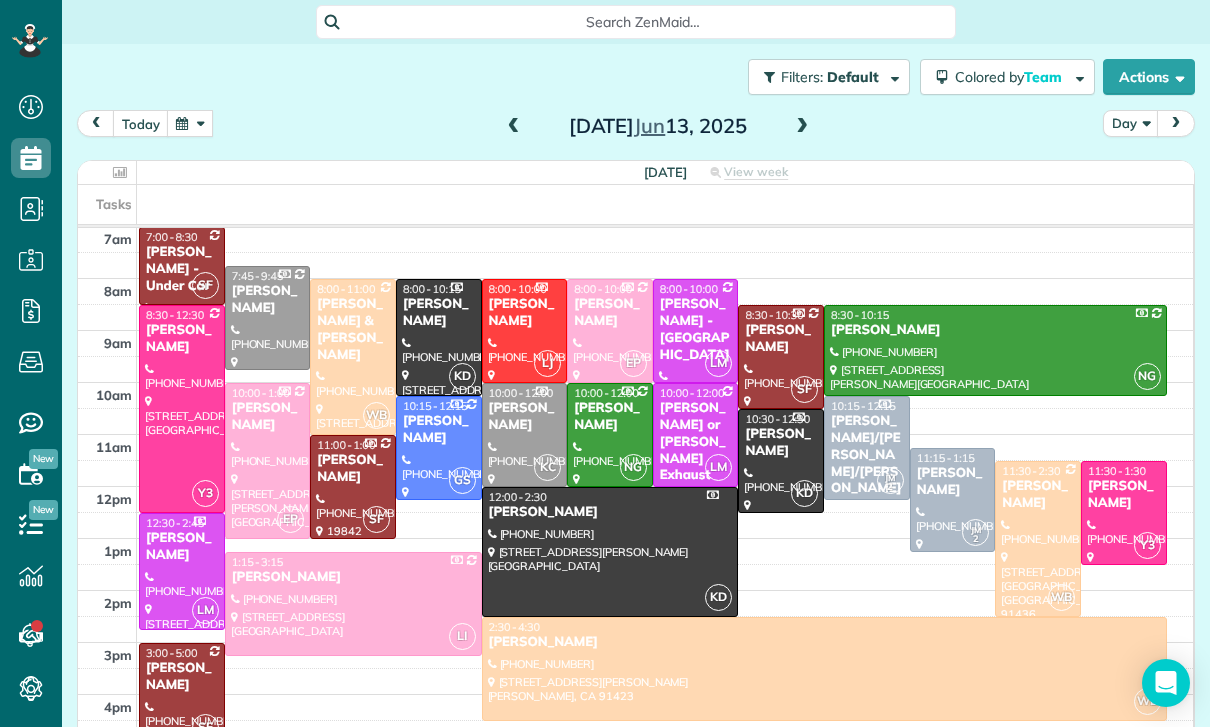 click at bounding box center [190, 123] 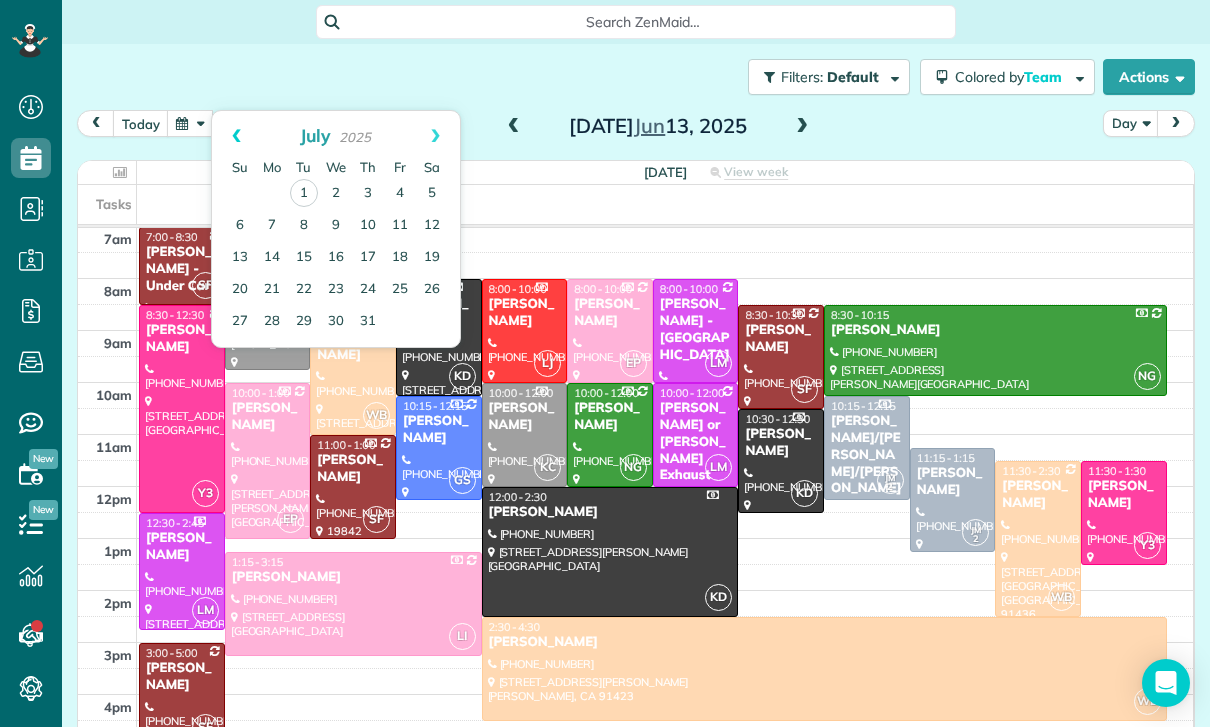 click on "Prev" at bounding box center (236, 136) 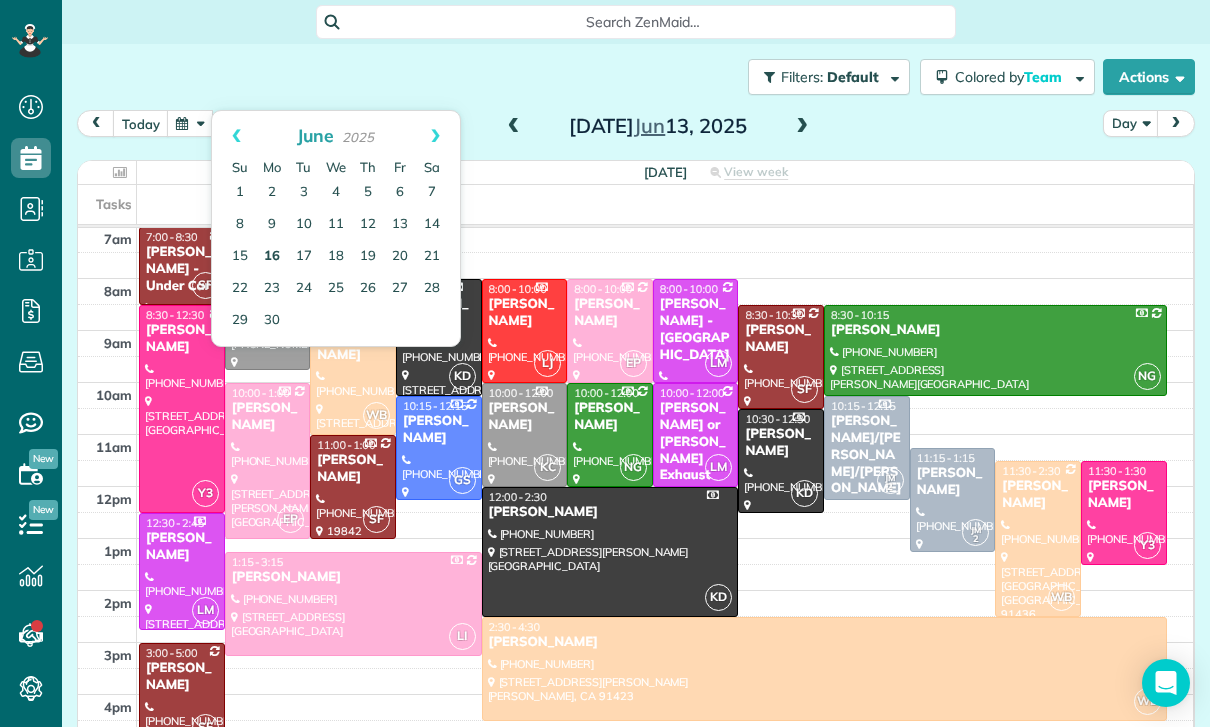 click on "16" at bounding box center [272, 257] 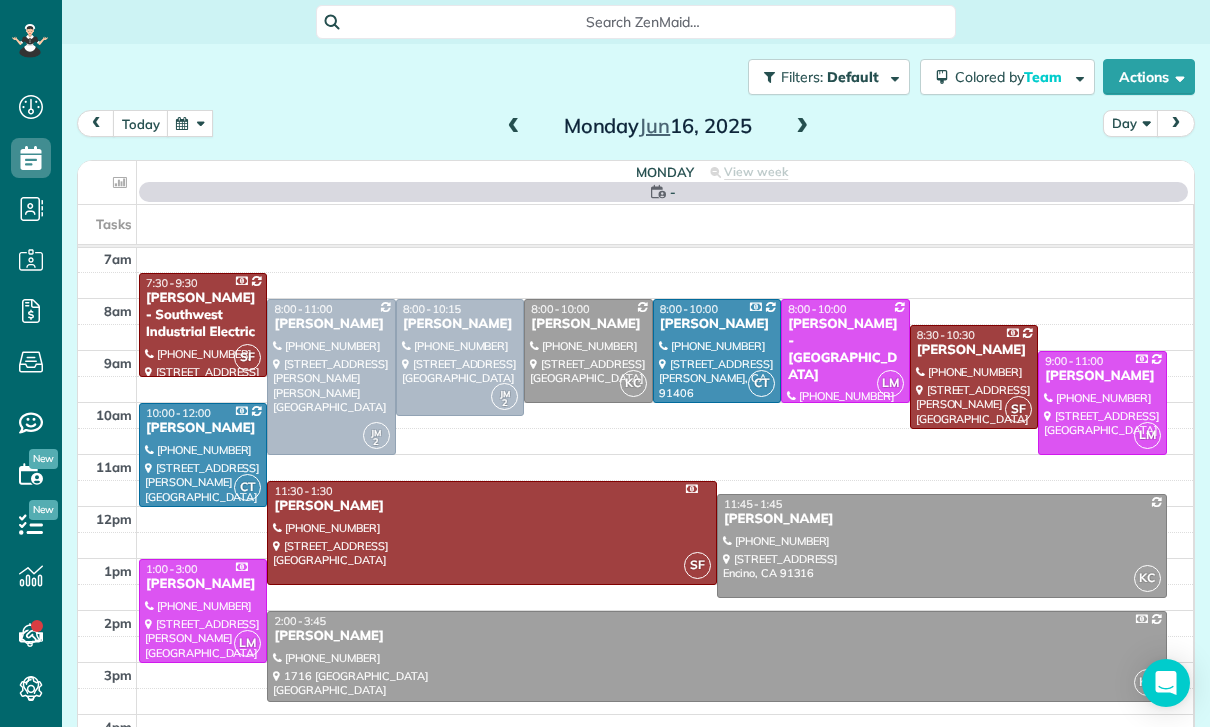 scroll, scrollTop: 157, scrollLeft: 0, axis: vertical 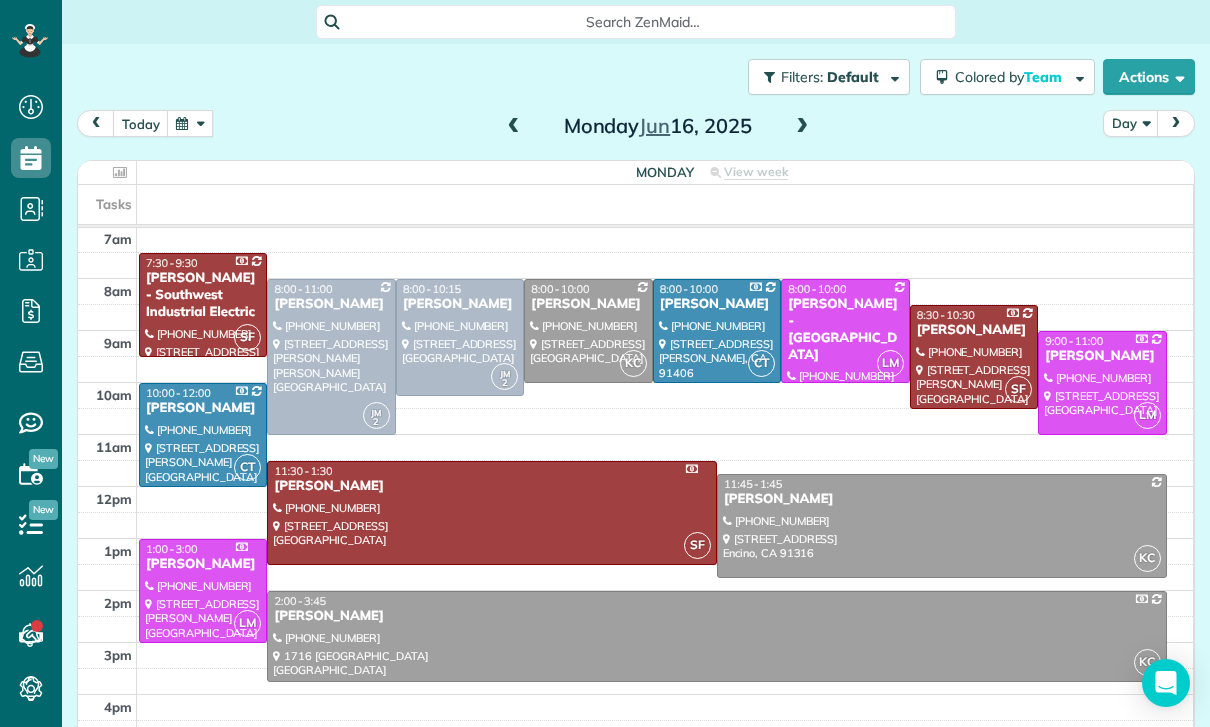 click at bounding box center [331, 357] 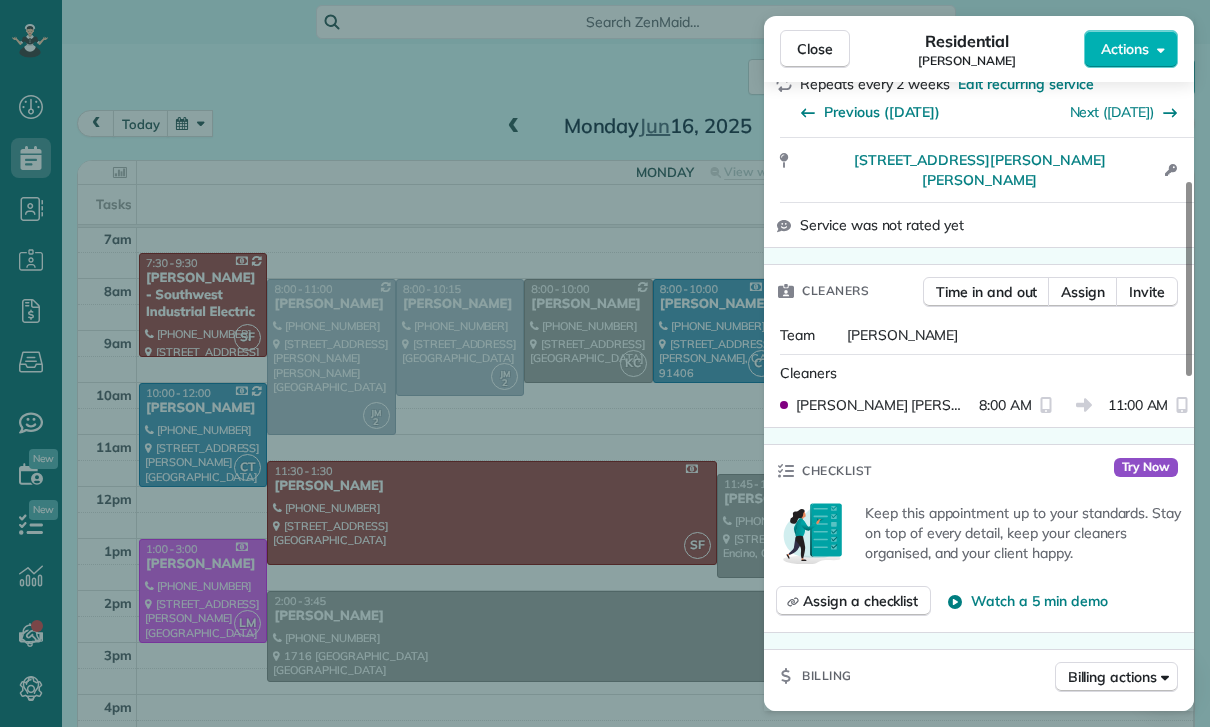 scroll, scrollTop: 704, scrollLeft: 0, axis: vertical 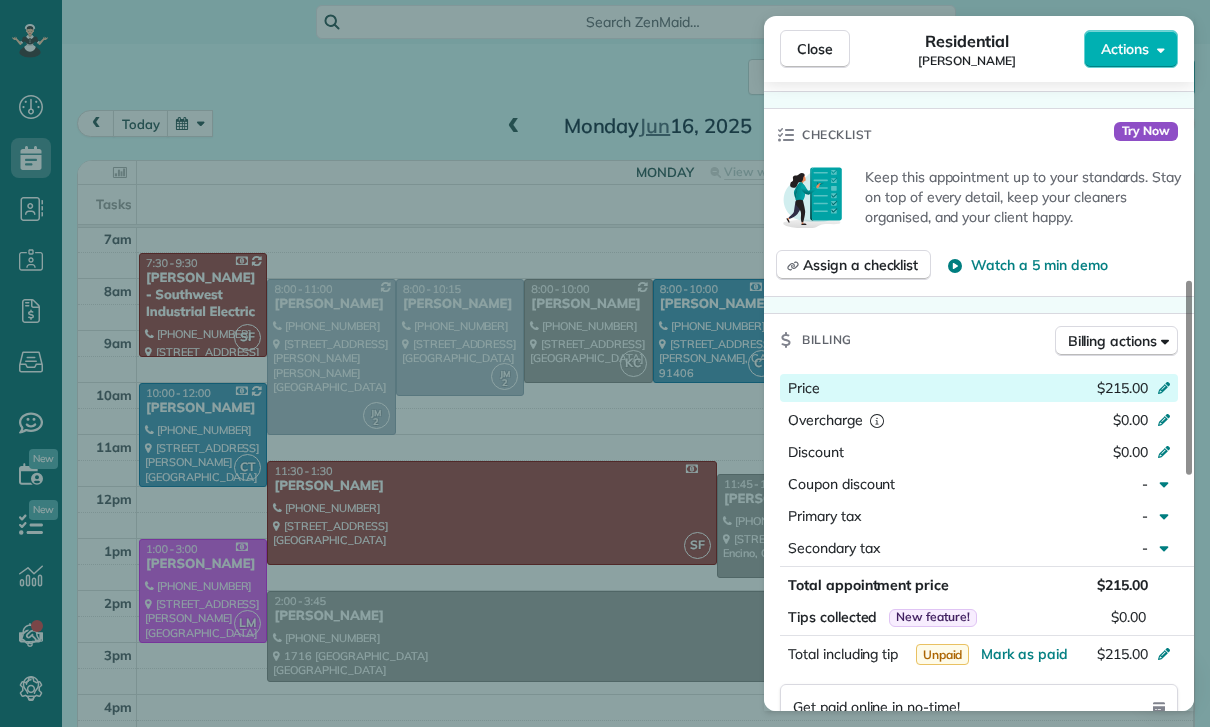 click 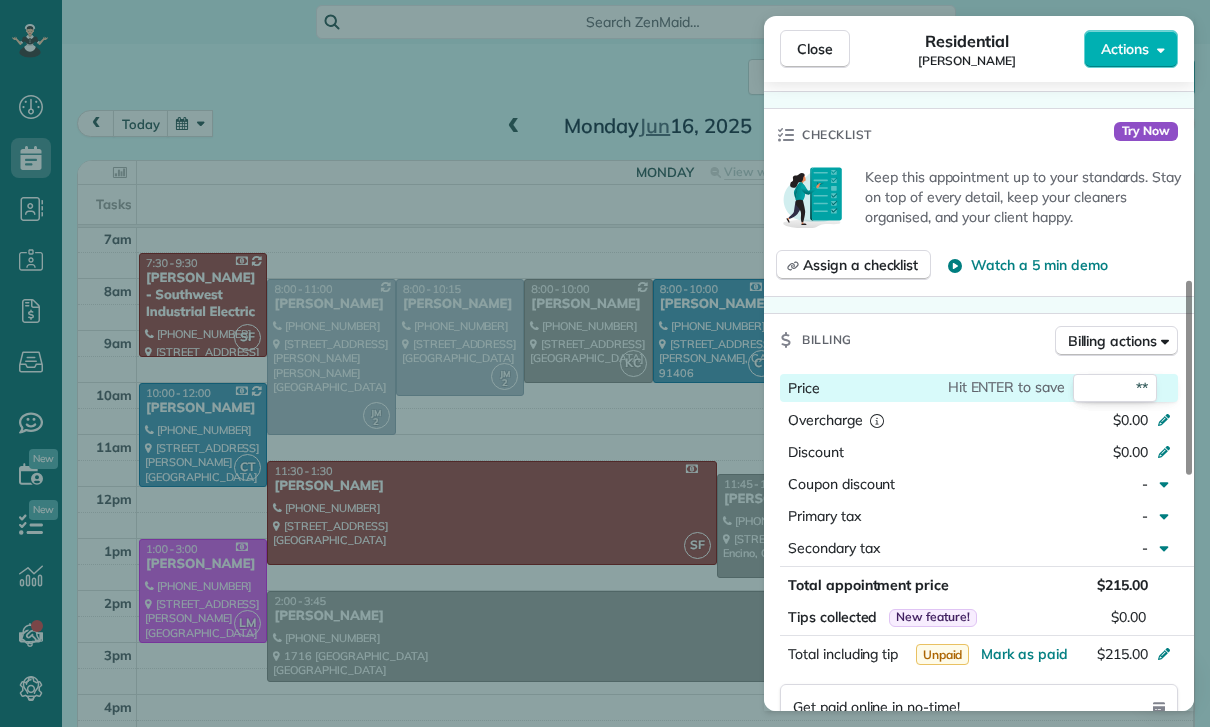 type on "***" 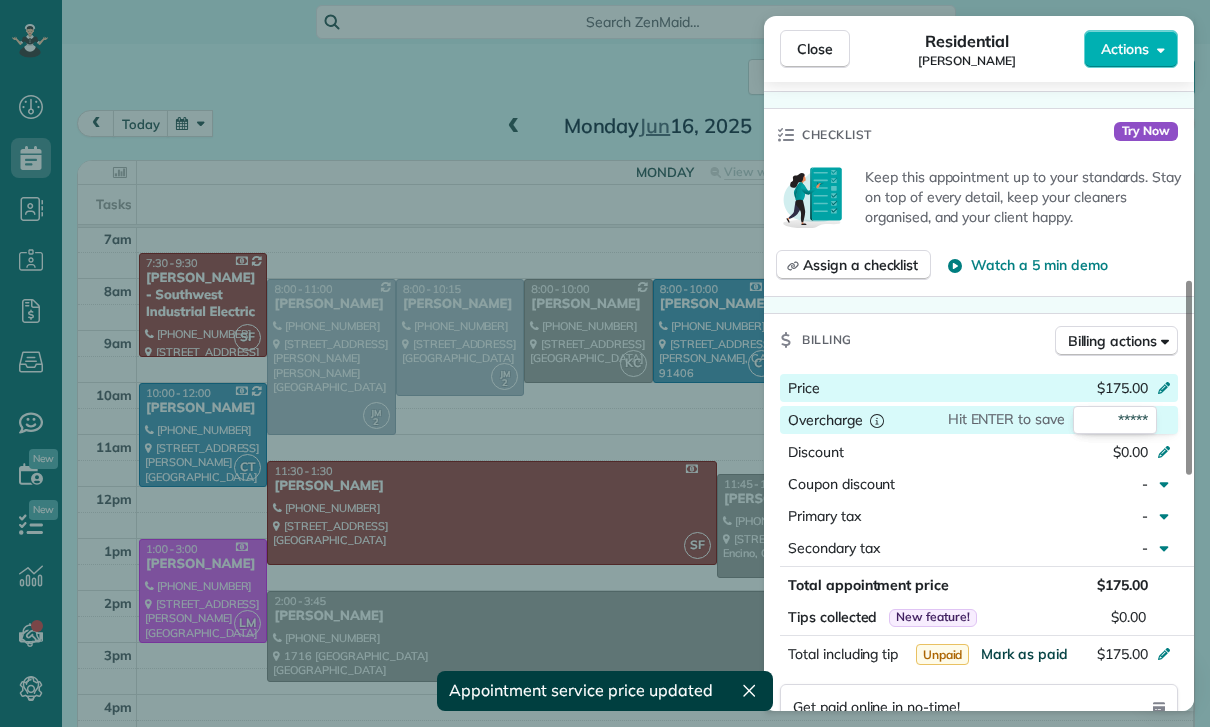 click on "Mark as paid" at bounding box center (1024, 654) 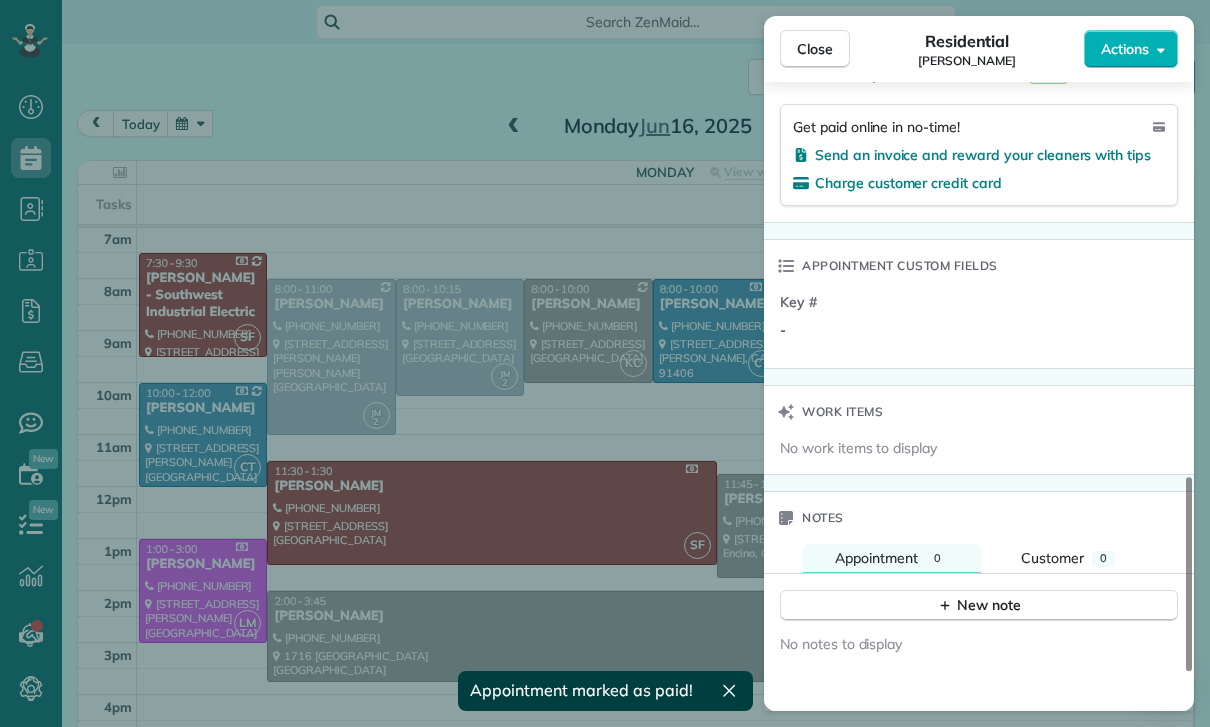 scroll, scrollTop: 1418, scrollLeft: 0, axis: vertical 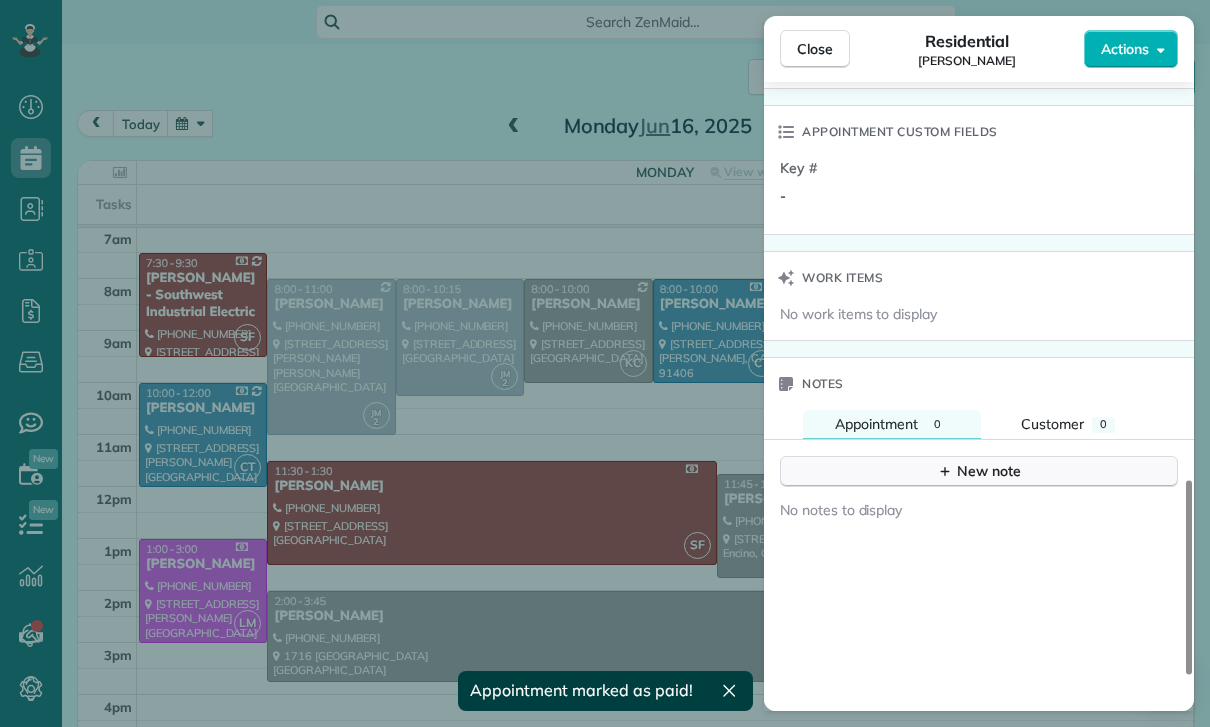 click on "New note" at bounding box center [979, 471] 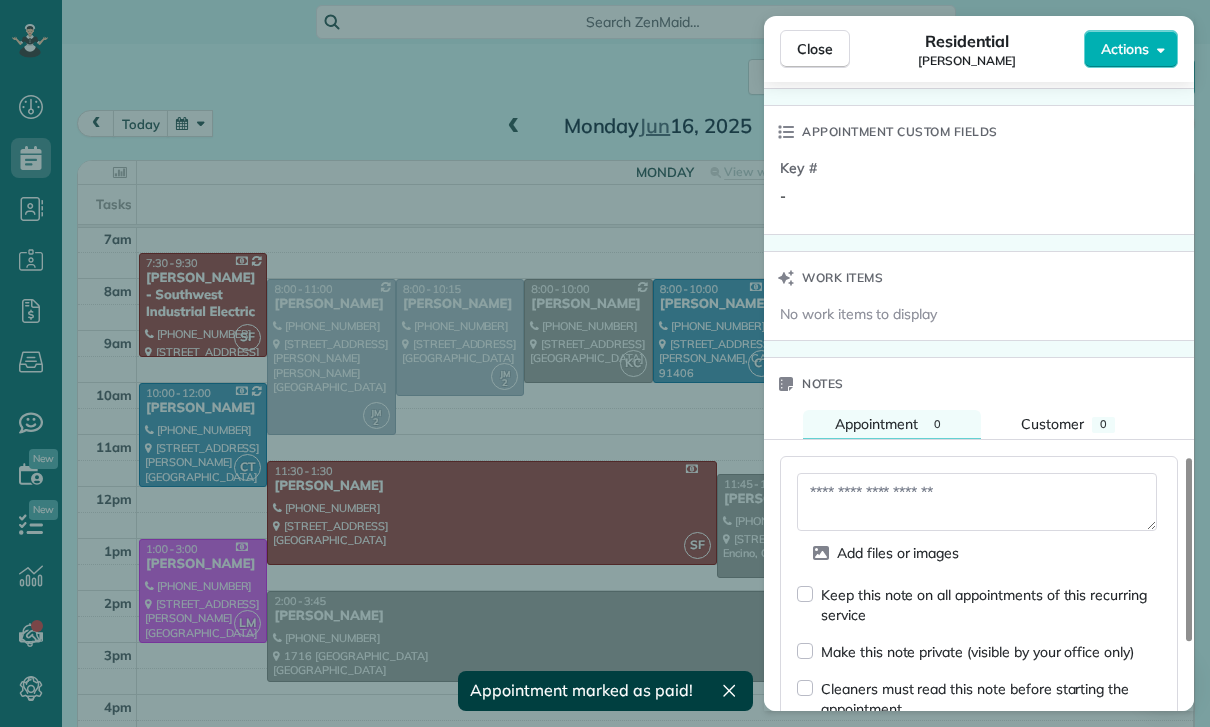 click at bounding box center [977, 502] 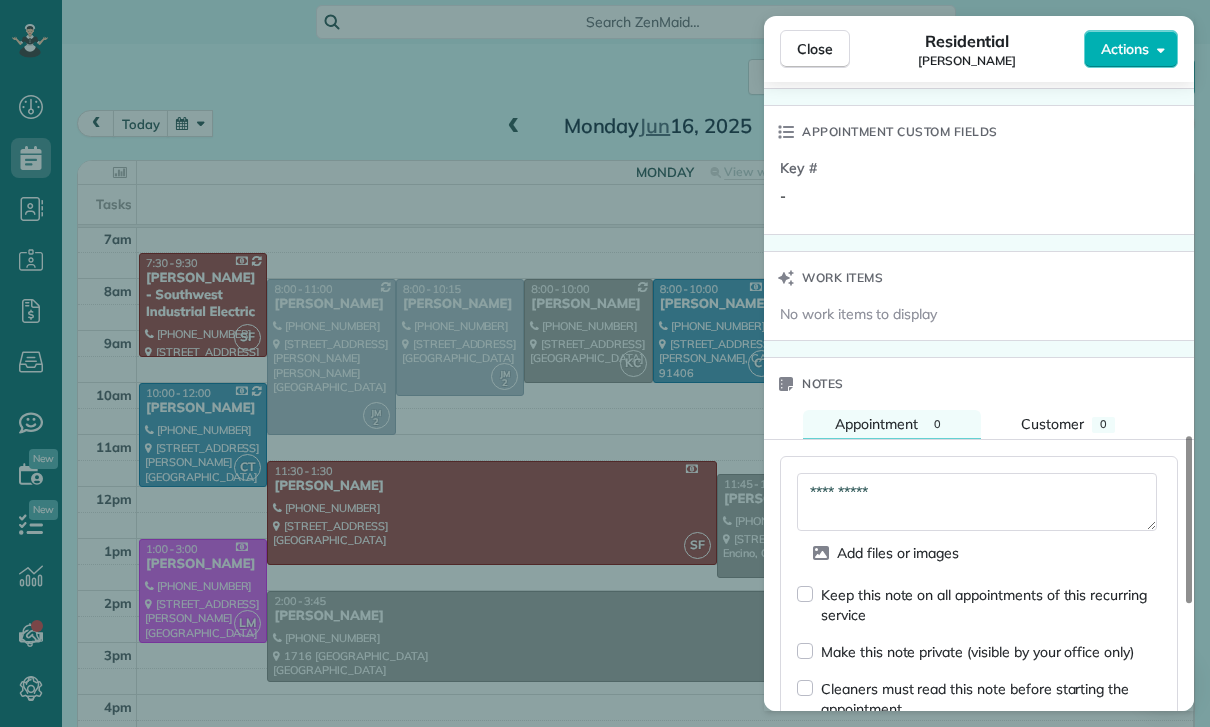scroll, scrollTop: 1572, scrollLeft: 0, axis: vertical 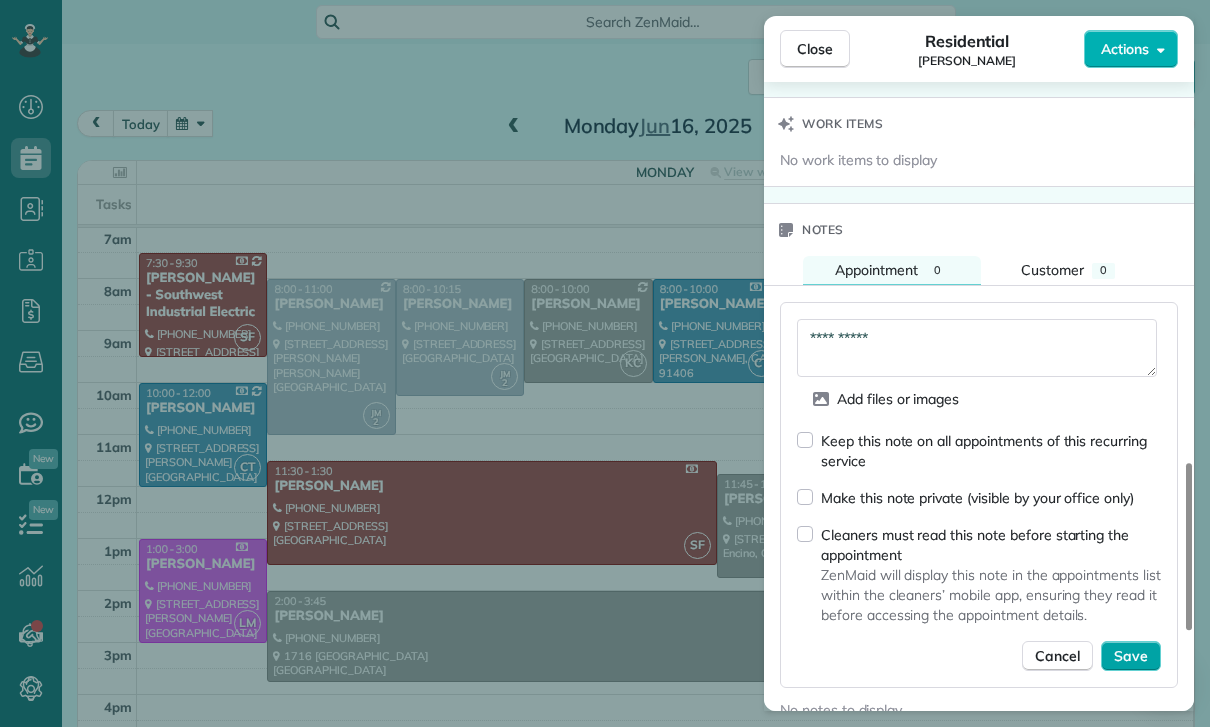 type on "**********" 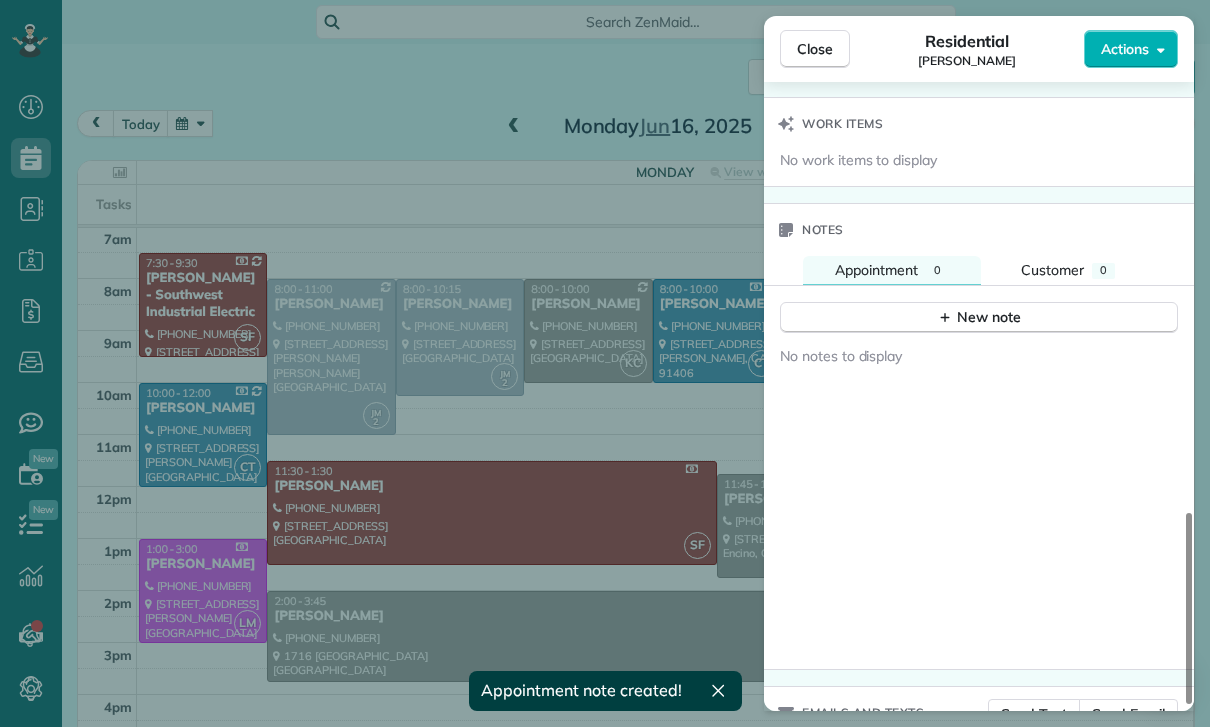 scroll, scrollTop: 1543, scrollLeft: 0, axis: vertical 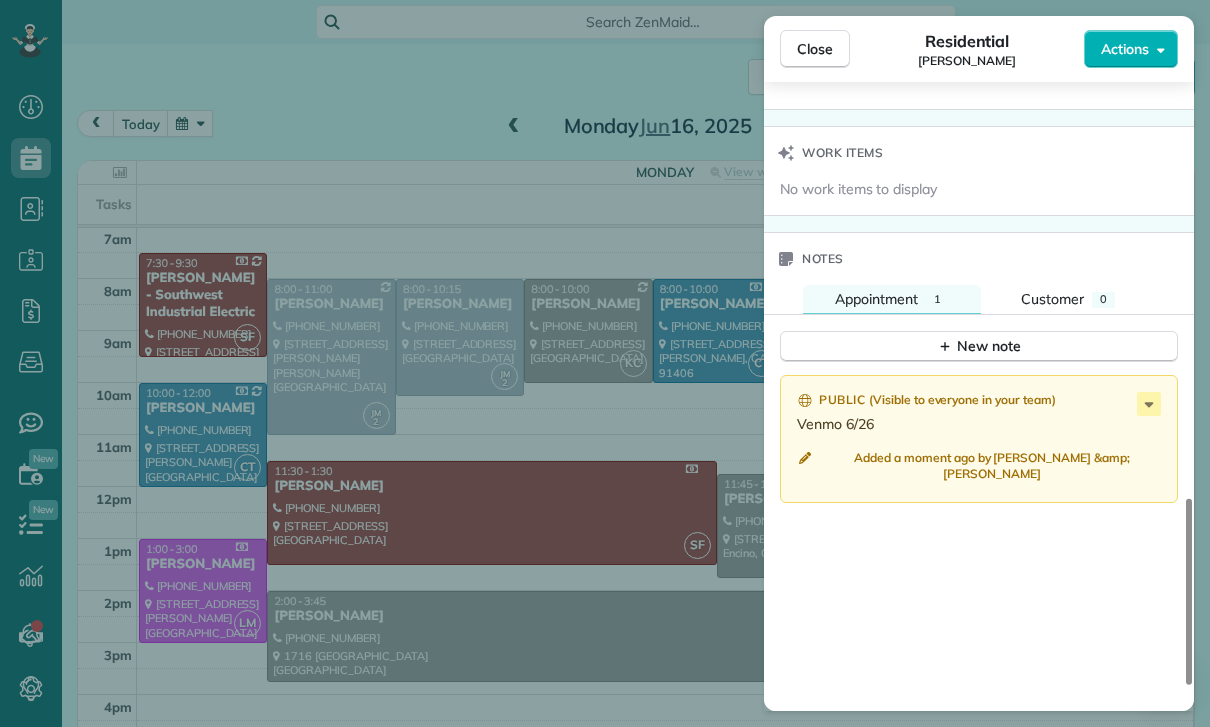 click on "Close Residential [PERSON_NAME] Actions Status Confirmed [PERSON_NAME] · Open profile Mobile [PHONE_NUMBER] Copy No email on record Add email View Details Residential [DATE] 8:00 AM 11:00 AM 3 hours and 0 minutes Repeats every 2 weeks Edit recurring service Previous ([DATE]) Next ([DATE]) [STREET_ADDRESS][PERSON_NAME][PERSON_NAME] Open access information Service was not rated yet Cleaners Time in and out Assign Invite Team [PERSON_NAME]  Cleaners [PERSON_NAME] 8:00 AM 11:00 AM Checklist Try Now Keep this appointment up to your standards. Stay on top of every detail, keep your cleaners organised, and your client happy. Assign a checklist Watch a 5 min demo Billing Billing actions Price $175.00 Overcharge $0.00 Discount $0.00 Coupon discount - Primary tax - Secondary tax - Total appointment price $175.00 Tips collected New feature! $0.00 Paid Total including tip $175.00 Get paid online in no-time! Send an invoice and reward your cleaners with tips Charge customer credit card Key # - Work items" at bounding box center [605, 363] 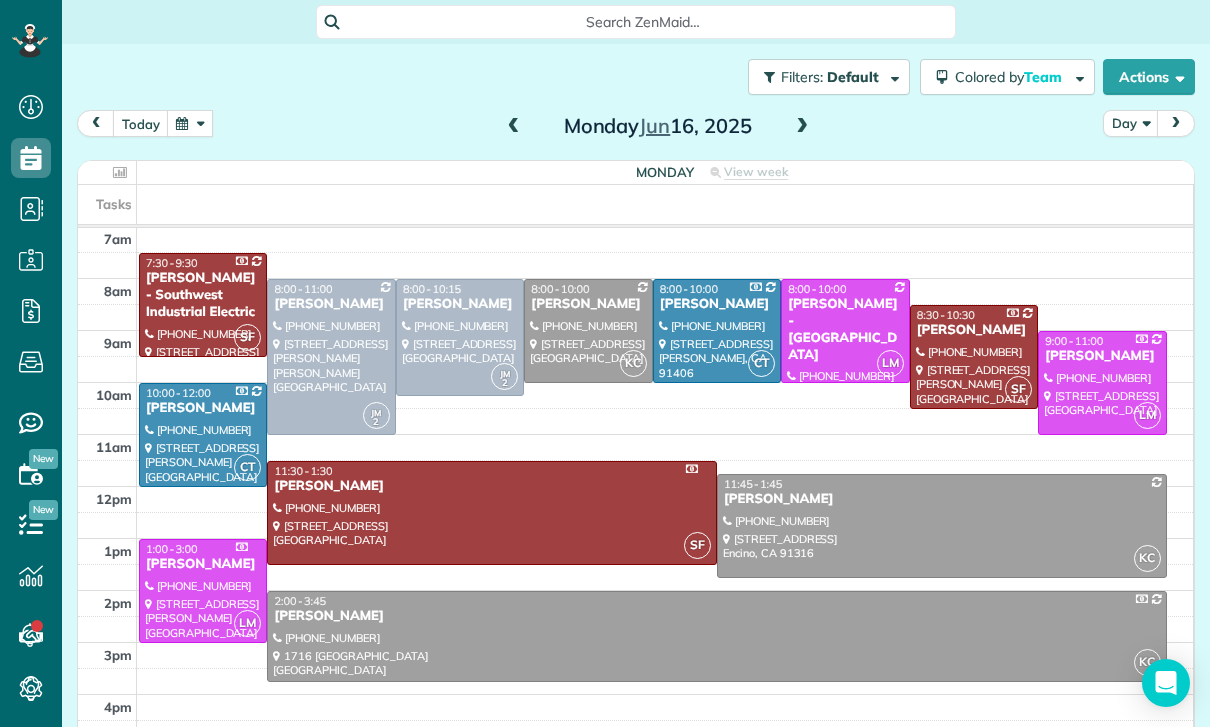 click at bounding box center [190, 123] 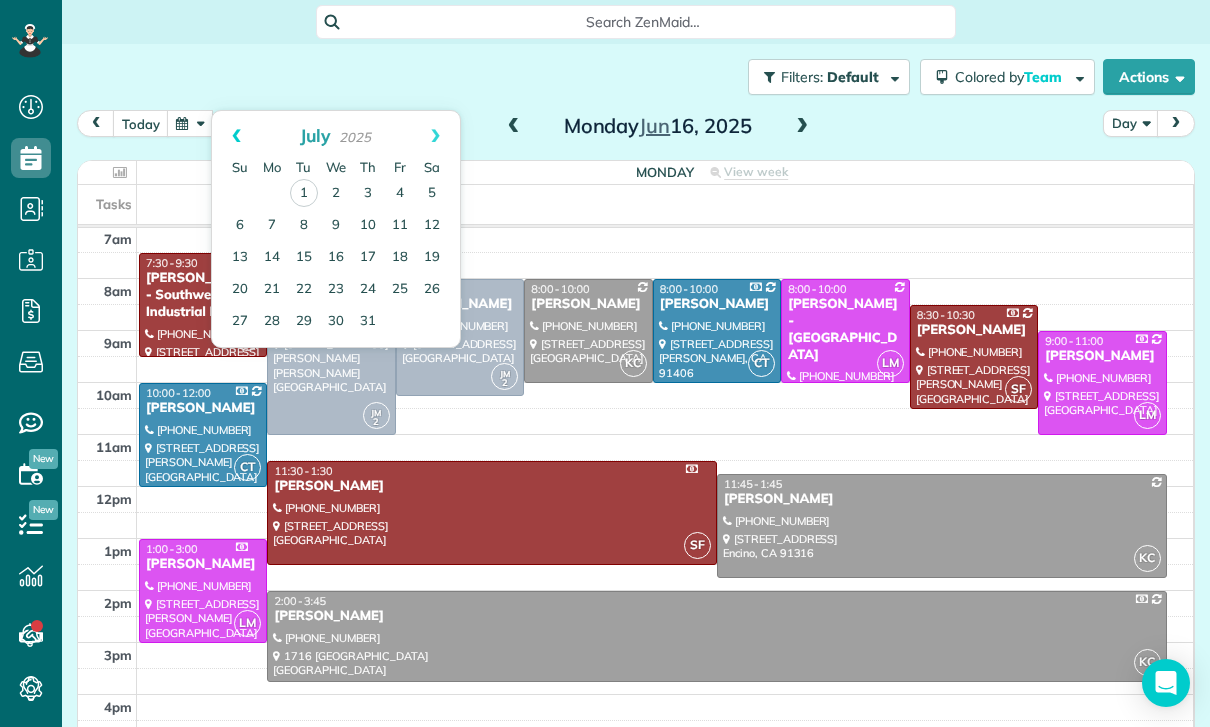 click on "Prev" at bounding box center [236, 136] 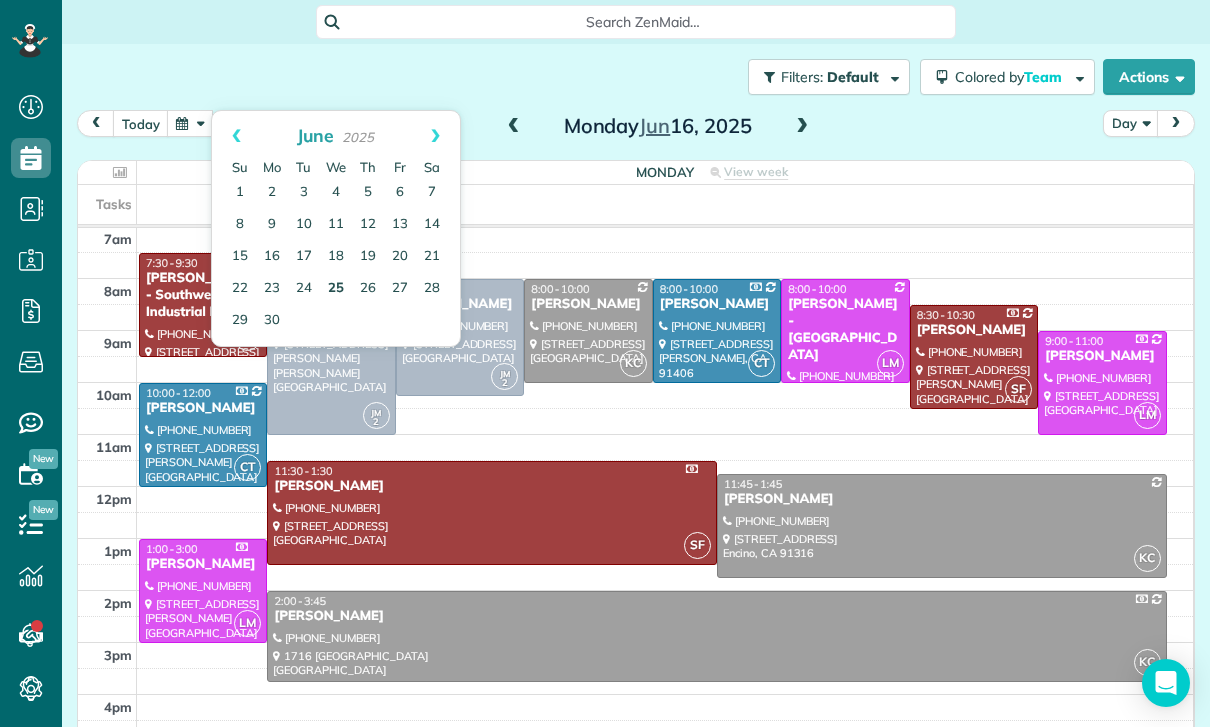 click on "25" at bounding box center [336, 289] 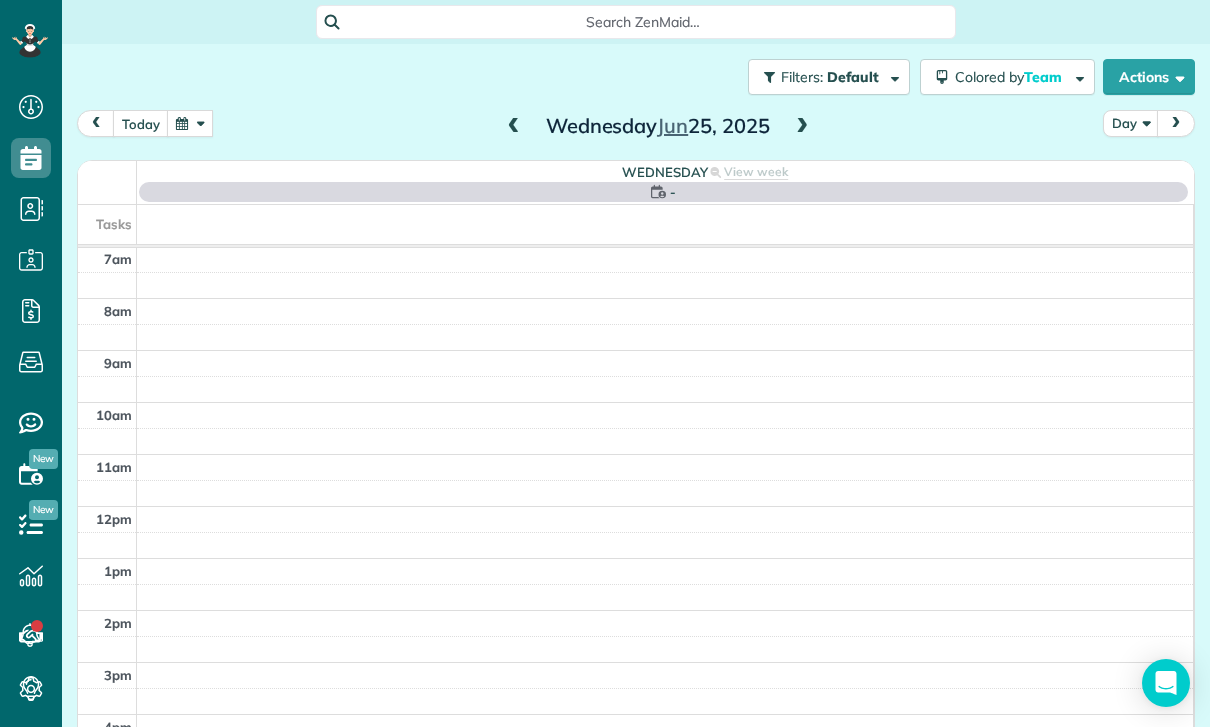 scroll, scrollTop: 157, scrollLeft: 0, axis: vertical 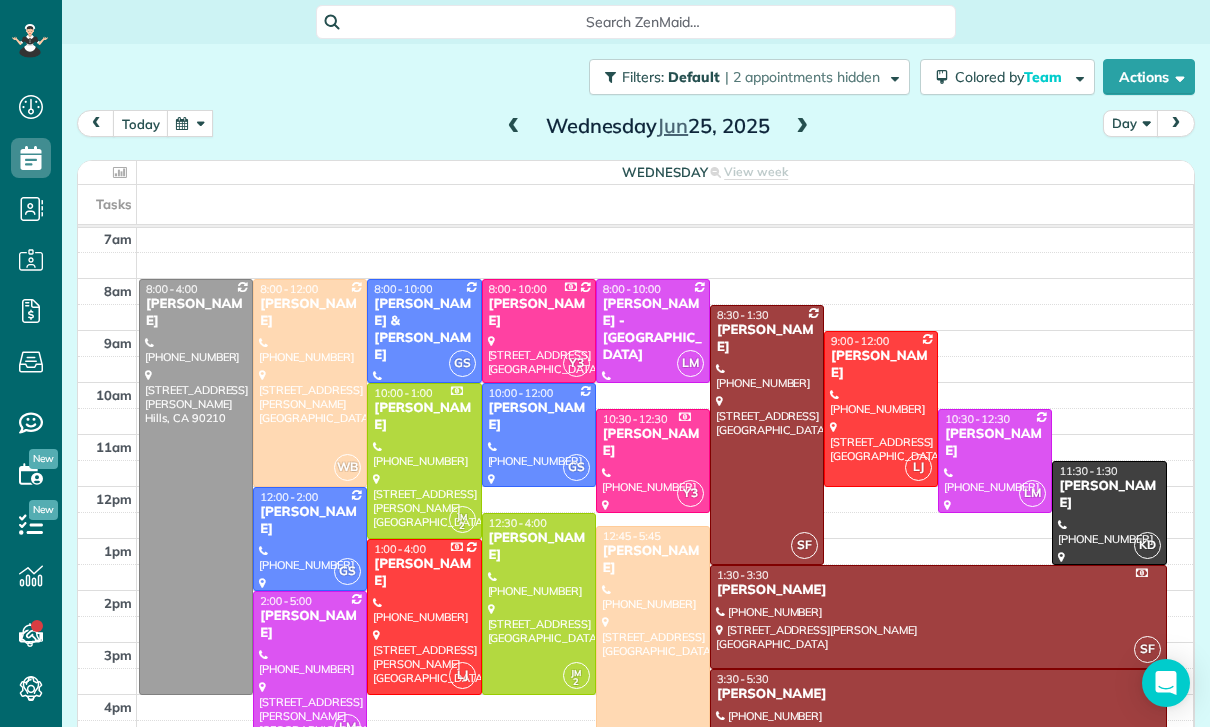click at bounding box center [767, 435] 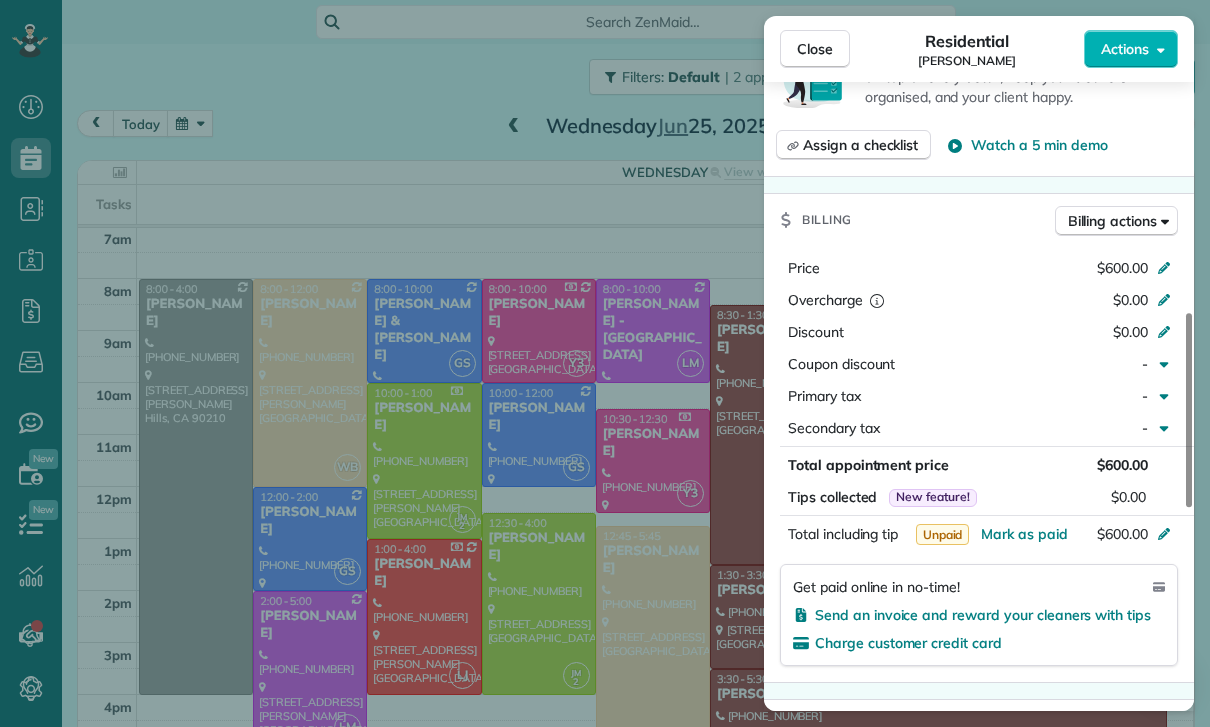 scroll, scrollTop: 827, scrollLeft: 0, axis: vertical 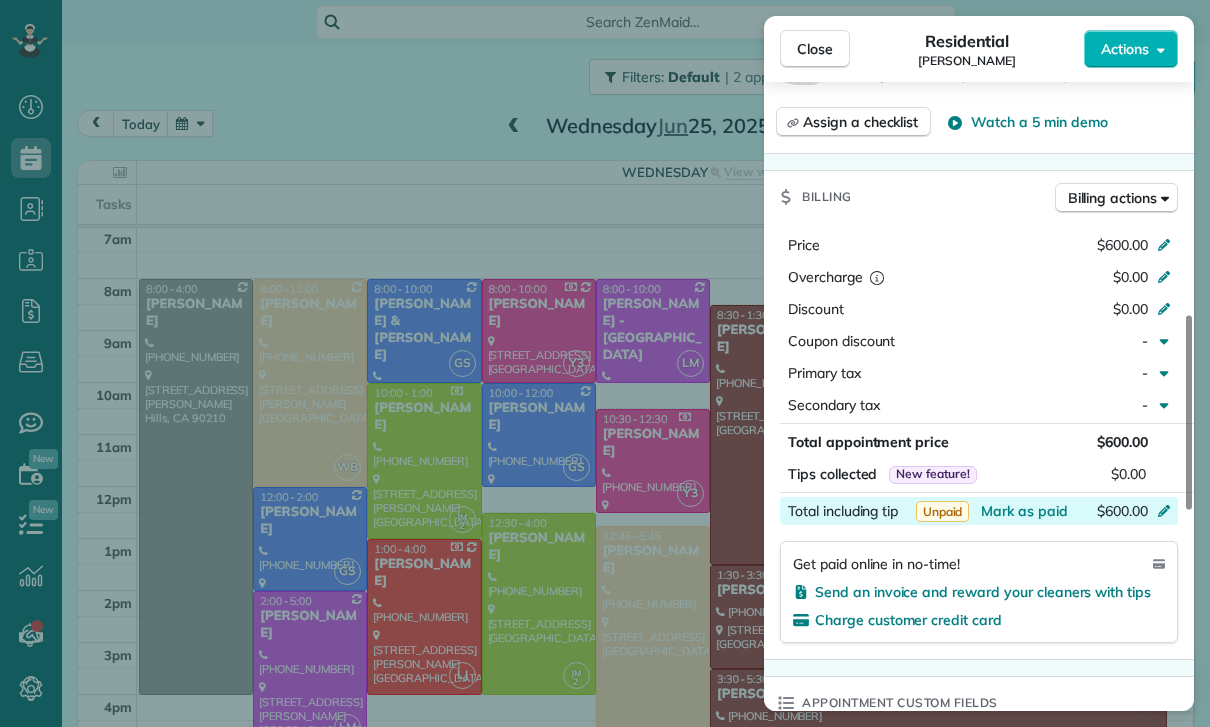 click on "$600.00" at bounding box center [1058, 513] 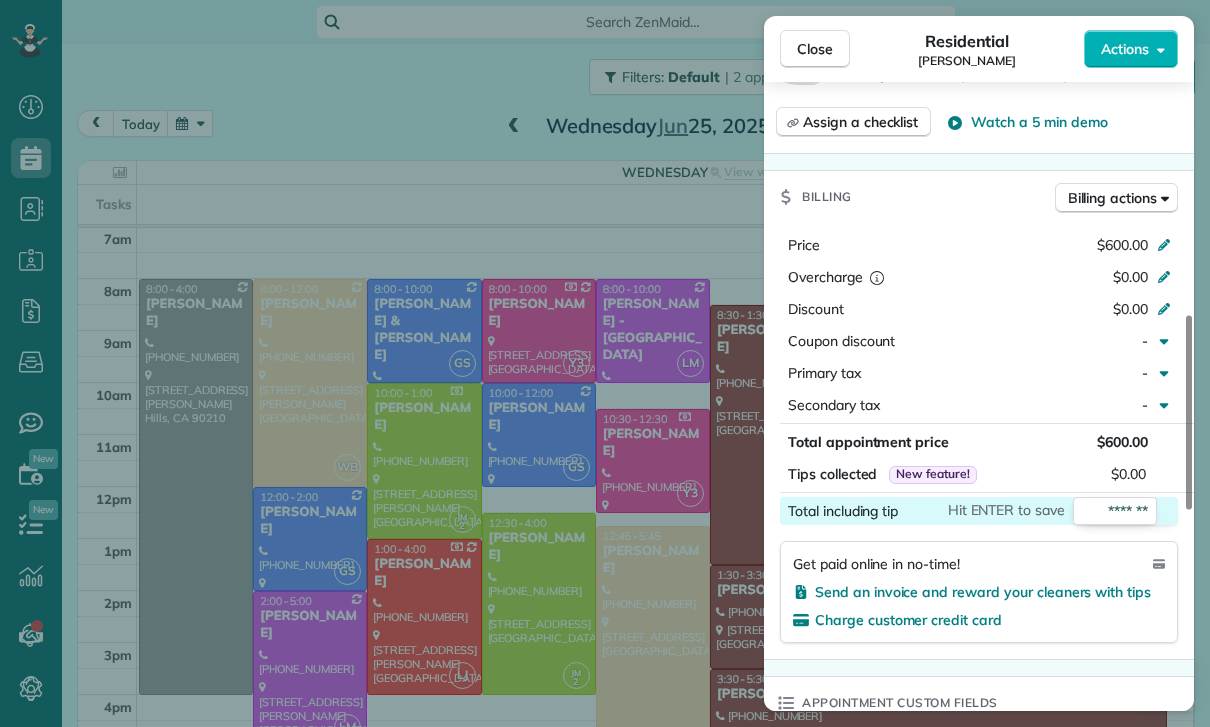 click on "Status Confirmed [PERSON_NAME] · Open profile Mobile [PHONE_NUMBER] Copy No email on record Add email View Details Residential [DATE] ( last week ) 8:30 AM 1:30 PM 5 hours and 0 minutes Repeats weekly Edit recurring service Previous ([DATE]) Next ([DATE]) [STREET_ADDRESS] Service was not rated yet Cleaners Time in and out Assign Invite Team [PERSON_NAME] Cleaners [PERSON_NAME] 8:30 AM 1:30 PM Checklist Try Now Keep this appointment up to your standards. Stay on top of every detail, keep your cleaners organised, and your client happy. Assign a checklist Watch a 5 min demo Billing Billing actions Price $600.00 Overcharge $0.00 Discount $0.00 Coupon discount - Primary tax - Secondary tax - Total appointment price $600.00 Tips collected New feature! $0.00 Total including tip Hit ENTER to save ******* Get paid online in no-time! Send an invoice and reward your cleaners with tips Charge customer credit card Appointment custom fields Key # - Work items Notes Appointment" at bounding box center (979, 375) 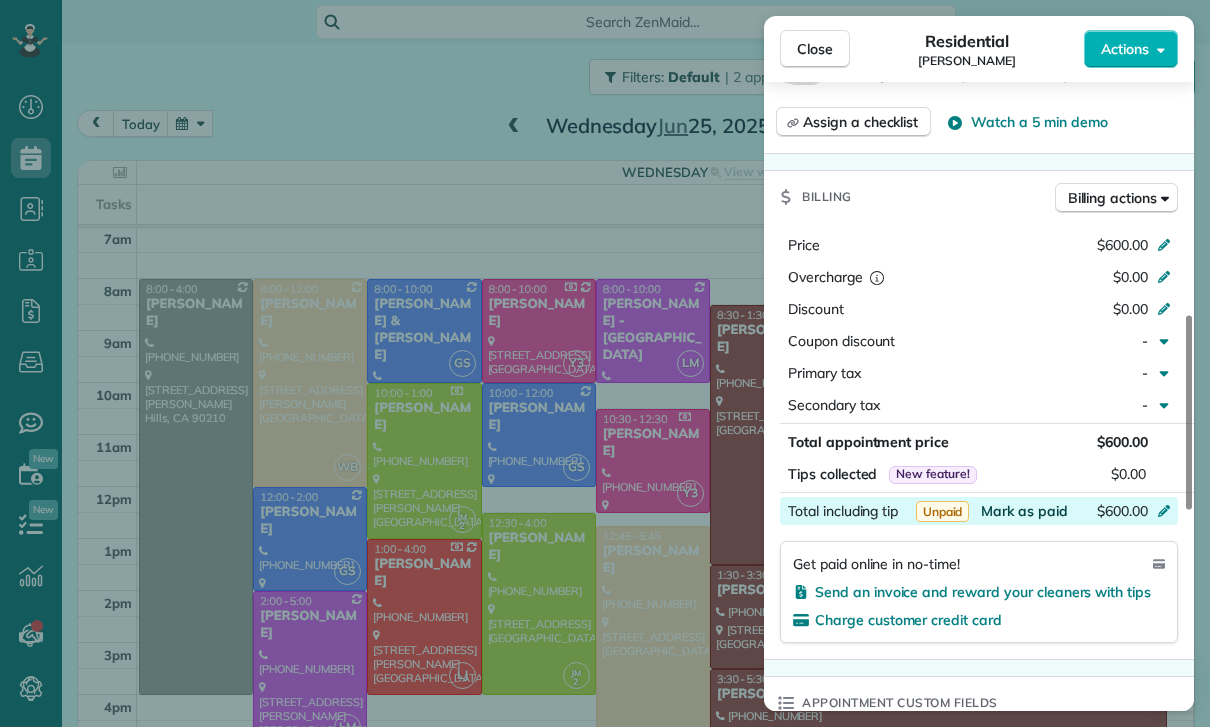 click on "Mark as paid" at bounding box center [1024, 511] 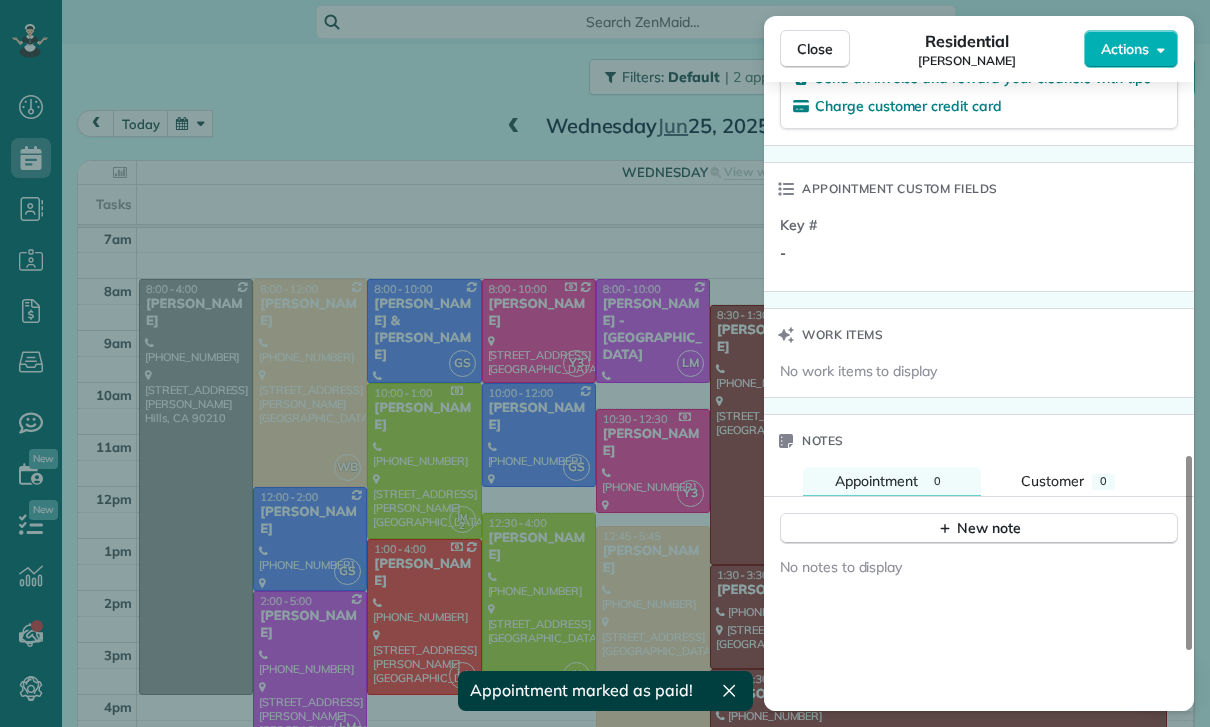scroll, scrollTop: 1456, scrollLeft: 0, axis: vertical 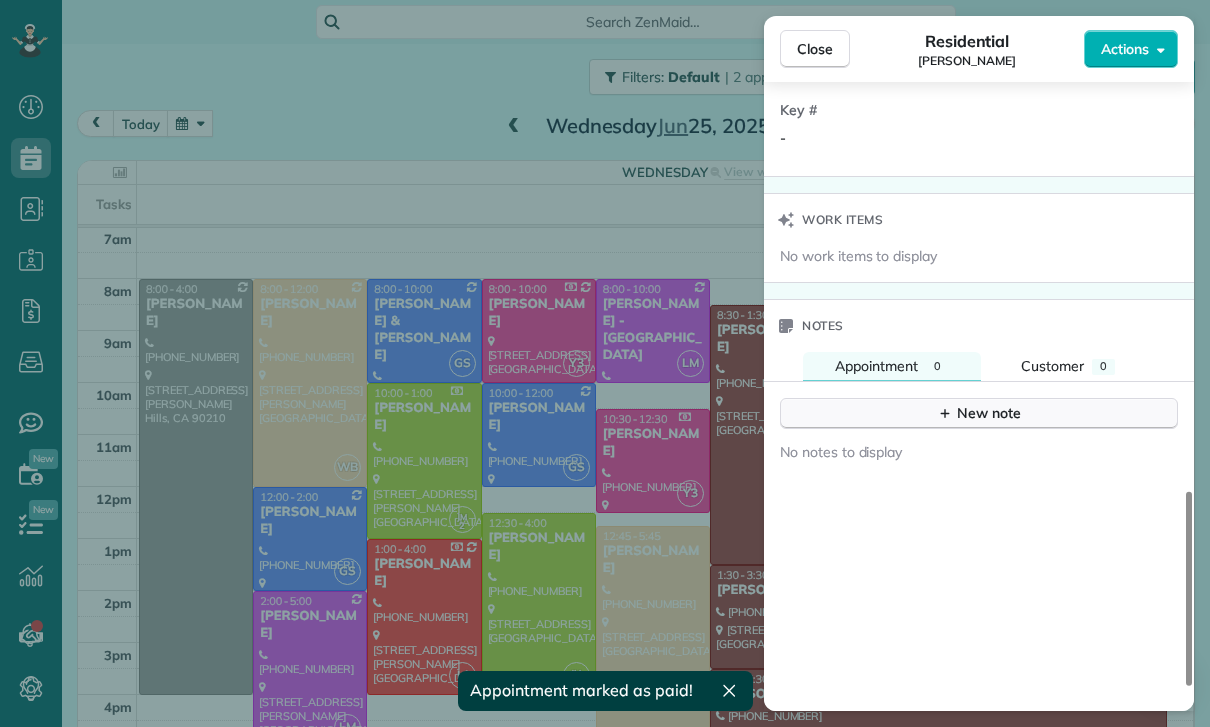 click on "New note" at bounding box center [979, 413] 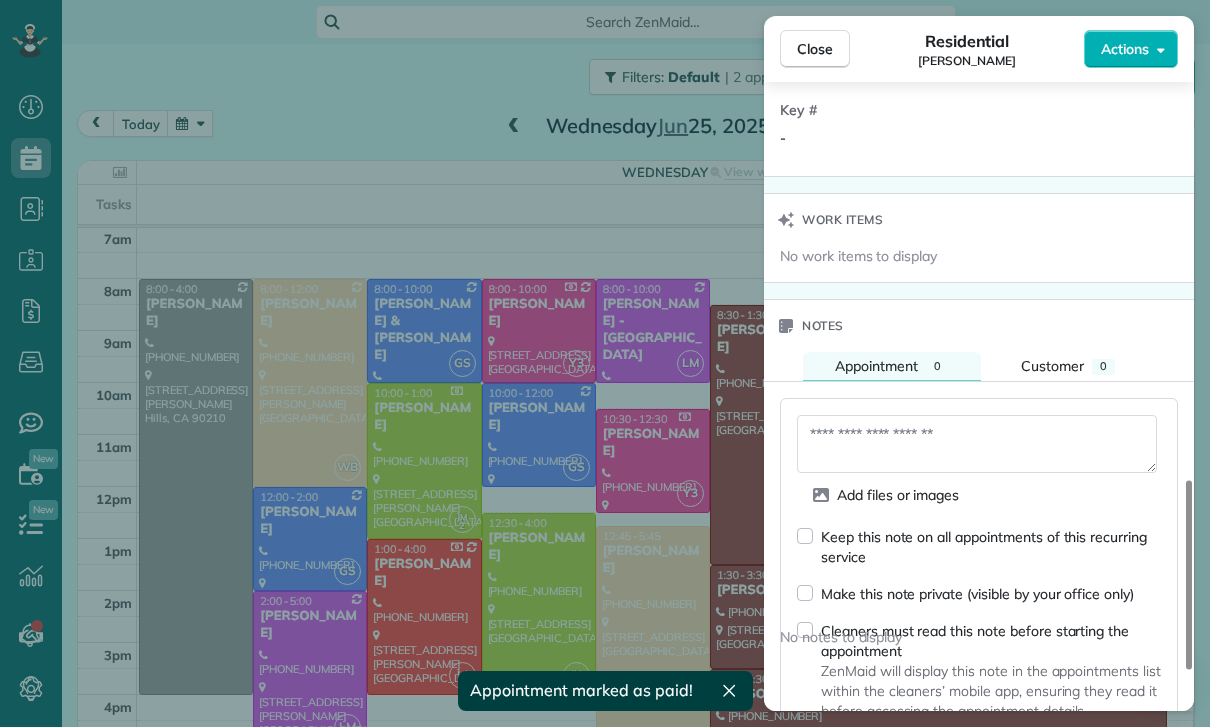 click at bounding box center [977, 444] 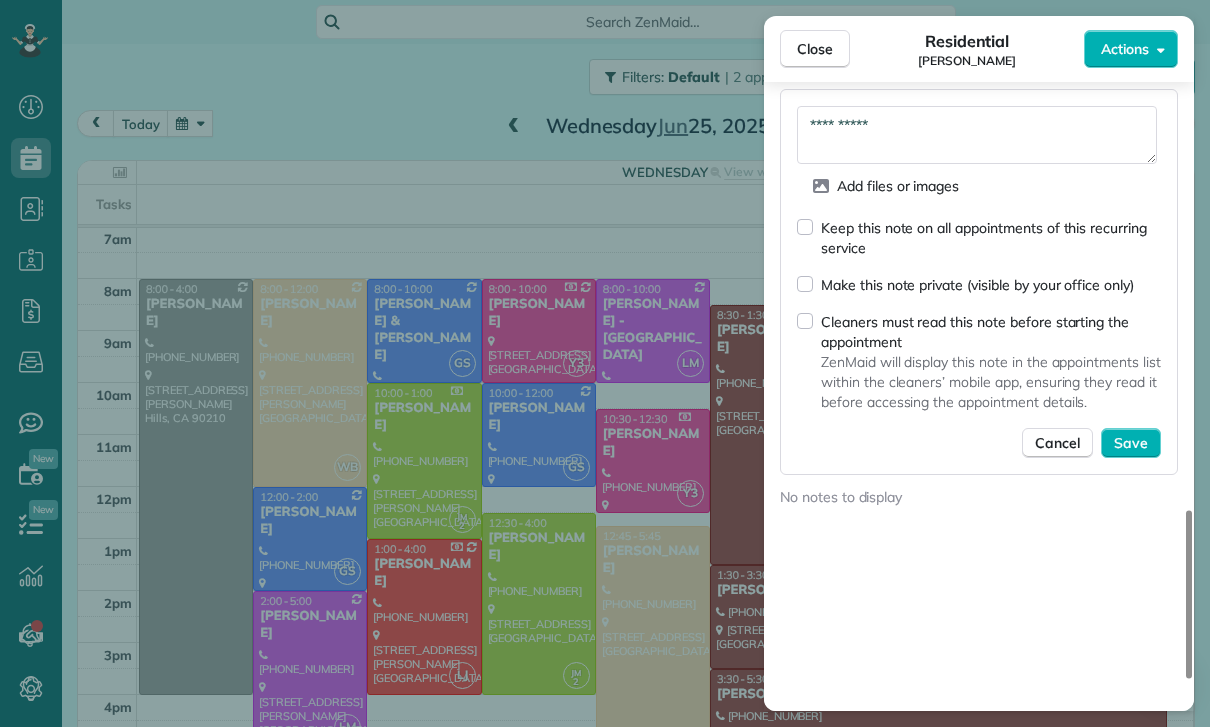scroll, scrollTop: 1763, scrollLeft: 0, axis: vertical 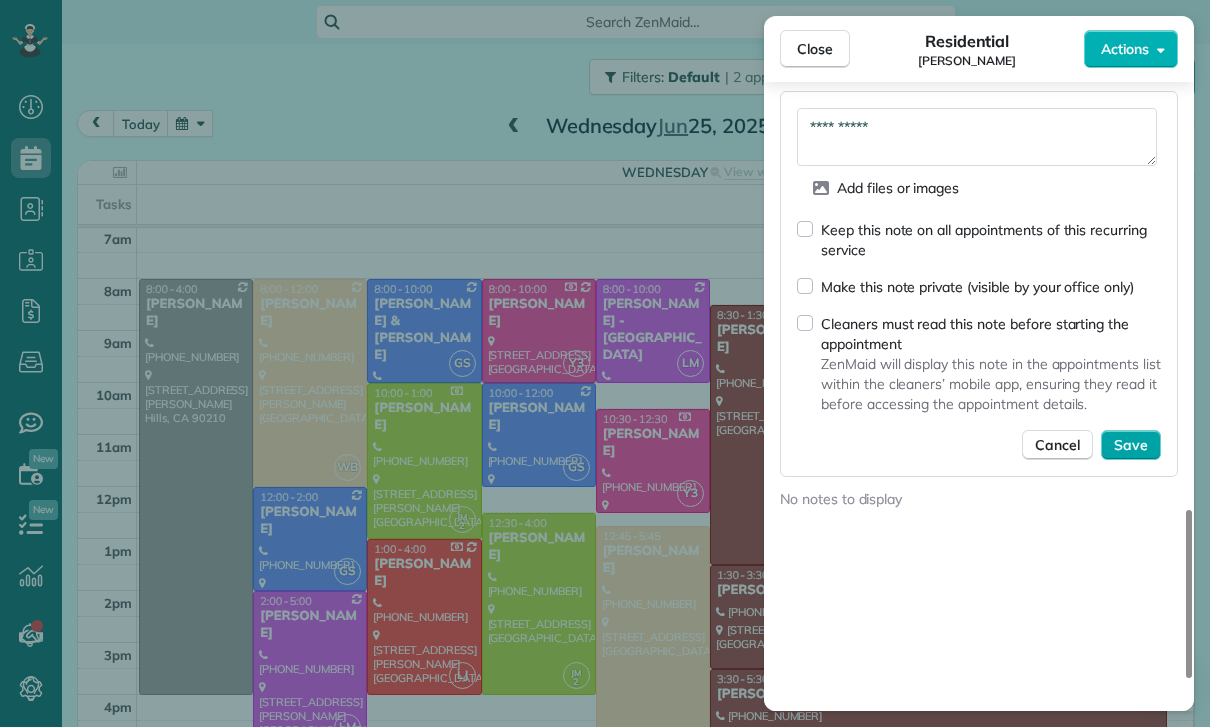 type on "**********" 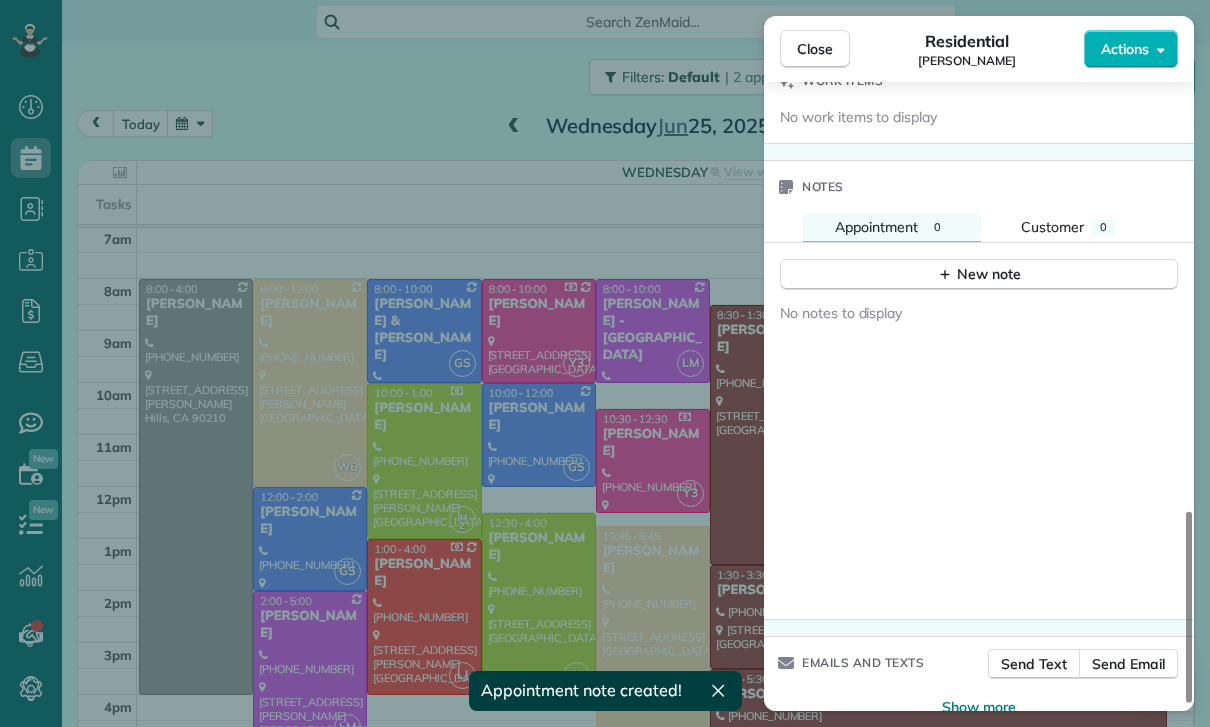 scroll, scrollTop: 1539, scrollLeft: 0, axis: vertical 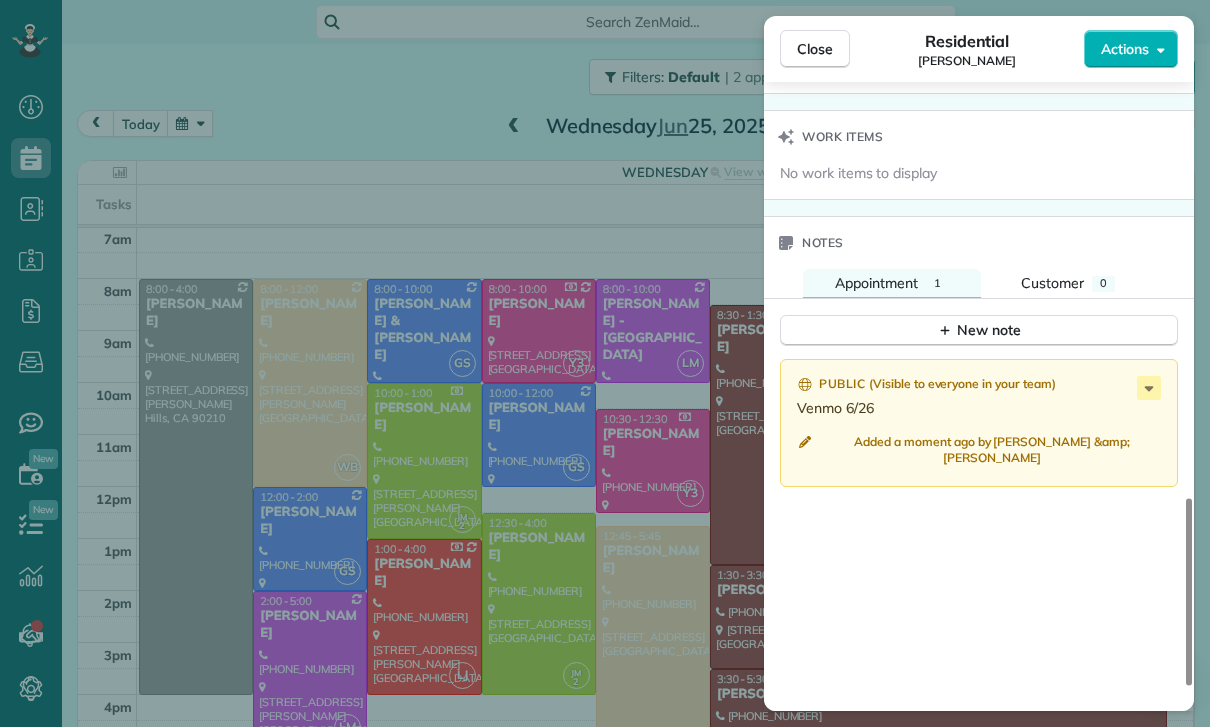 click on "Close Residential [PERSON_NAME] Actions Status Confirmed [PERSON_NAME] · Open profile Mobile [PHONE_NUMBER] Copy No email on record Add email View Details Residential [DATE] ( last week ) 8:30 AM 1:30 PM 5 hours and 0 minutes Repeats weekly Edit recurring service Previous ([DATE]) Next ([DATE]) [STREET_ADDRESS] Service was not rated yet Cleaners Time in and out Assign Invite Team [PERSON_NAME] Cleaners [PERSON_NAME] 8:30 AM 1:30 PM Checklist Try Now Keep this appointment up to your standards. Stay on top of every detail, keep your cleaners organised, and your client happy. Assign a checklist Watch a 5 min demo Billing Billing actions Price $600.00 Overcharge $0.00 Discount $0.00 Coupon discount - Primary tax - Secondary tax - Total appointment price $600.00 Tips collected New feature! $0.00 Paid Total including tip $600.00 Get paid online in no-time! Send an invoice and reward your cleaners with tips Charge customer credit card Appointment custom fields Key # -" at bounding box center [605, 363] 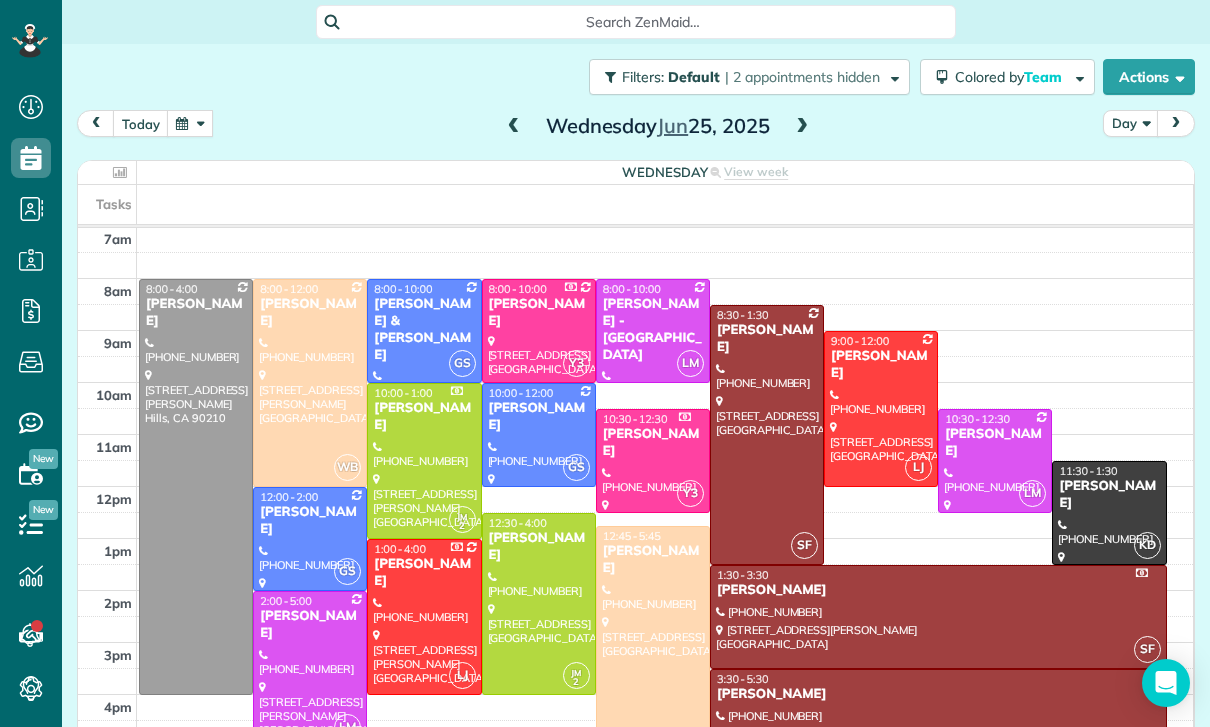 click at bounding box center (995, 461) 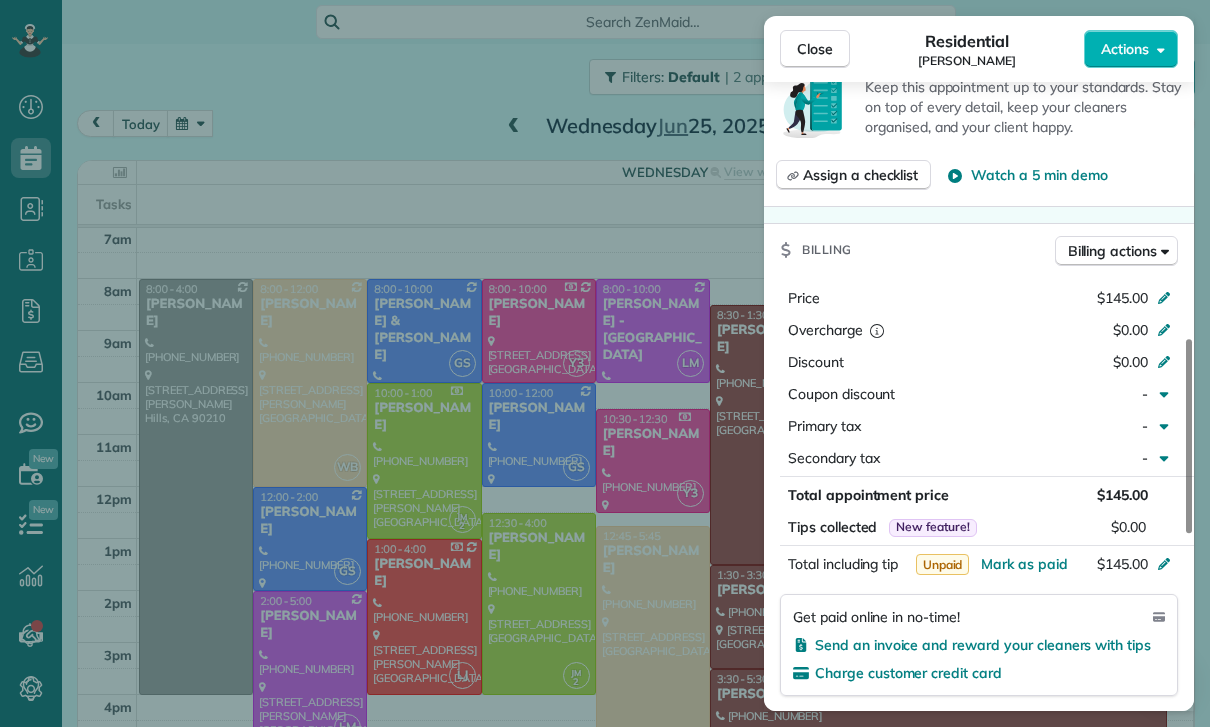 scroll, scrollTop: 934, scrollLeft: 0, axis: vertical 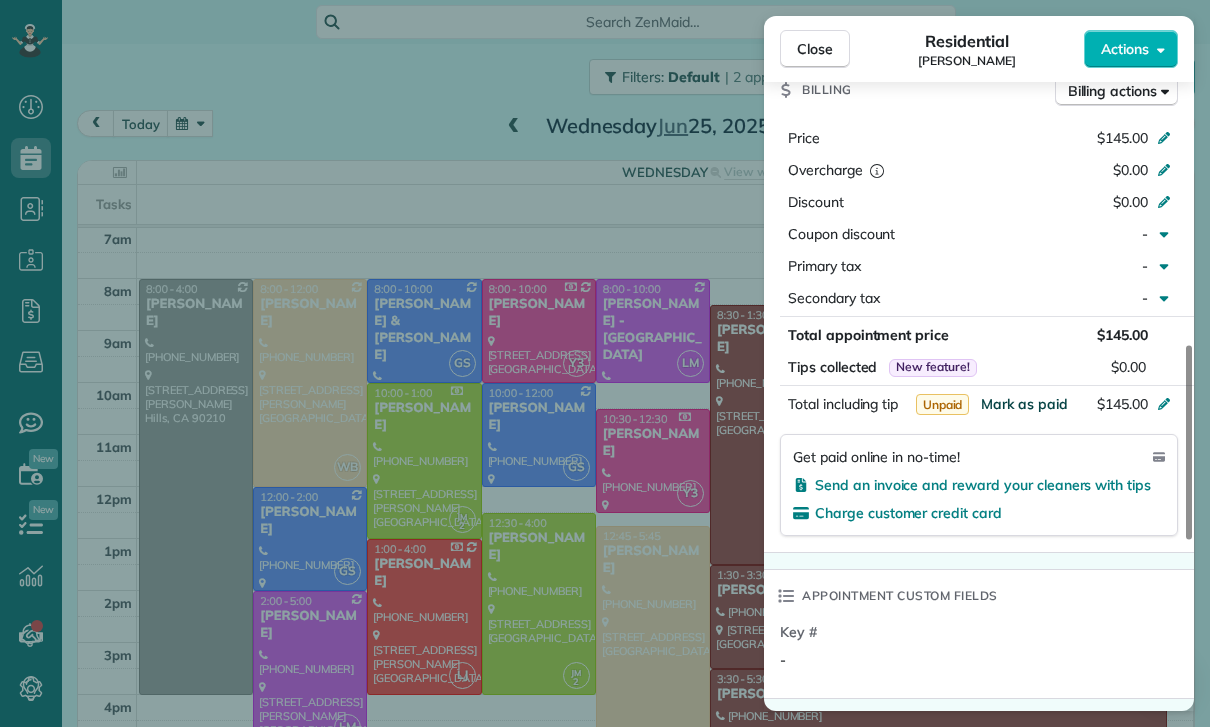 click on "Mark as paid" at bounding box center (1024, 404) 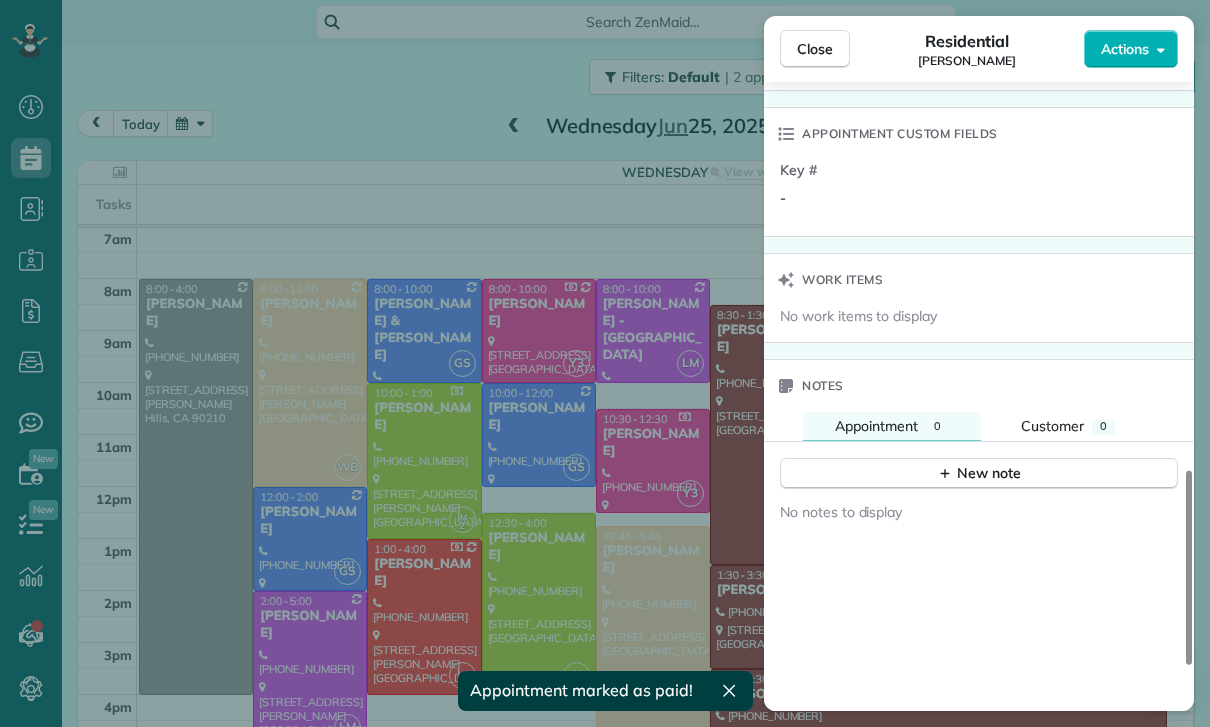 scroll, scrollTop: 1395, scrollLeft: 0, axis: vertical 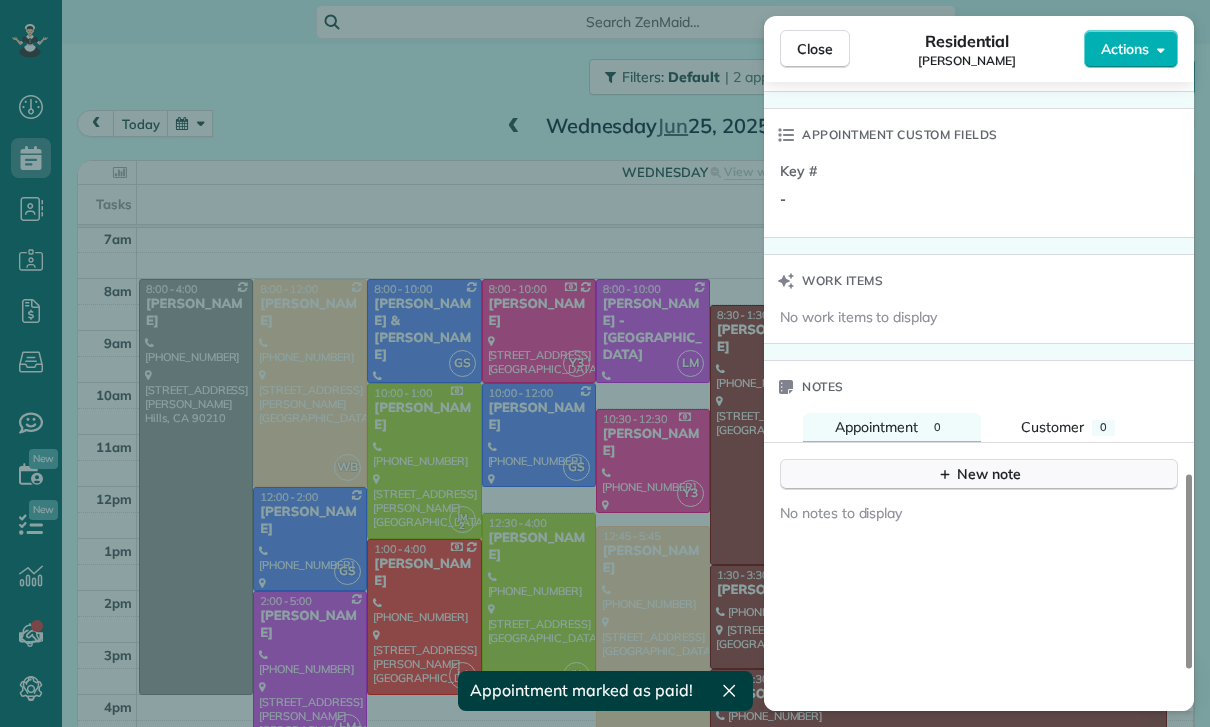 click on "New note" at bounding box center (979, 474) 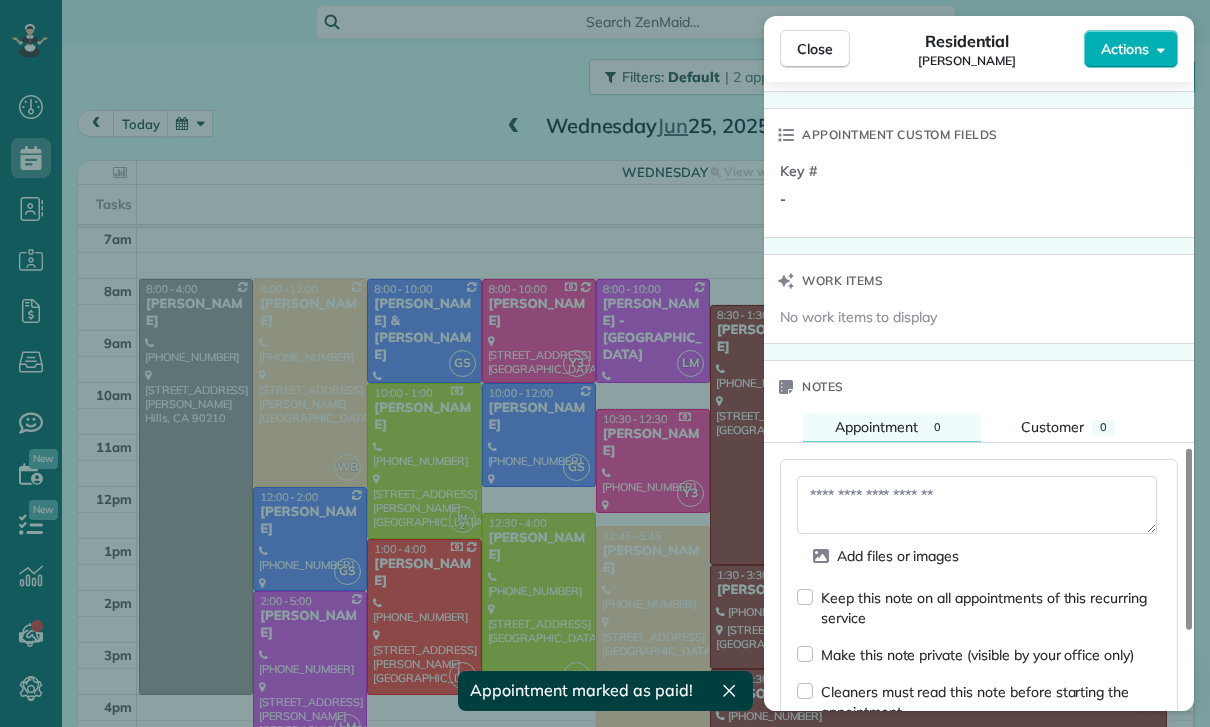 click at bounding box center [977, 505] 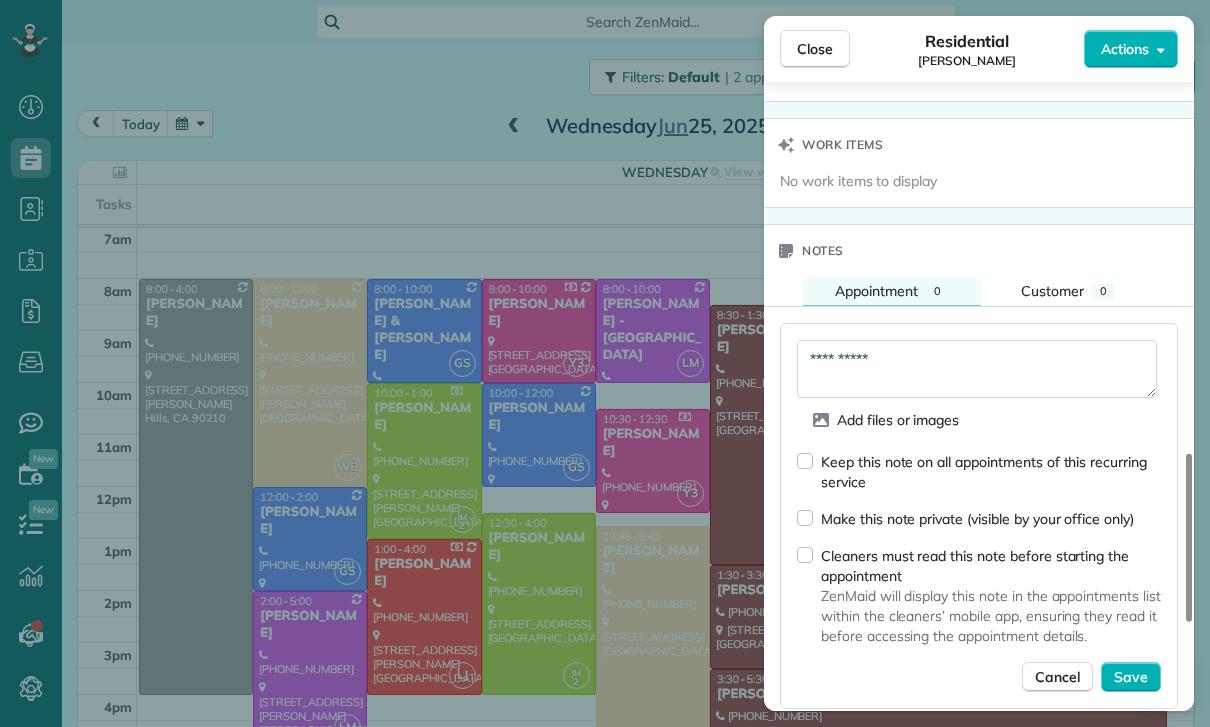 scroll, scrollTop: 1527, scrollLeft: 0, axis: vertical 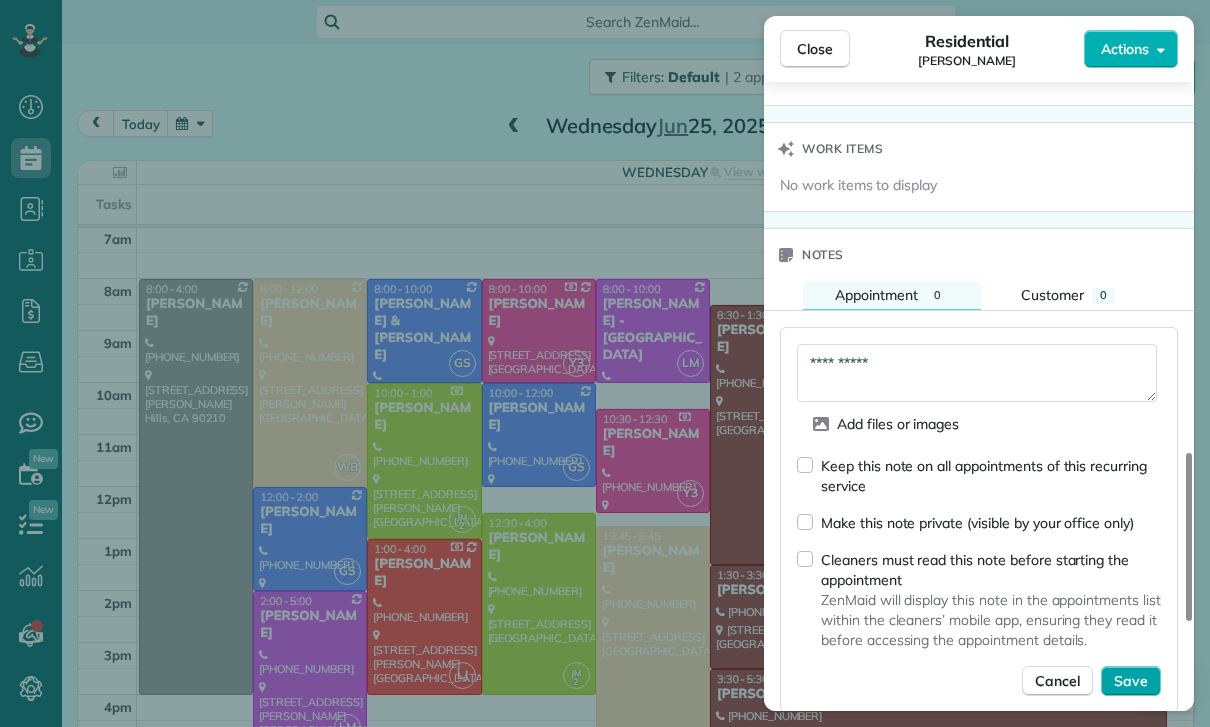 type on "**********" 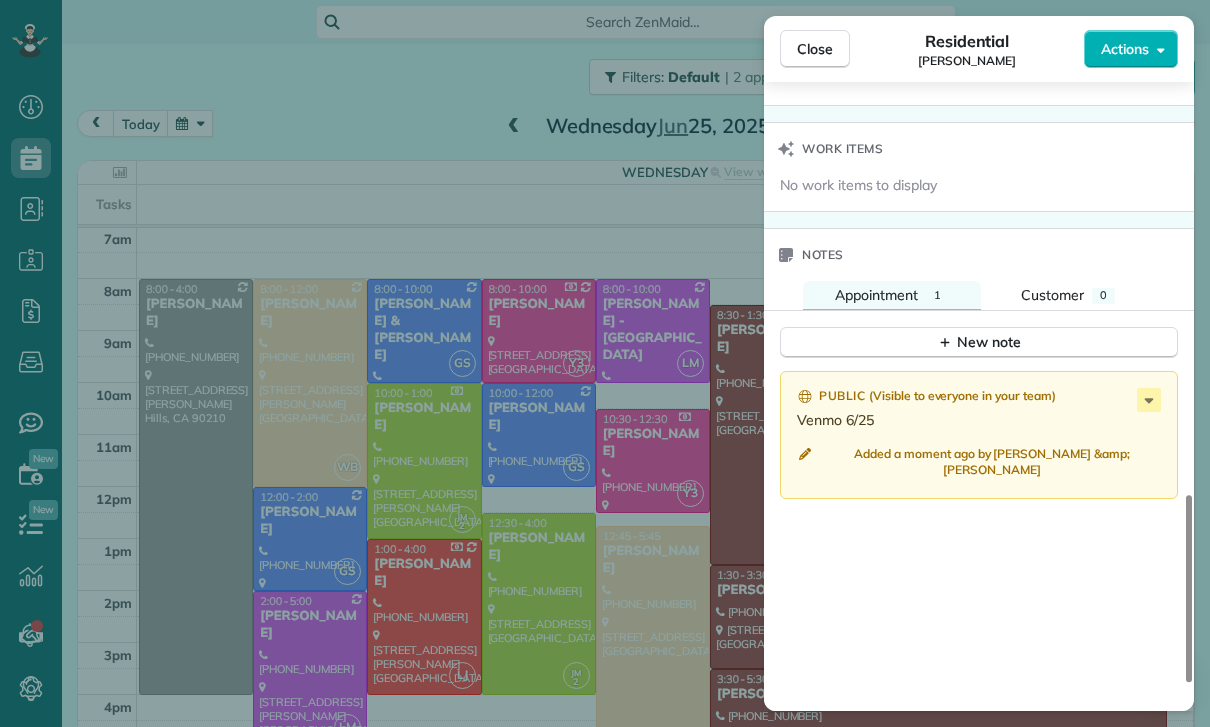 click on "Close Residential [PERSON_NAME] Actions Status Confirmed [PERSON_NAME] · Open profile Mobile [PHONE_NUMBER] Copy No email on record Add email View Details Residential [DATE] ( last week ) 10:30 AM 12:30 PM 2 hours and 0 minutes Repeats every 4 weeks Edit recurring service Previous ([DATE]) Next ([DATE]) [STREET_ADDRESS][PERSON_NAME] Service was not rated yet Cleaners Time in and out Assign Invite Team [PERSON_NAME] Cleaners [PERSON_NAME]   10:30 AM 12:30 PM Checklist Try Now Keep this appointment up to your standards. Stay on top of every detail, keep your cleaners organised, and your client happy. Assign a checklist Watch a 5 min demo Billing Billing actions Price $145.00 Overcharge $0.00 Discount $0.00 Coupon discount - Primary tax - Secondary tax - Total appointment price $145.00 Tips collected New feature! $0.00 Paid Total including tip $145.00 Get paid online in no-time! Send an invoice and reward your cleaners with tips Charge customer credit card Key # - Work items 1" at bounding box center (605, 363) 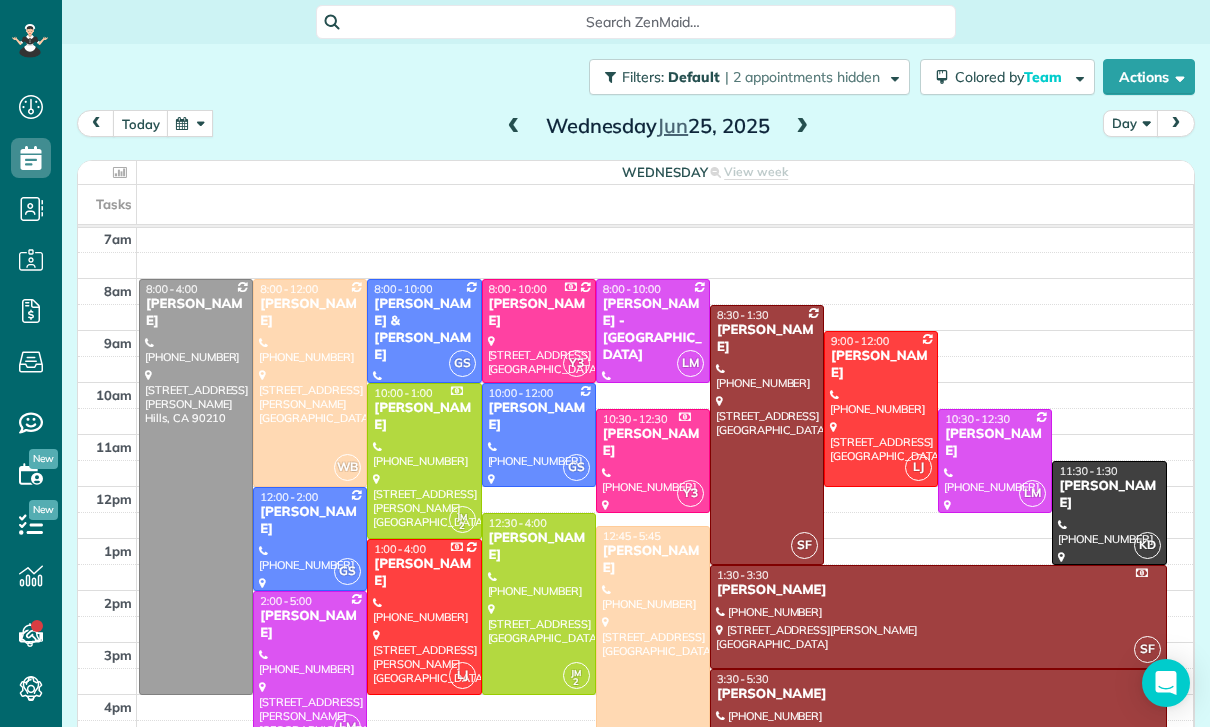 click at bounding box center [190, 123] 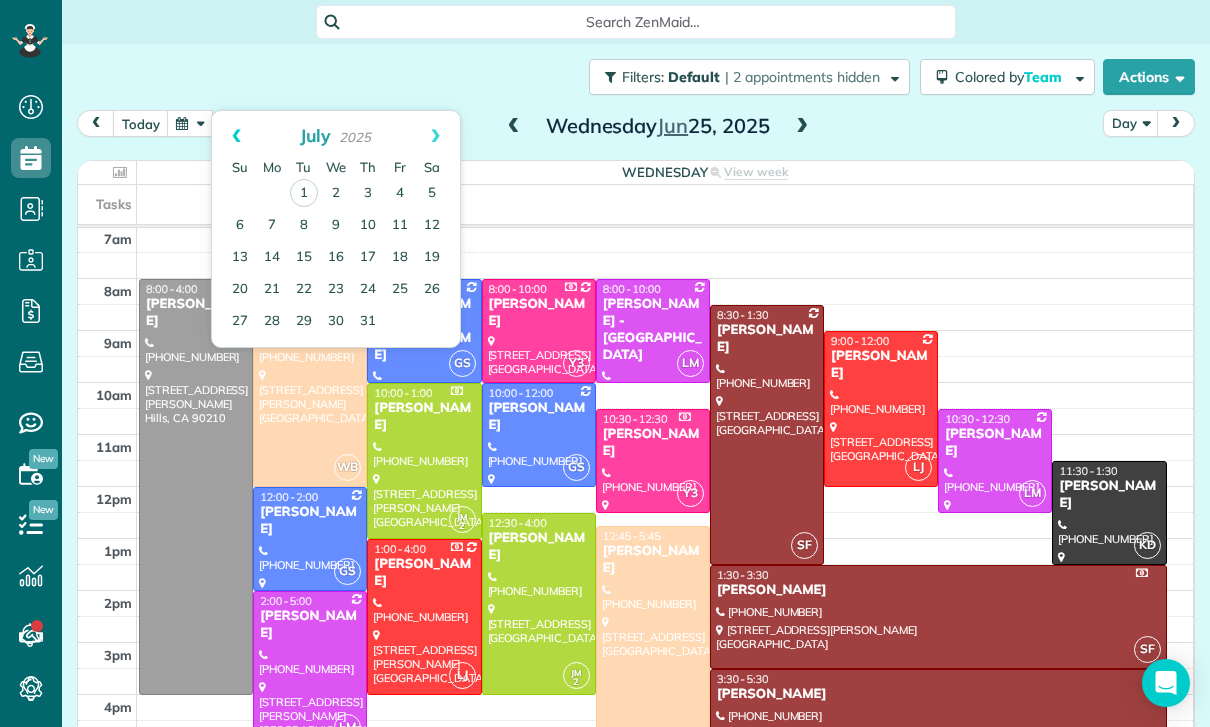click on "Prev" at bounding box center (236, 136) 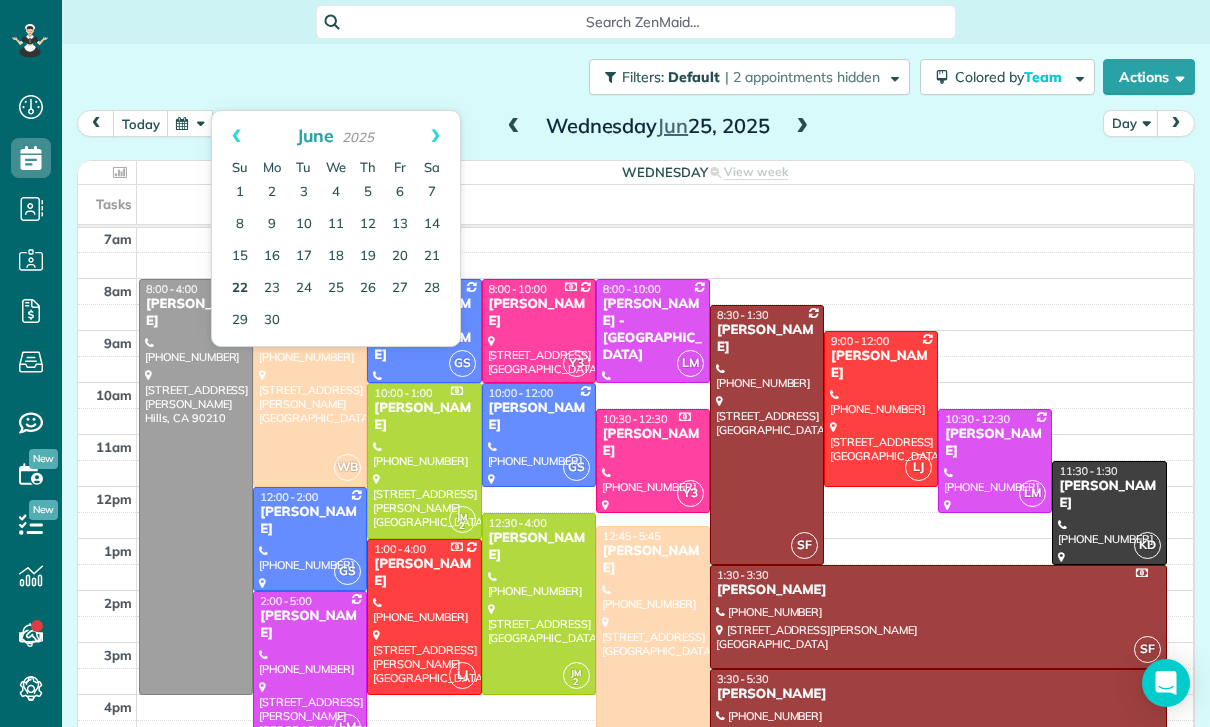 click on "22" at bounding box center (240, 289) 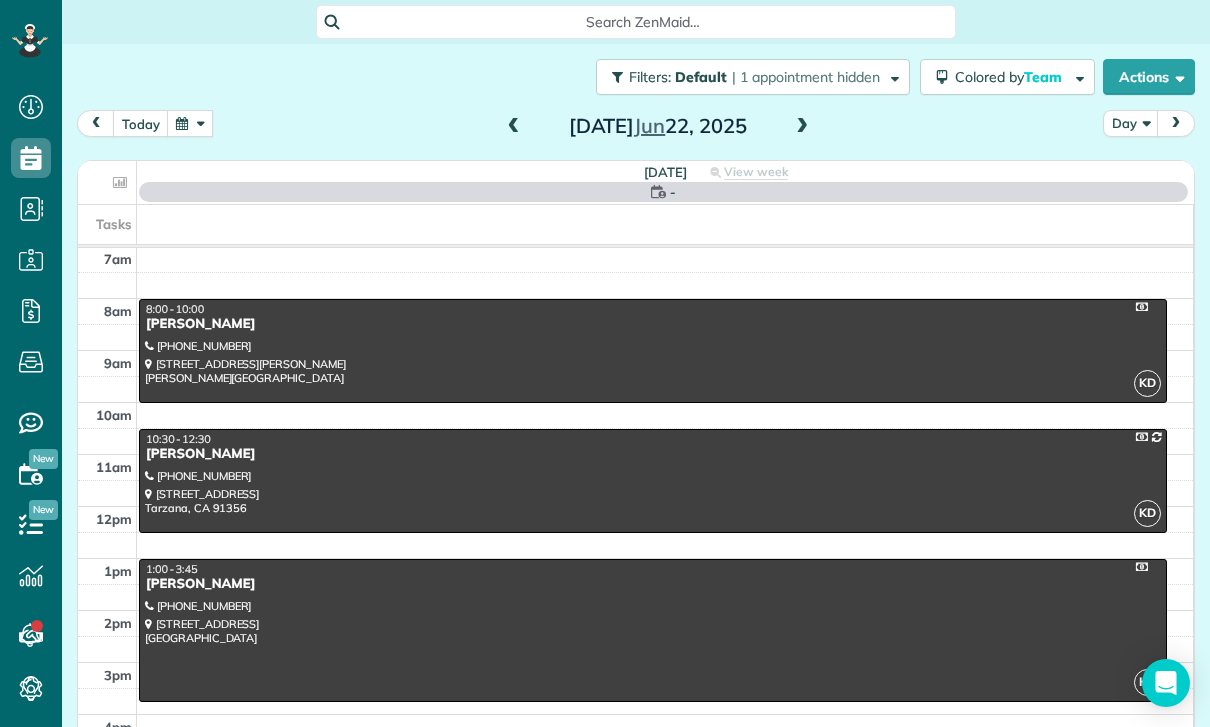 scroll, scrollTop: 157, scrollLeft: 0, axis: vertical 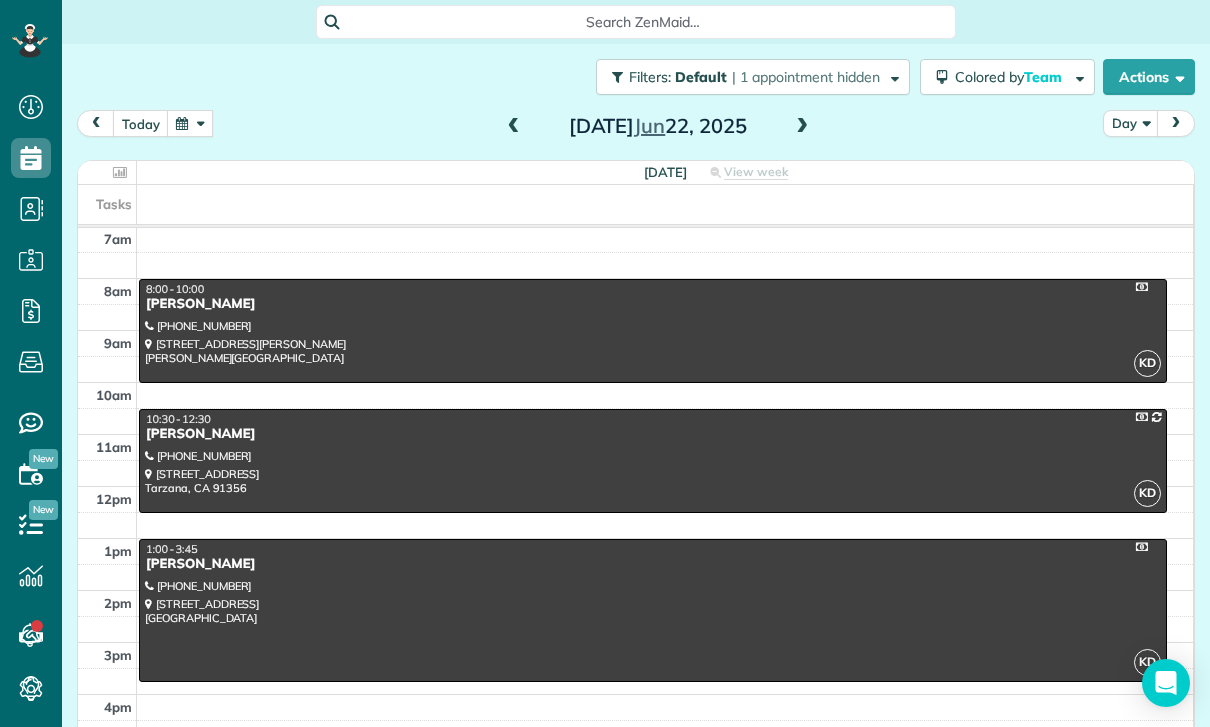 click at bounding box center [190, 123] 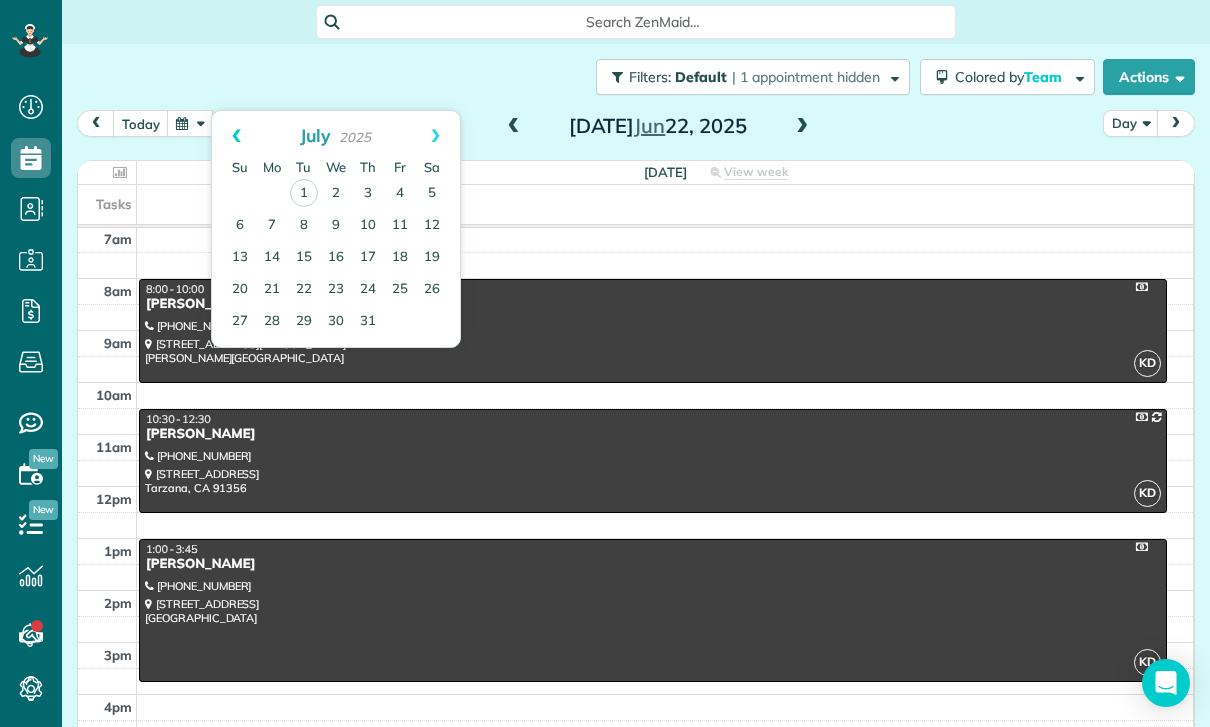 click on "Prev" at bounding box center (236, 136) 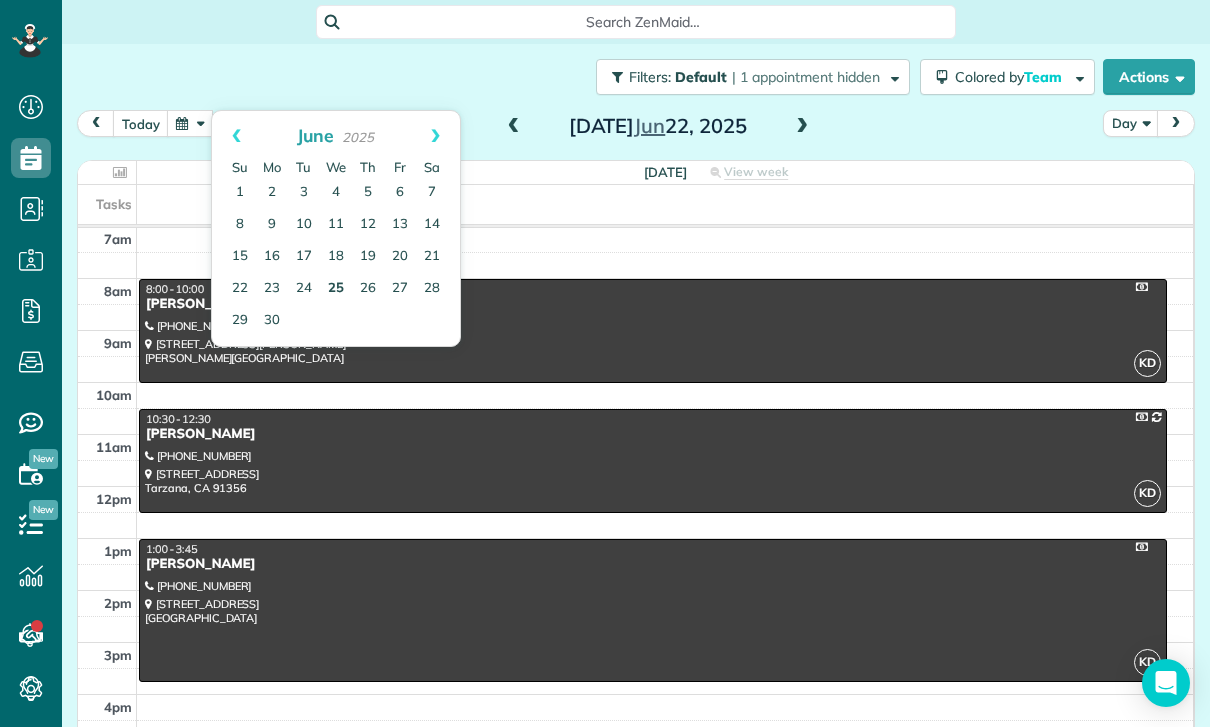 click on "25" at bounding box center [336, 289] 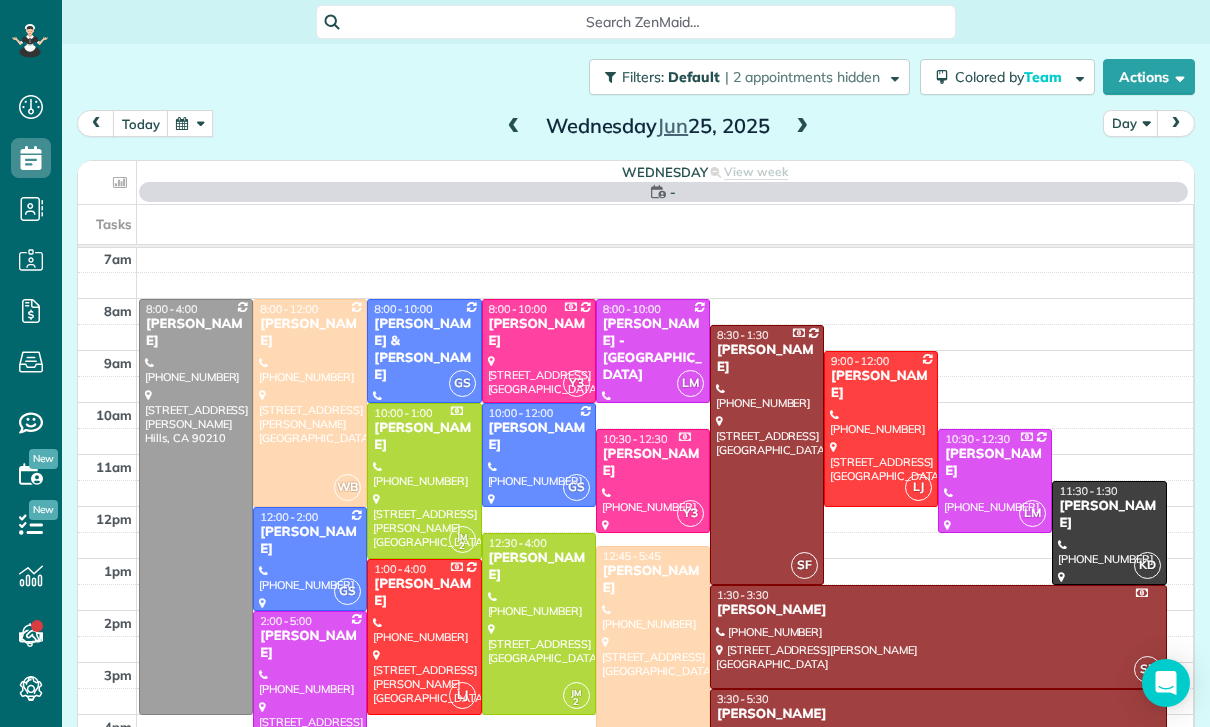 scroll, scrollTop: 157, scrollLeft: 0, axis: vertical 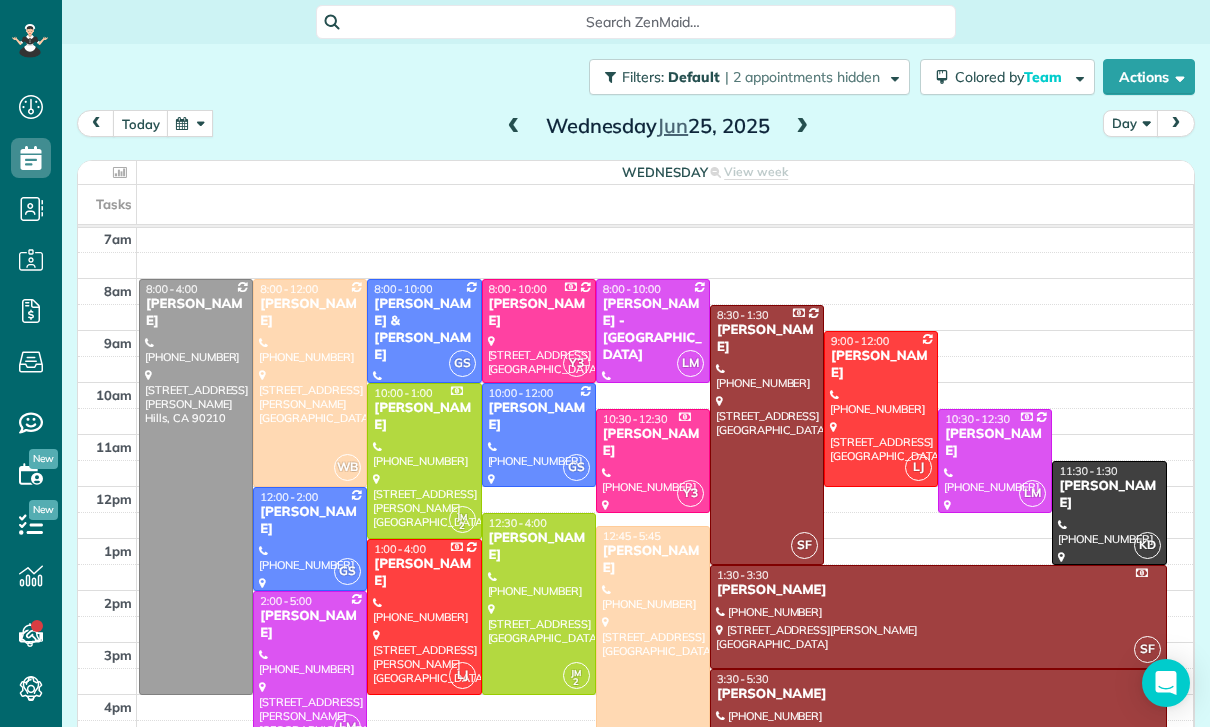 click at bounding box center (514, 127) 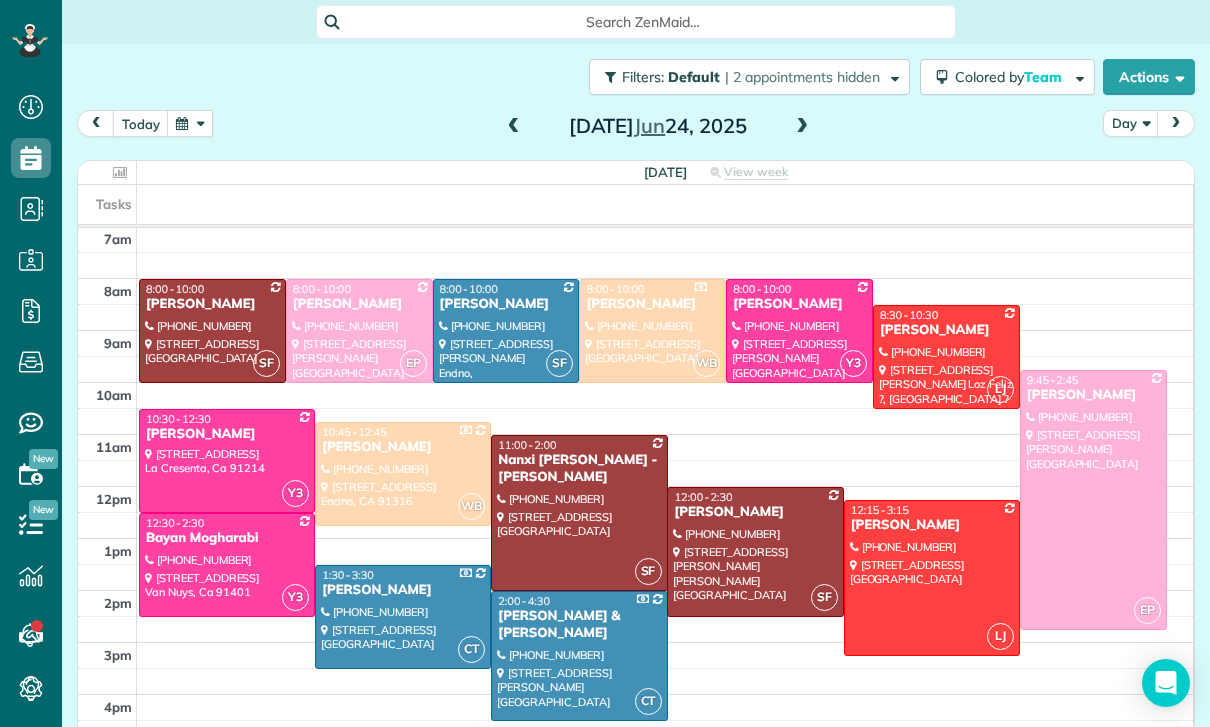 scroll, scrollTop: 144, scrollLeft: 0, axis: vertical 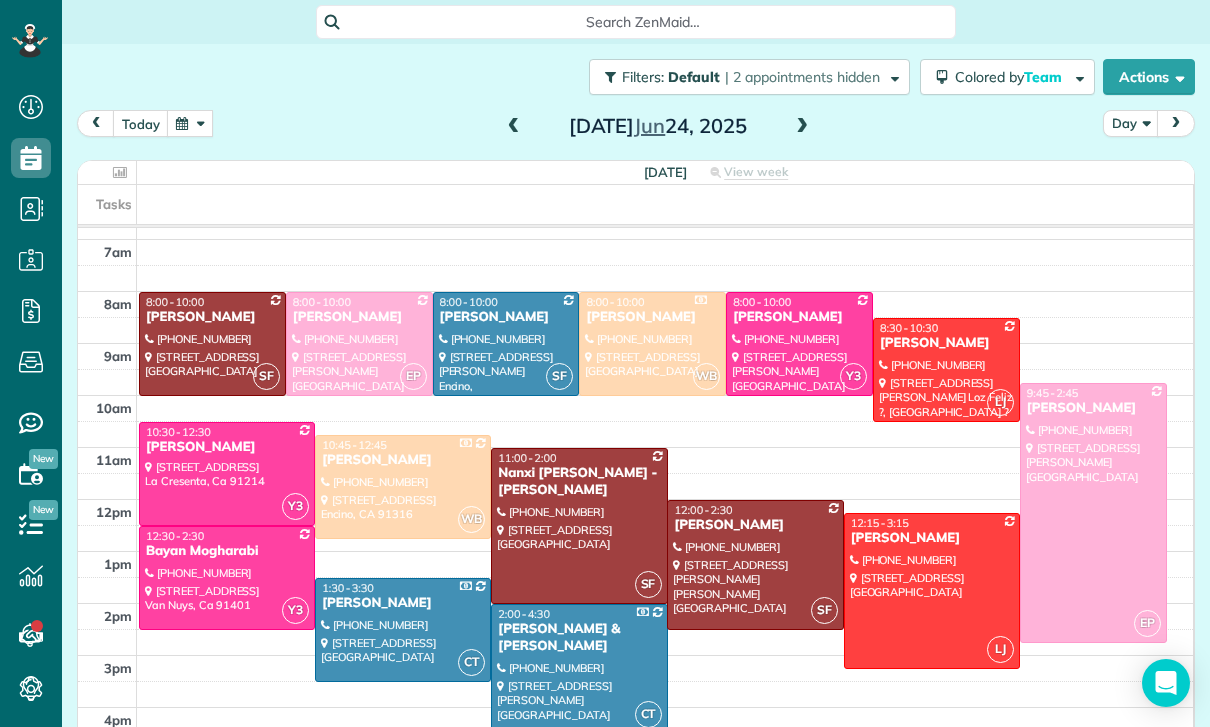 click at bounding box center (190, 123) 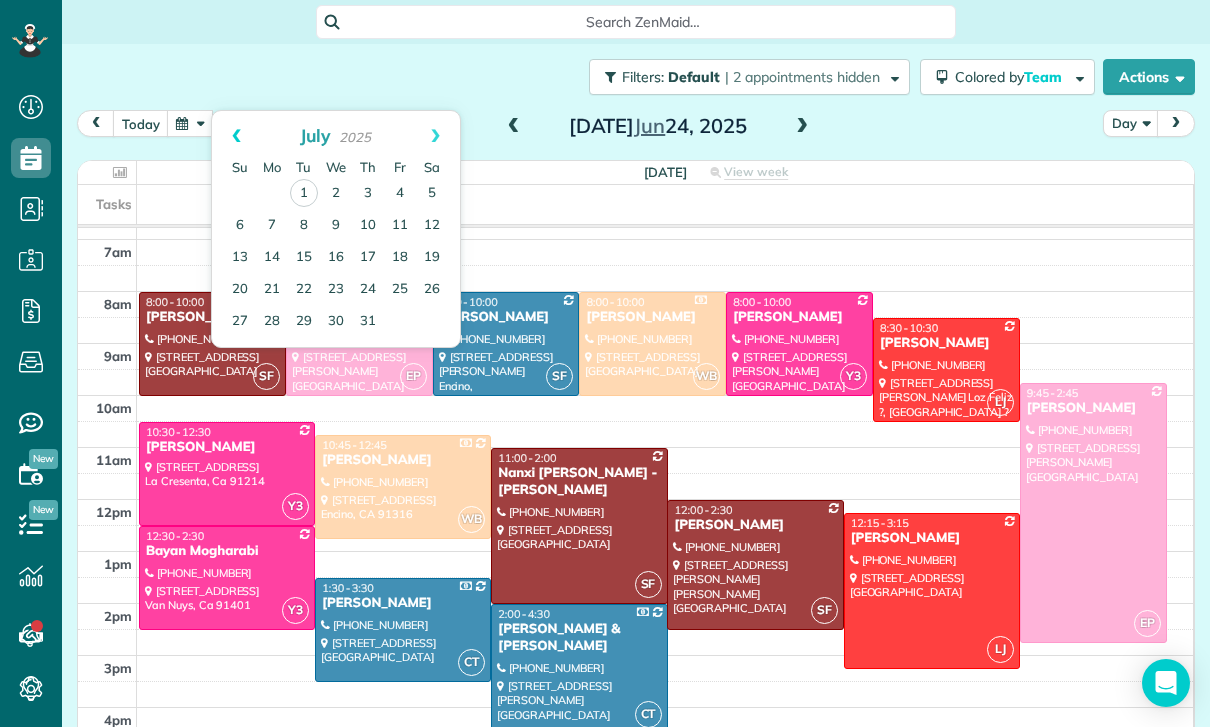 click on "Prev" at bounding box center [236, 136] 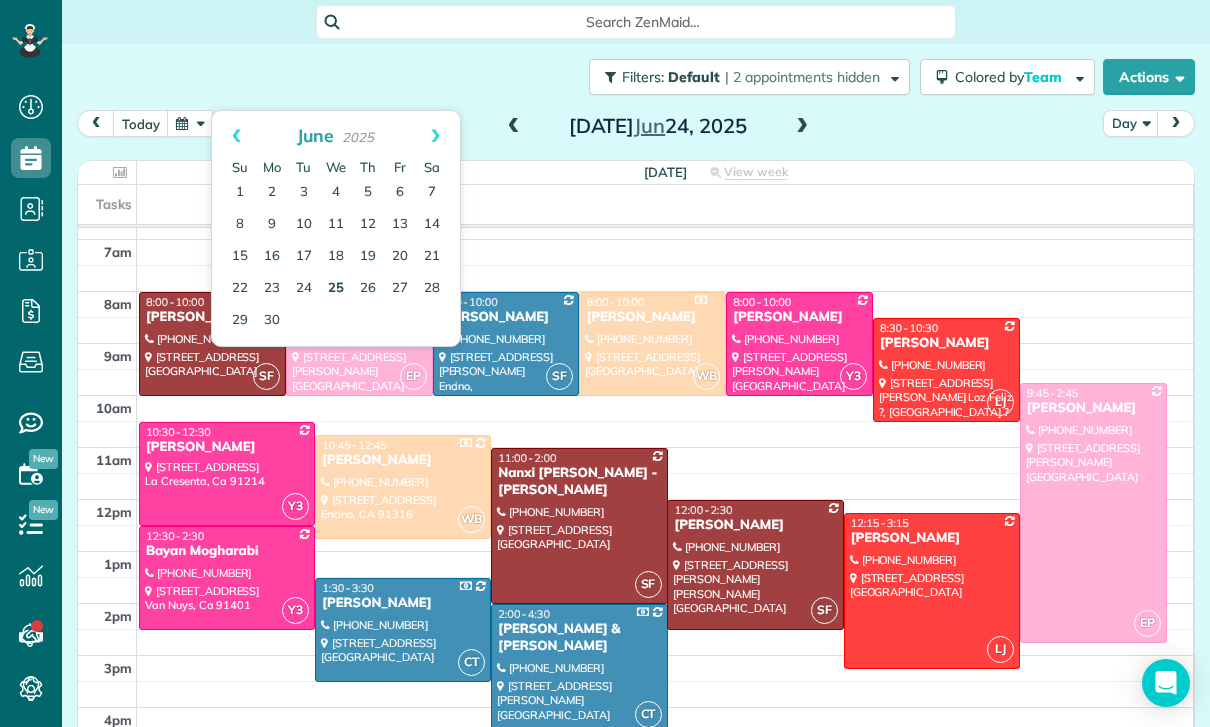 click on "25" at bounding box center [336, 289] 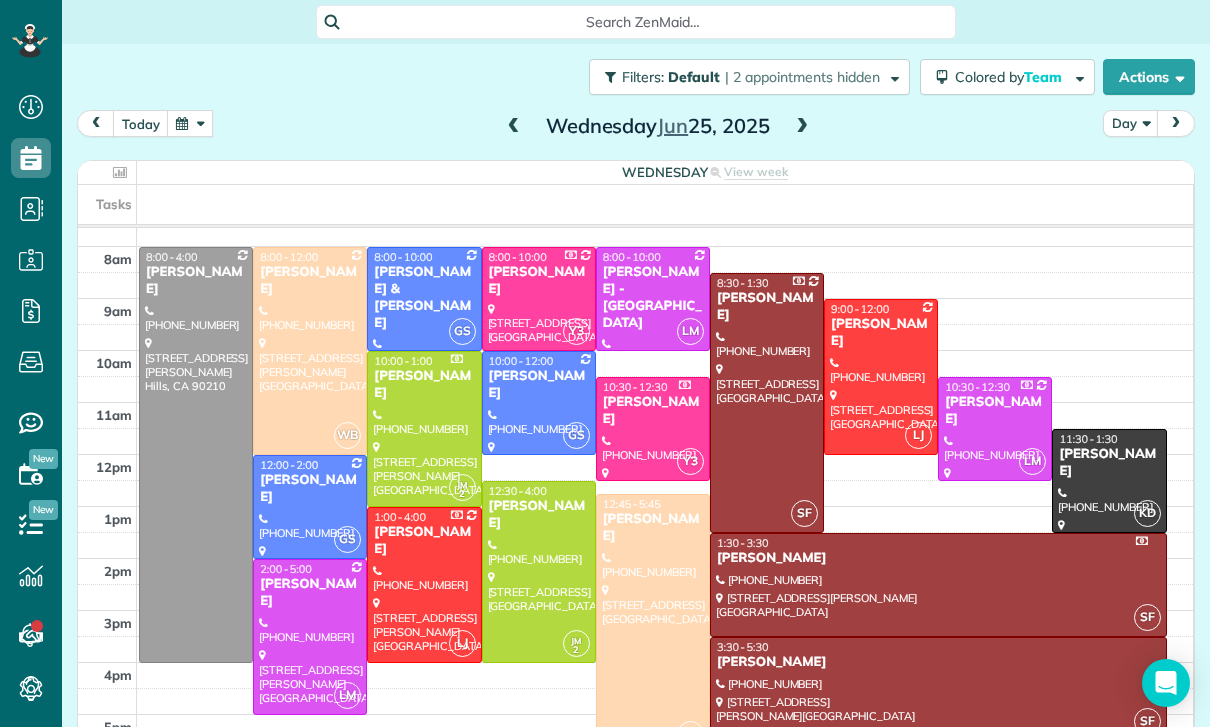 scroll, scrollTop: 146, scrollLeft: 0, axis: vertical 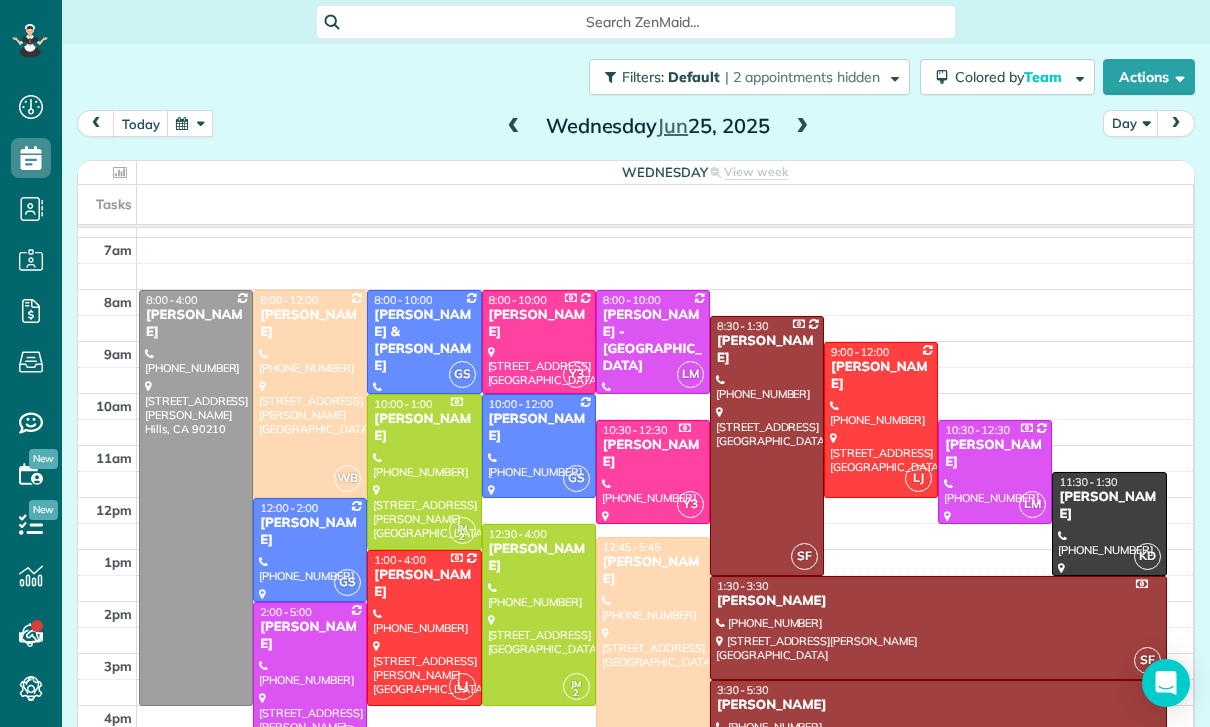 click at bounding box center (190, 123) 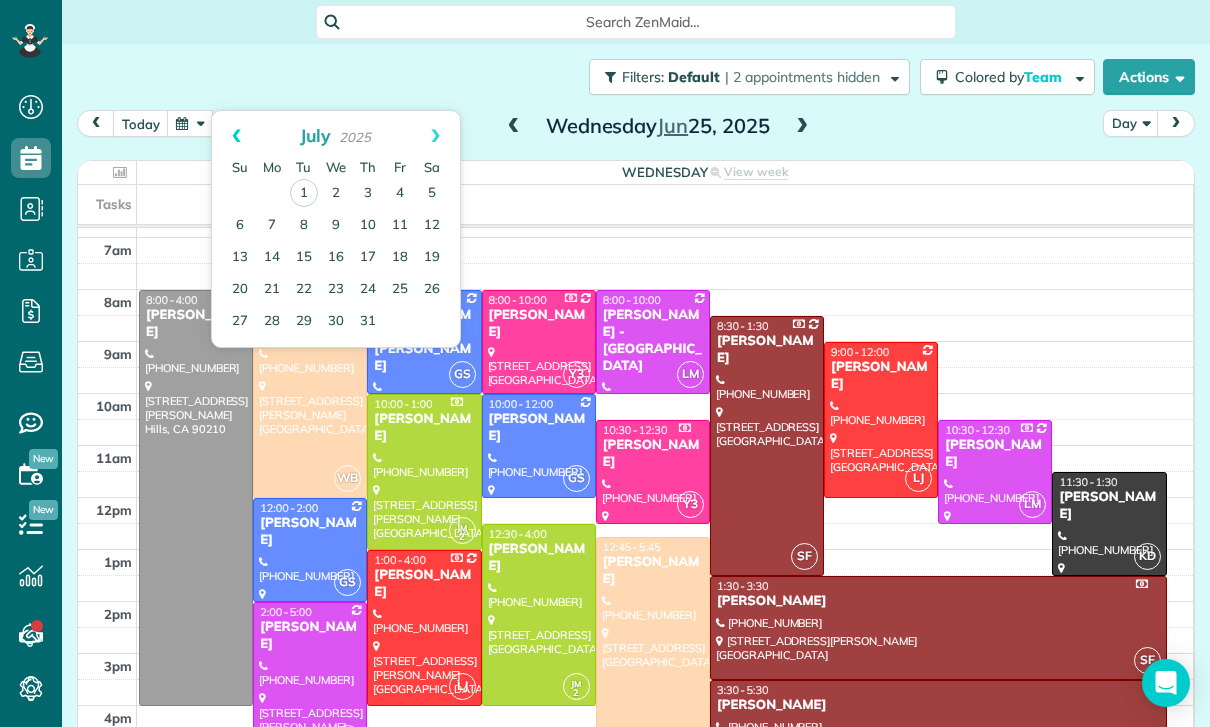 click on "Prev" at bounding box center [236, 136] 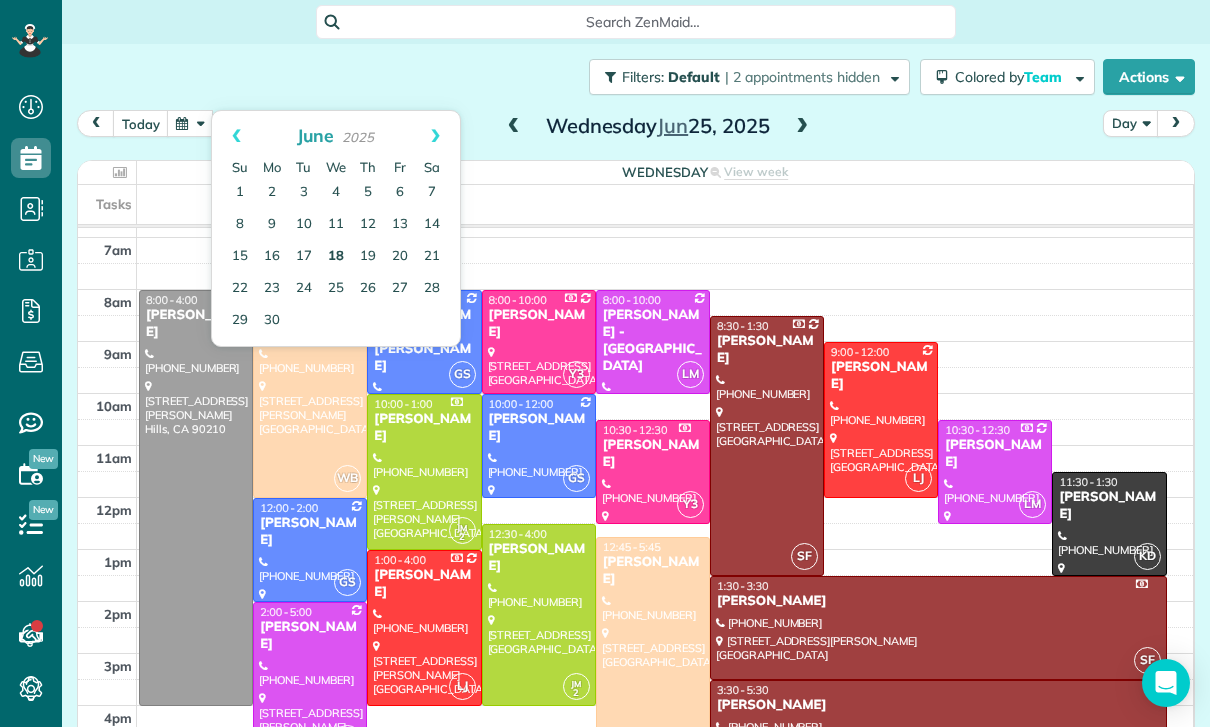 click on "18" at bounding box center [336, 257] 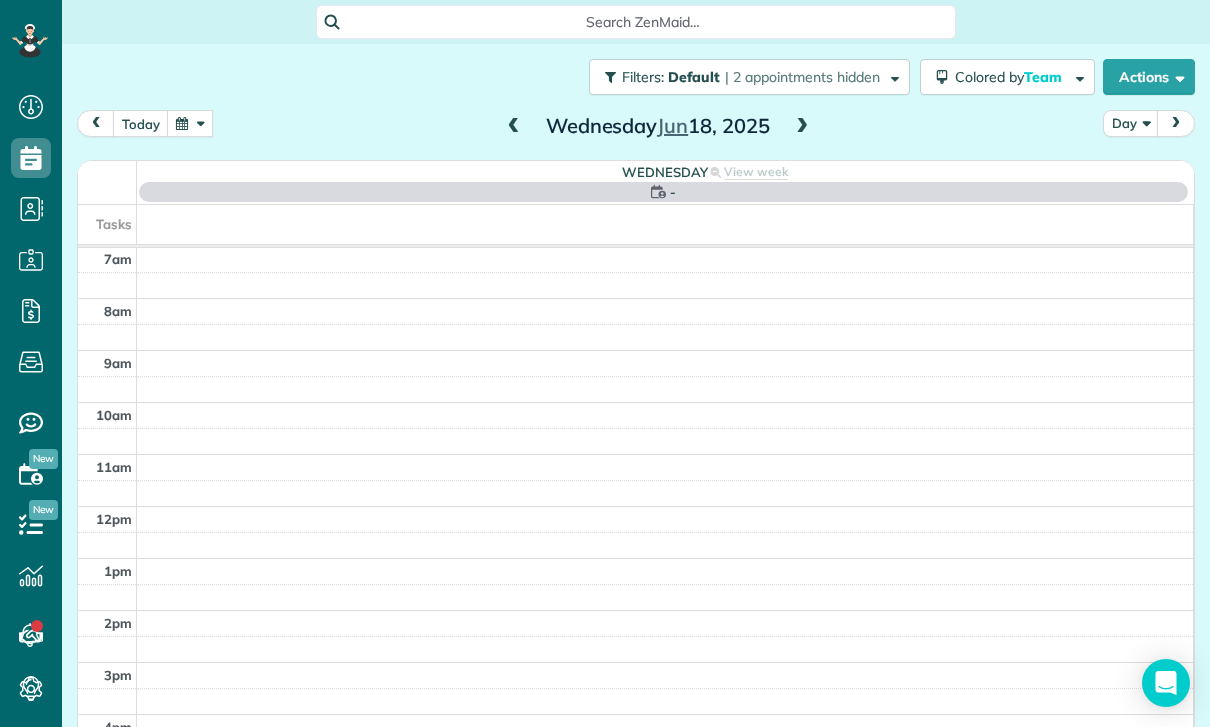 scroll, scrollTop: 157, scrollLeft: 0, axis: vertical 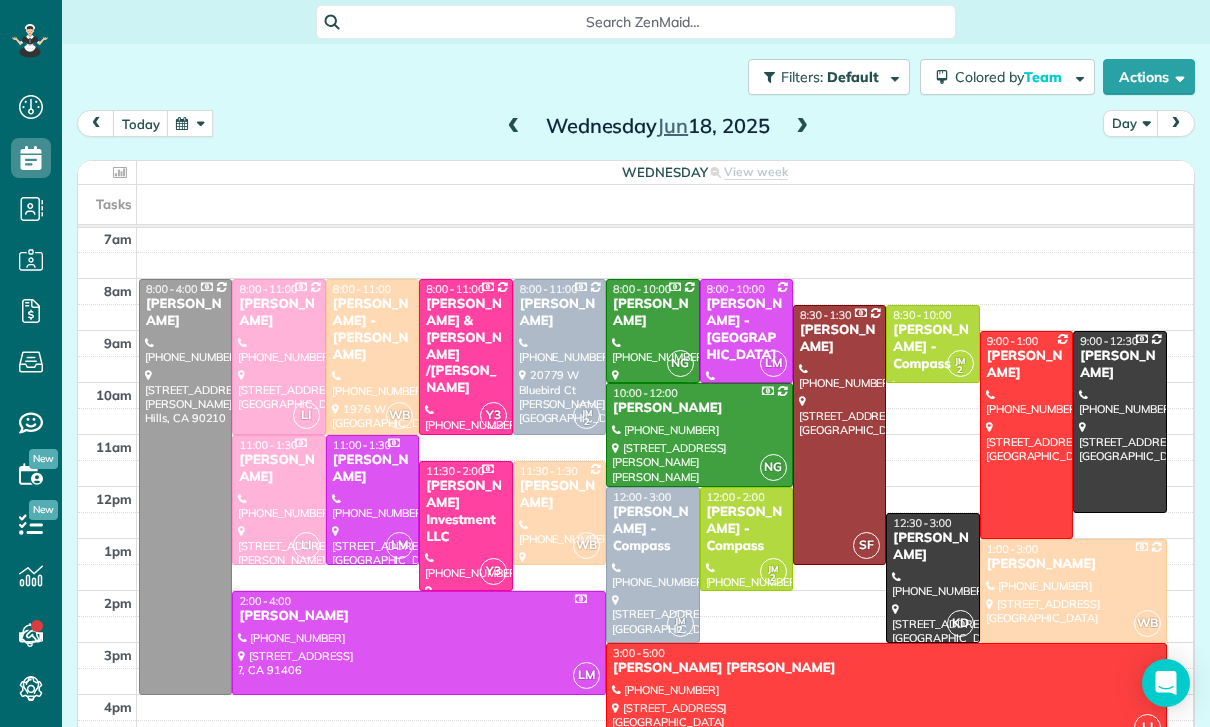 click at bounding box center [886, 695] 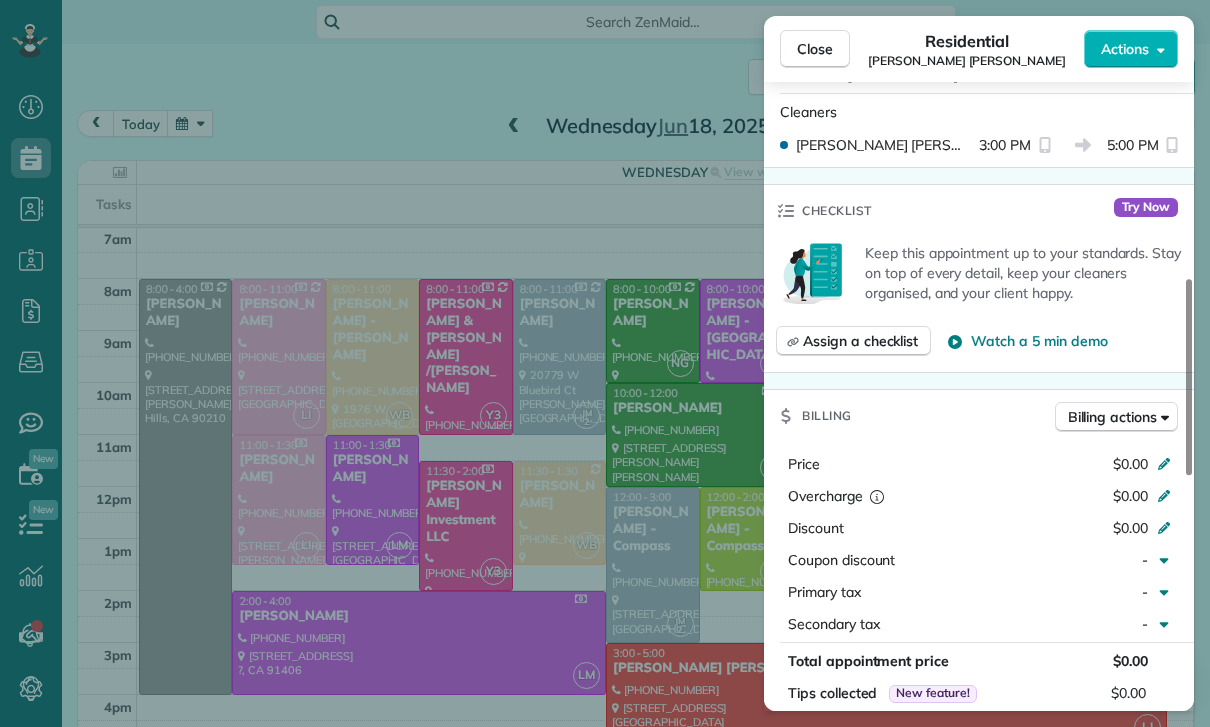 scroll, scrollTop: 711, scrollLeft: 0, axis: vertical 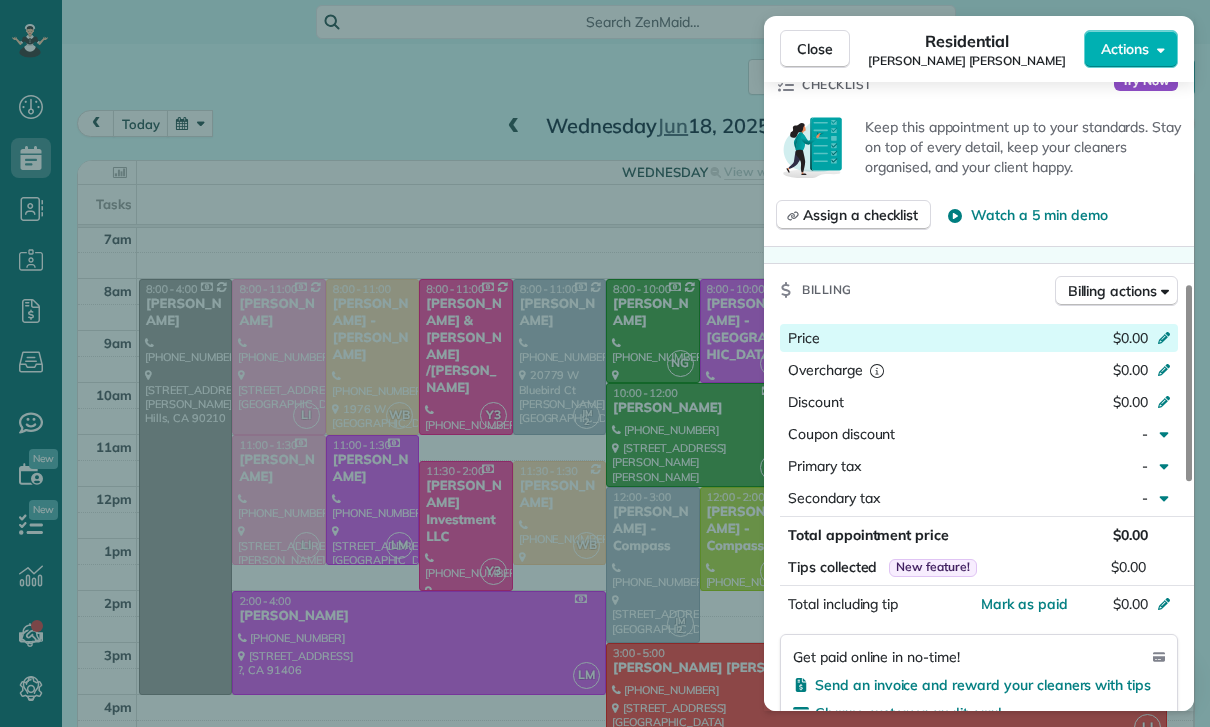 click at bounding box center (1167, 340) 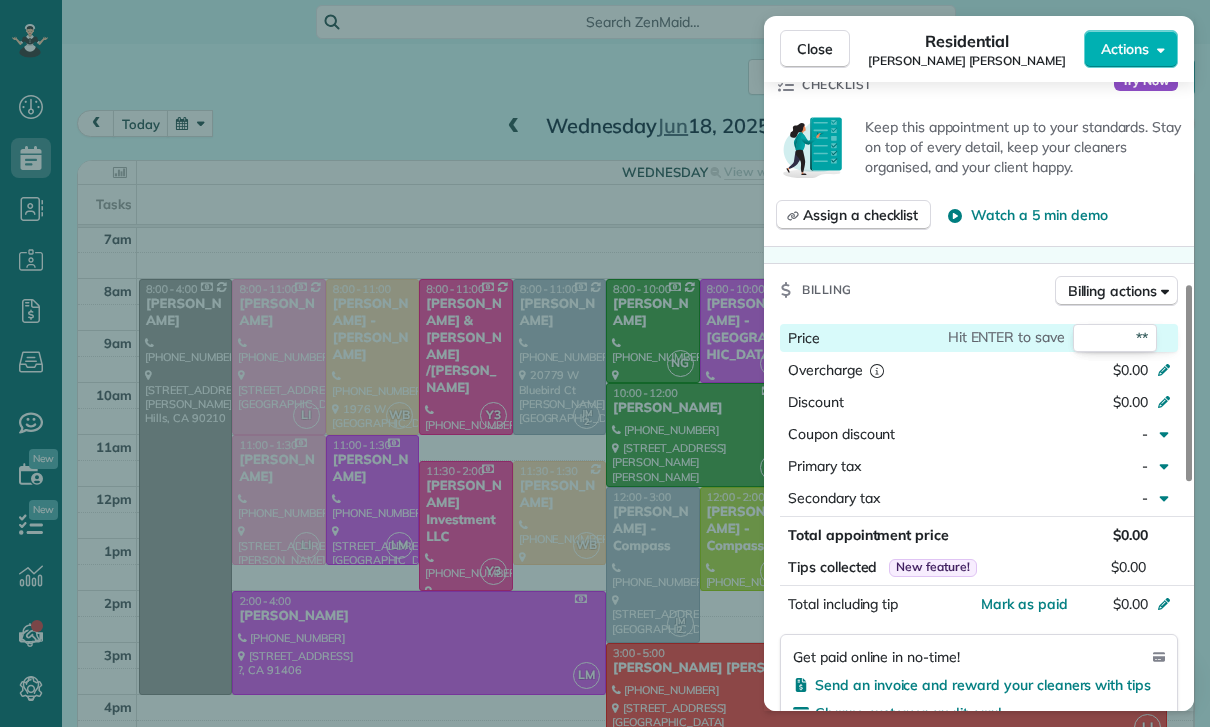 type on "***" 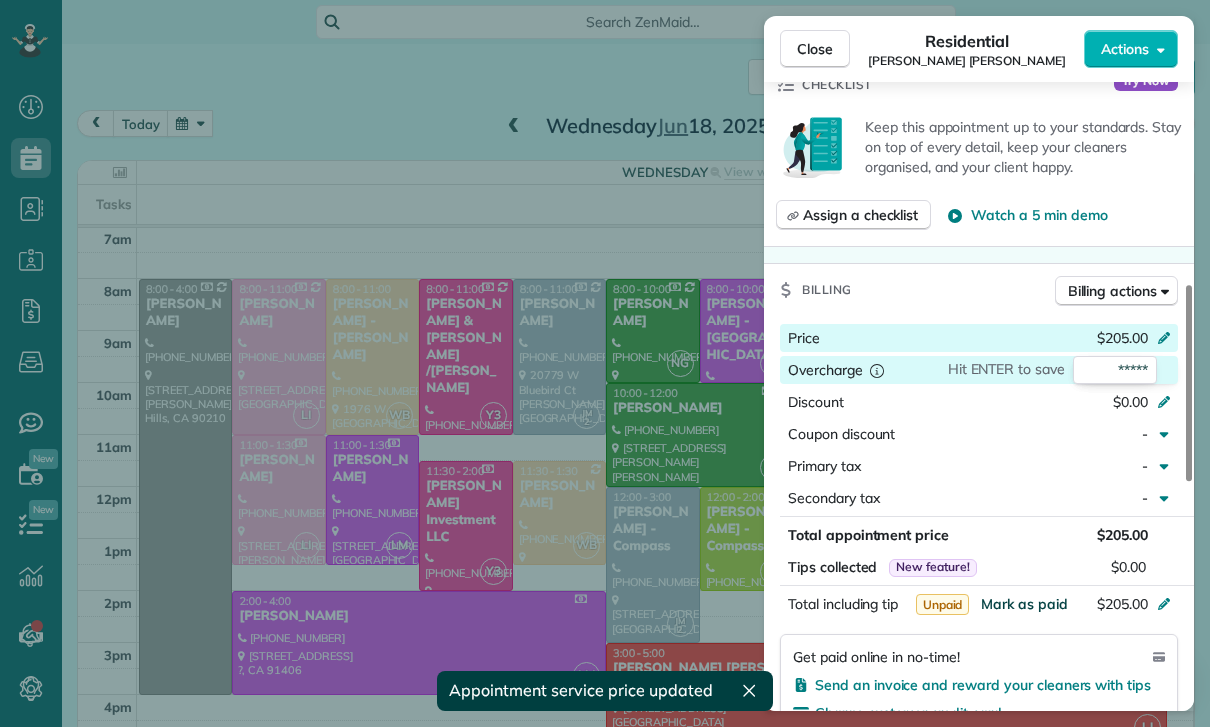 click on "Mark as paid" at bounding box center [1024, 604] 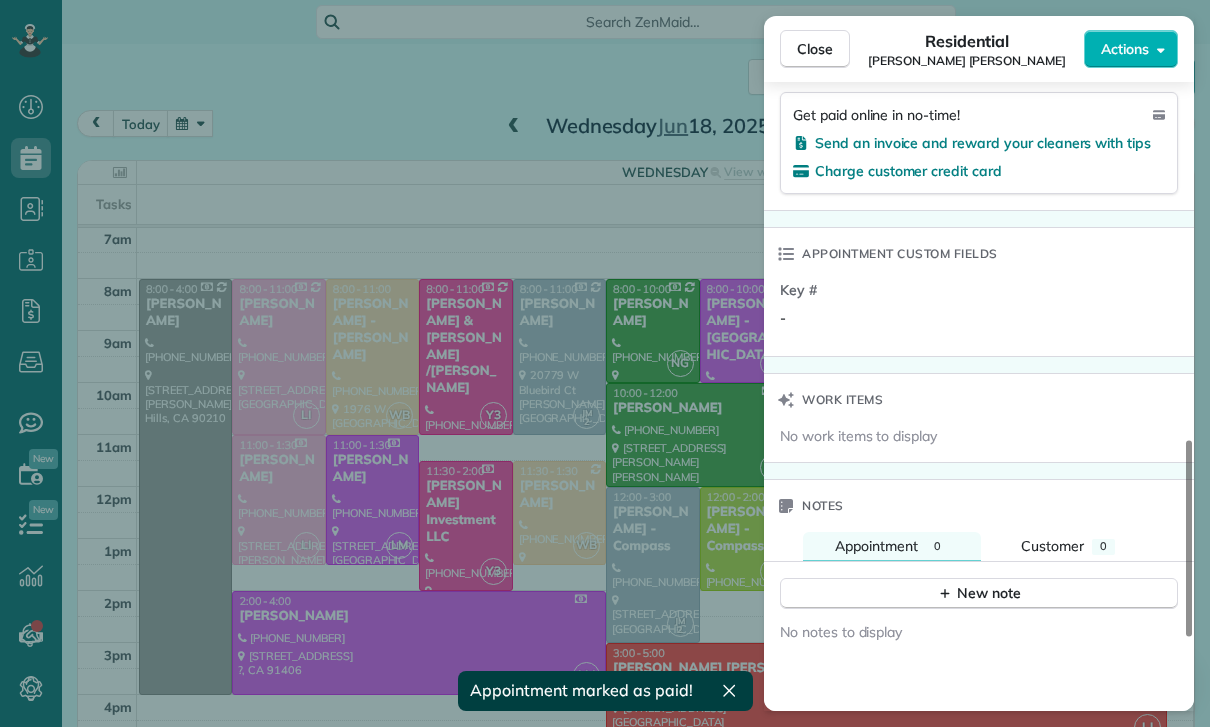 scroll, scrollTop: 1260, scrollLeft: 0, axis: vertical 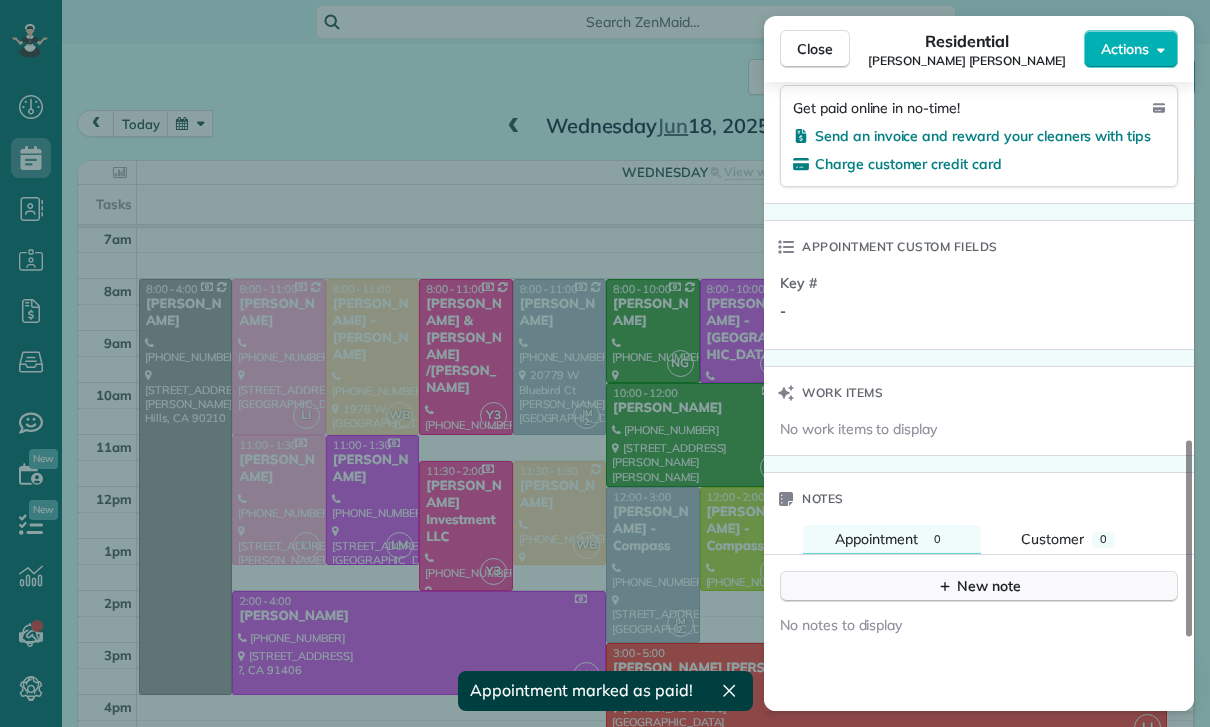 click on "New note" at bounding box center (979, 586) 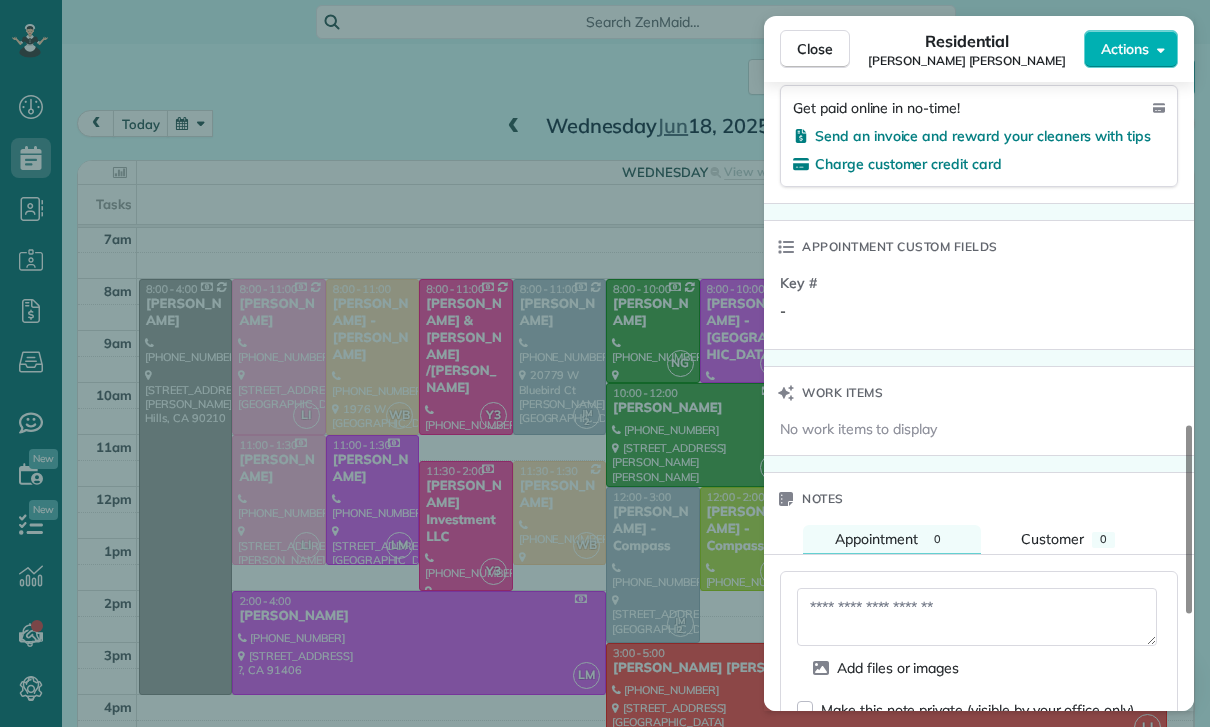 click at bounding box center (977, 617) 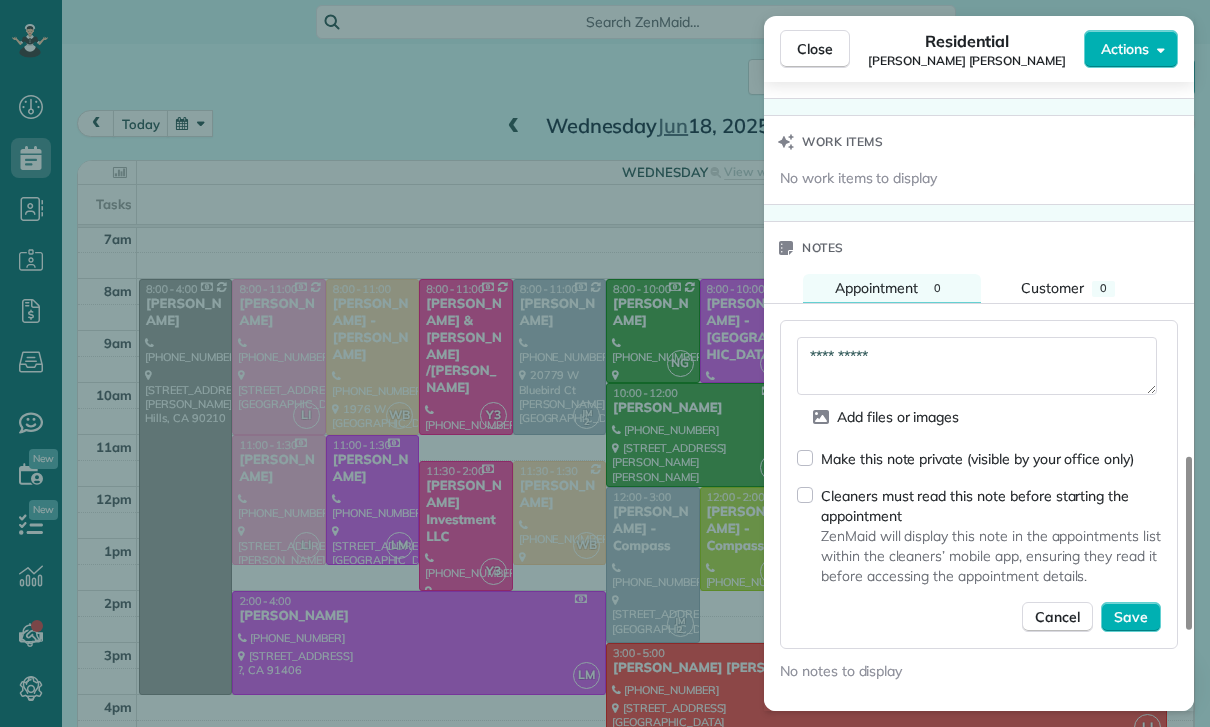 scroll, scrollTop: 1512, scrollLeft: 0, axis: vertical 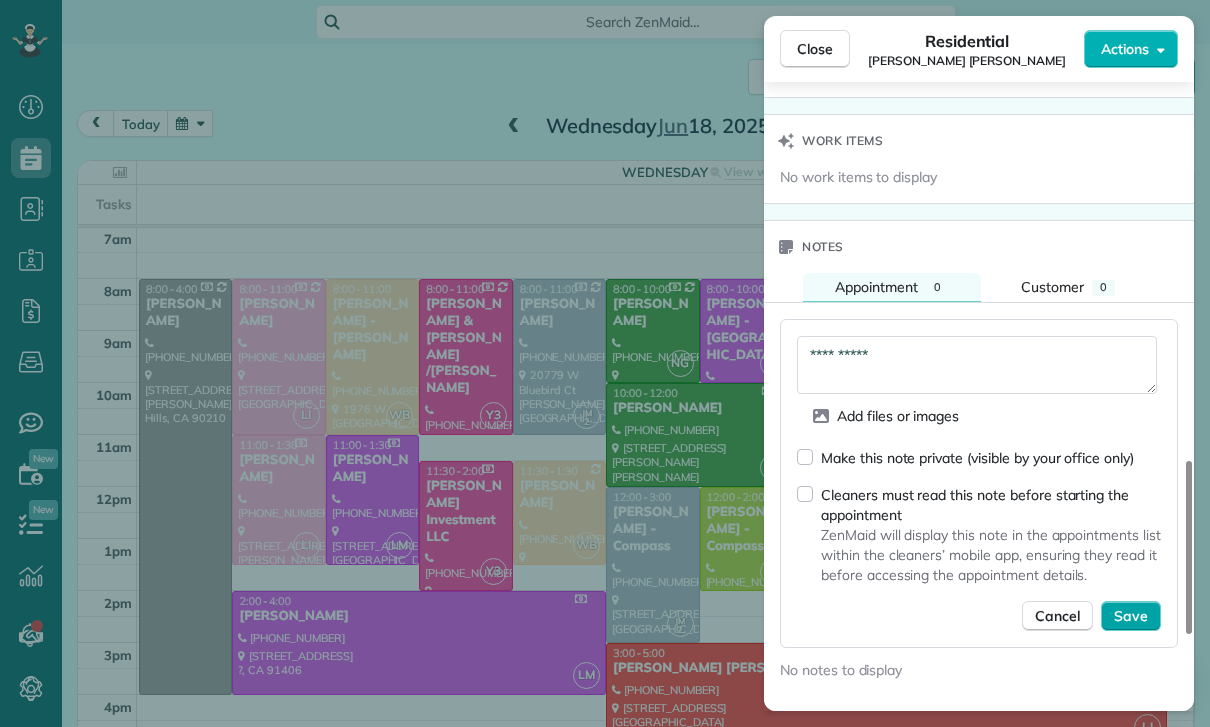 type on "**********" 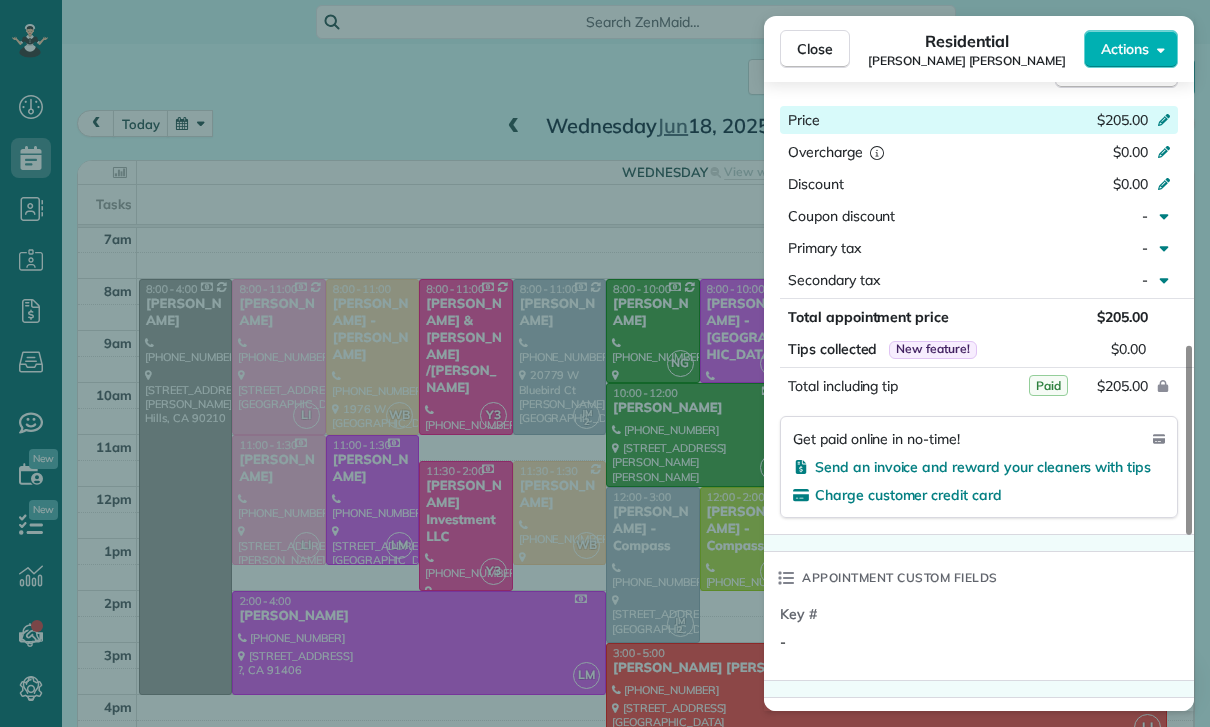 scroll, scrollTop: 962, scrollLeft: 0, axis: vertical 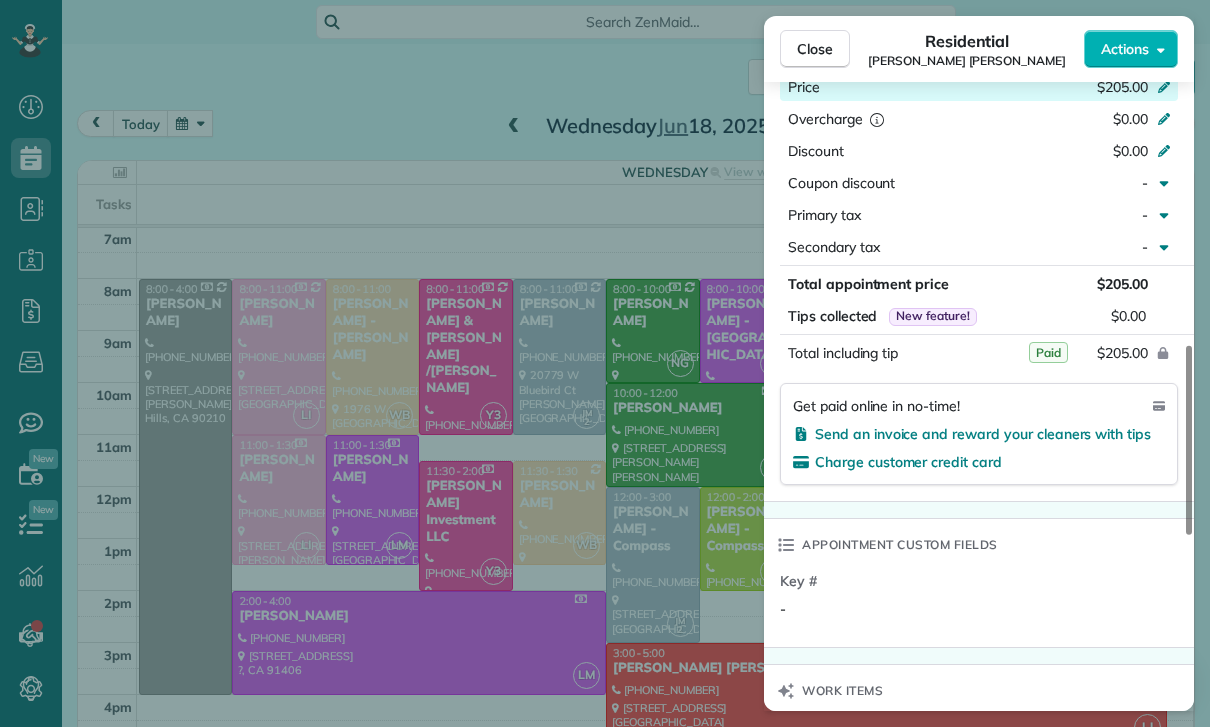 click on "Close Residential [PERSON_NAME] [PERSON_NAME] Actions Status Confirmed [PERSON_NAME] [PERSON_NAME] · Open profile Mobile [PHONE_NUMBER] Copy No email on record Add email View Details Residential [DATE] 3:00 PM 5:00 PM 2 hours and 0 minutes One time [STREET_ADDRESS] Service was not rated yet Cleaners Time in and out Assign Invite Team [PERSON_NAME] Cleaners [PERSON_NAME] 3:00 PM 5:00 PM Checklist Try Now Keep this appointment up to your standards. Stay on top of every detail, keep your cleaners organised, and your client happy. Assign a checklist Watch a 5 min demo Billing Billing actions Price $205.00 Overcharge $0.00 Discount $0.00 Coupon discount - Primary tax - Secondary tax - Total appointment price $205.00 Tips collected New feature! $0.00 Paid Total including tip $205.00 Get paid online in no-time! Send an invoice and reward your cleaners with tips Charge customer credit card Appointment custom fields Key # - Work items No work items to display Notes Appointment 1 0" at bounding box center [605, 363] 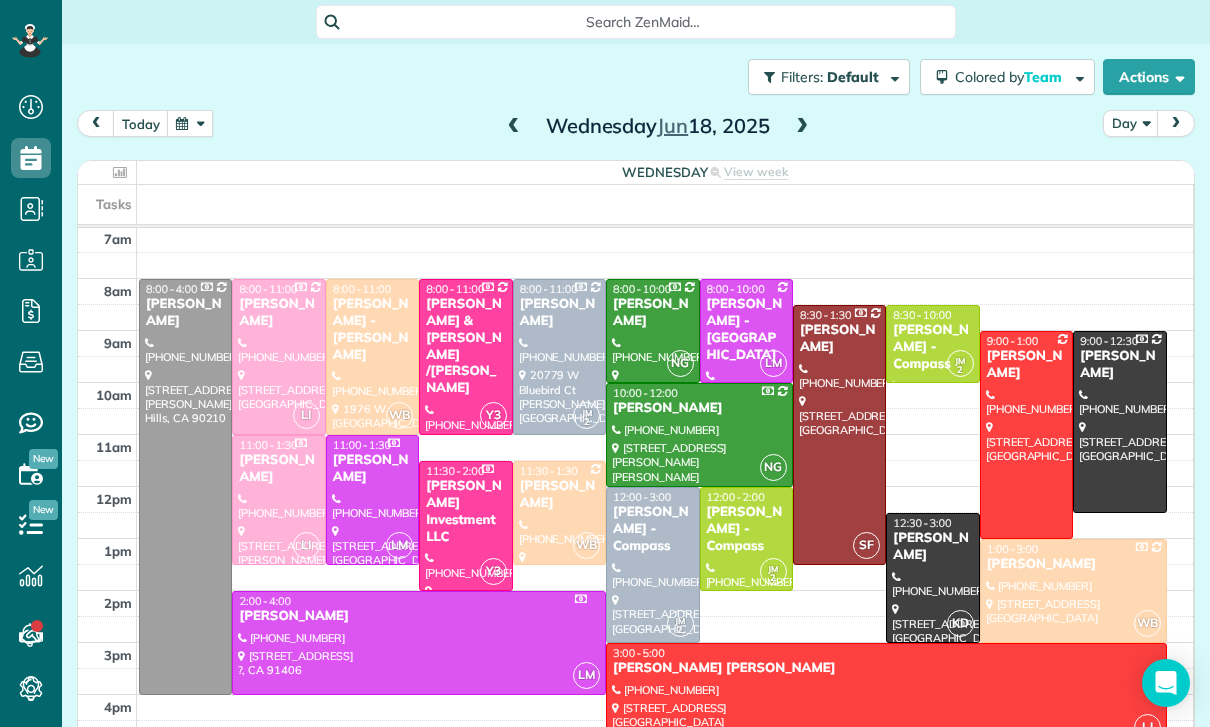 click at bounding box center (932, 578) 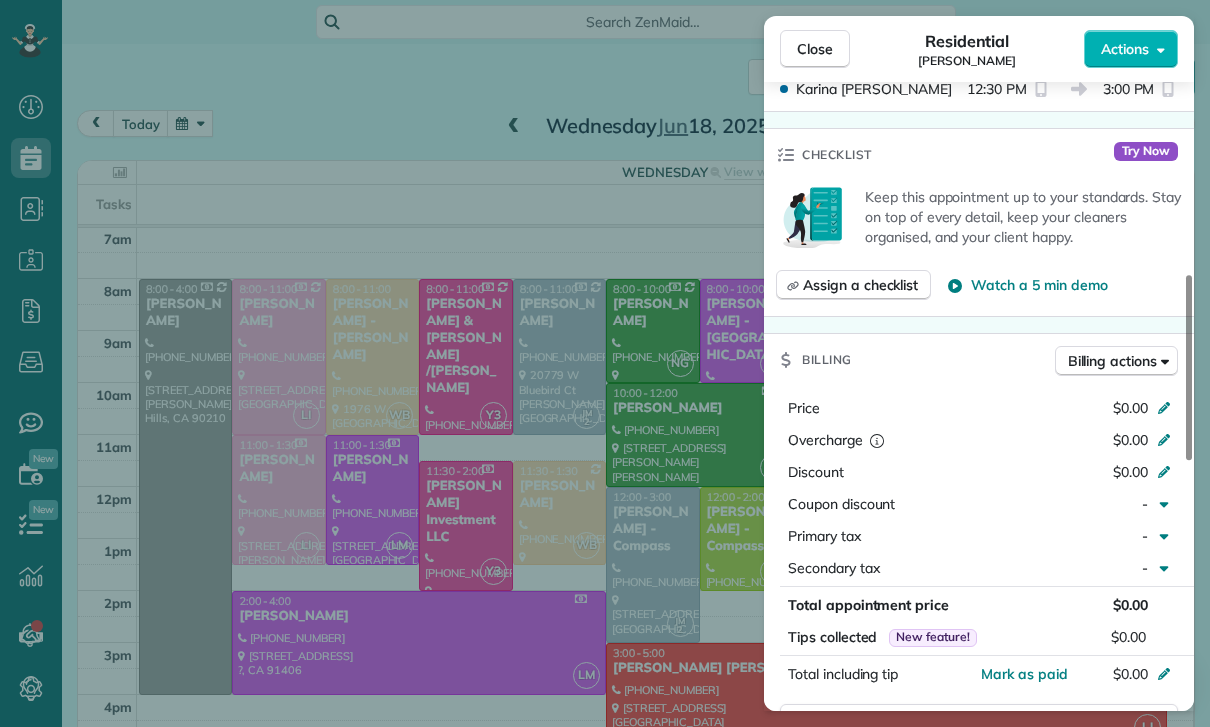 scroll, scrollTop: 718, scrollLeft: 0, axis: vertical 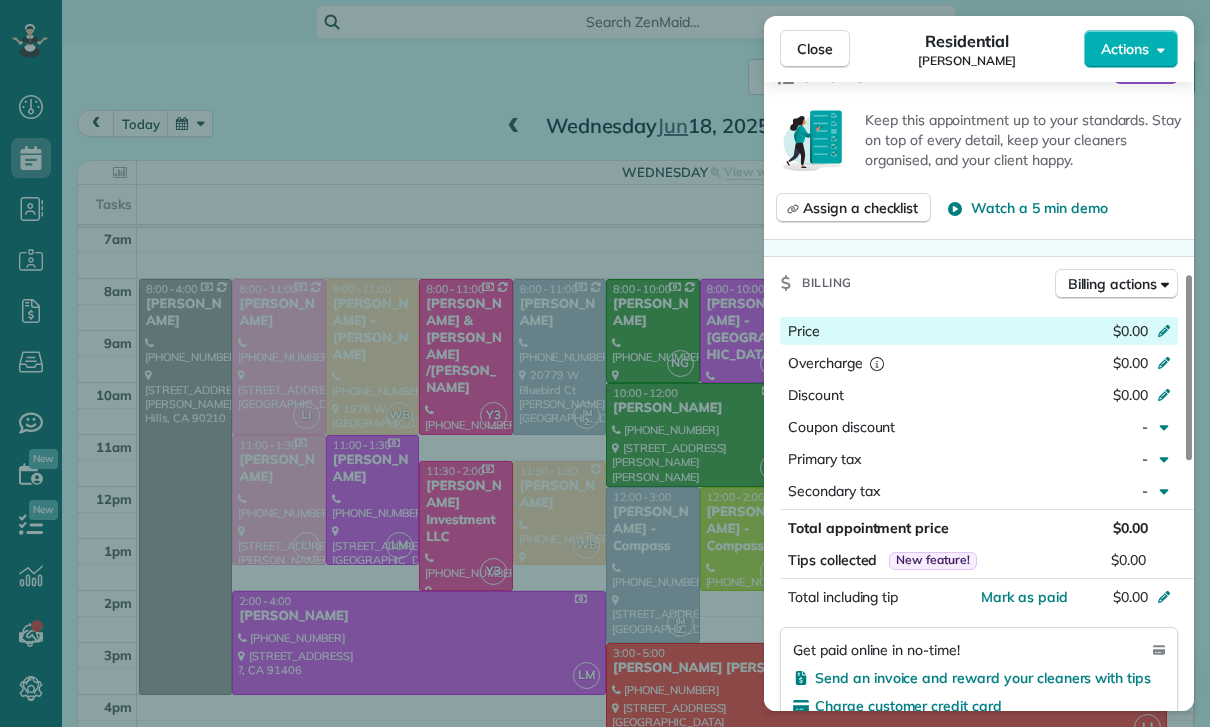 click at bounding box center [1167, 333] 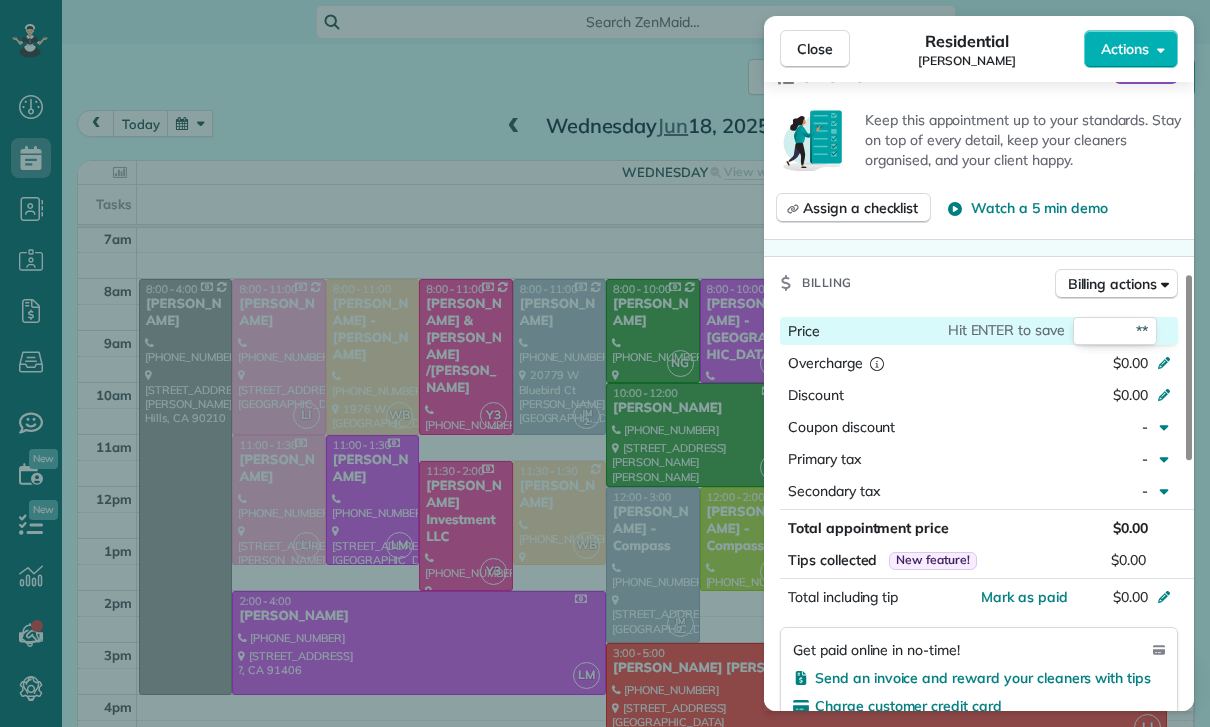 type on "***" 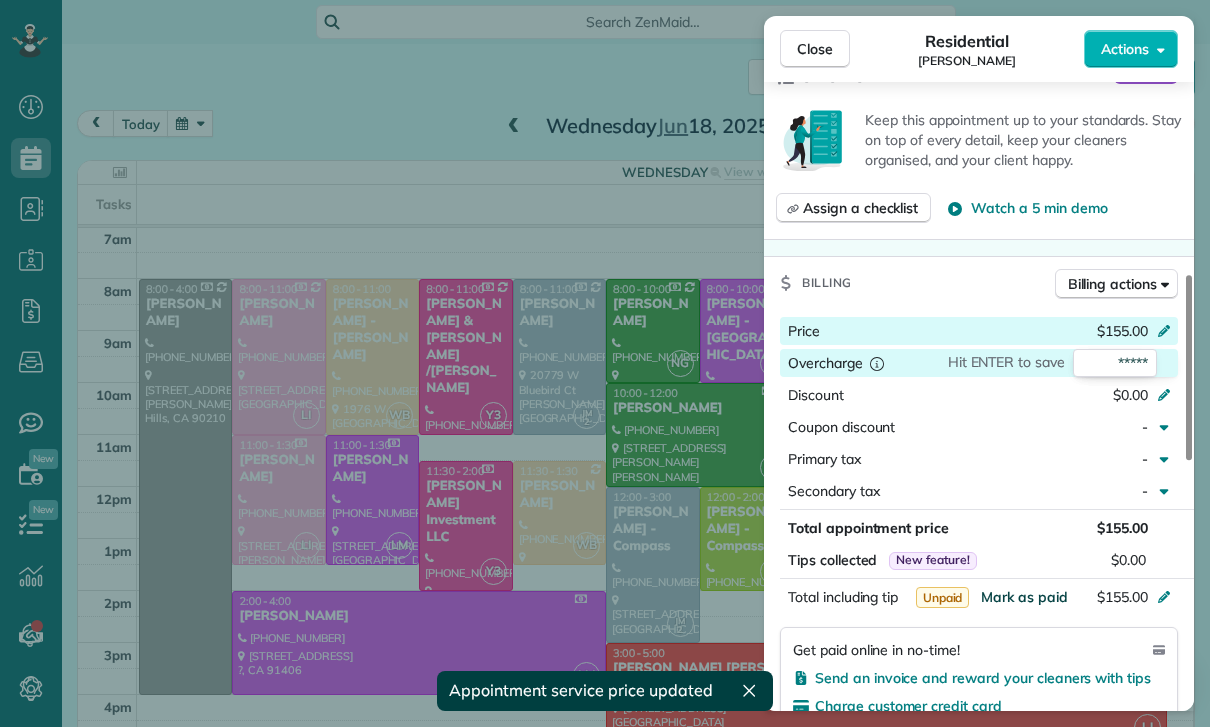 click on "Mark as paid" at bounding box center [1024, 597] 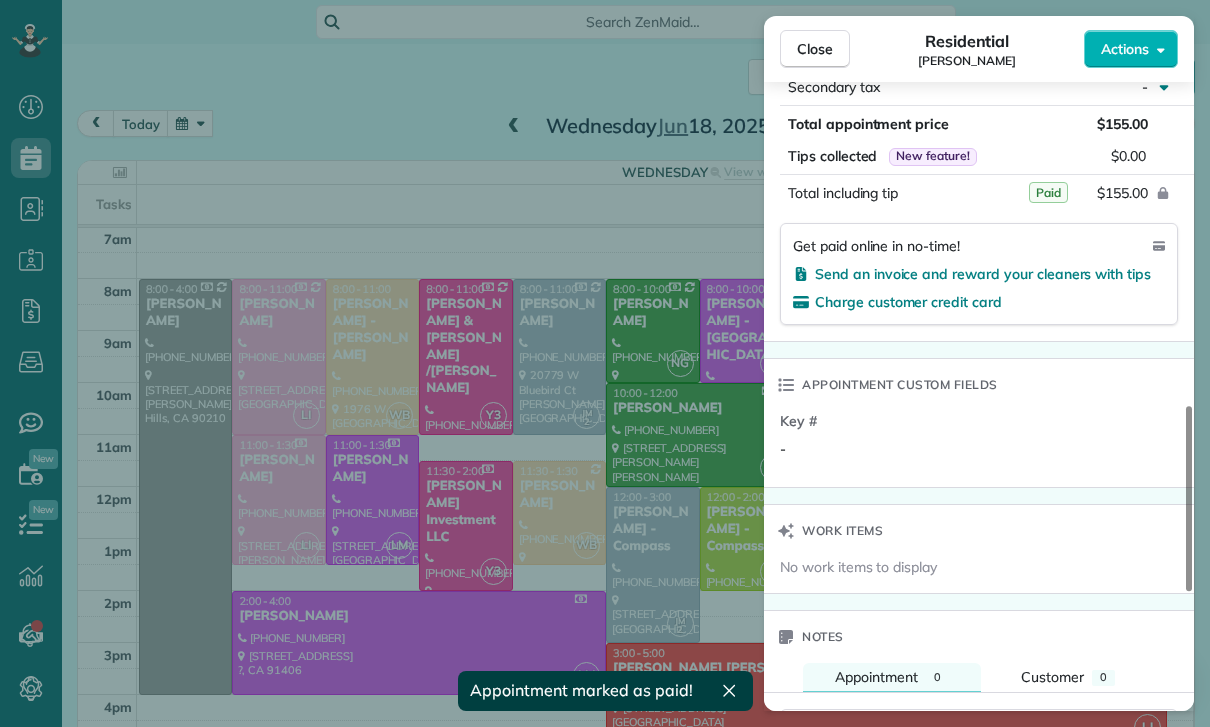 scroll, scrollTop: 1294, scrollLeft: 0, axis: vertical 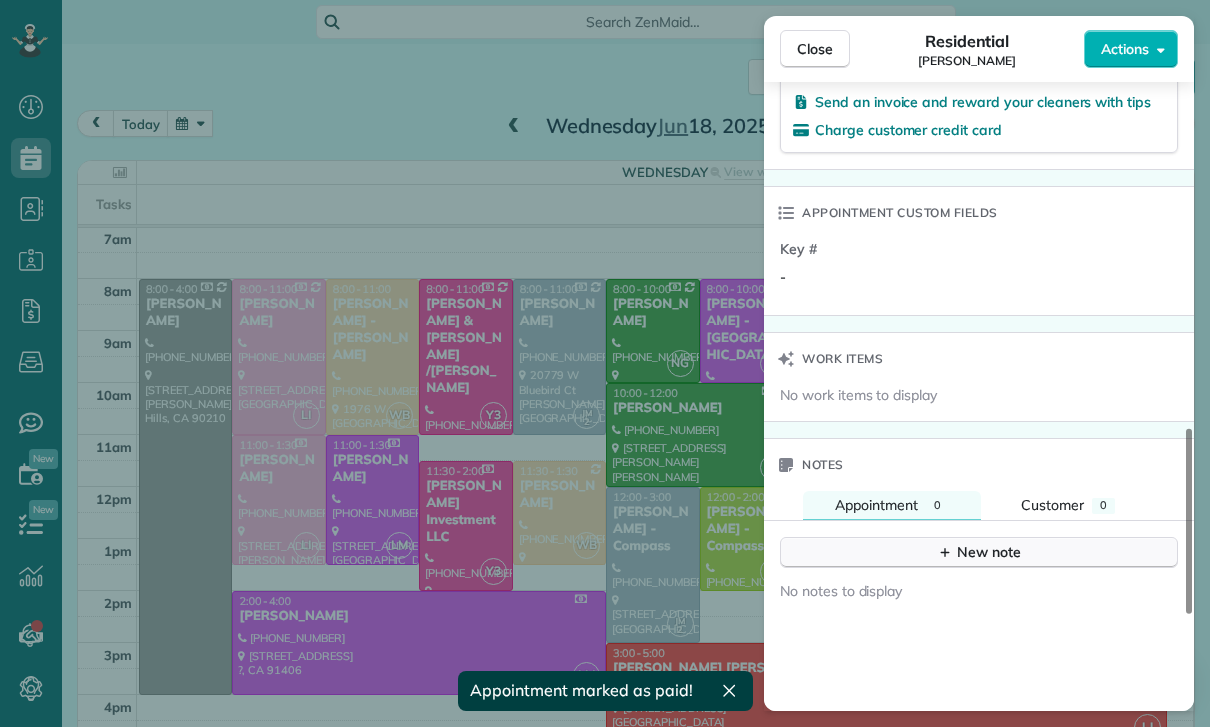 click 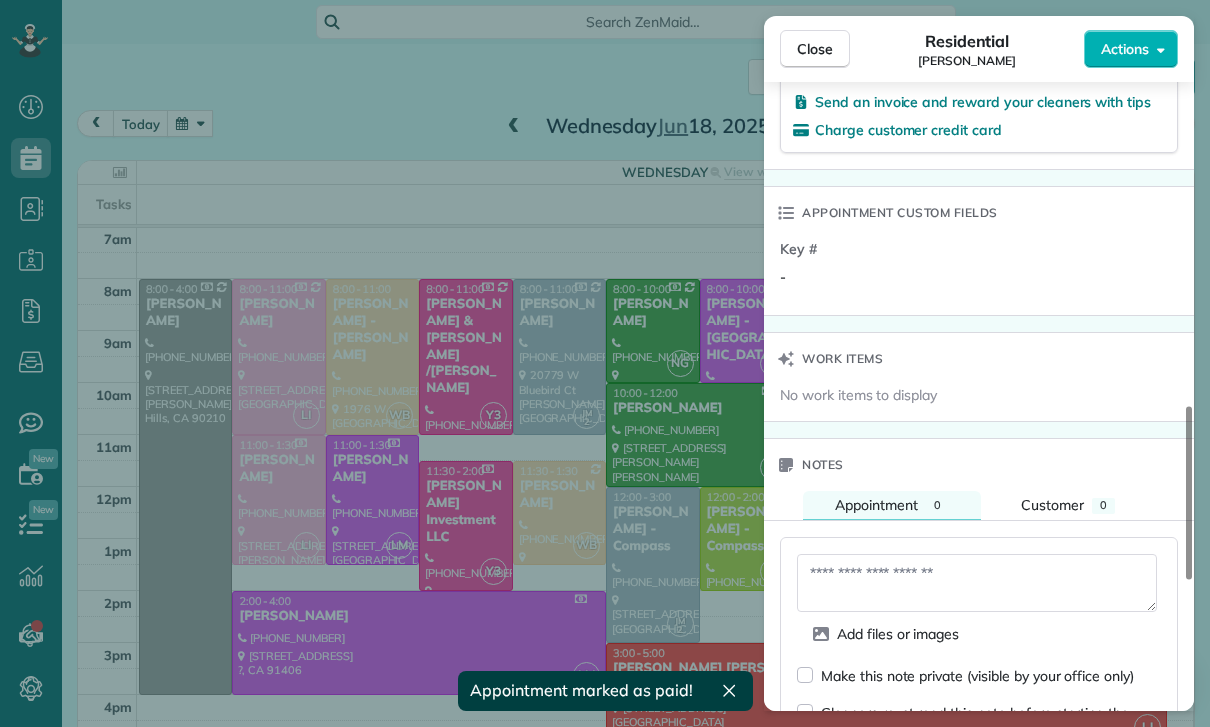 click at bounding box center [977, 583] 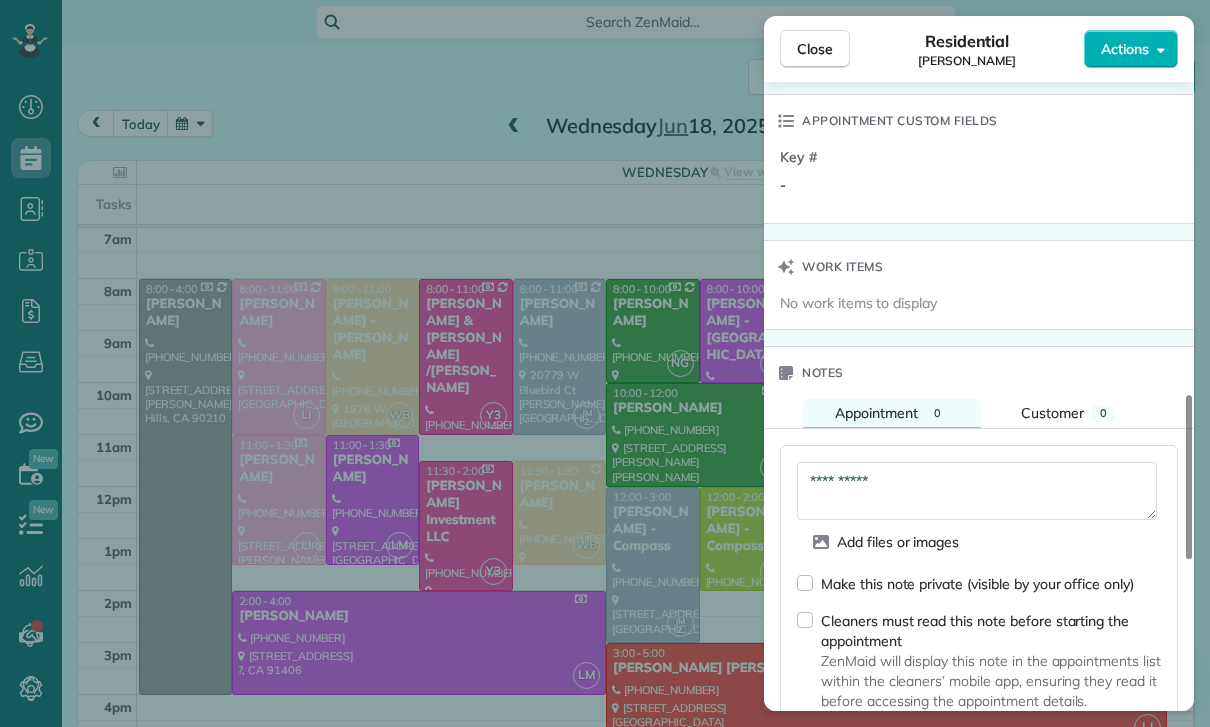 scroll, scrollTop: 1547, scrollLeft: 0, axis: vertical 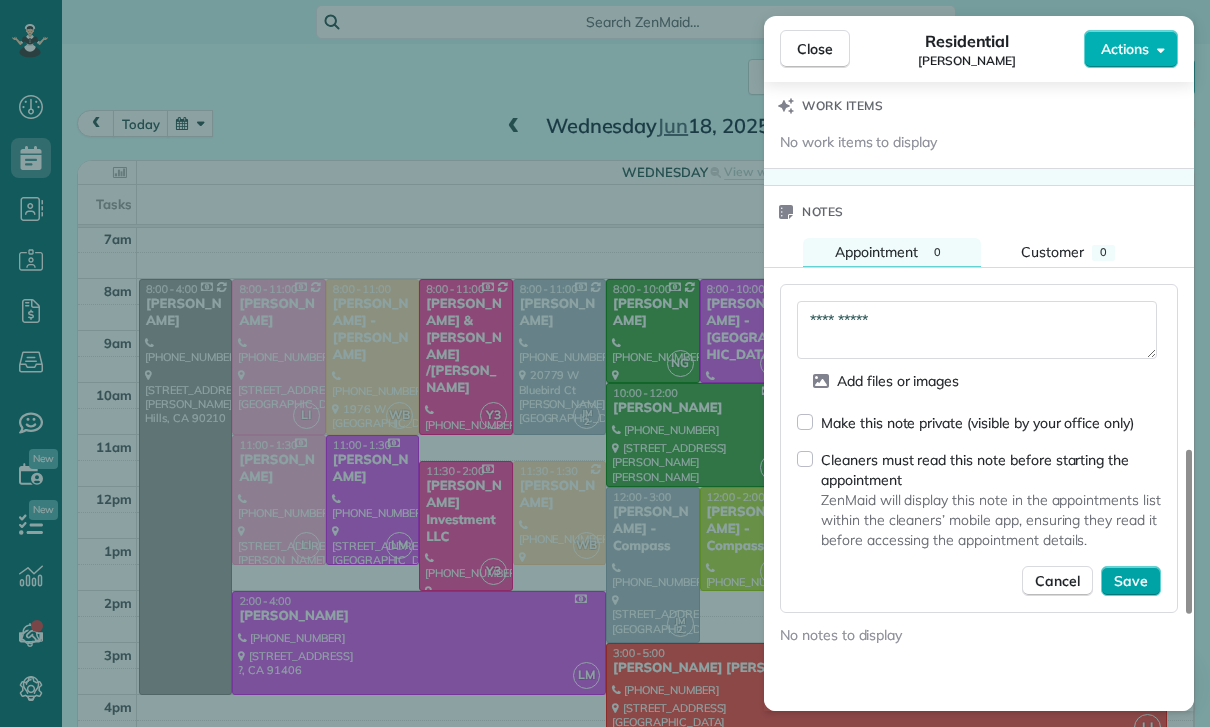 type on "**********" 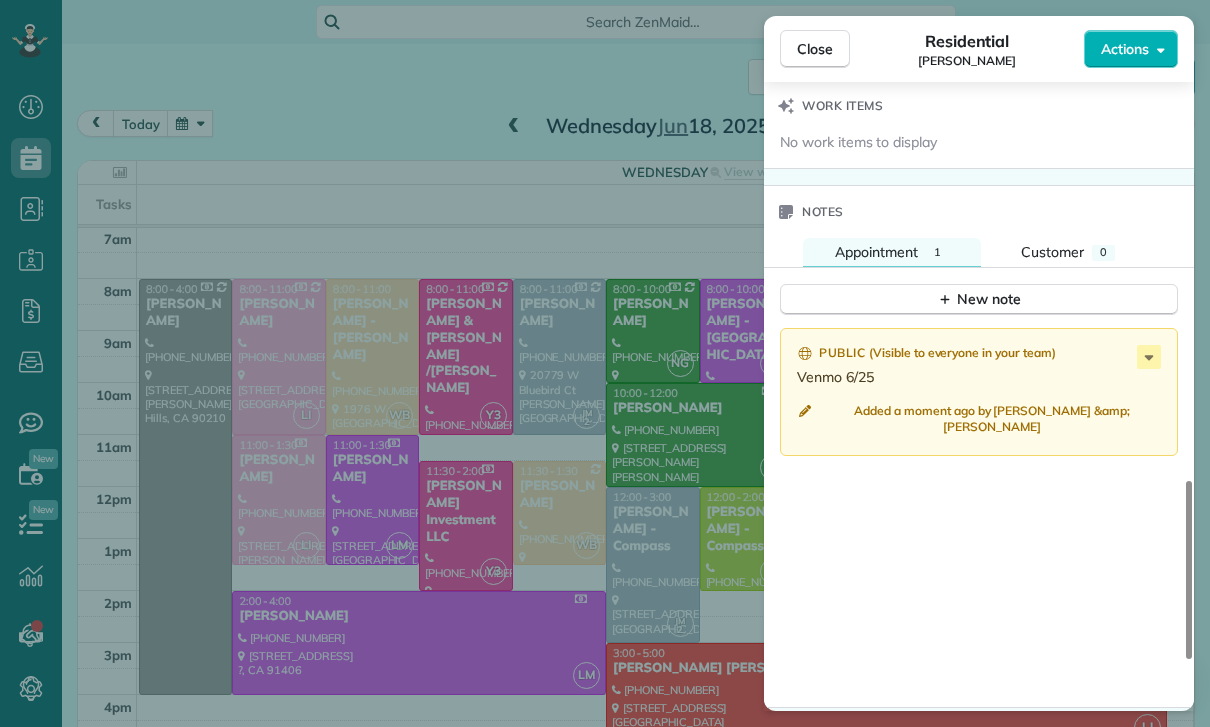 click on "Close Residential [PERSON_NAME] Actions Status Confirmed [PERSON_NAME] · Open profile Mobile [PHONE_NUMBER] Copy No email on record Add email View Details Residential [DATE] 12:30 PM 3:00 PM 2 hours and 30 minutes One time [STREET_ADDRESS] Service was not rated yet Cleaners Time in and out Assign Invite Team Karina Cleaners [PERSON_NAME] 12:30 PM 3:00 PM Checklist Try Now Keep this appointment up to your standards. Stay on top of every detail, keep your cleaners organised, and your client happy. Assign a checklist Watch a 5 min demo Billing Billing actions Price $155.00 Overcharge $0.00 Discount $0.00 Coupon discount - Primary tax - Secondary tax - Total appointment price $155.00 Tips collected New feature! $0.00 Paid Total including tip $155.00 Get paid online in no-time! Send an invoice and reward your cleaners with tips Charge customer credit card Appointment custom fields Key # - Work items No work items to display Notes Appointment 1 Customer 0 (" at bounding box center (605, 363) 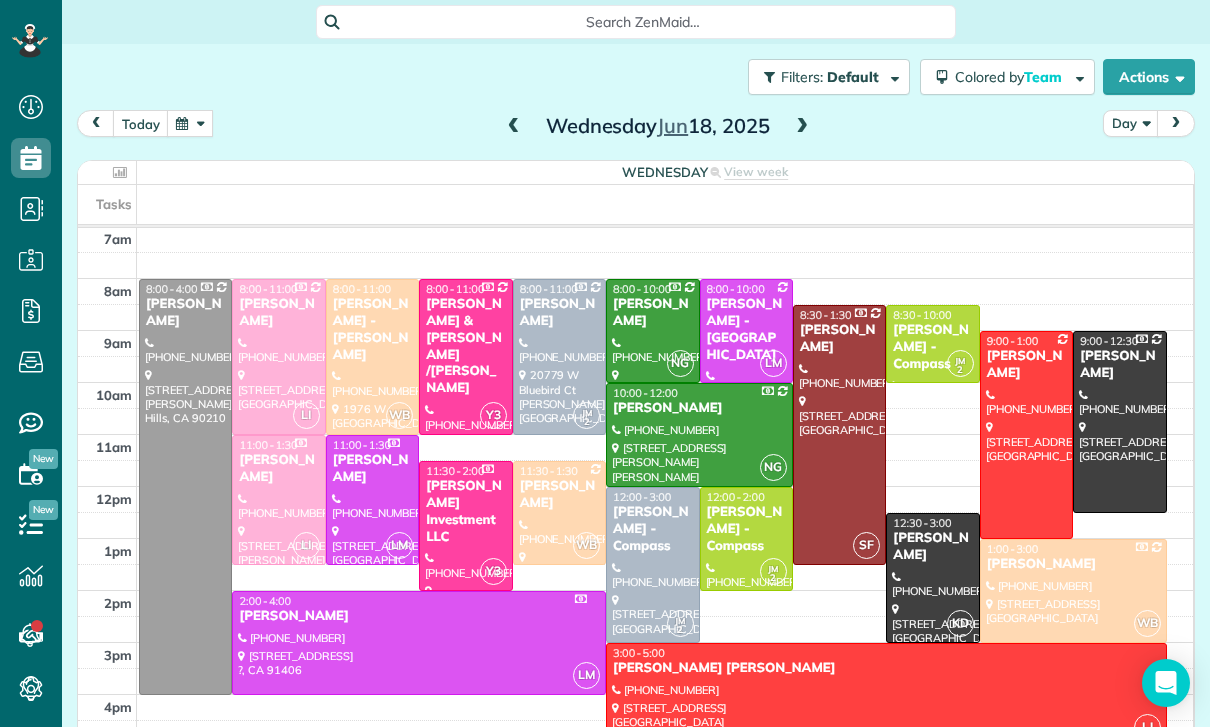 click at bounding box center (190, 123) 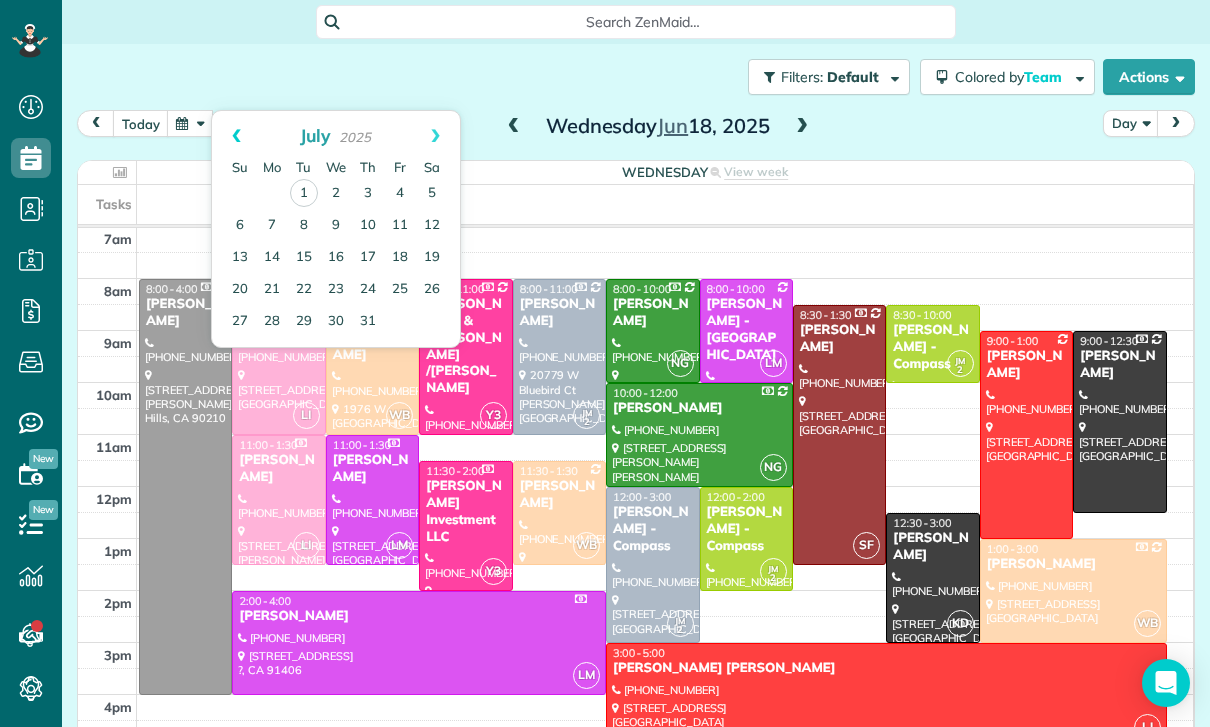 click on "Prev" at bounding box center [236, 136] 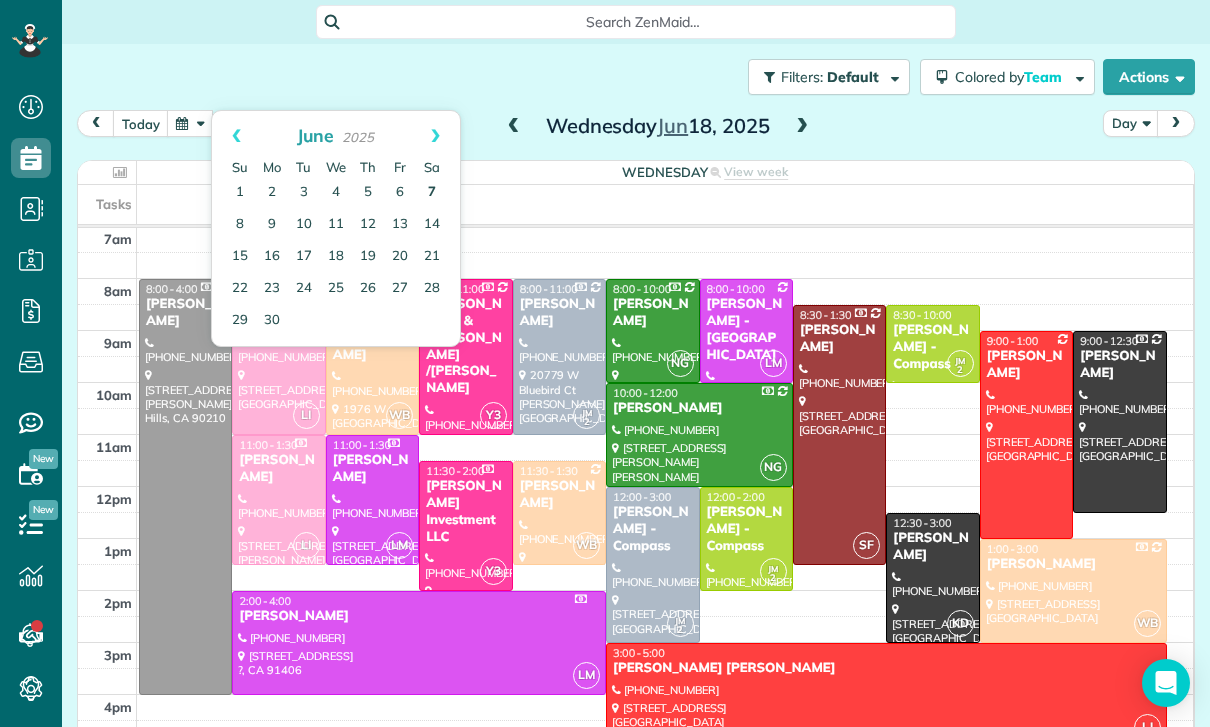 click on "7" at bounding box center [432, 193] 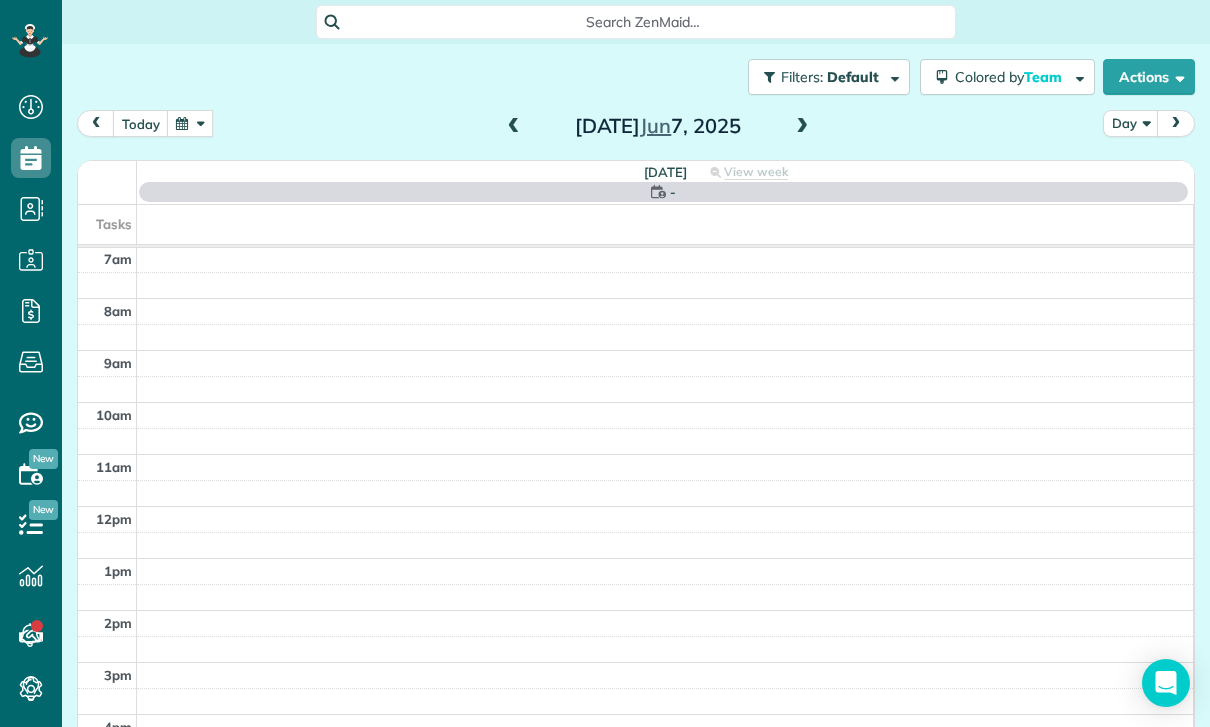 scroll, scrollTop: 157, scrollLeft: 0, axis: vertical 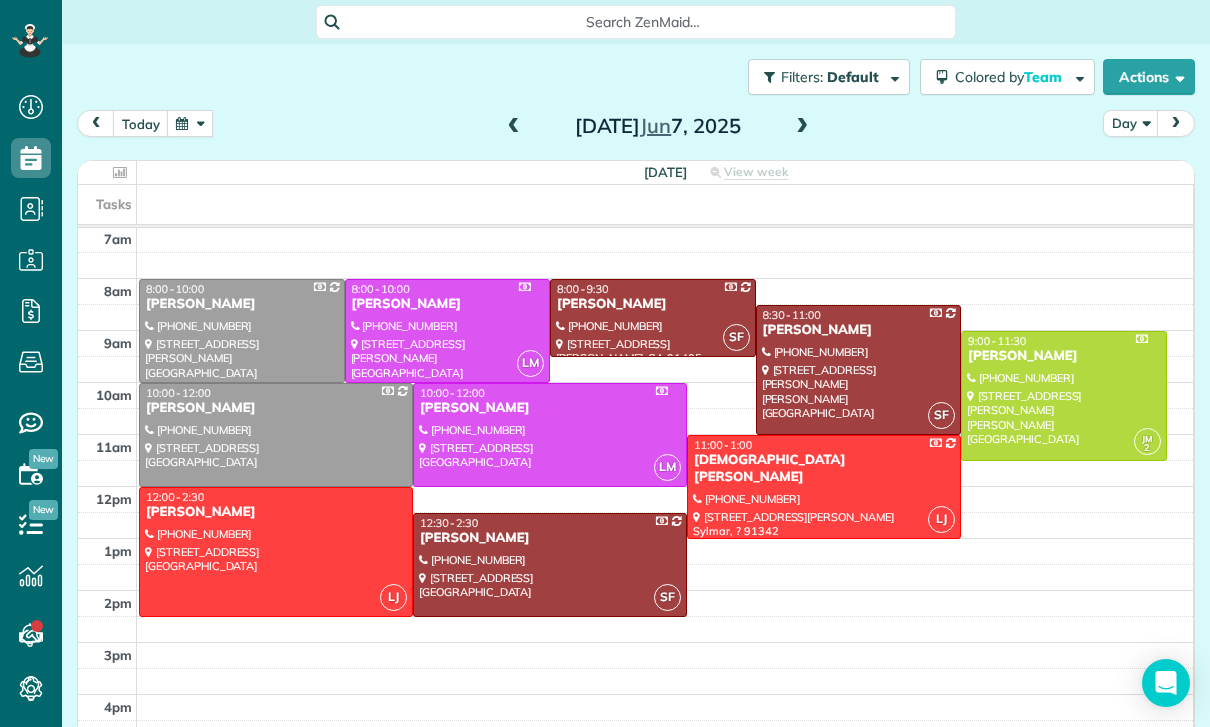 click at bounding box center (276, 552) 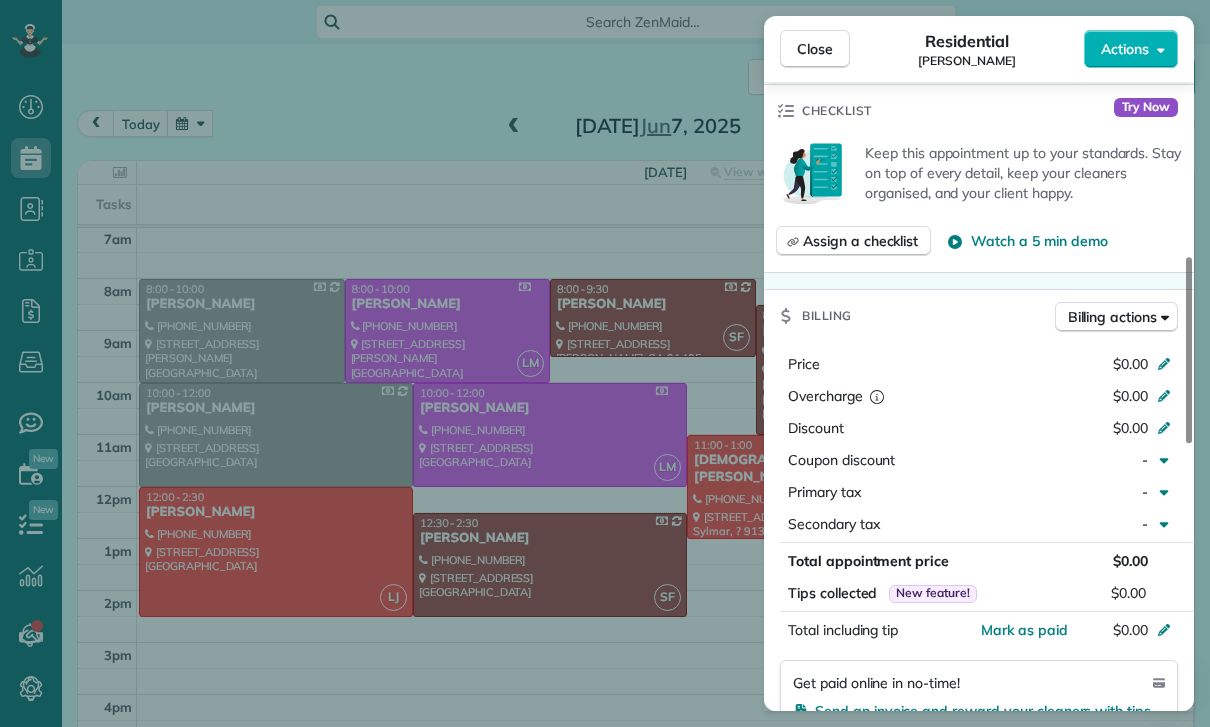scroll, scrollTop: 722, scrollLeft: 0, axis: vertical 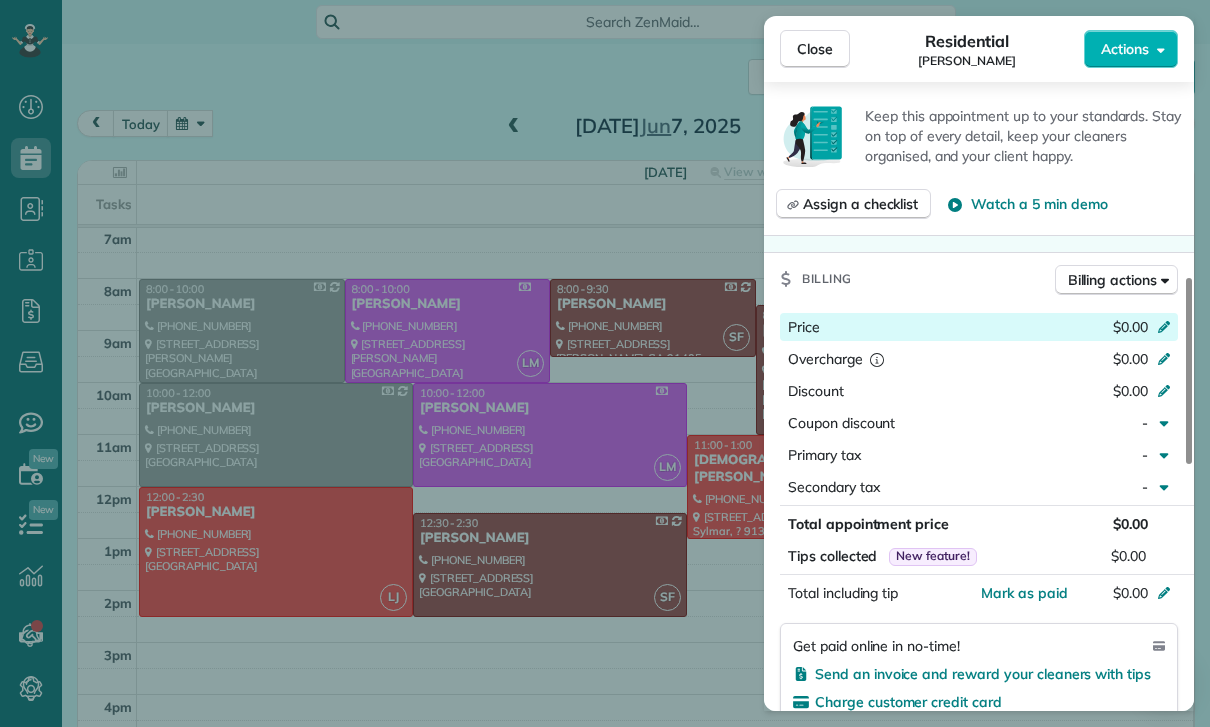 click on "$0.00" at bounding box center (1058, 329) 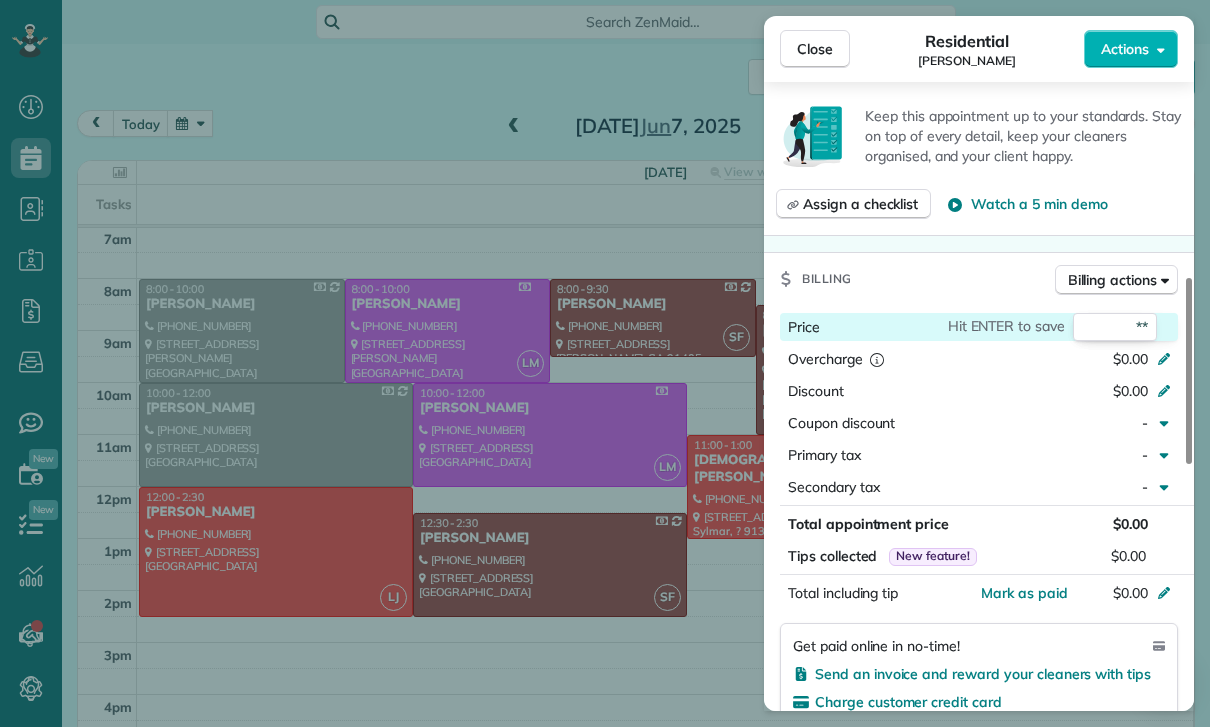 type on "***" 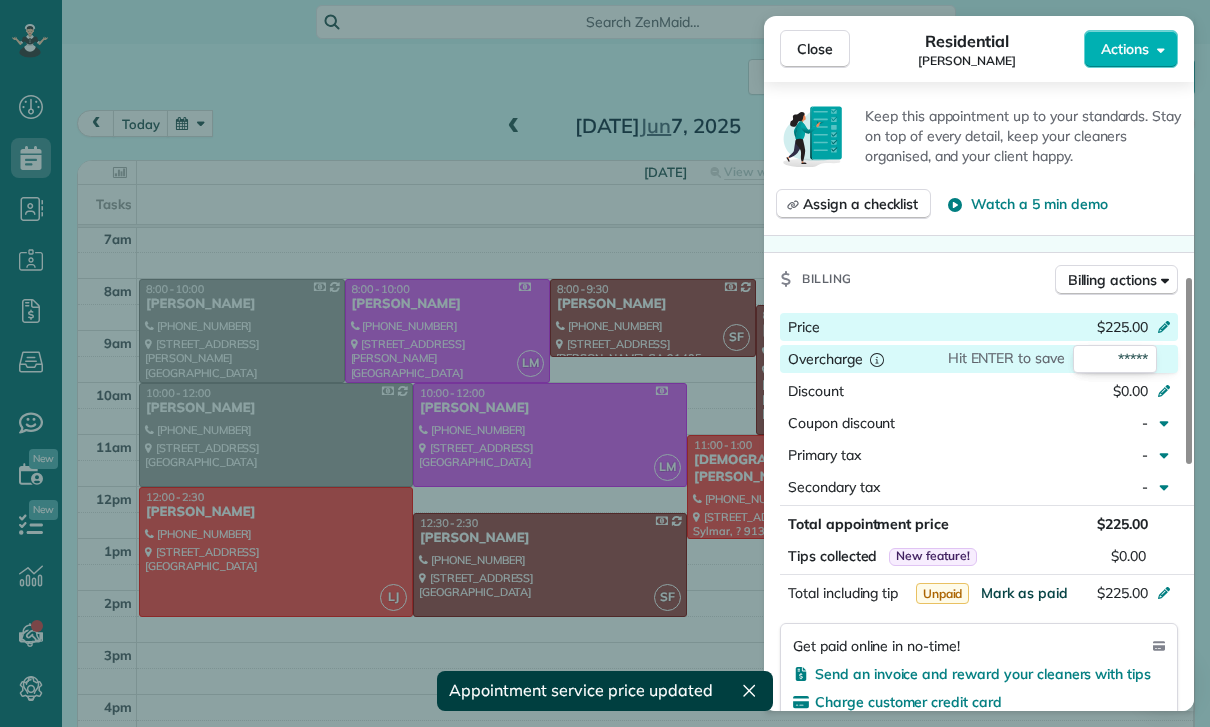 click on "Mark as paid" at bounding box center [1024, 593] 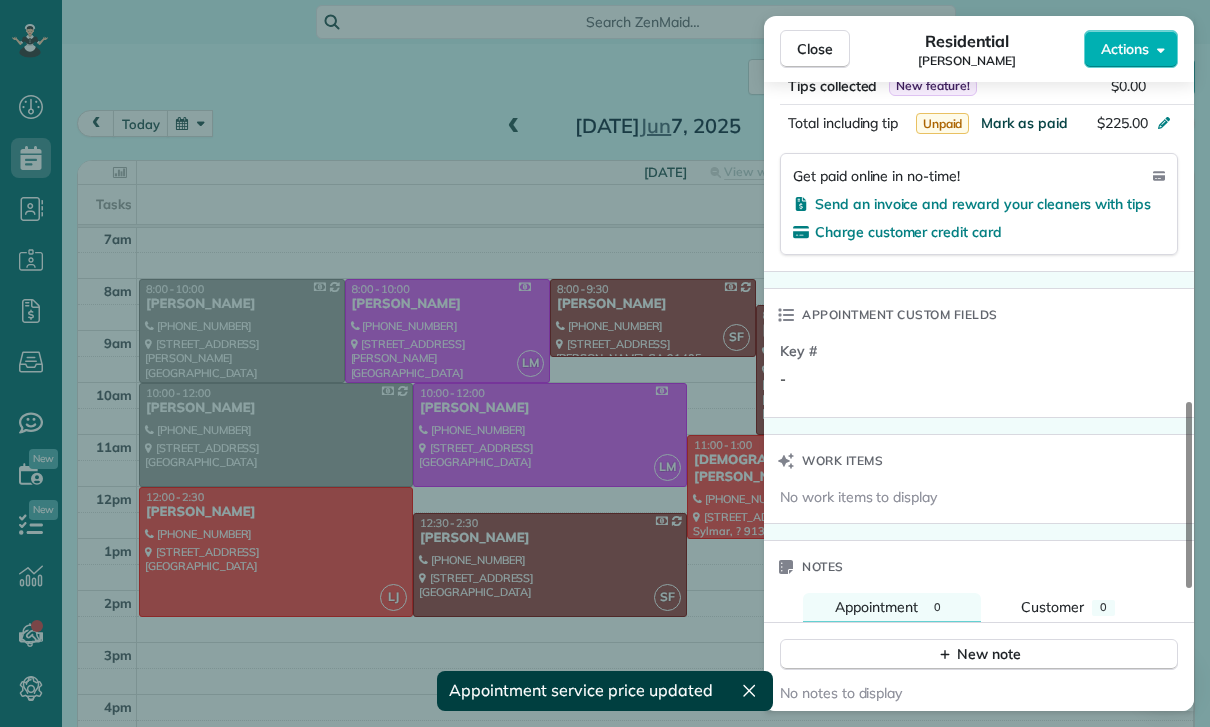 scroll, scrollTop: 1194, scrollLeft: 0, axis: vertical 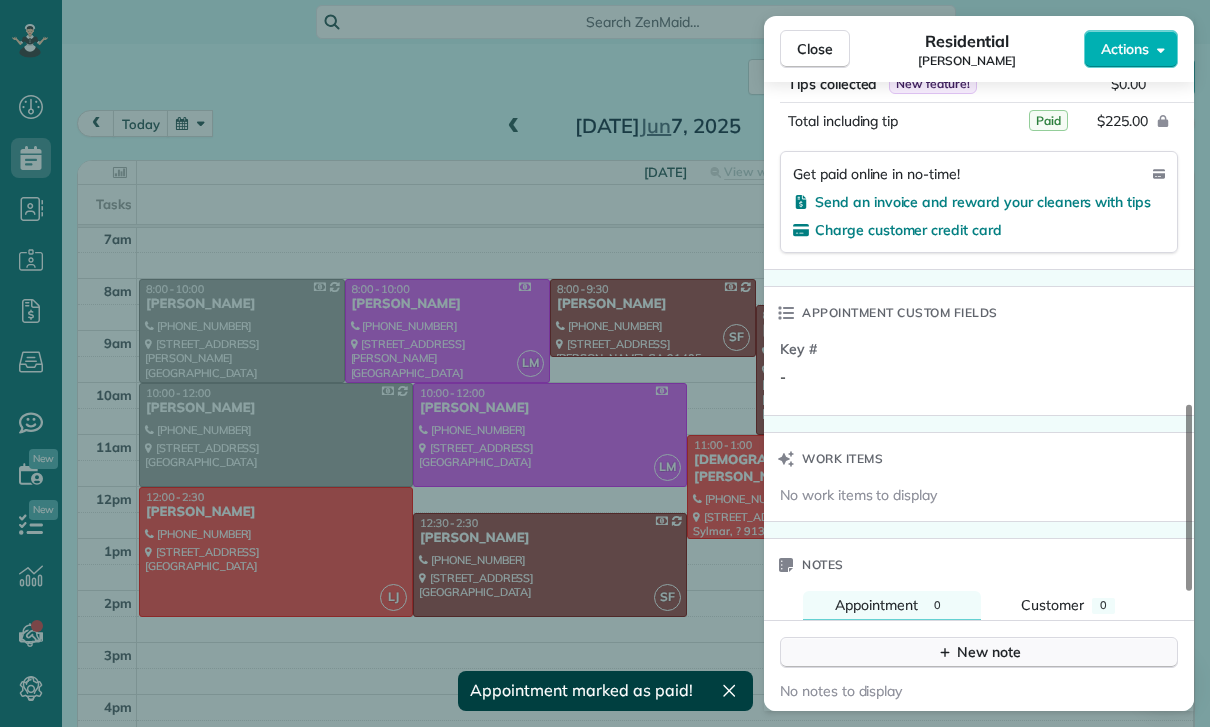 click on "New note" at bounding box center [979, 652] 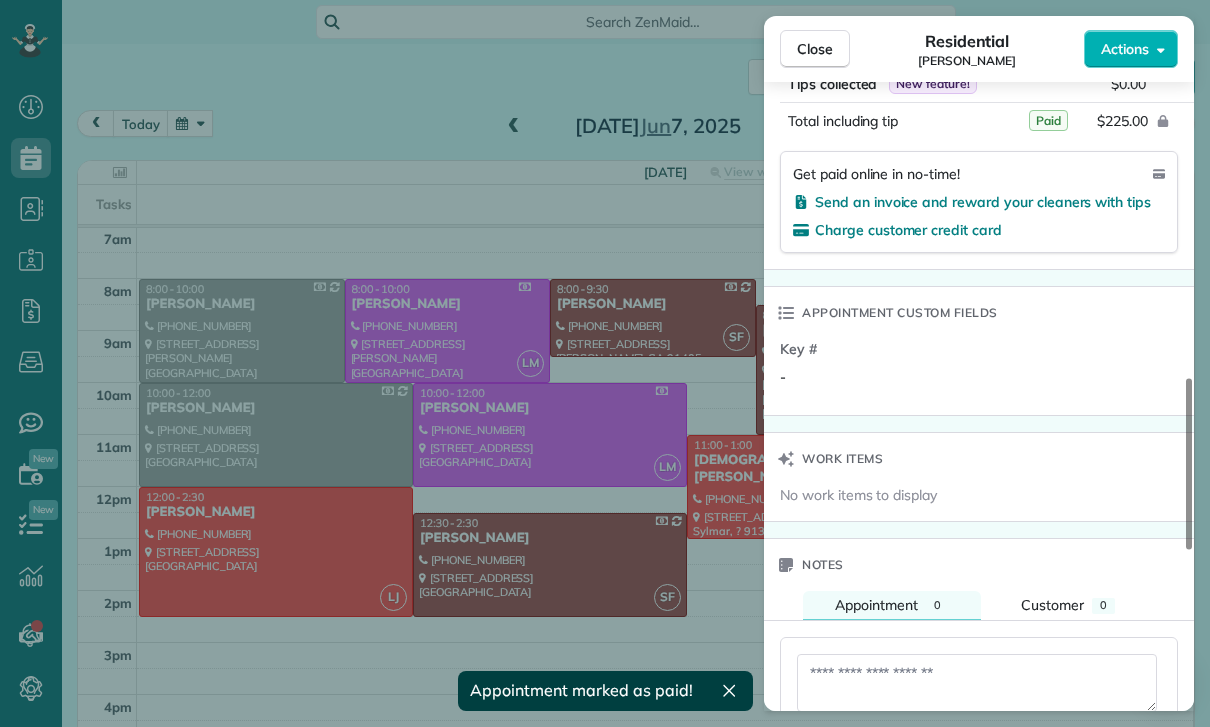 click at bounding box center (977, 683) 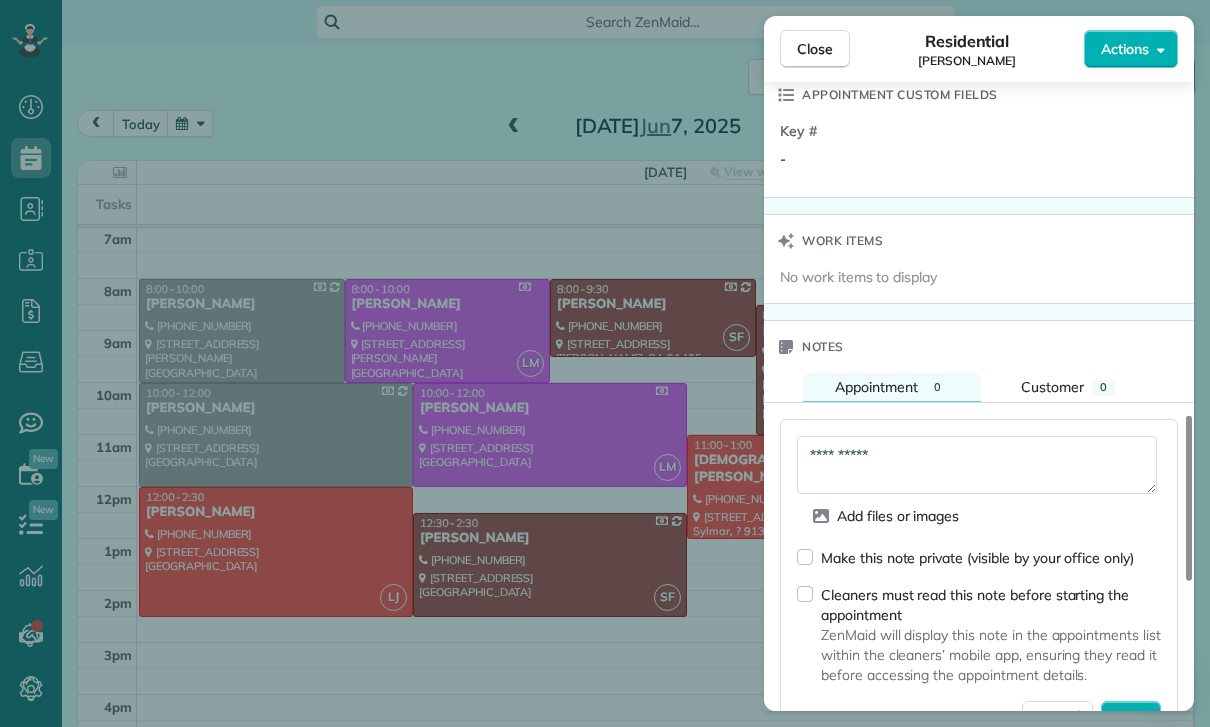 scroll, scrollTop: 1416, scrollLeft: 0, axis: vertical 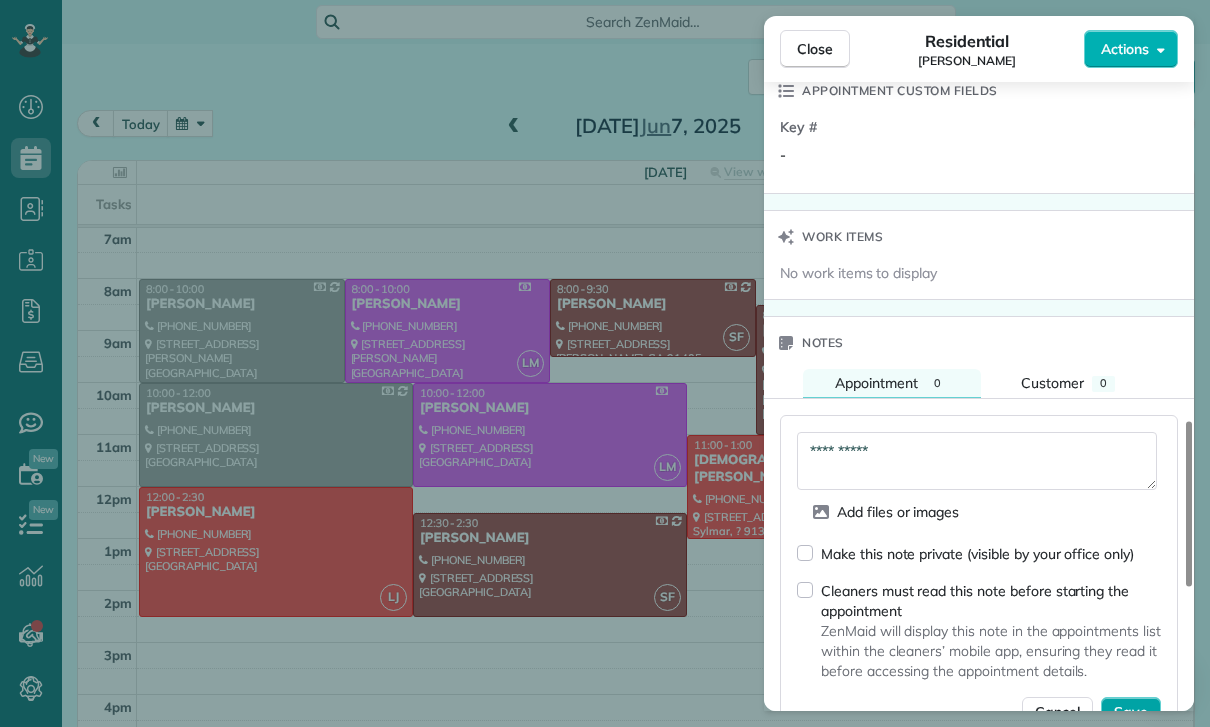 type on "**********" 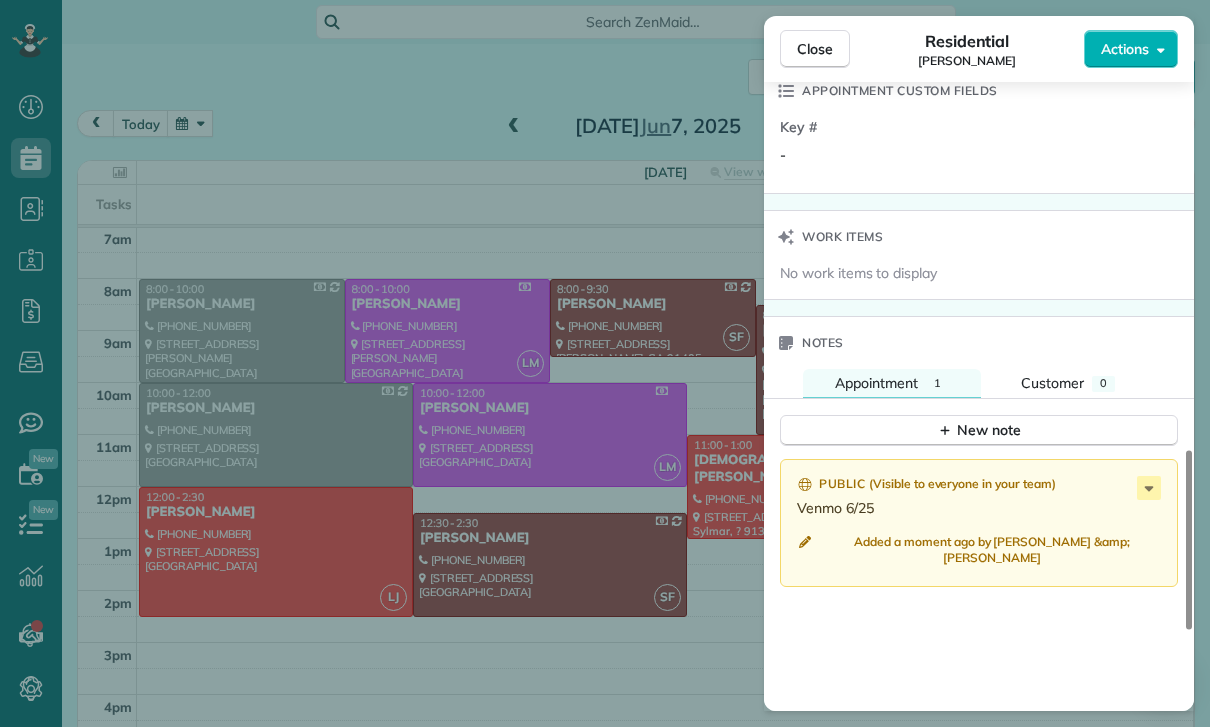 click on "Close Residential [PERSON_NAME] Actions Status Confirmed [PERSON_NAME] · Open profile Mobile [PHONE_NUMBER] Copy No email on record Add email View Details Residential [DATE] 12:00 PM 2:30 PM 2 hours and 30 minutes One time [STREET_ADDRESS] Service was not rated yet Cleaners Time in and out Assign Invite Team [PERSON_NAME] Cleaners [PERSON_NAME] 12:00 PM 2:30 PM Checklist Try Now Keep this appointment up to your standards. Stay on top of every detail, keep your cleaners organised, and your client happy. Assign a checklist Watch a 5 min demo Billing Billing actions Price $225.00 Overcharge $0.00 Discount $0.00 Coupon discount - Primary tax - Secondary tax - Total appointment price $225.00 Tips collected New feature! $0.00 Paid Total including tip $225.00 Get paid online in no-time! Send an invoice and reward your cleaners with tips Charge customer credit card Appointment custom fields Key # - Work items No work items to display Notes Appointment 1 Customer 0 New note Public ( )" at bounding box center (605, 363) 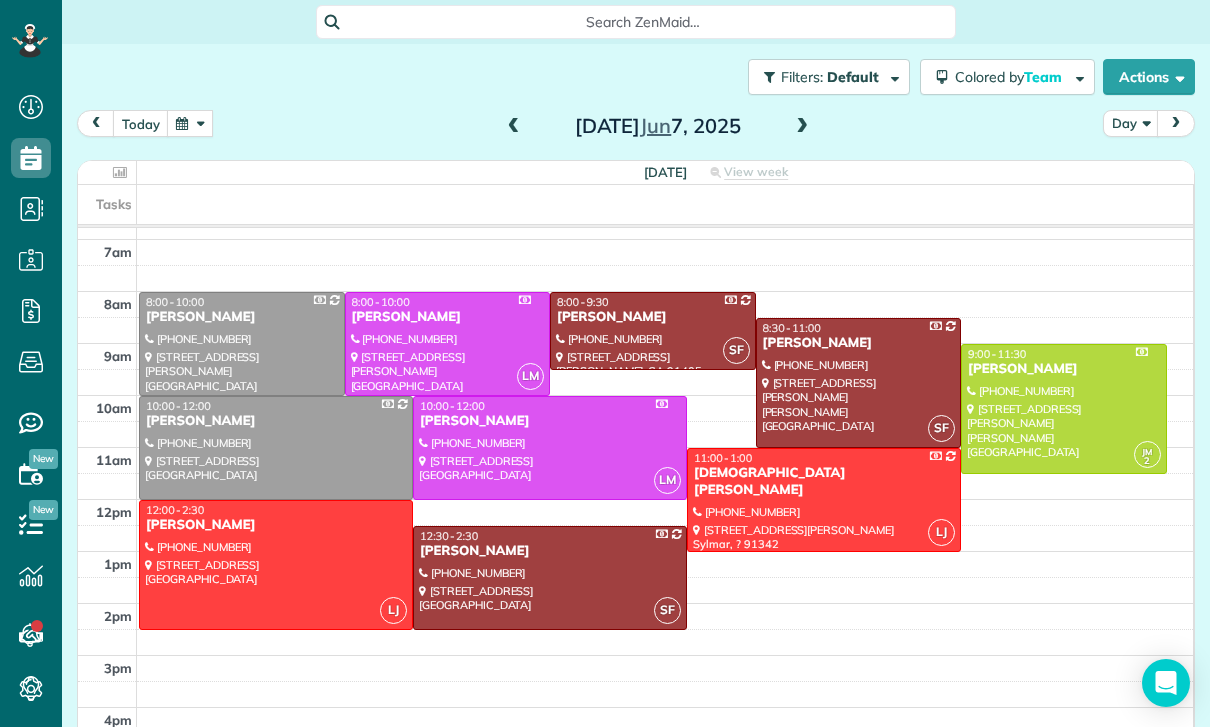 scroll, scrollTop: 157, scrollLeft: 0, axis: vertical 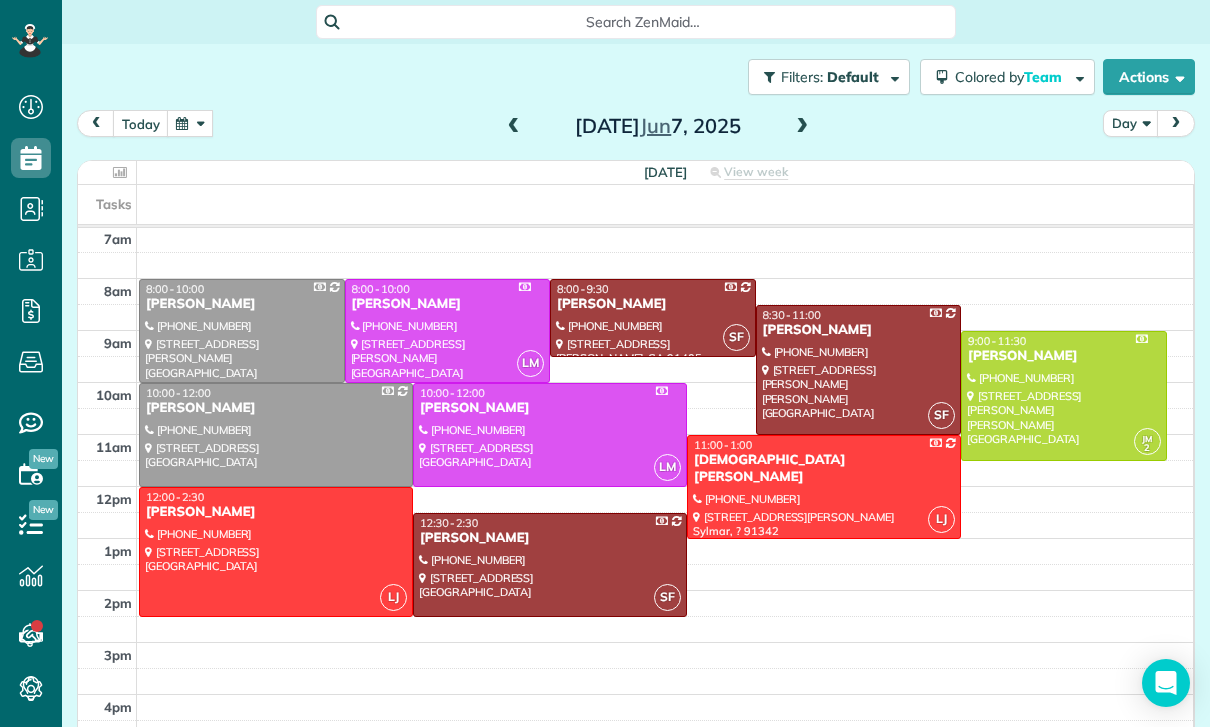 click at bounding box center (190, 123) 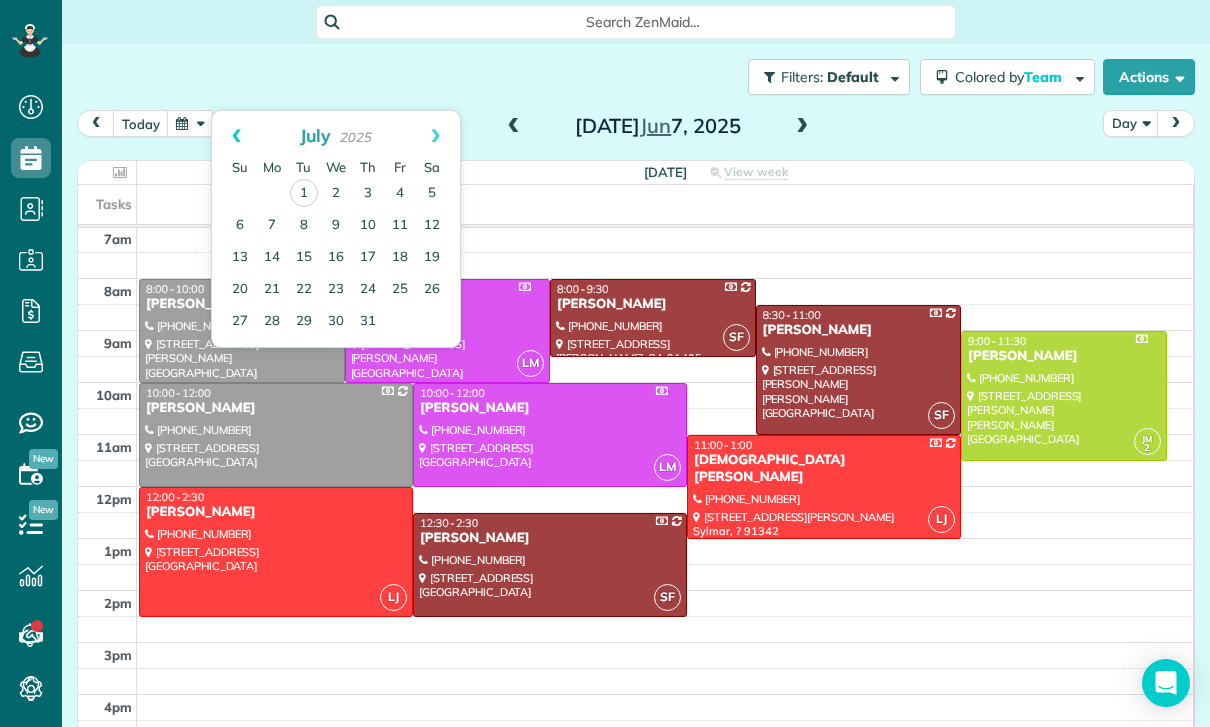 click on "Prev" at bounding box center [236, 136] 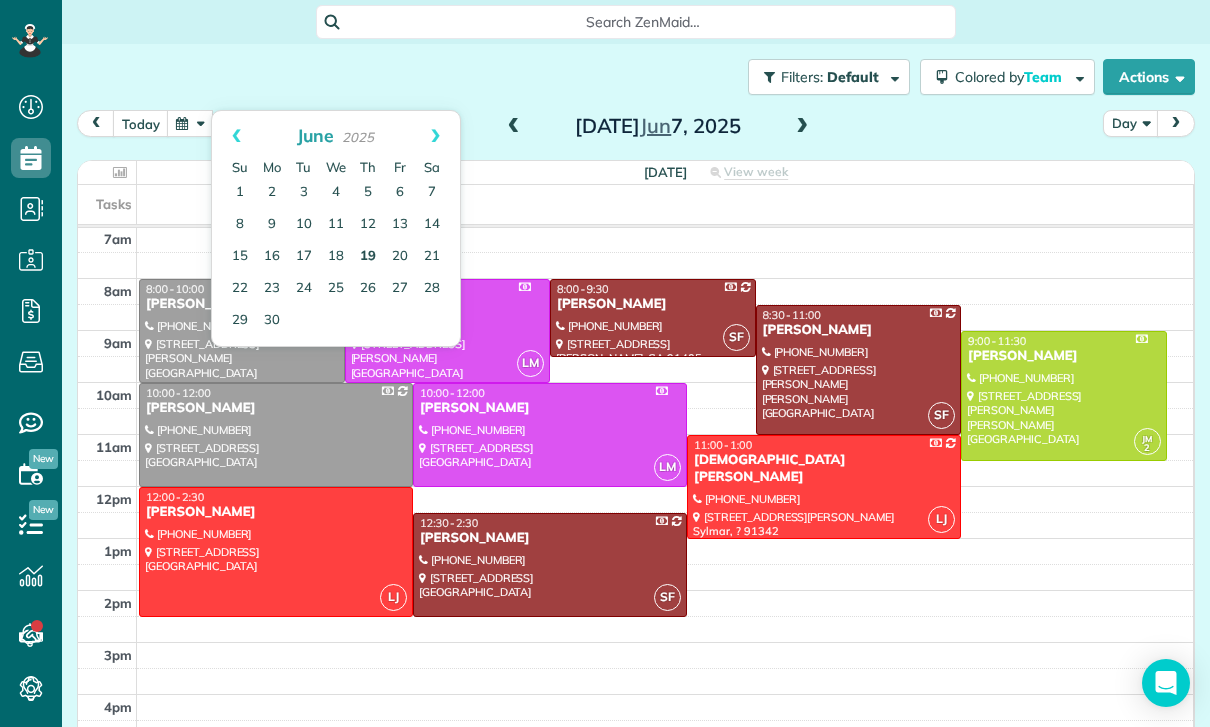 click on "19" at bounding box center (368, 257) 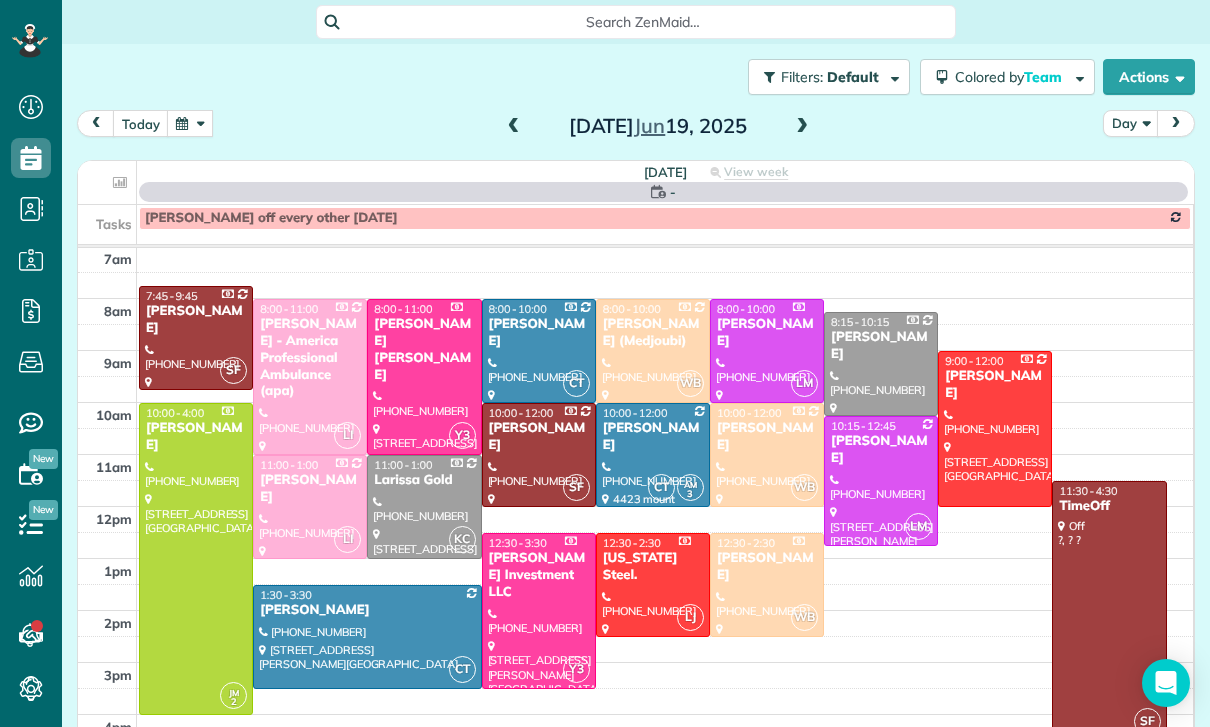 scroll, scrollTop: 157, scrollLeft: 0, axis: vertical 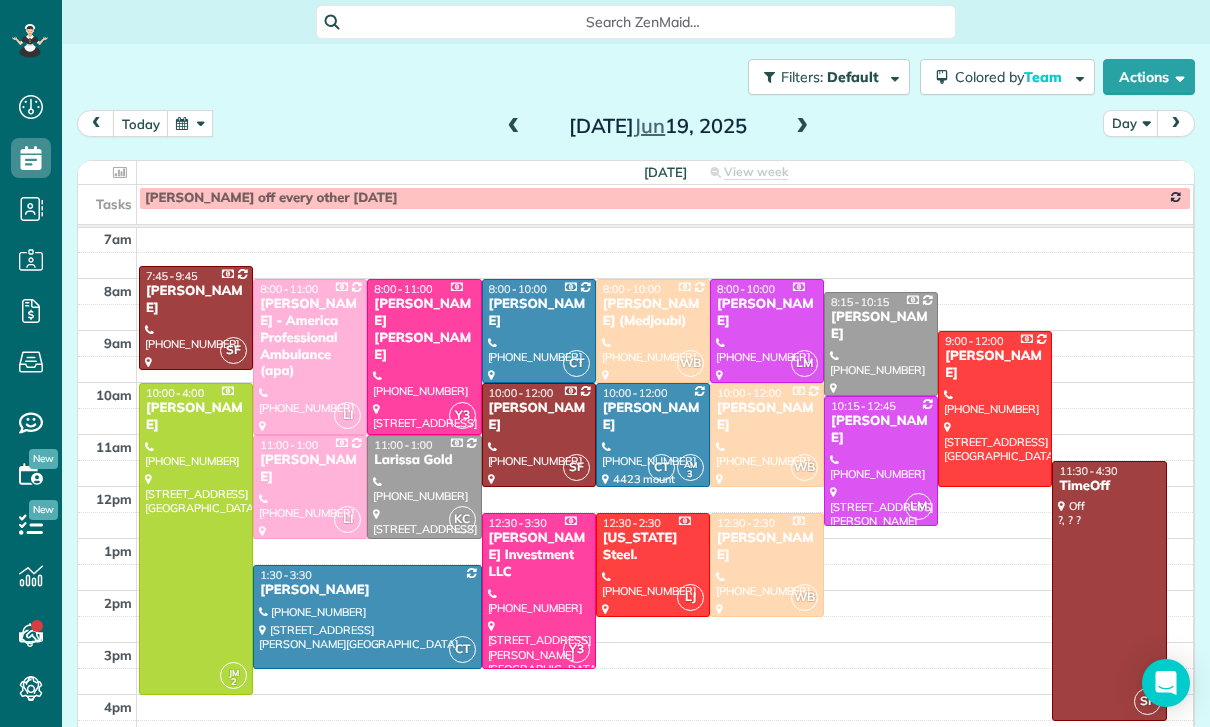 click on "[PERSON_NAME]" at bounding box center [367, 590] 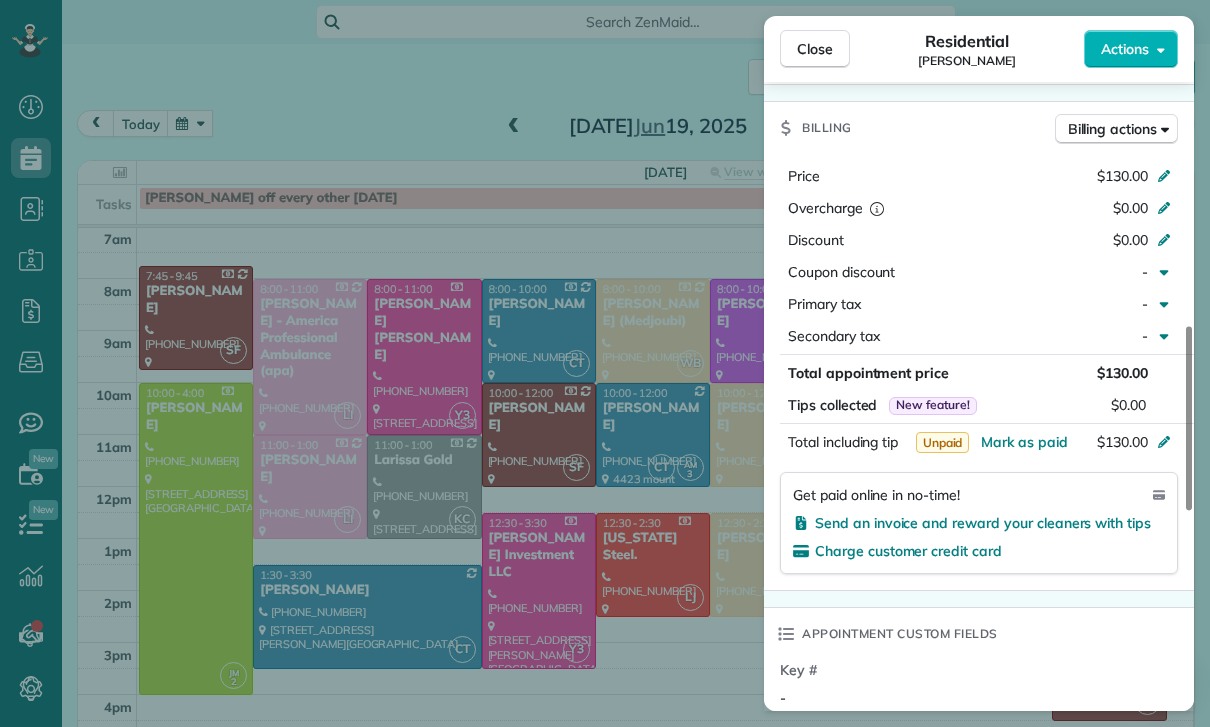 scroll, scrollTop: 915, scrollLeft: 0, axis: vertical 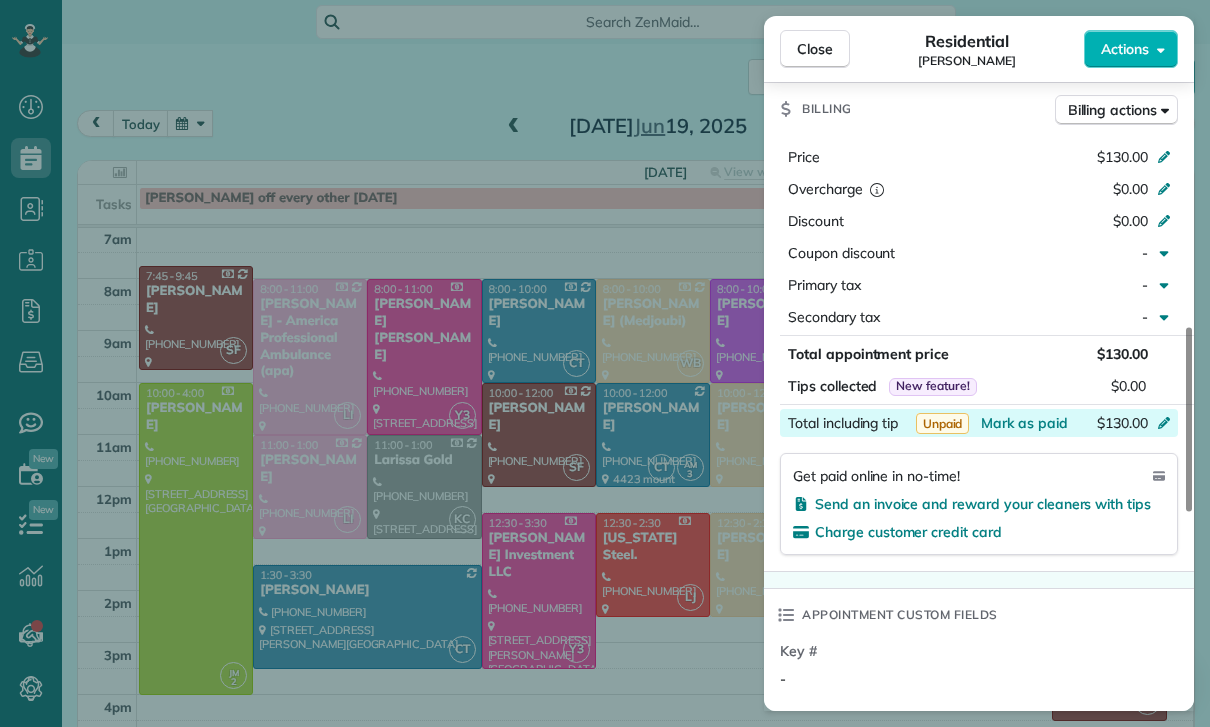 click on "$130.00" at bounding box center [1058, 425] 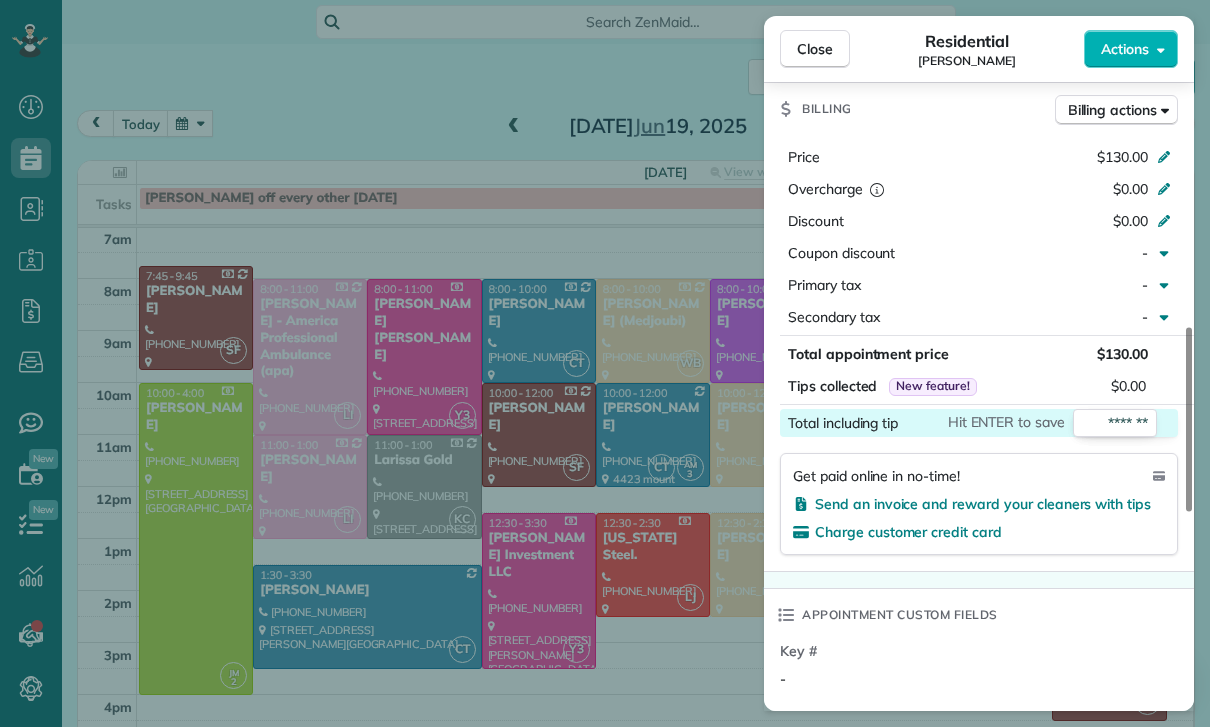 click on "Appointment custom fields" at bounding box center [979, 615] 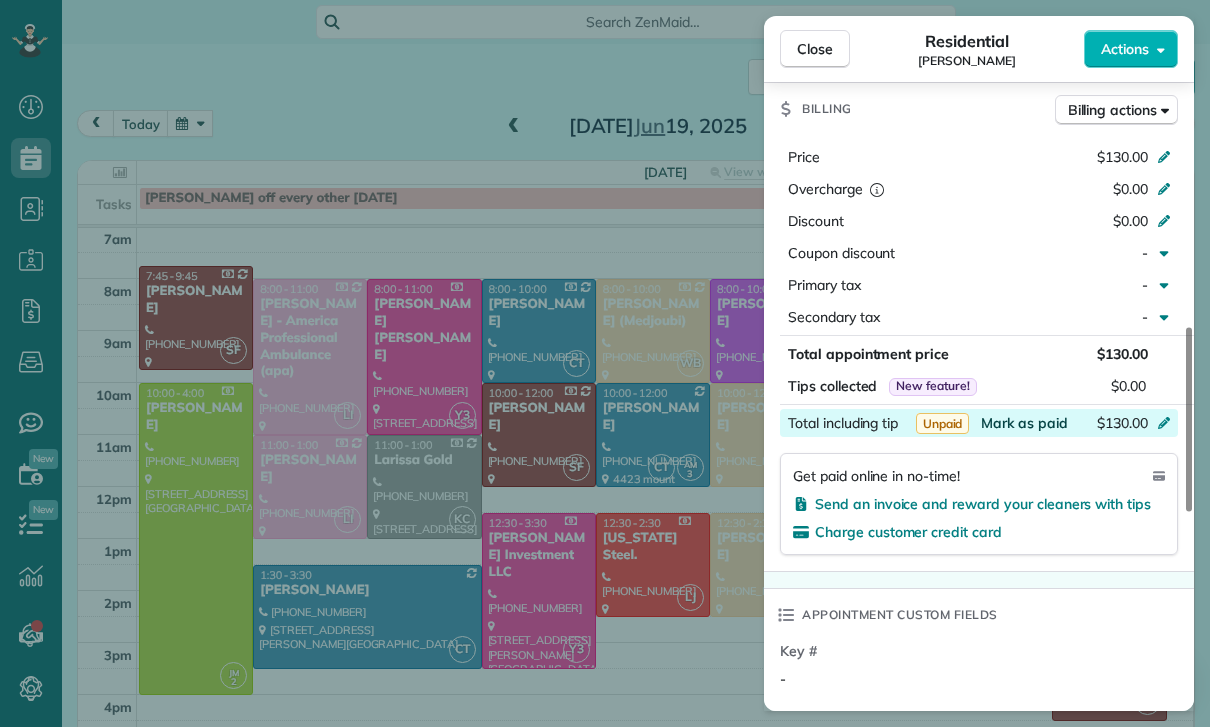 click on "Mark as paid" at bounding box center [1024, 423] 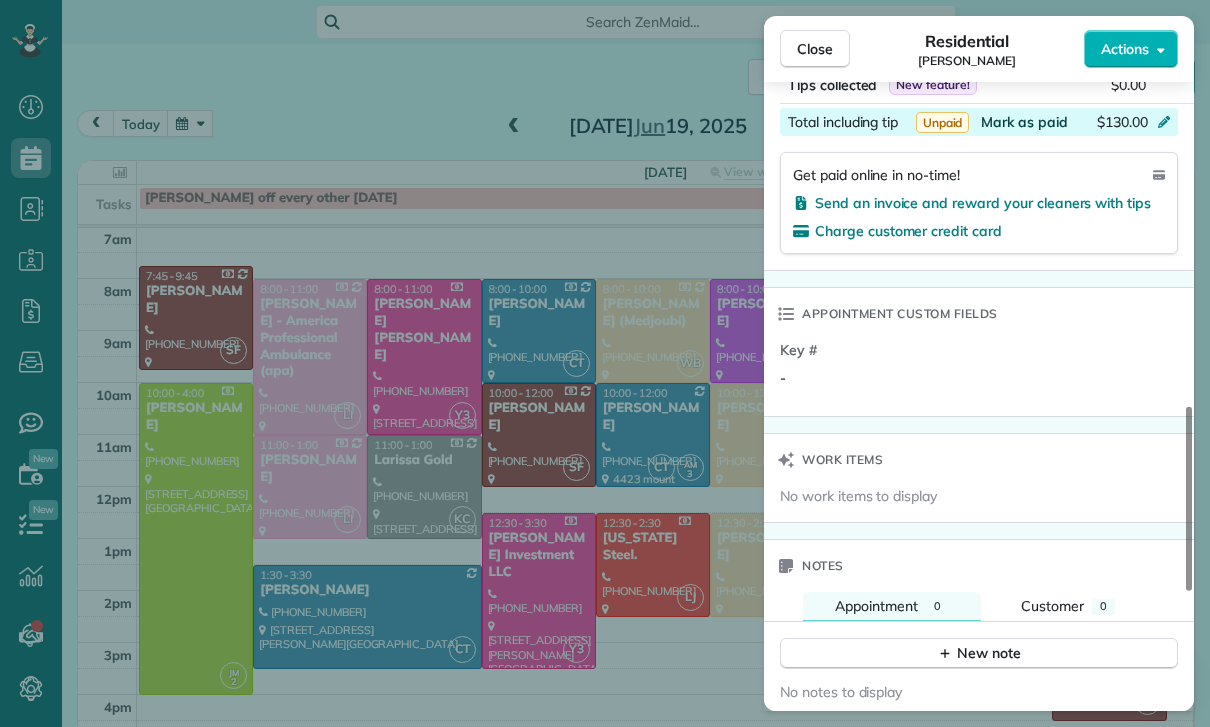 scroll, scrollTop: 1217, scrollLeft: 0, axis: vertical 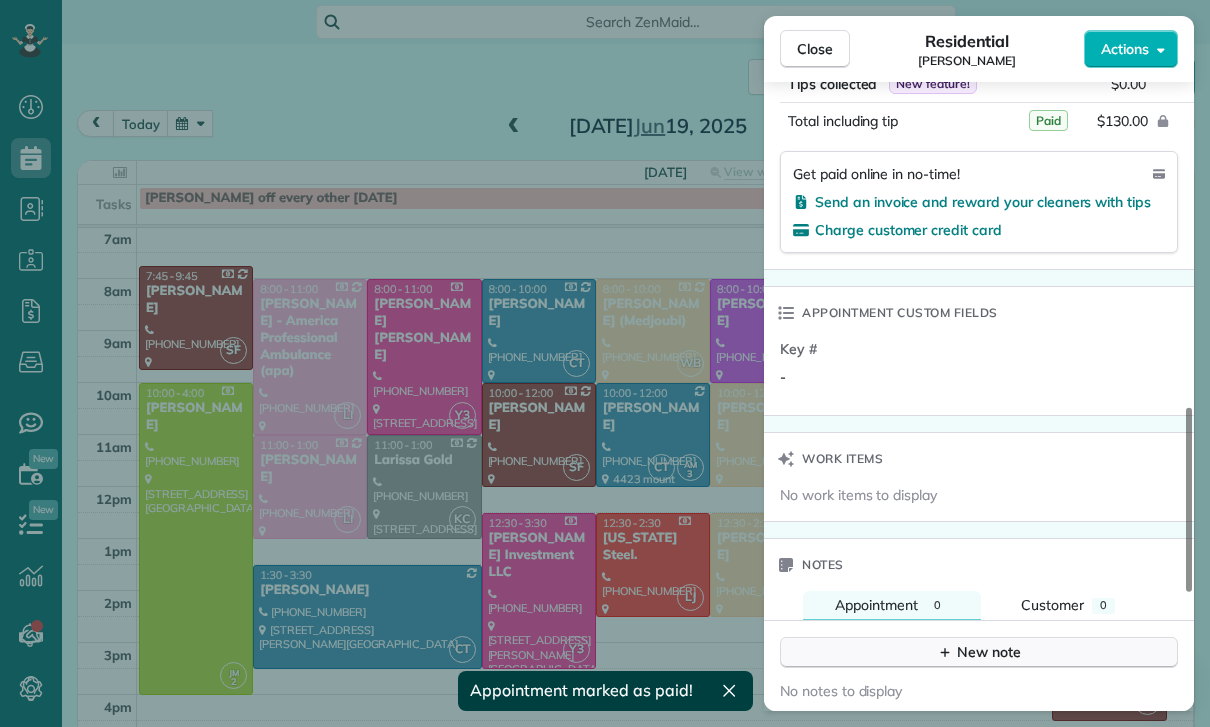 click on "New note" at bounding box center (979, 652) 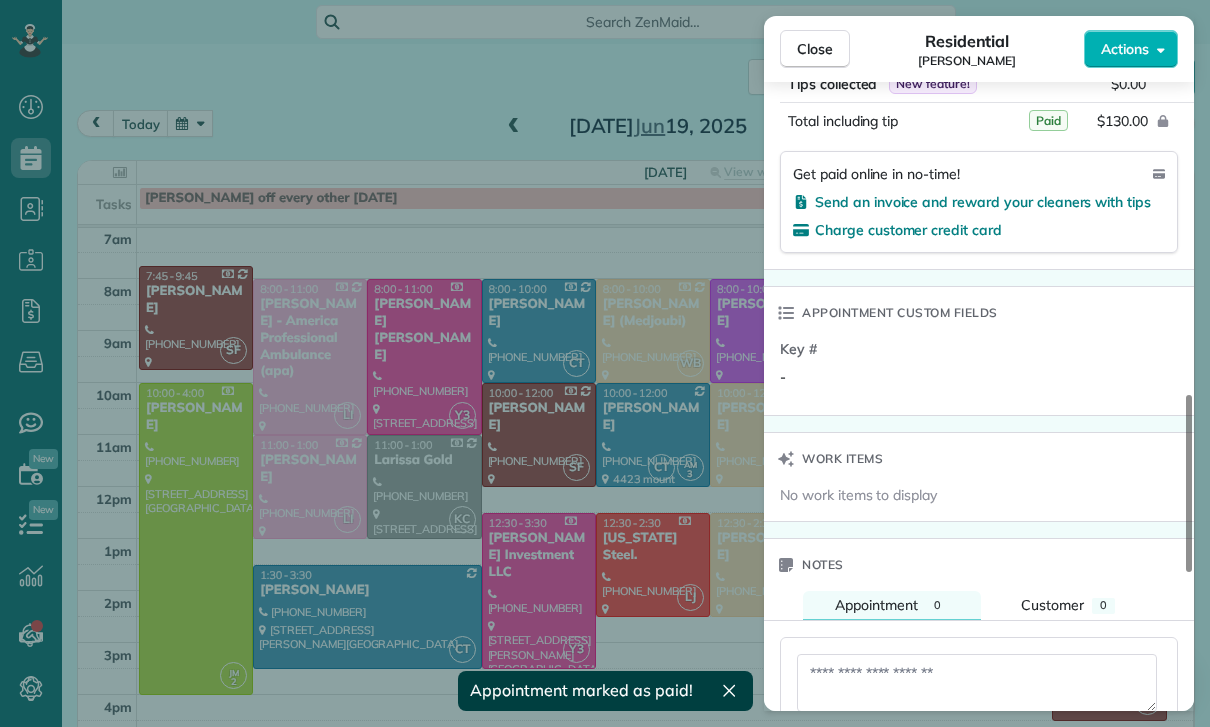 click at bounding box center (977, 683) 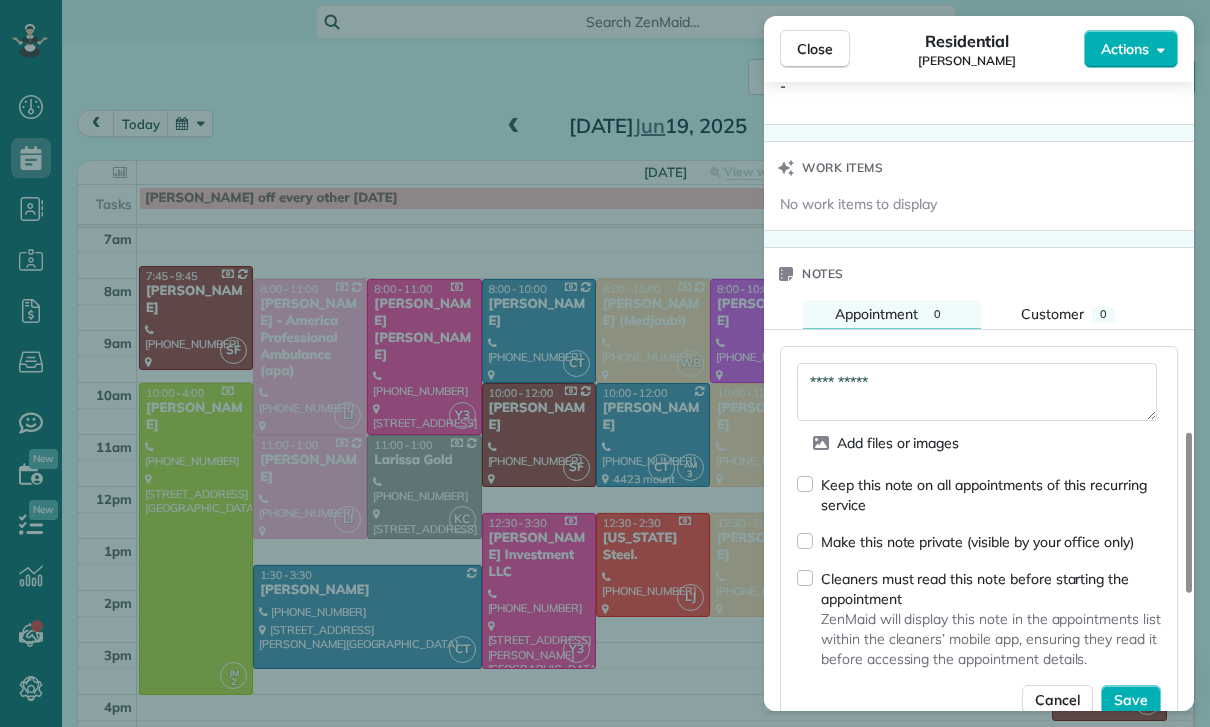 scroll, scrollTop: 1509, scrollLeft: 0, axis: vertical 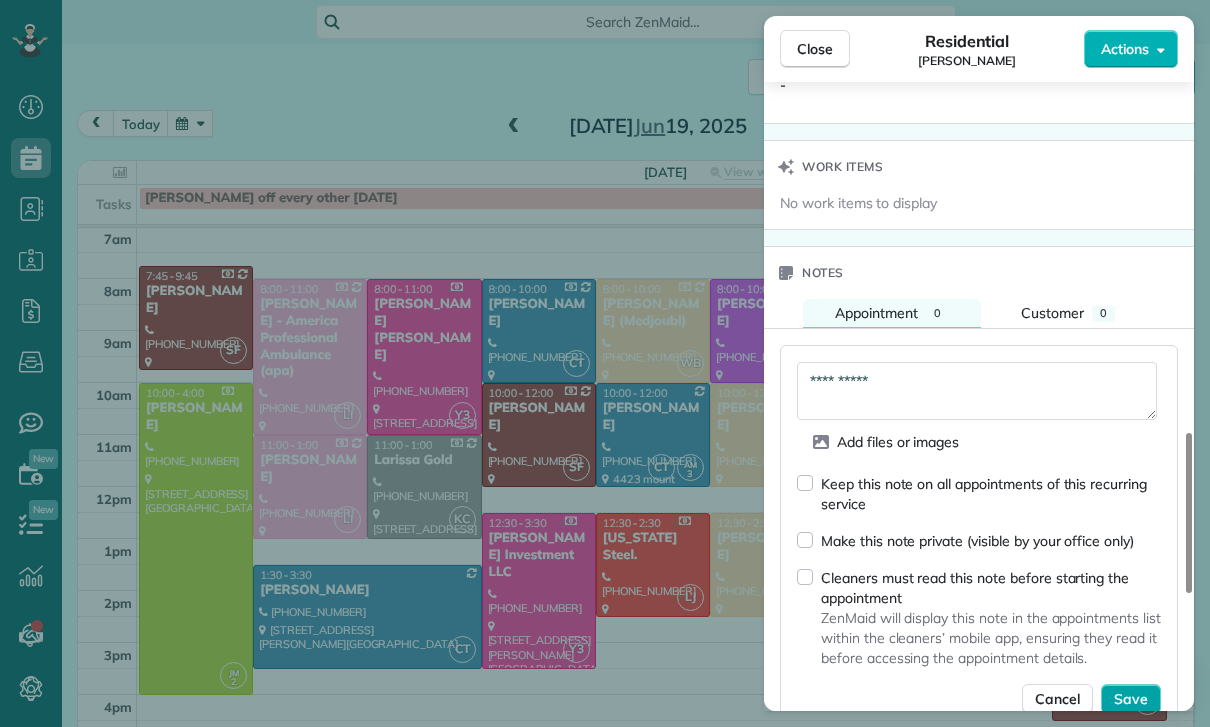 type on "**********" 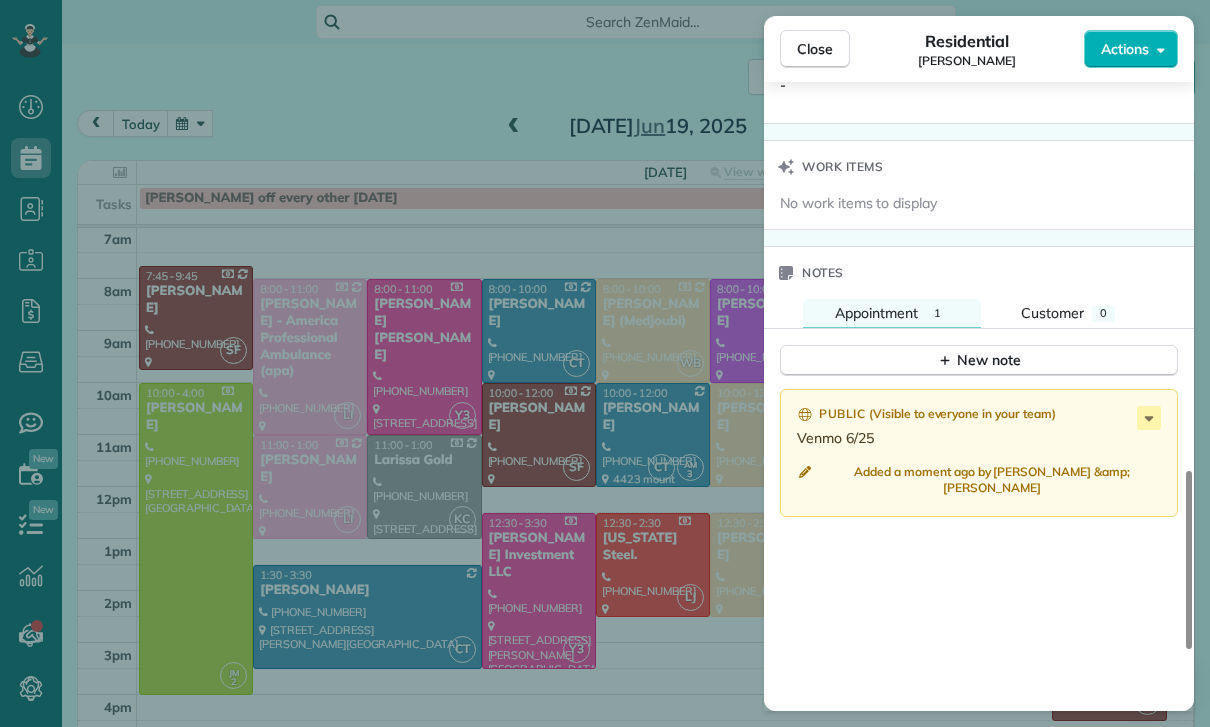 click on "Close Residential [PERSON_NAME] Actions Status Yet to Confirm [PERSON_NAME] · Open profile Mobile [PHONE_NUMBER] Copy No email on record Add email View Details Residential [DATE] 1:30 PM 3:30 PM 2 hours and 0 minutes Repeats every 2 weeks Edit recurring service Previous ([DATE]) Next ([DATE]) [STREET_ADDRESS][PERSON_NAME] Service was not rated yet Cleaners Time in and out Assign Invite Team [PERSON_NAME] Cleaners [PERSON_NAME] 1:30 PM 3:30 PM Checklist Try Now Keep this appointment up to your standards. Stay on top of every detail, keep your cleaners organised, and your client happy. Assign a checklist Watch a 5 min demo Billing Billing actions Price $130.00 Overcharge $0.00 Discount $0.00 Coupon discount - Primary tax - Secondary tax - Total appointment price $130.00 Tips collected New feature! $0.00 Paid Total including tip $130.00 Get paid online in no-time! Send an invoice and reward your cleaners with tips Charge customer credit card Appointment custom fields Key # - Notes 1" at bounding box center [605, 363] 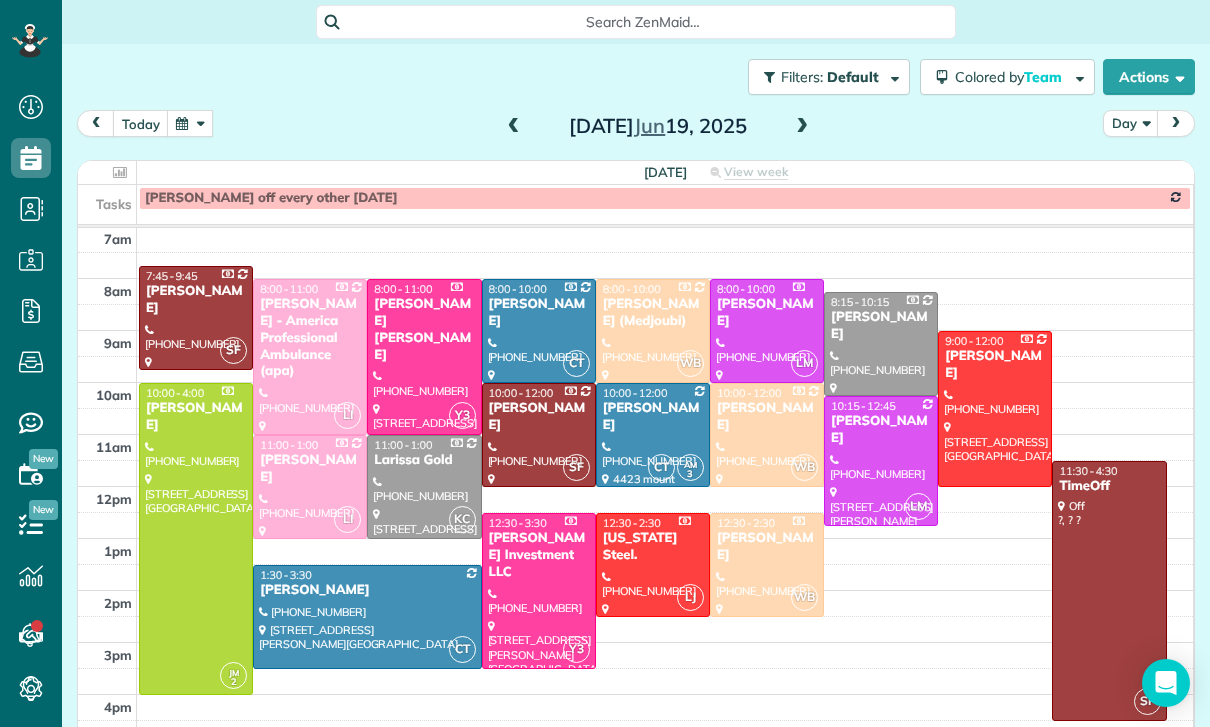 click at bounding box center [190, 123] 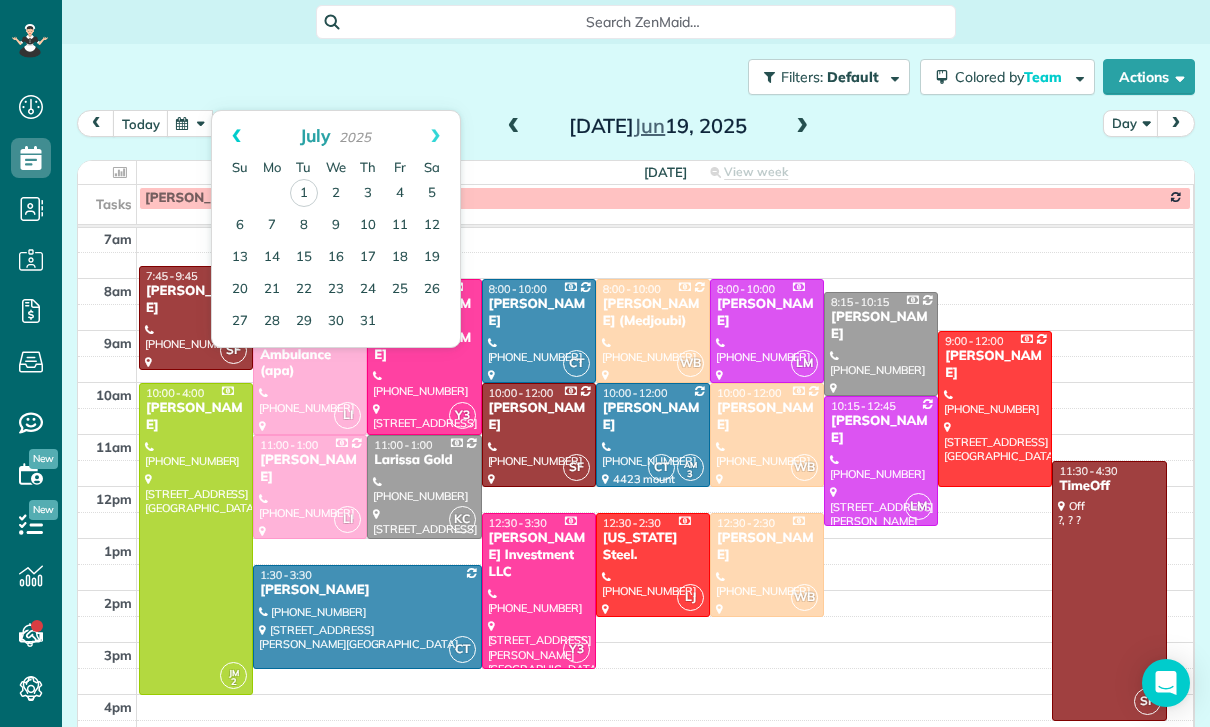 click on "Prev" at bounding box center (236, 136) 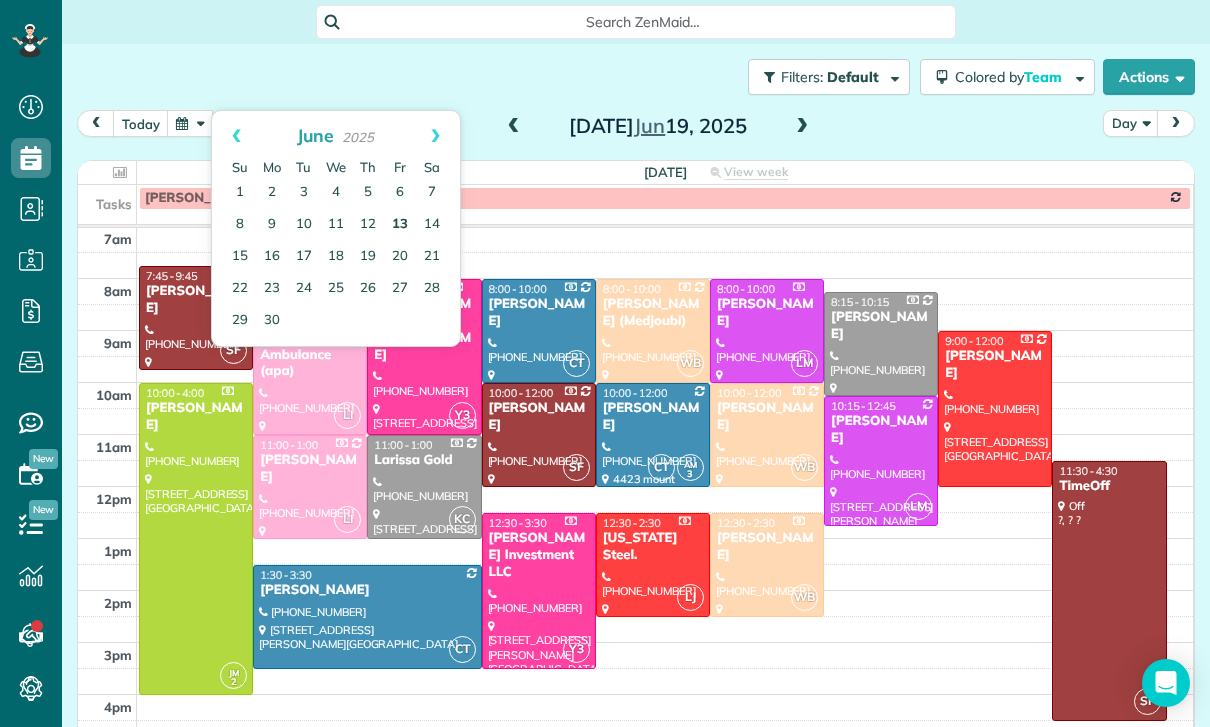 click on "13" at bounding box center [400, 225] 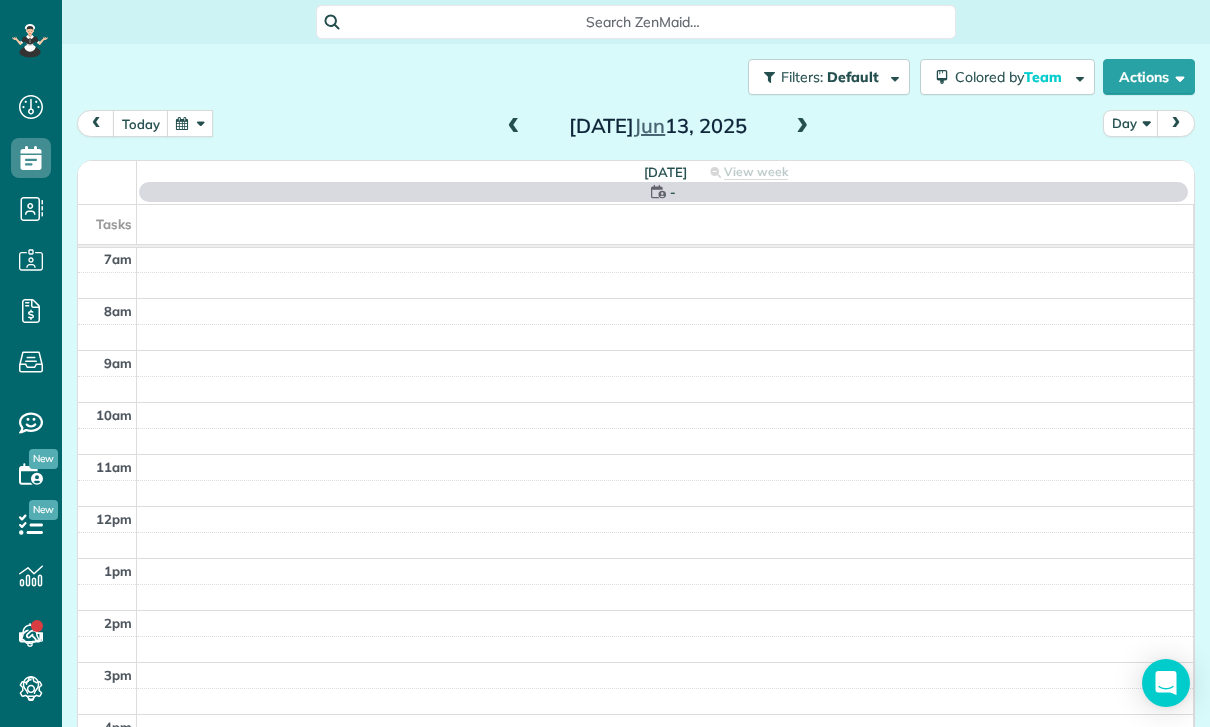 scroll, scrollTop: 157, scrollLeft: 0, axis: vertical 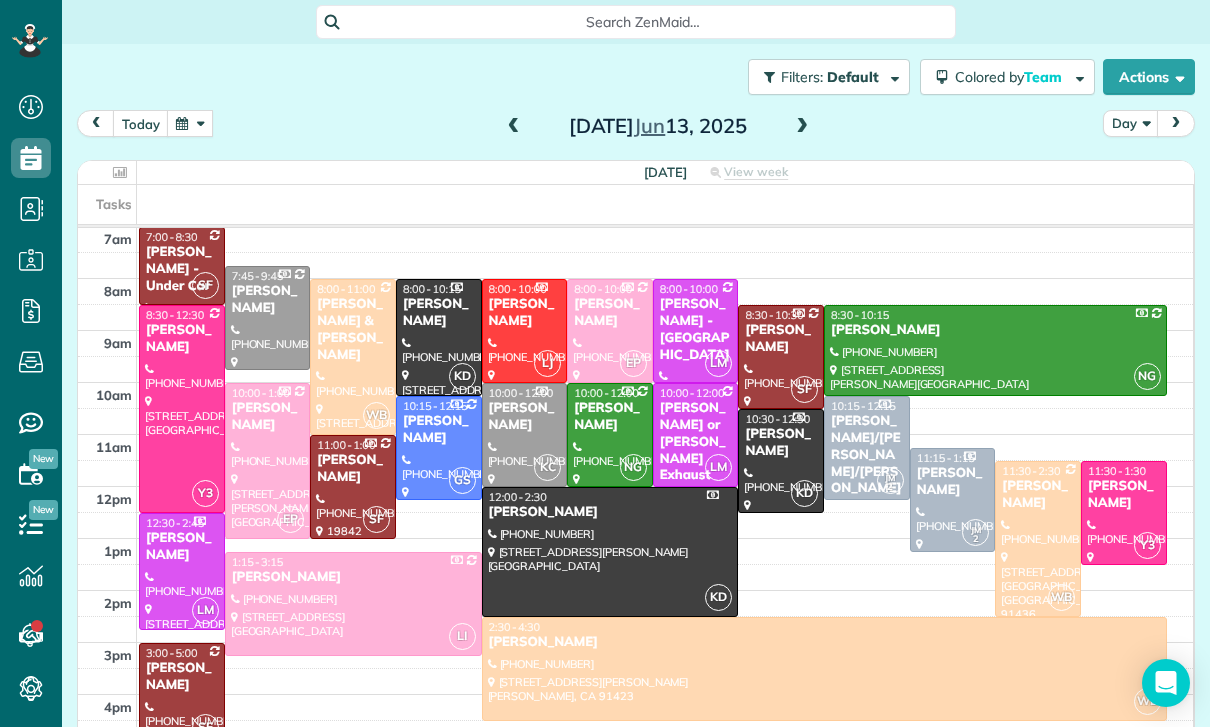 click on "[PERSON_NAME]" at bounding box center (182, 677) 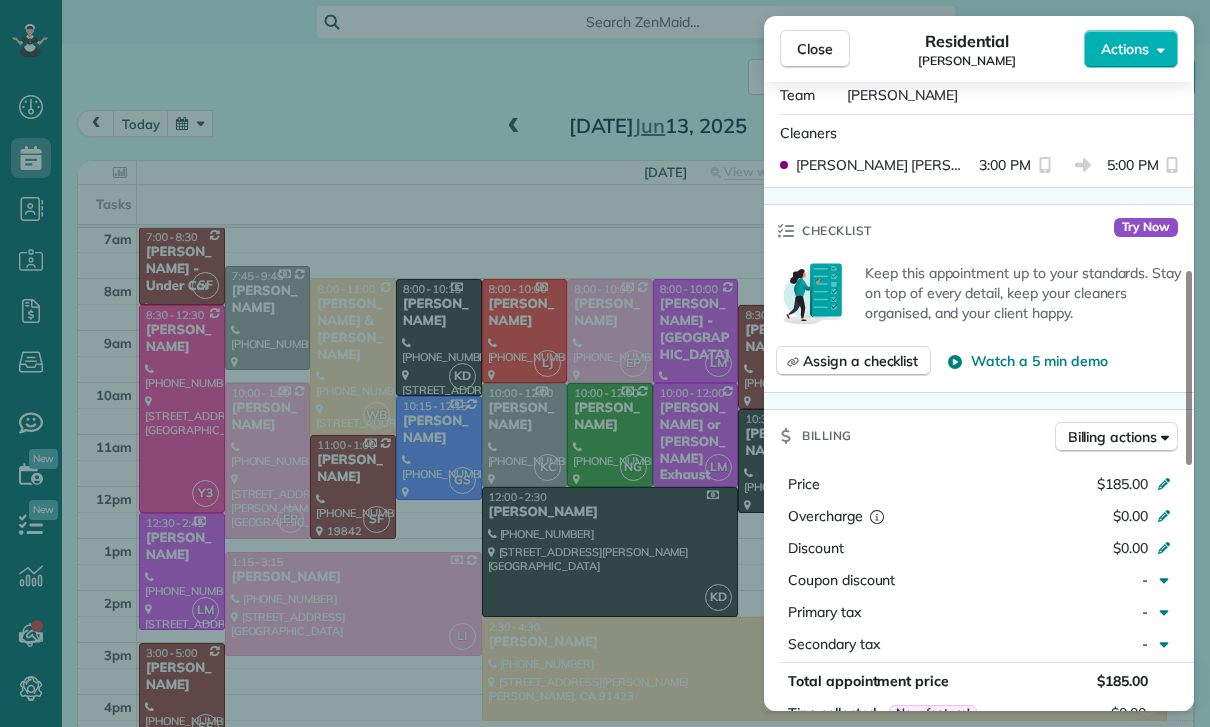 scroll, scrollTop: 766, scrollLeft: 0, axis: vertical 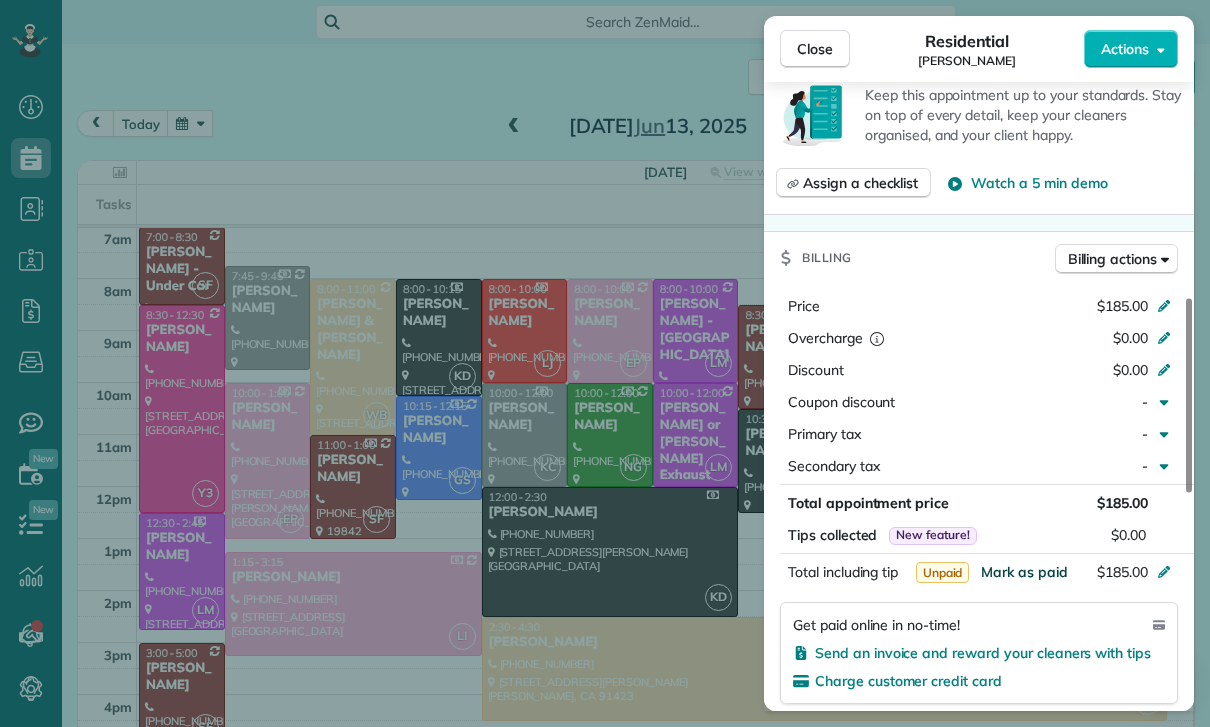 click on "Mark as paid" at bounding box center (1024, 572) 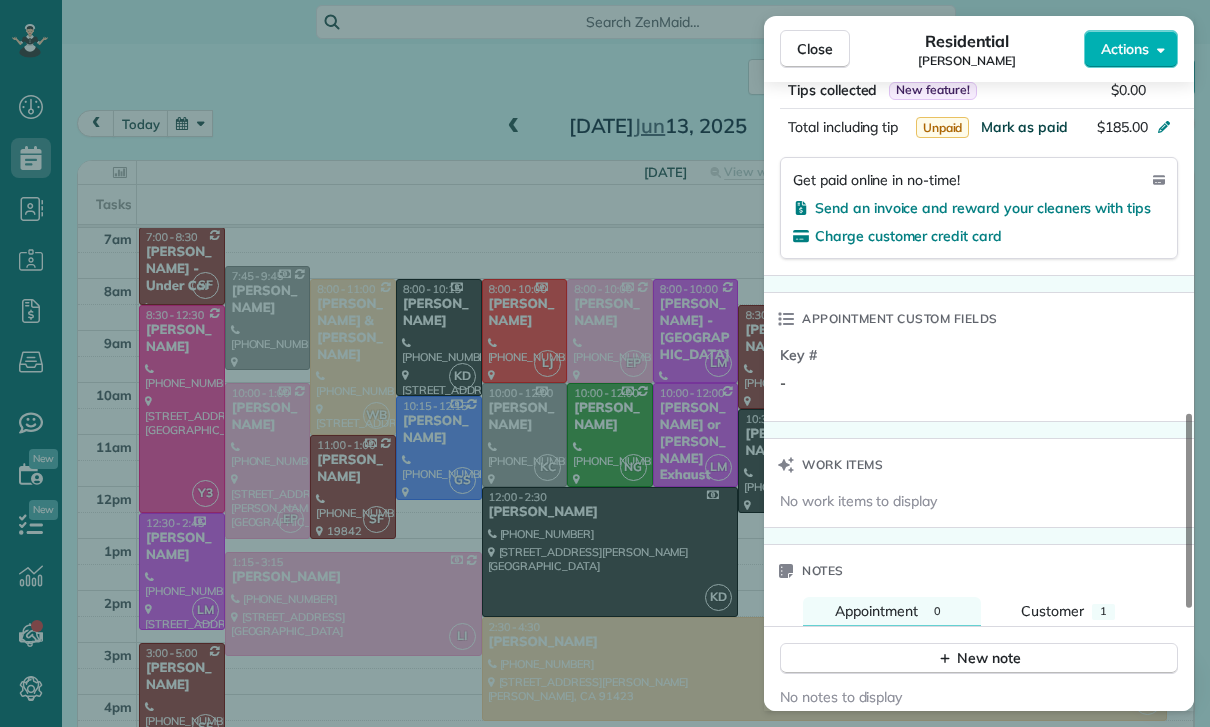 scroll, scrollTop: 1218, scrollLeft: 0, axis: vertical 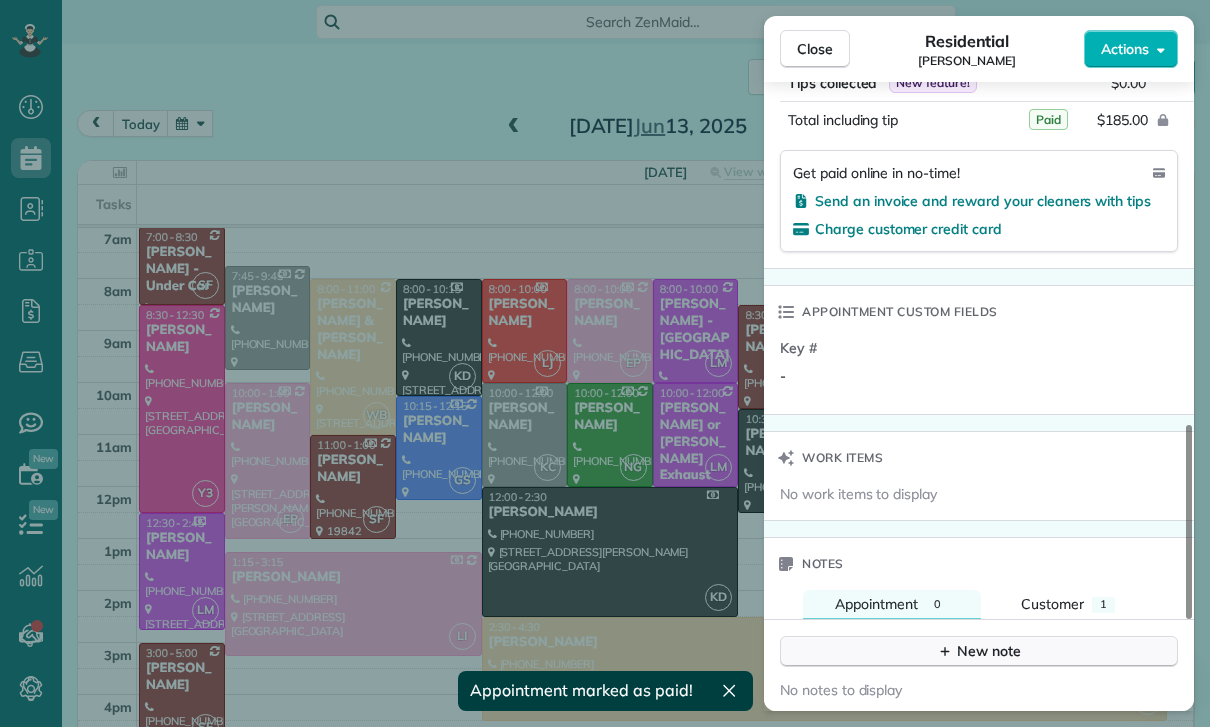 click on "New note" at bounding box center (979, 651) 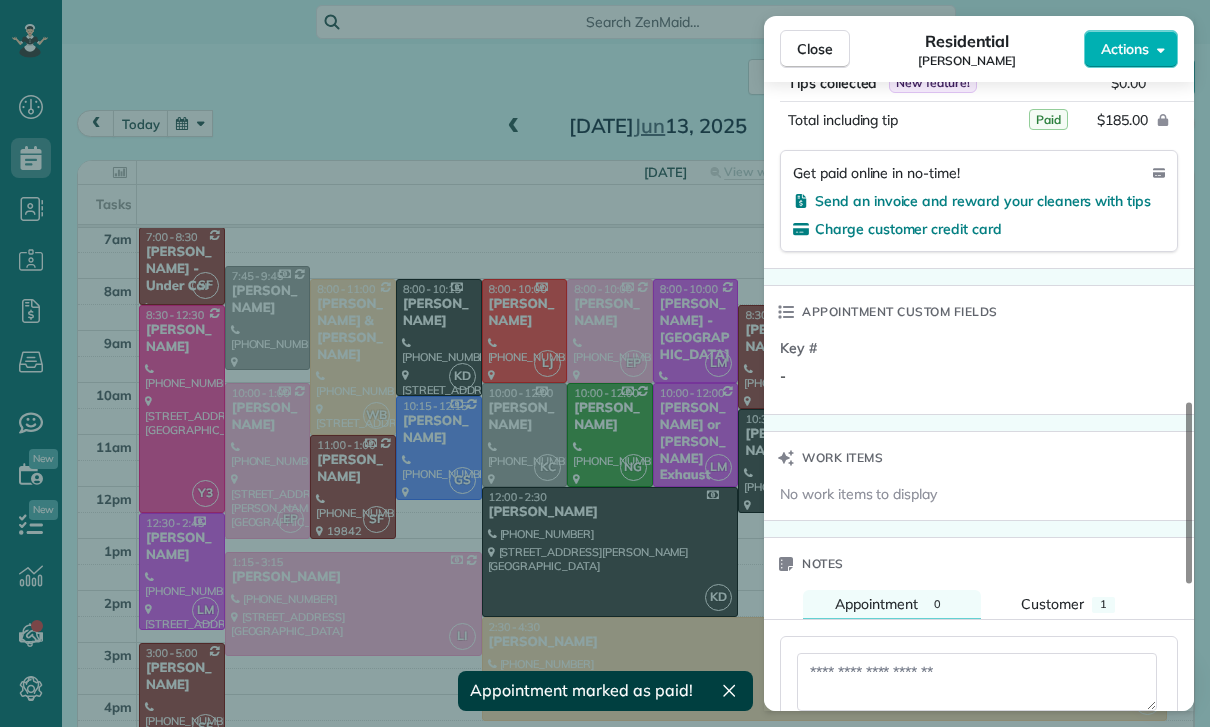click at bounding box center [977, 682] 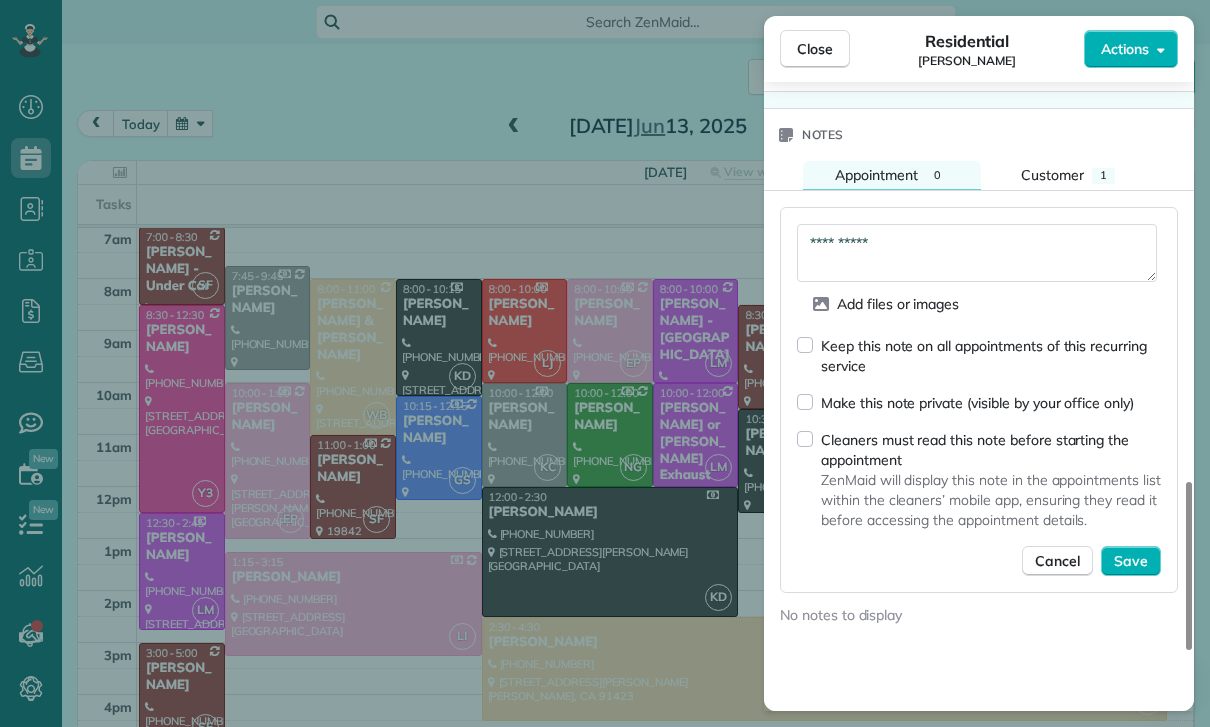 scroll, scrollTop: 1649, scrollLeft: 0, axis: vertical 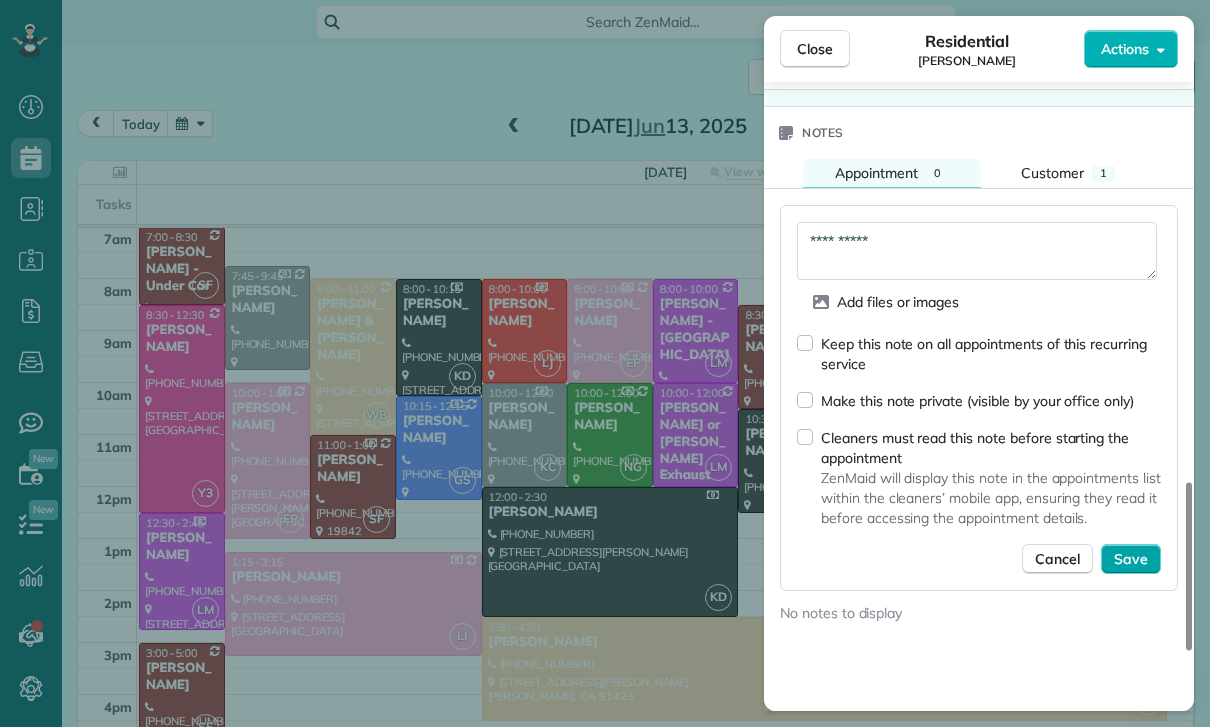 type on "**********" 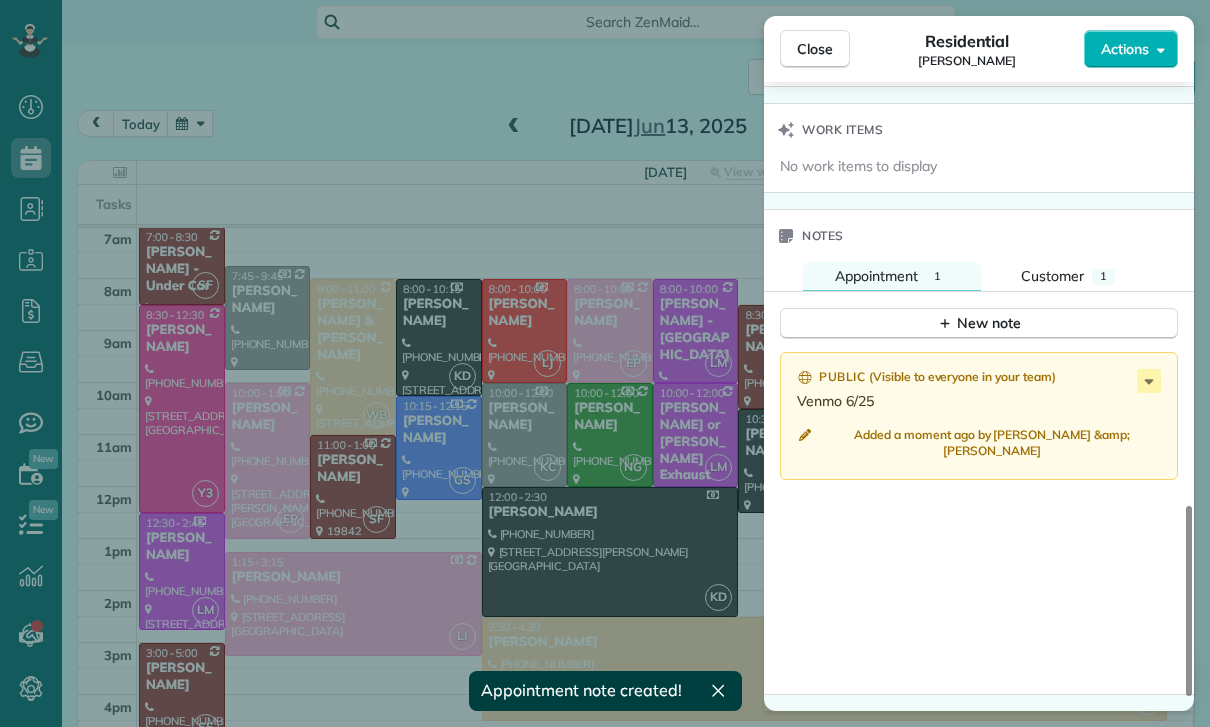 scroll, scrollTop: 1542, scrollLeft: 0, axis: vertical 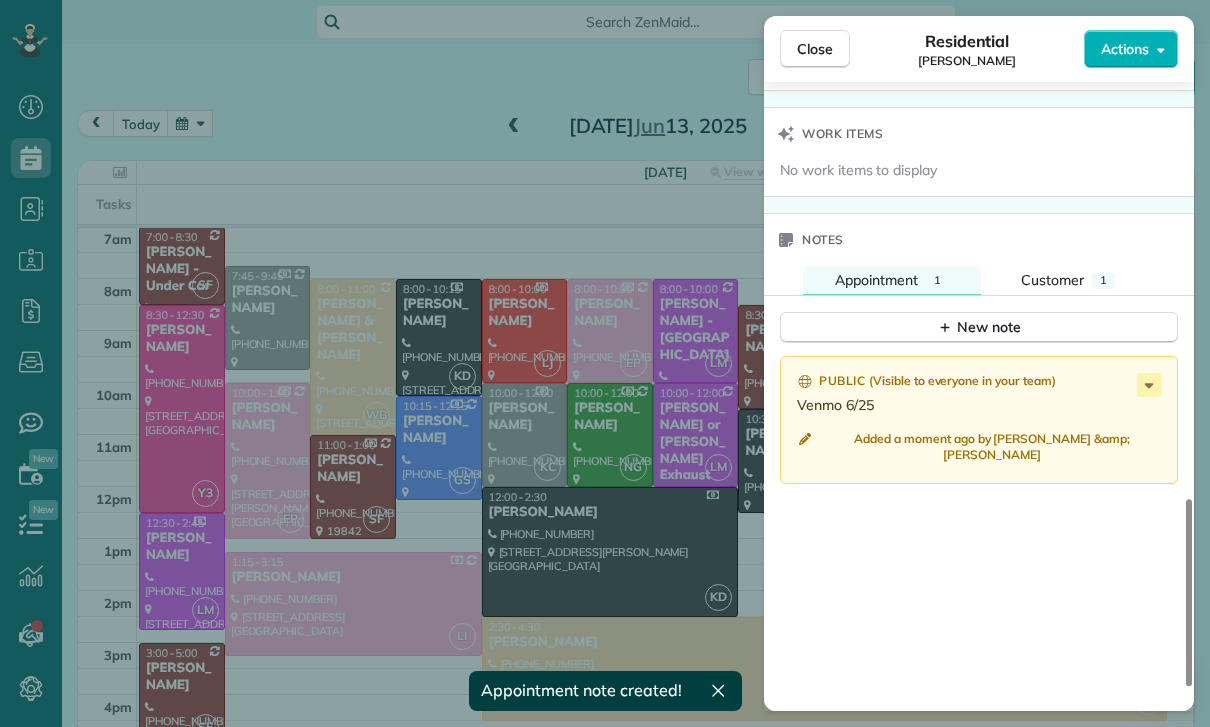 click on "Close Residential [PERSON_NAME] Actions Status Confirmed [PERSON_NAME] · Open profile Mobile [PHONE_NUMBER] Copy No email on record Add email View Details Residential [DATE] 3:00 PM 5:00 PM 2 hours and 0 minutes Repeats weekly Edit recurring service Previous ([DATE]) Next ([DATE]) [STREET_ADDRESS][PERSON_NAME] Service was not rated yet Cleaners Time in and out Assign Invite Team [PERSON_NAME] Cleaners [PERSON_NAME] 3:00 PM 5:00 PM Checklist Try Now Keep this appointment up to your standards. Stay on top of every detail, keep your cleaners organised, and your client happy. Assign a checklist Watch a 5 min demo Billing Billing actions Price $185.00 Overcharge $0.00 Discount $0.00 Coupon discount - Primary tax - Secondary tax - Total appointment price $185.00 Tips collected New feature! $0.00 Paid Total including tip $185.00 Get paid online in no-time! Send an invoice and reward your cleaners with tips Charge customer credit card Appointment custom fields Key # - Work items Notes Appointment 1 1" at bounding box center [605, 363] 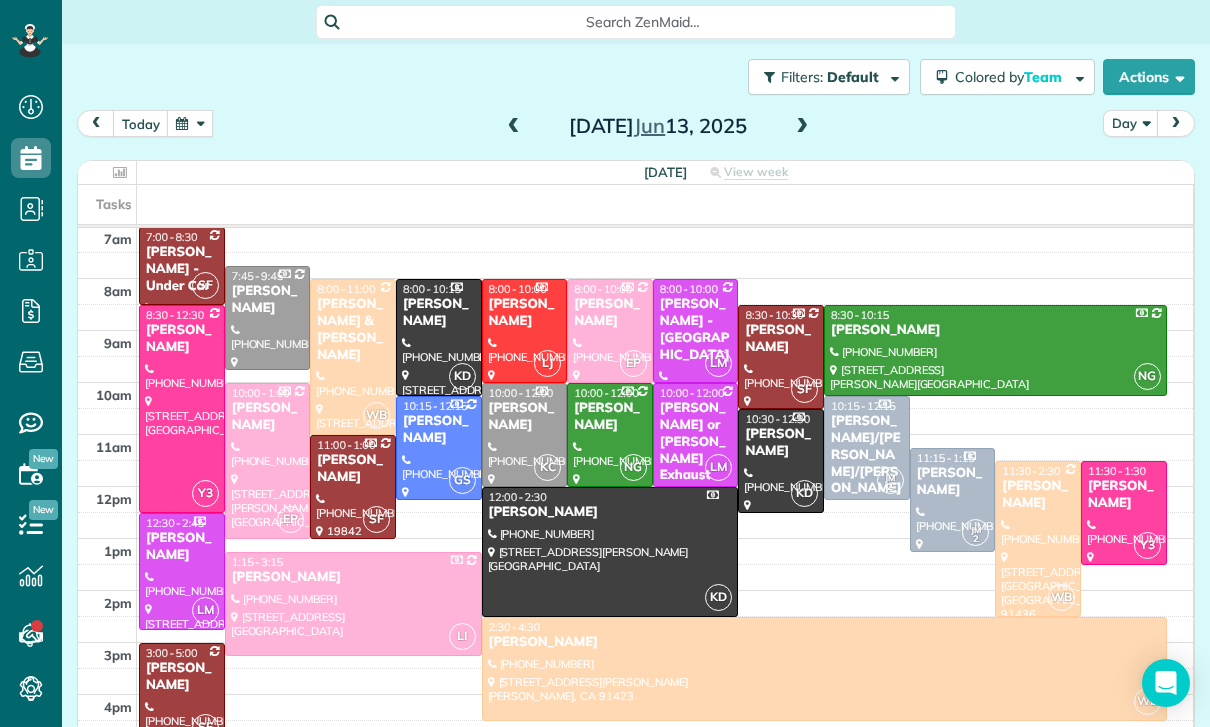 click at bounding box center [190, 123] 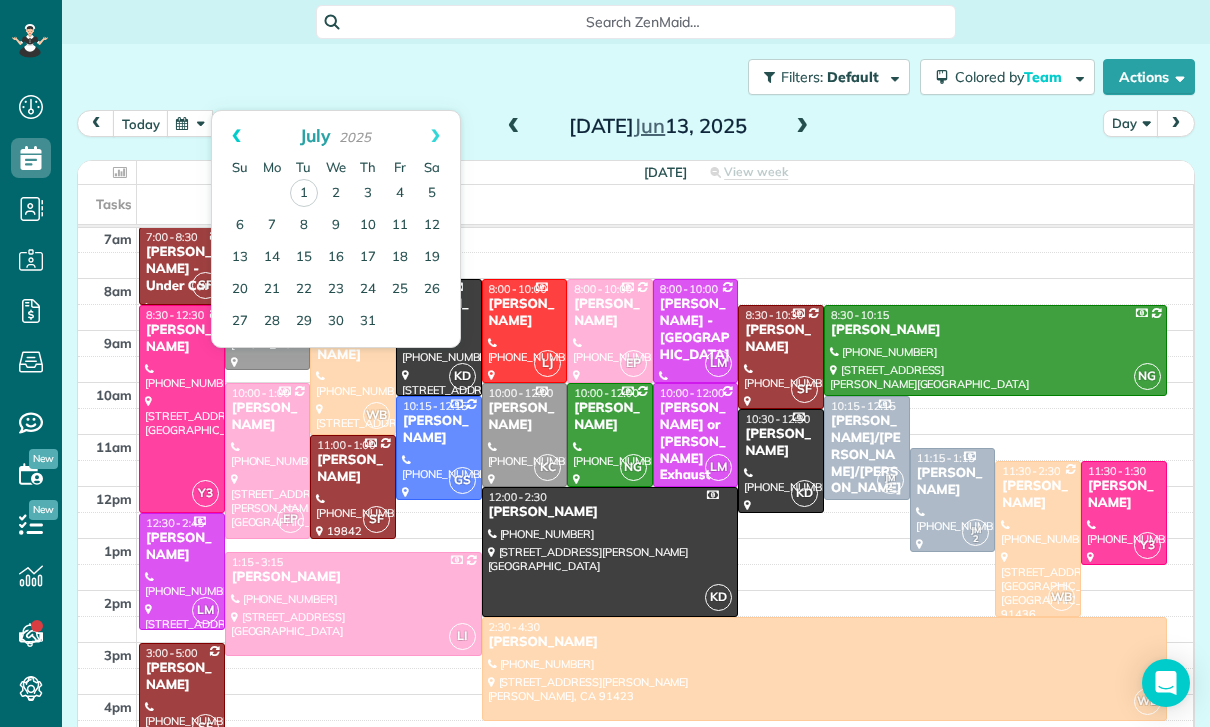 click on "Prev" at bounding box center (236, 136) 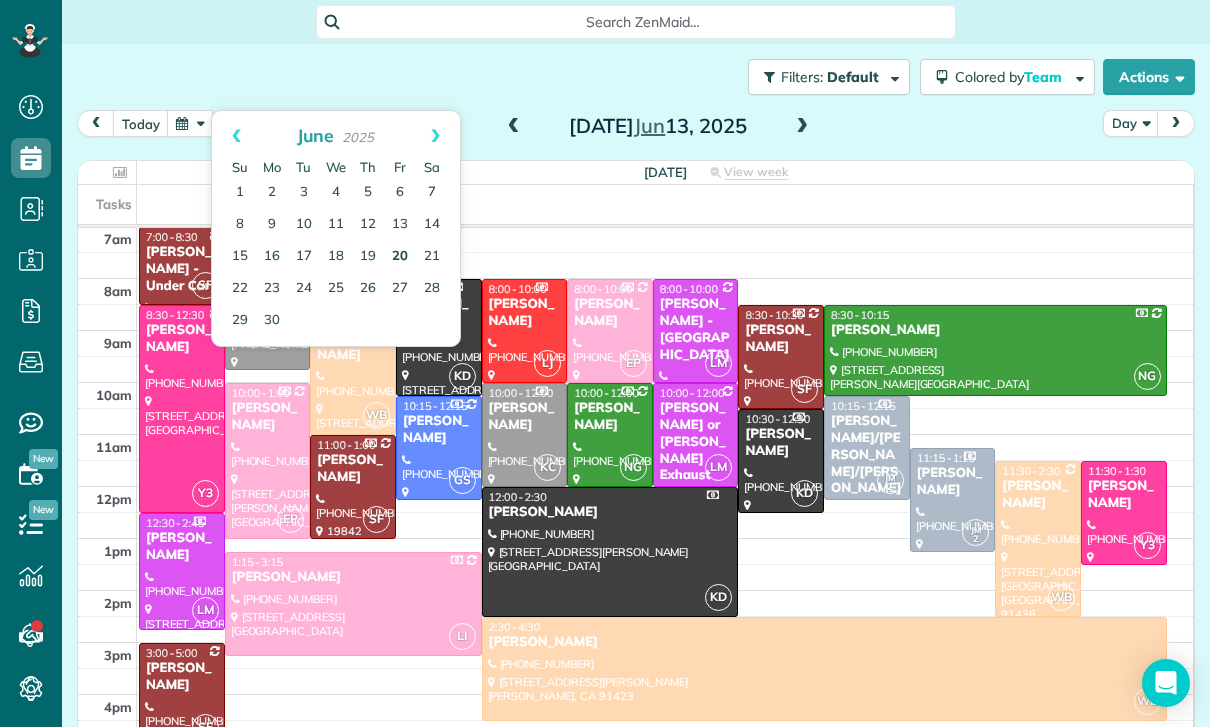 click on "20" at bounding box center (400, 257) 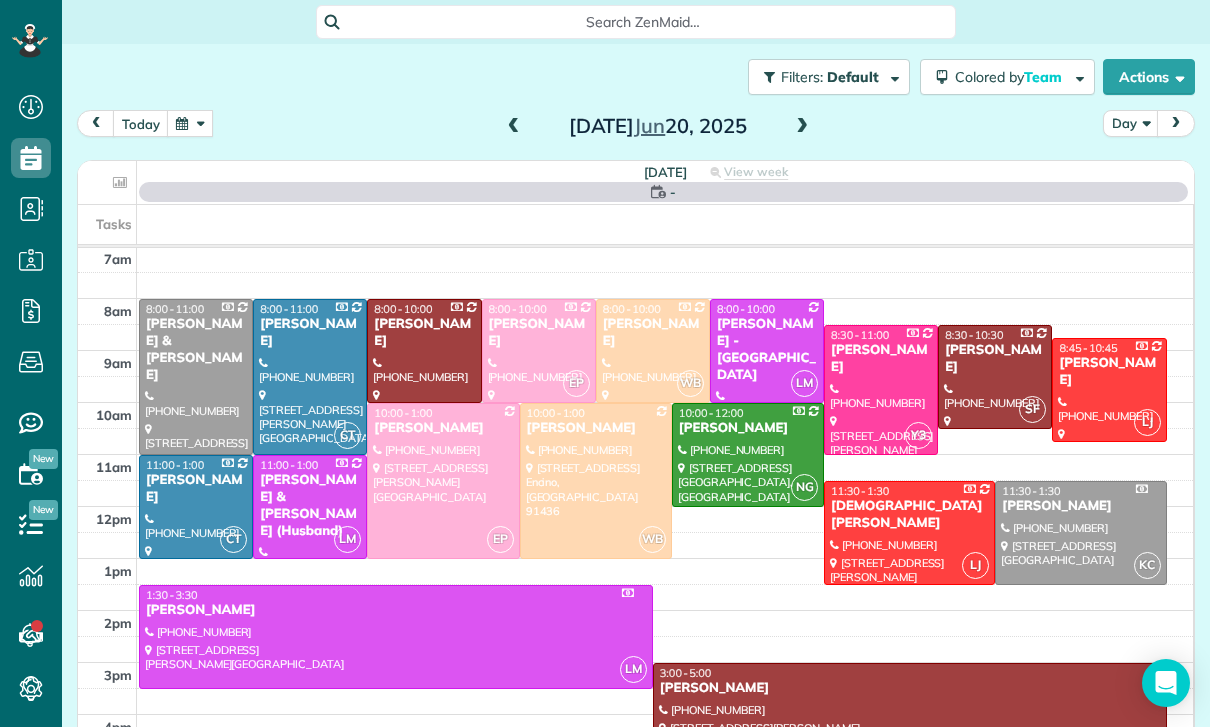 scroll, scrollTop: 157, scrollLeft: 0, axis: vertical 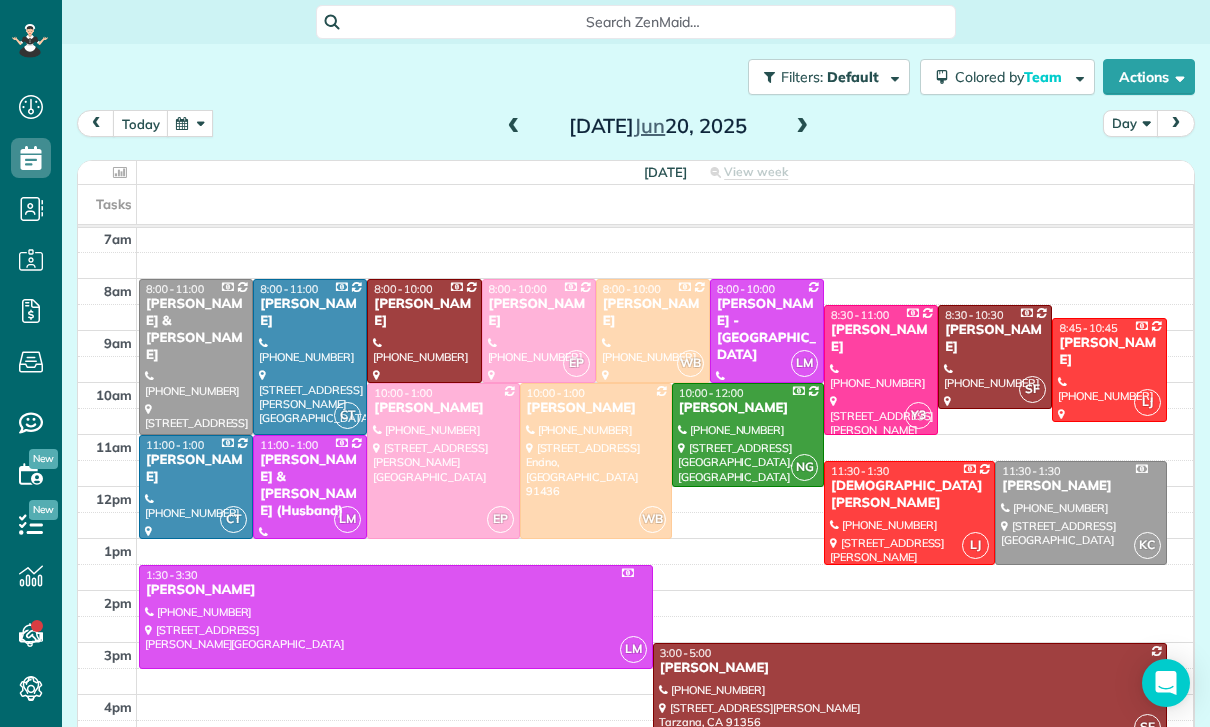 click at bounding box center (910, 695) 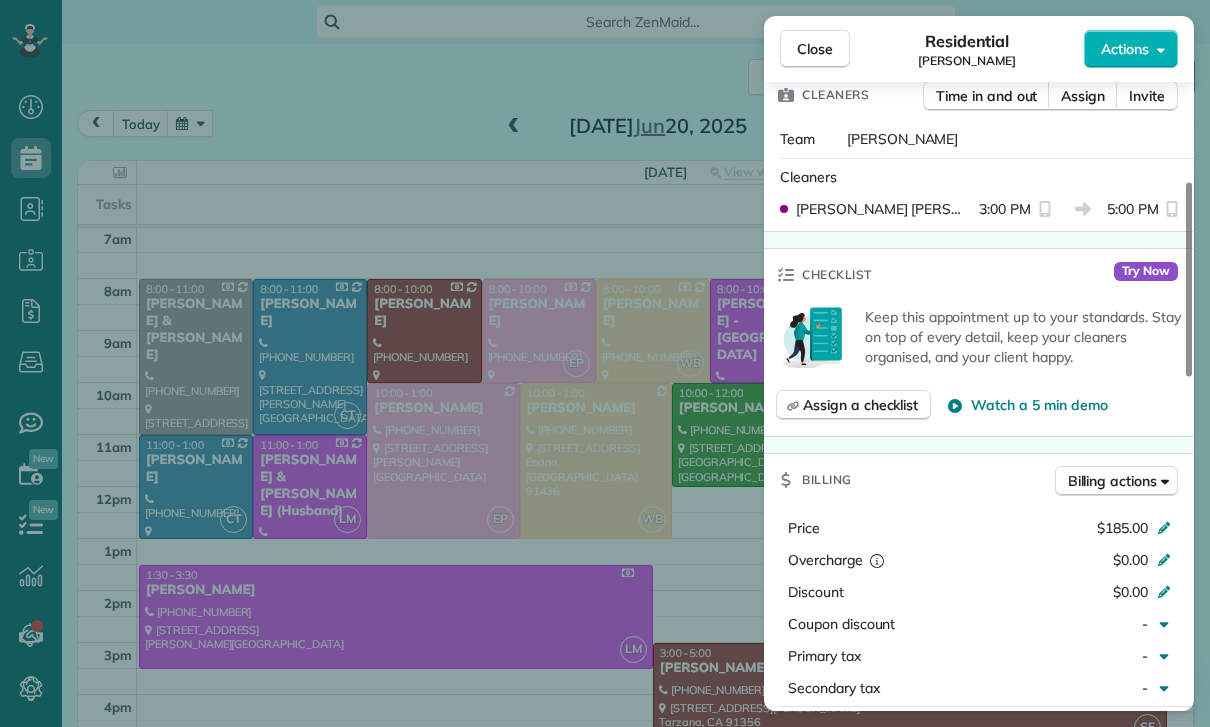 scroll, scrollTop: 666, scrollLeft: 0, axis: vertical 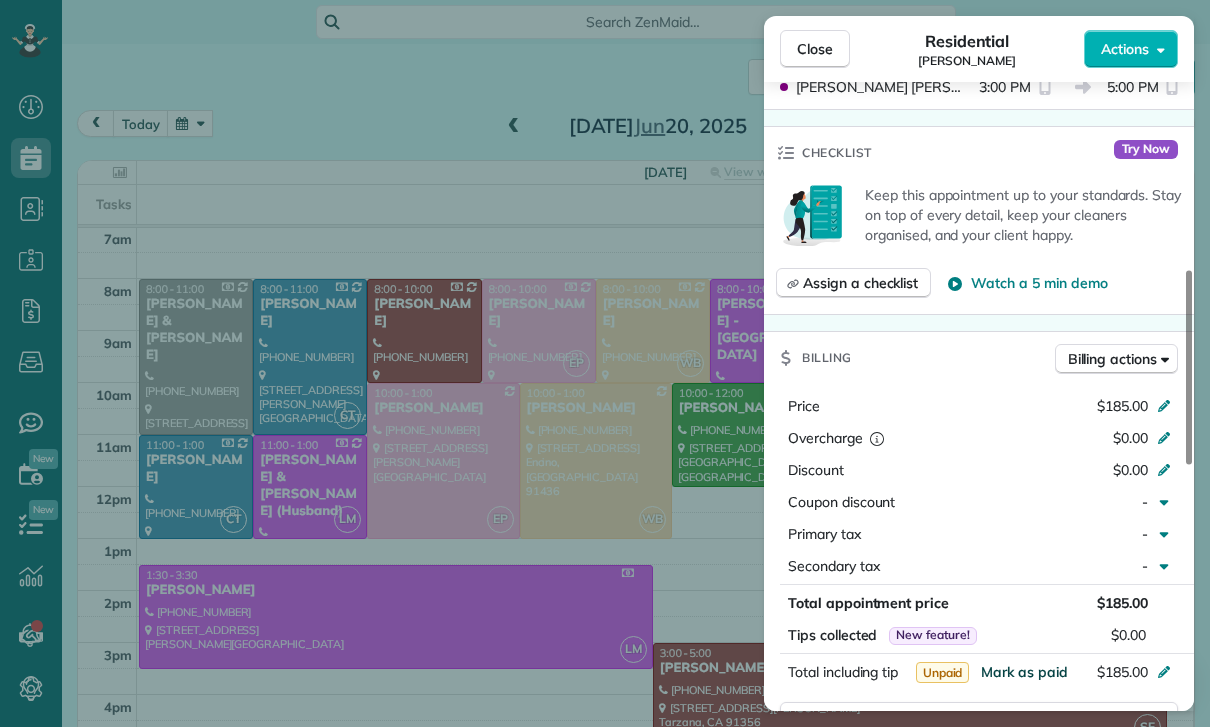click on "Mark as paid" at bounding box center [1024, 672] 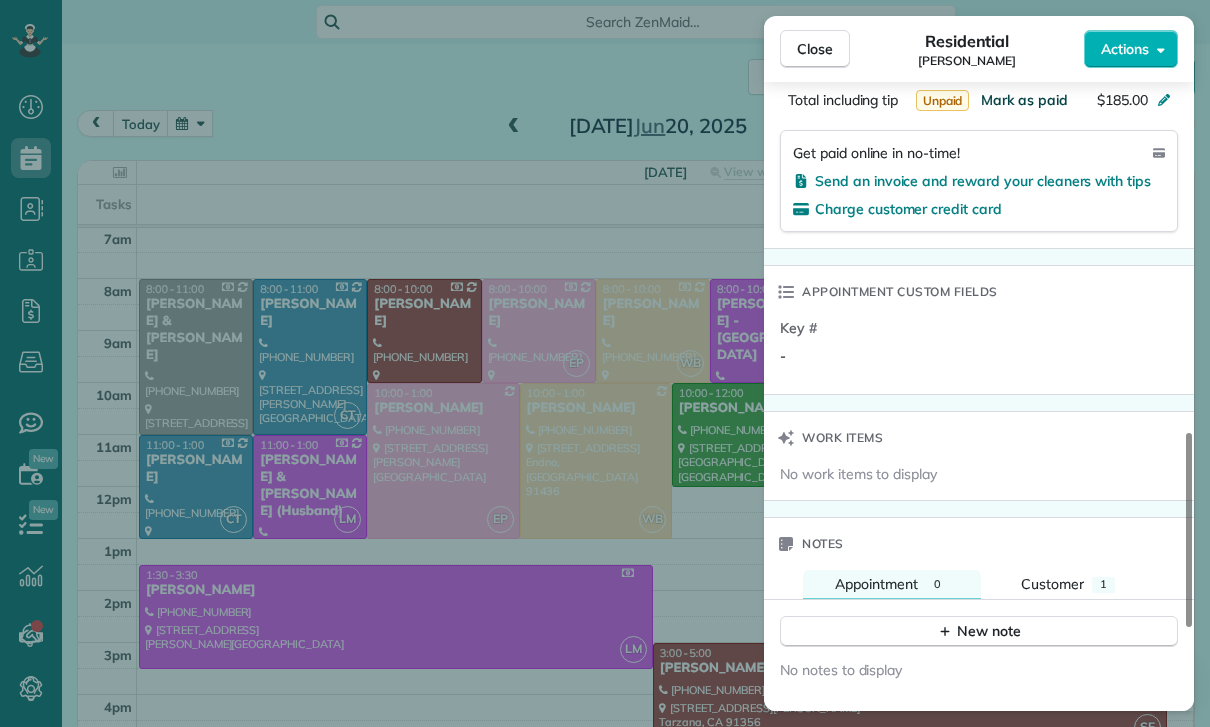 scroll, scrollTop: 1235, scrollLeft: 0, axis: vertical 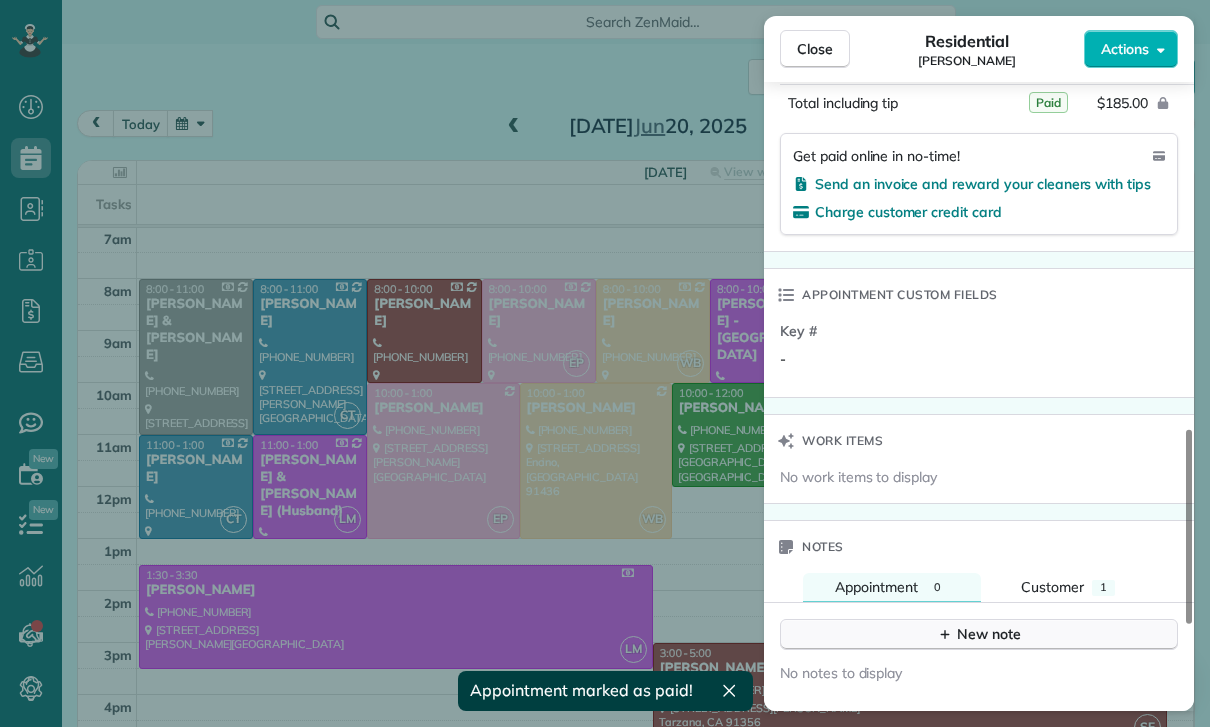 click on "New note" at bounding box center (979, 634) 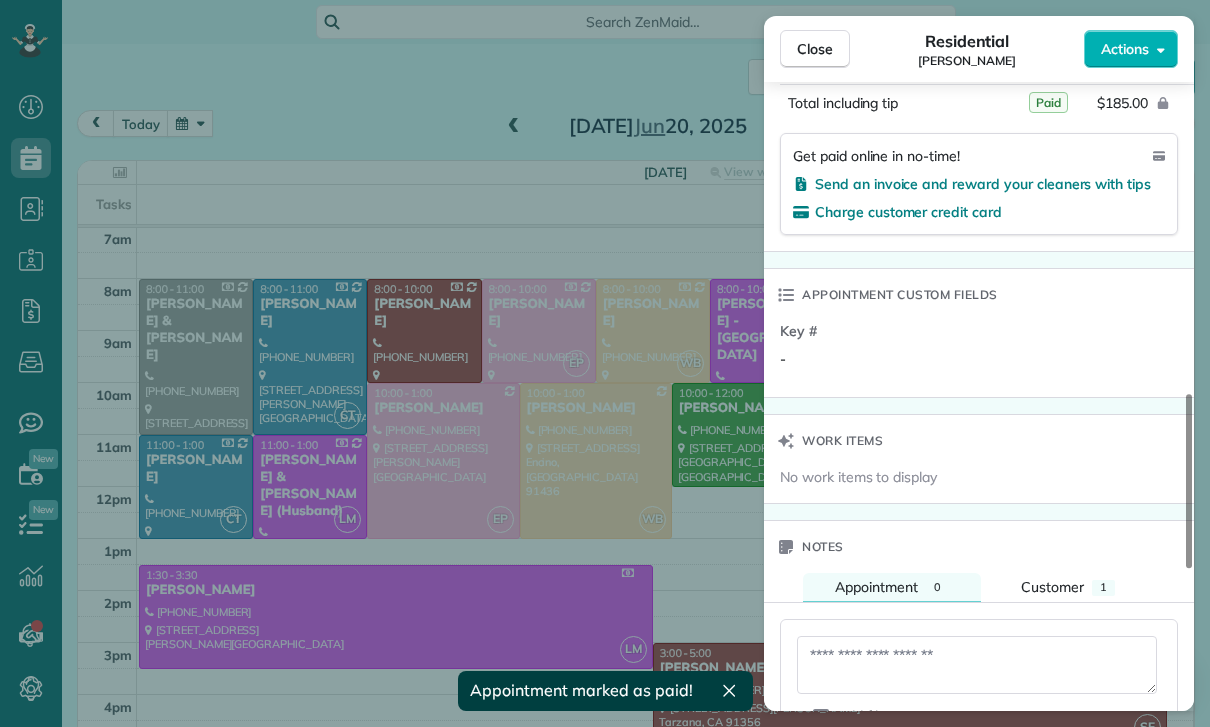 click at bounding box center [977, 665] 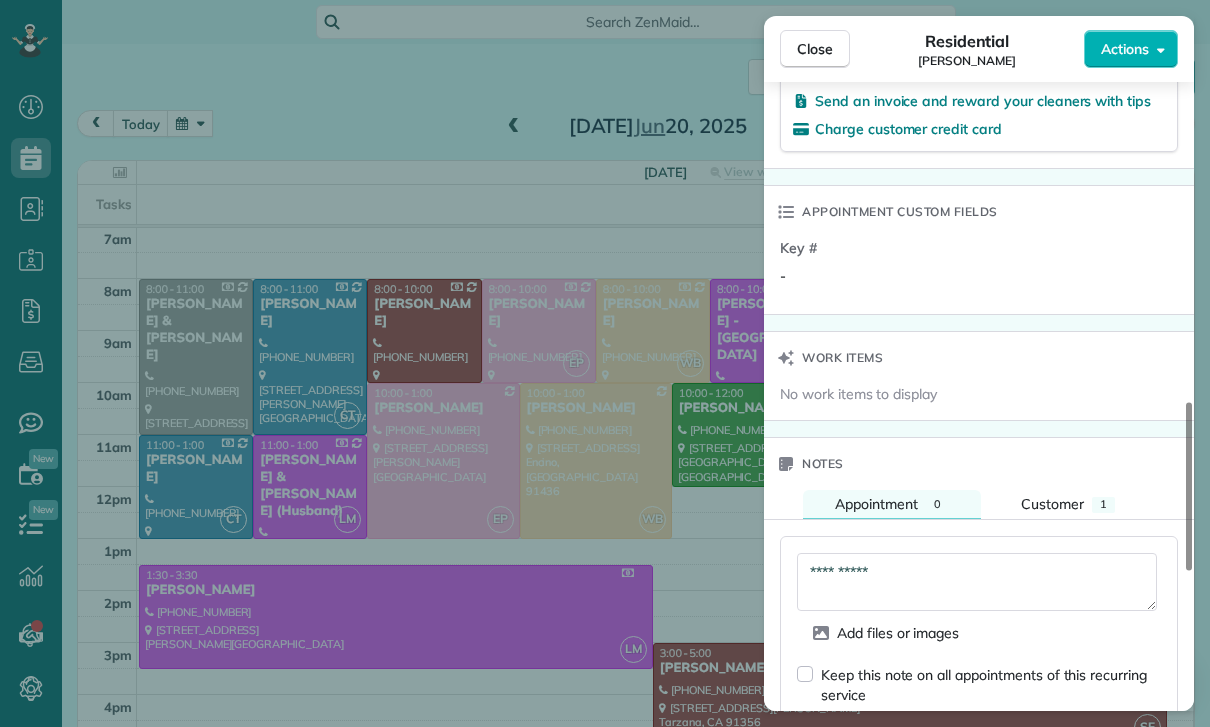 scroll, scrollTop: 1497, scrollLeft: 0, axis: vertical 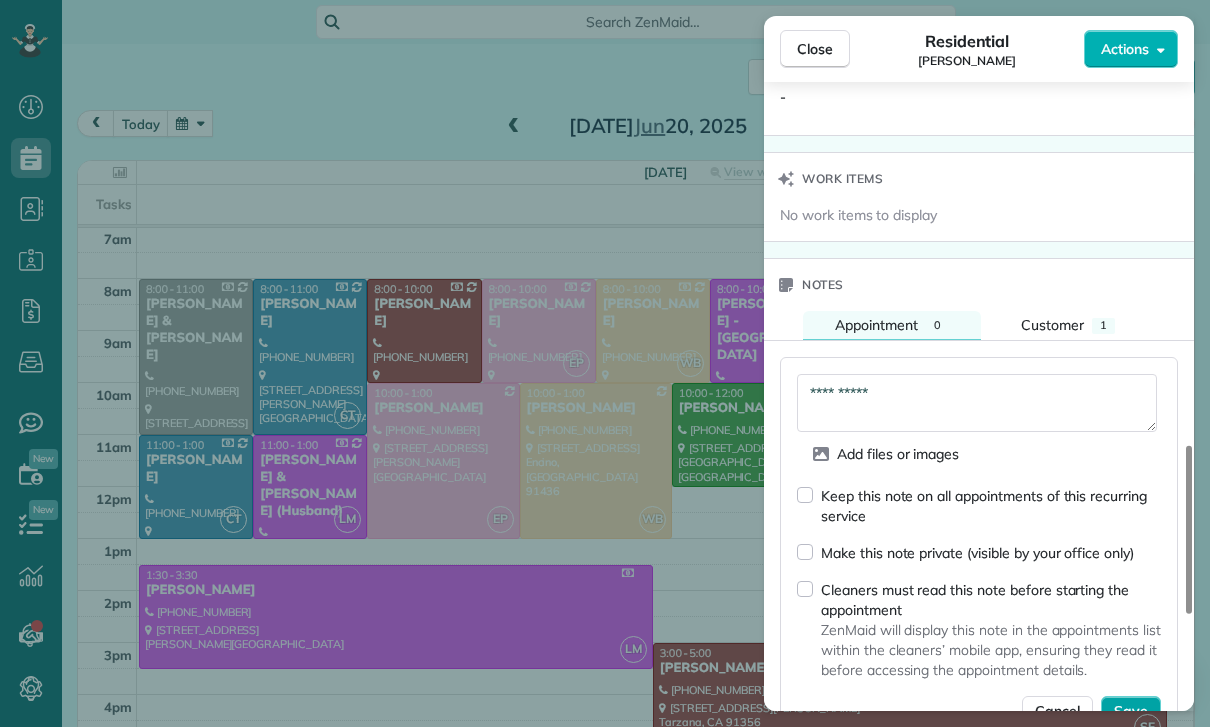 type on "**********" 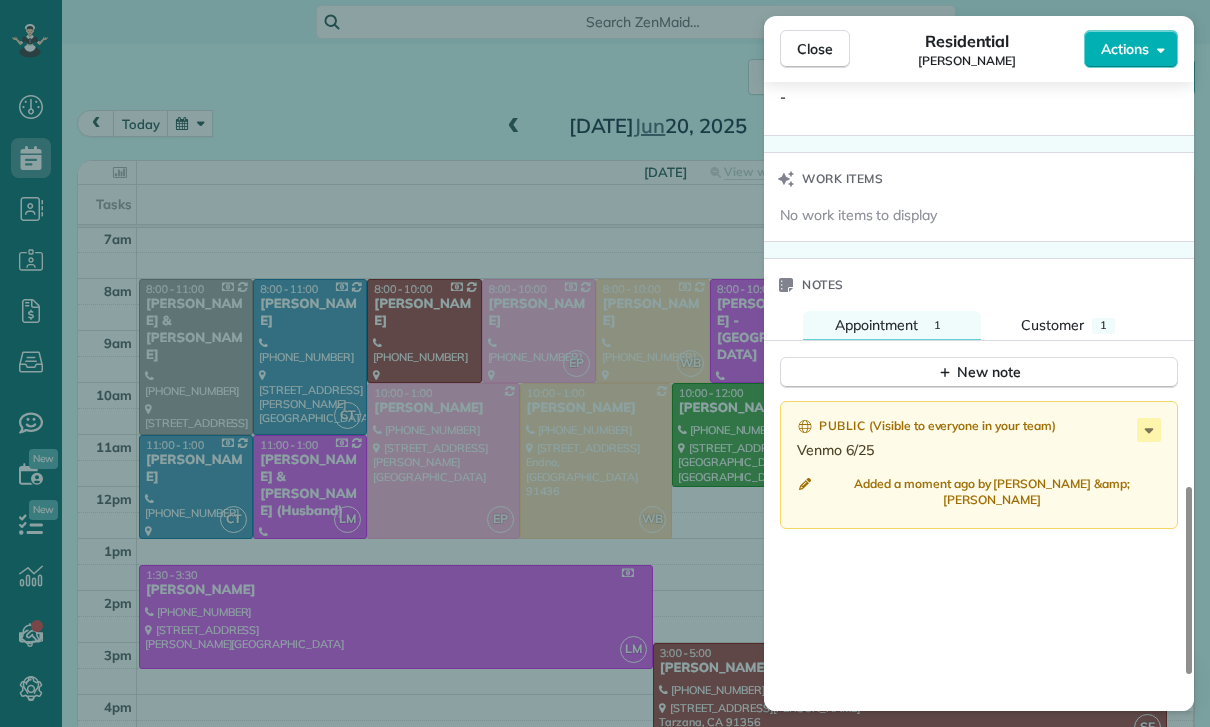 click on "Close Residential [PERSON_NAME] Actions Status Confirmed [PERSON_NAME] · Open profile Mobile [PHONE_NUMBER] Copy No email on record Add email View Details Residential [DATE] 3:00 PM 5:00 PM 2 hours and 0 minutes Repeats weekly Edit recurring service Previous ([DATE]) Next ([DATE]) [STREET_ADDRESS][PERSON_NAME] Service was not rated yet Cleaners Time in and out Assign Invite Team [PERSON_NAME] Cleaners [PERSON_NAME] 3:00 PM 5:00 PM Checklist Try Now Keep this appointment up to your standards. Stay on top of every detail, keep your cleaners organised, and your client happy. Assign a checklist Watch a 5 min demo Billing Billing actions Price $185.00 Overcharge $0.00 Discount $0.00 Coupon discount - Primary tax - Secondary tax - Total appointment price $185.00 Tips collected New feature! $0.00 Paid Total including tip $185.00 Get paid online in no-time! Send an invoice and reward your cleaners with tips Charge customer credit card Appointment custom fields Key # - Work items Notes Appointment 1 1" at bounding box center (605, 363) 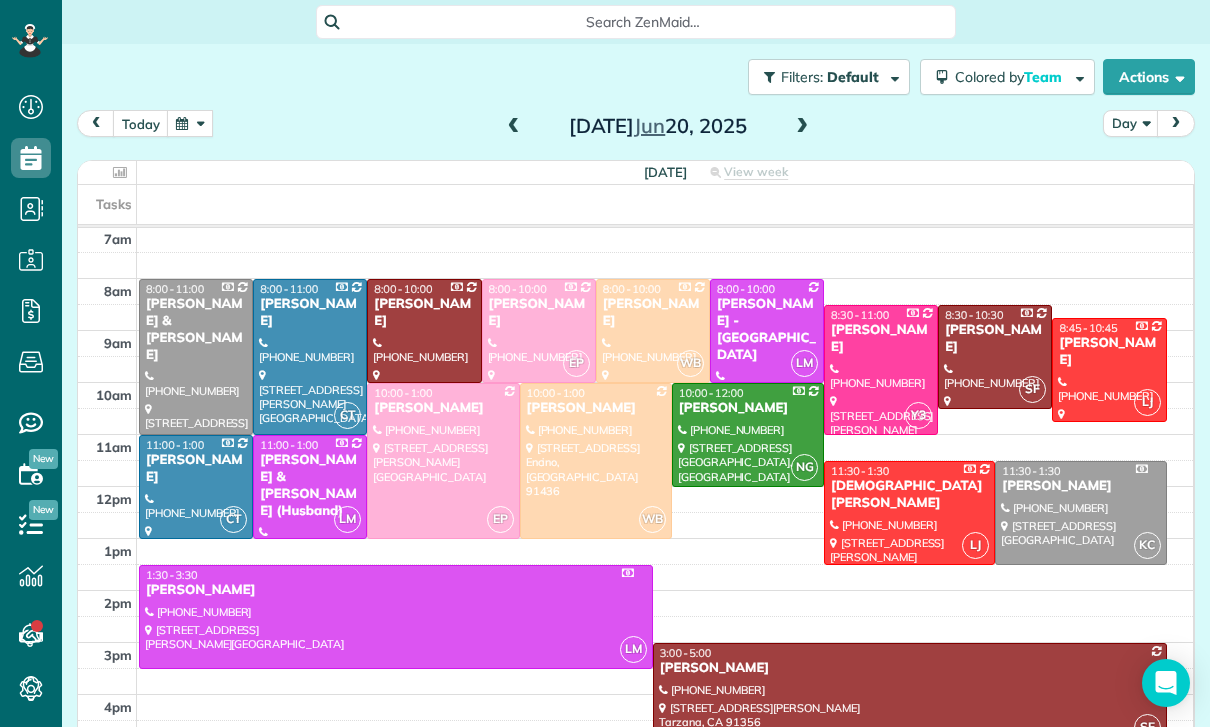 click at bounding box center [190, 123] 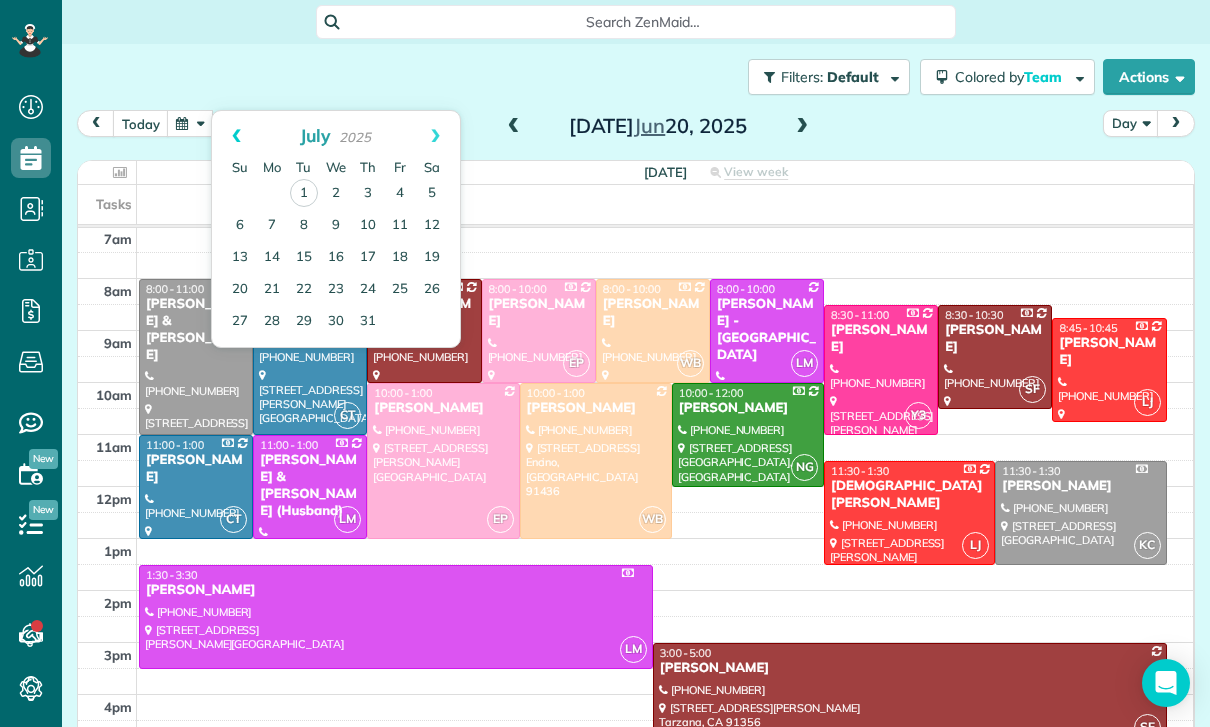 click on "Prev" at bounding box center [236, 136] 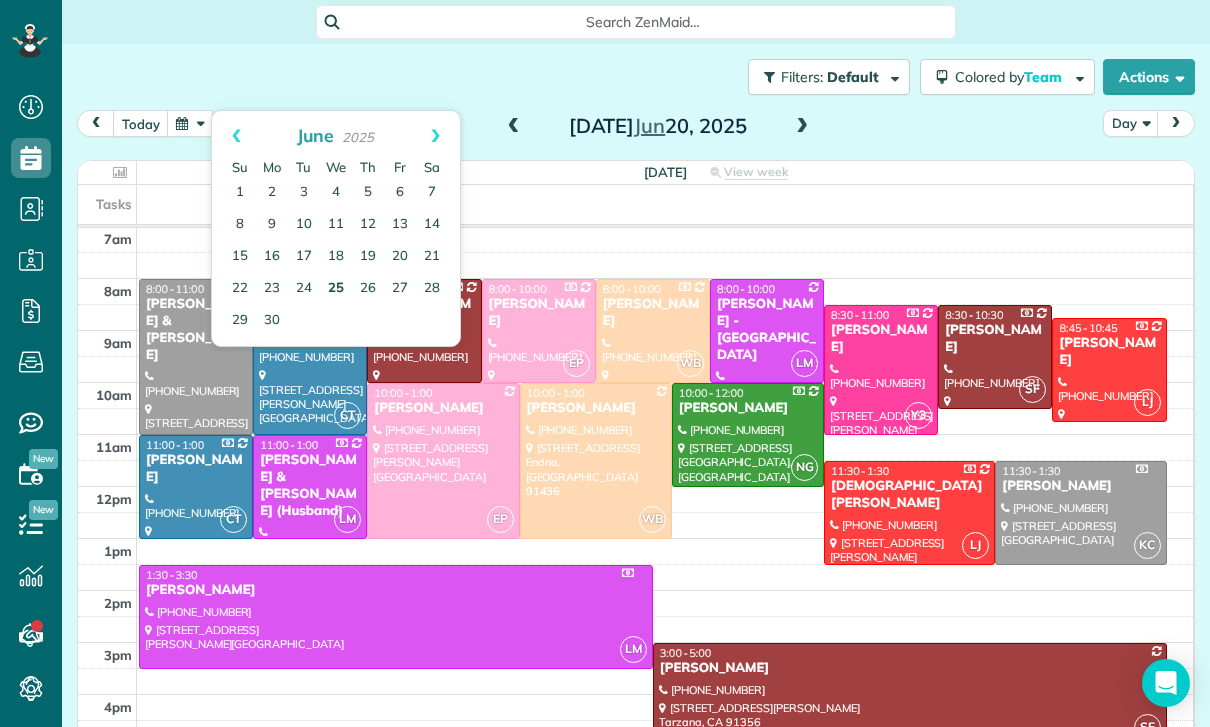 click on "25" at bounding box center [336, 289] 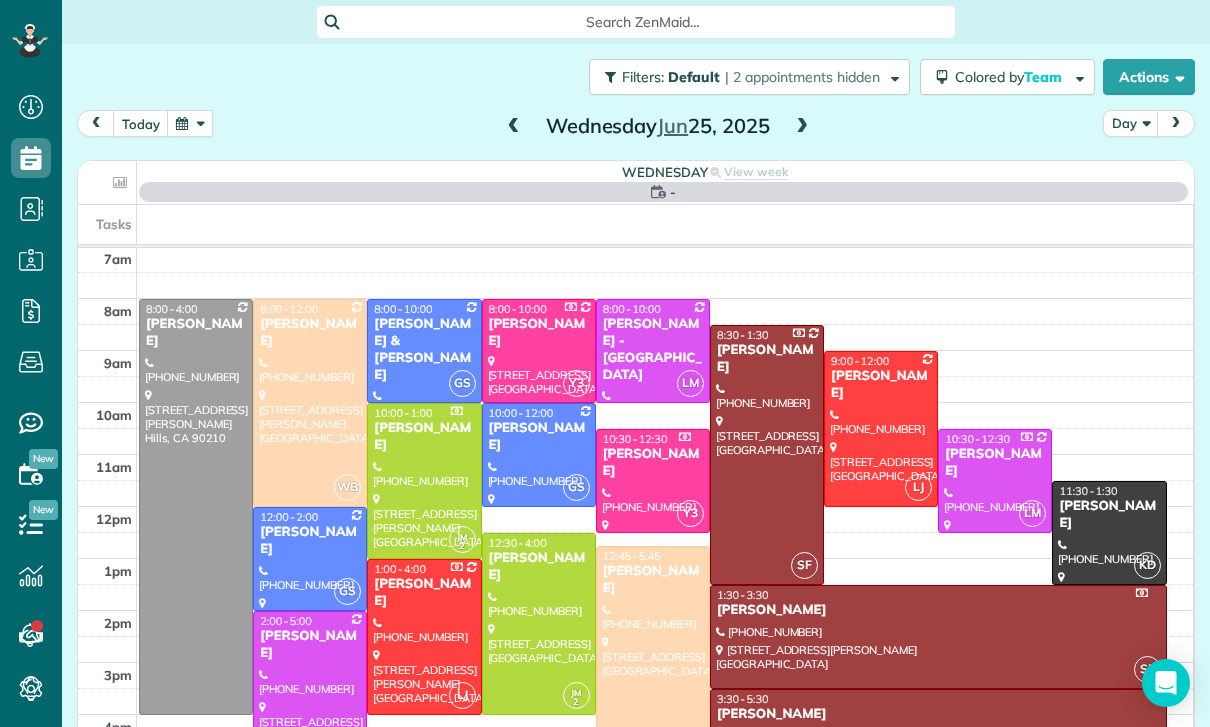 scroll, scrollTop: 157, scrollLeft: 0, axis: vertical 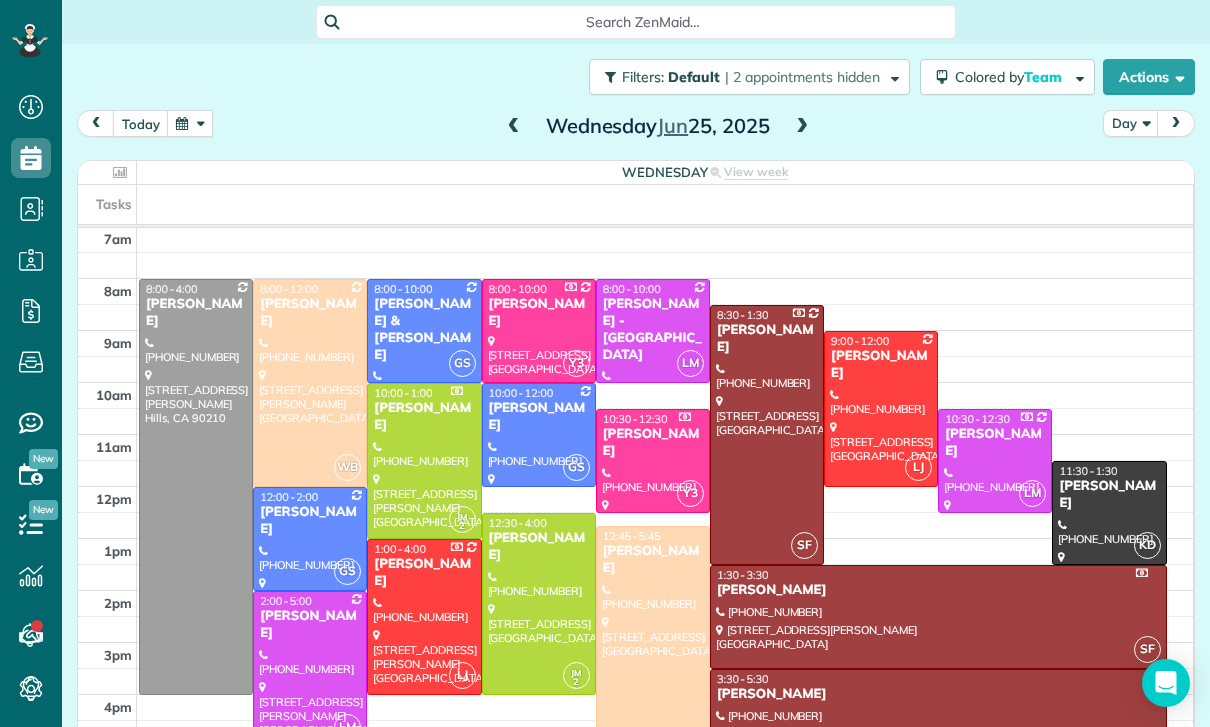 click on "[PERSON_NAME]" at bounding box center [938, 694] 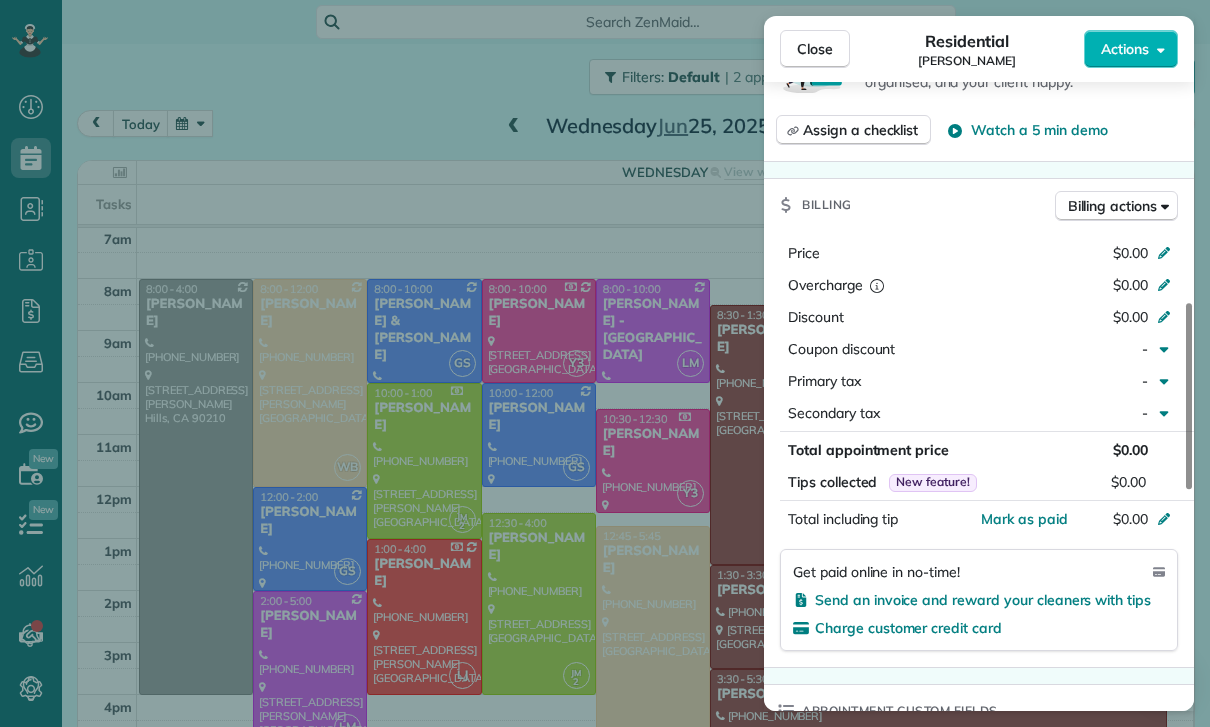 scroll, scrollTop: 818, scrollLeft: 0, axis: vertical 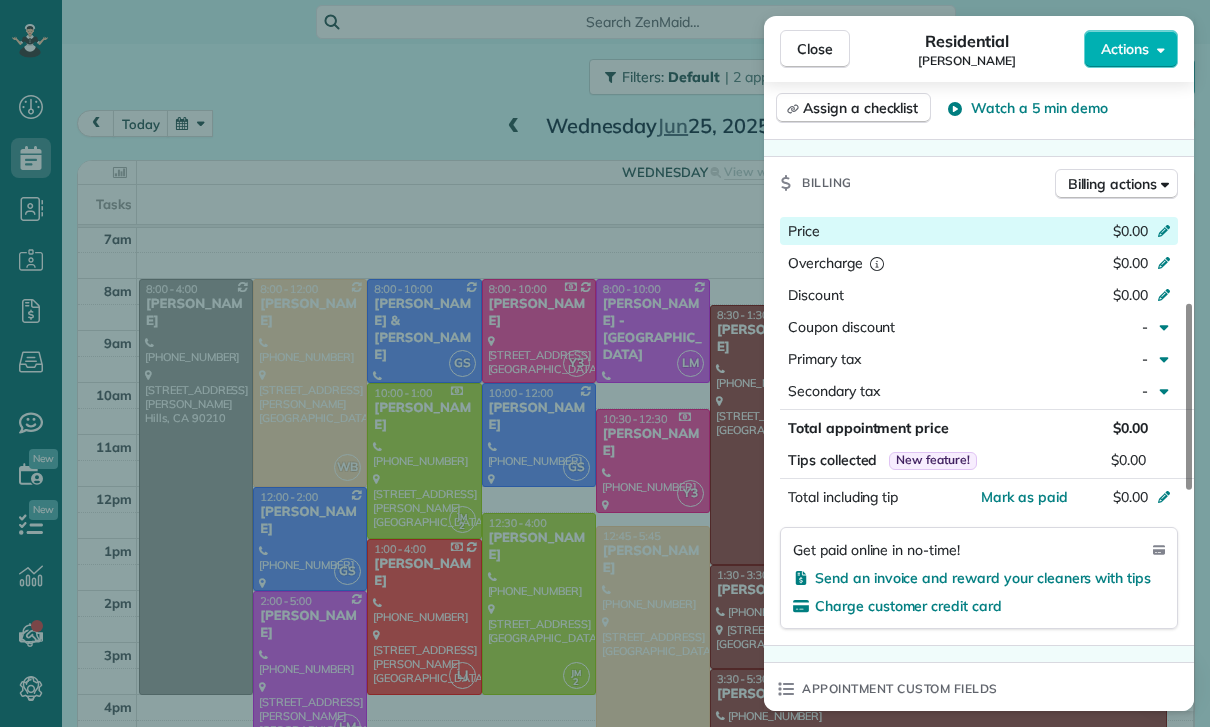 click 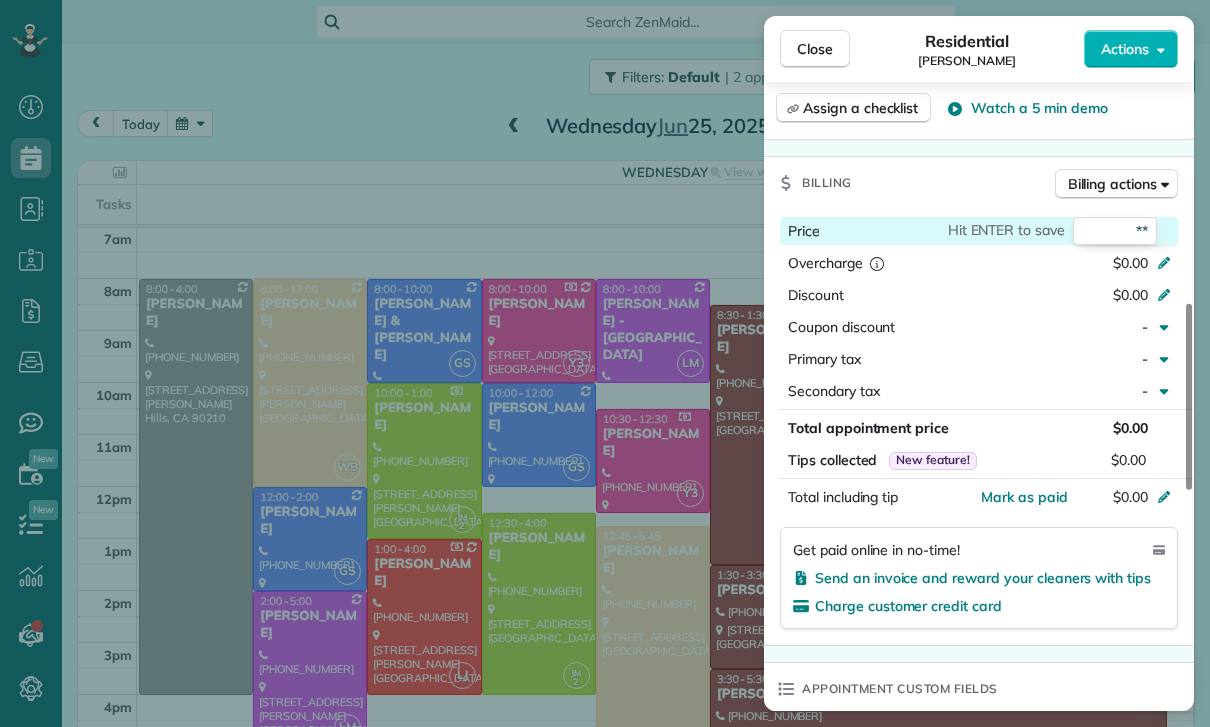 type on "***" 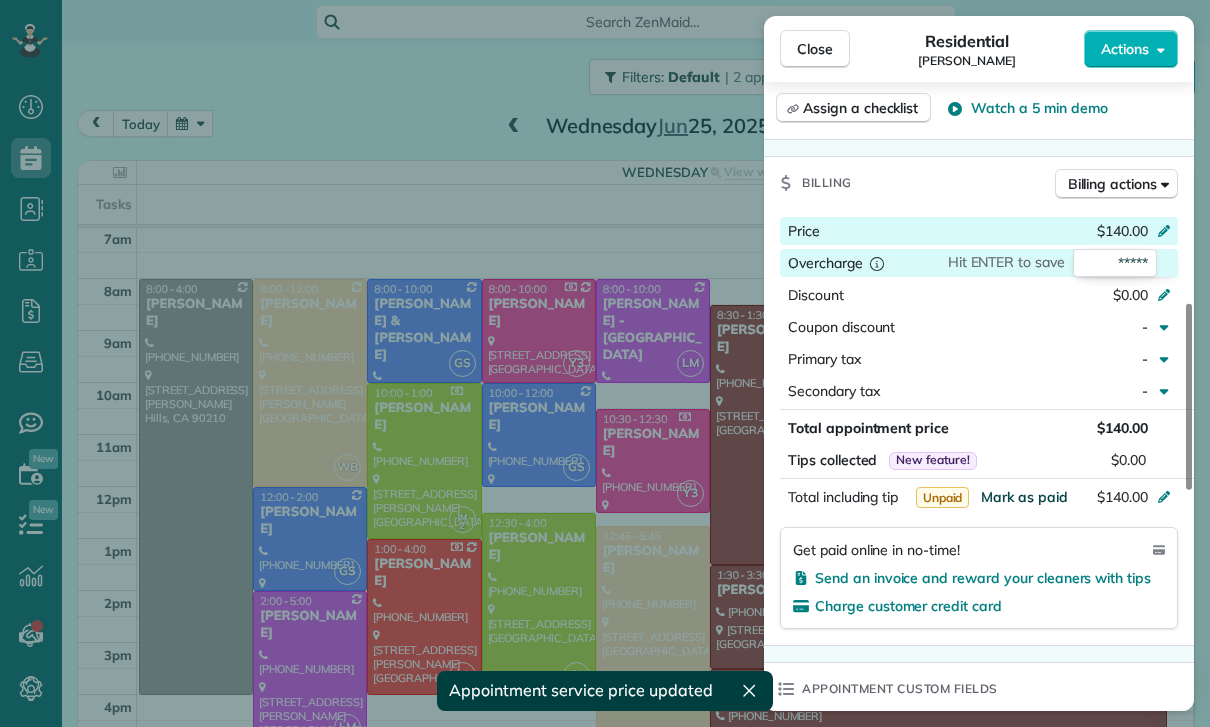 click on "Mark as paid" at bounding box center [1024, 497] 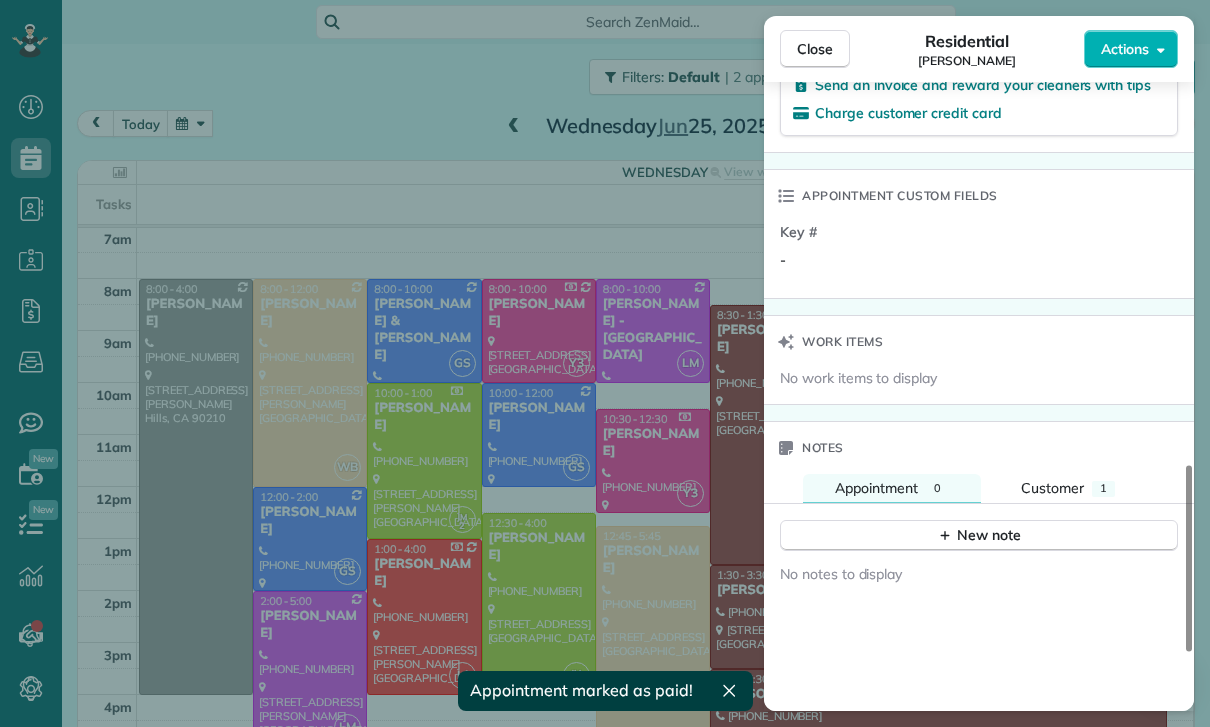 scroll, scrollTop: 1420, scrollLeft: 0, axis: vertical 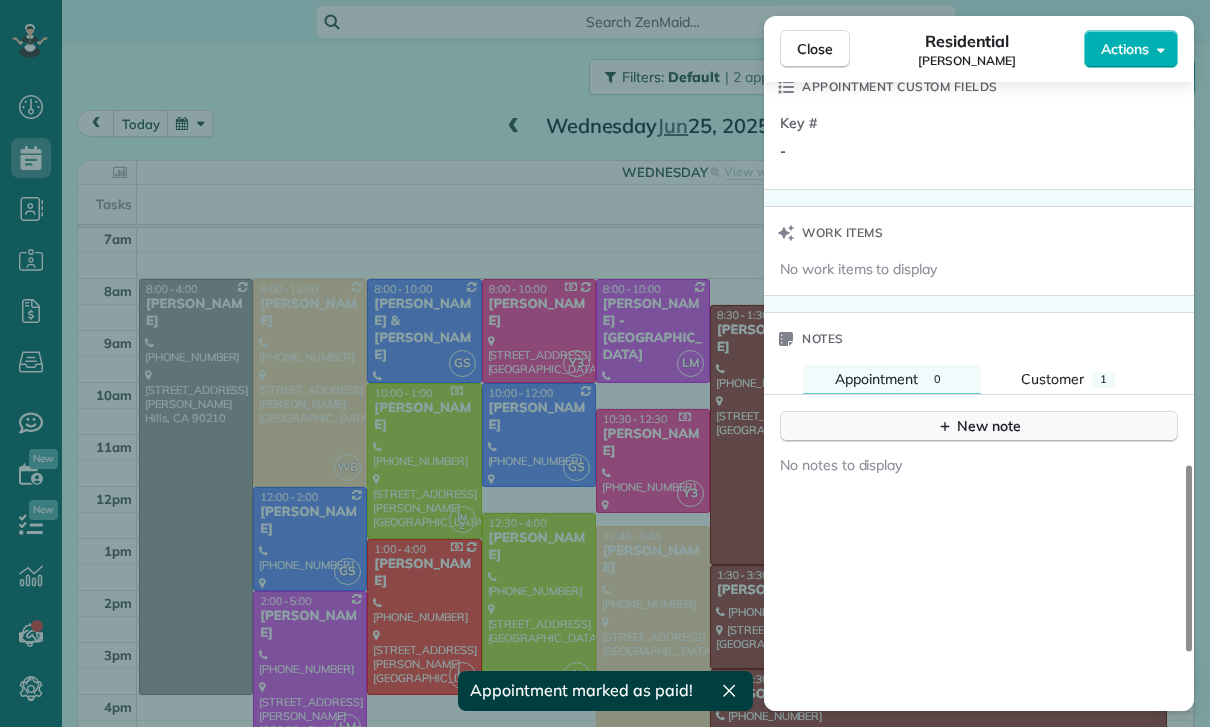 click on "New note" at bounding box center [979, 426] 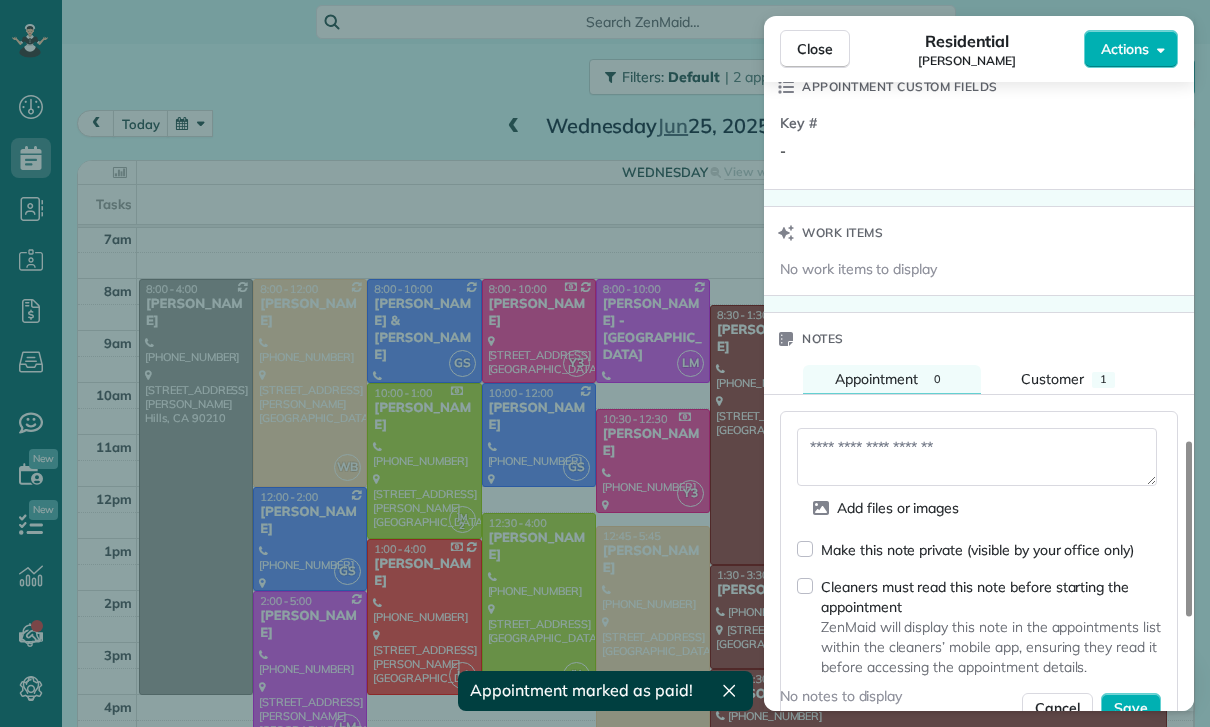 click at bounding box center [977, 457] 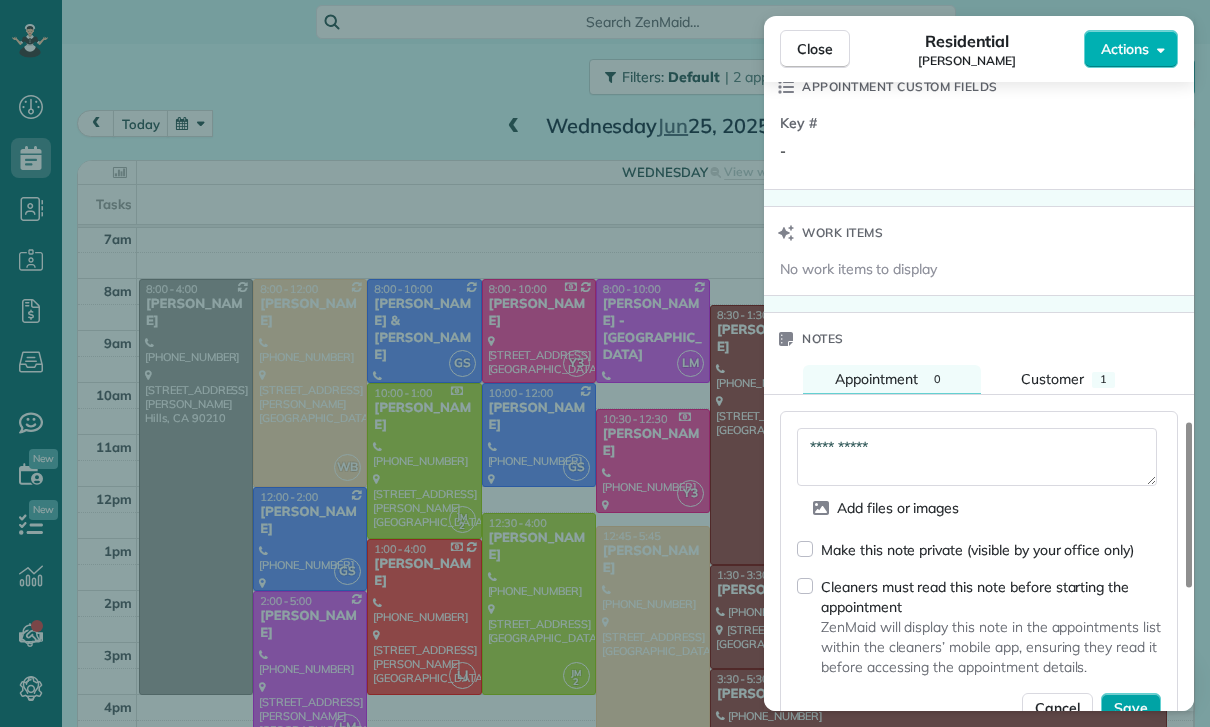 type on "**********" 